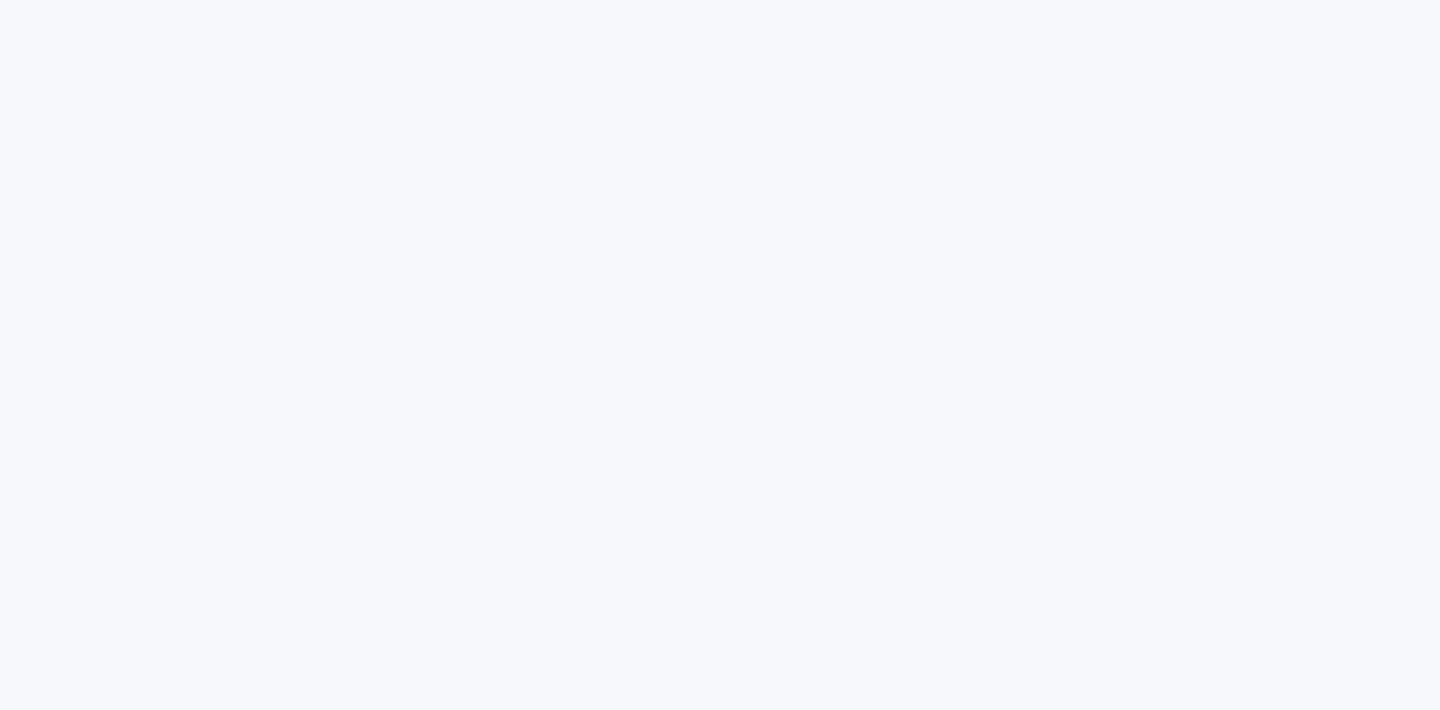 scroll, scrollTop: 0, scrollLeft: 0, axis: both 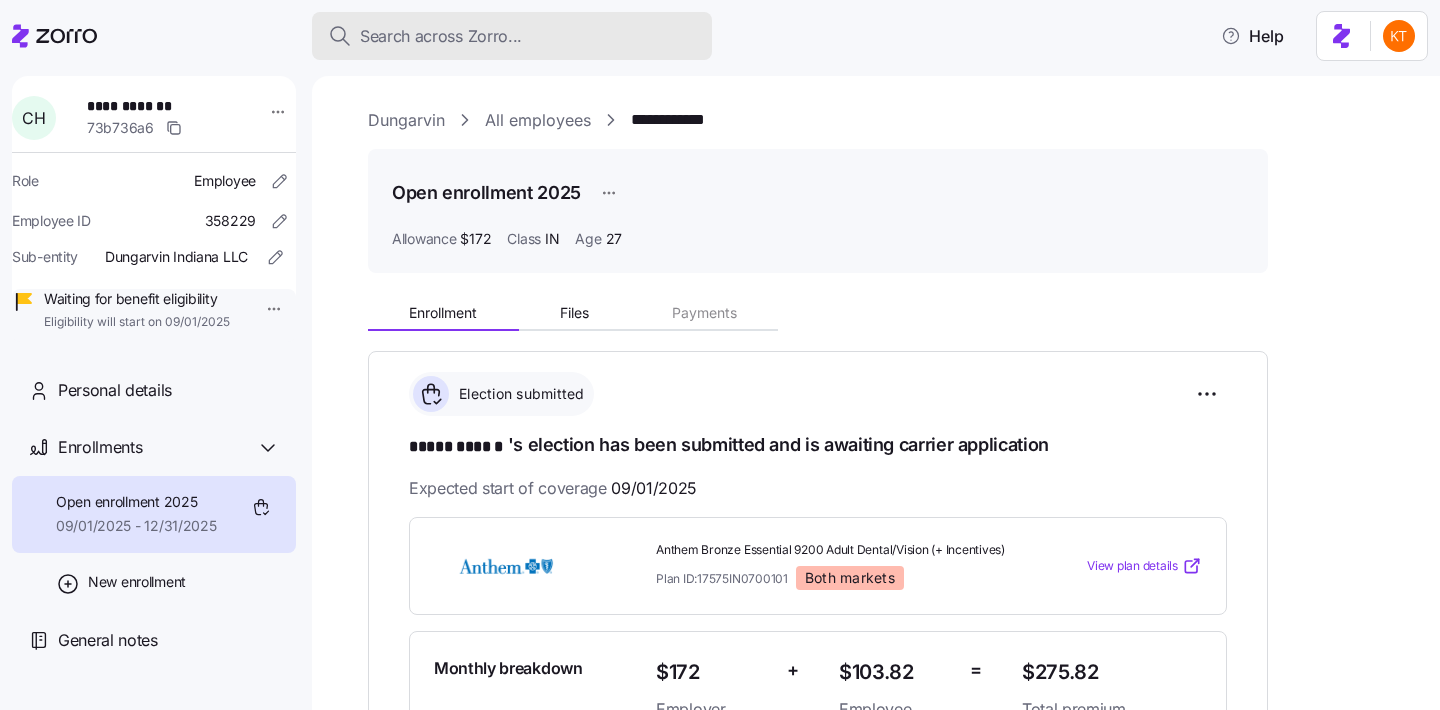 click on "Search across Zorro..." at bounding box center [512, 36] 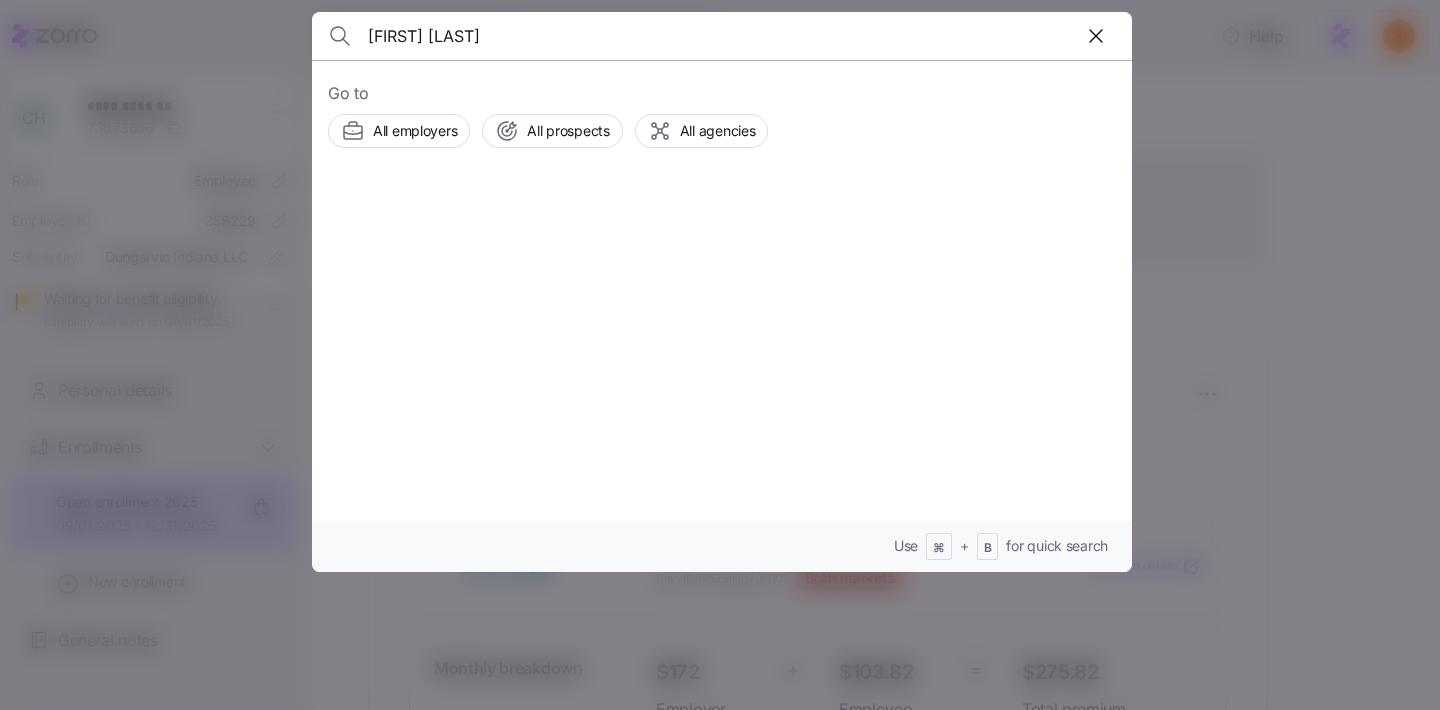 type on "erin mclinktock" 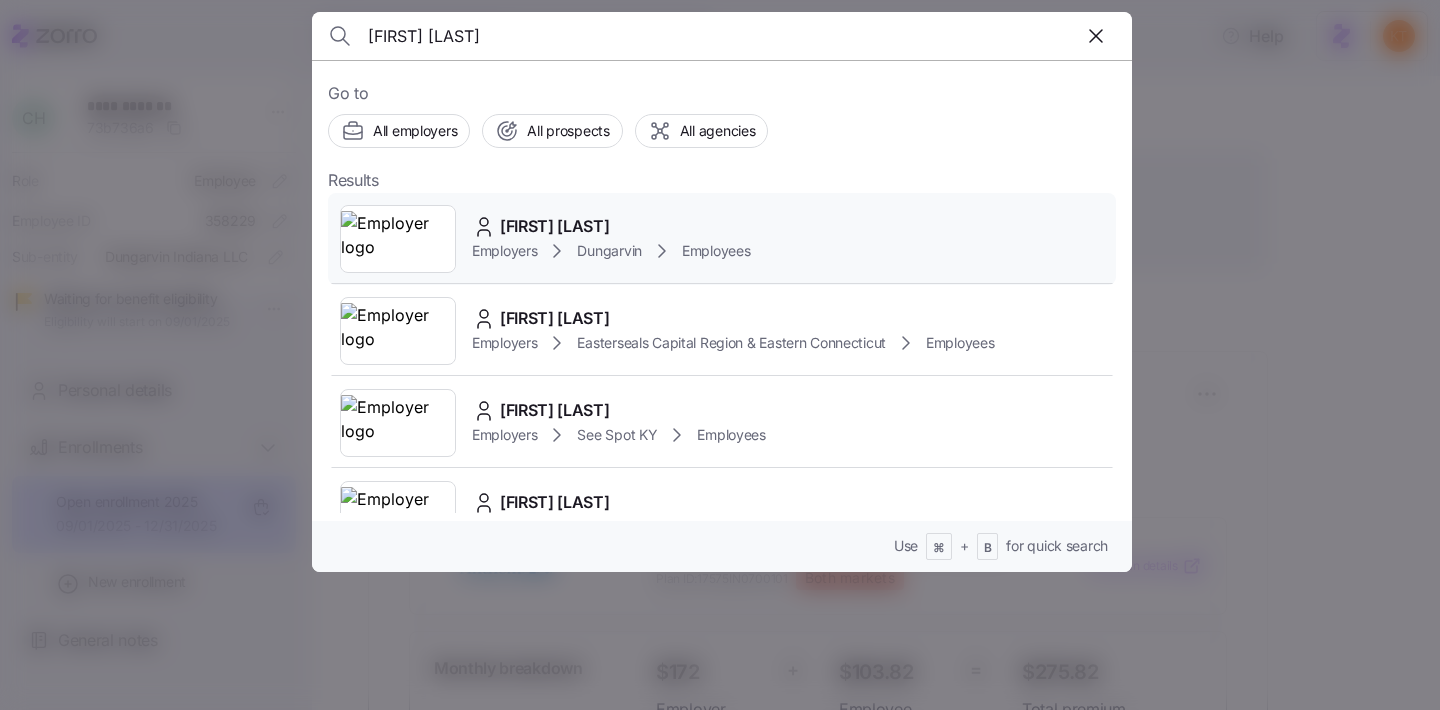 click on "Erin McClintock" at bounding box center [555, 226] 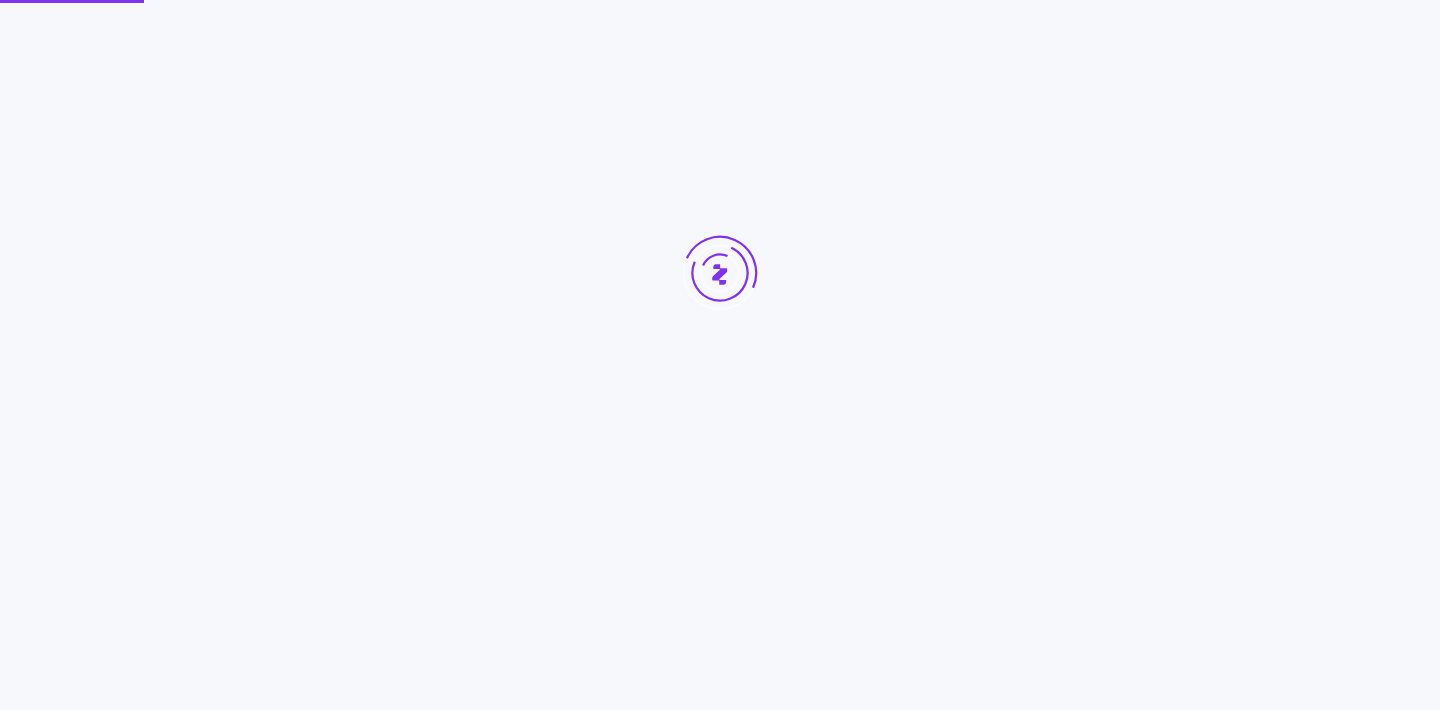 scroll, scrollTop: 0, scrollLeft: 0, axis: both 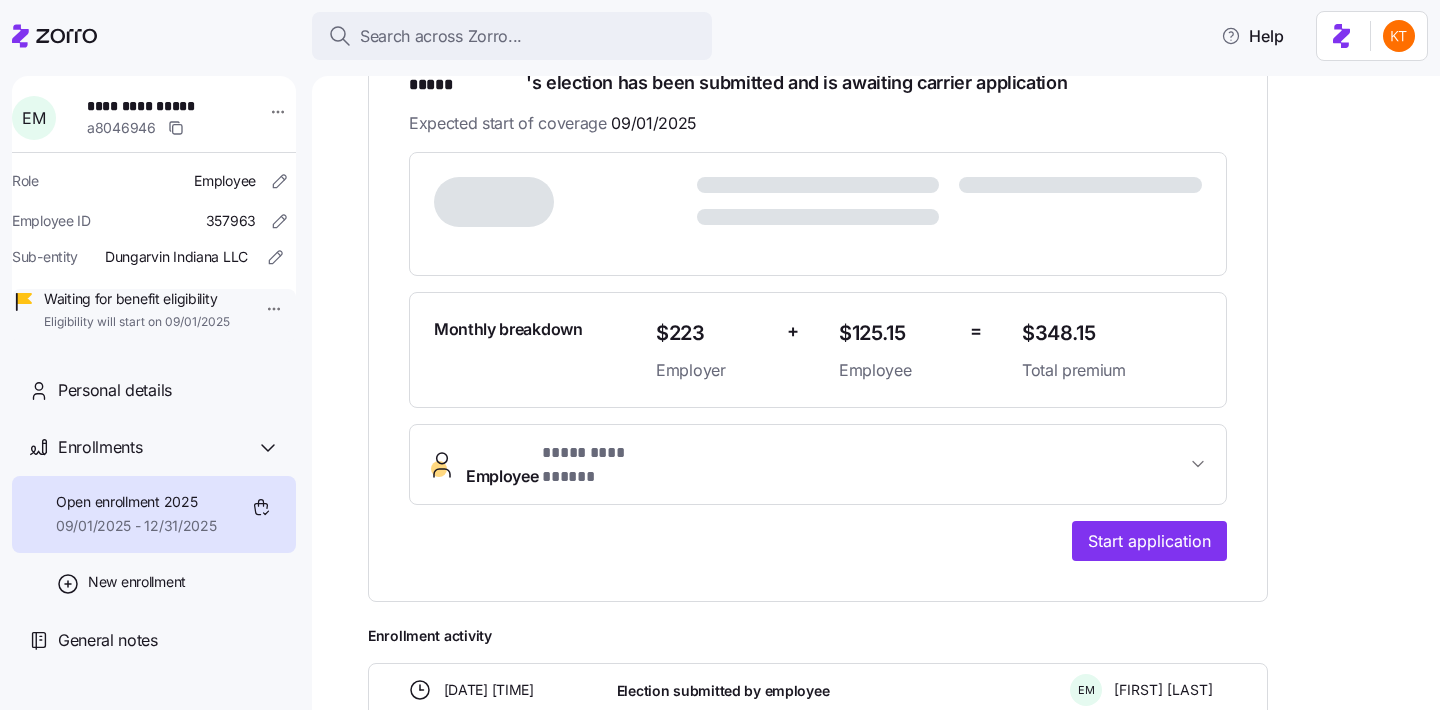 click on "**********" at bounding box center (604, 453) 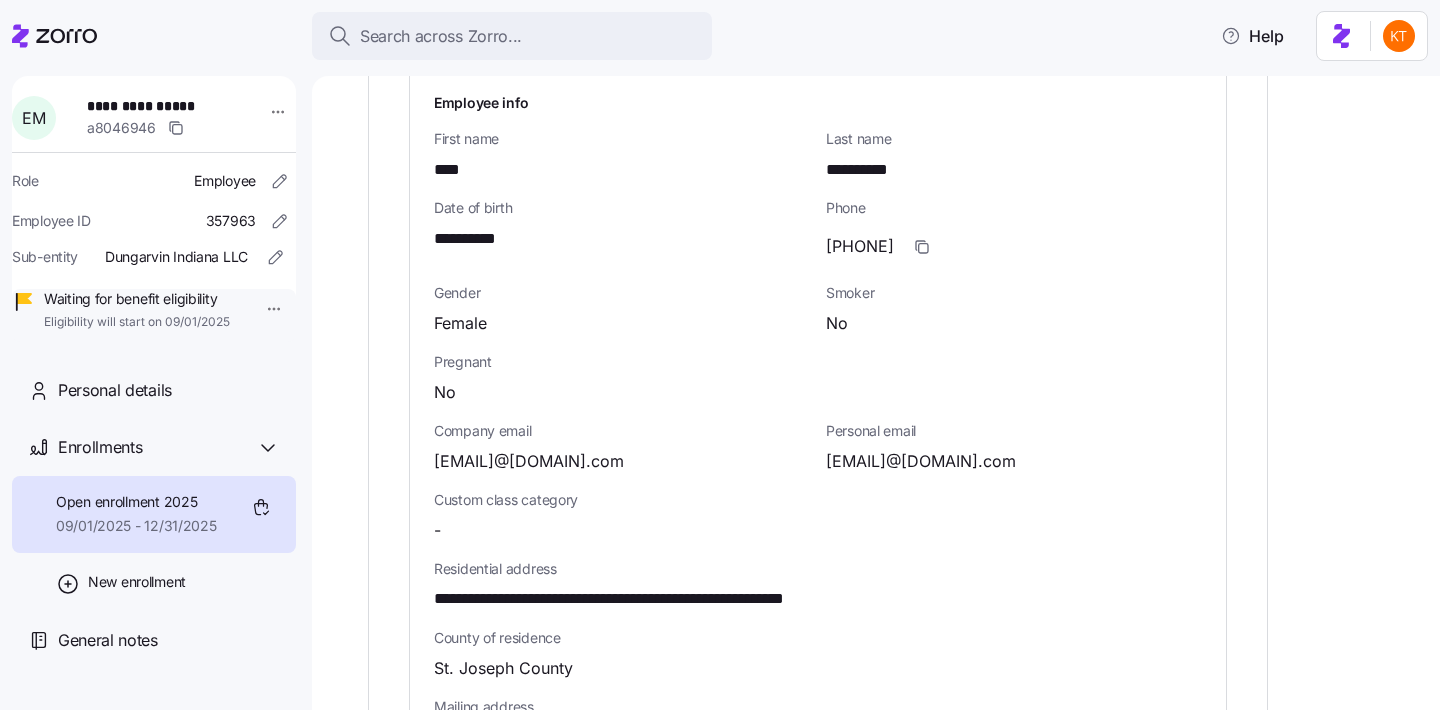 scroll, scrollTop: 815, scrollLeft: 0, axis: vertical 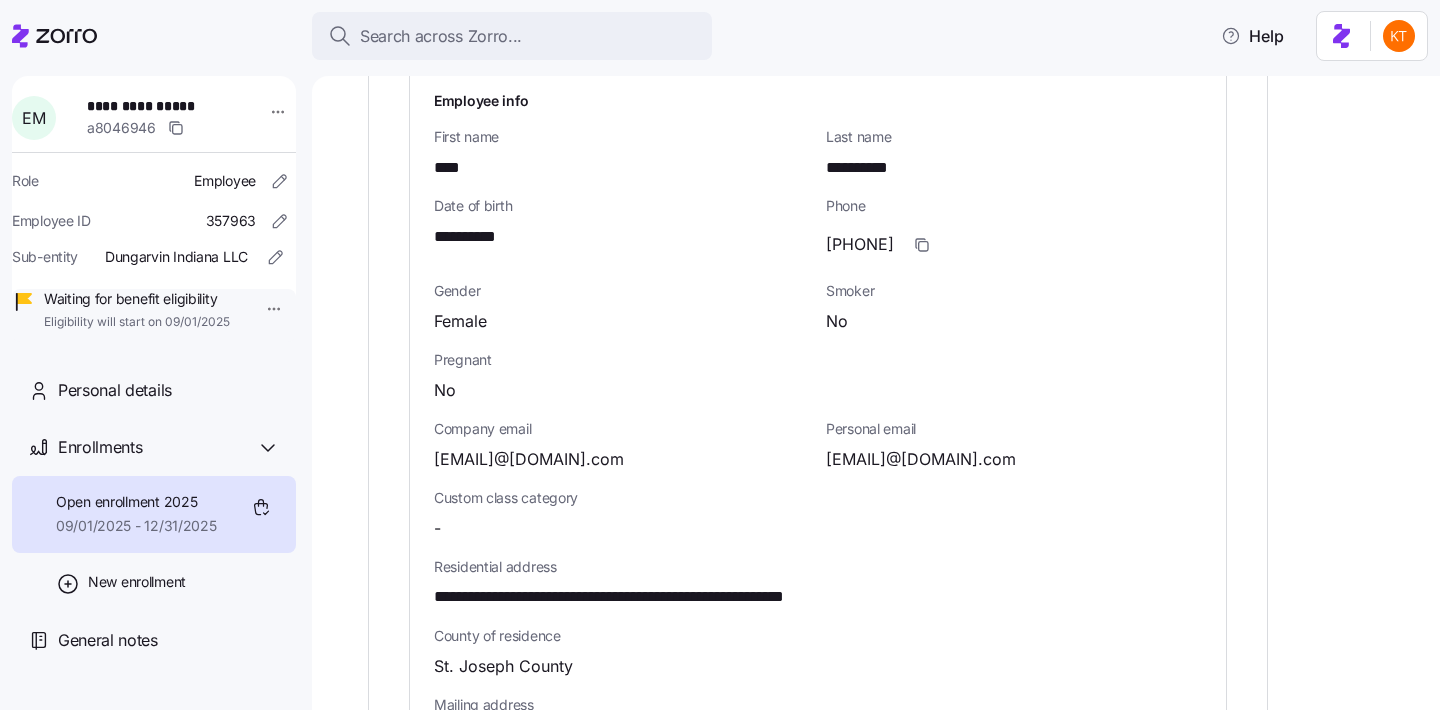 click on "livelaughlove222@gmail.com" at bounding box center (921, 459) 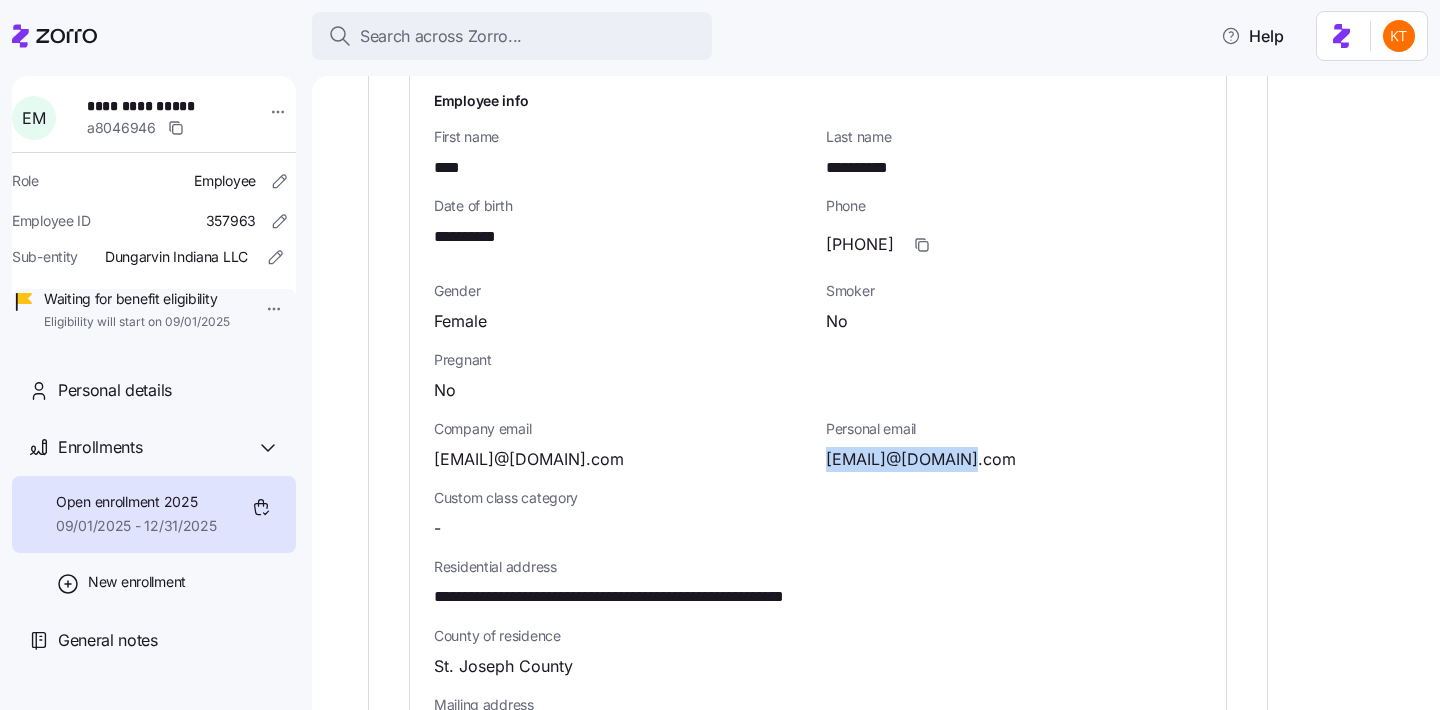 click on "livelaughlove222@gmail.com" at bounding box center (921, 459) 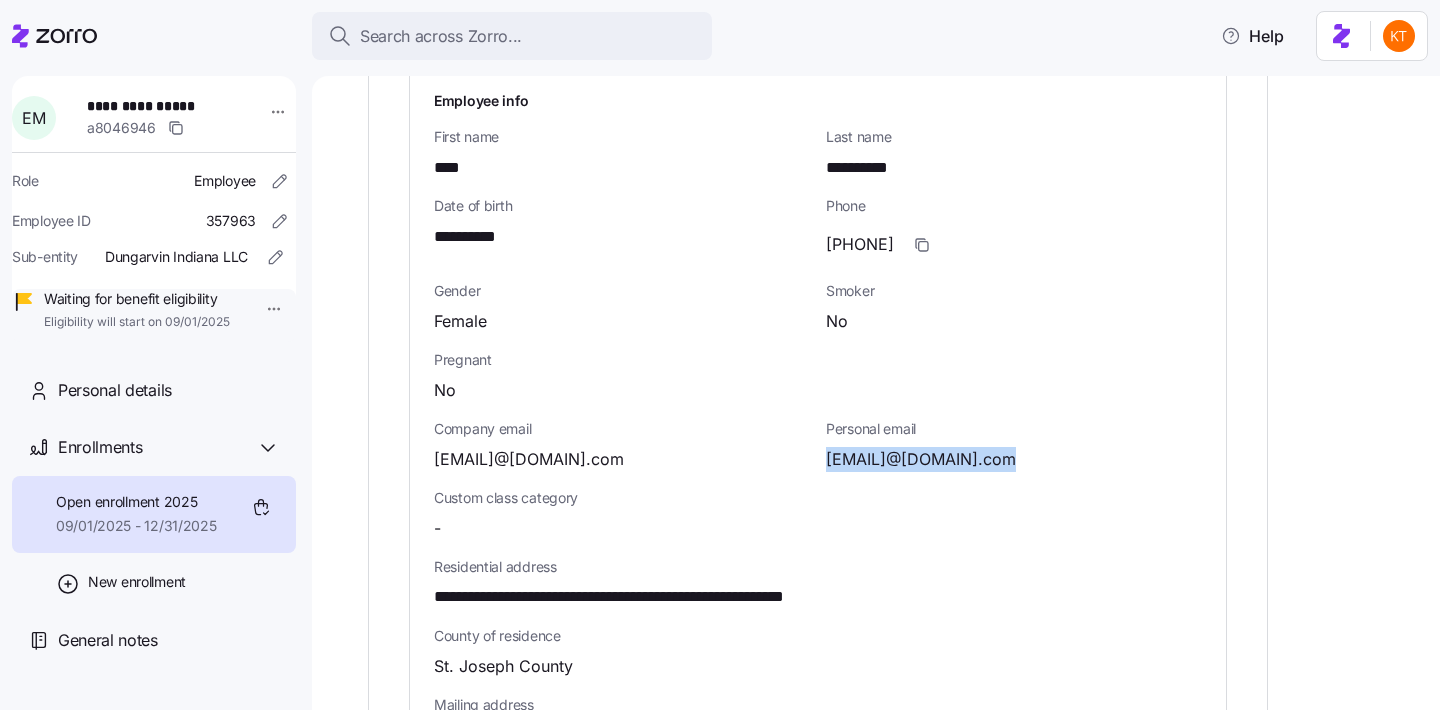 click on "livelaughlove222@gmail.com" at bounding box center [921, 459] 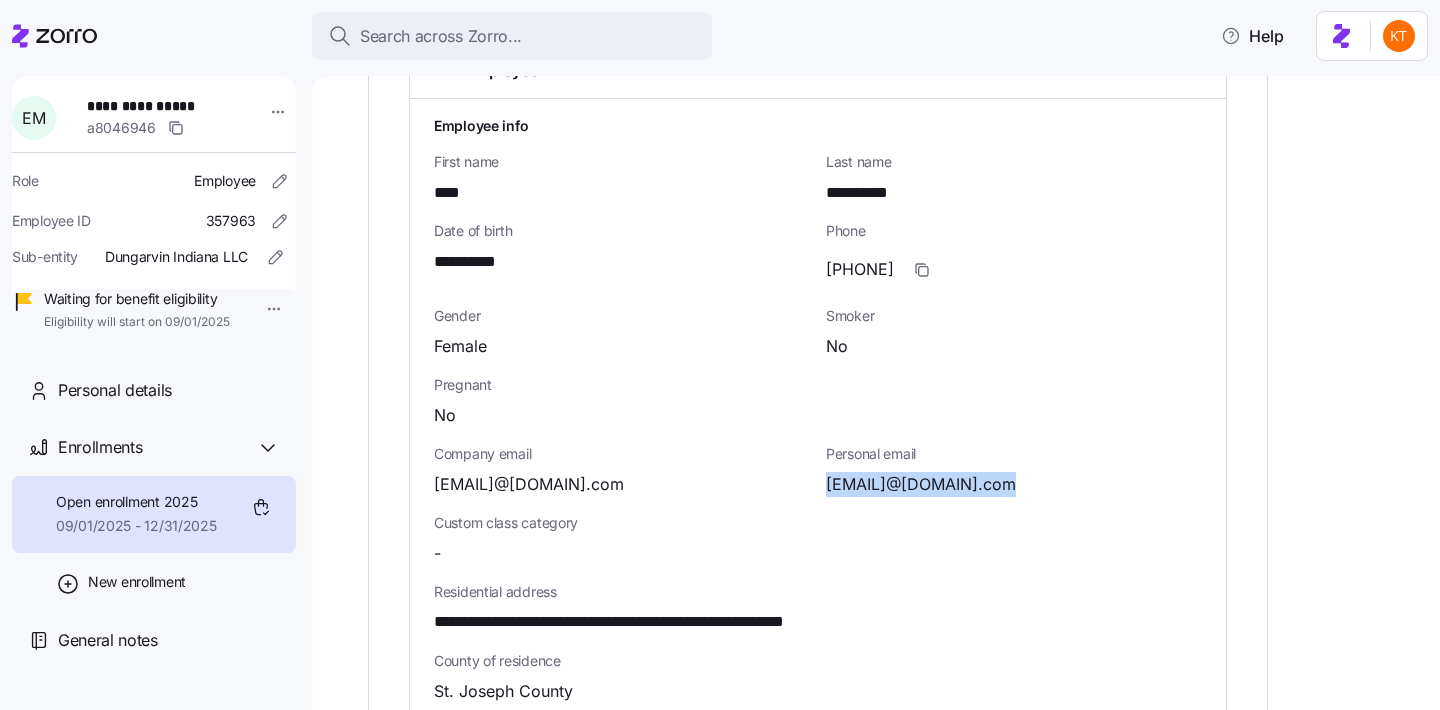 copy on "livelaughlove222" 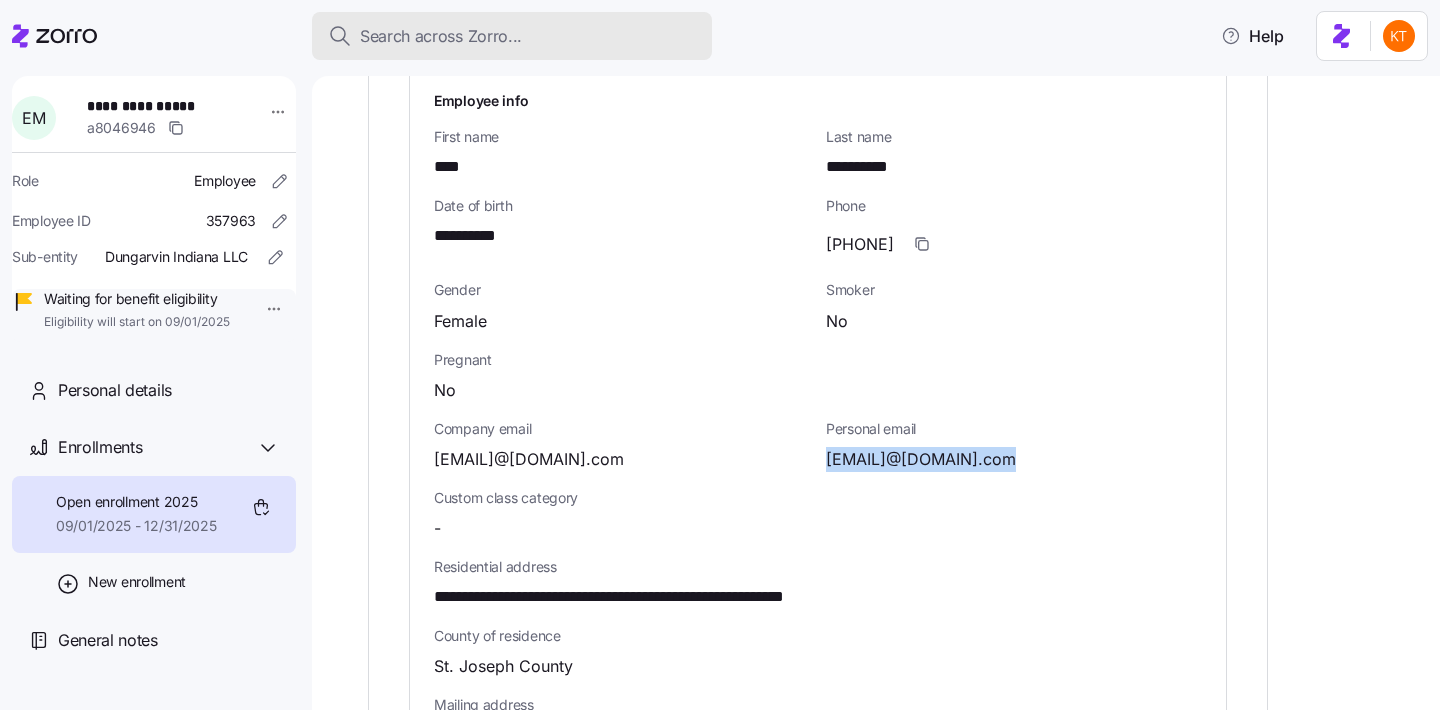click on "Search across Zorro..." at bounding box center [512, 36] 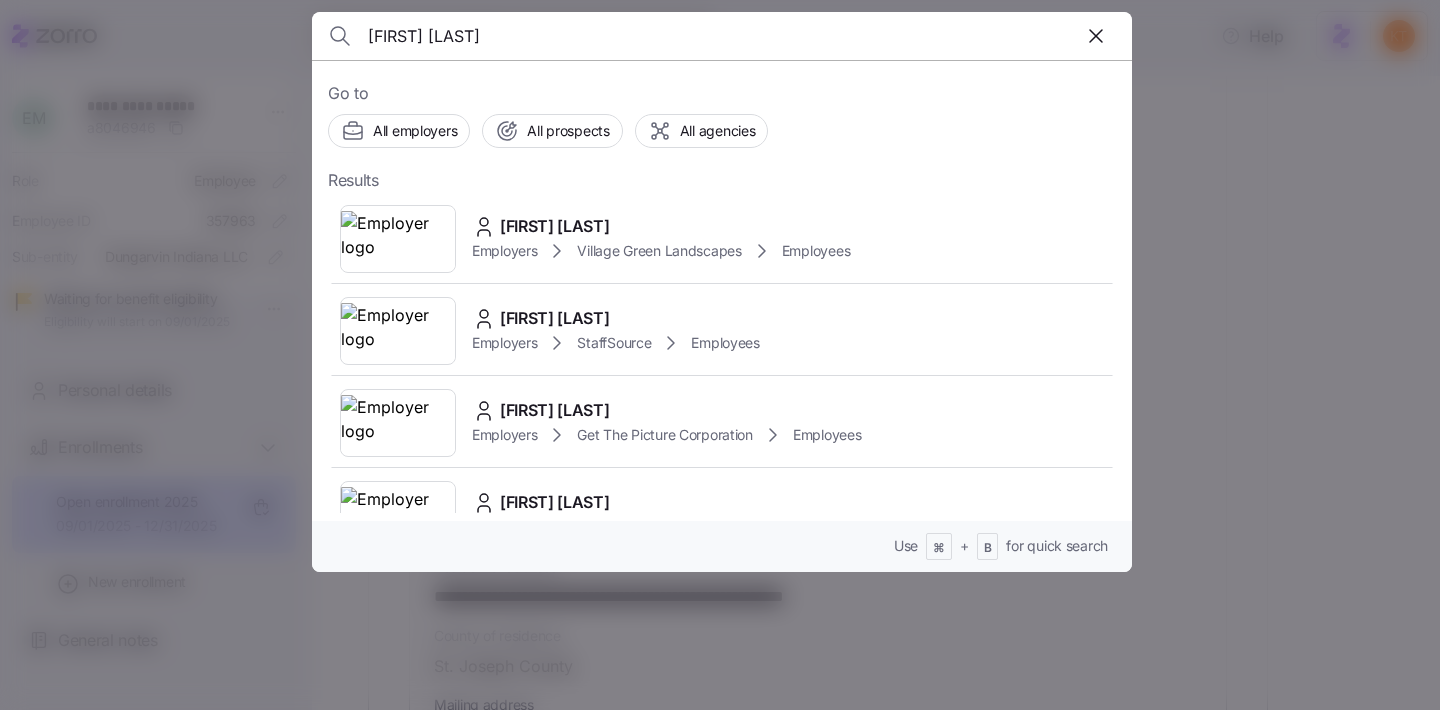 type on "aaron roseboom" 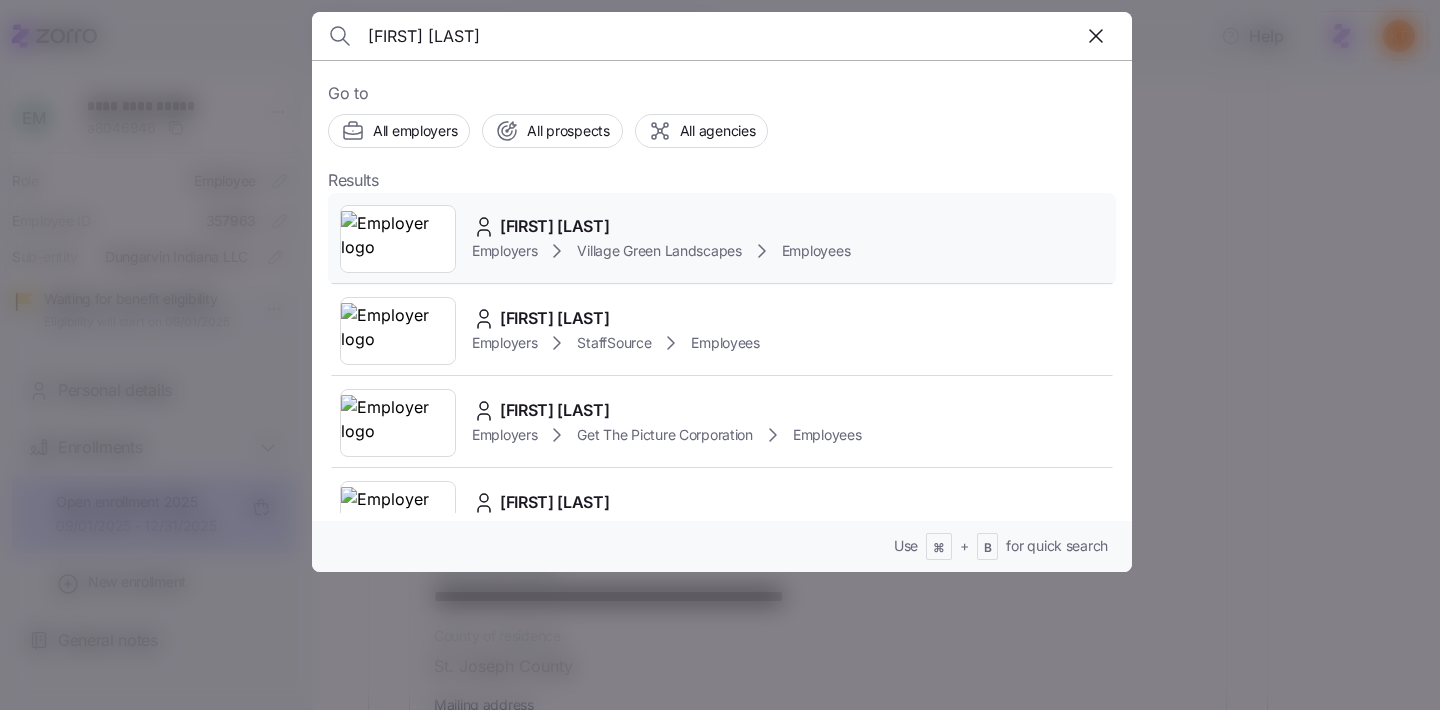 click on "Employers" at bounding box center (504, 251) 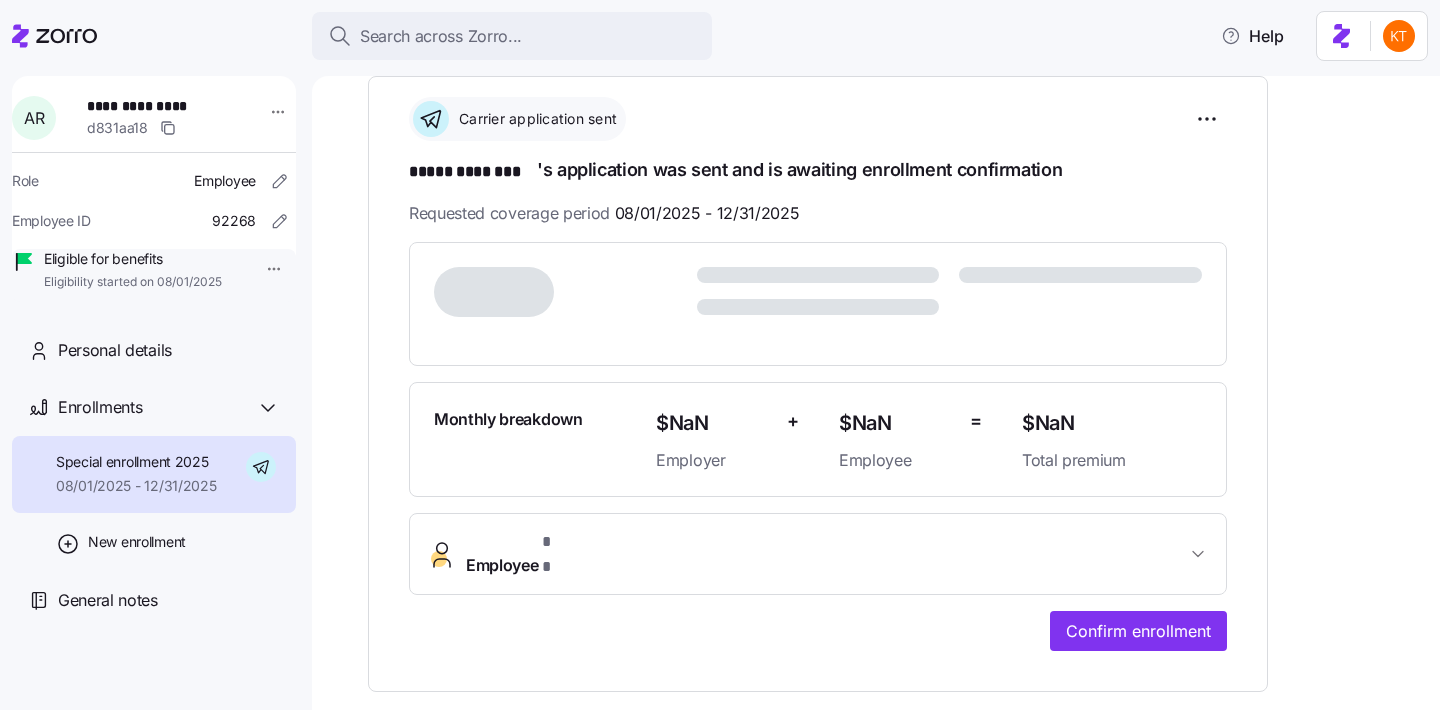 scroll, scrollTop: 276, scrollLeft: 0, axis: vertical 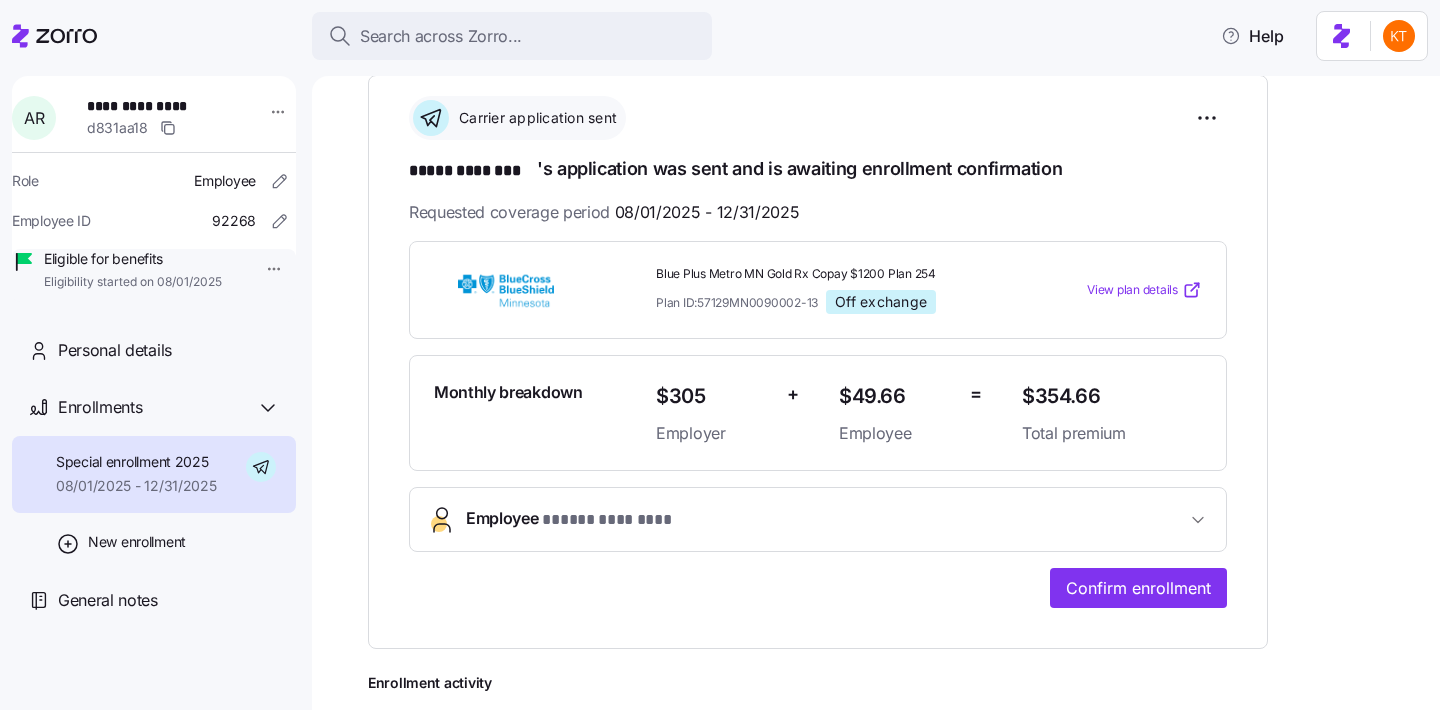 click on "* *****   ******** *" at bounding box center (610, 520) 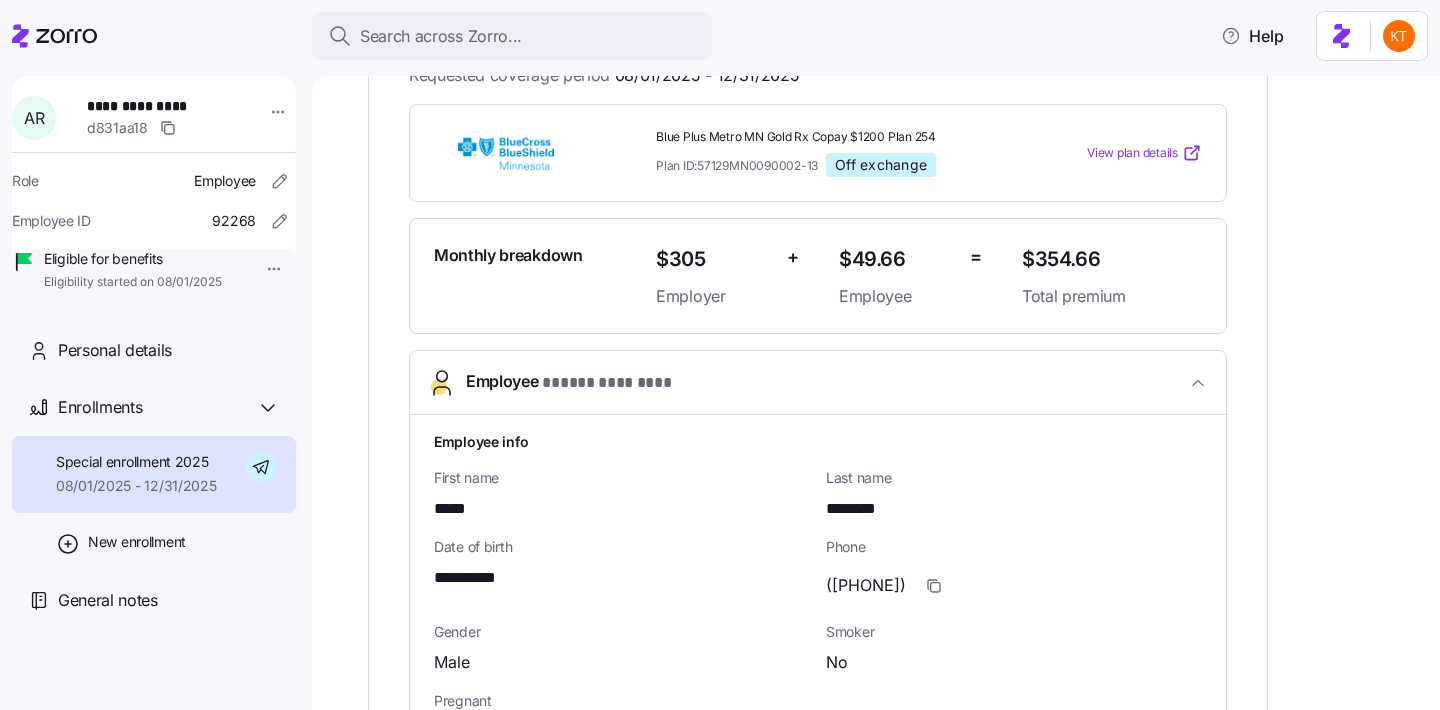 scroll, scrollTop: 475, scrollLeft: 0, axis: vertical 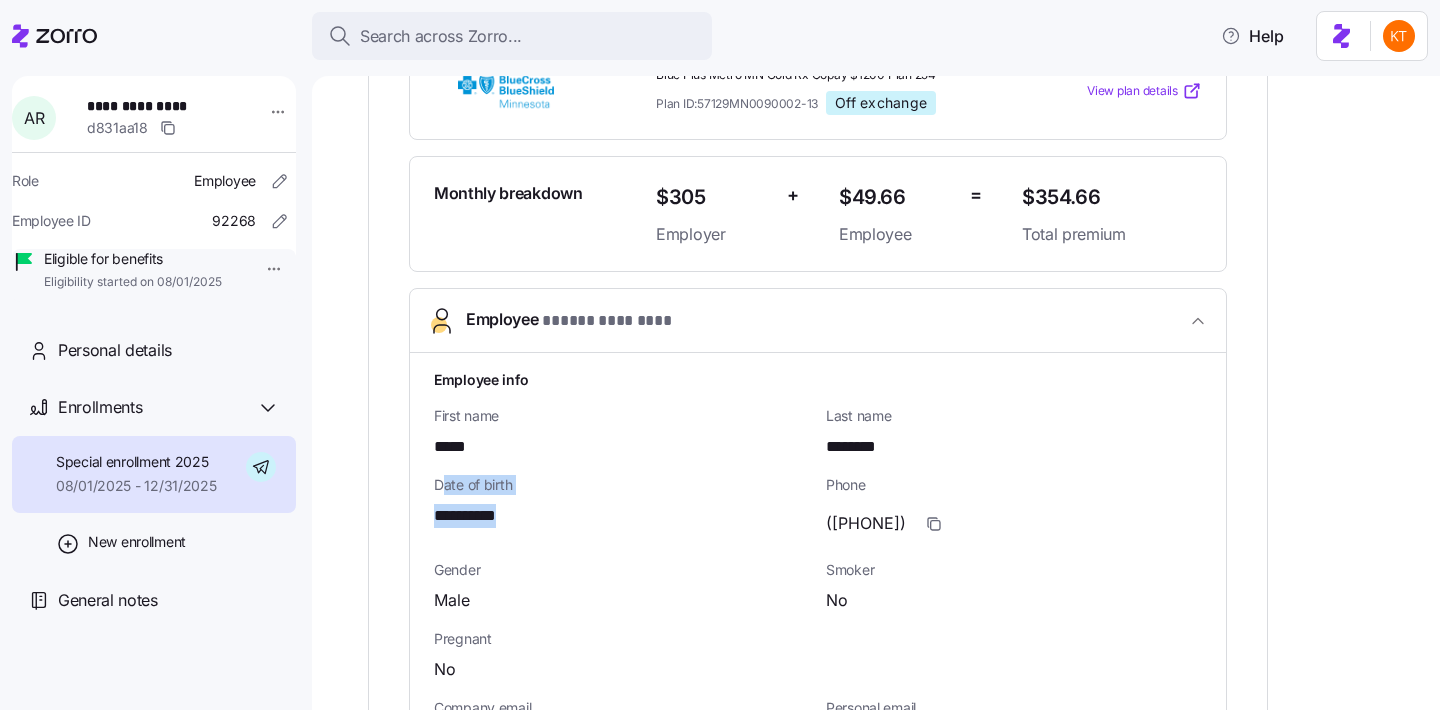 drag, startPoint x: 522, startPoint y: 510, endPoint x: 446, endPoint y: 491, distance: 78.339005 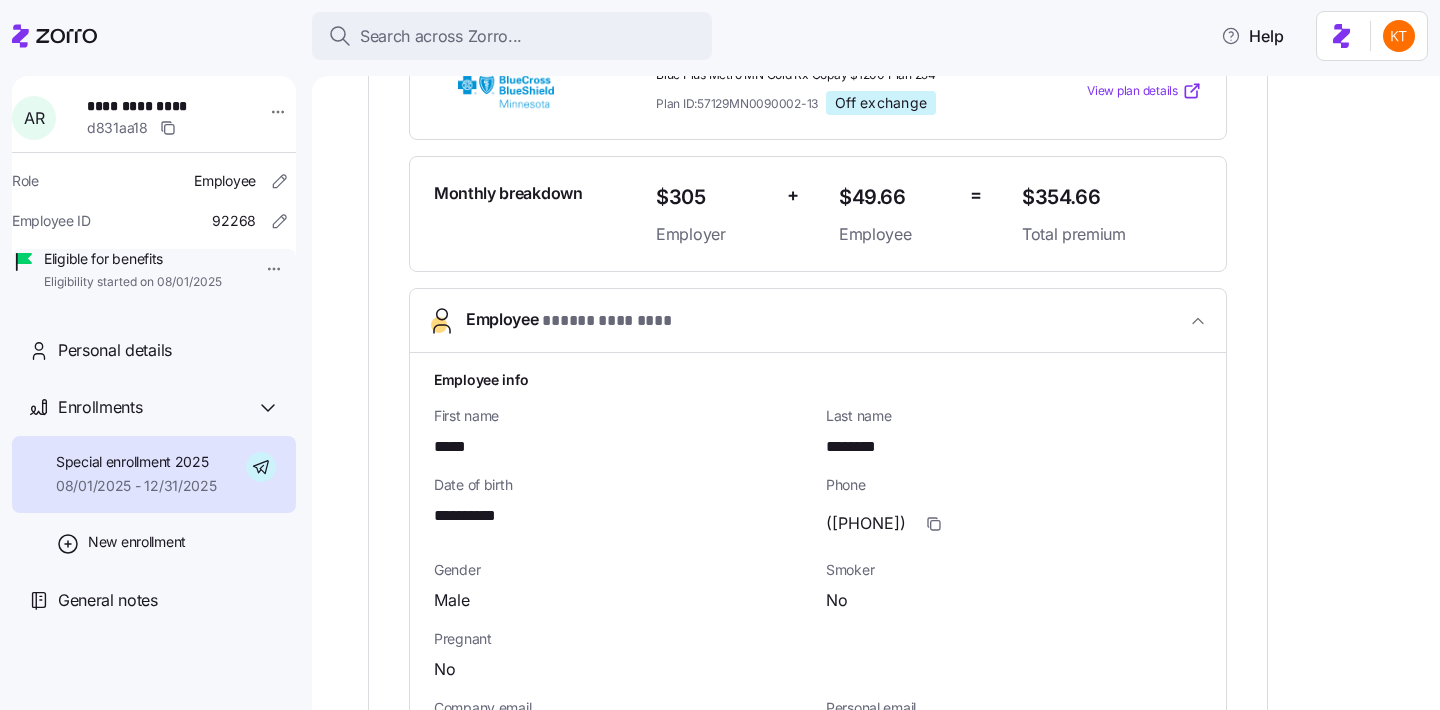 drag, startPoint x: 439, startPoint y: 518, endPoint x: 536, endPoint y: 507, distance: 97.62172 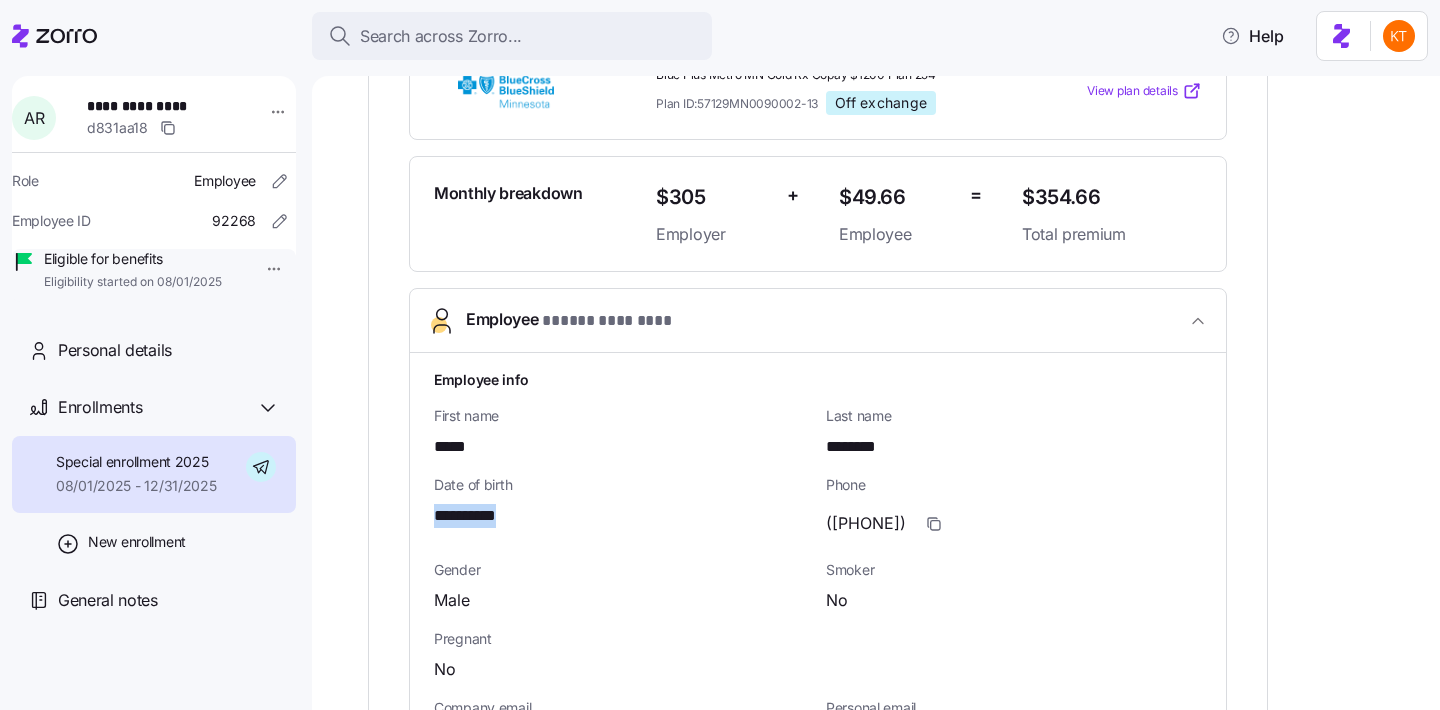 drag, startPoint x: 519, startPoint y: 515, endPoint x: 437, endPoint y: 496, distance: 84.17244 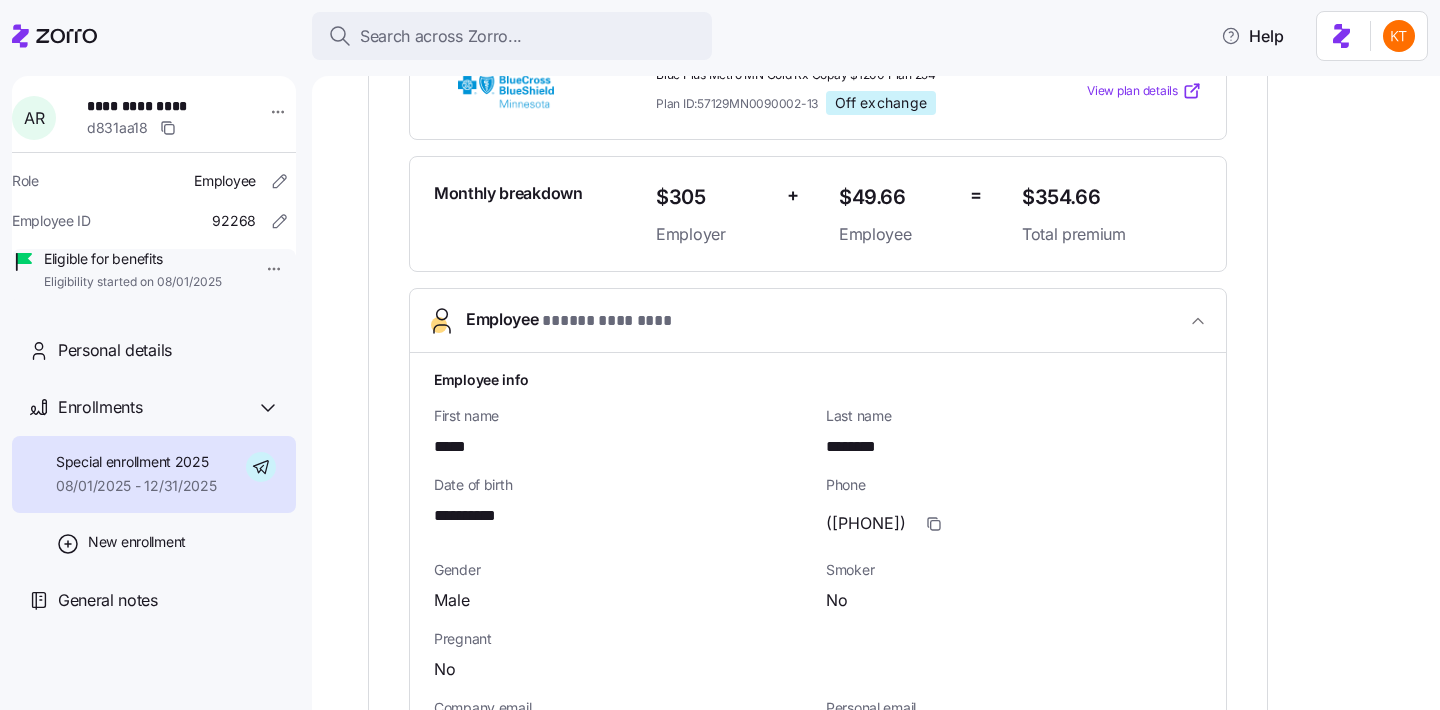 click on "**********" at bounding box center [876, 393] 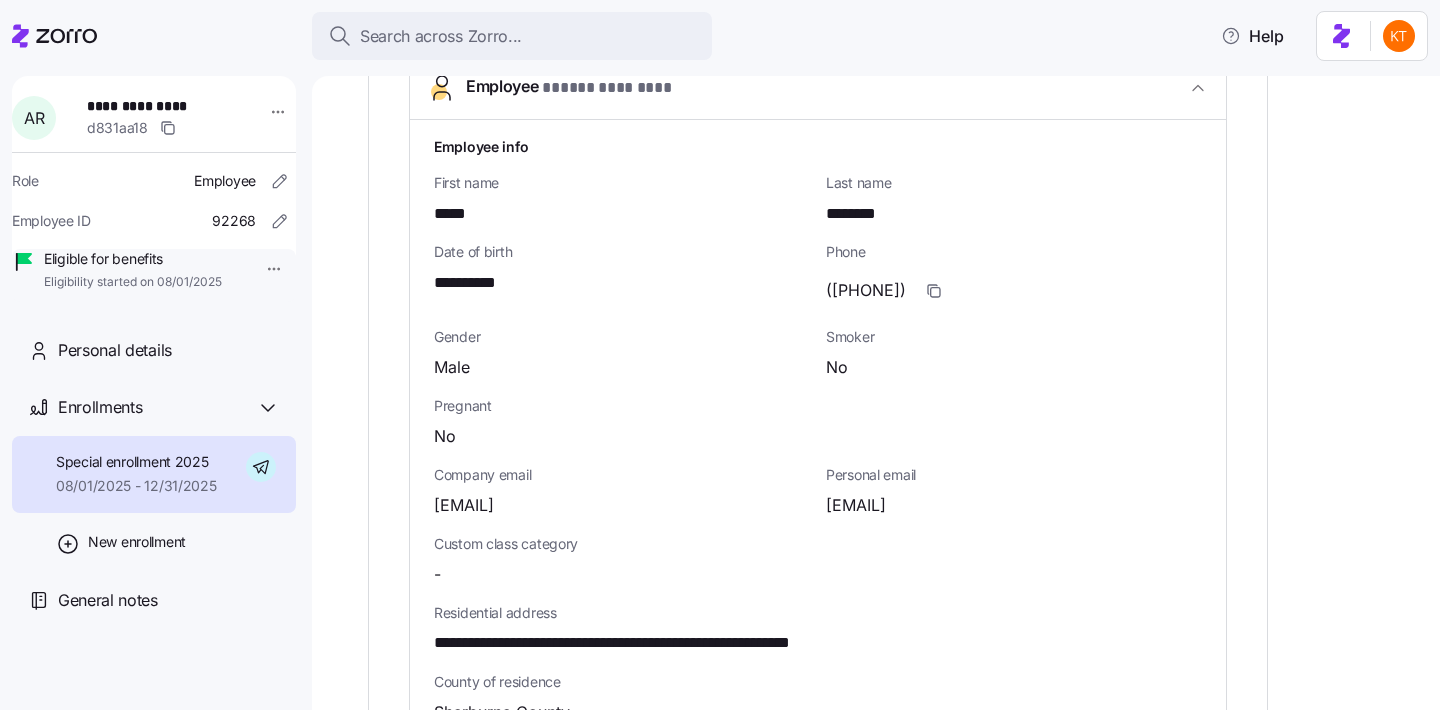 scroll, scrollTop: 809, scrollLeft: 0, axis: vertical 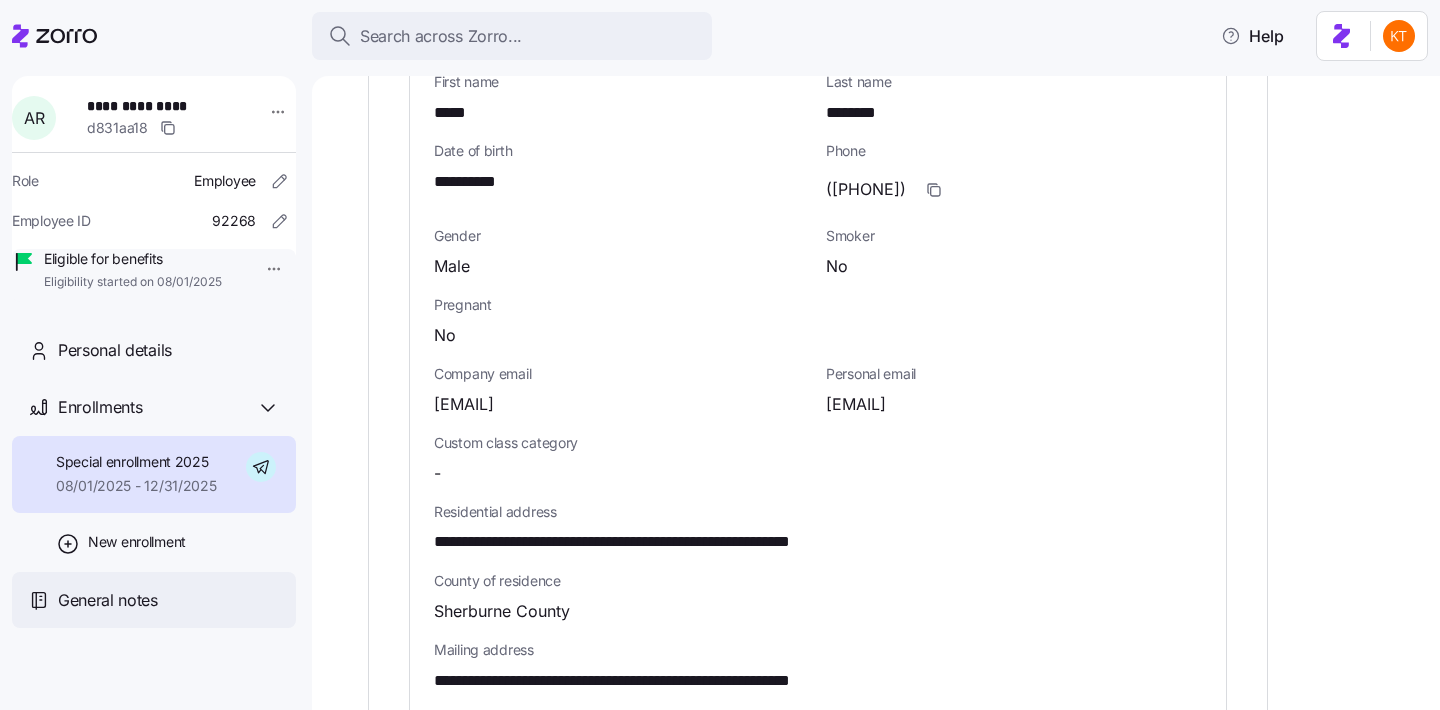 click on "General notes" at bounding box center [154, 600] 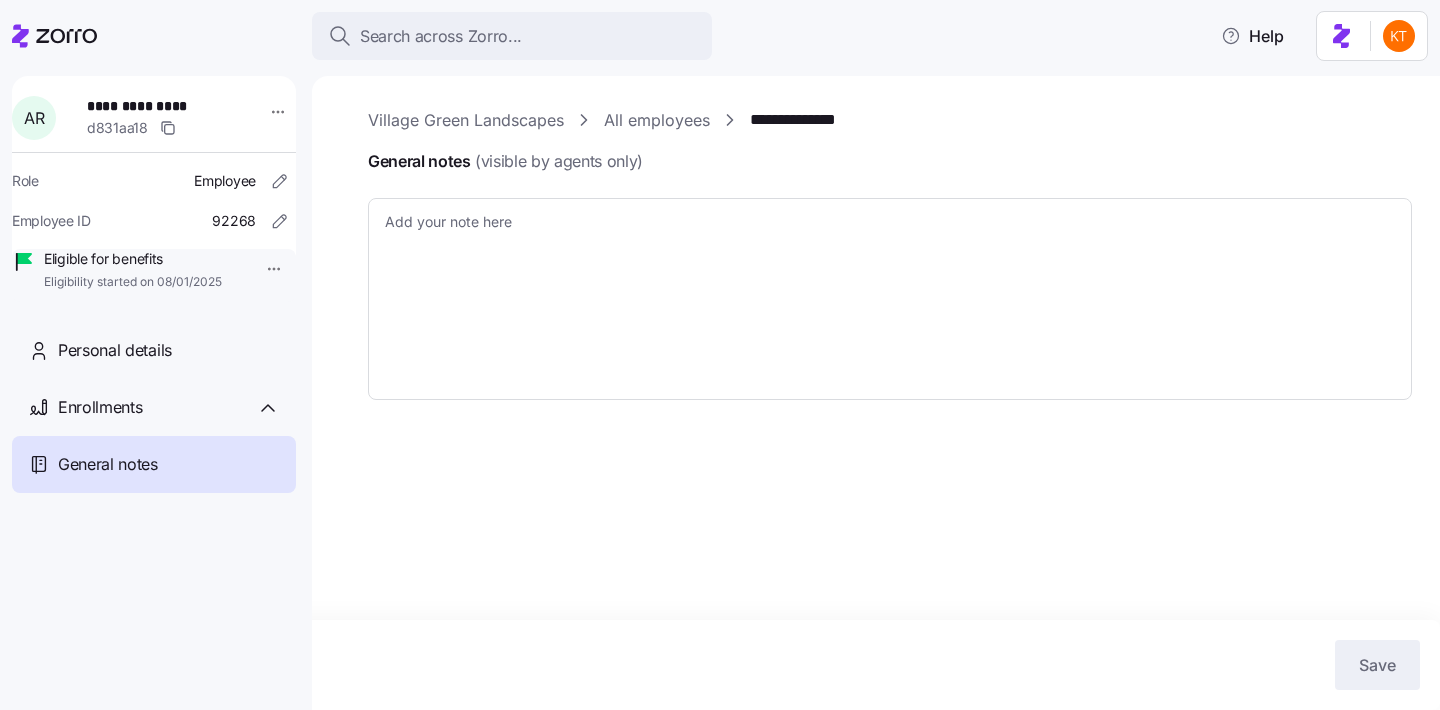 type on "x" 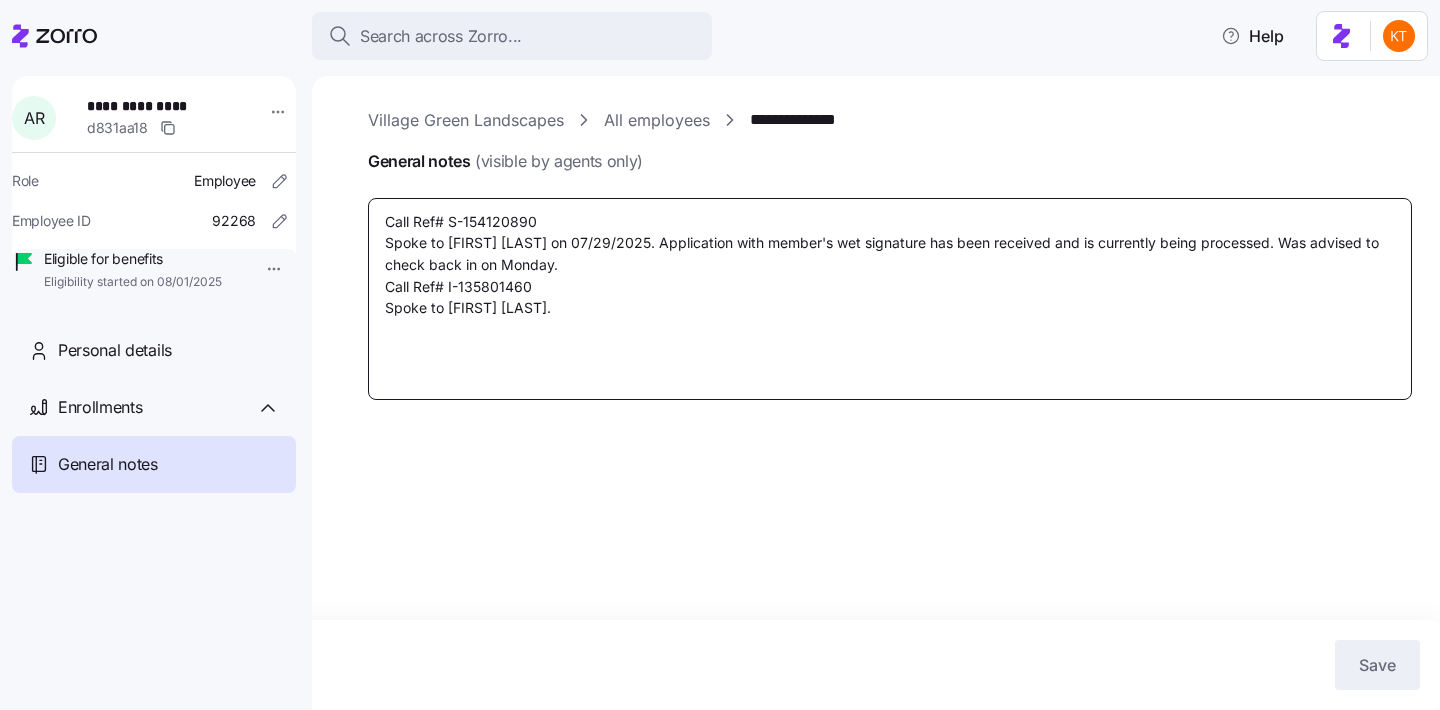 click on "Call Ref# S-154120890
Spoke to Shirley H. on 07/29/2025. Application with member's wet signature has been received and is currently being processed. Was advised to check back in on Monday.
Call Ref# I-135801460
Spoke to Janice R." at bounding box center (890, 299) 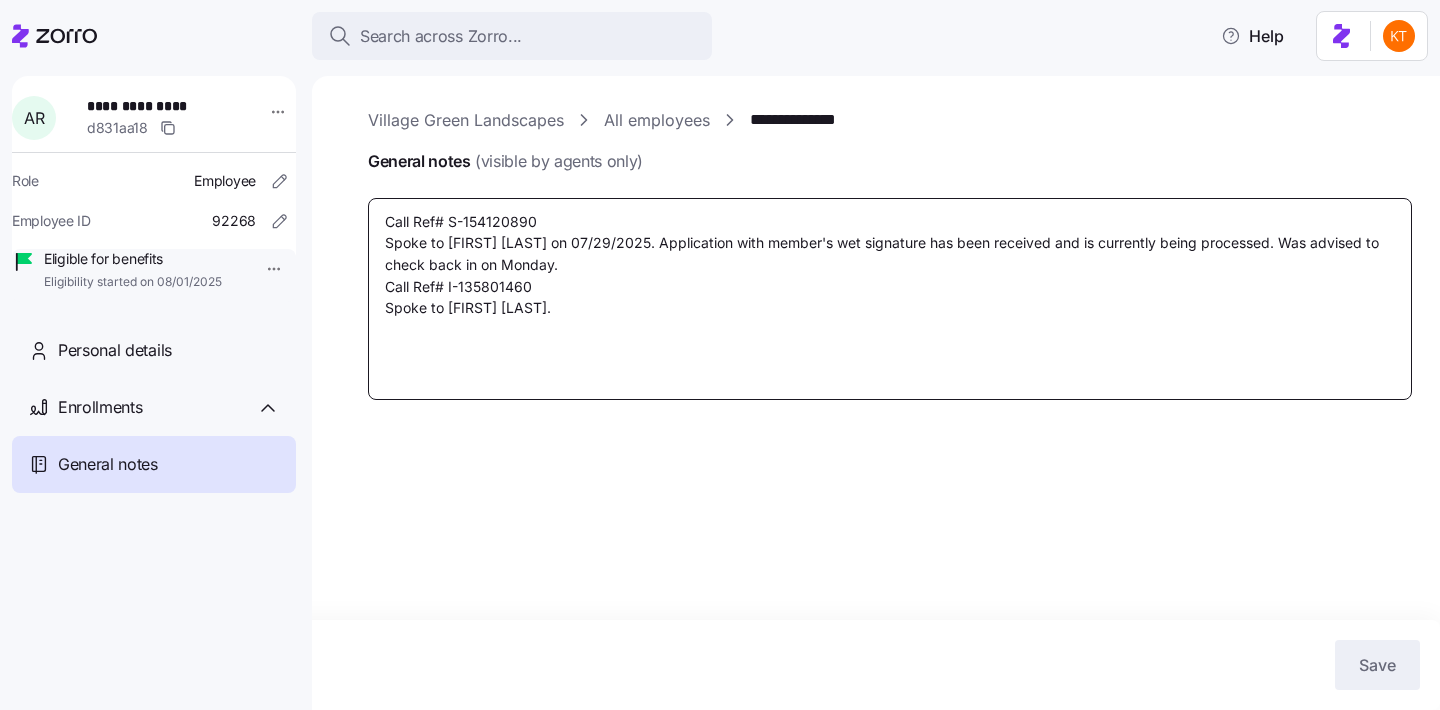 type on "x" 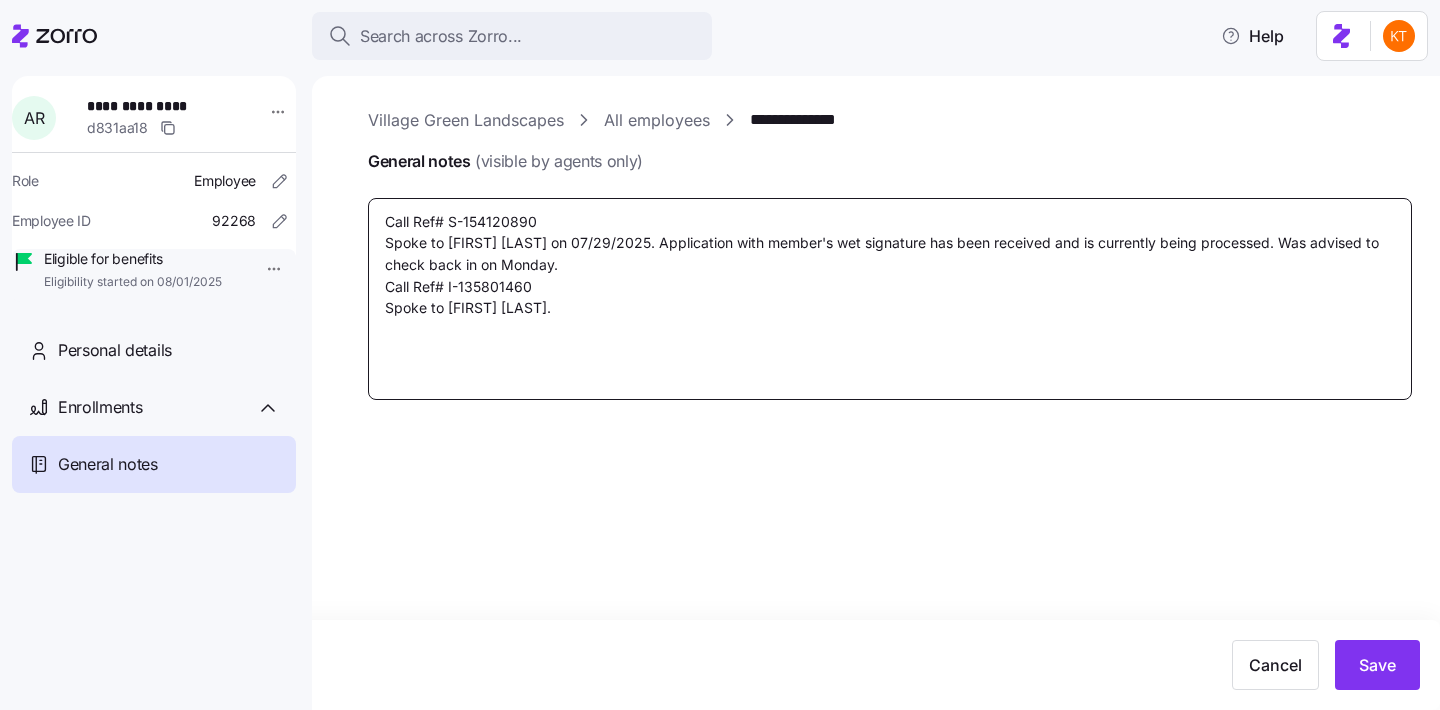 type on "x" 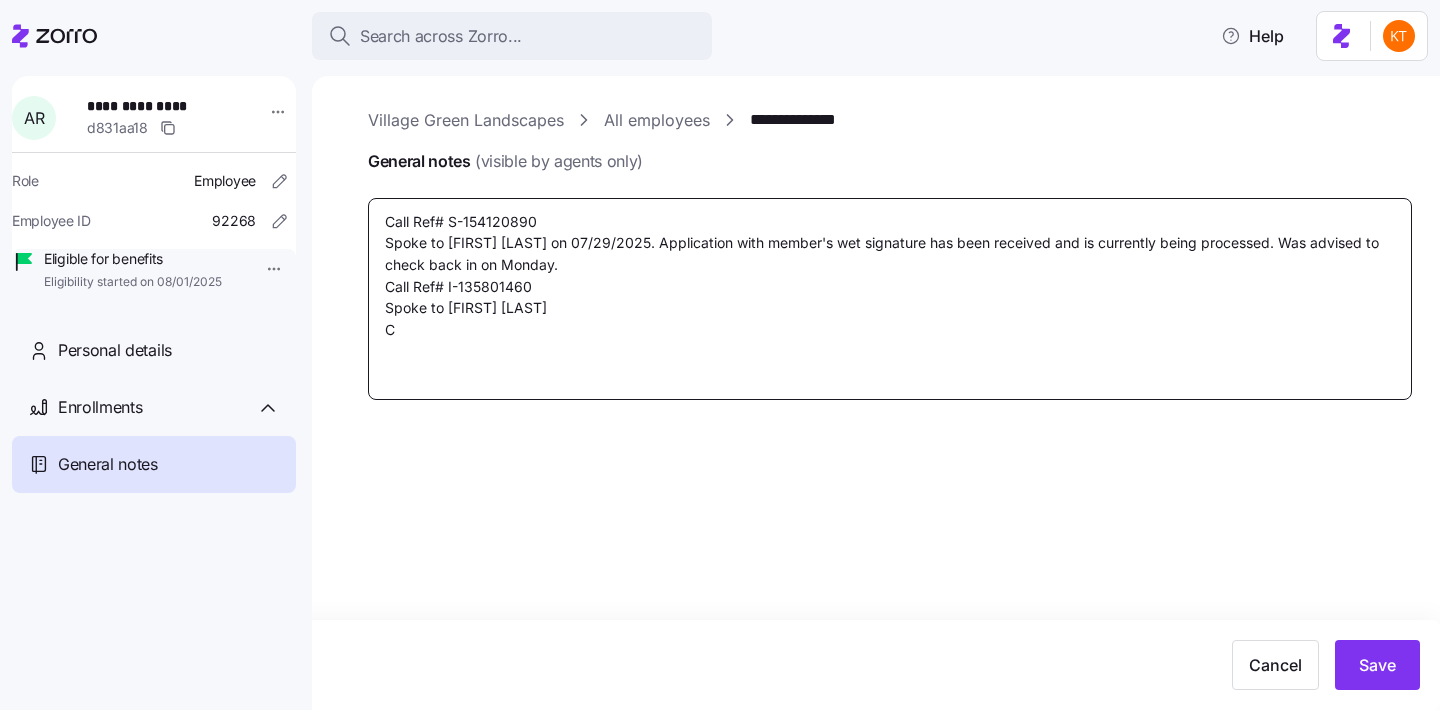 type on "x" 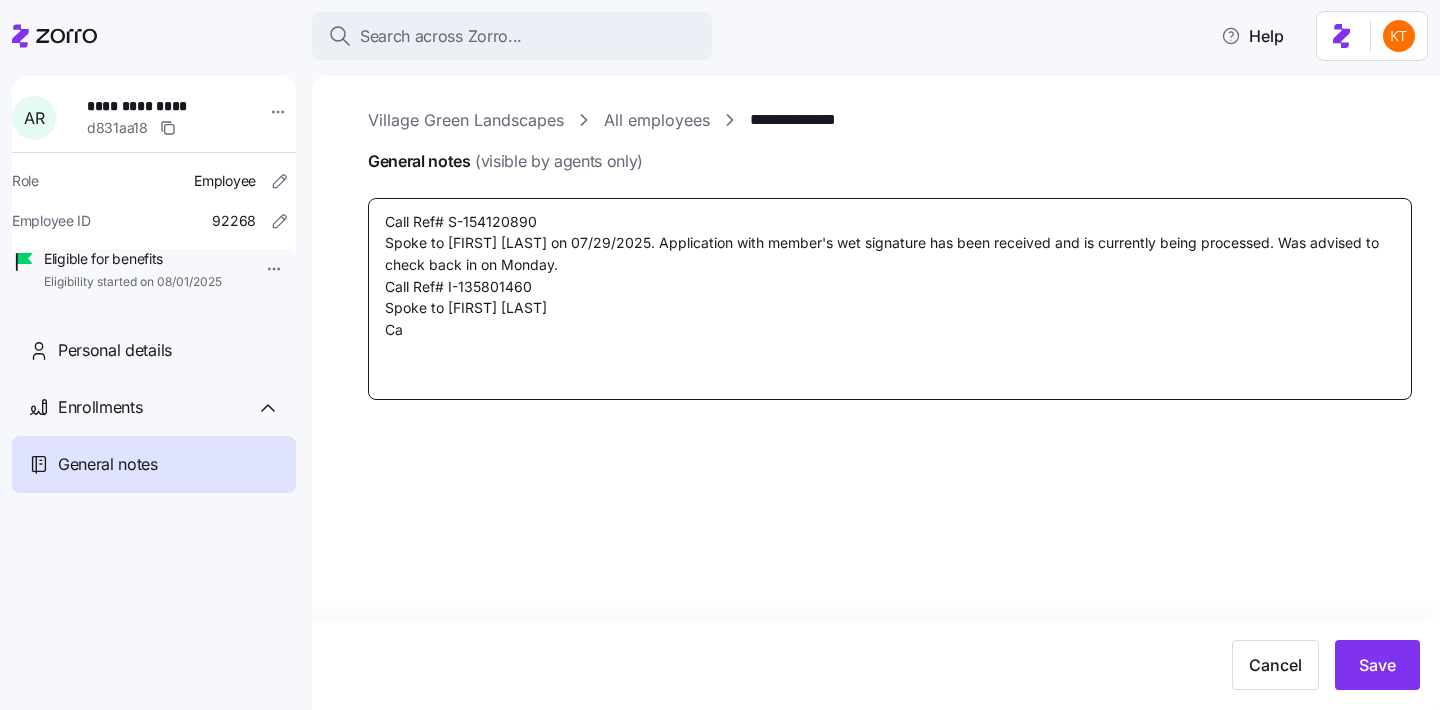 type on "x" 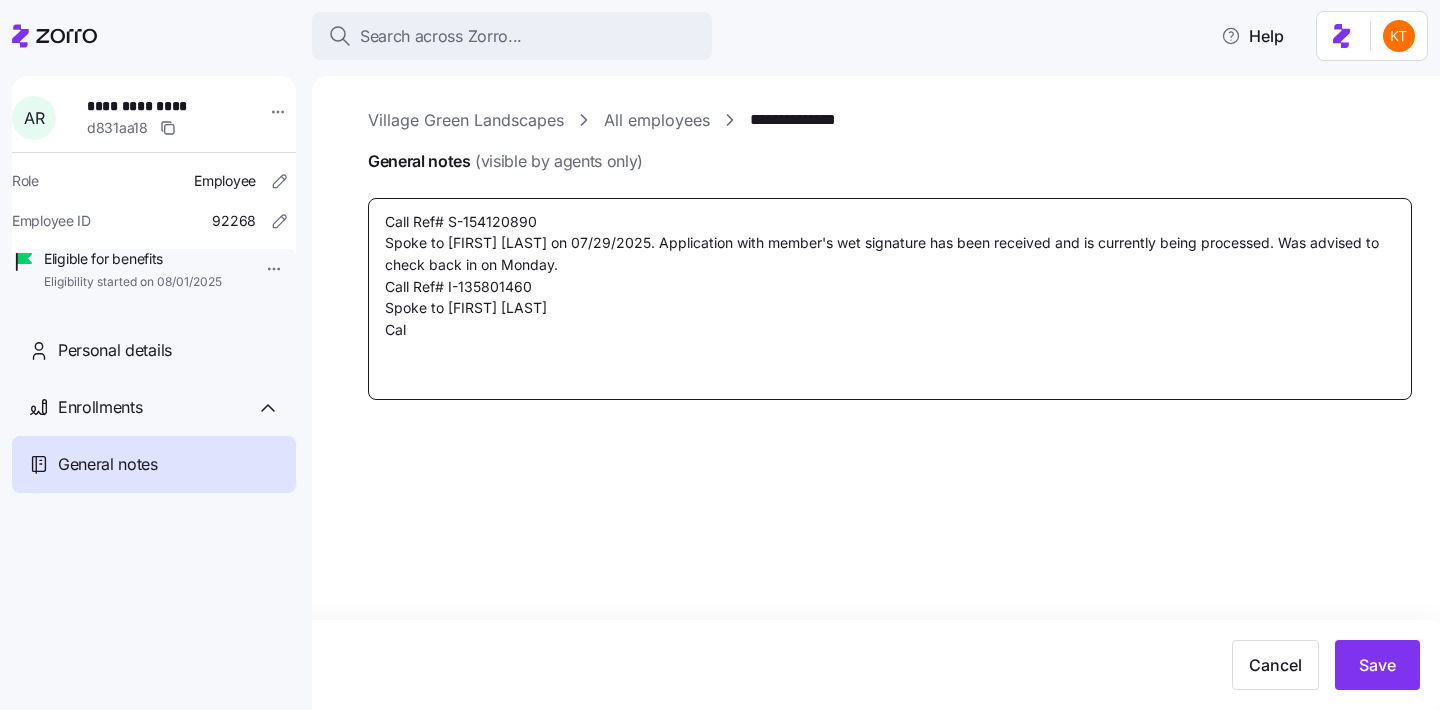 type on "x" 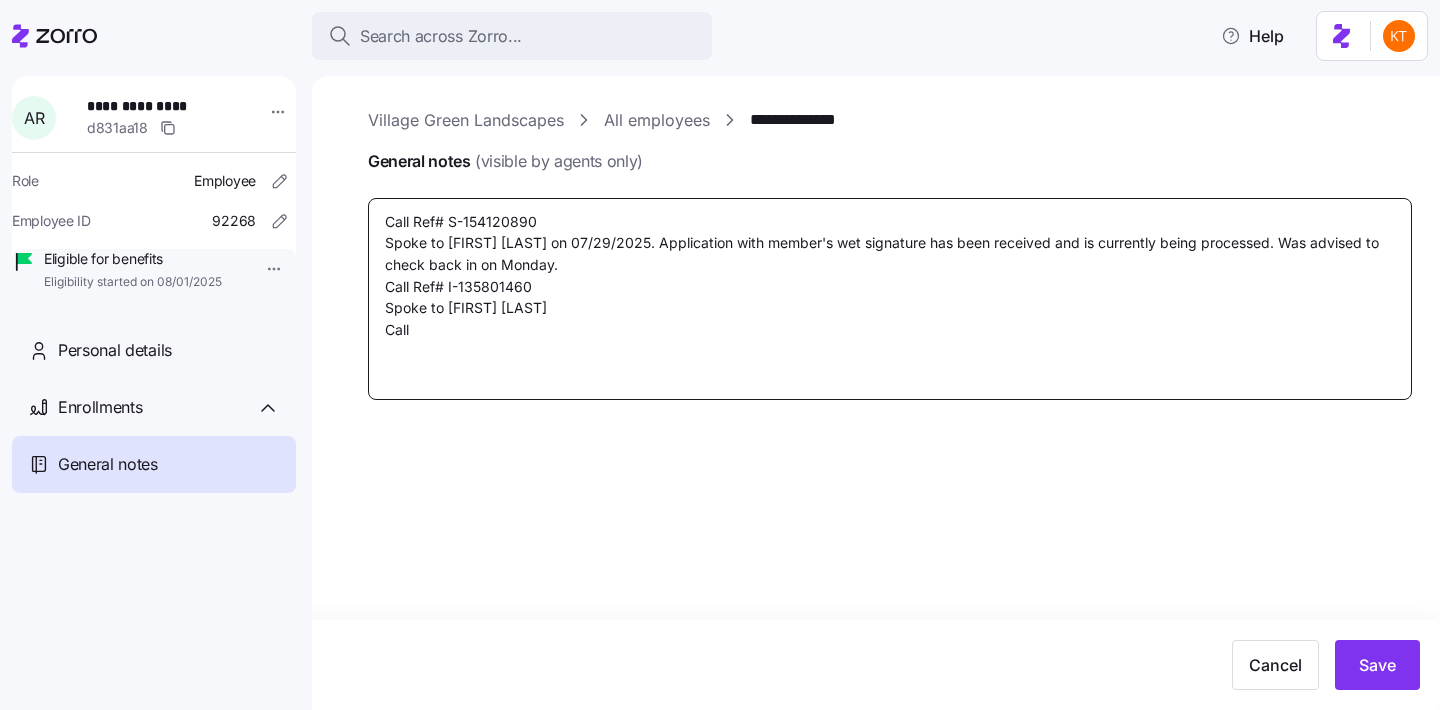 type on "x" 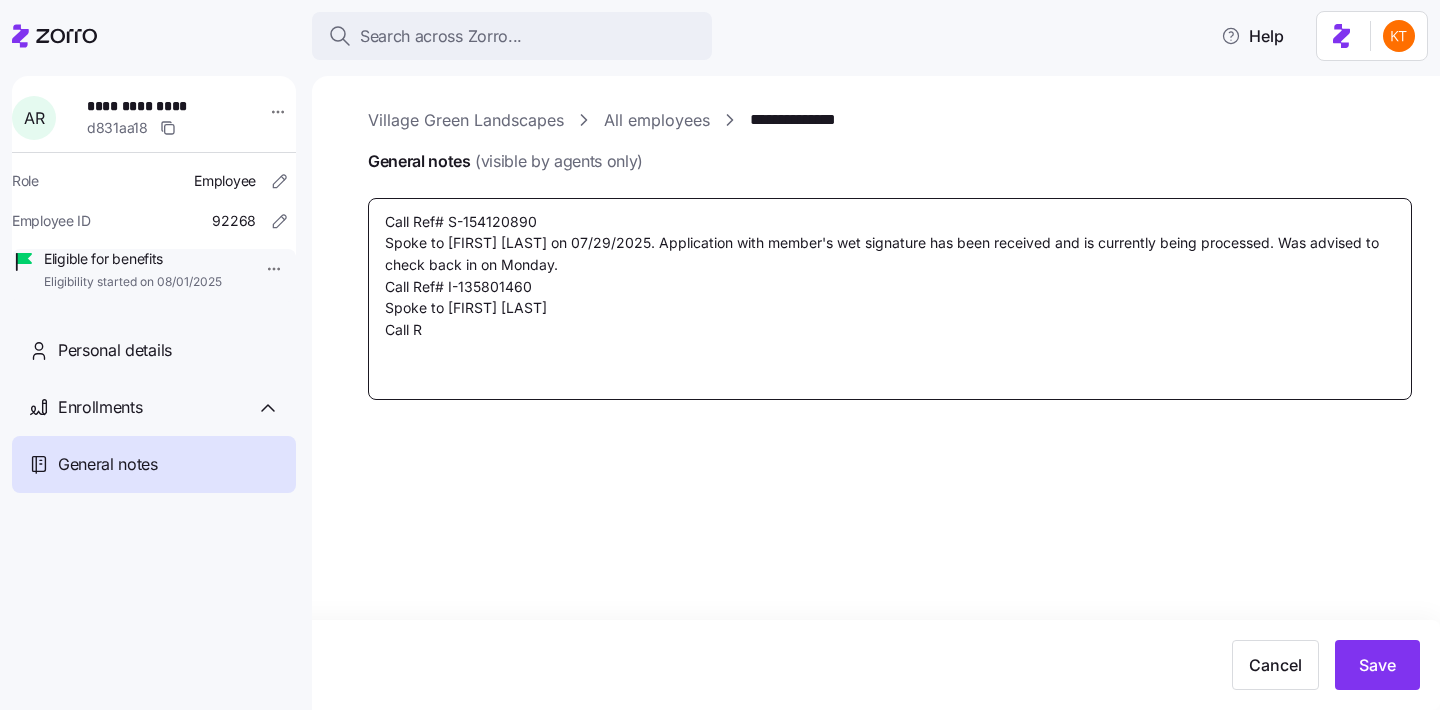 type on "x" 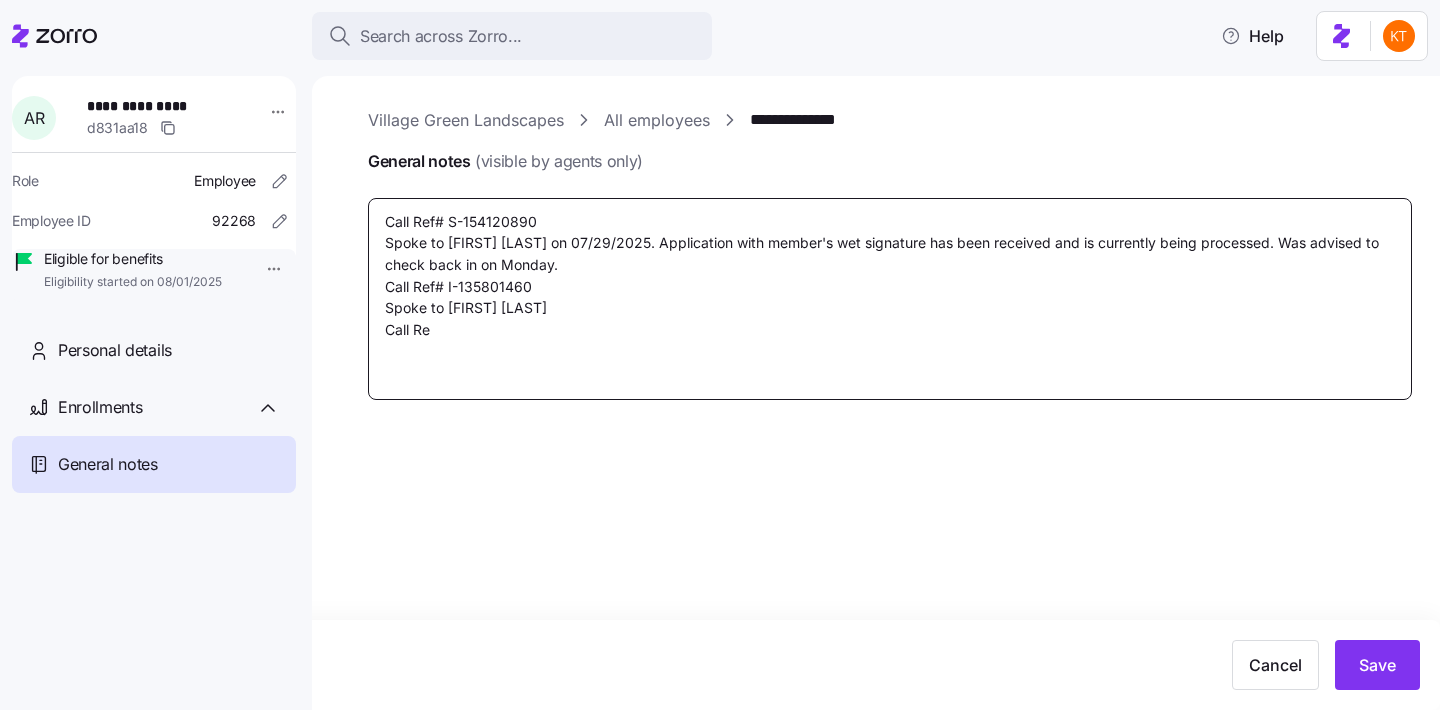 type on "x" 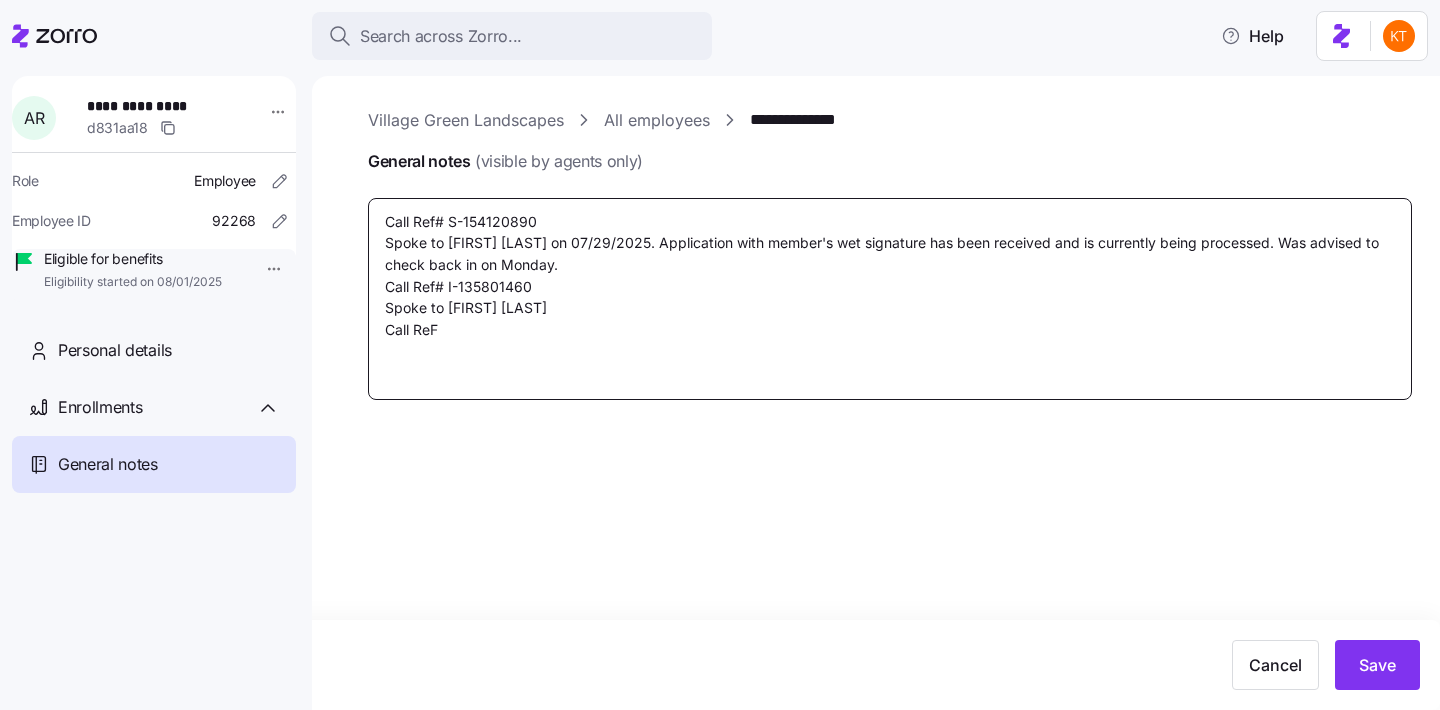 type on "x" 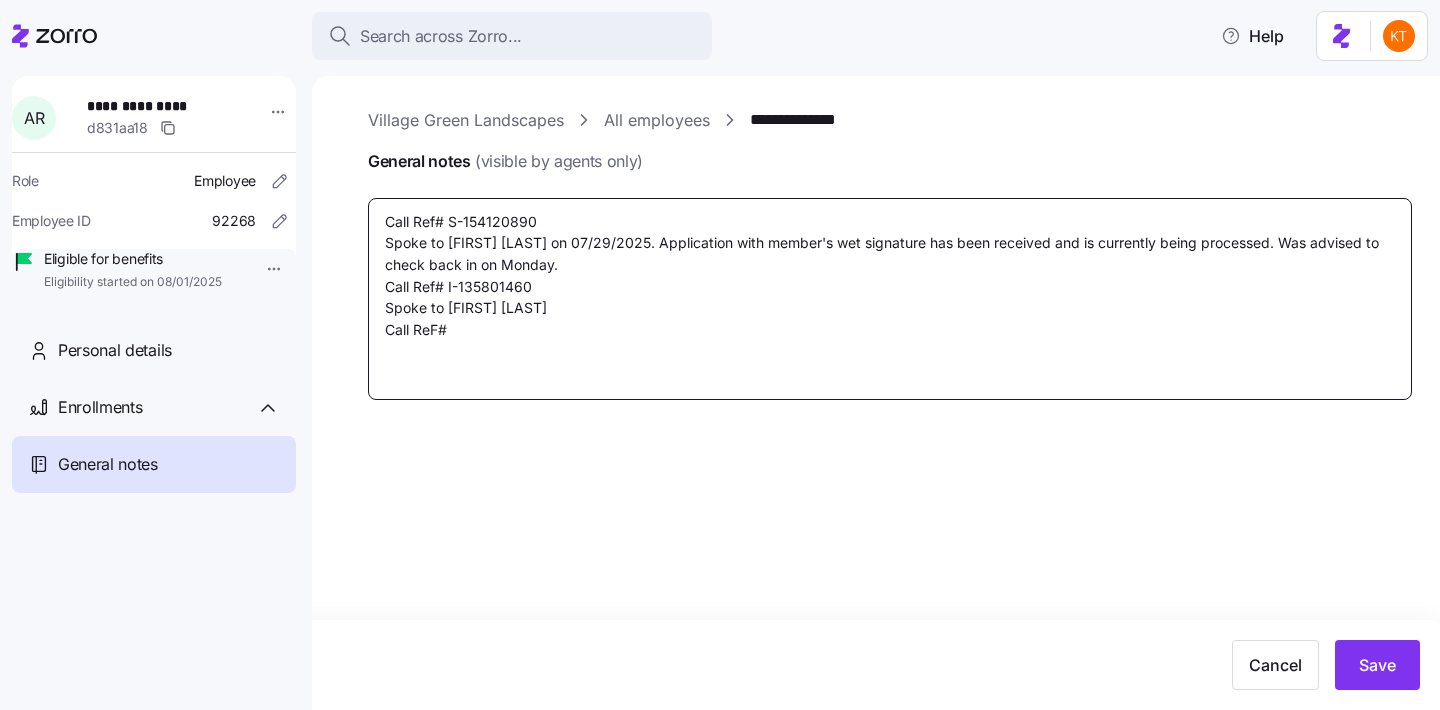 type on "x" 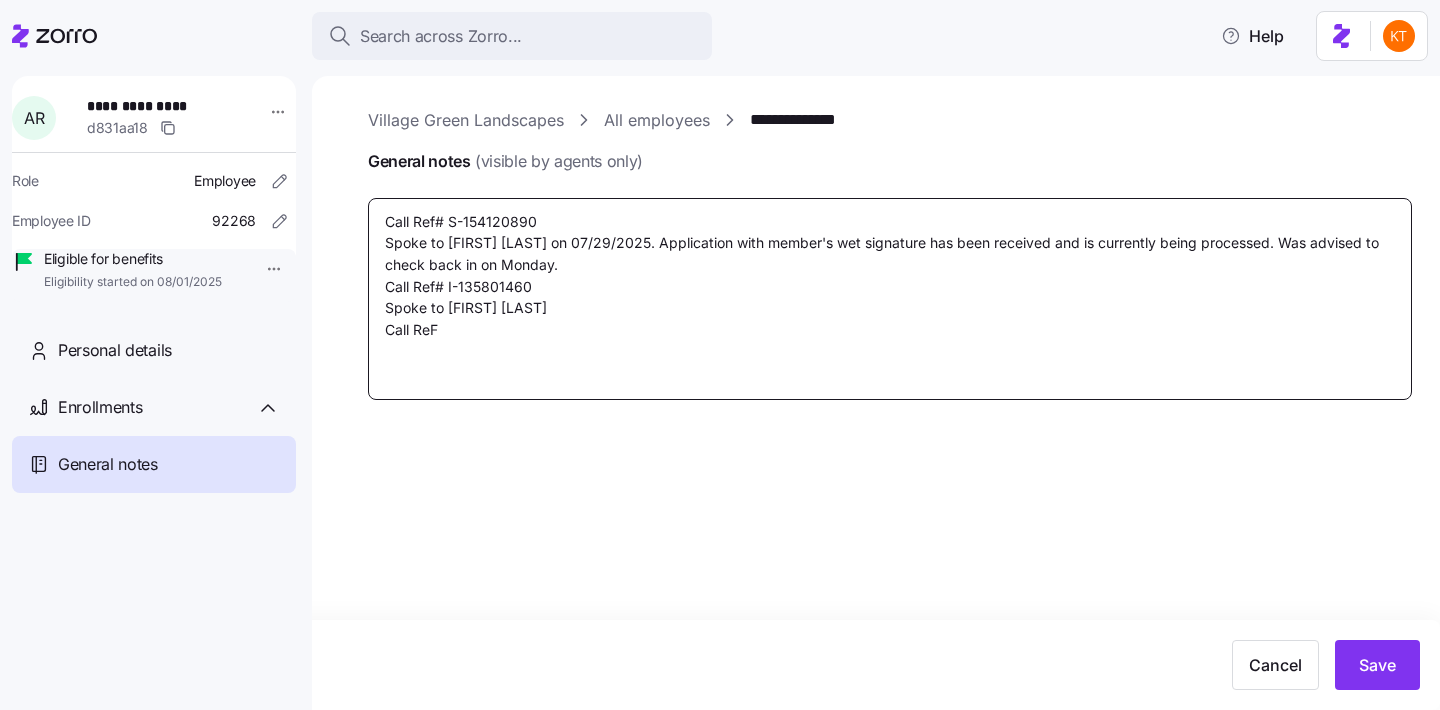 type on "x" 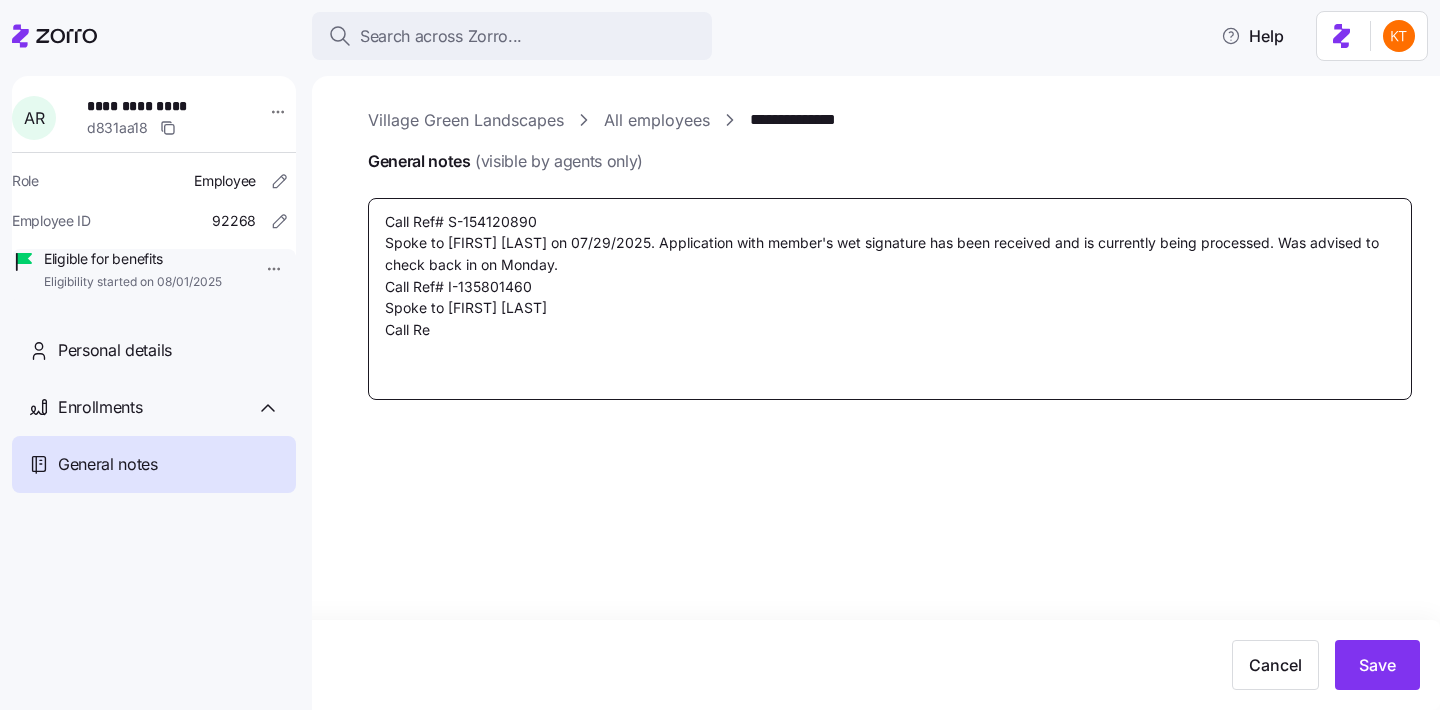 type on "x" 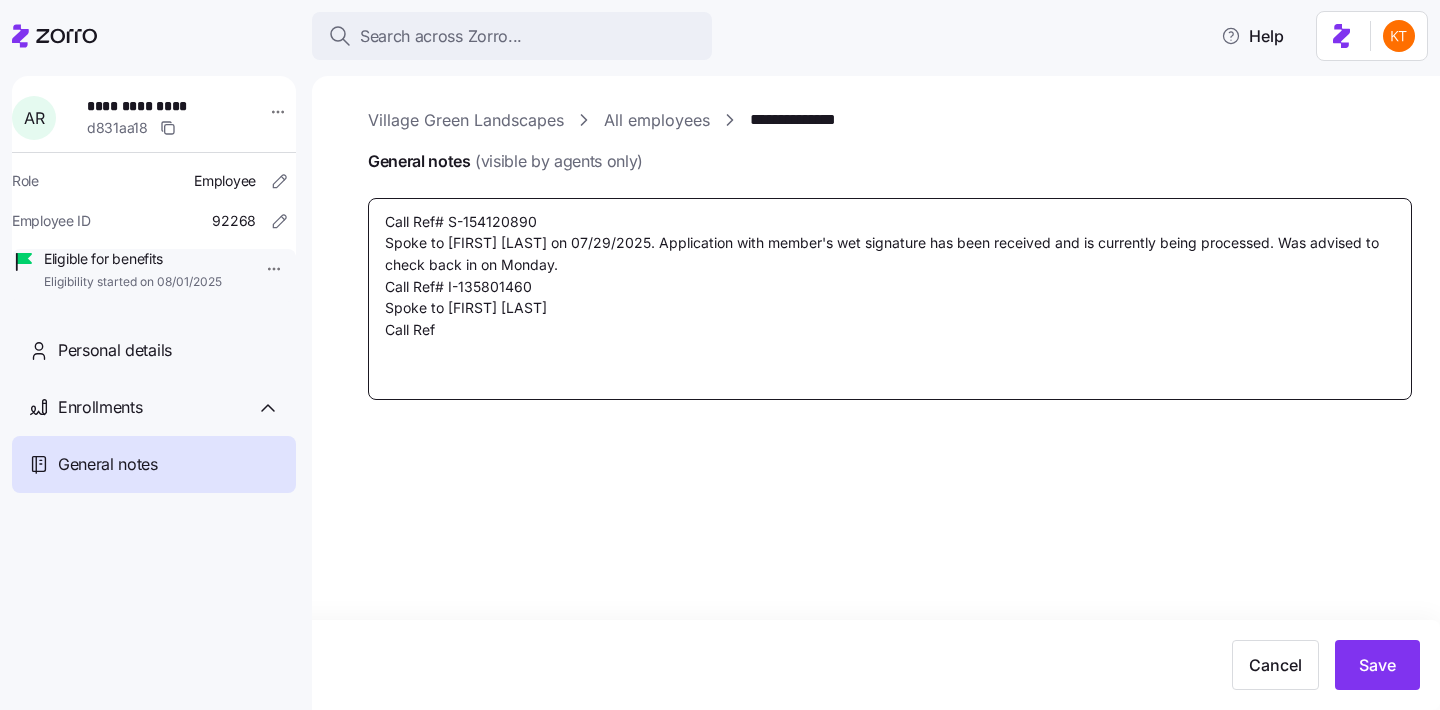 type on "x" 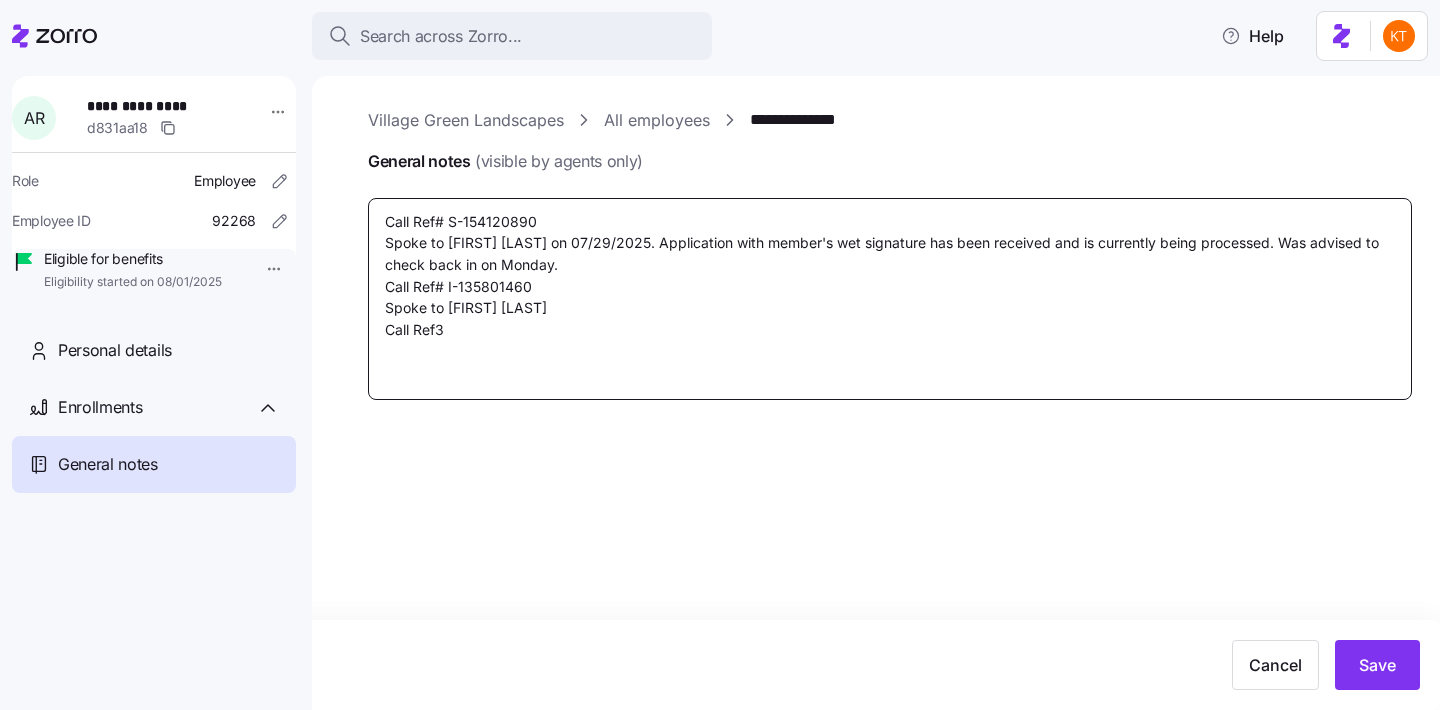 type on "x" 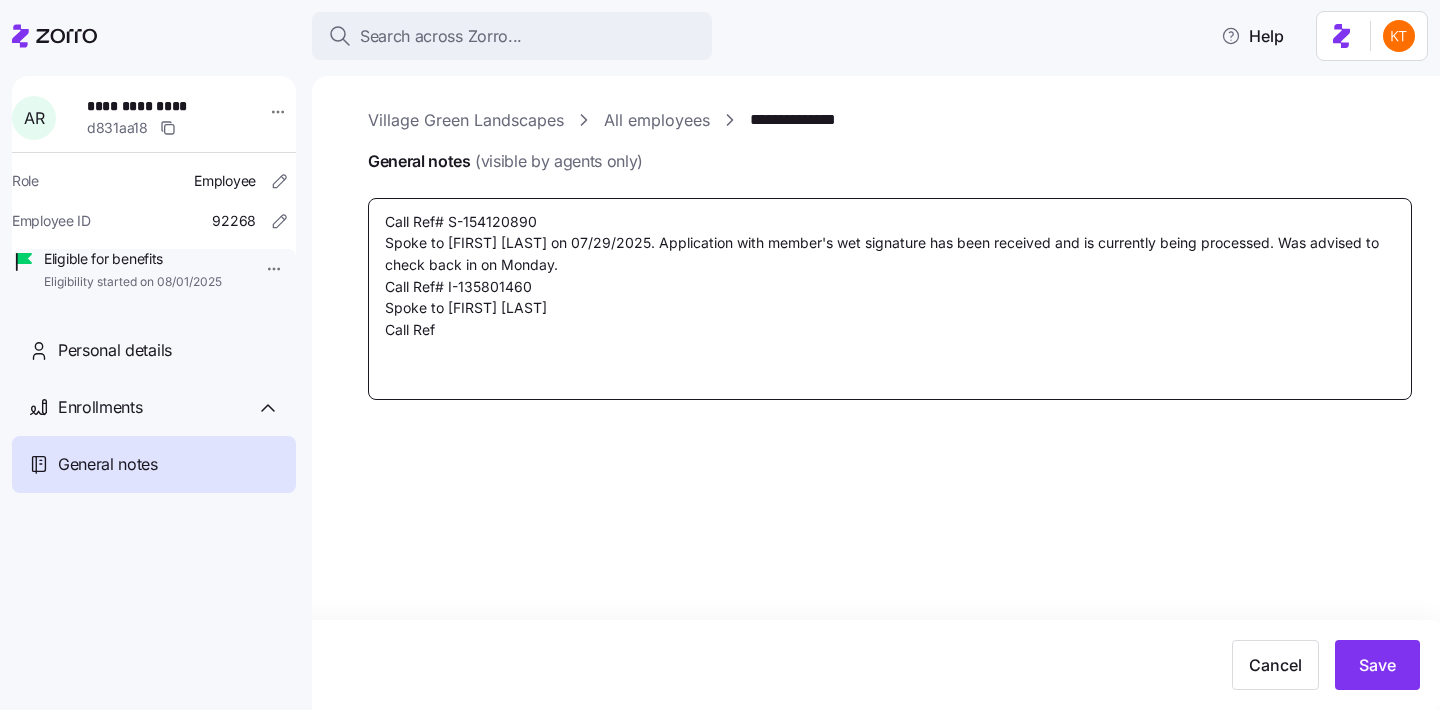 type on "x" 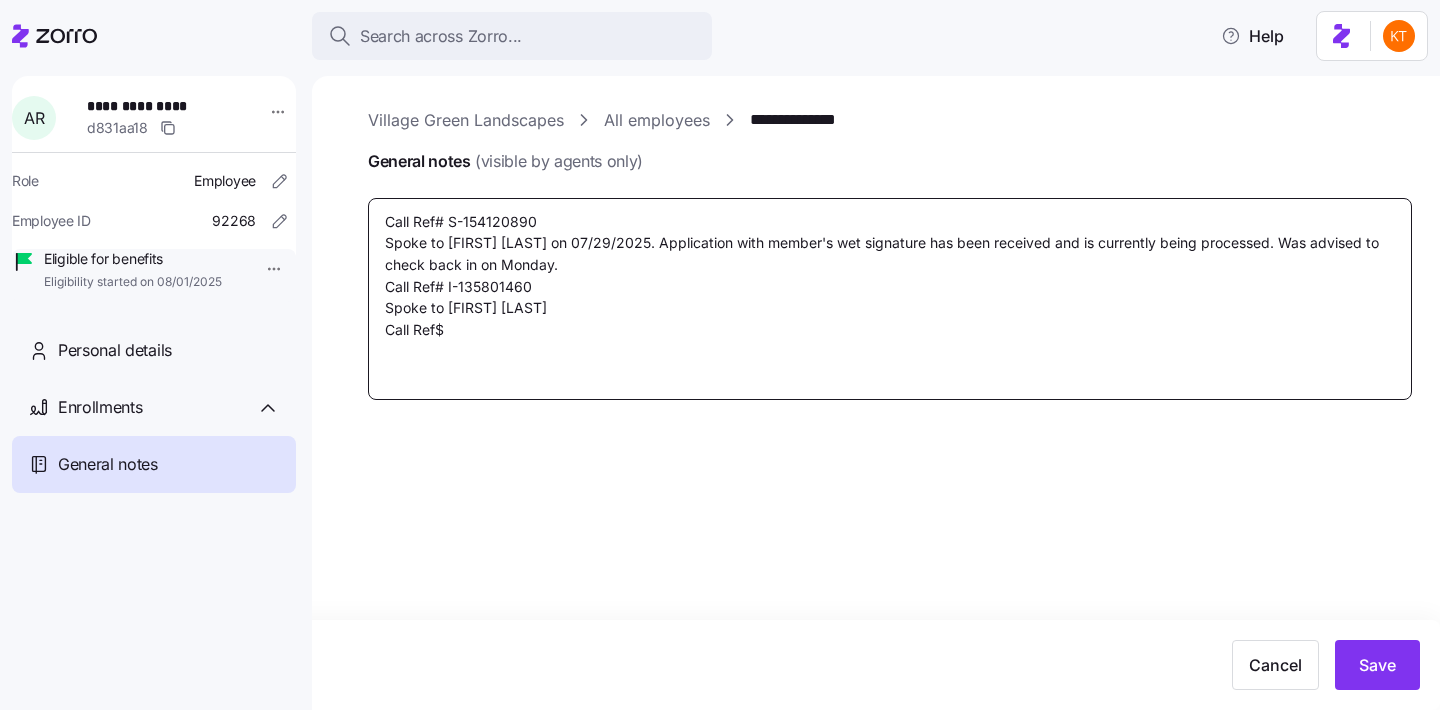 type on "x" 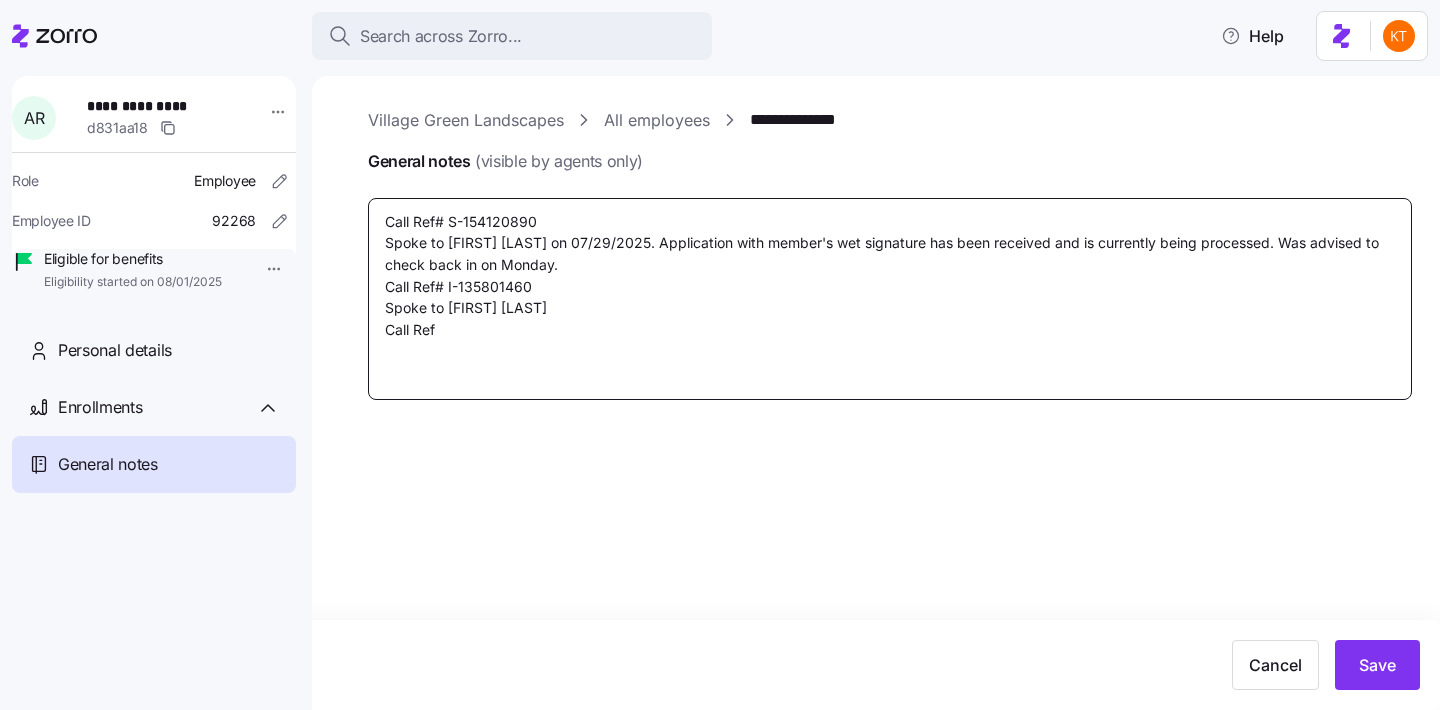 type on "x" 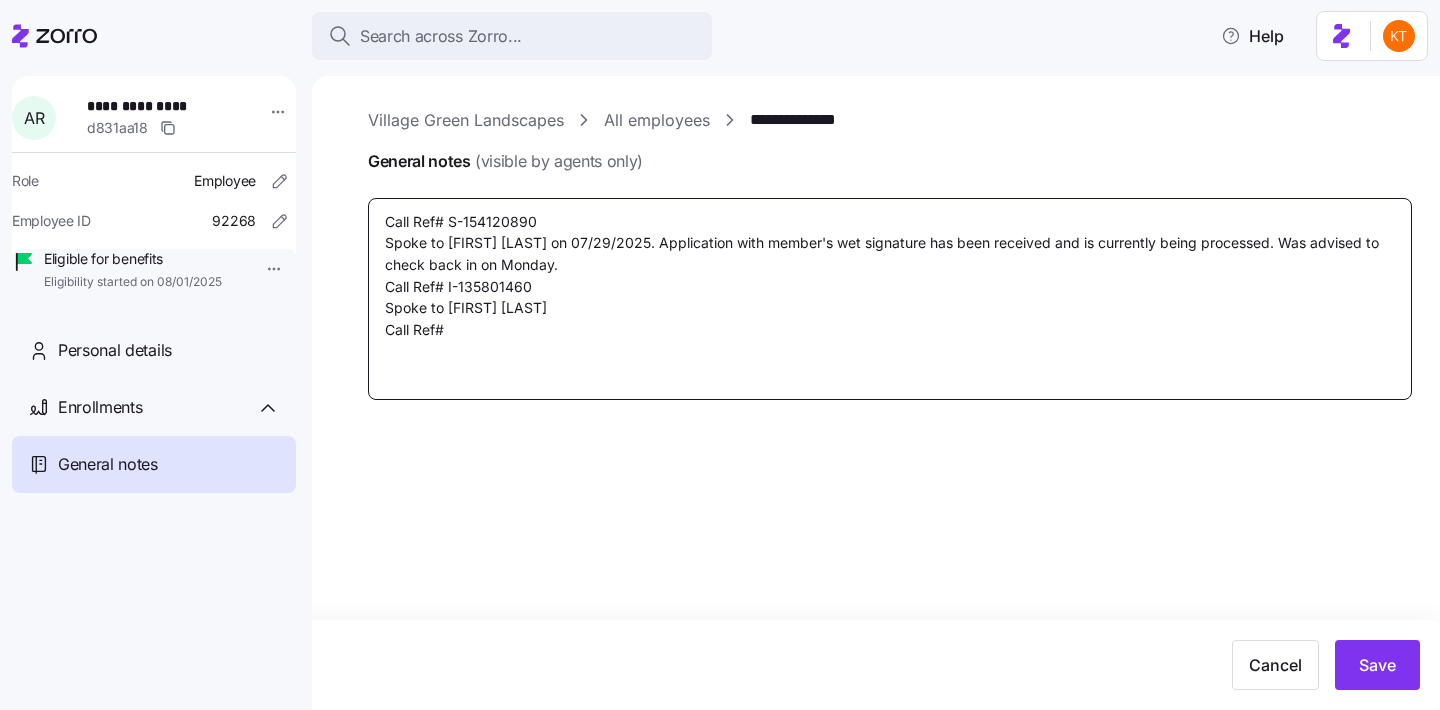 type on "x" 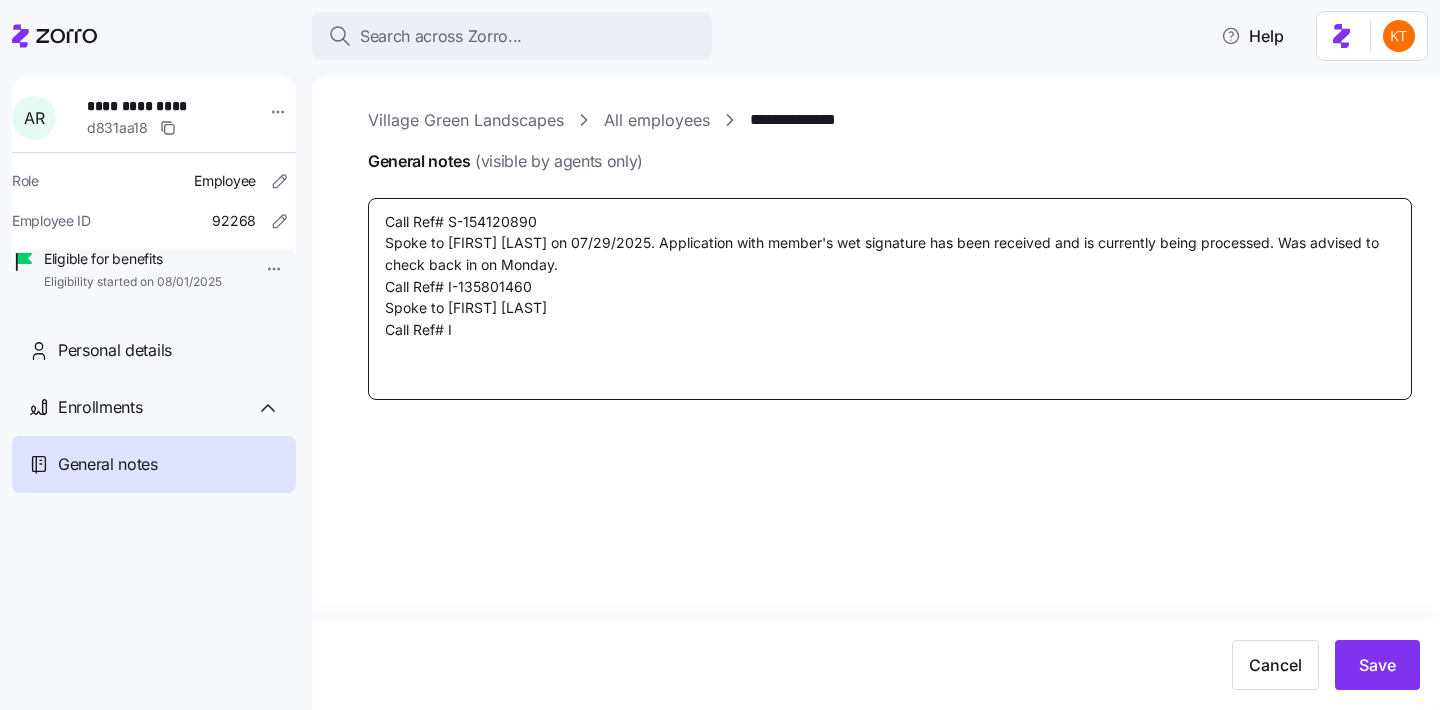 type on "x" 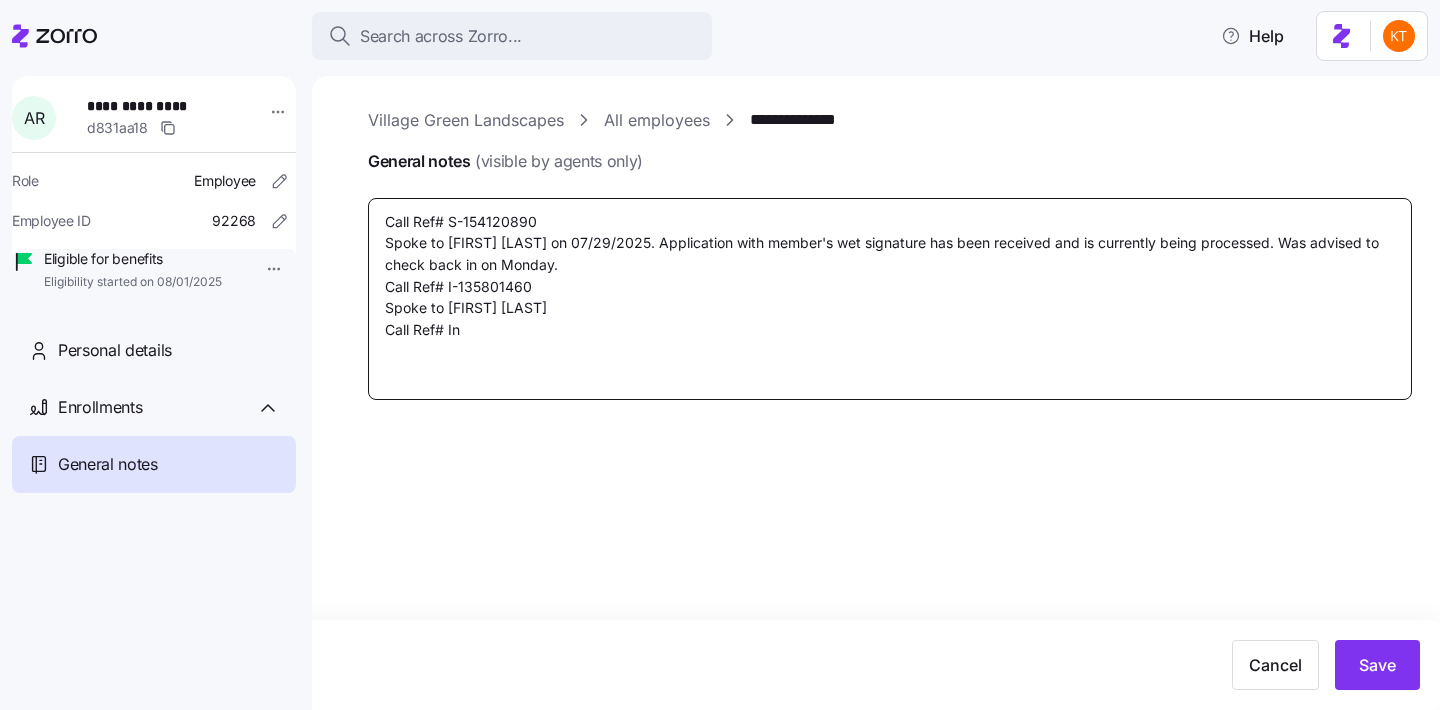 type on "x" 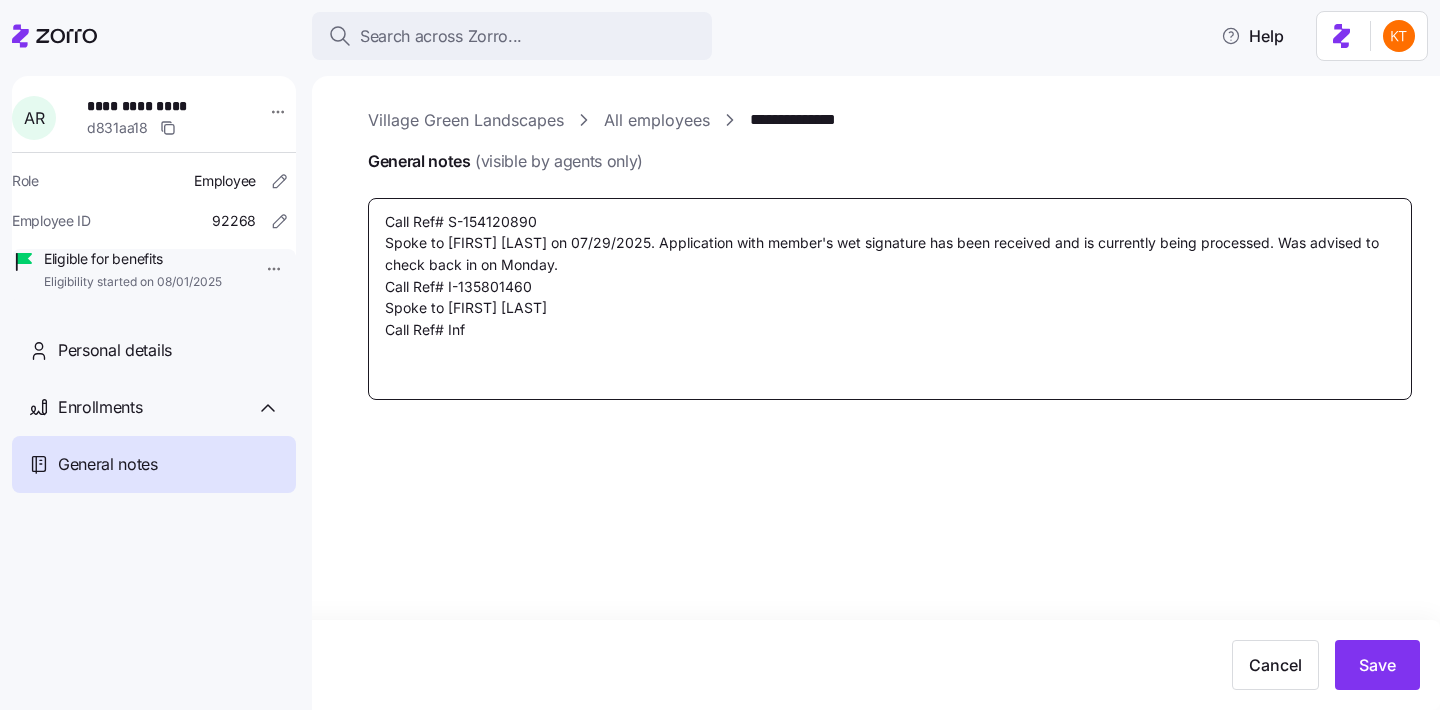 type on "x" 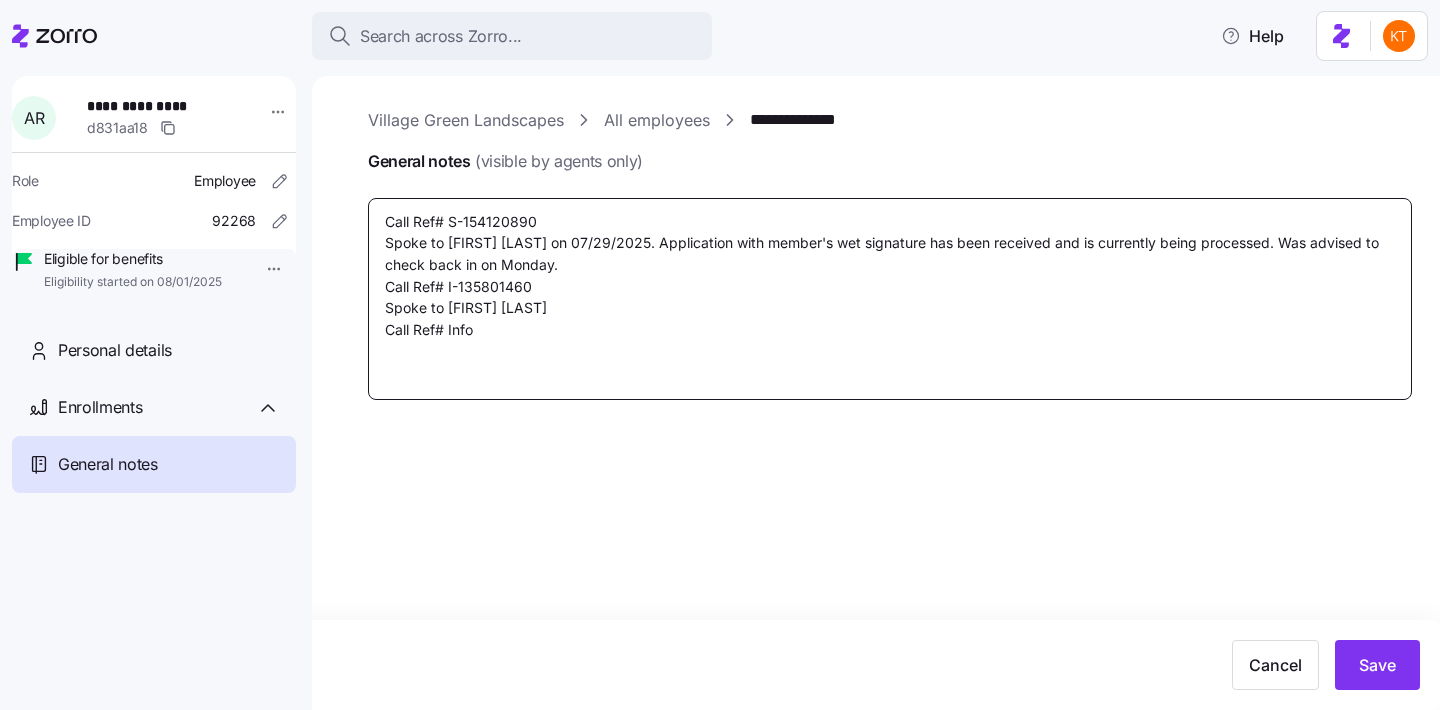 type on "x" 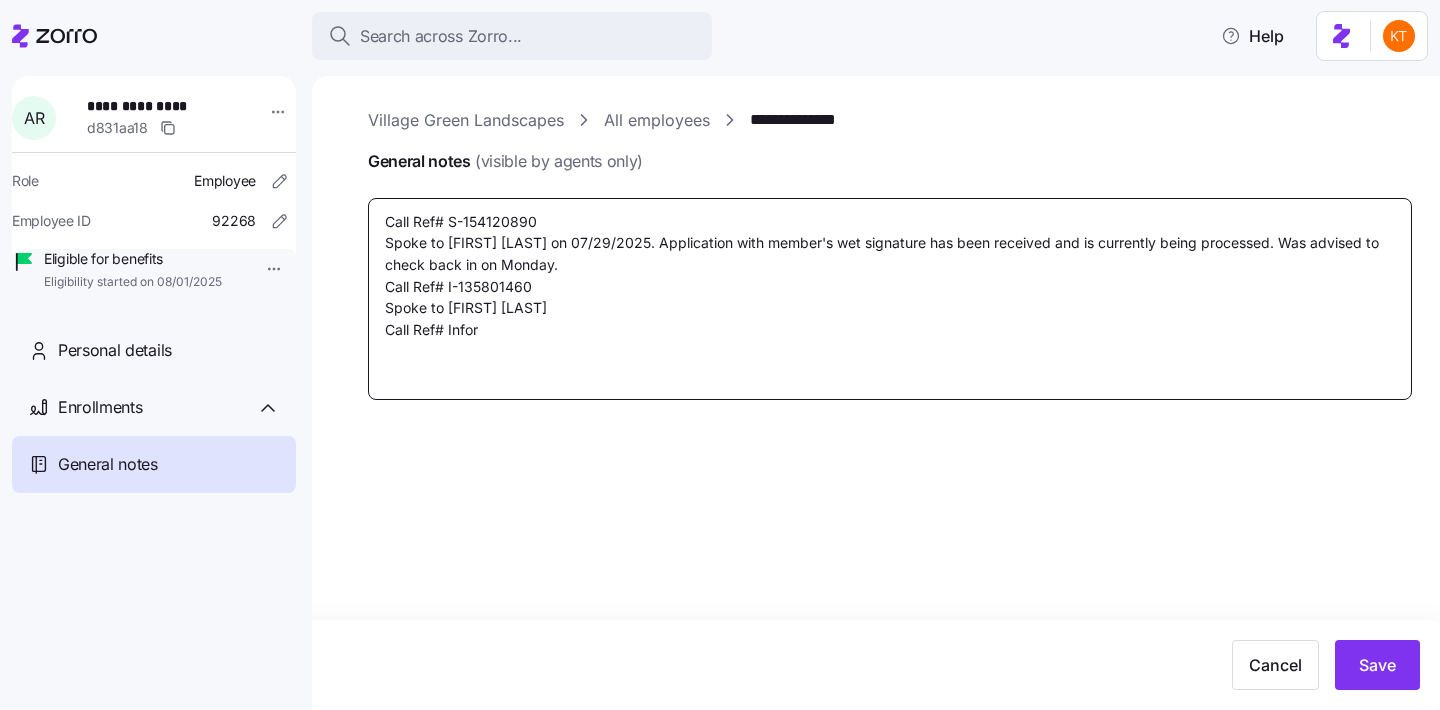 type on "x" 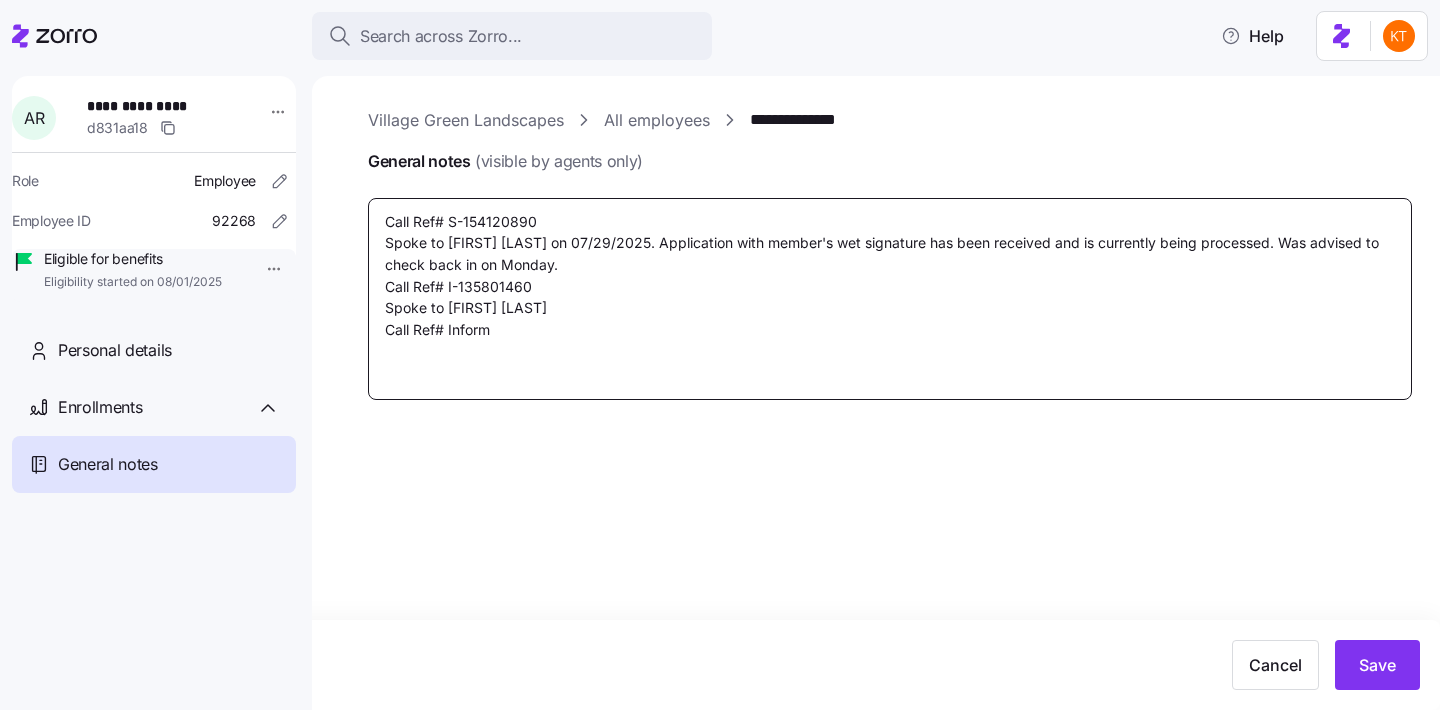 type on "x" 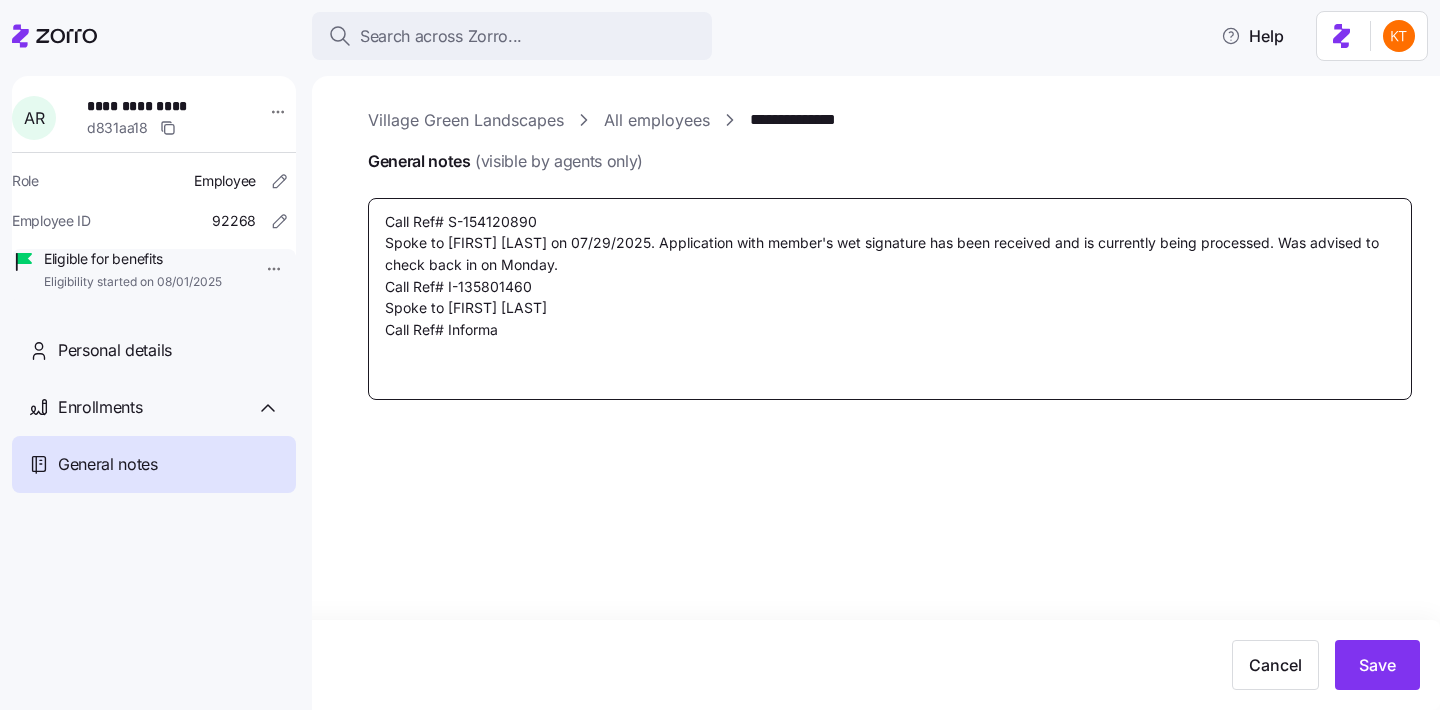 type on "x" 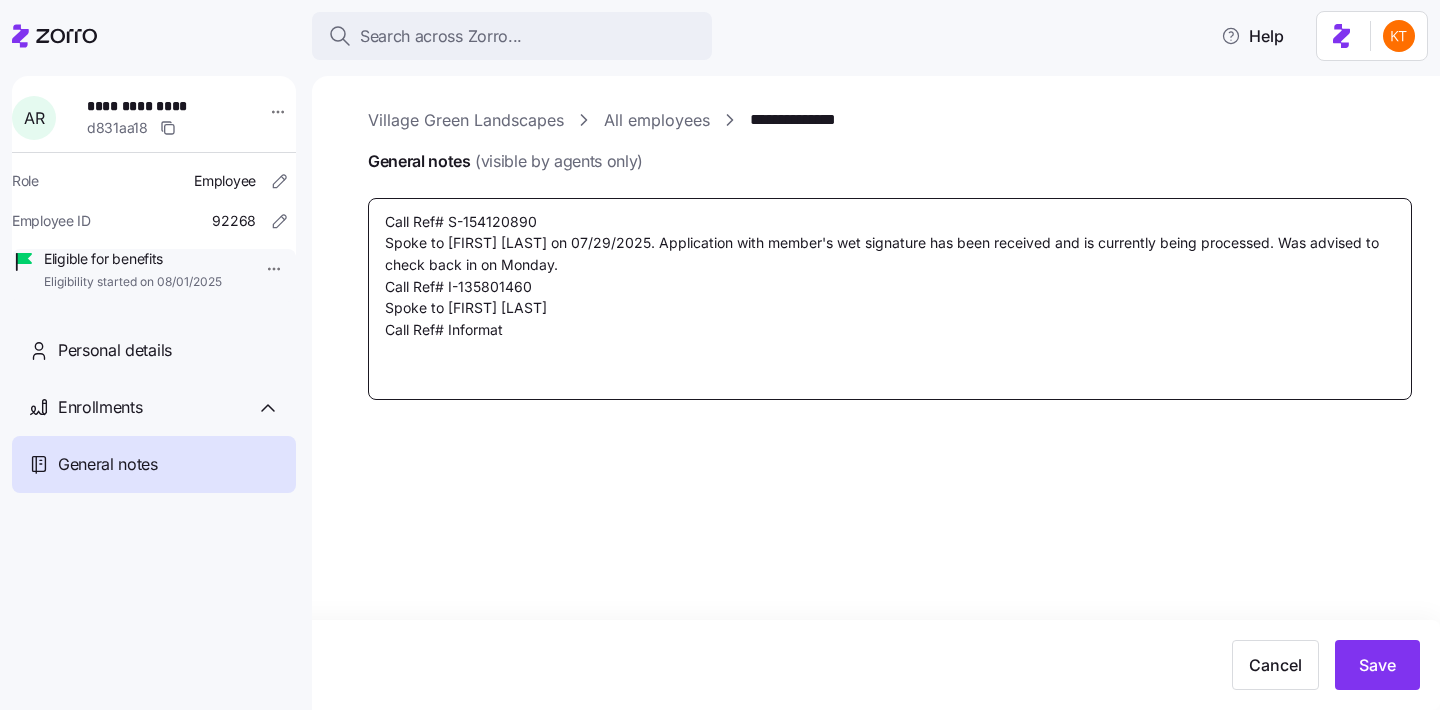 type on "x" 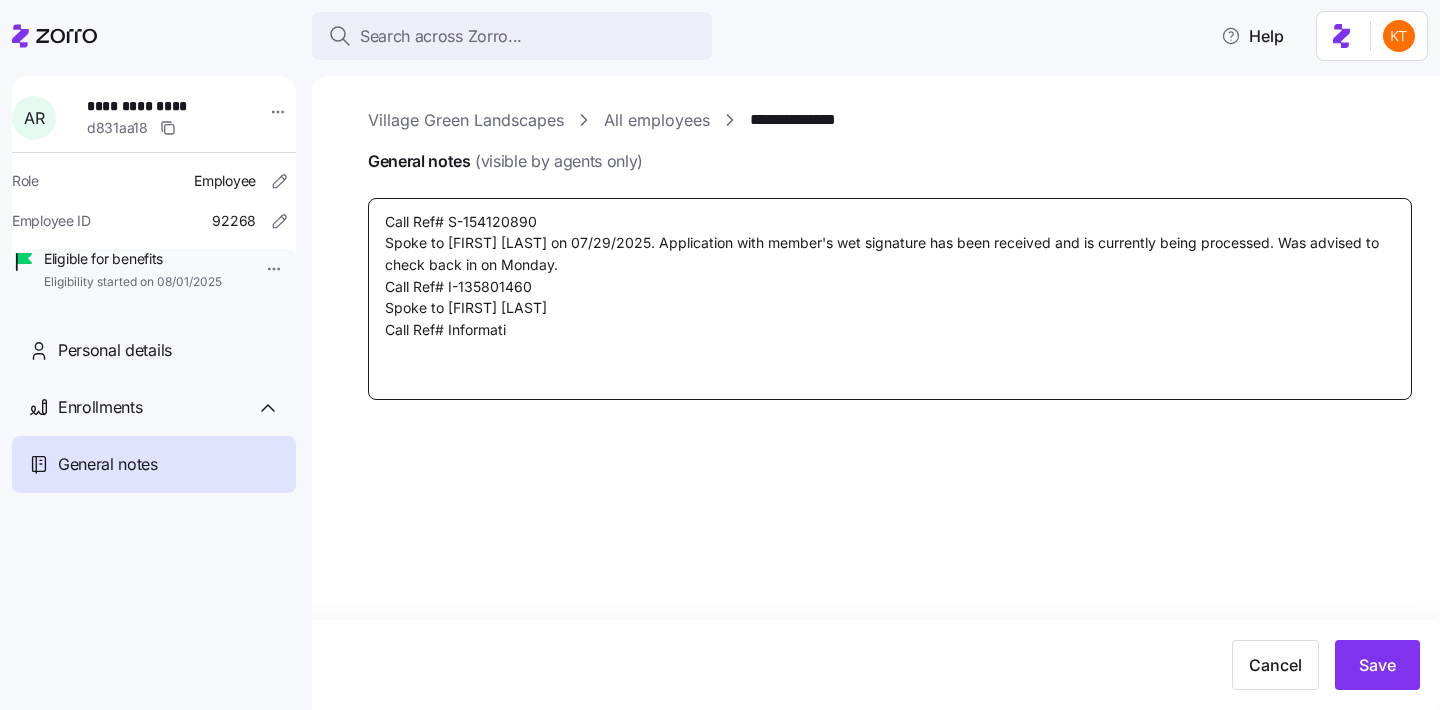 type on "x" 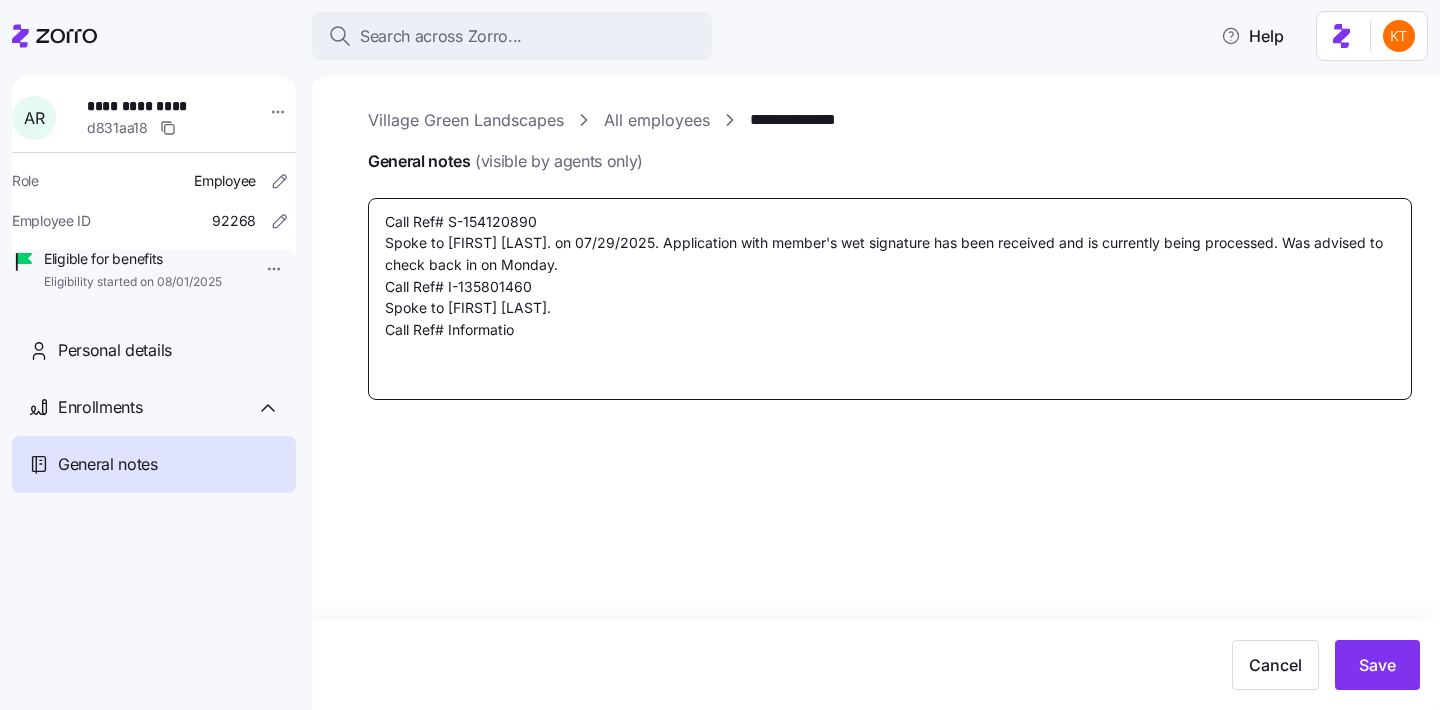 type on "x" 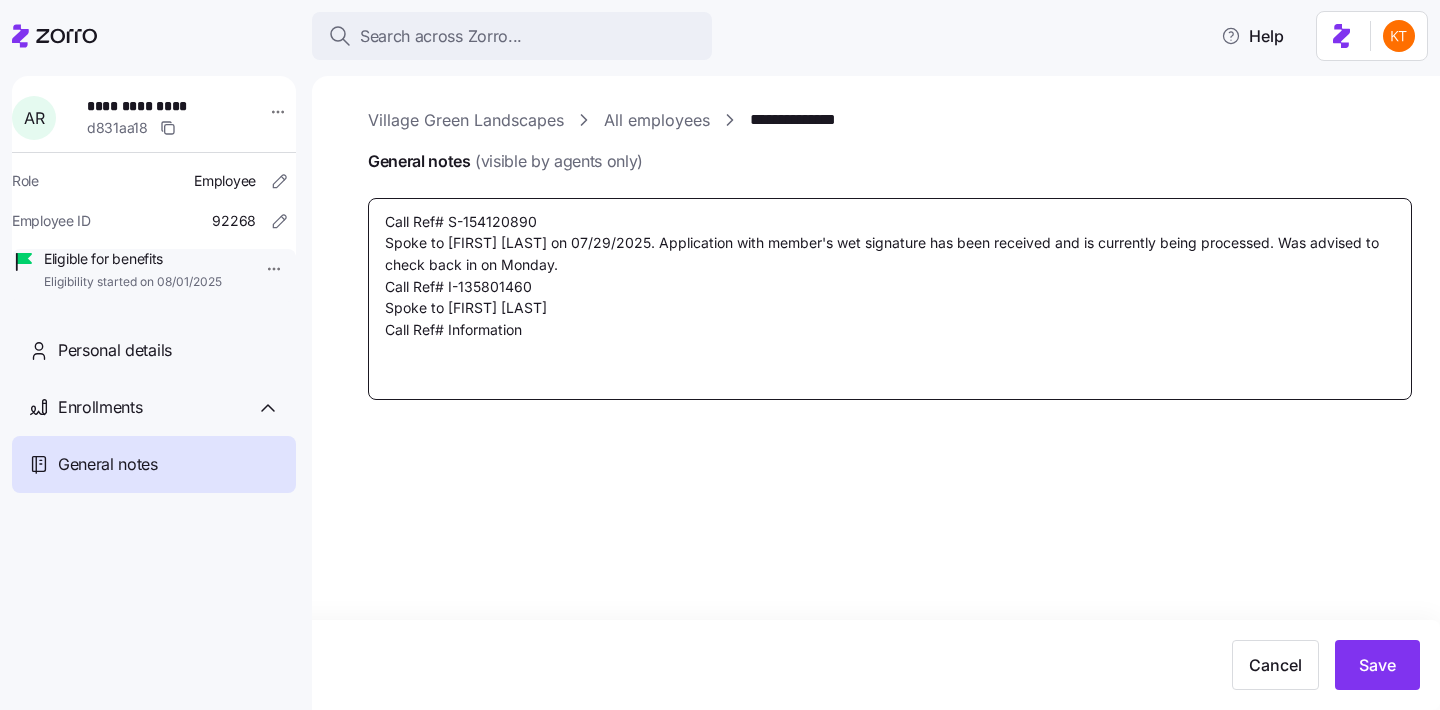 type on "x" 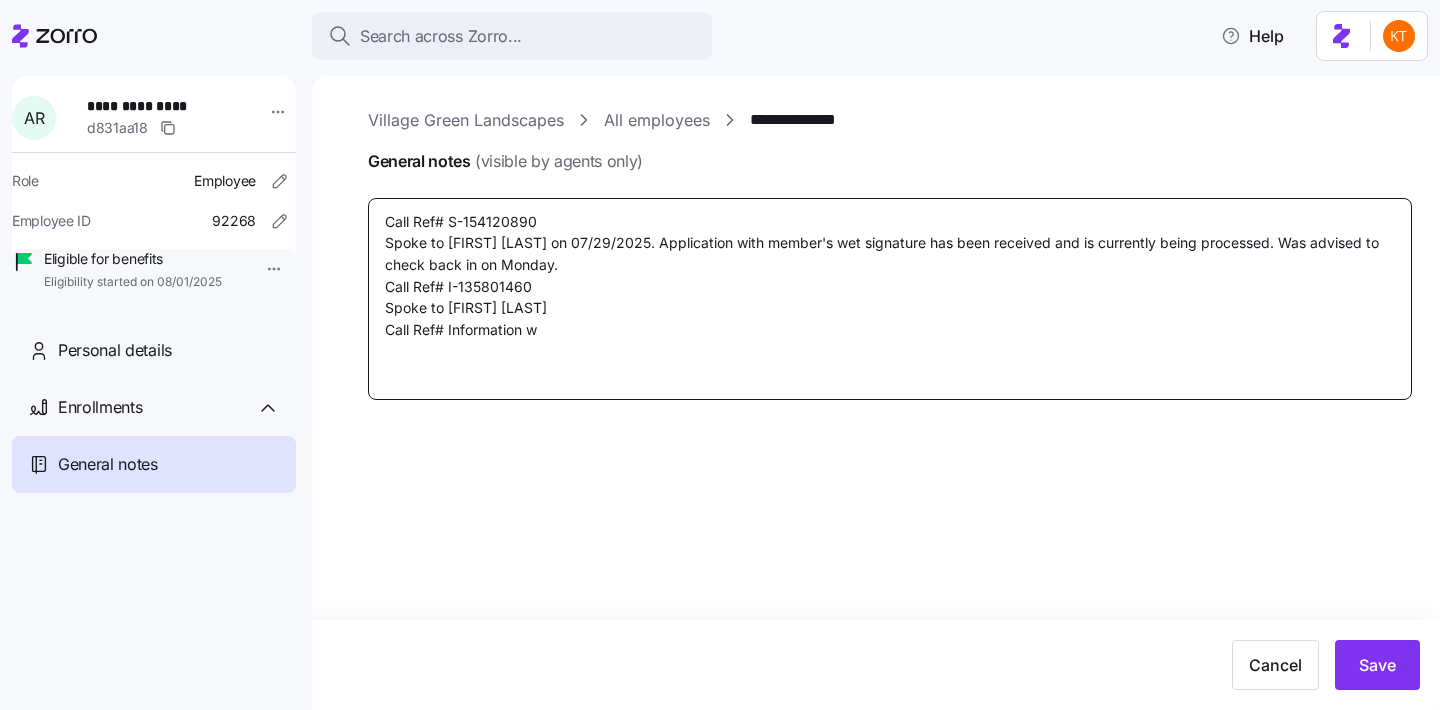 type on "Call Ref# S-154120890
Spoke to Shirley H. on 07/29/2025. Application with member's wet signature has been received and is currently being processed. Was advised to check back in on Monday.
Call Ref# I-135801460
Spoke to Janice R.
Call Ref# Information wa" 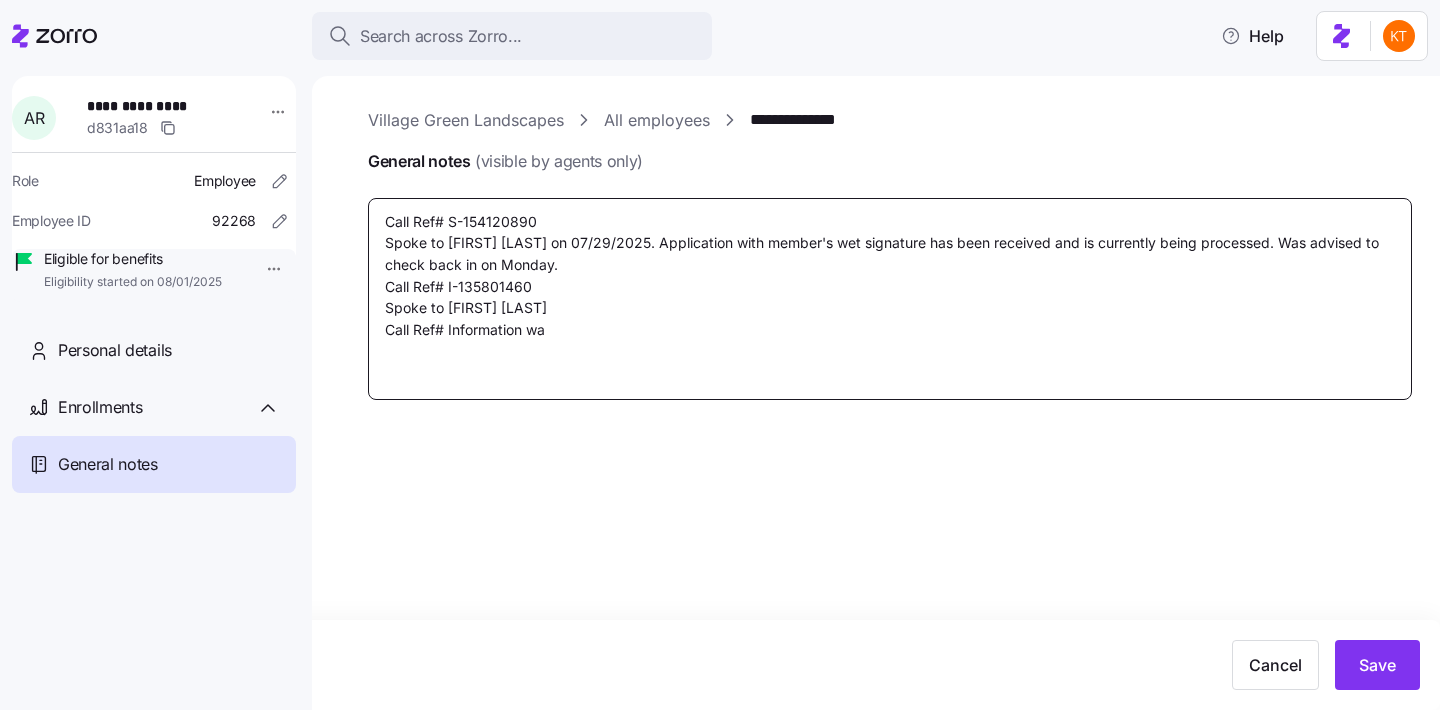 type on "x" 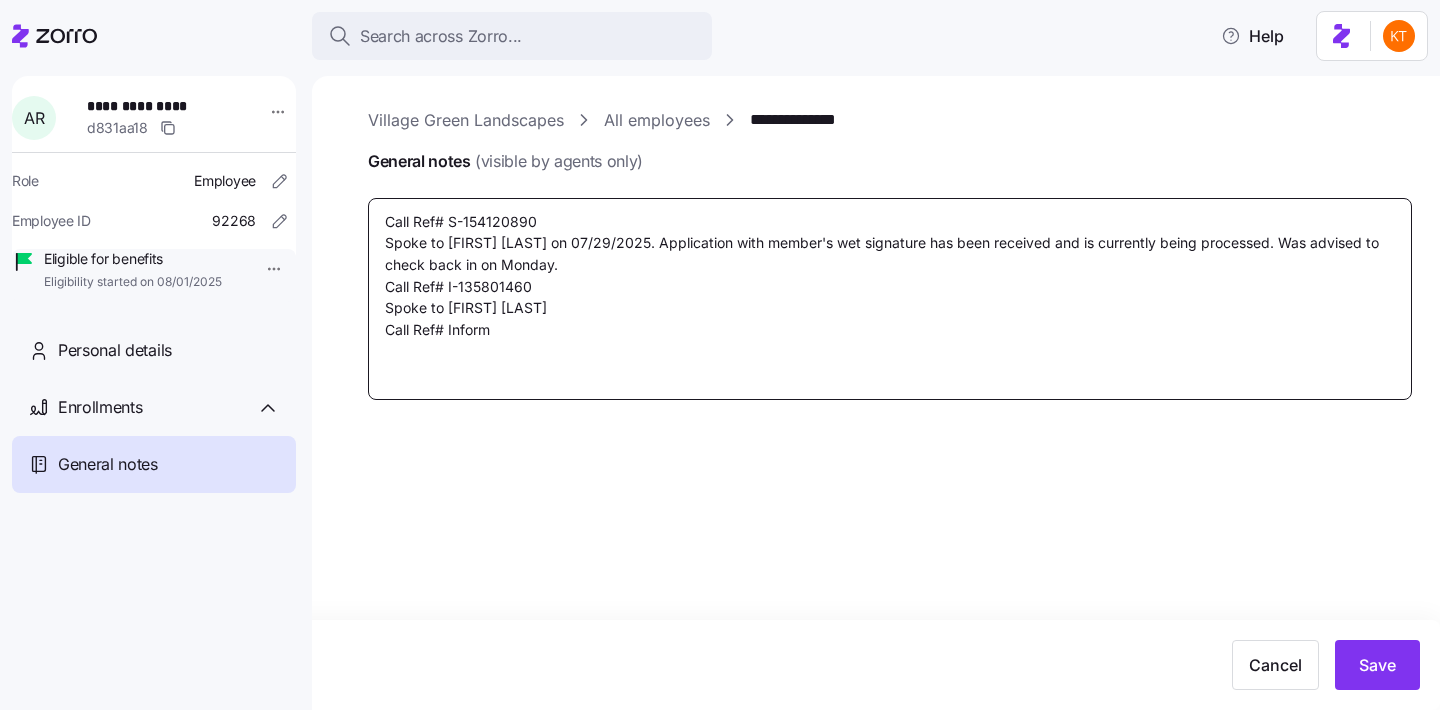 type on "x" 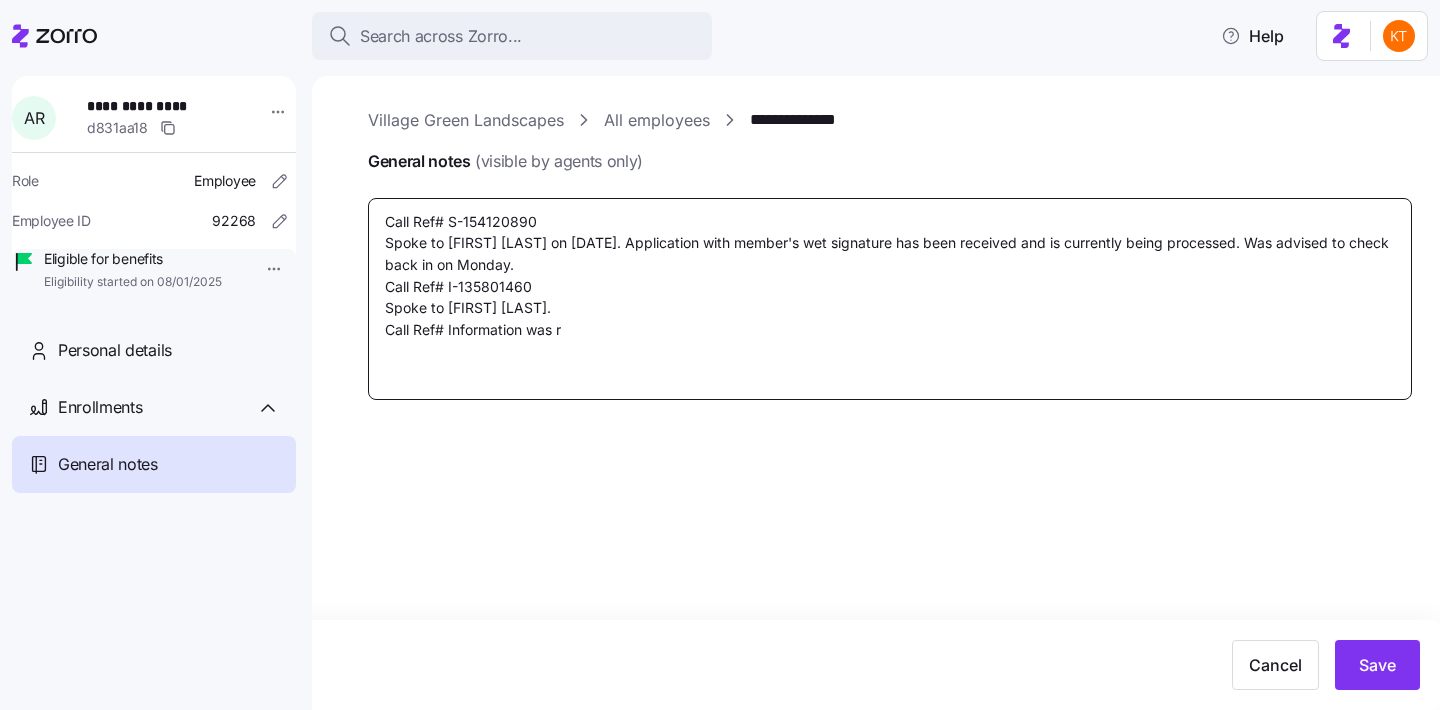 type on "x" 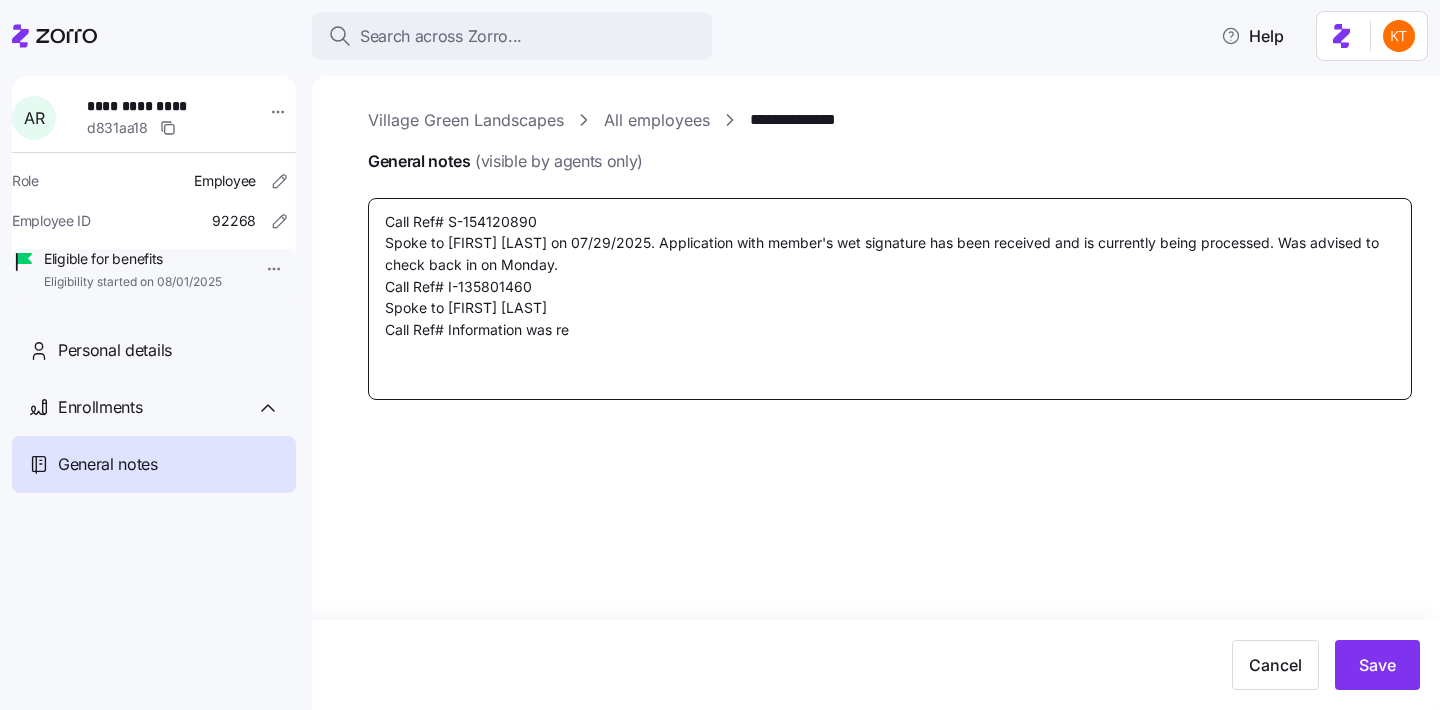 type on "x" 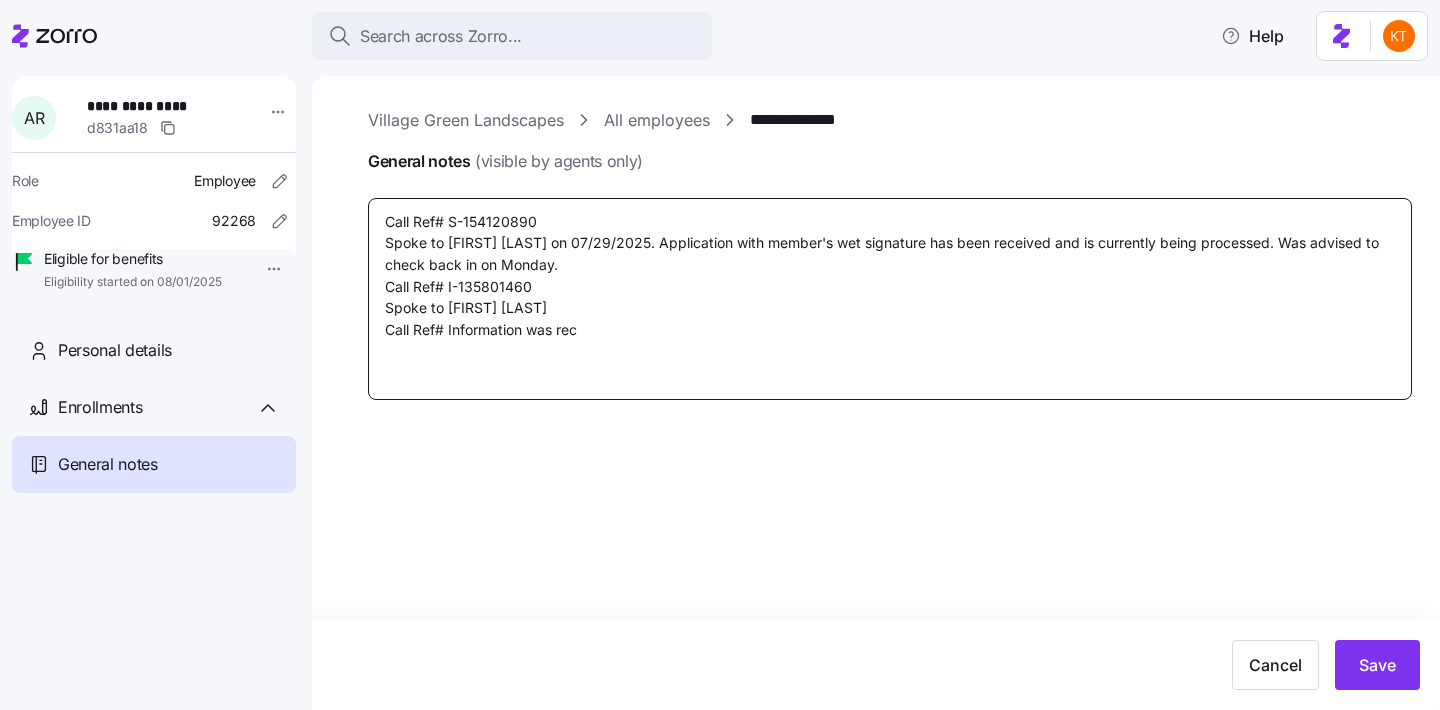 type on "x" 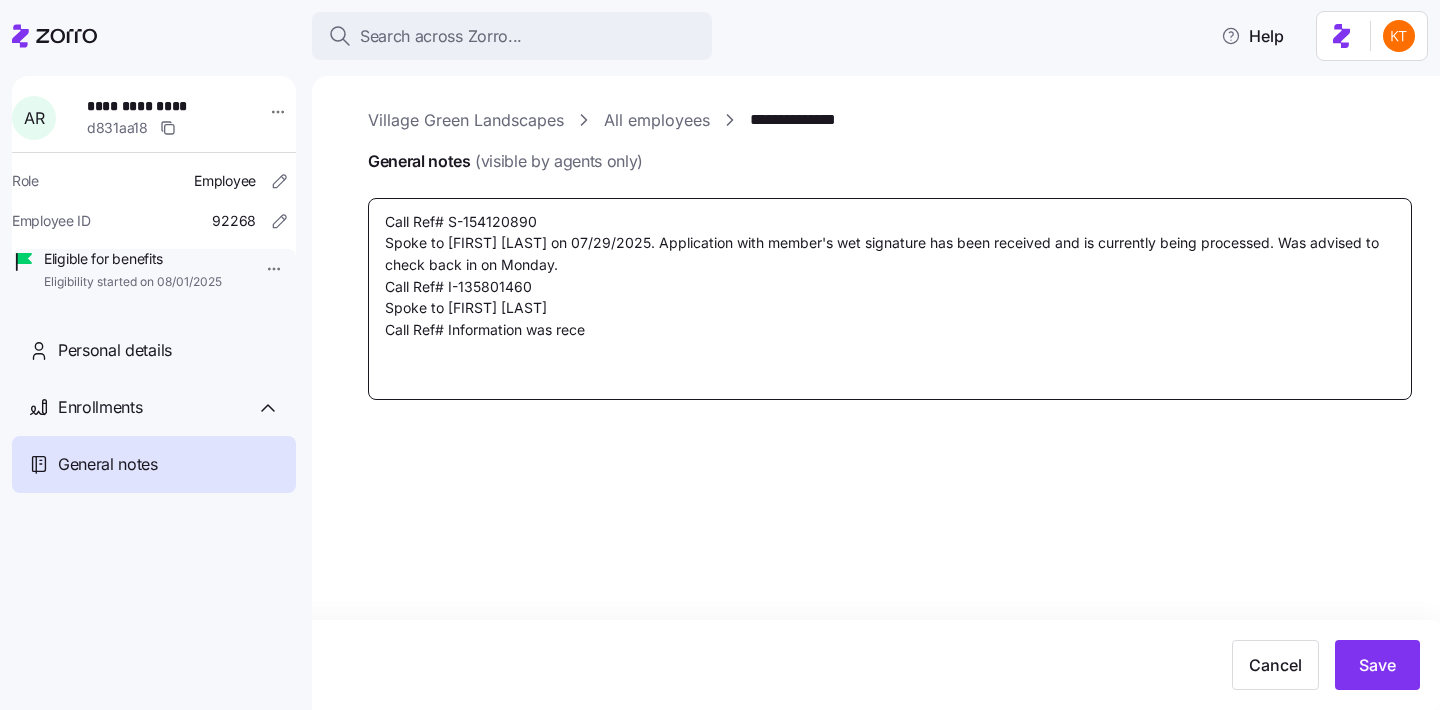 type on "x" 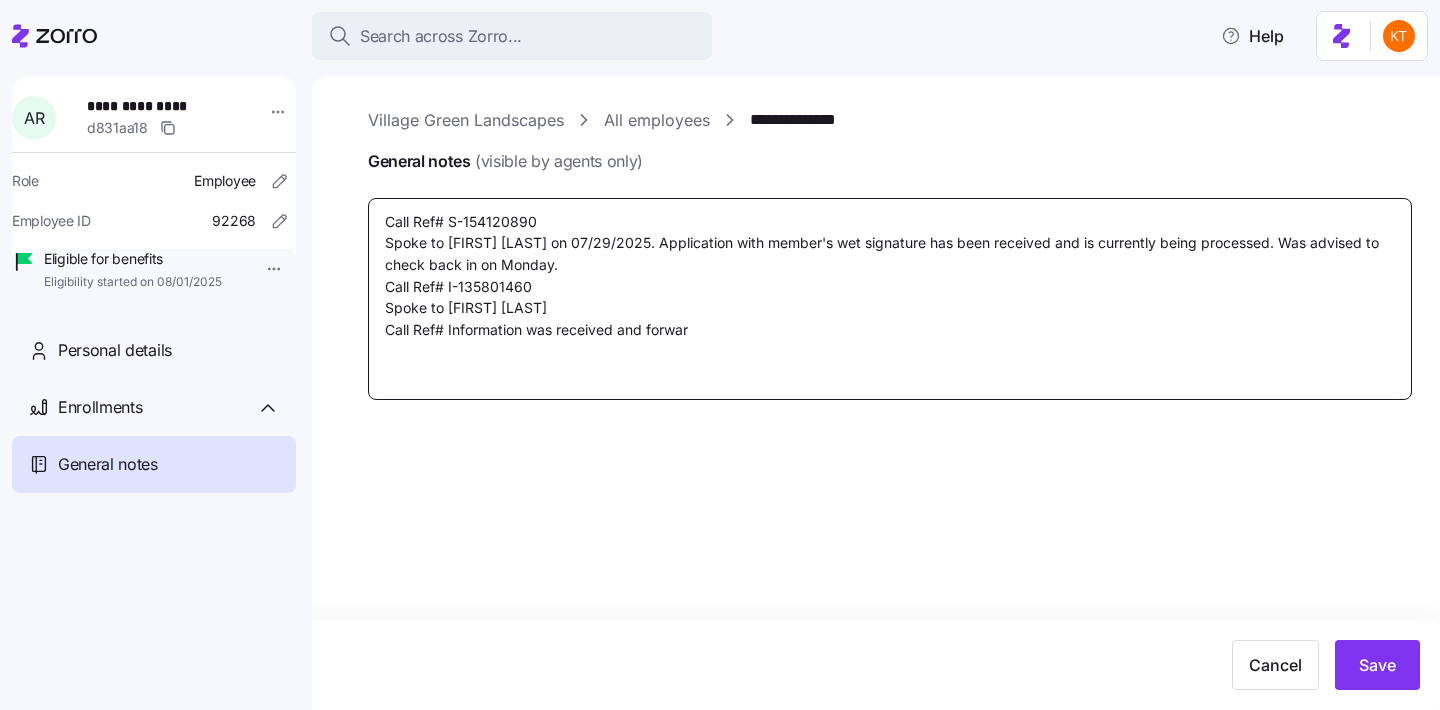 type on "x" 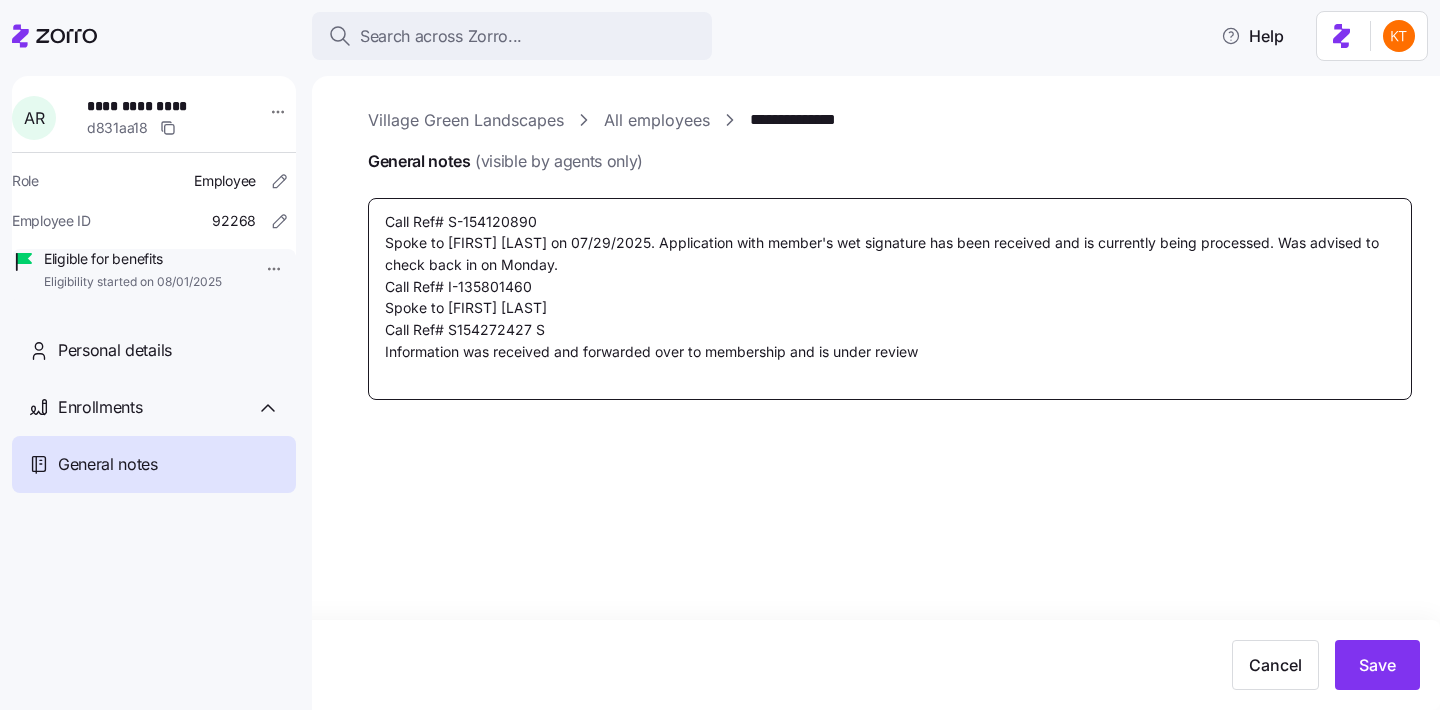 type on "Call Ref# S-154120890
Spoke to Shirley H. on 07/29/2025. Application with member's wet signature has been received and is currently being processed. Was advised to check back in on Monday.
Call Ref# I-135801460
Spoke to Janice R.
Call Ref# Information was receive" 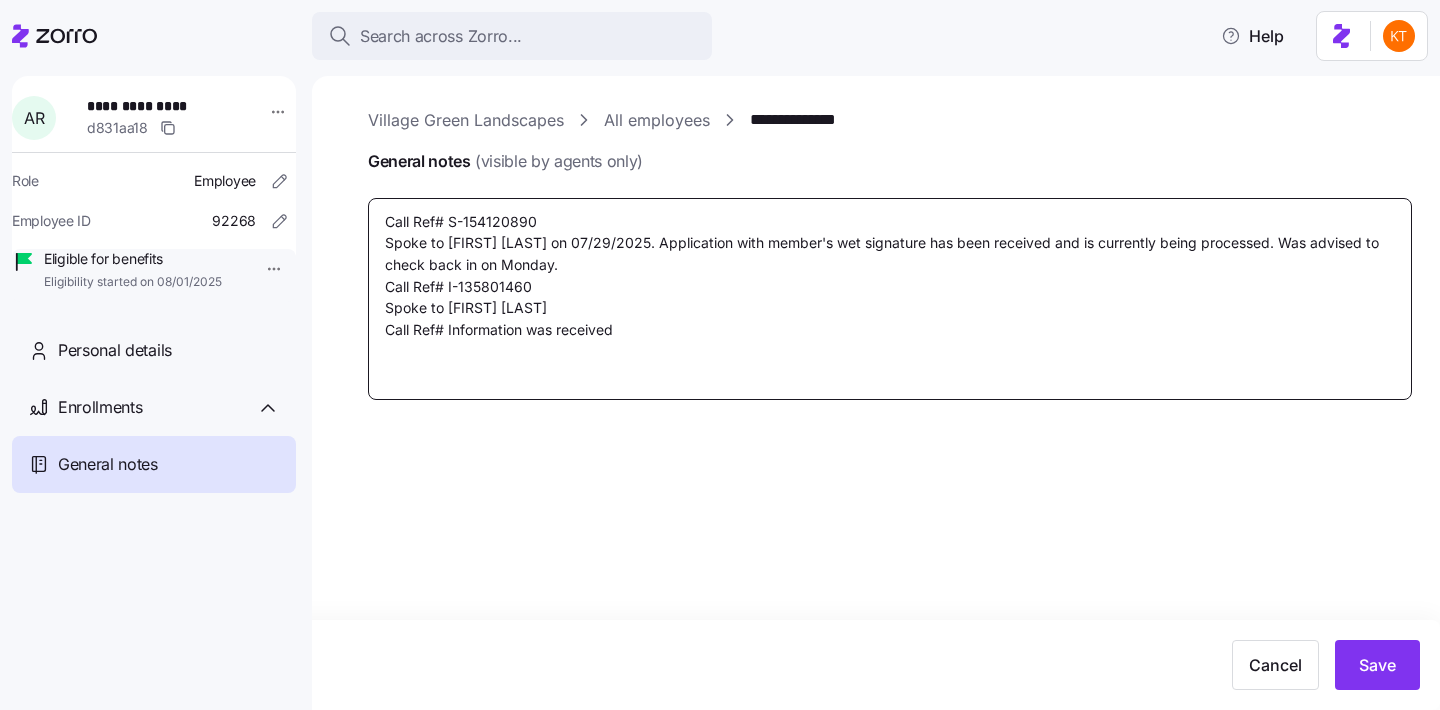 type on "x" 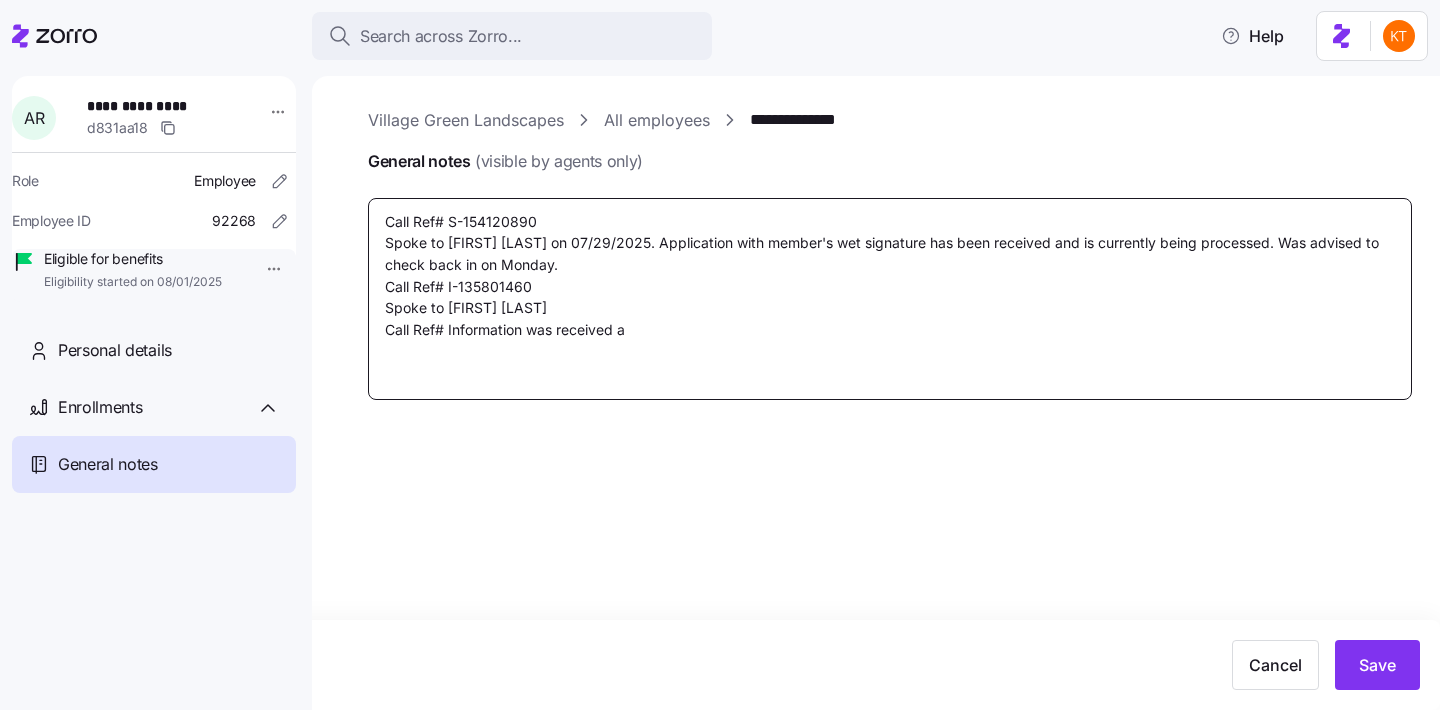 type on "x" 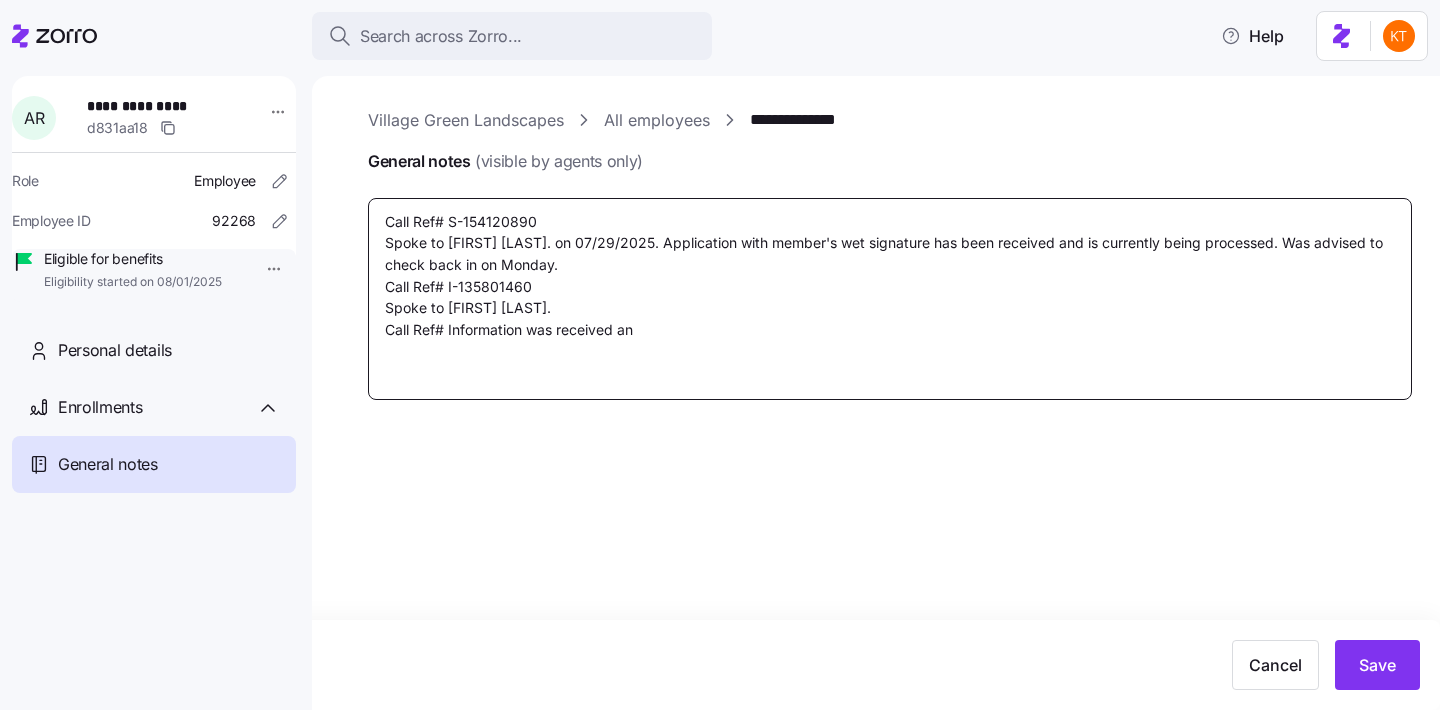 type on "x" 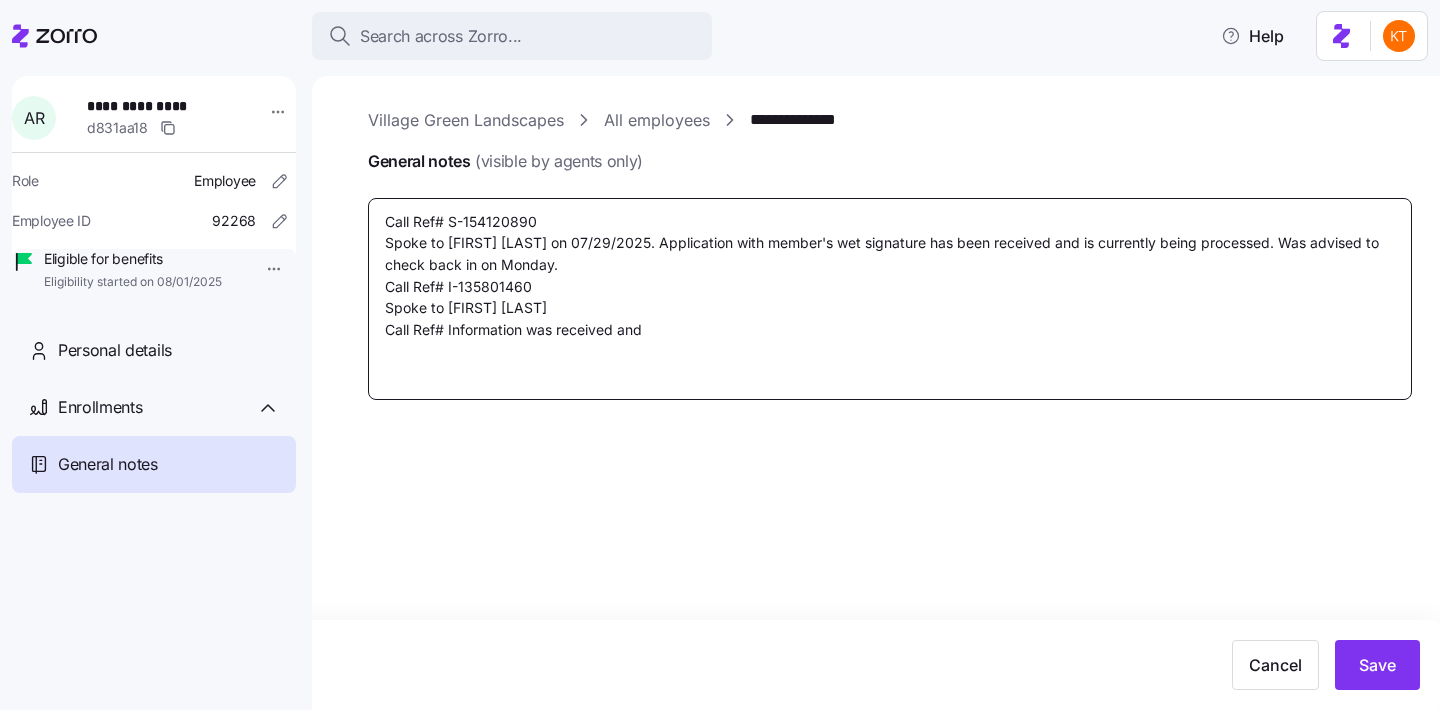 type on "x" 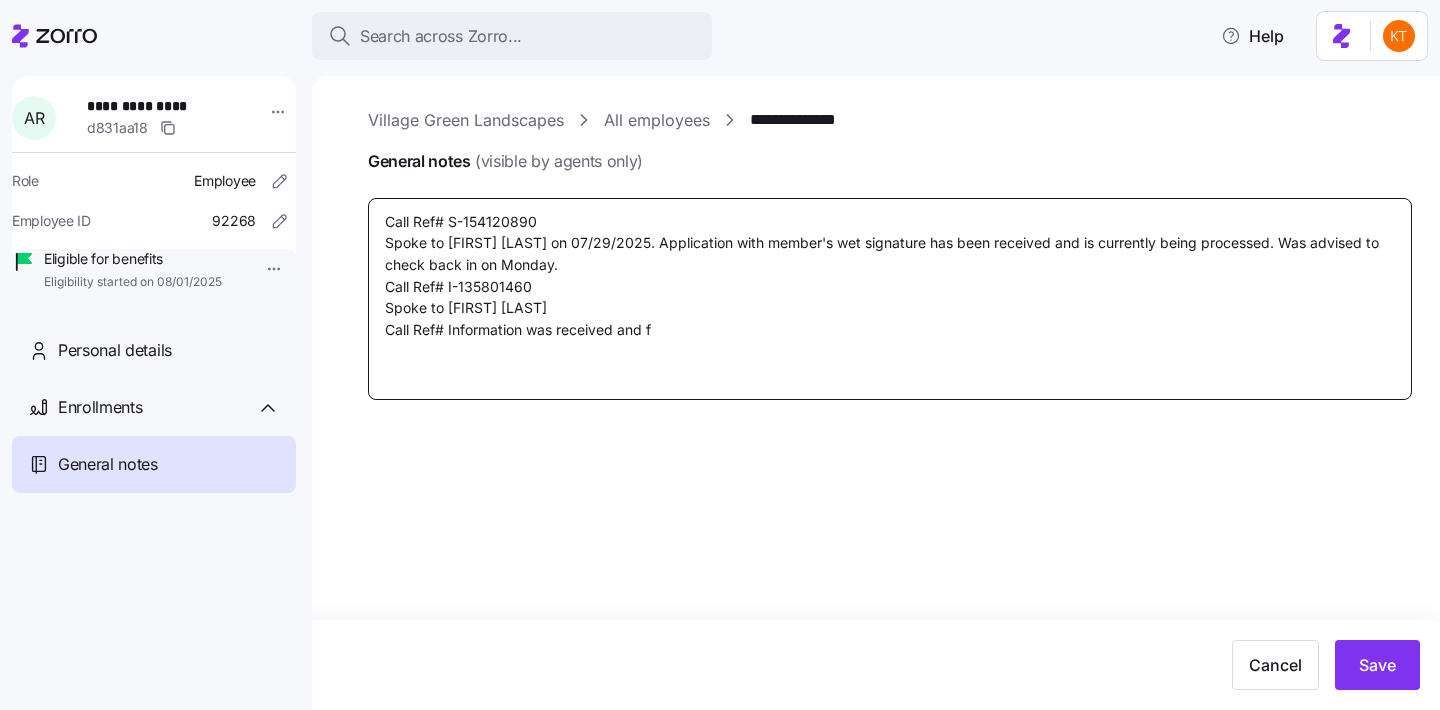 type on "x" 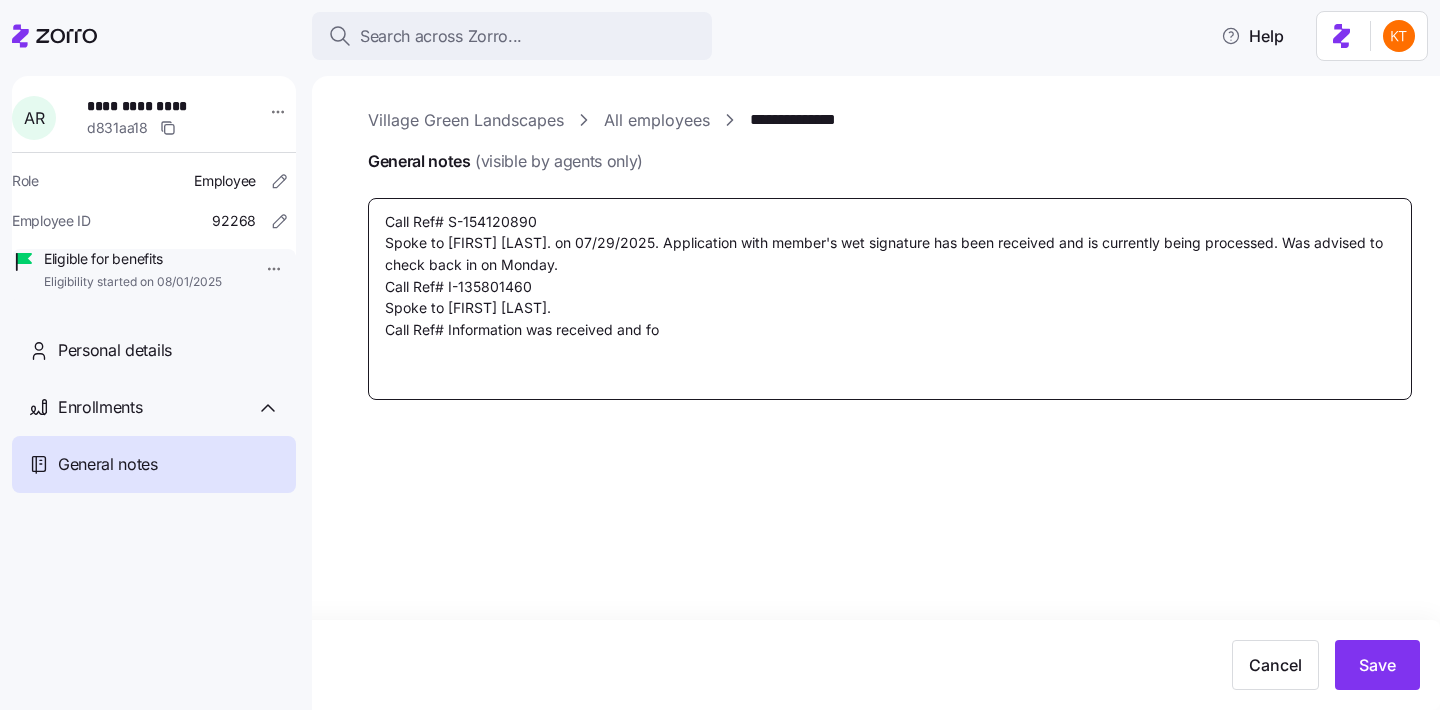 type on "x" 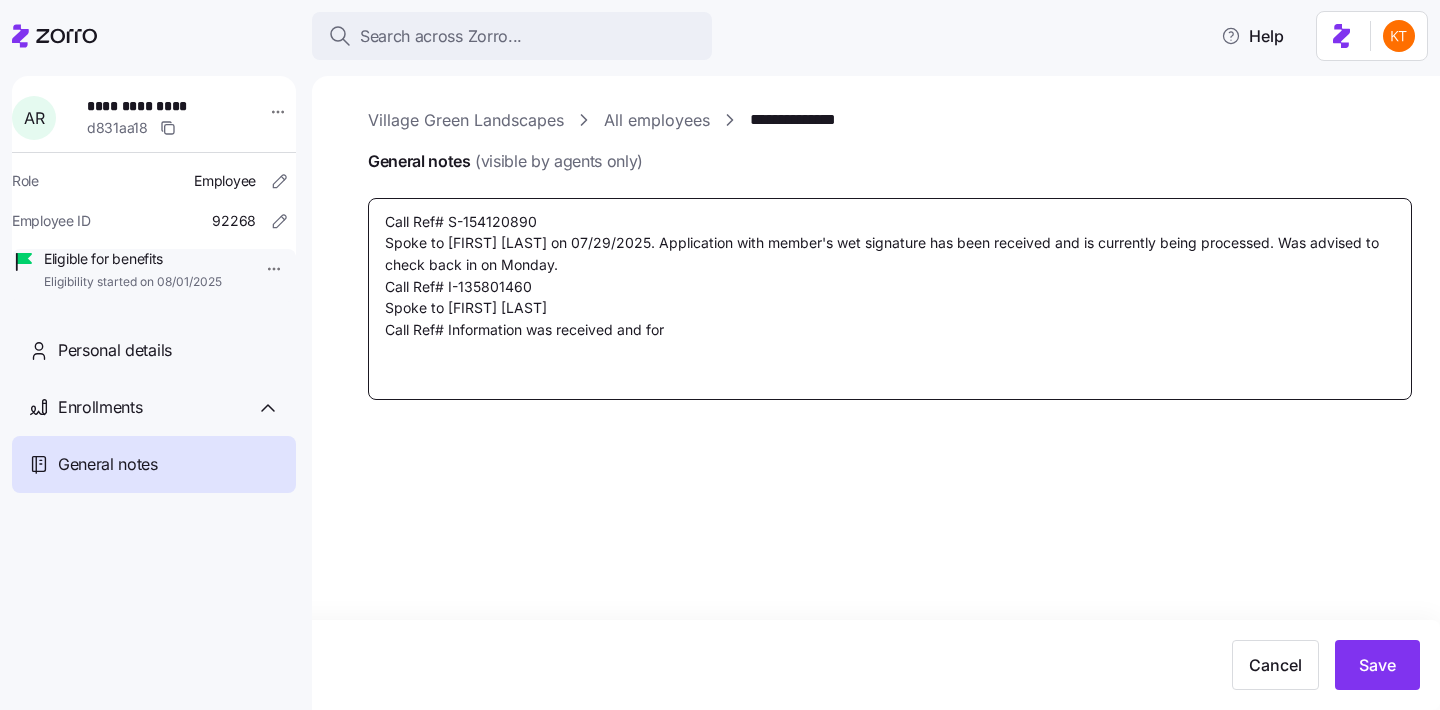 type on "x" 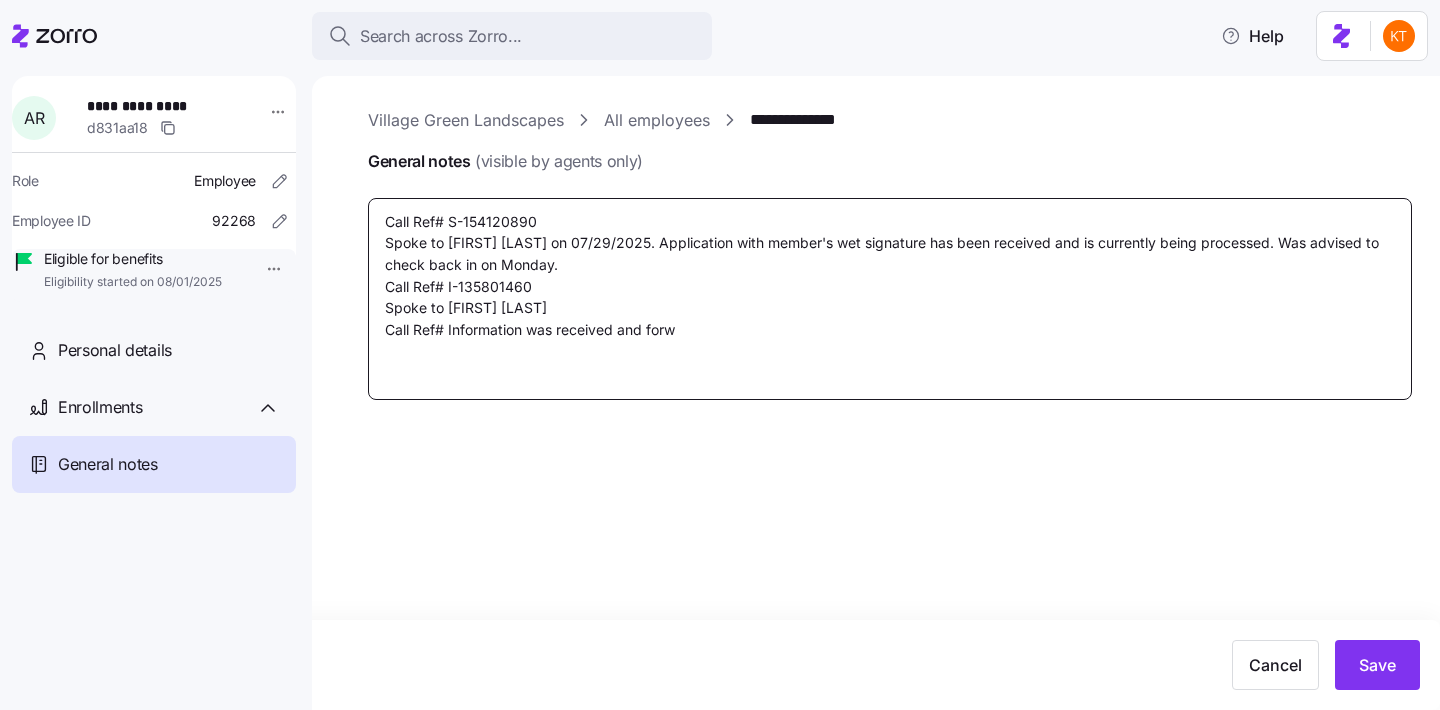 type on "x" 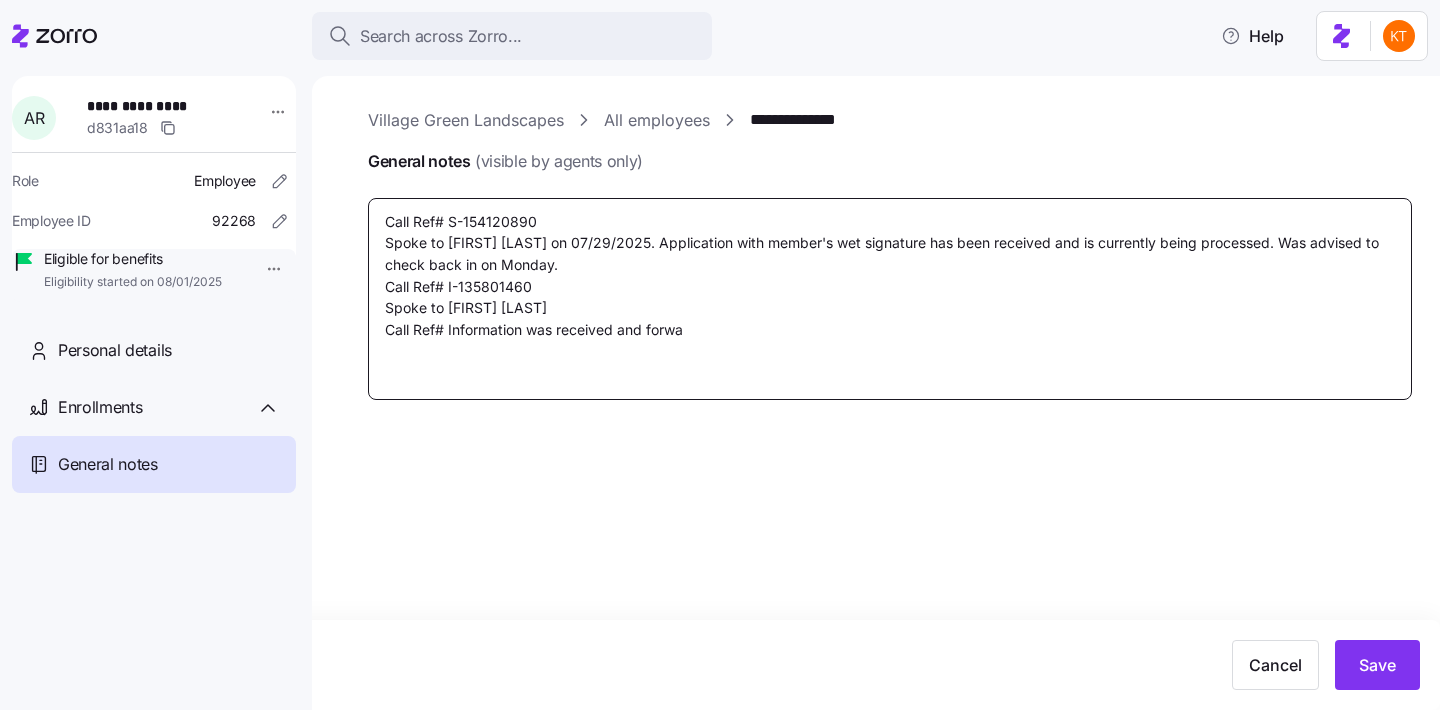 type on "x" 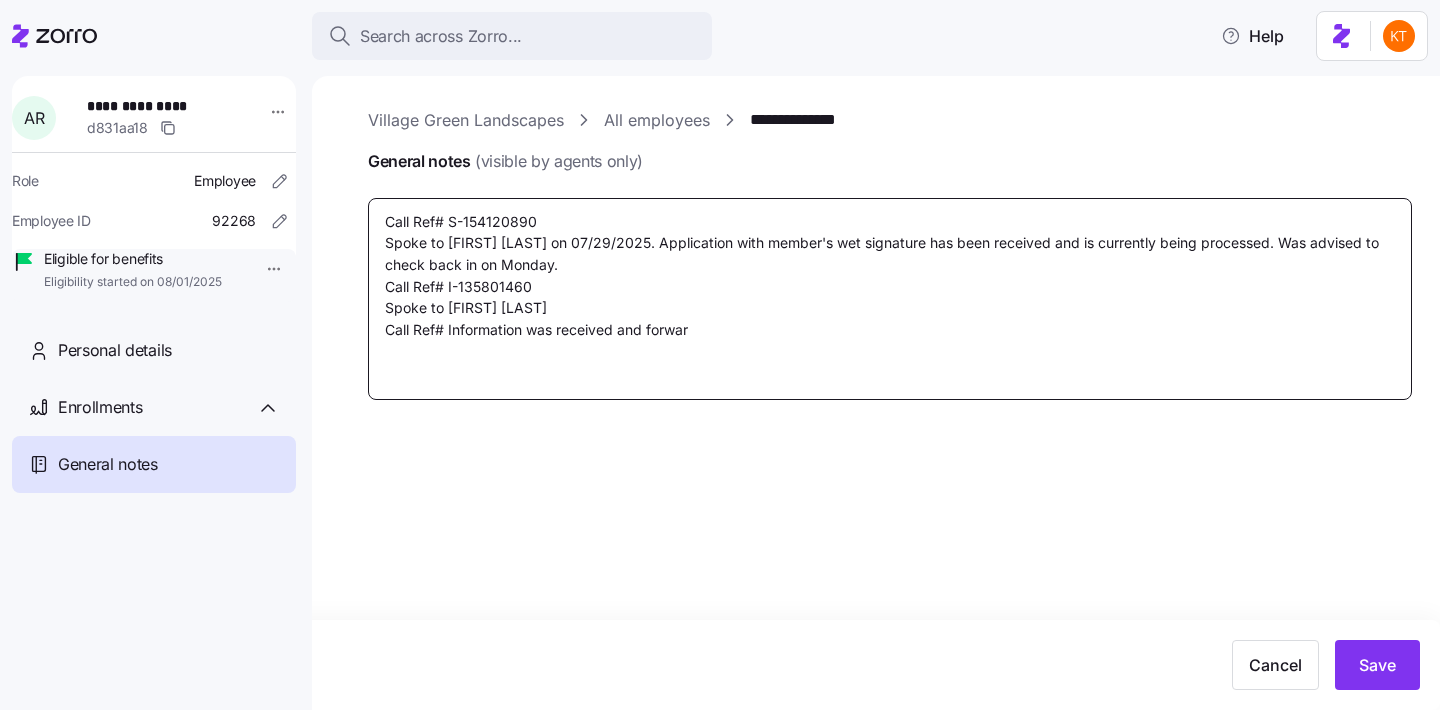 type on "x" 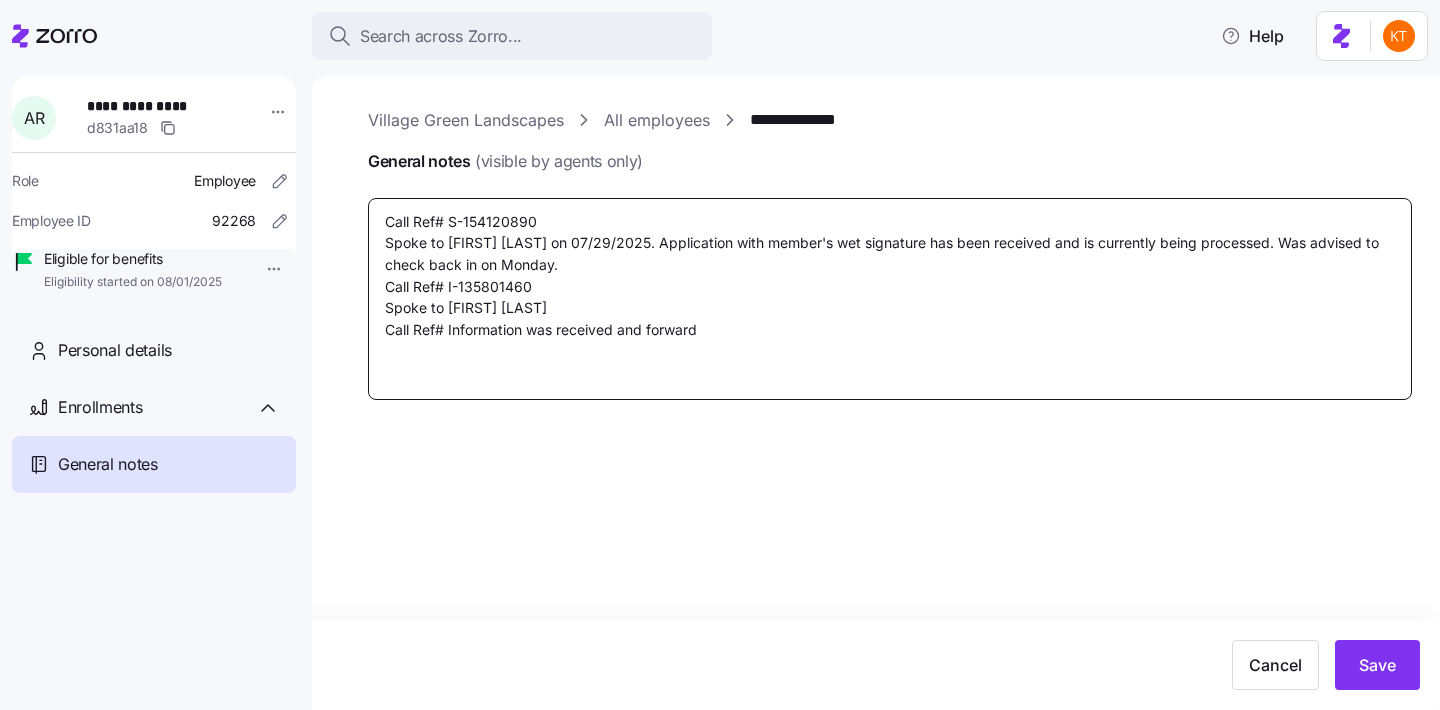 type on "x" 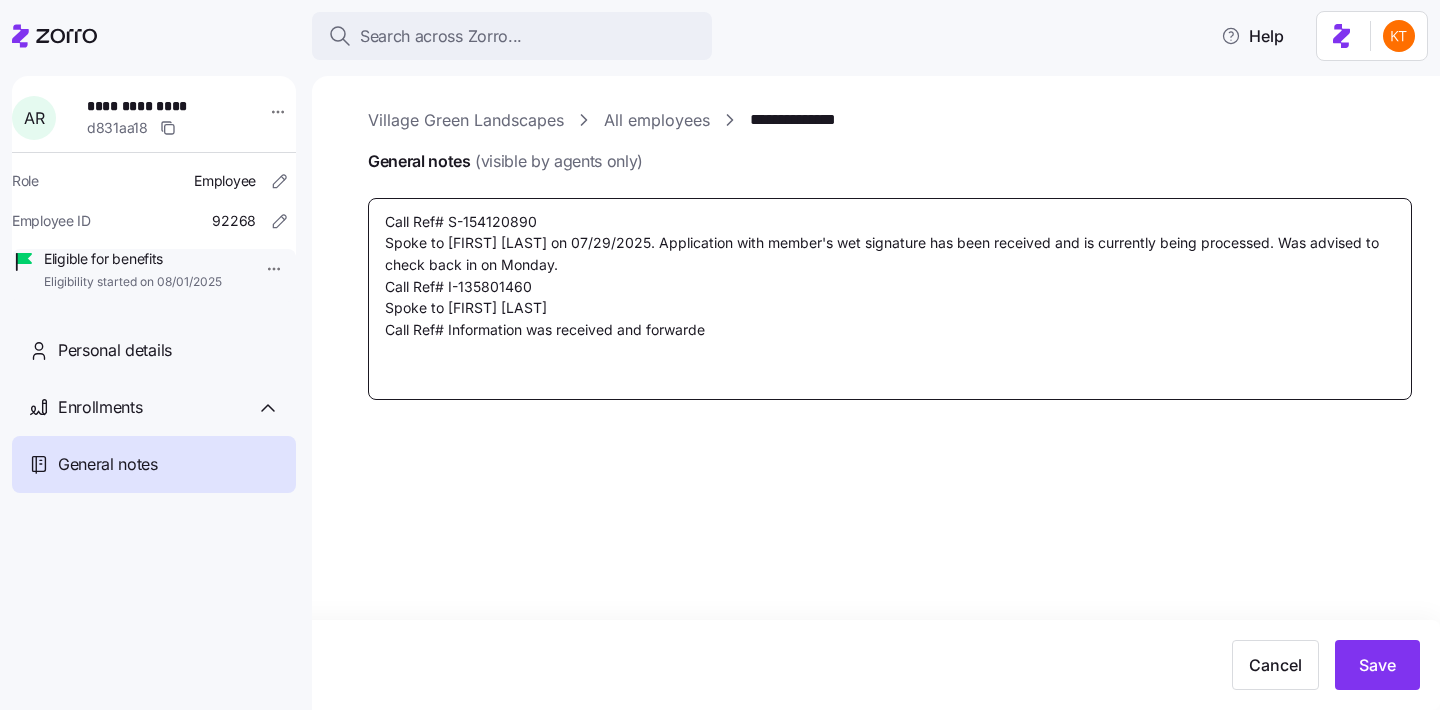 type on "x" 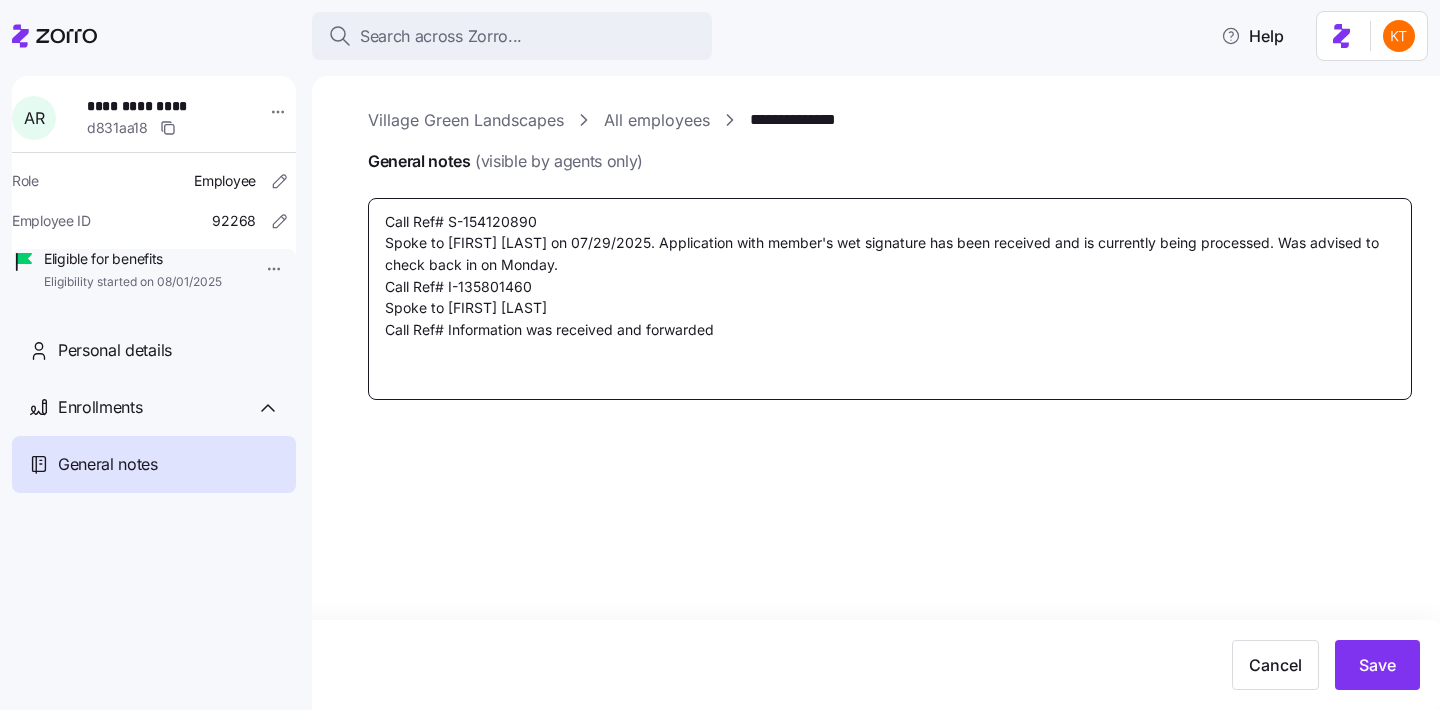 type on "x" 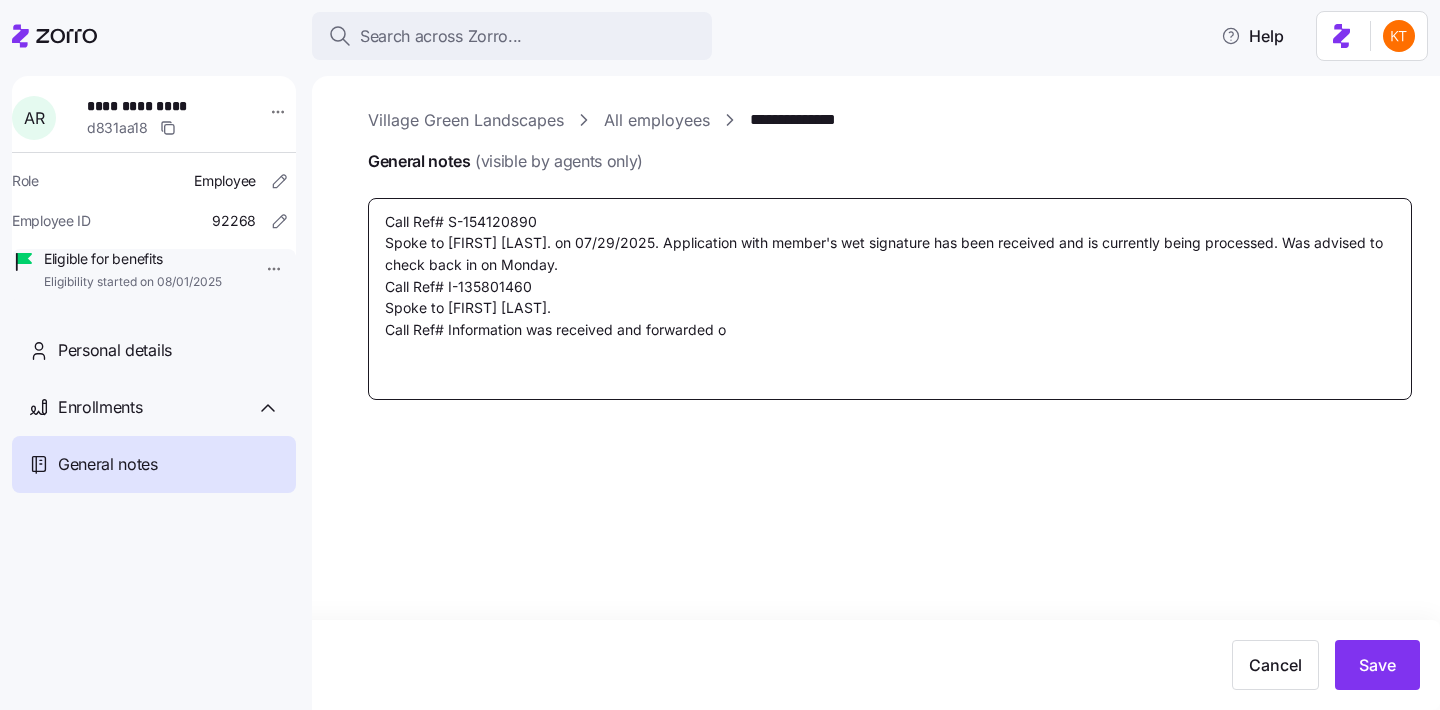 type on "x" 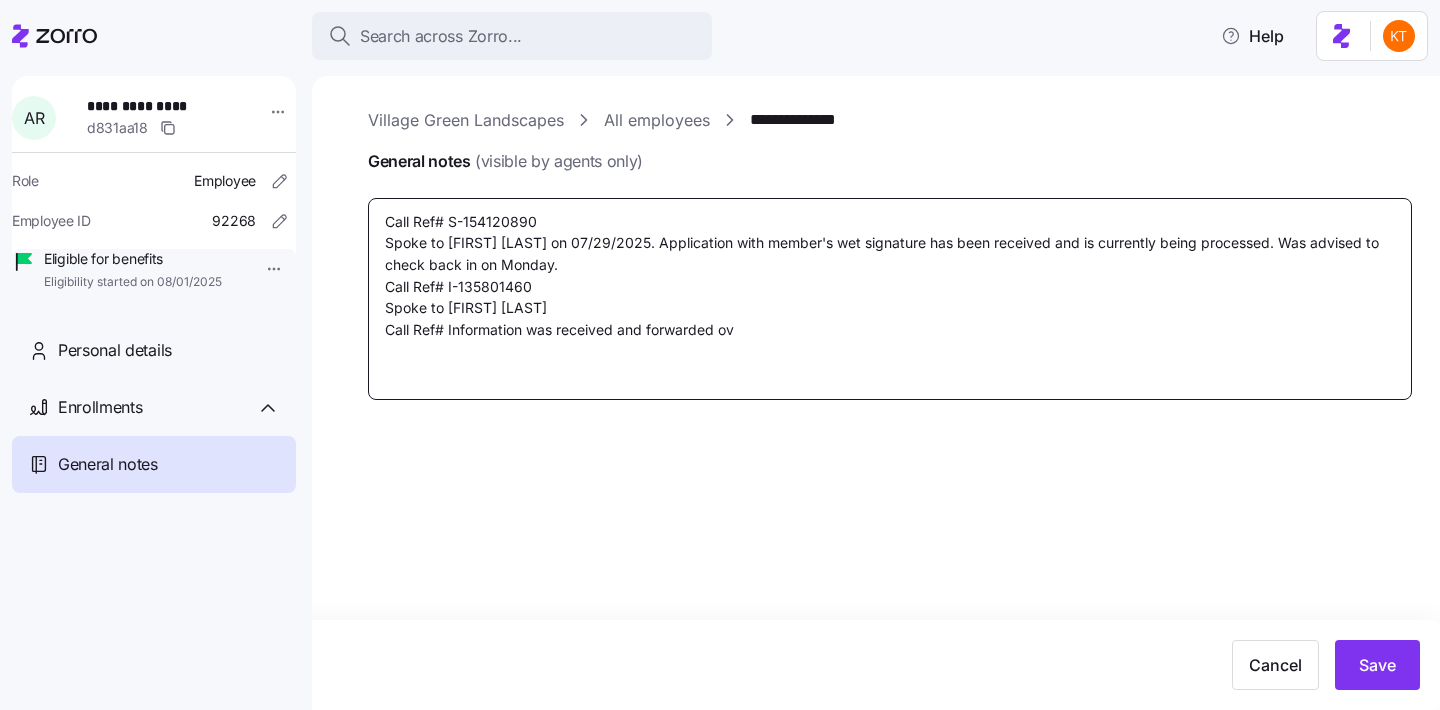 type on "x" 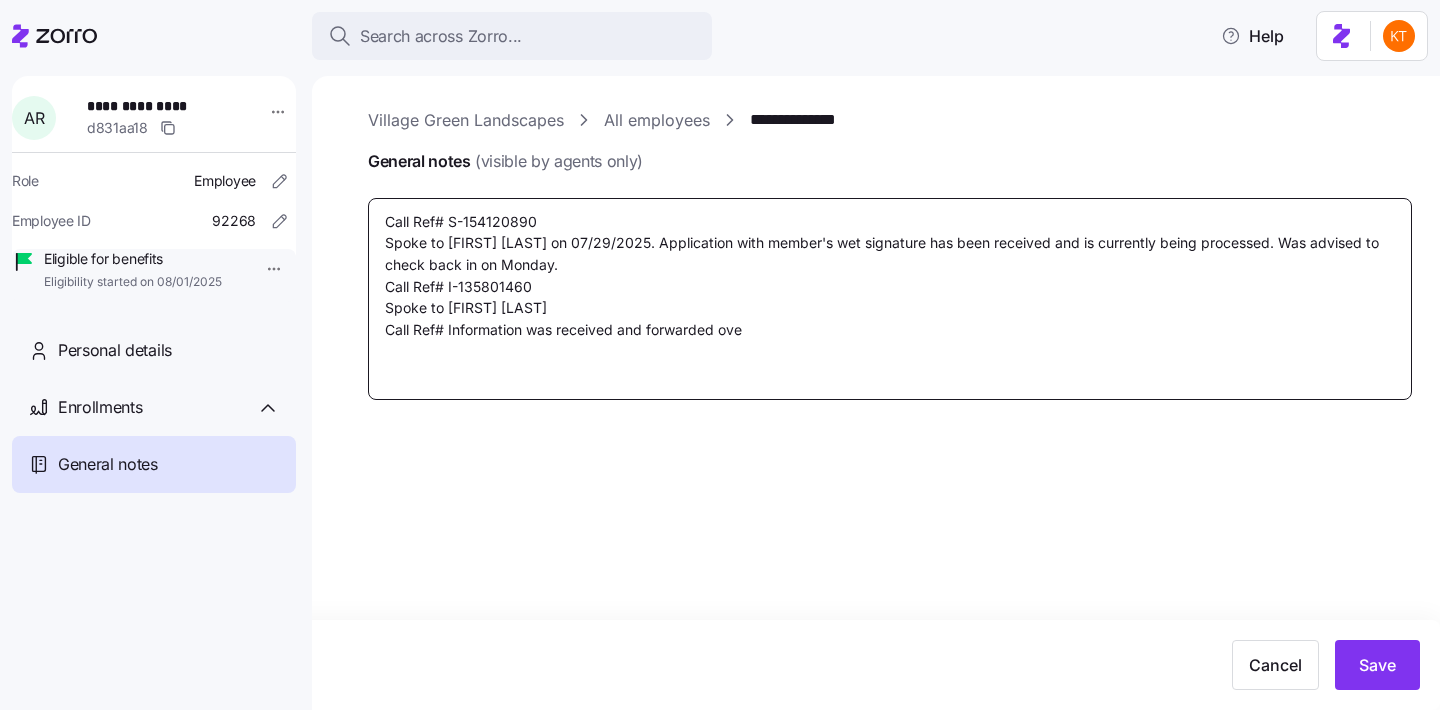 type on "x" 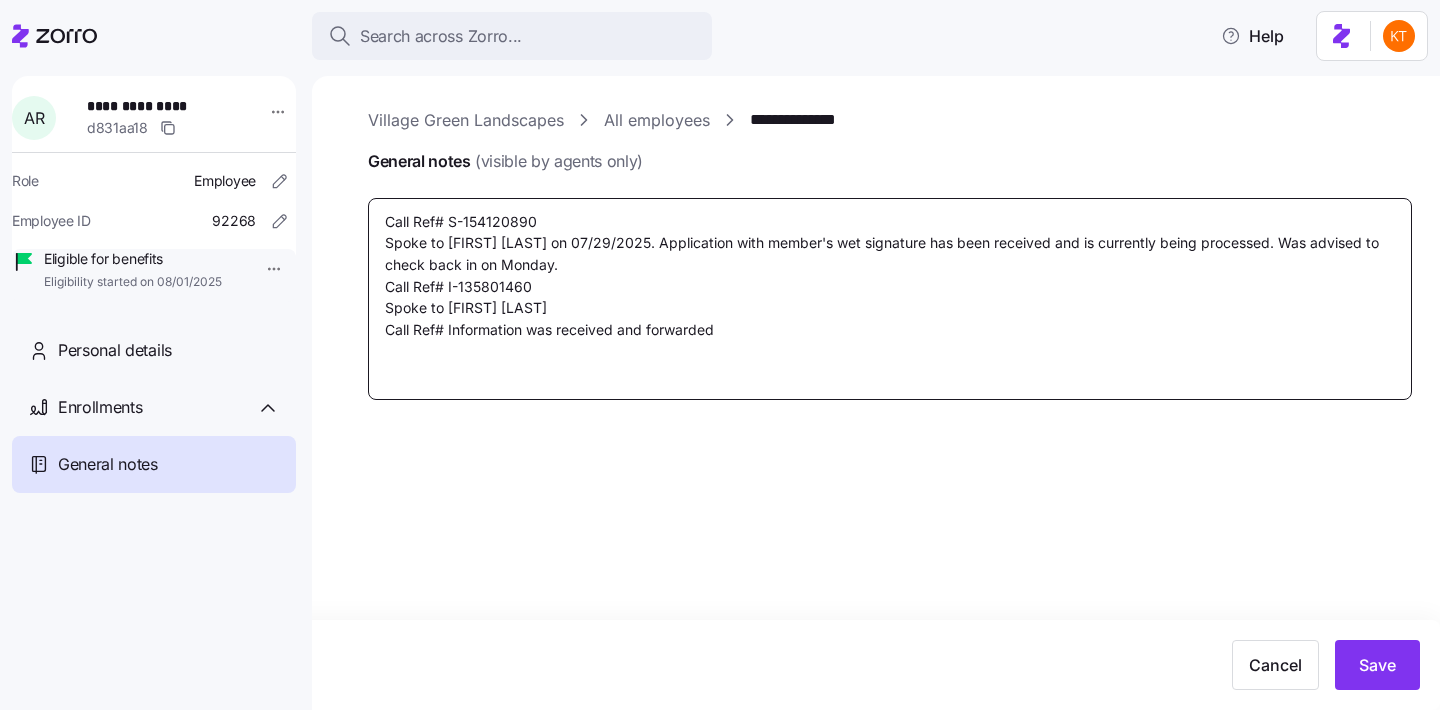 type on "x" 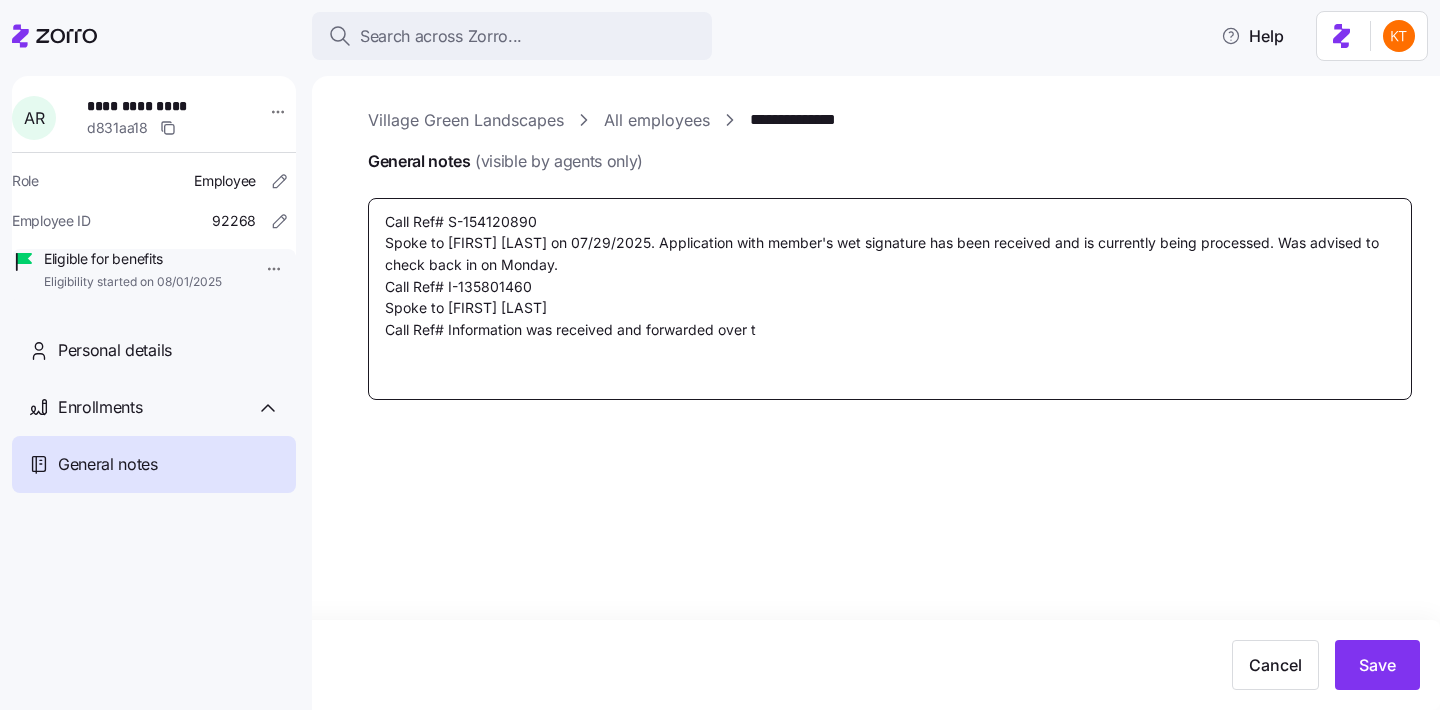 type on "x" 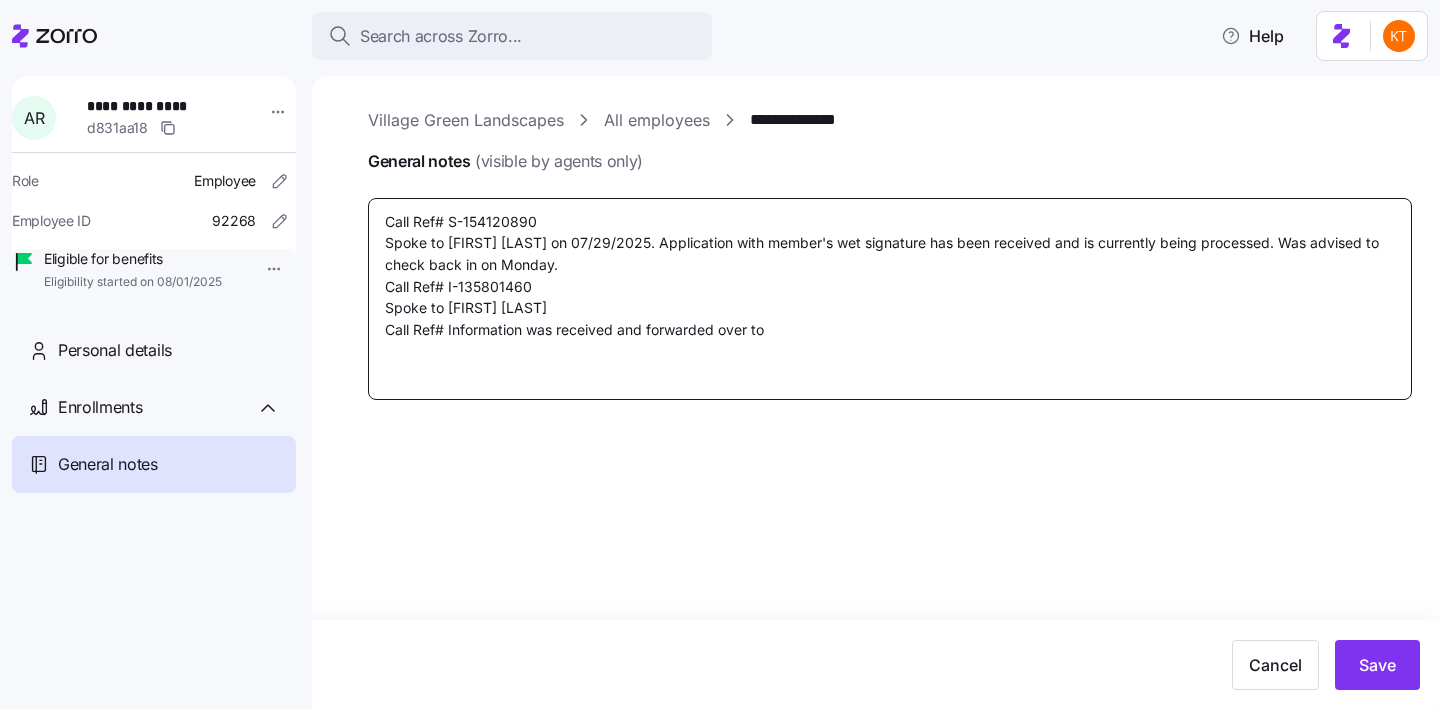 type on "x" 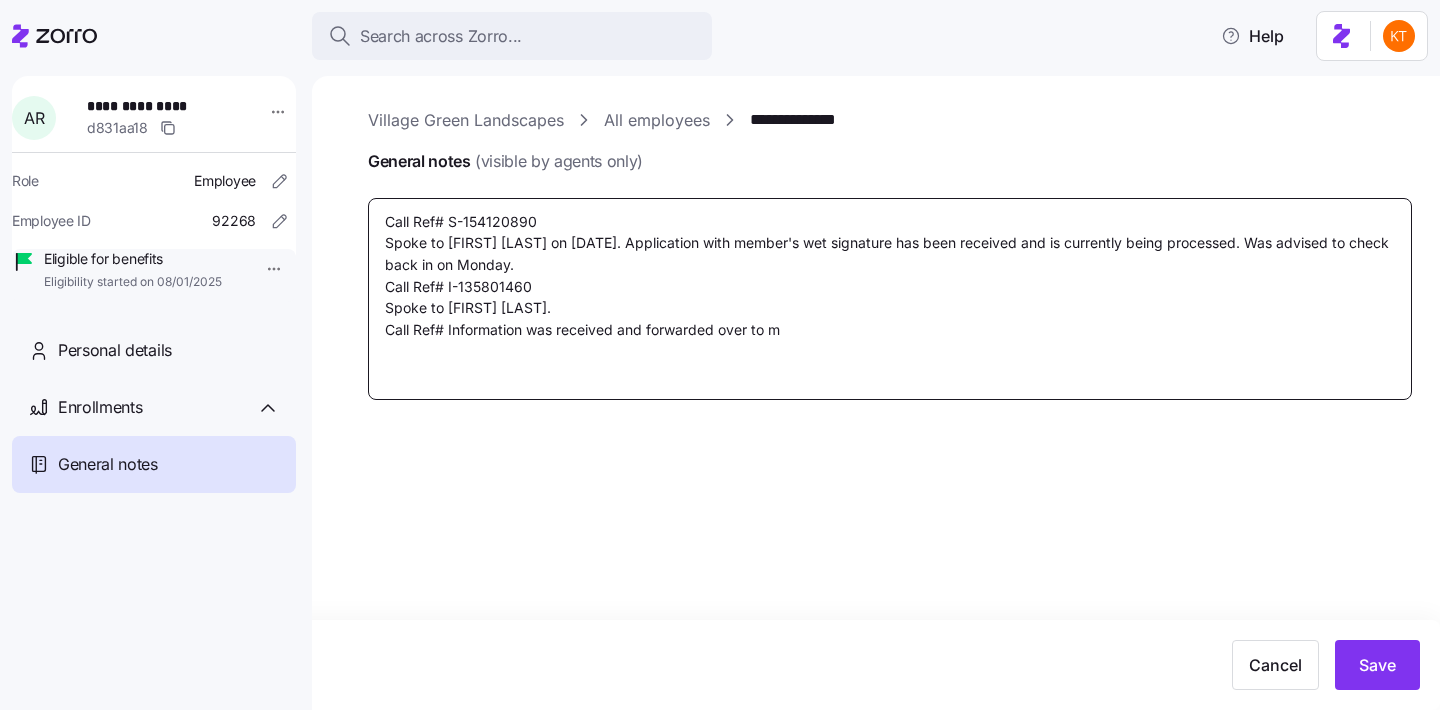 type on "x" 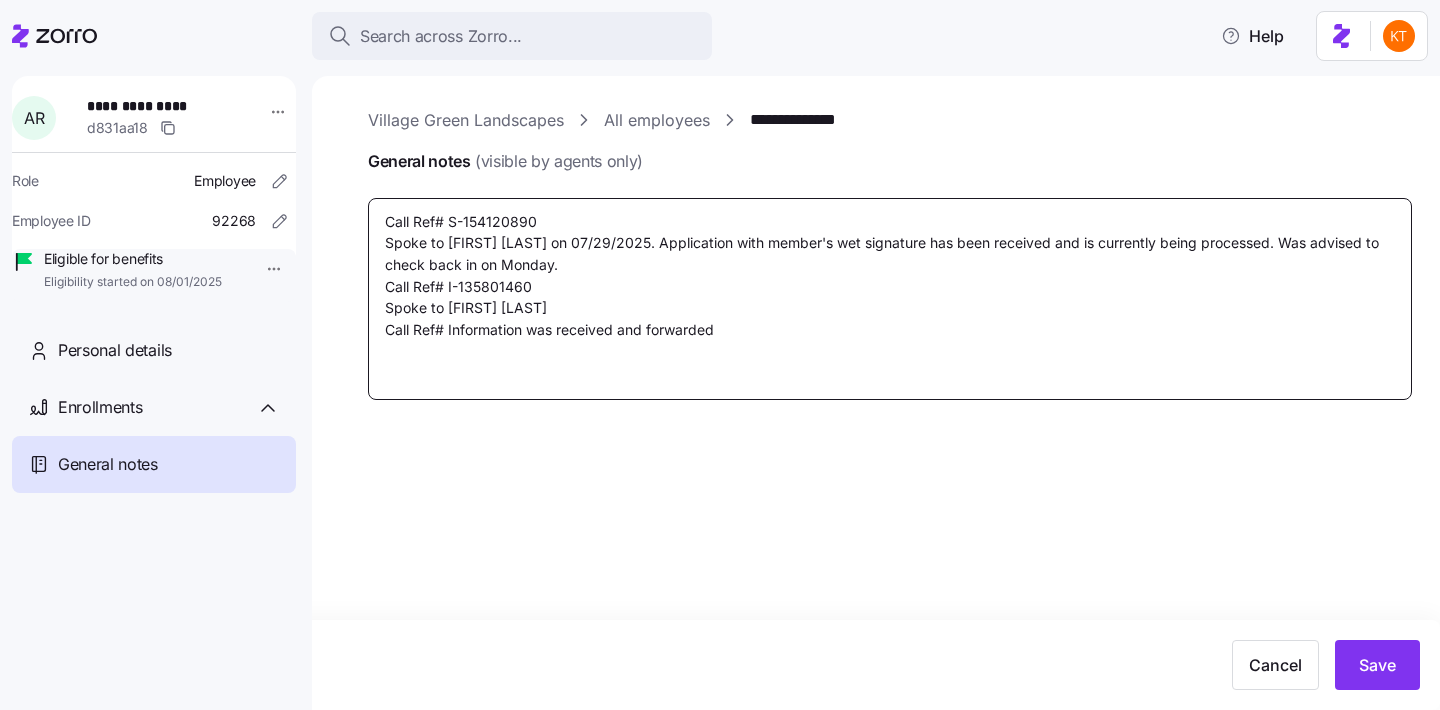 type on "x" 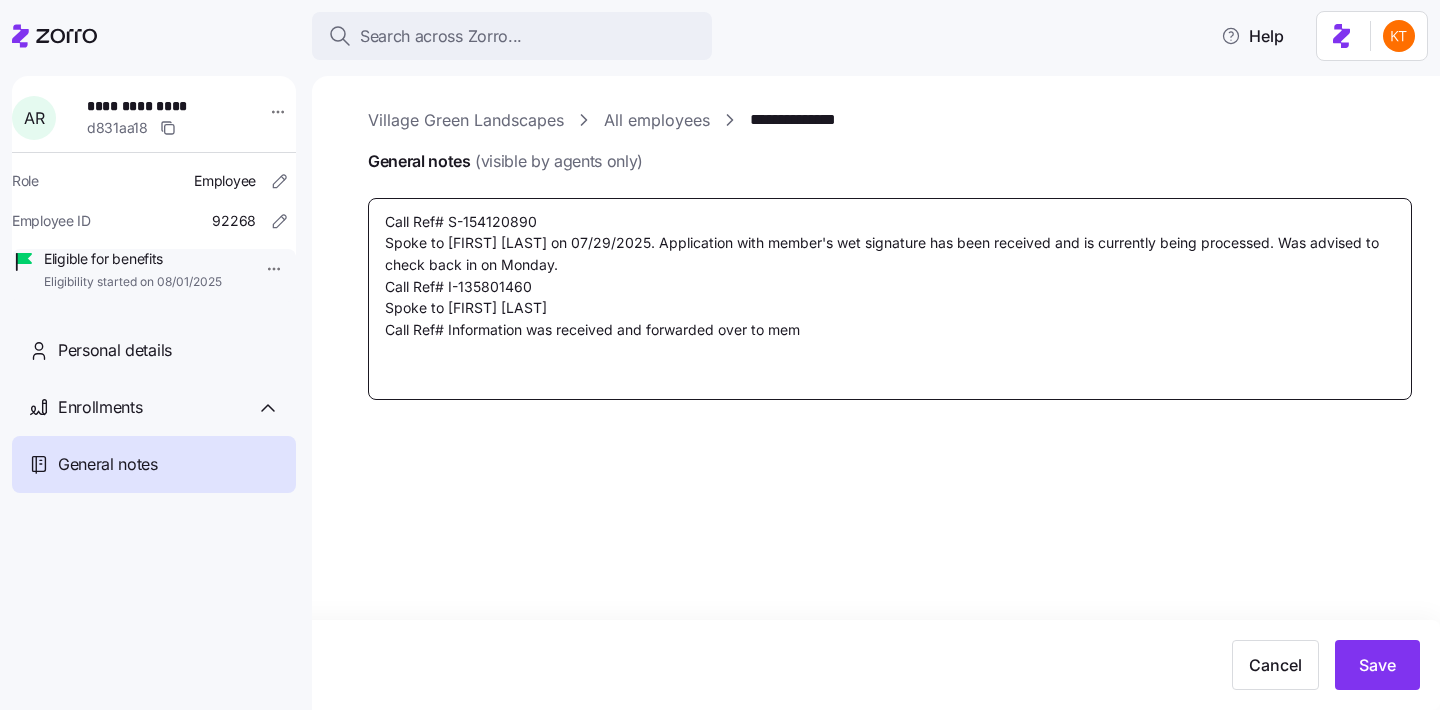type on "x" 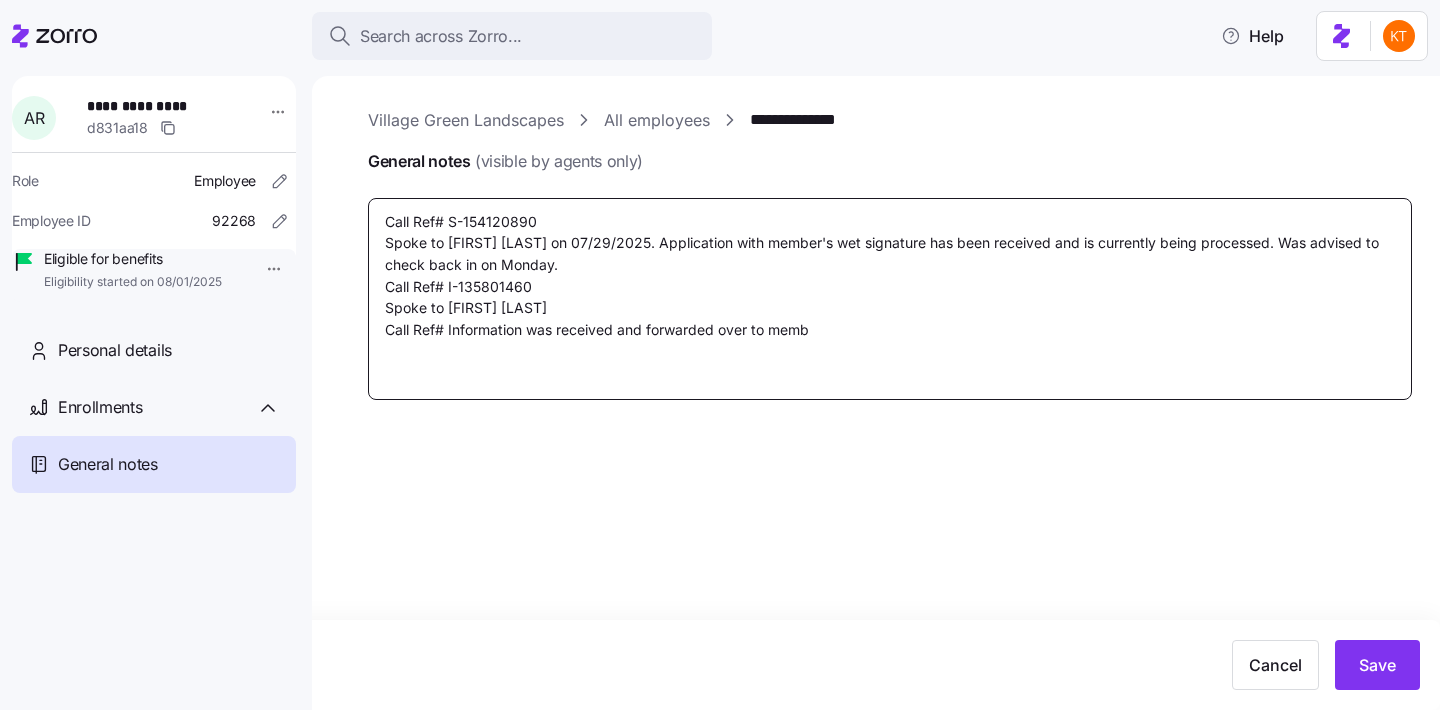 type on "x" 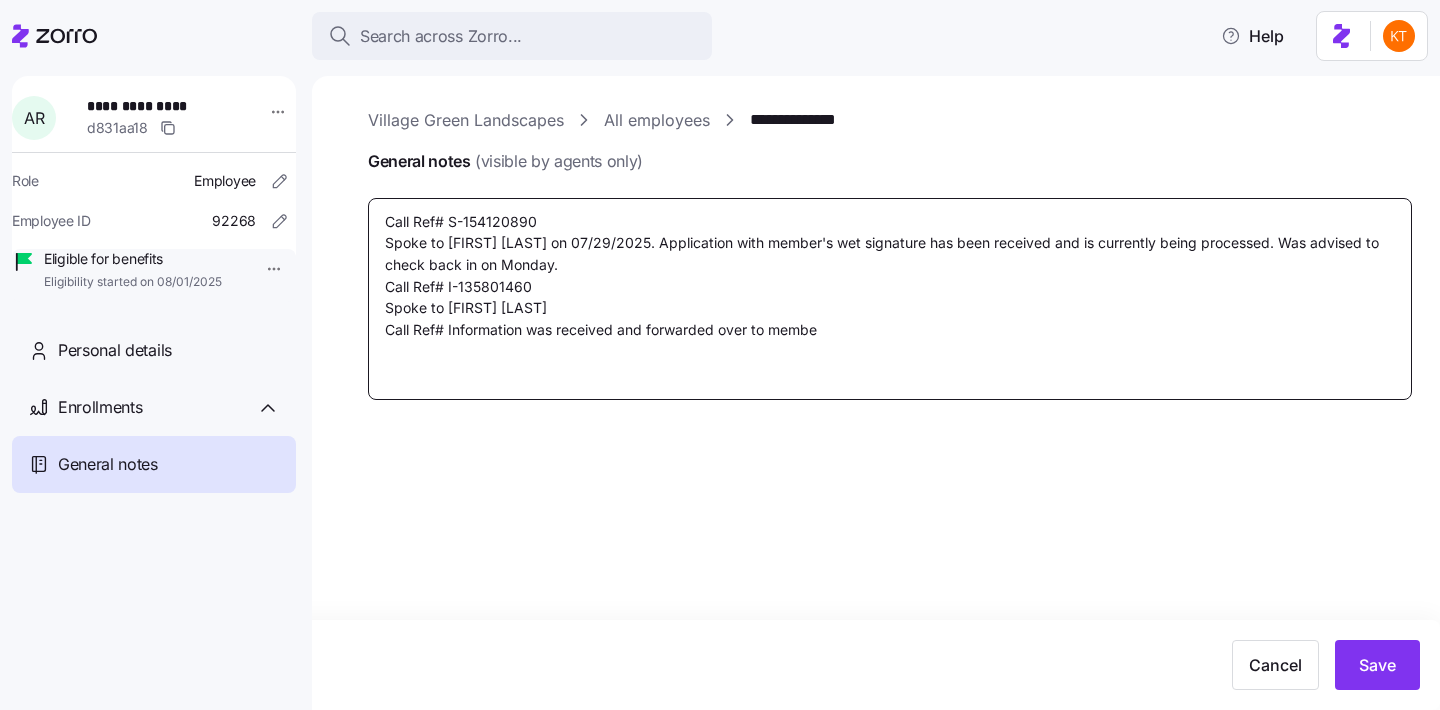 type on "x" 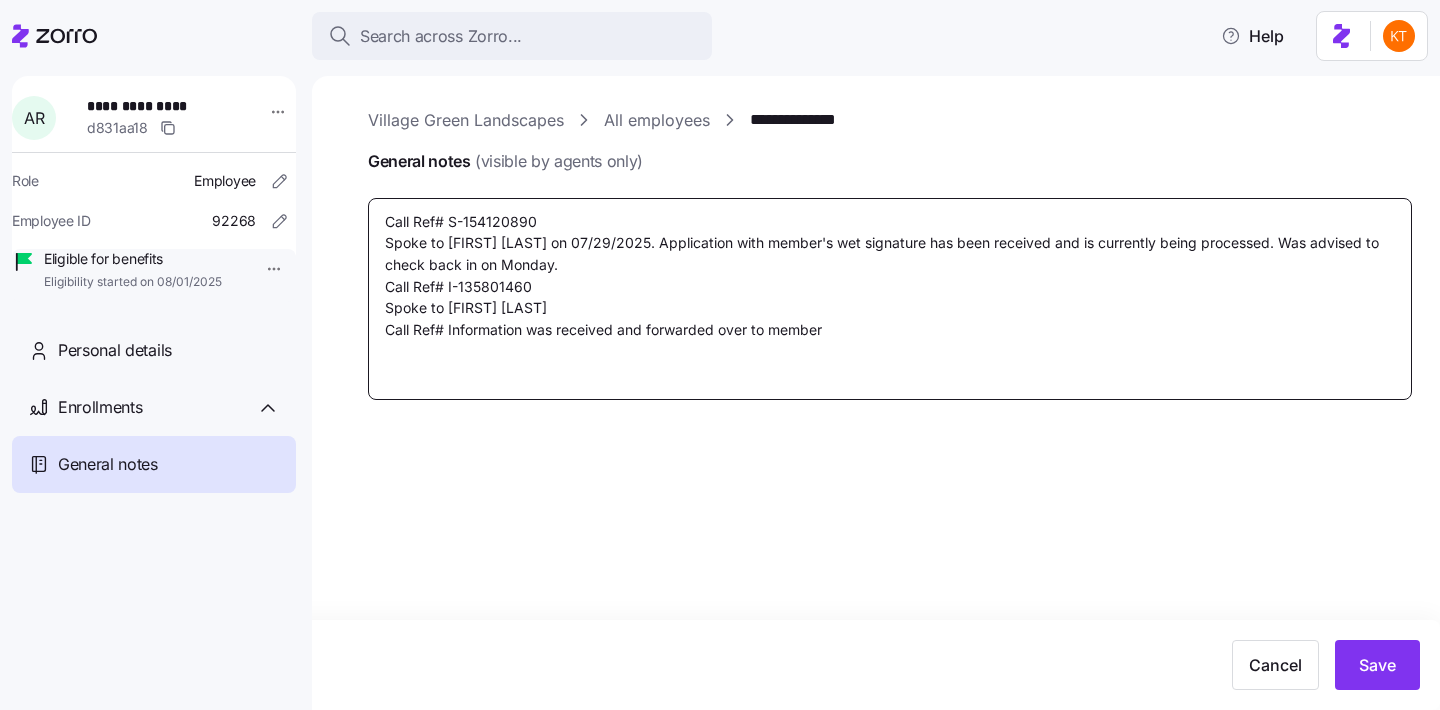 type on "x" 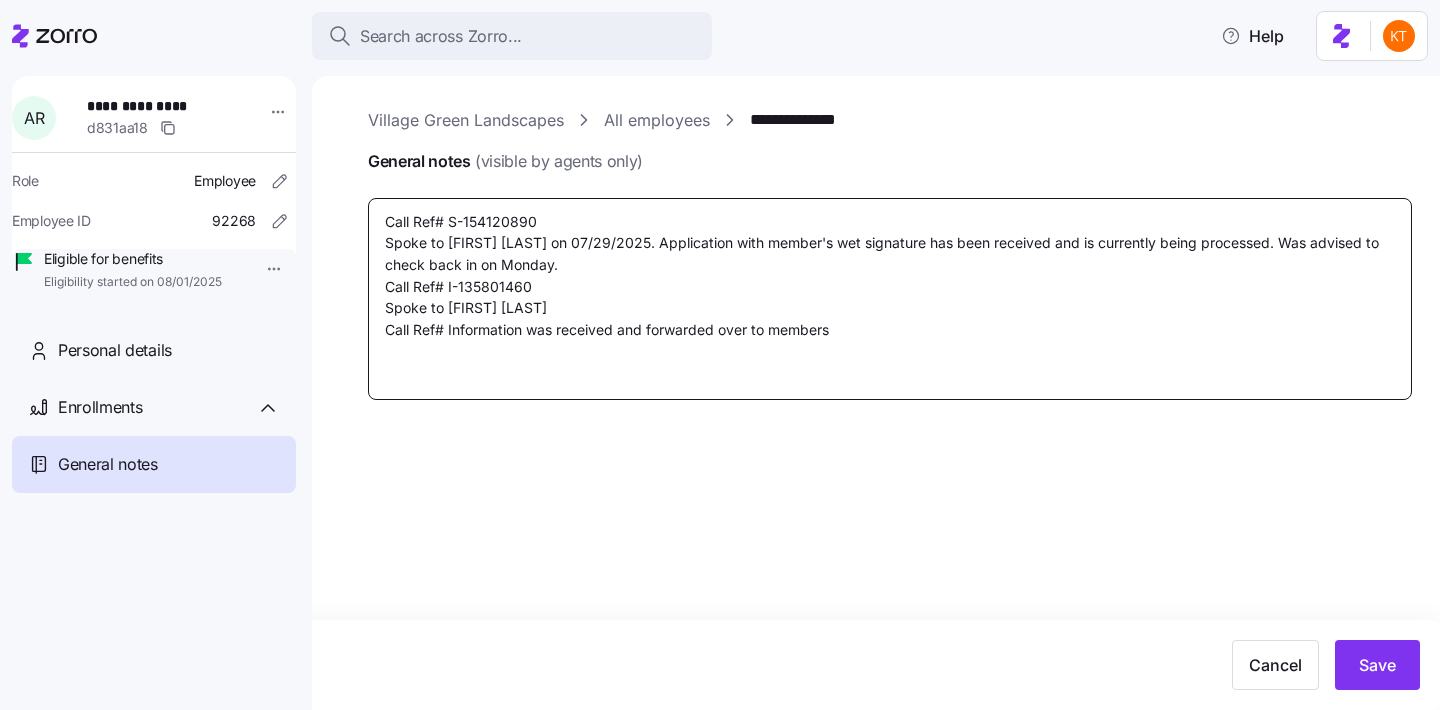 type on "x" 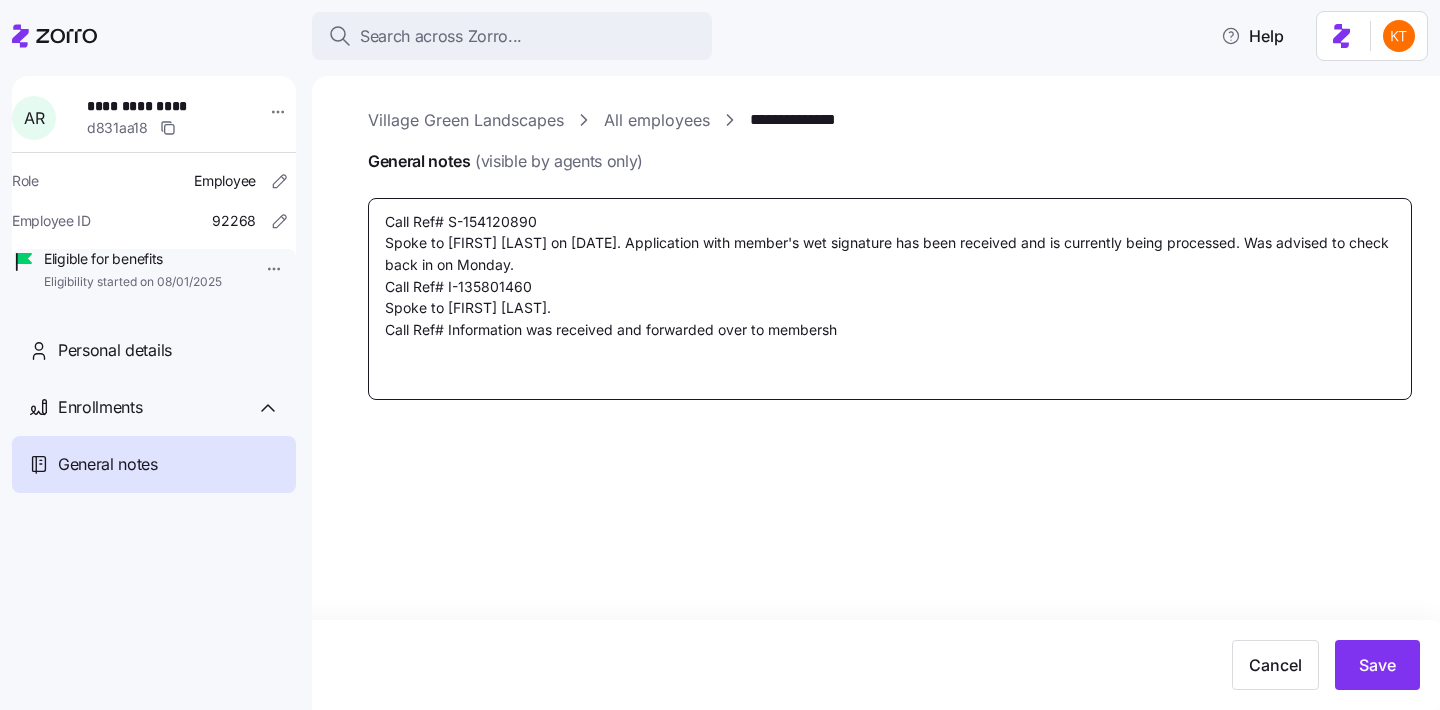 type on "x" 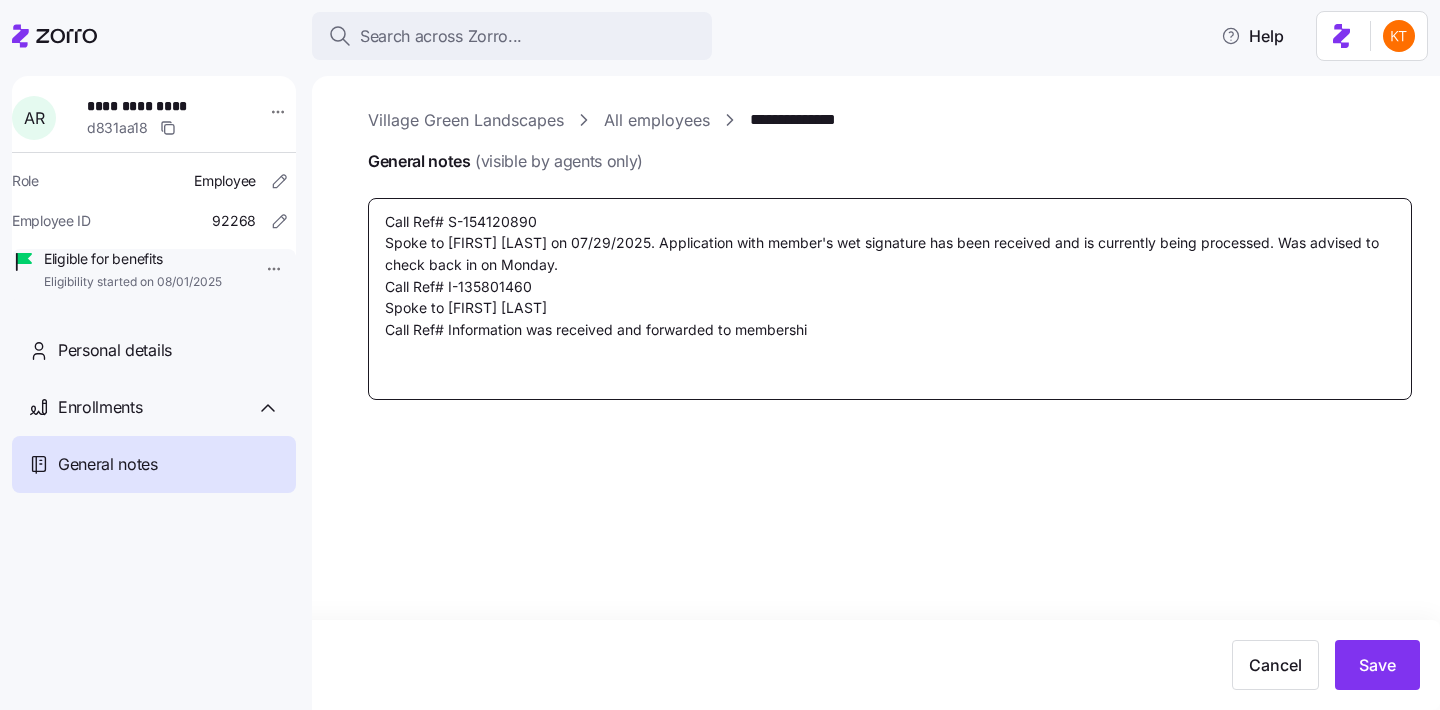 type on "x" 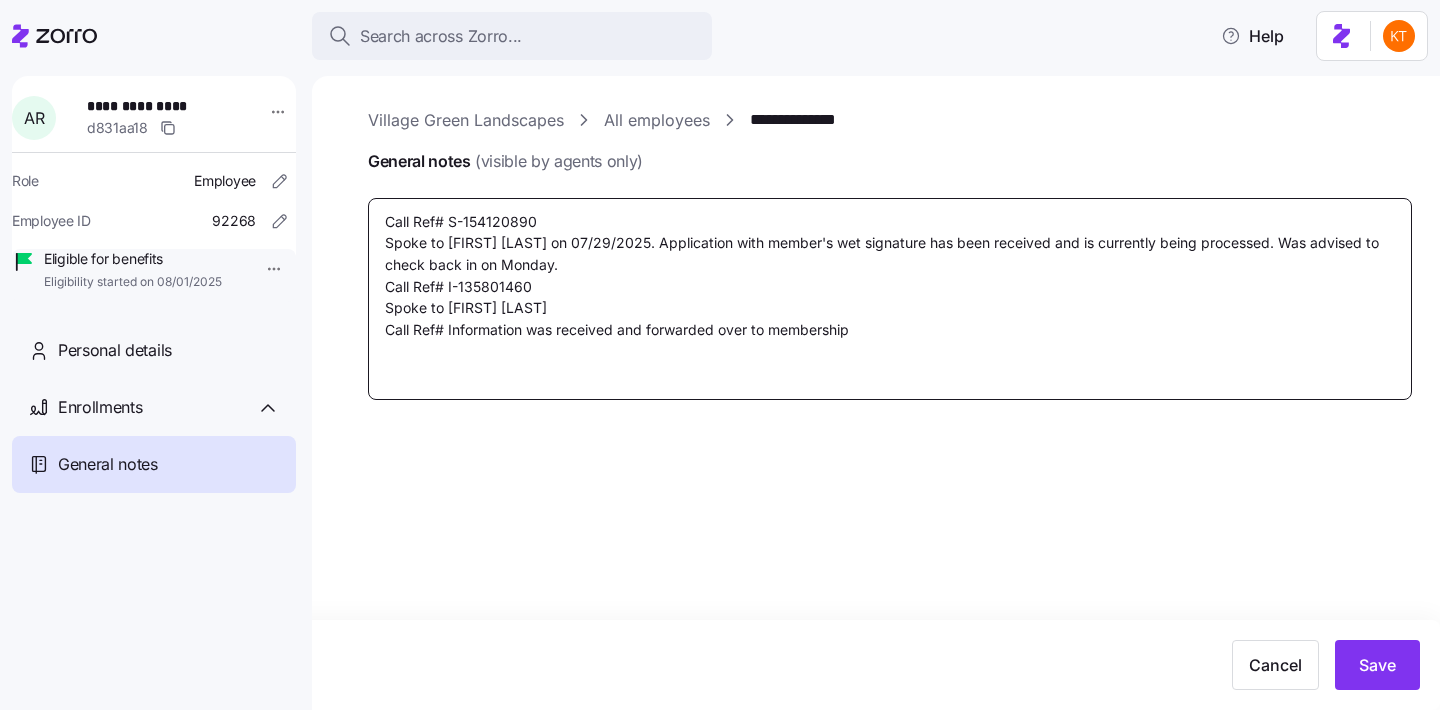type on "x" 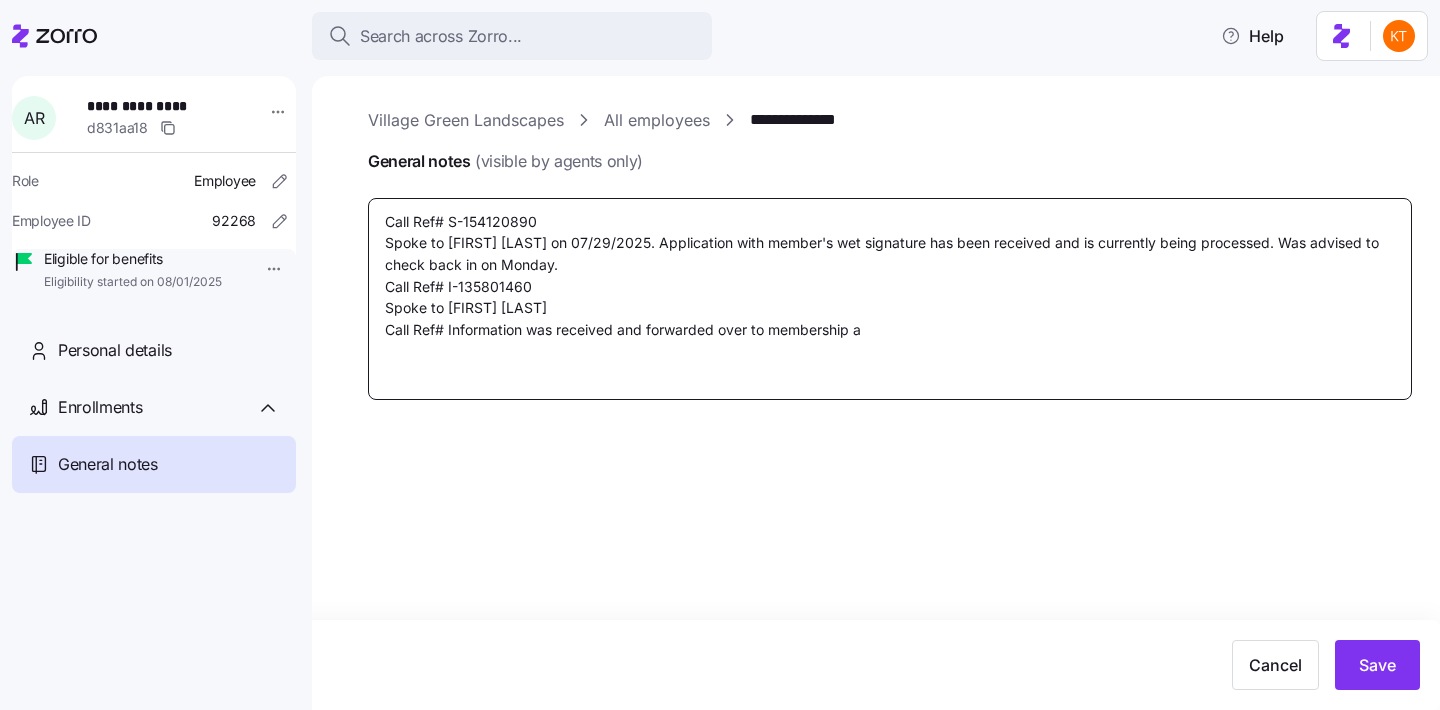 type on "x" 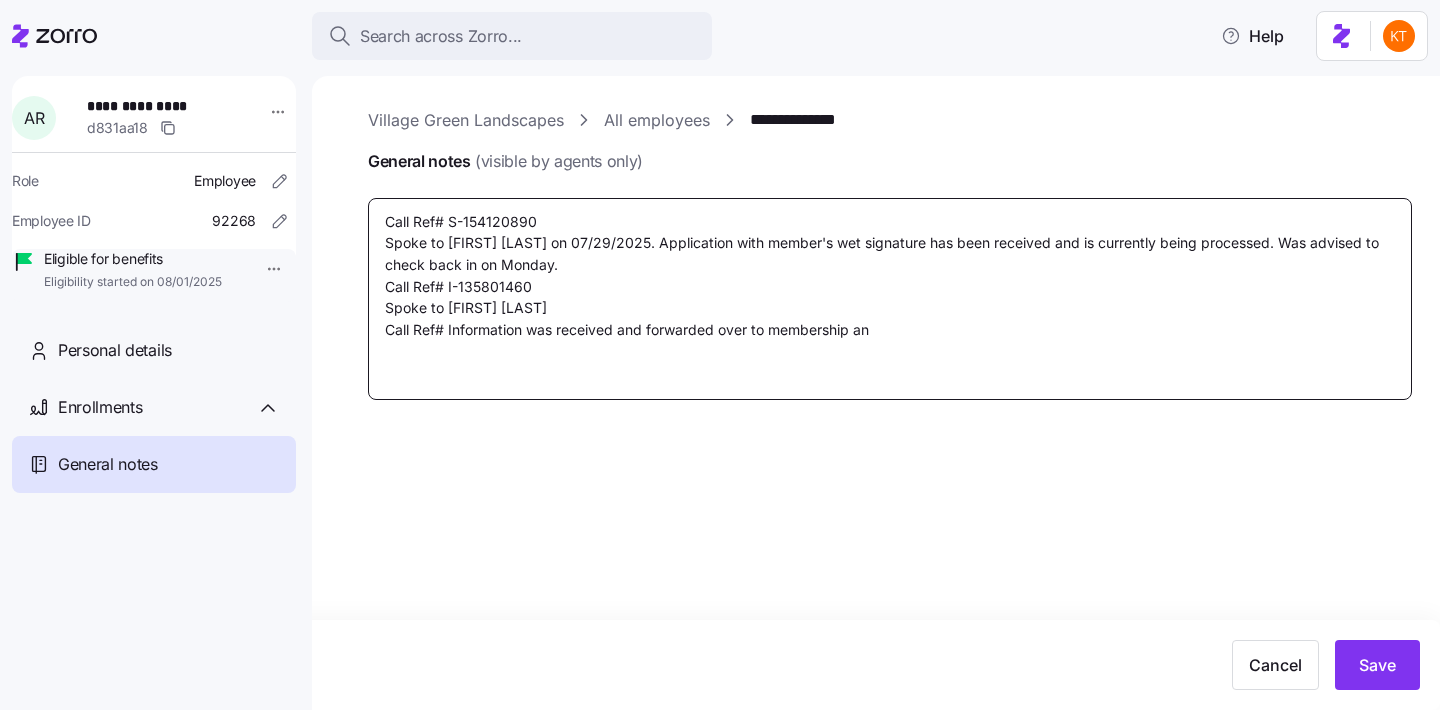 type on "x" 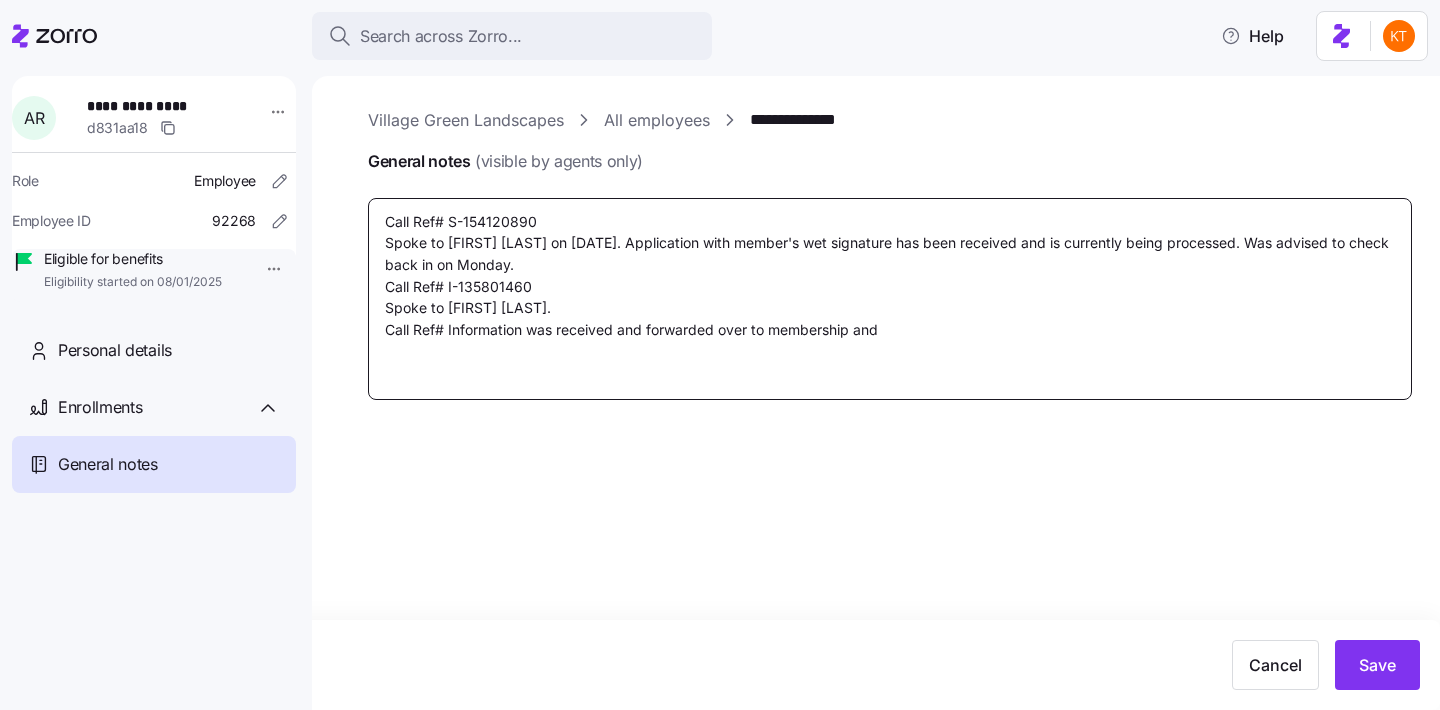 type on "x" 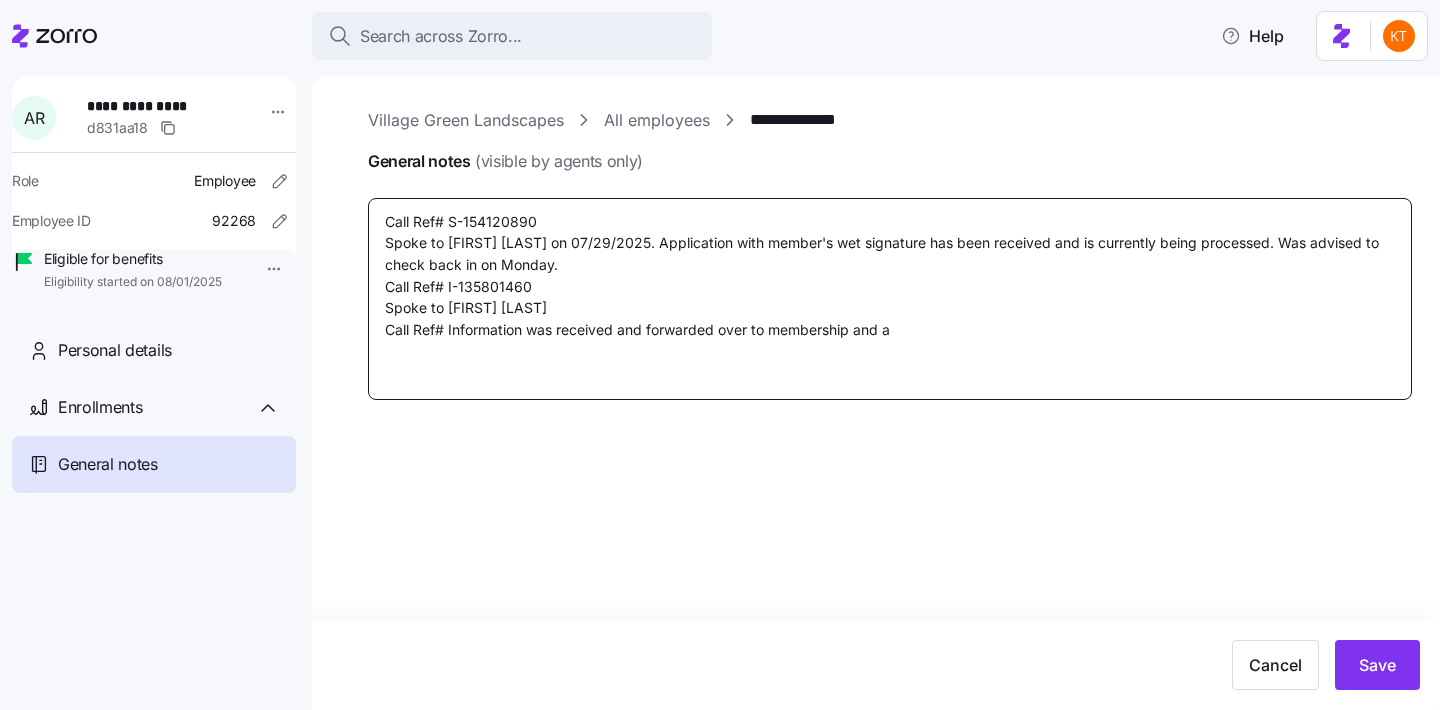 type on "x" 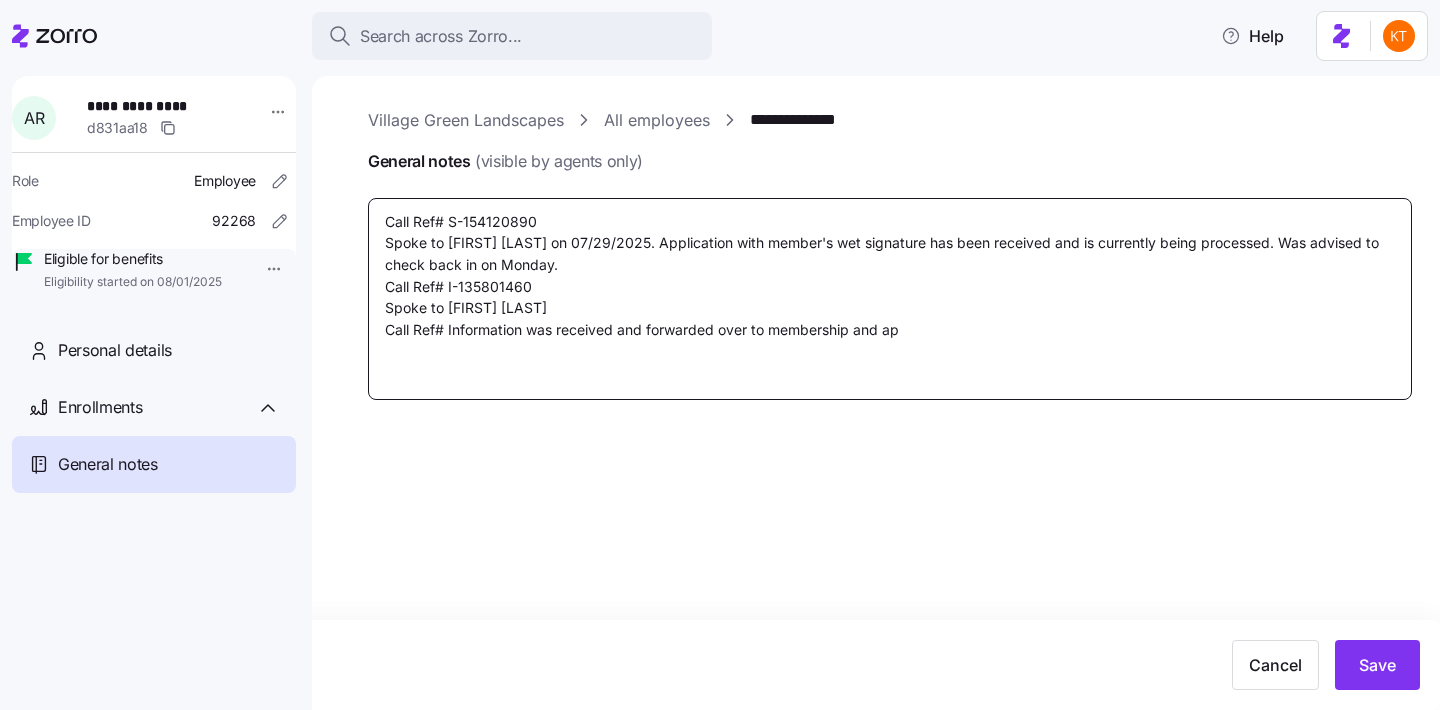 type on "x" 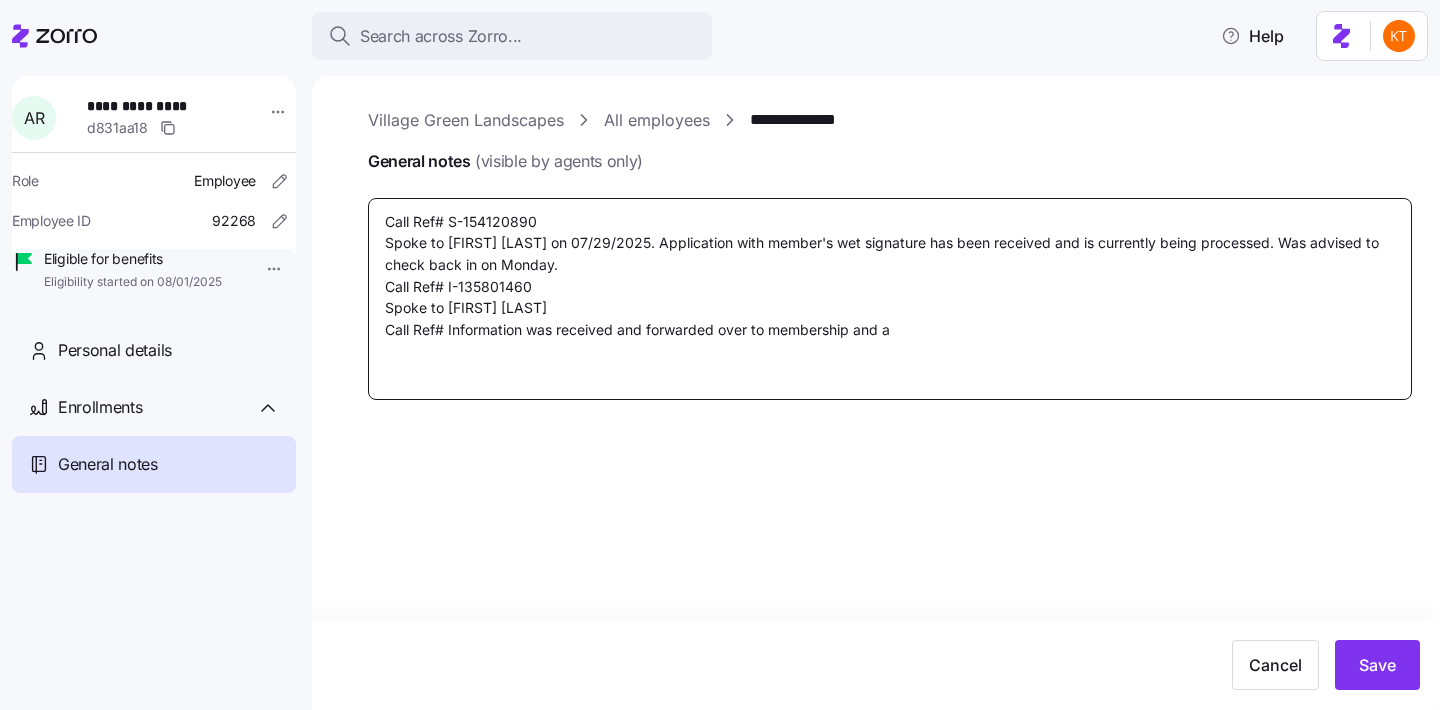 type on "x" 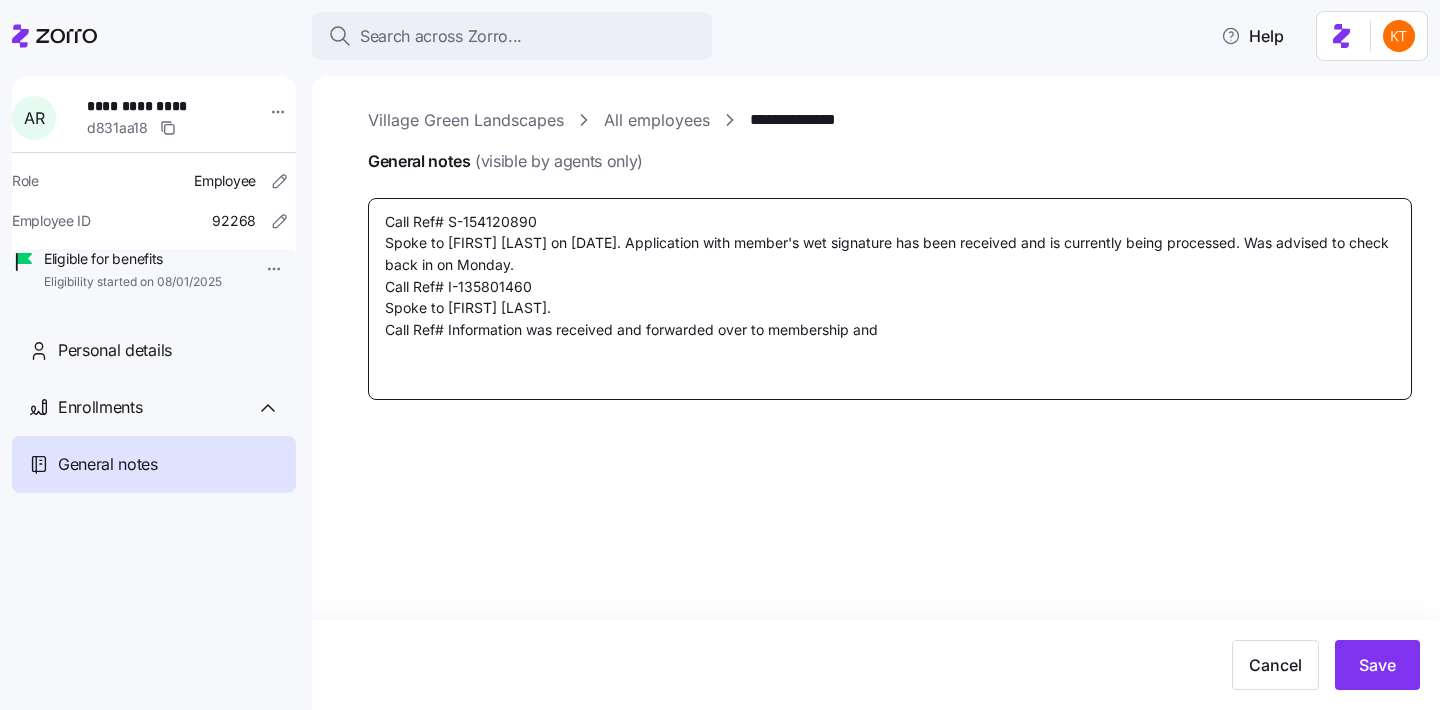 type on "x" 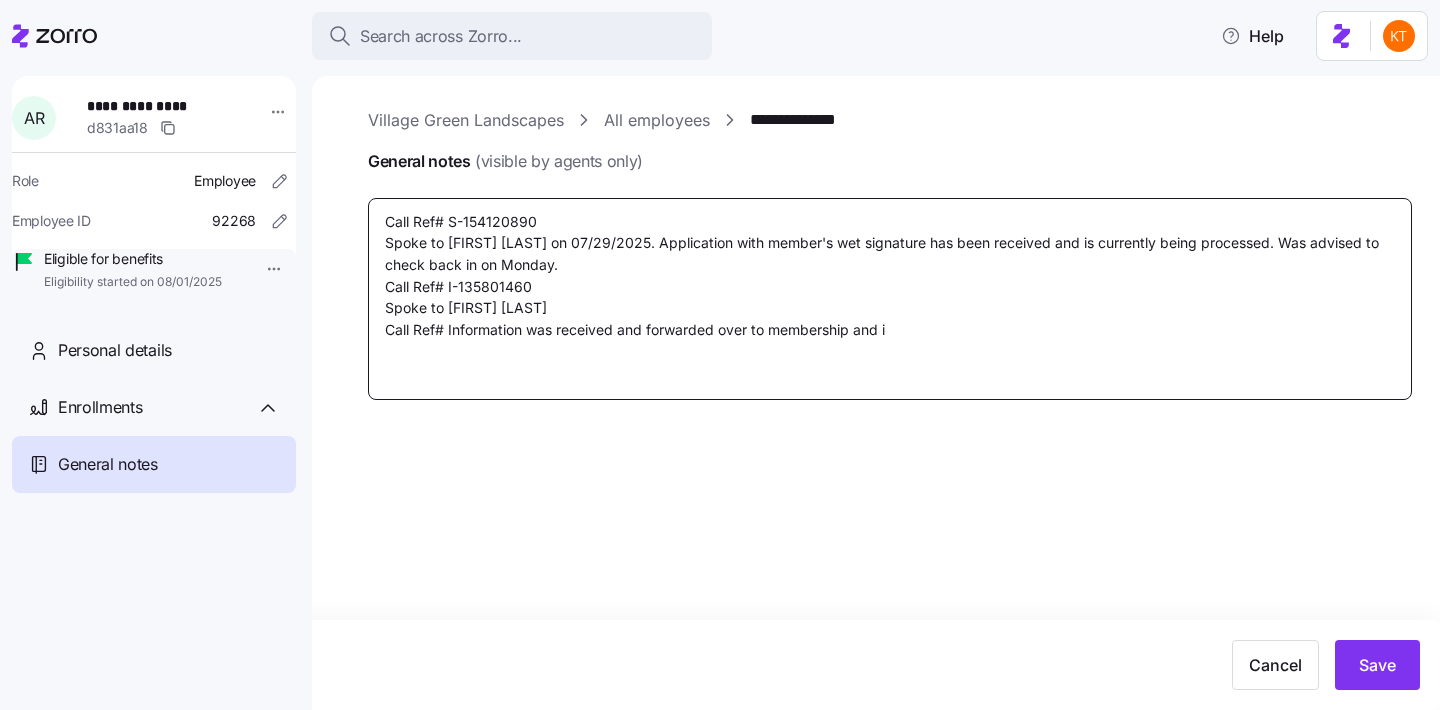 type on "Call Ref# S-154120890
Spoke to Shirley H. on 07/29/2025. Application with member's wet signature has been received and is currently being processed. Was advised to check back in on Monday.
Call Ref# I-135801460
Spoke to Janice R.
Call Ref# Information was received and forwarded over to membership and is" 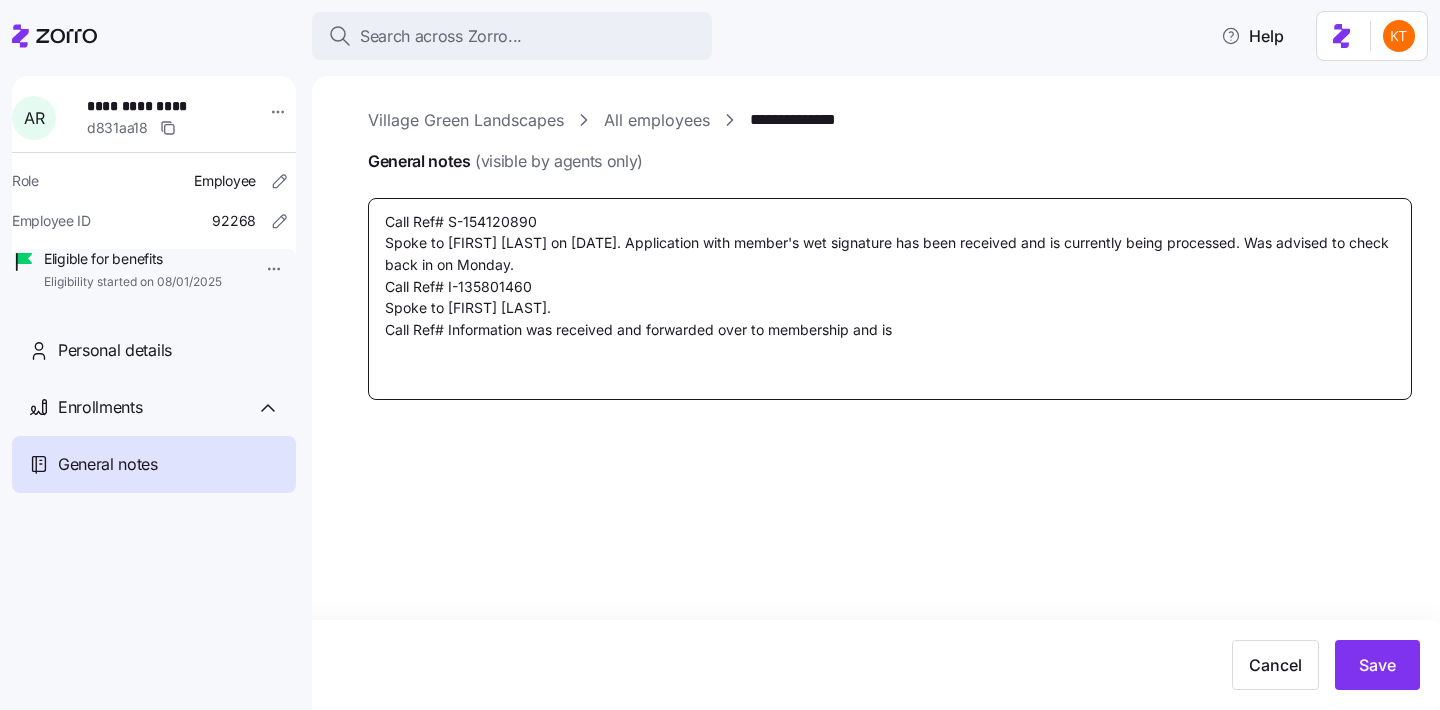 type on "x" 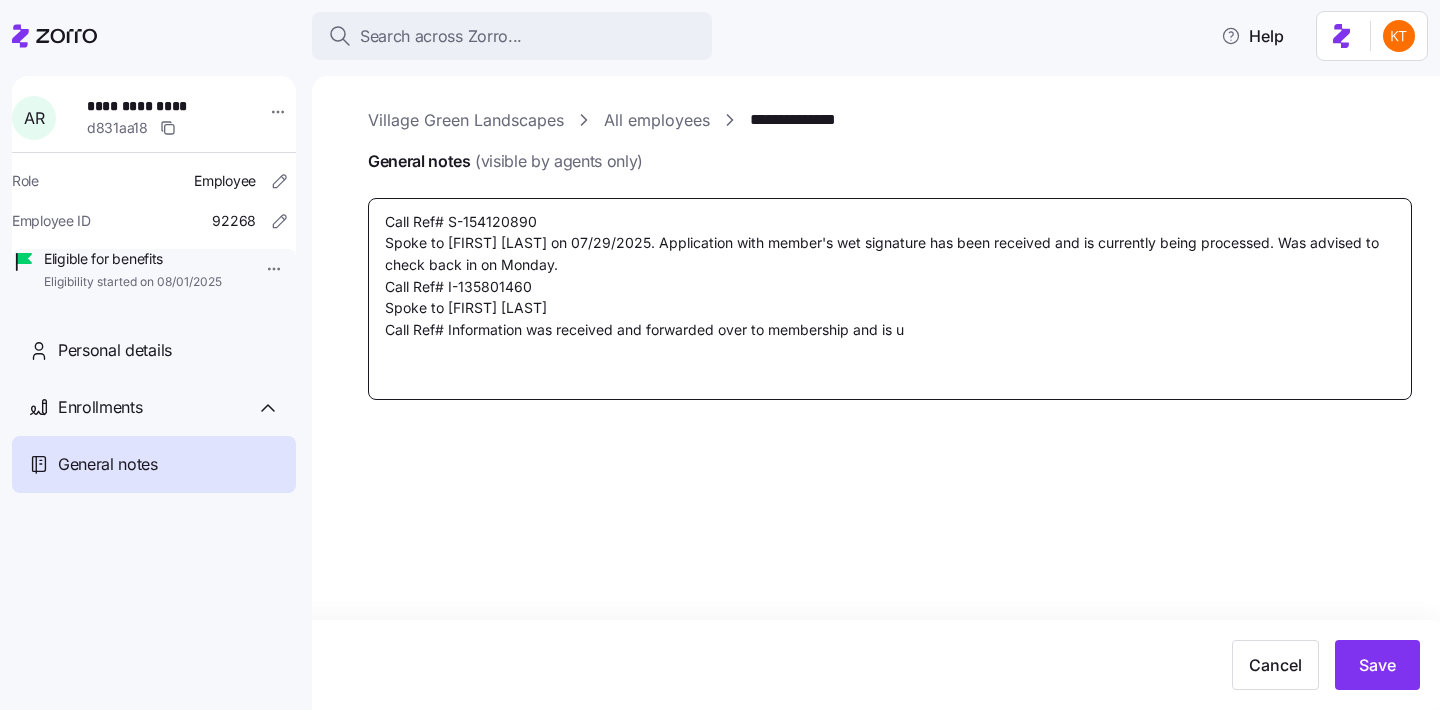 type on "x" 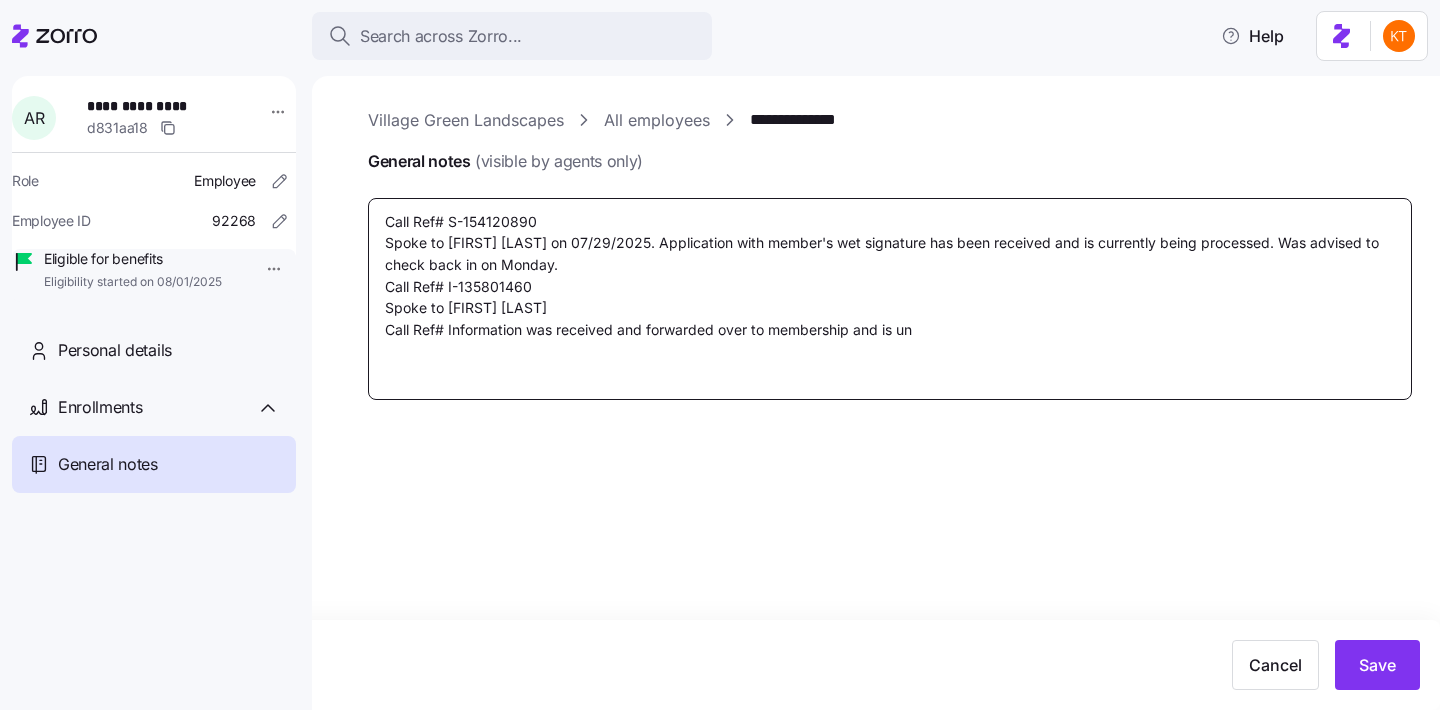 type on "x" 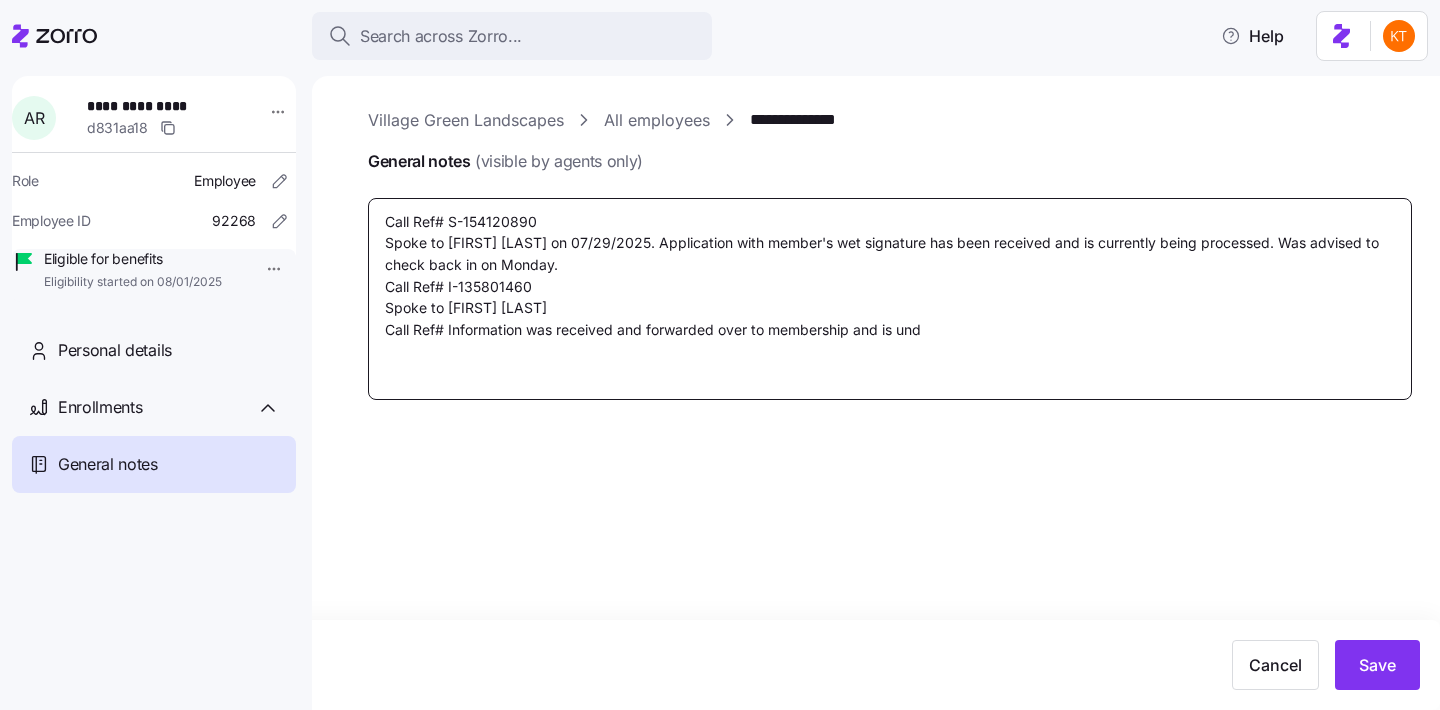 type on "x" 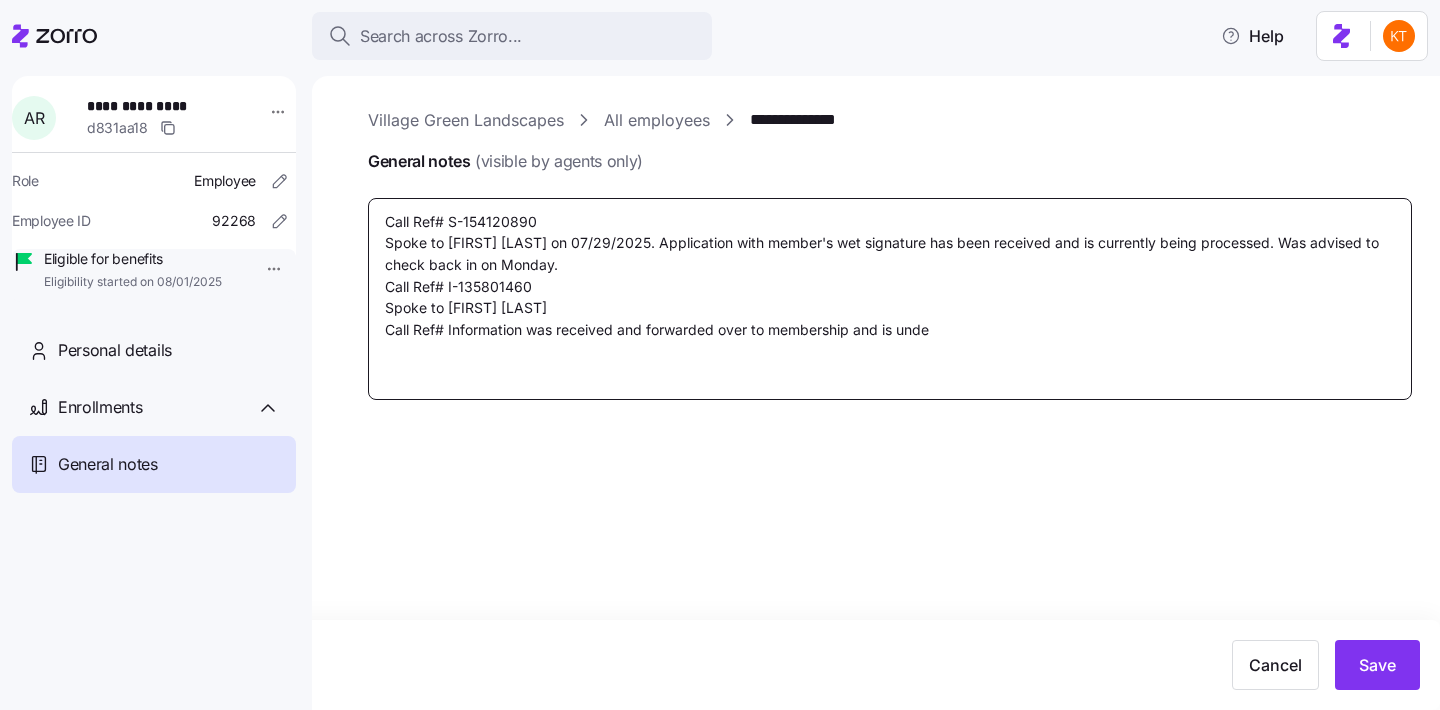 type on "x" 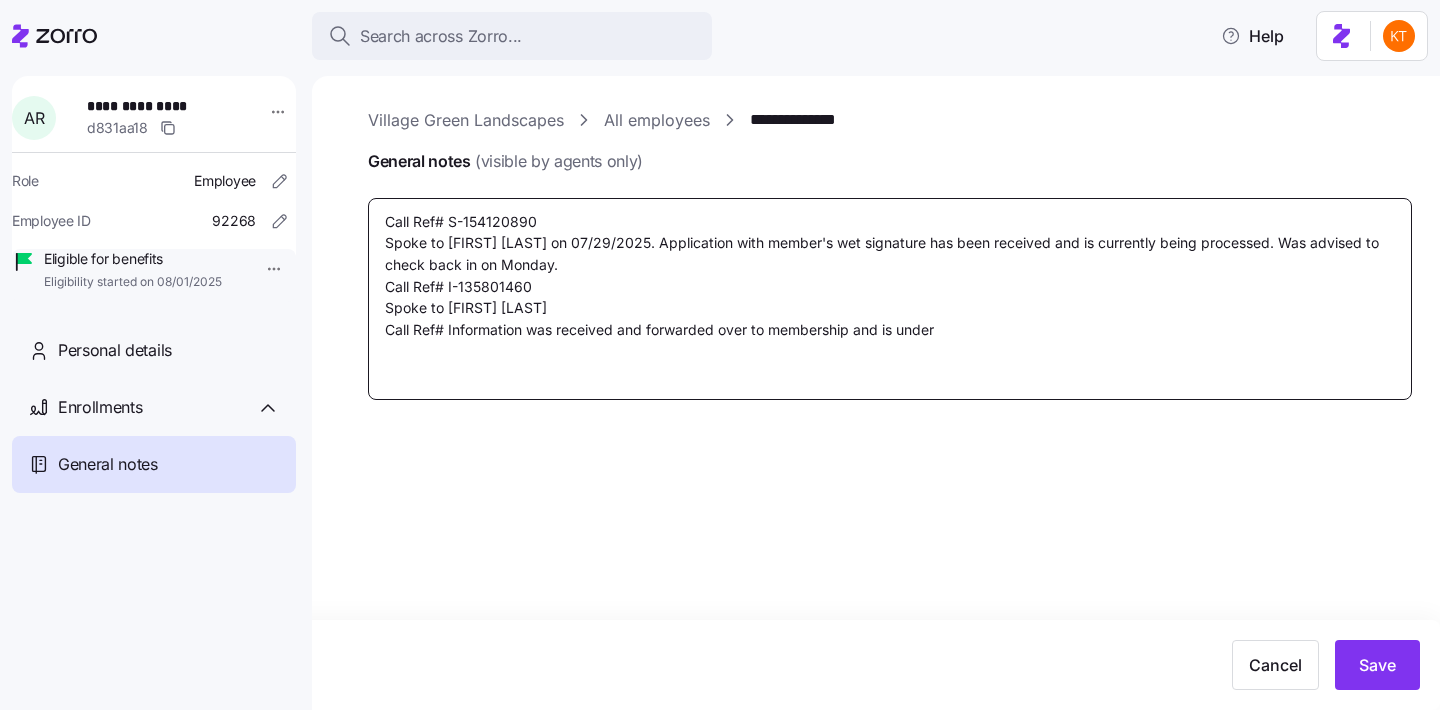 type on "x" 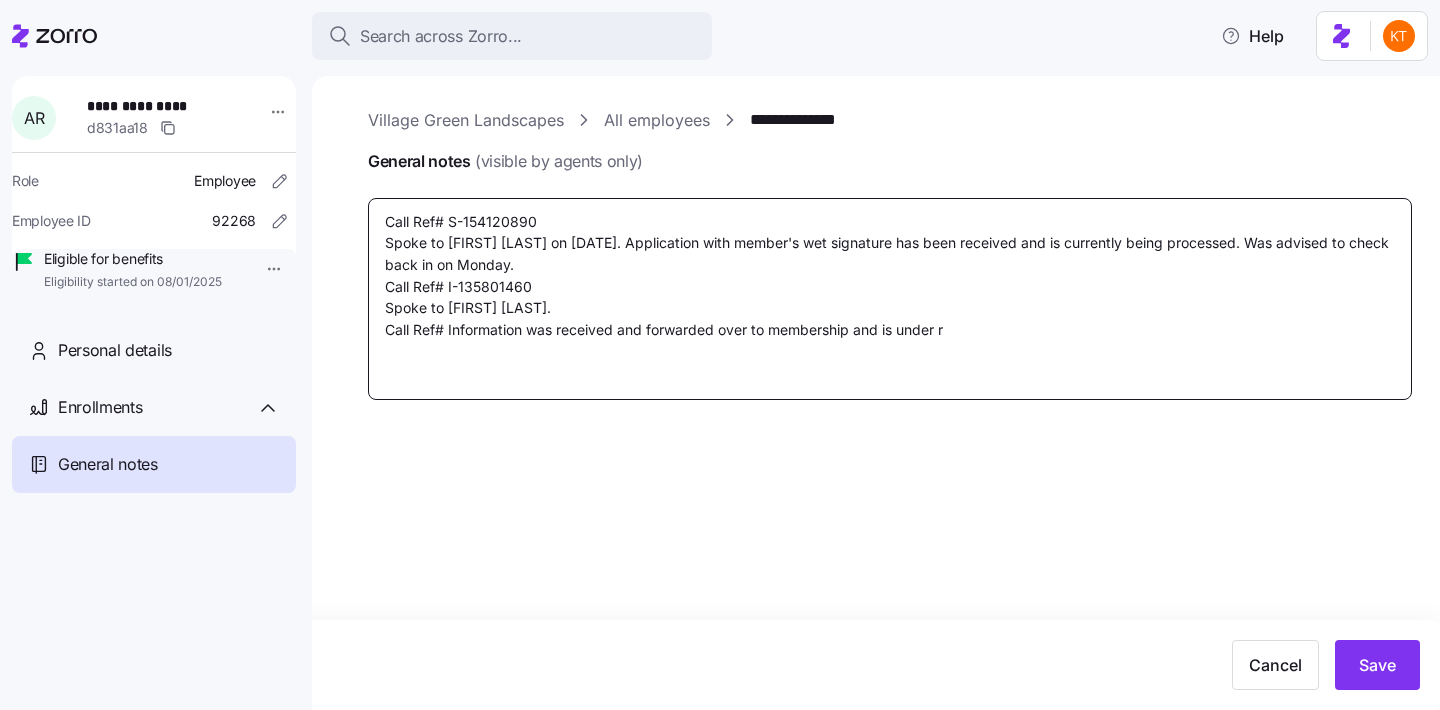 type on "x" 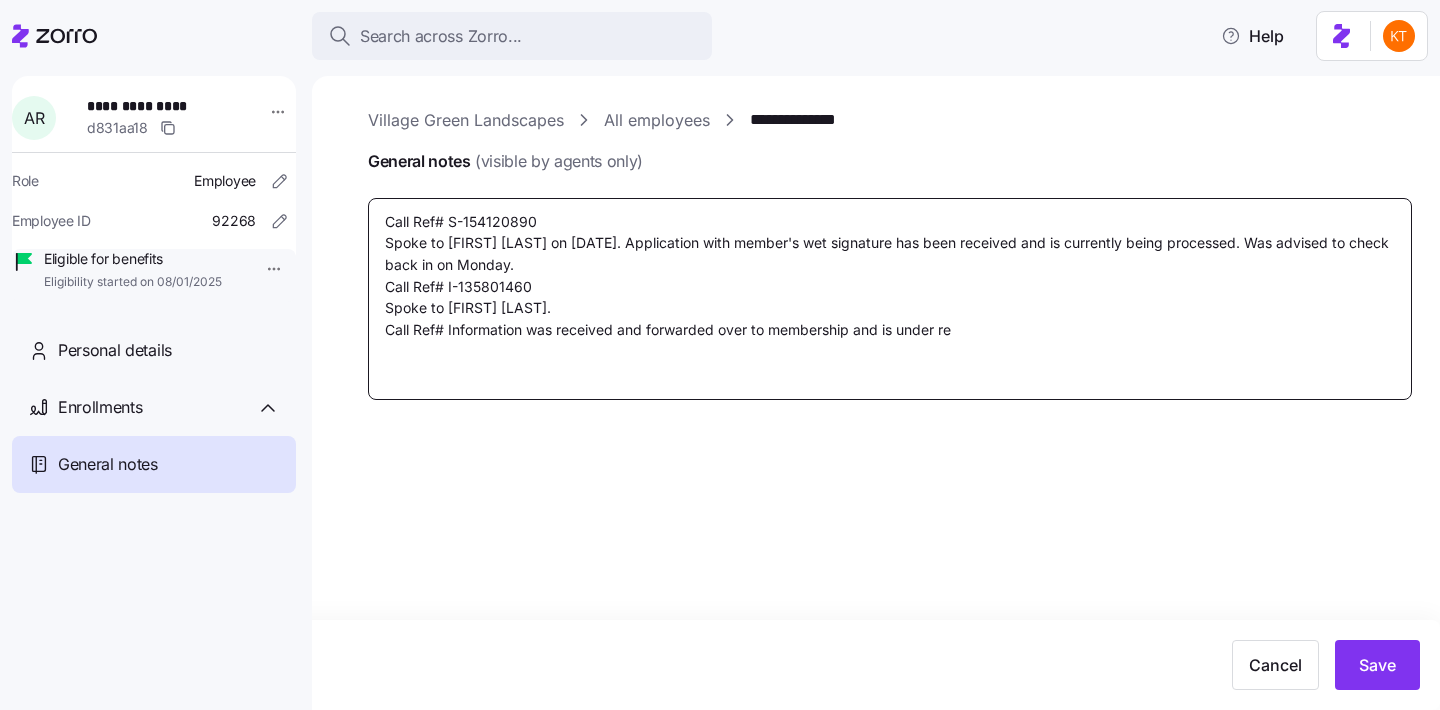 type on "x" 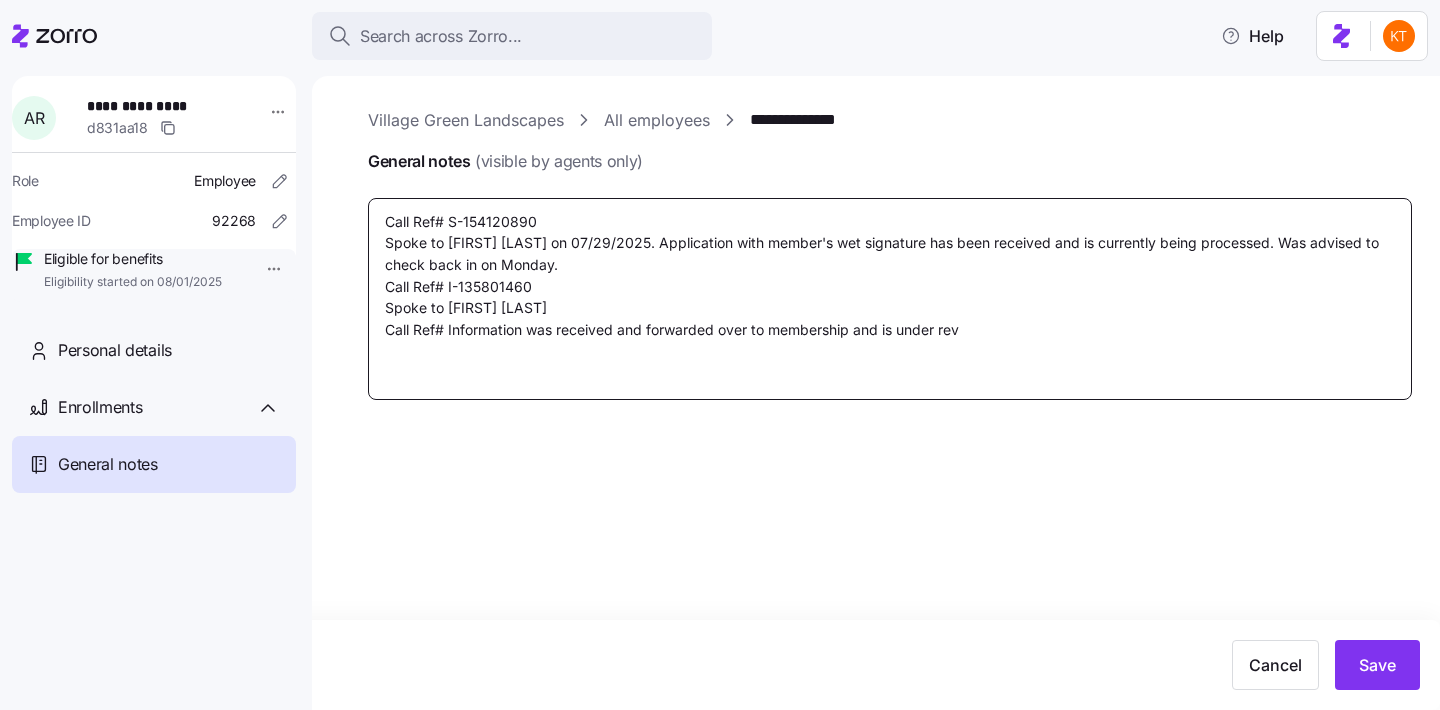 type on "x" 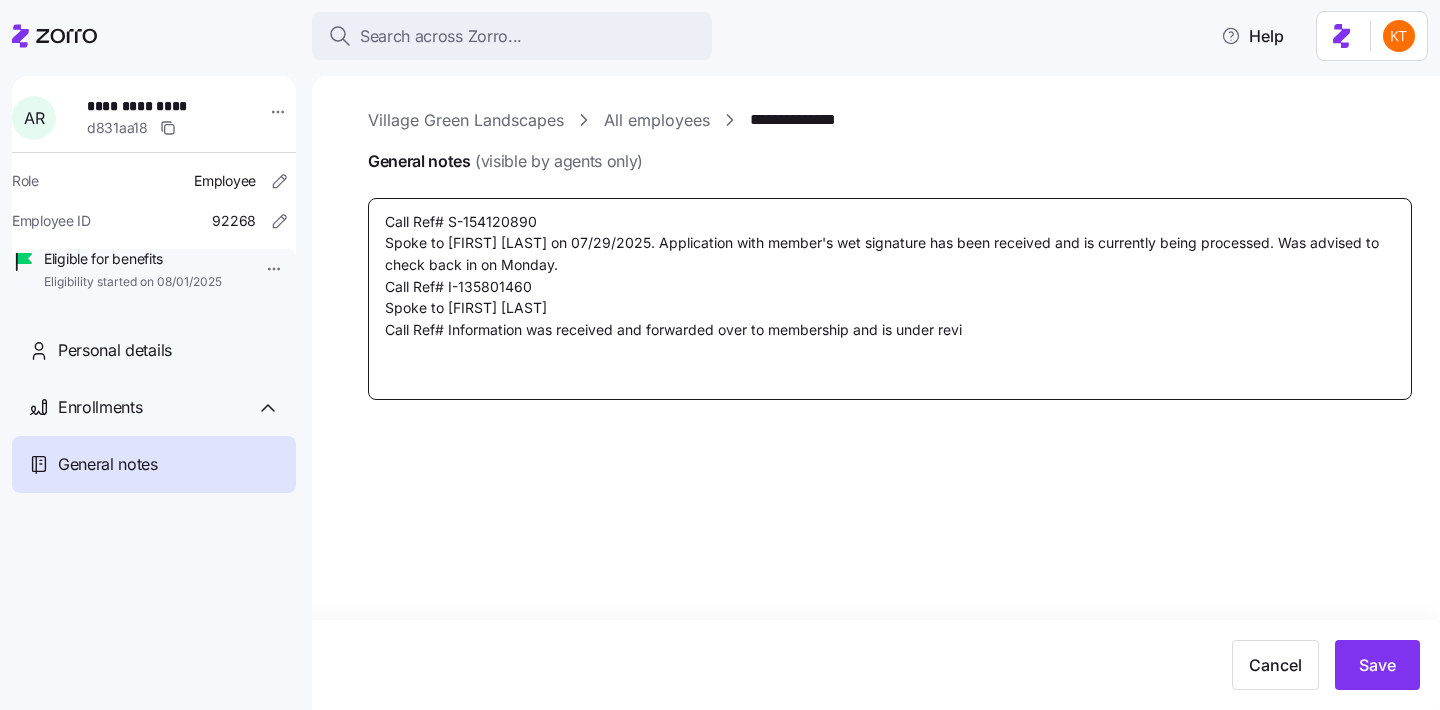 type on "x" 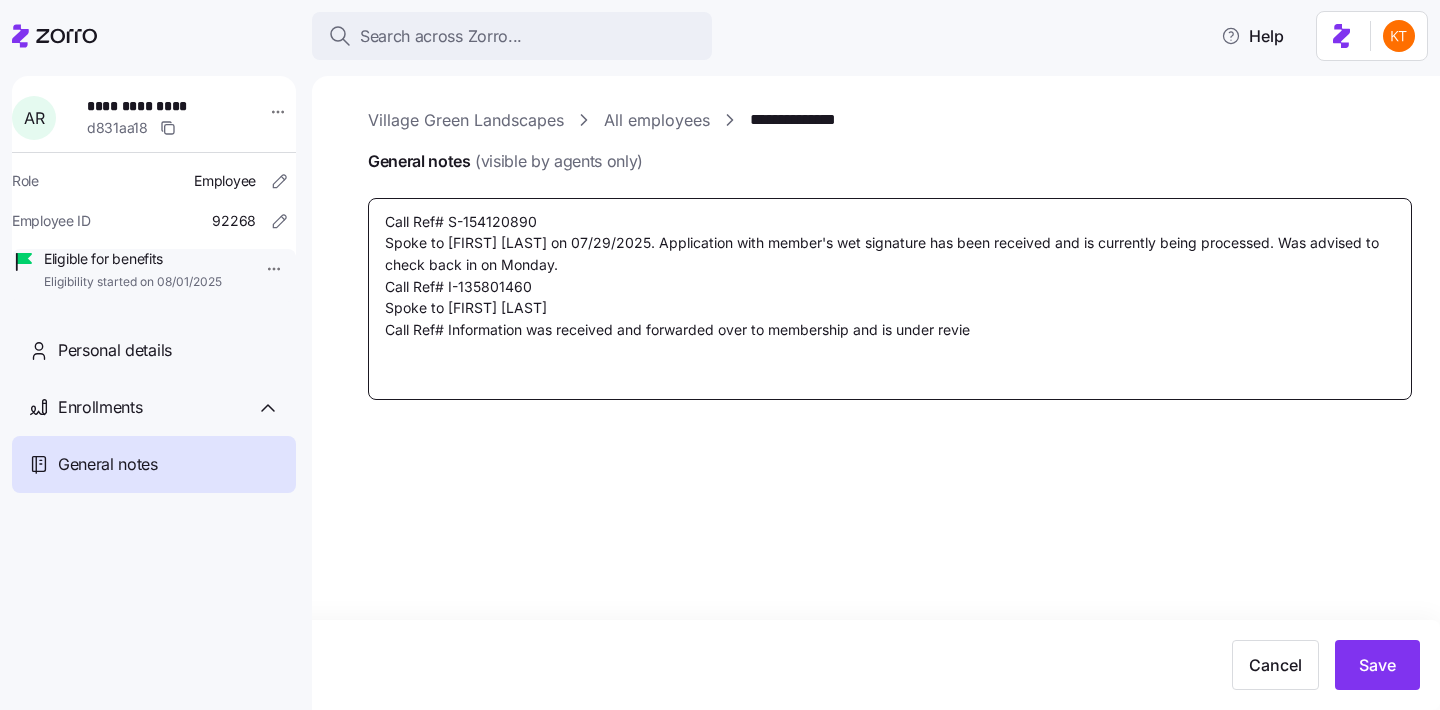 type on "x" 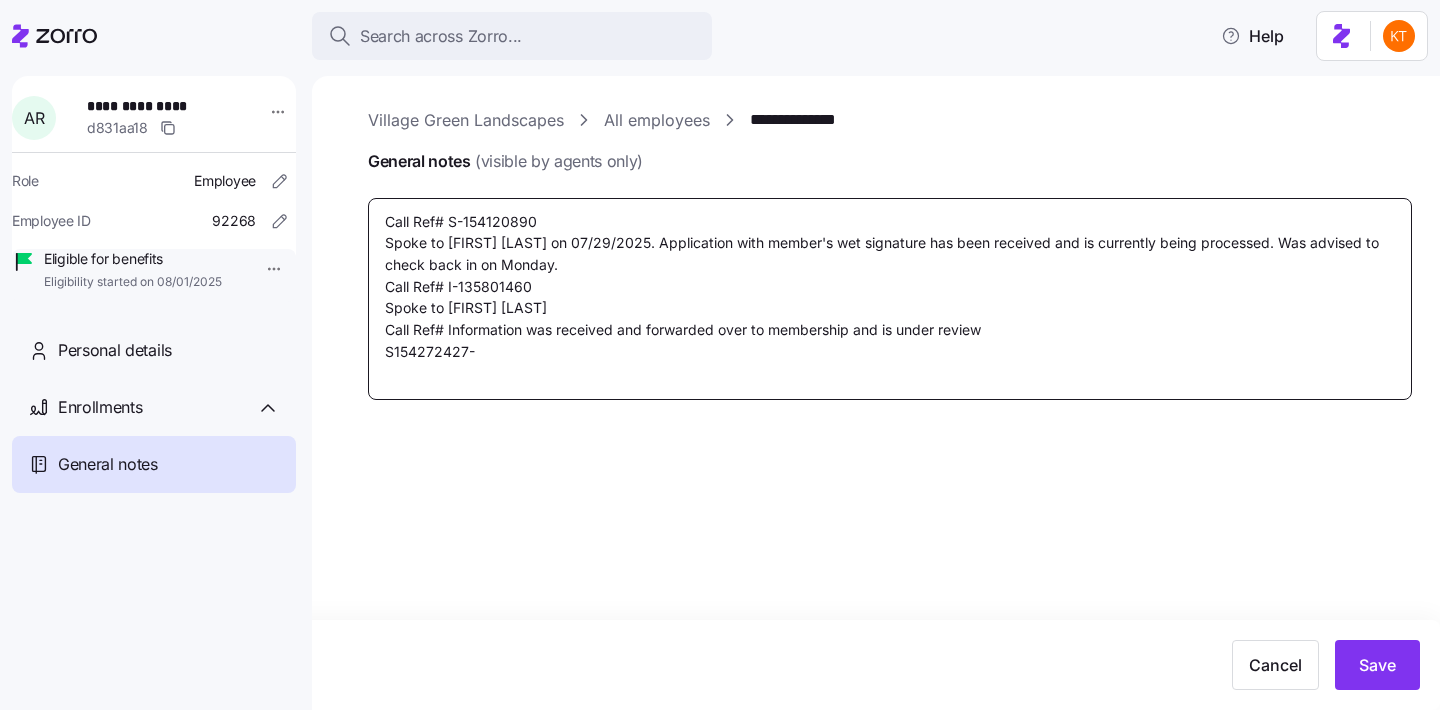 drag, startPoint x: 486, startPoint y: 350, endPoint x: 373, endPoint y: 351, distance: 113.004425 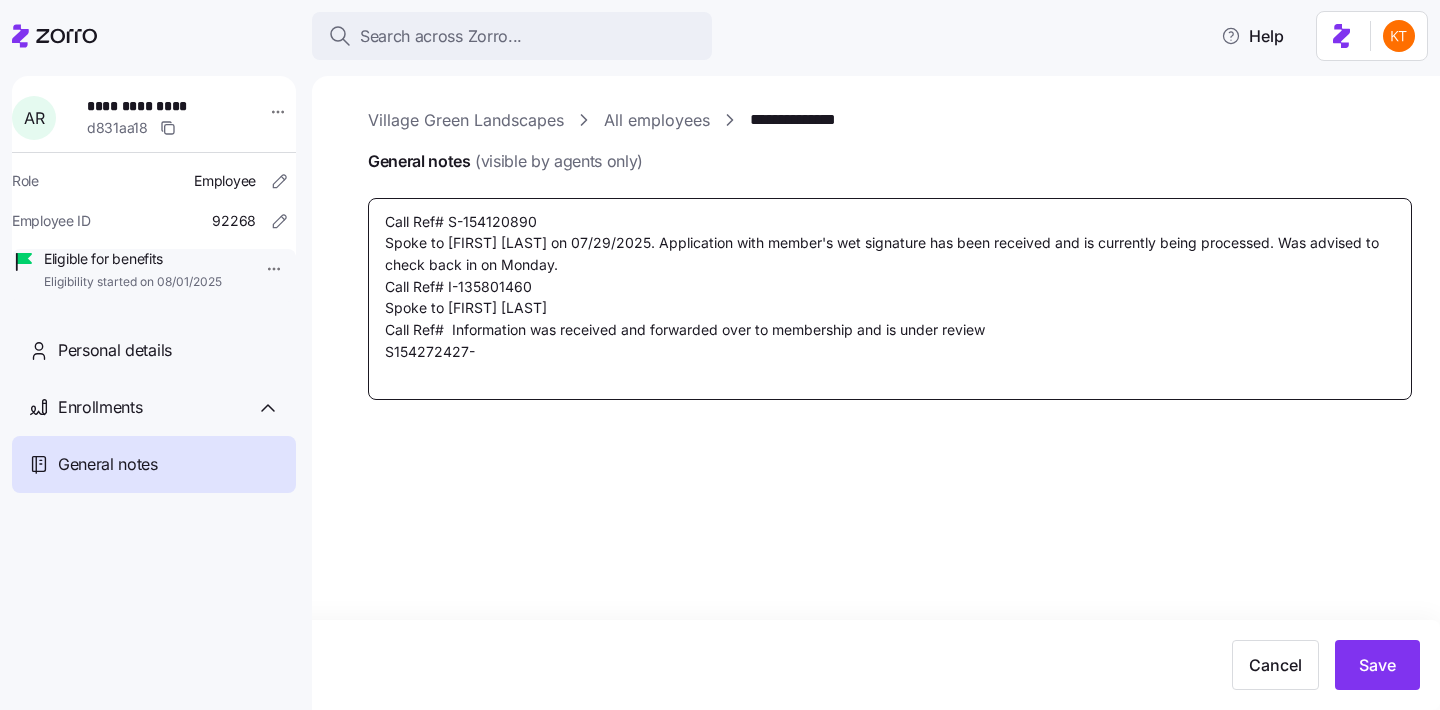 paste on "S154272427-" 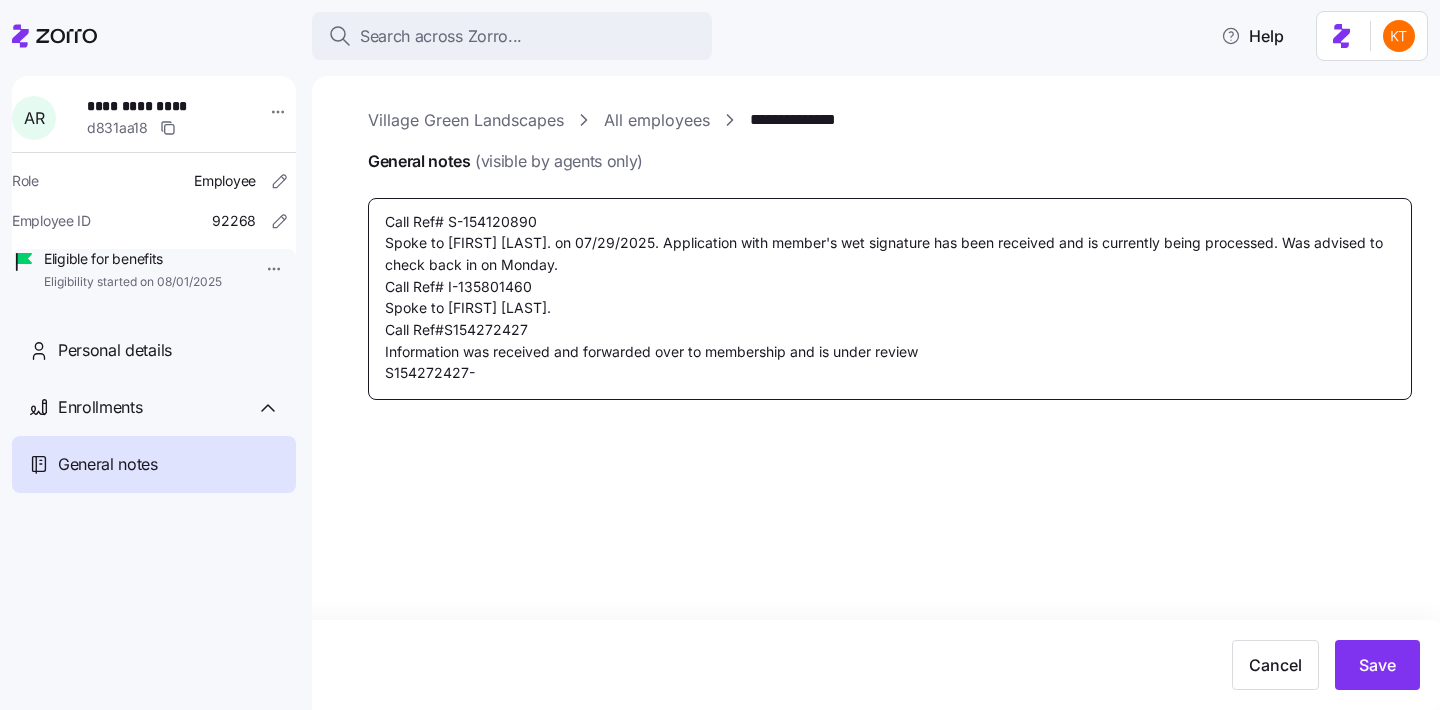 click on "Call Ref# S-154120890
Spoke to Shirley H. on 07/29/2025. Application with member's wet signature has been received and is currently being processed. Was advised to check back in on Monday.
Call Ref# I-135801460
Spoke to Janice R.
Call Ref#S154272427
Information was received and forwarded over to membership and is under review
S154272427-" at bounding box center (890, 299) 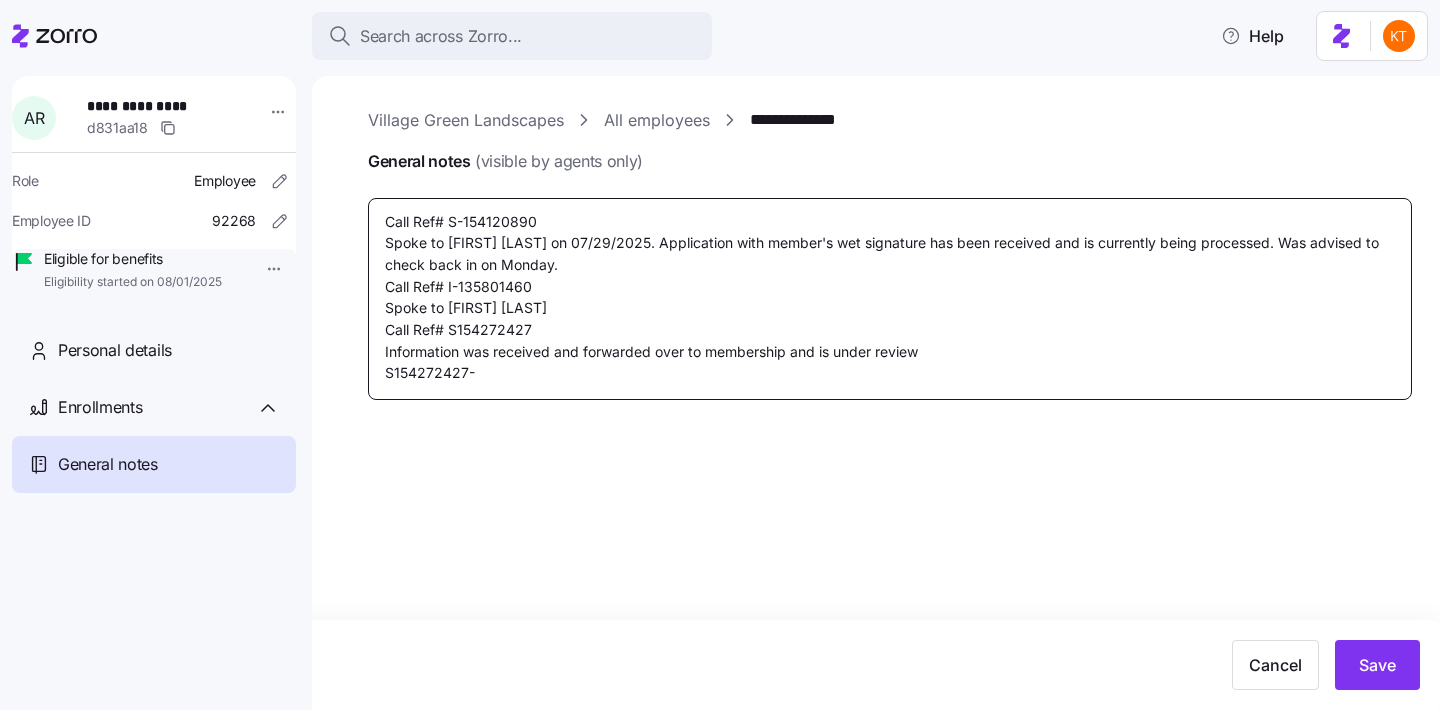 drag, startPoint x: 479, startPoint y: 376, endPoint x: 359, endPoint y: 366, distance: 120.41595 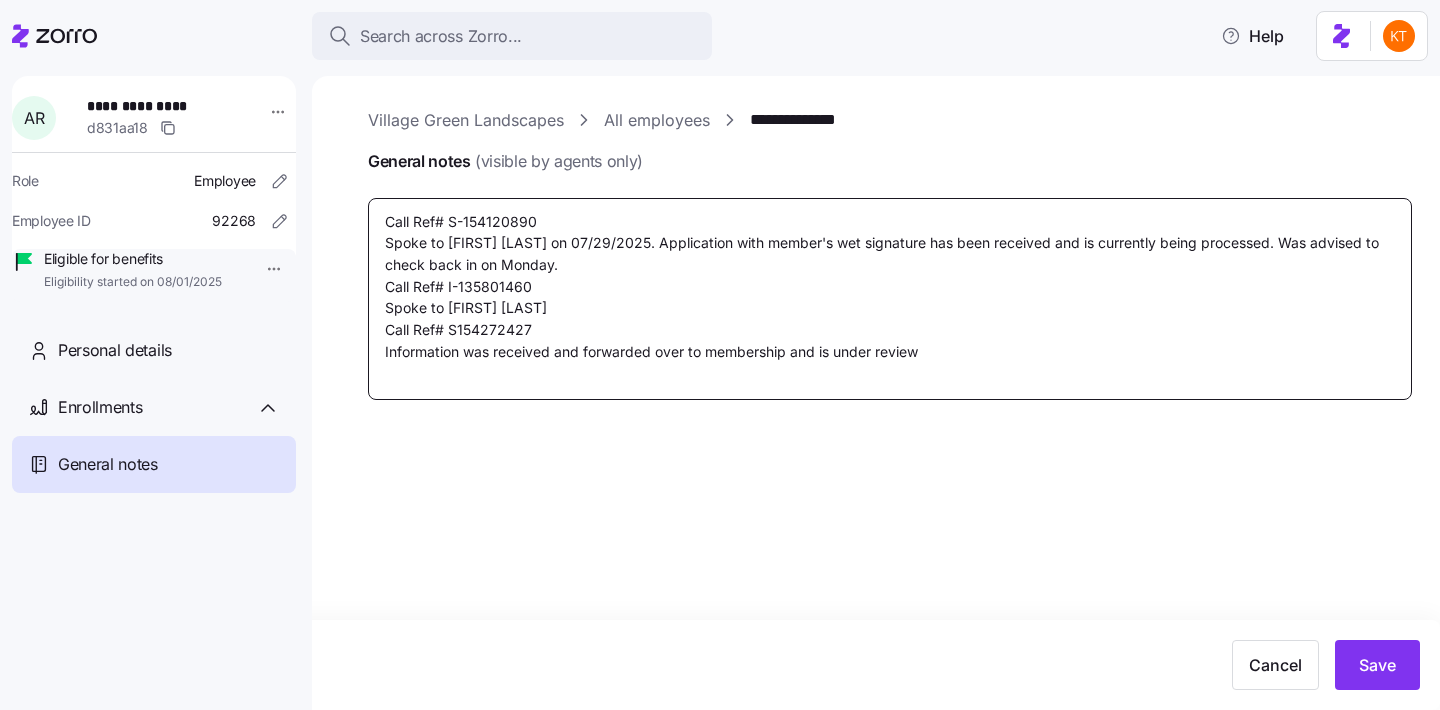 click on "Call Ref# S-154120890
Spoke to Shirley H. on 07/29/2025. Application with member's wet signature has been received and is currently being processed. Was advised to check back in on Monday.
Call Ref# I-135801460
Spoke to Janice R.
Call Ref# S154272427
Information was received and forwarded over to membership and is under review" at bounding box center (890, 299) 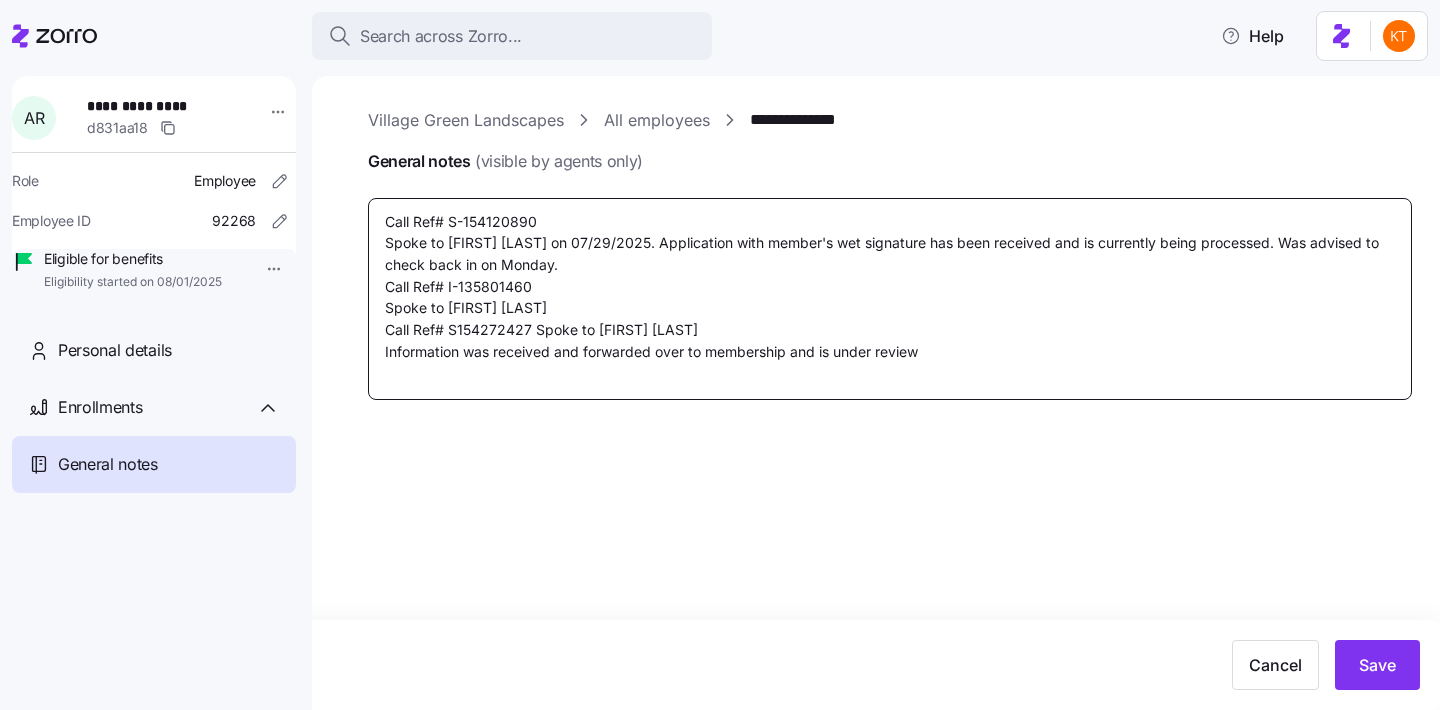 drag, startPoint x: 941, startPoint y: 350, endPoint x: 374, endPoint y: 331, distance: 567.31824 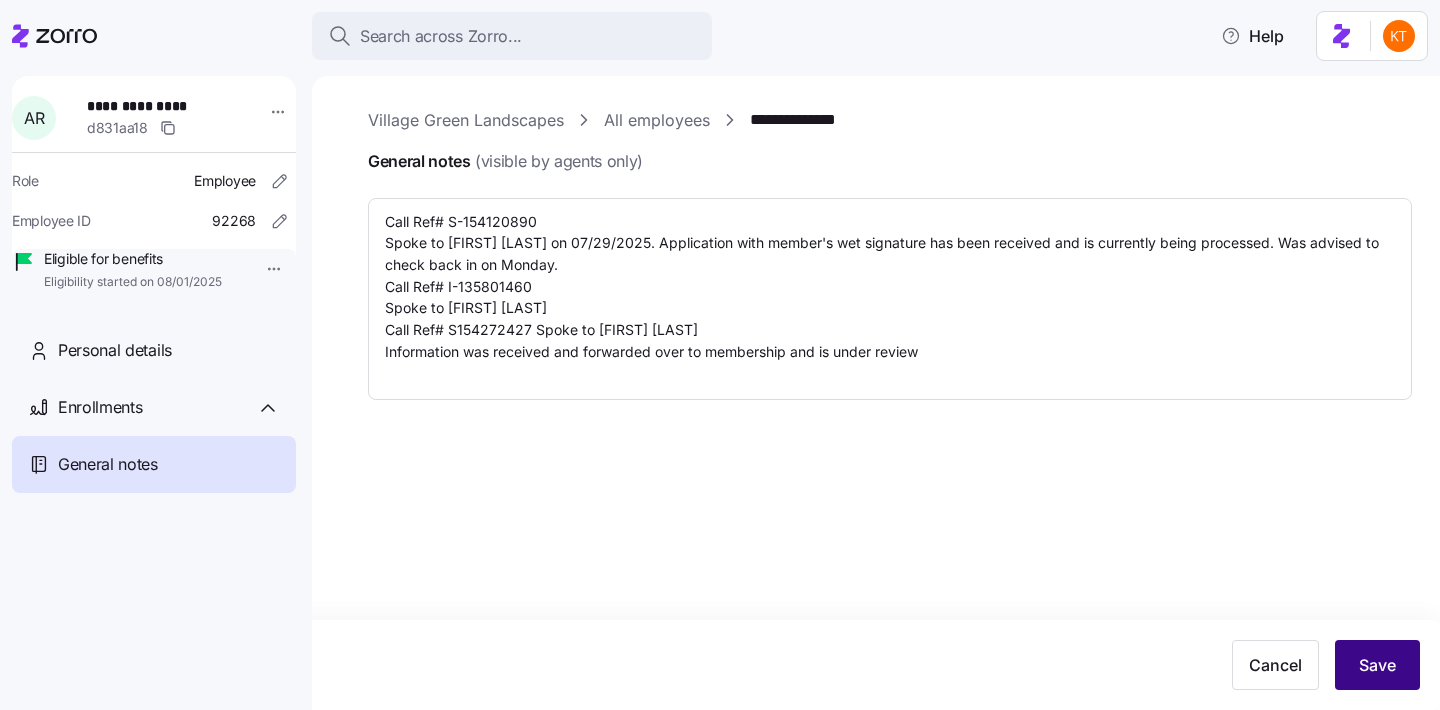 click on "Save" at bounding box center (1377, 665) 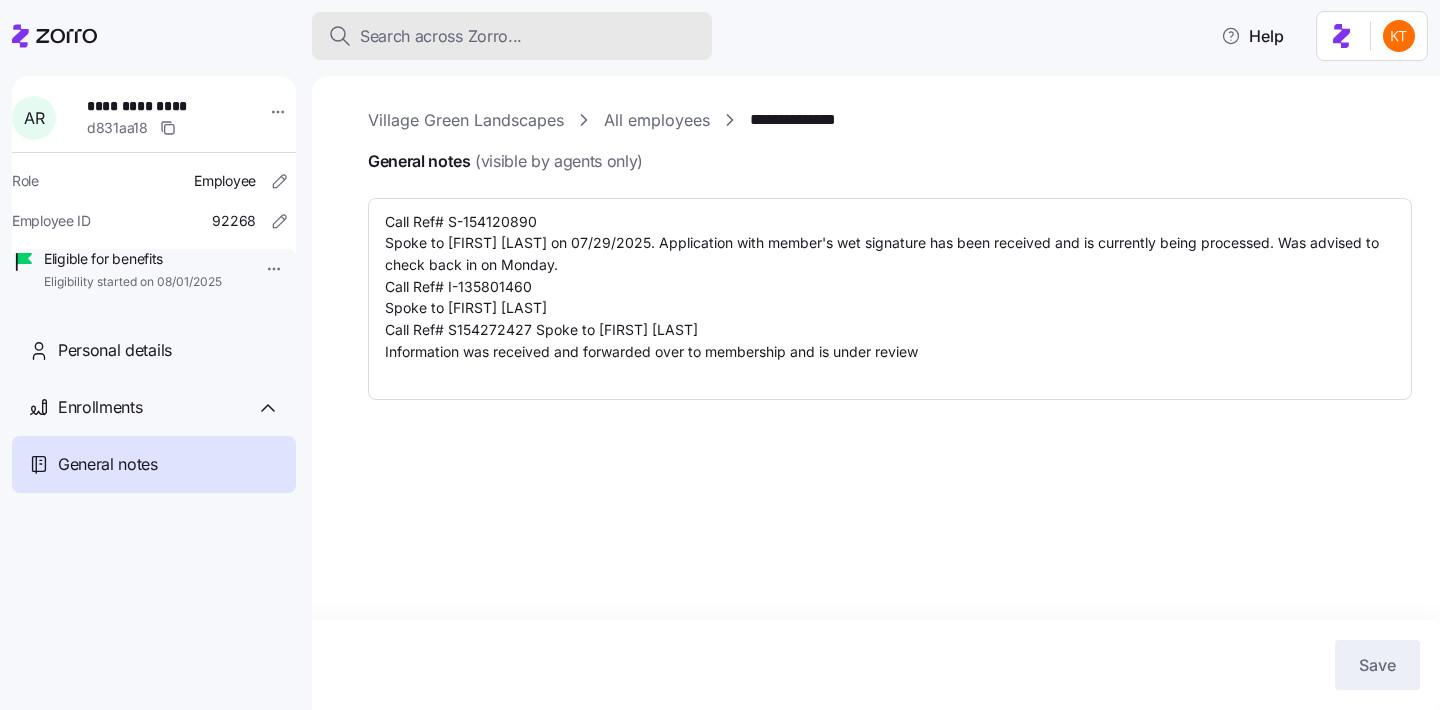 click on "Search across Zorro..." at bounding box center (441, 36) 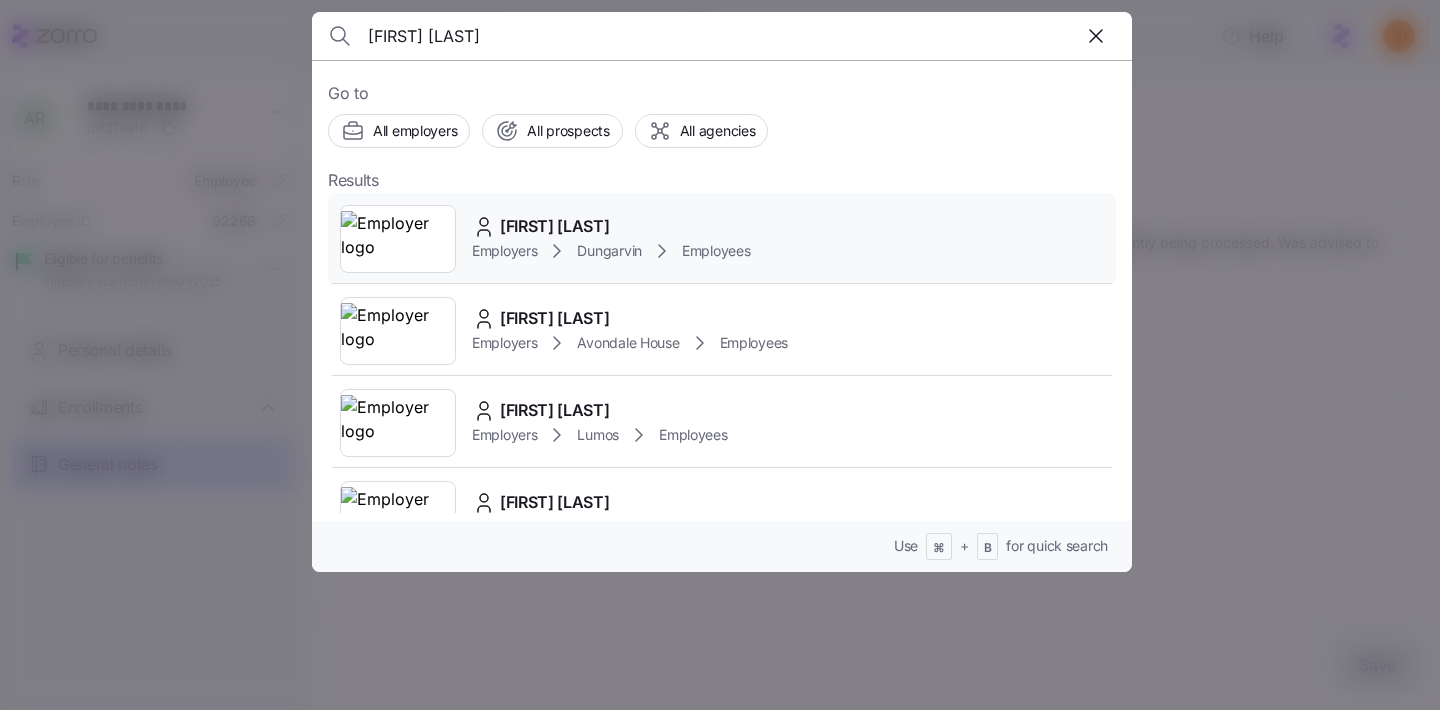 click on "Employers" at bounding box center (504, 251) 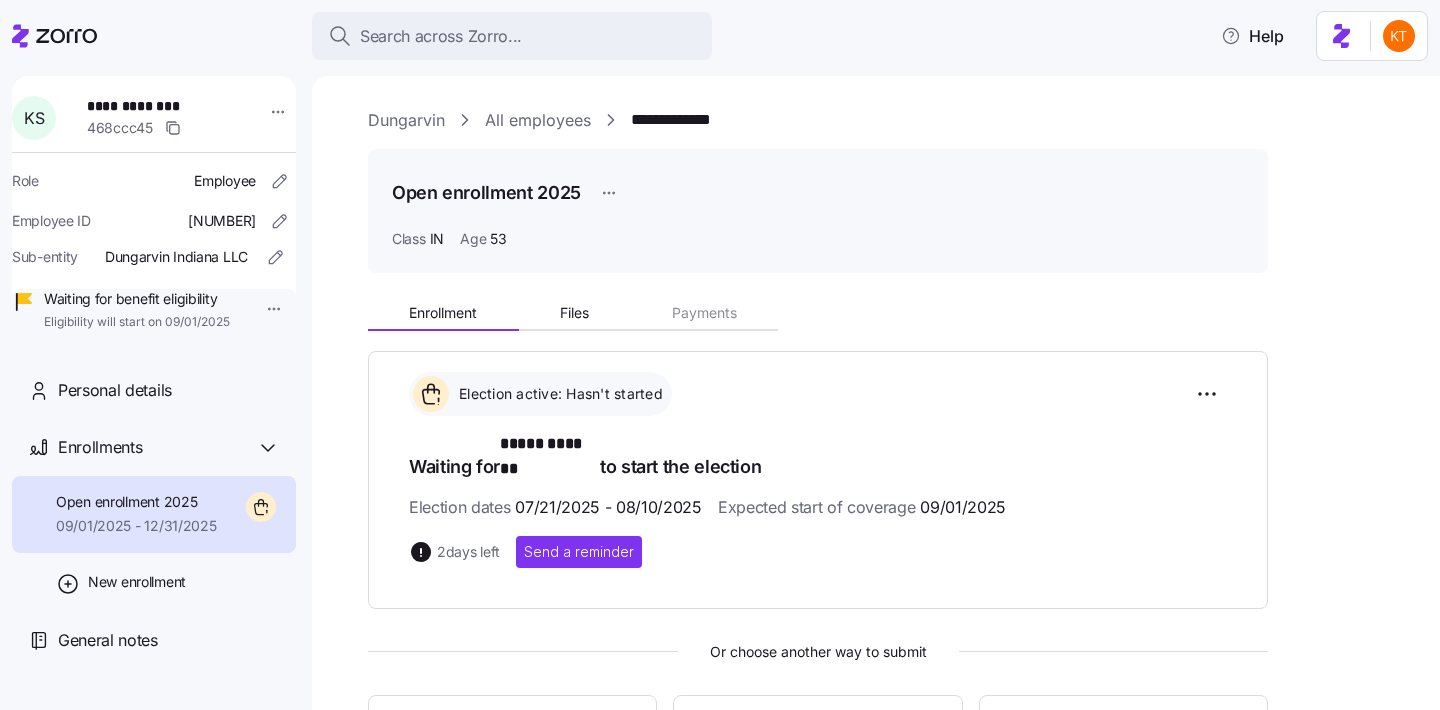 scroll, scrollTop: 50, scrollLeft: 0, axis: vertical 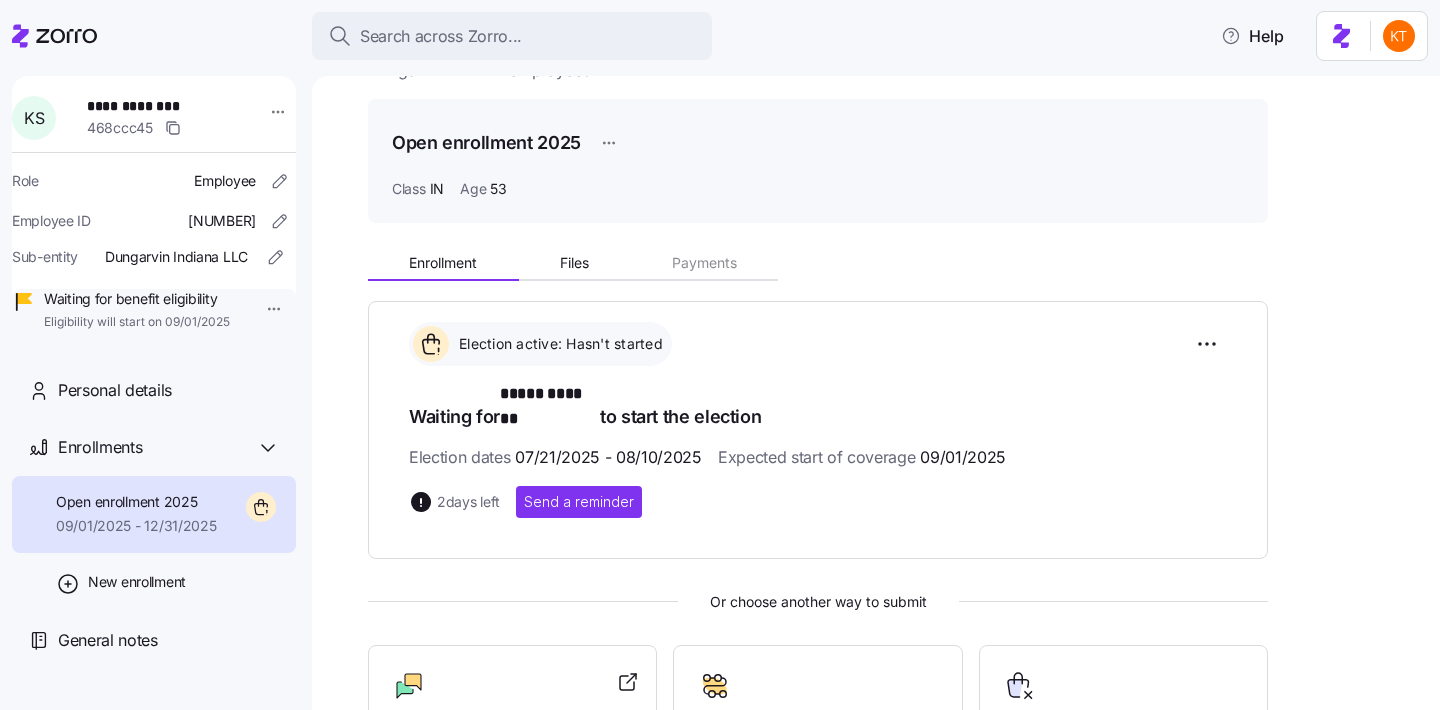 click on "Open enrollment   2025" at bounding box center (818, 143) 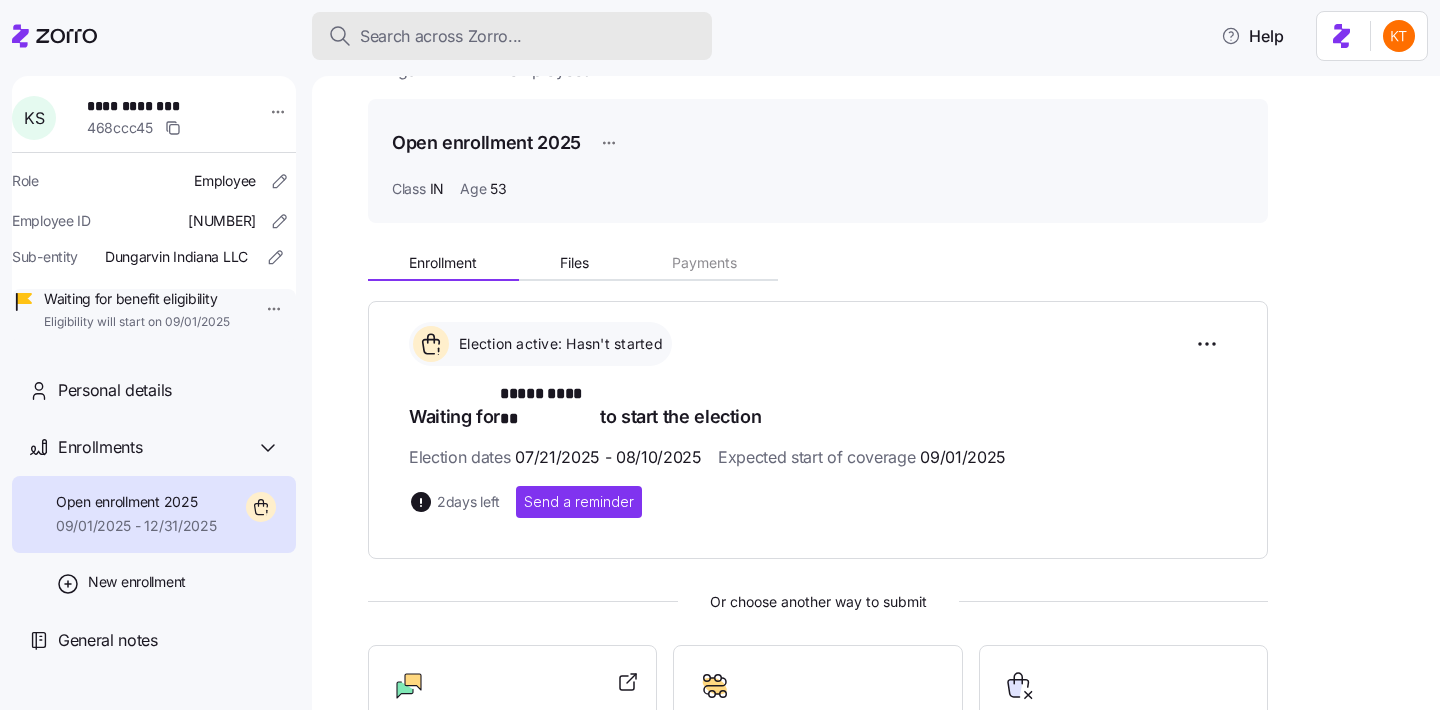 click on "Search across Zorro..." at bounding box center (512, 36) 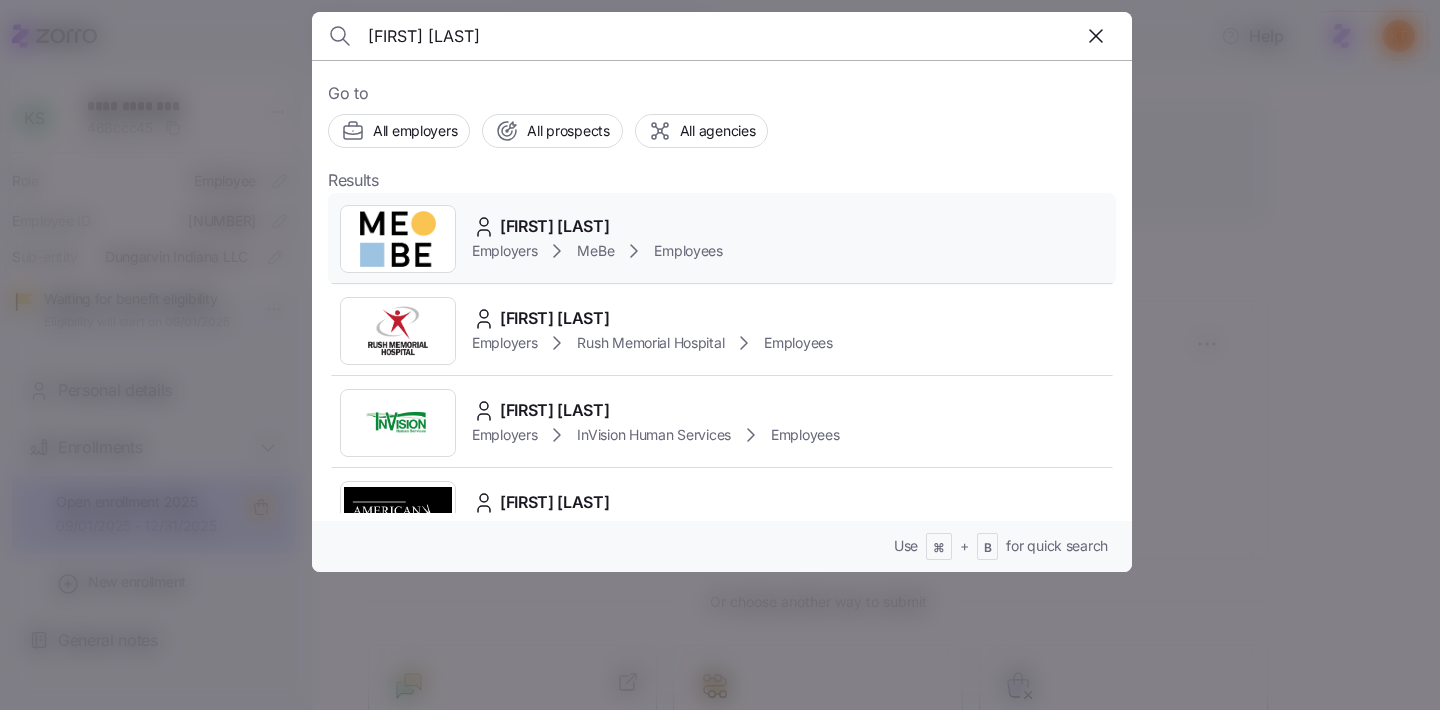 click on "Anyeh Hill Employers MeBe Employees" at bounding box center (722, 239) 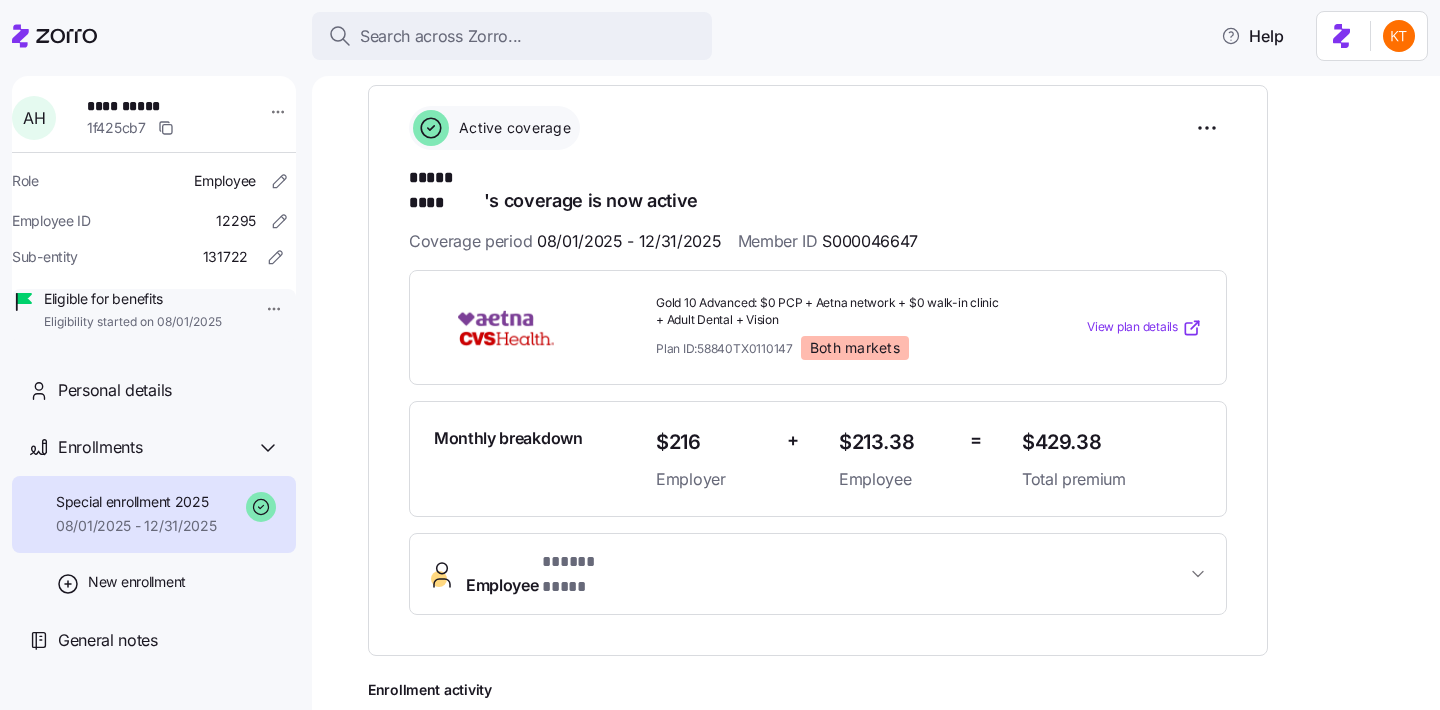 scroll, scrollTop: 332, scrollLeft: 0, axis: vertical 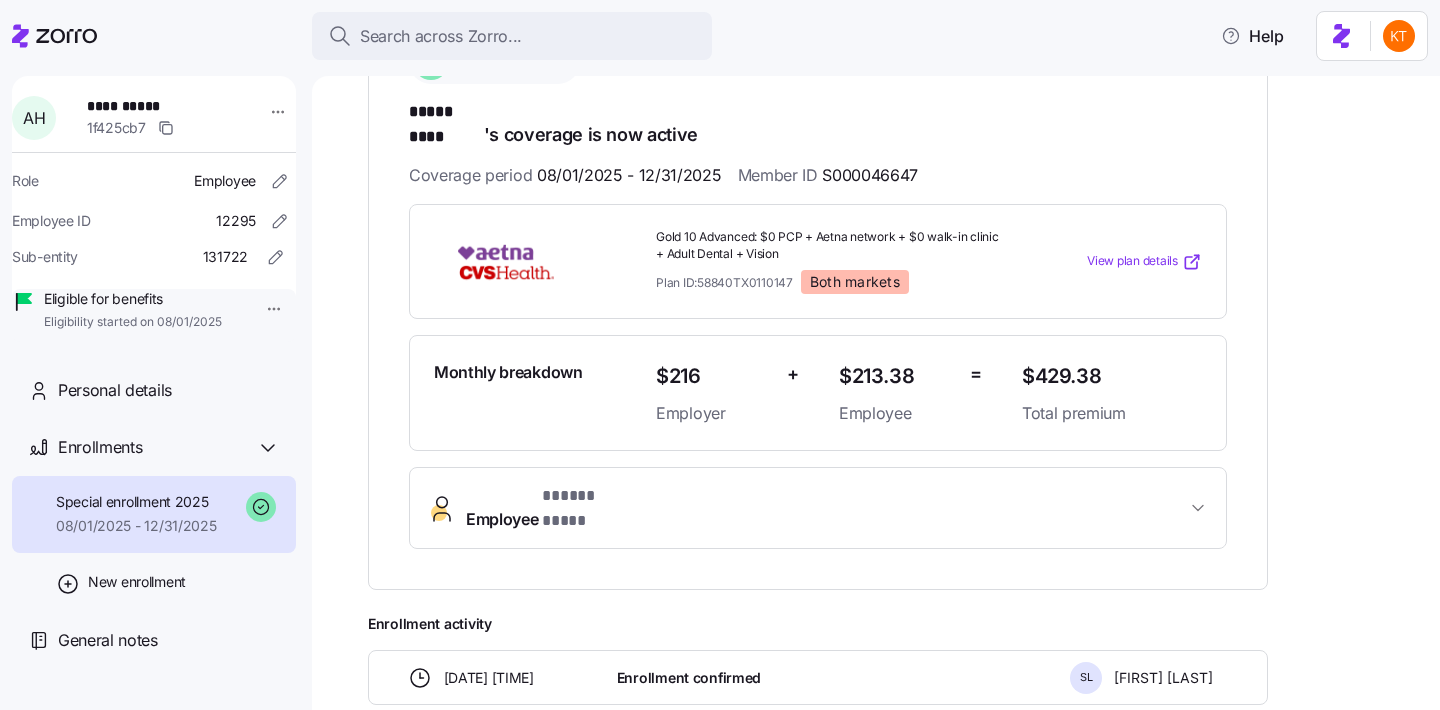 click on "**********" at bounding box center (818, 304) 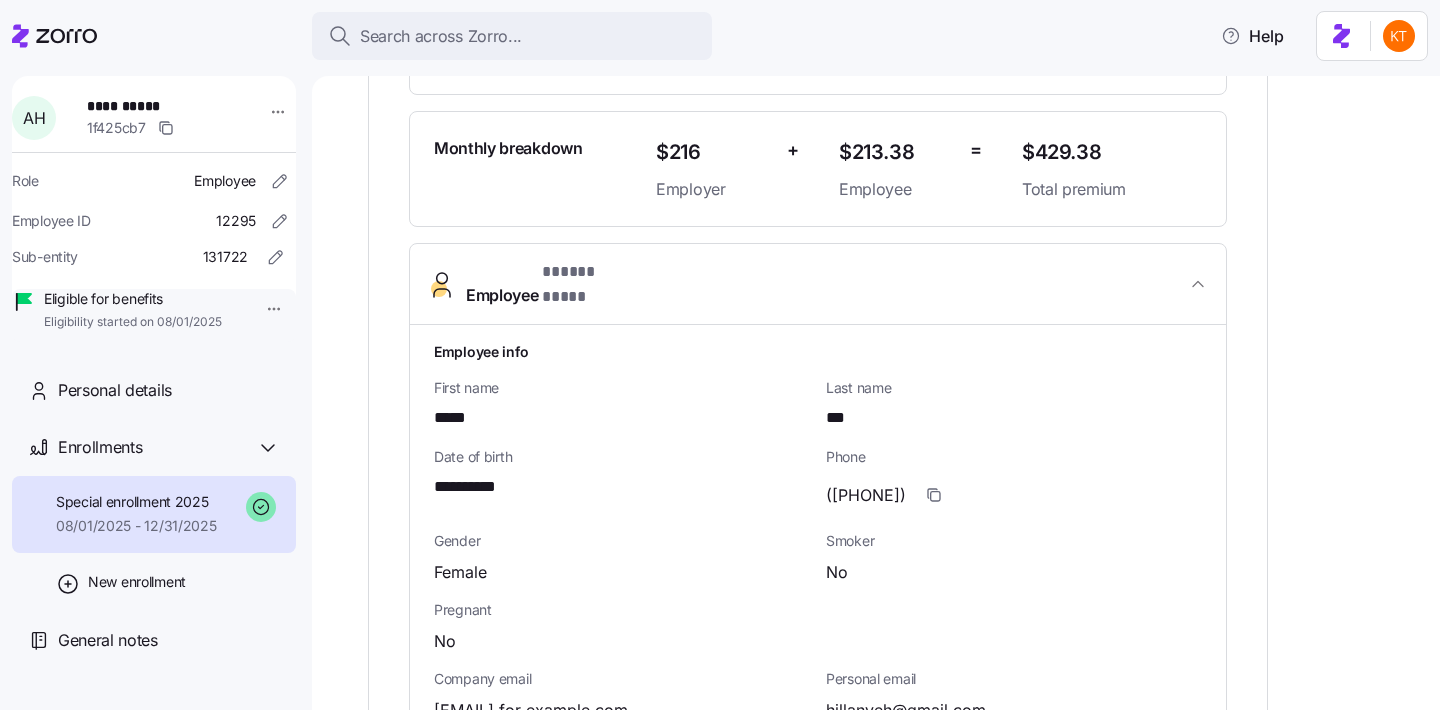 scroll, scrollTop: 673, scrollLeft: 0, axis: vertical 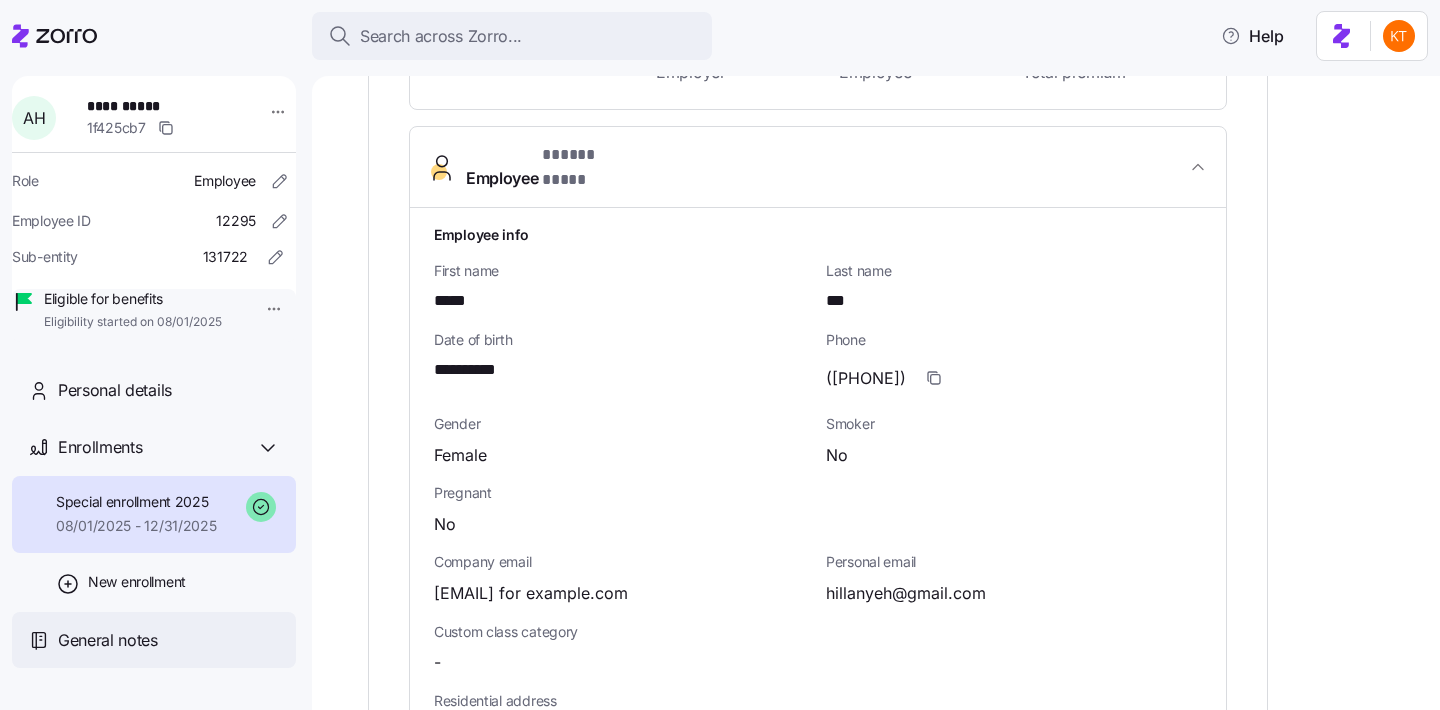 click on "General notes" at bounding box center [154, 640] 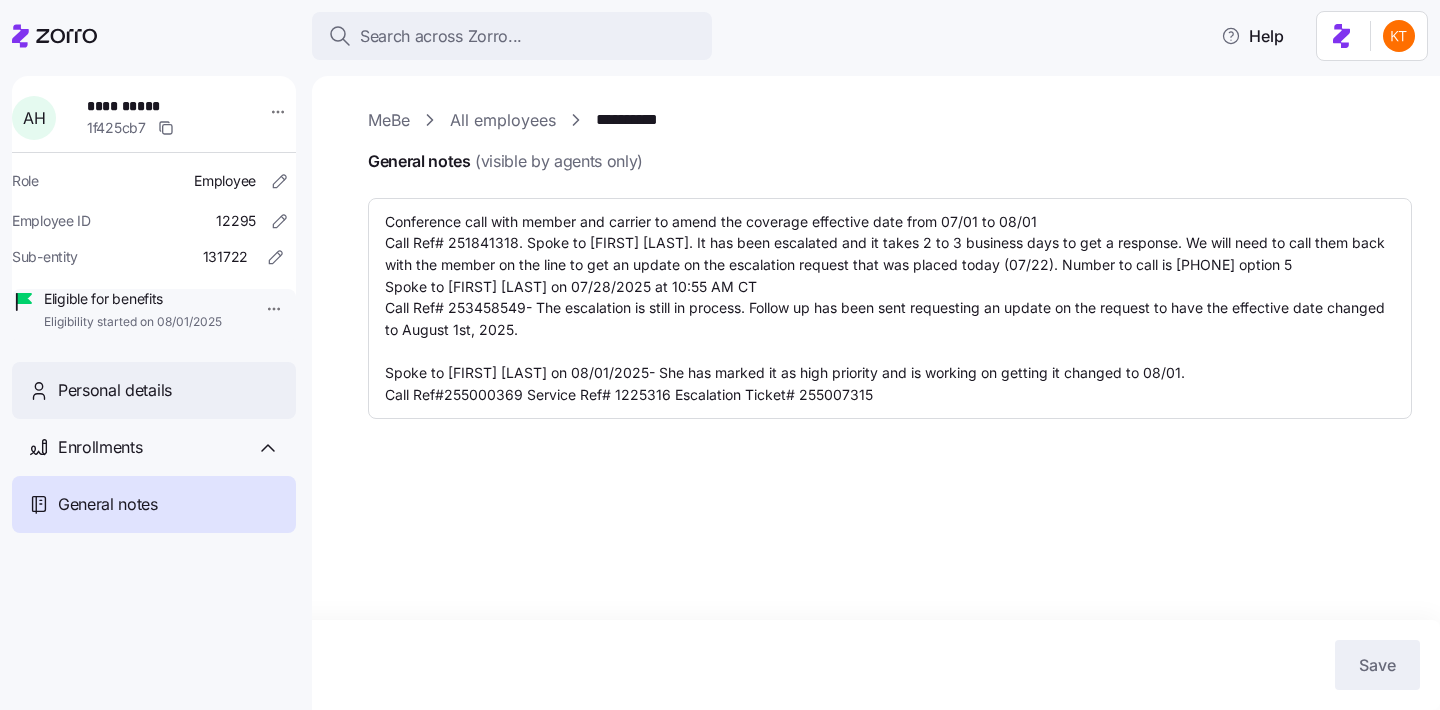 click on "Personal details" at bounding box center [169, 390] 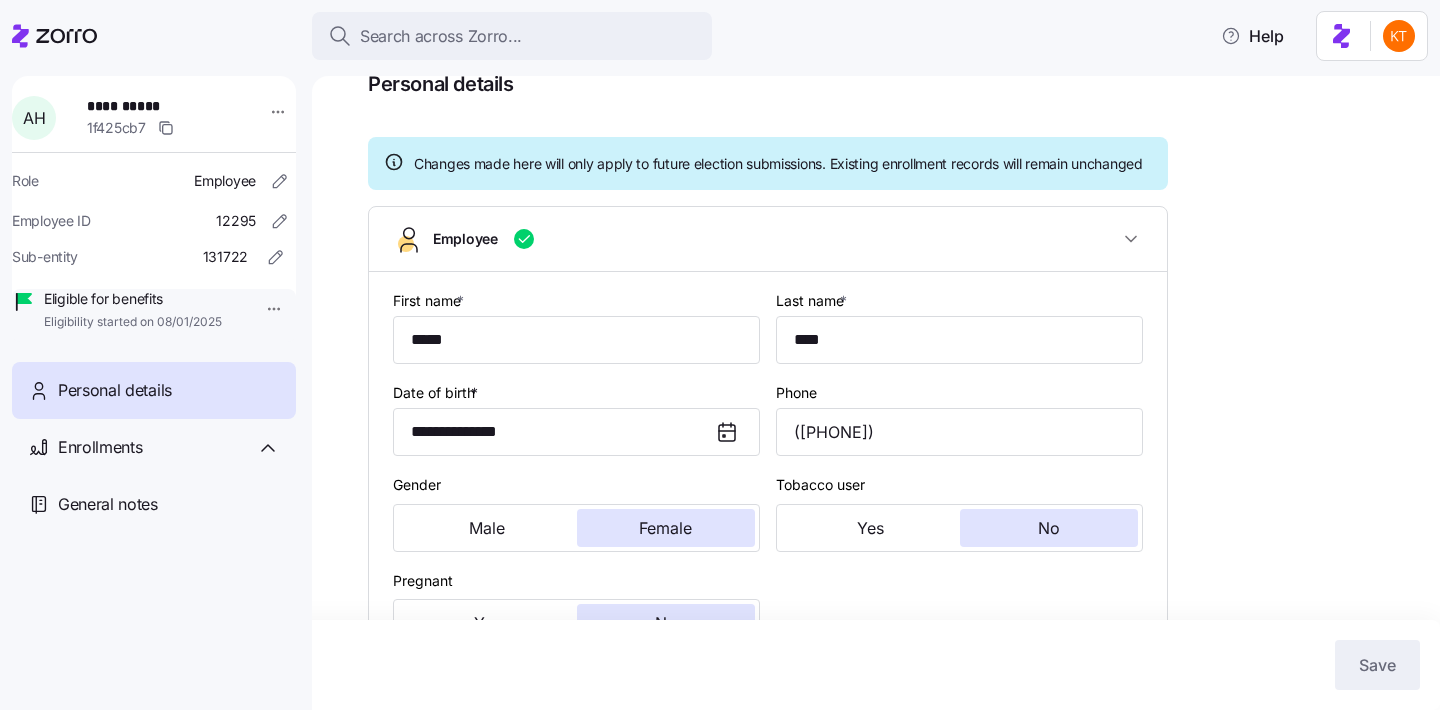 scroll, scrollTop: 102, scrollLeft: 0, axis: vertical 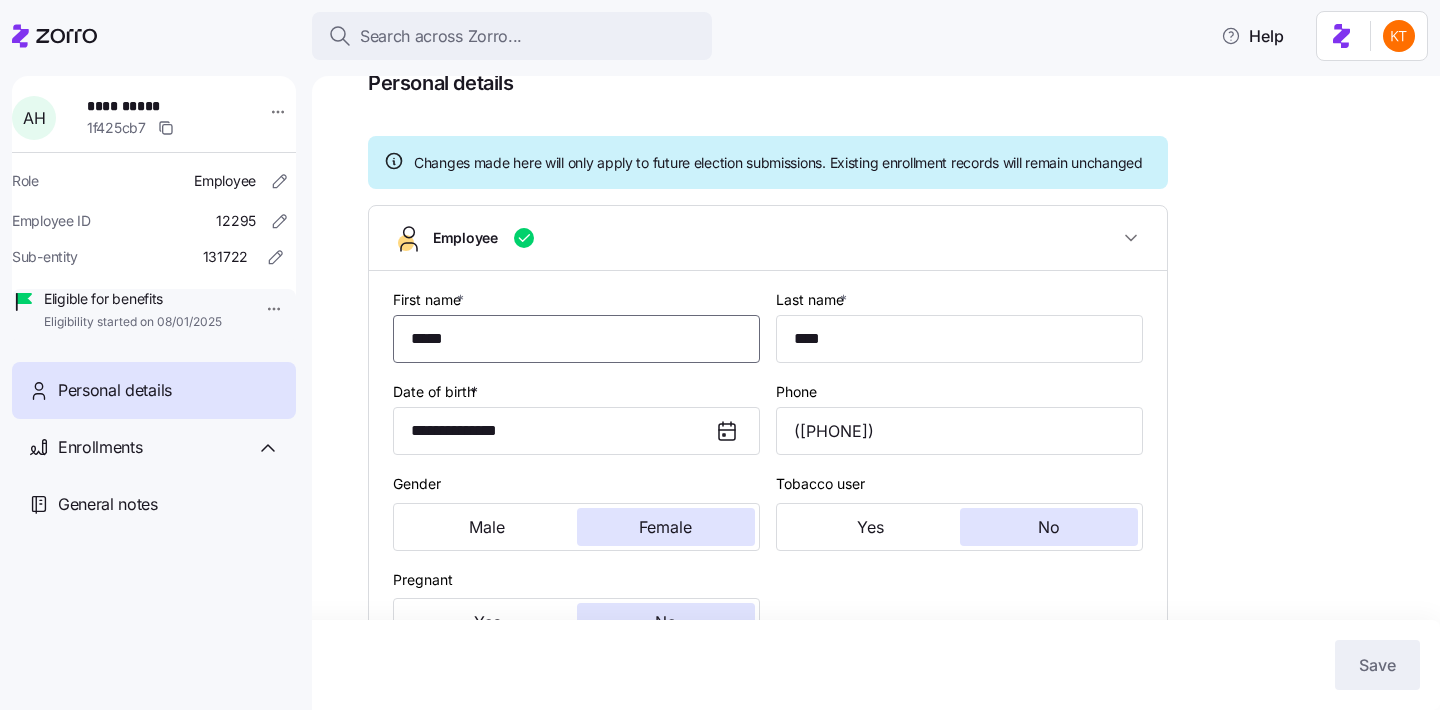 click on "*****" at bounding box center [576, 339] 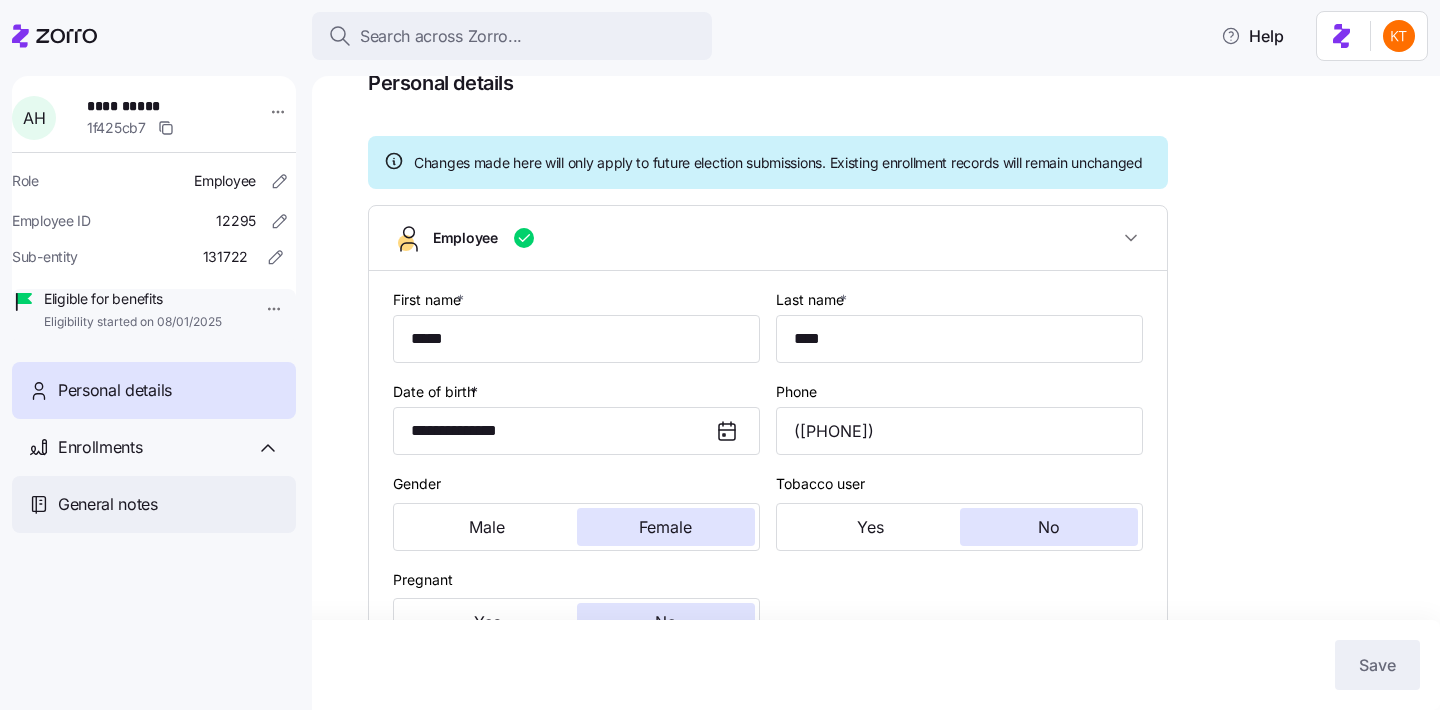 click on "General notes" at bounding box center (169, 504) 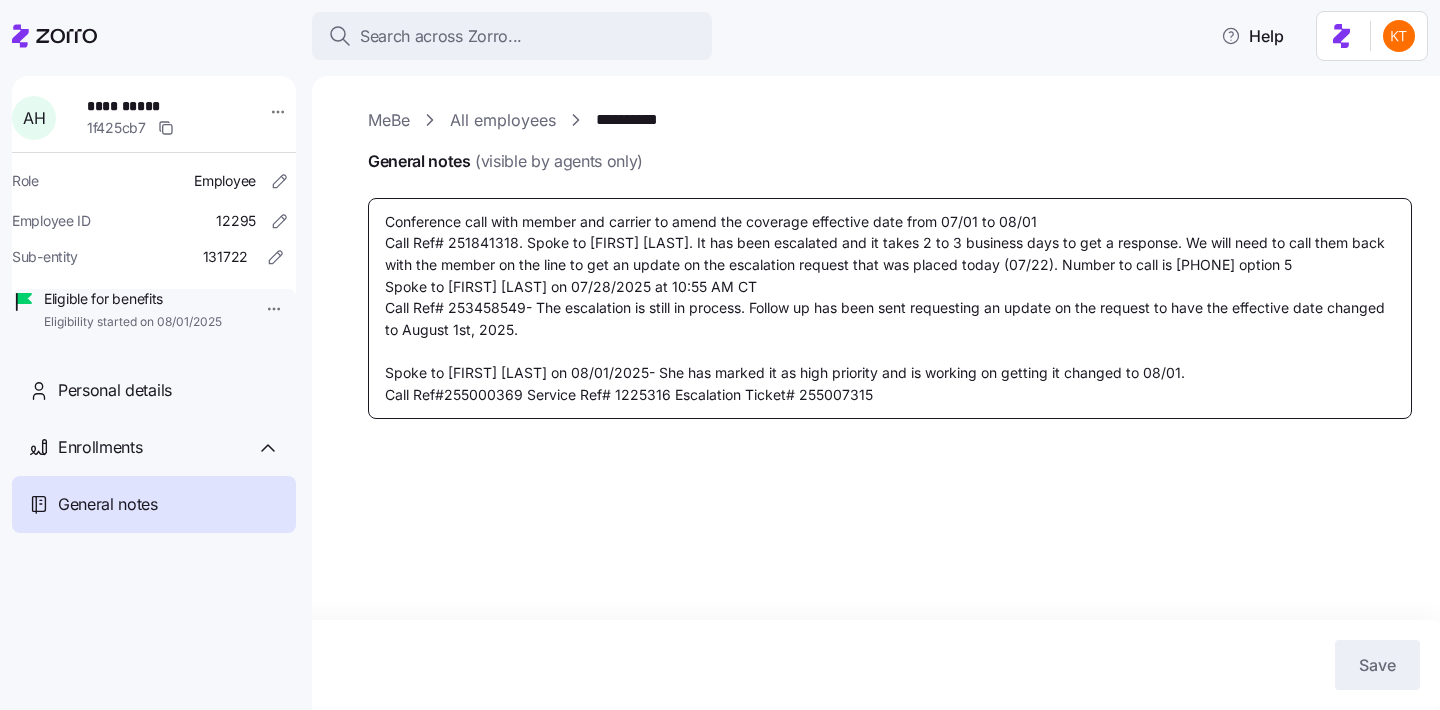drag, startPoint x: 881, startPoint y: 401, endPoint x: 384, endPoint y: 376, distance: 497.6284 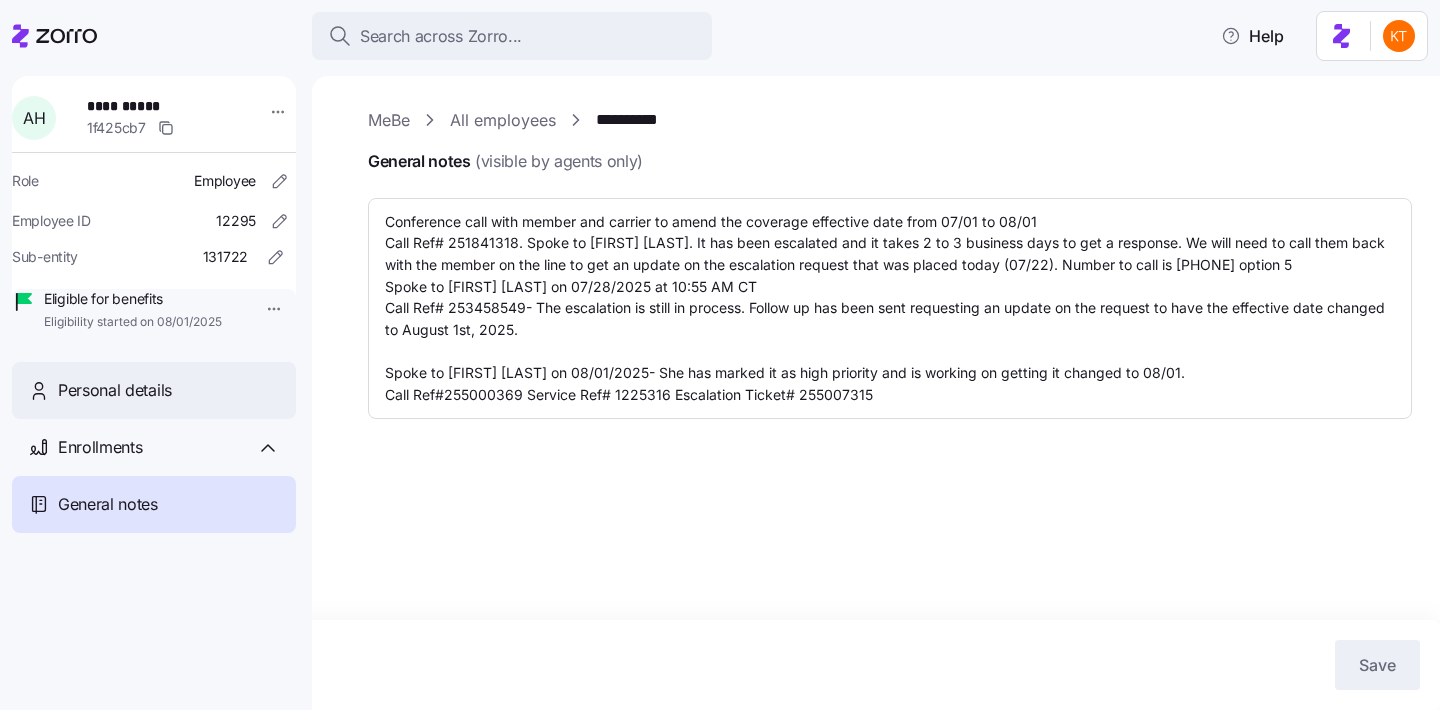 click on "Personal details" at bounding box center (115, 390) 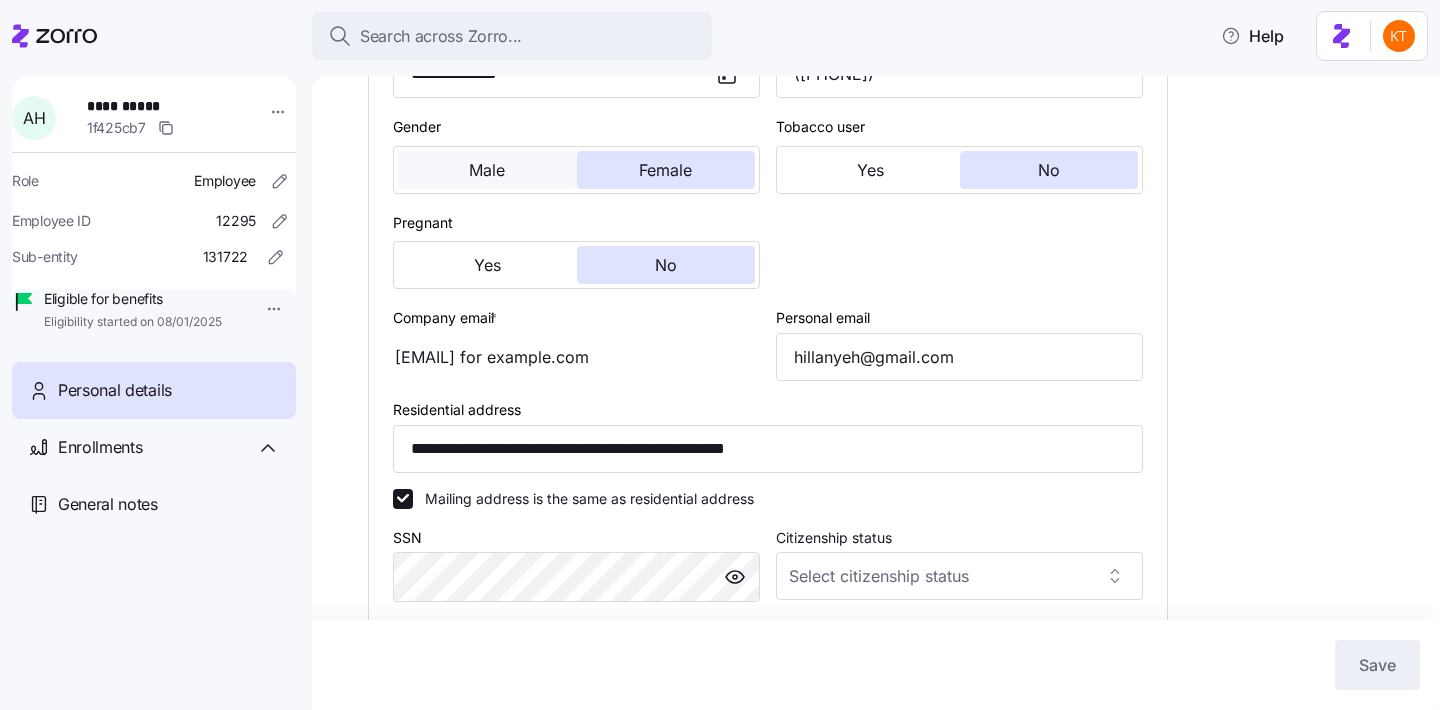 scroll, scrollTop: 461, scrollLeft: 0, axis: vertical 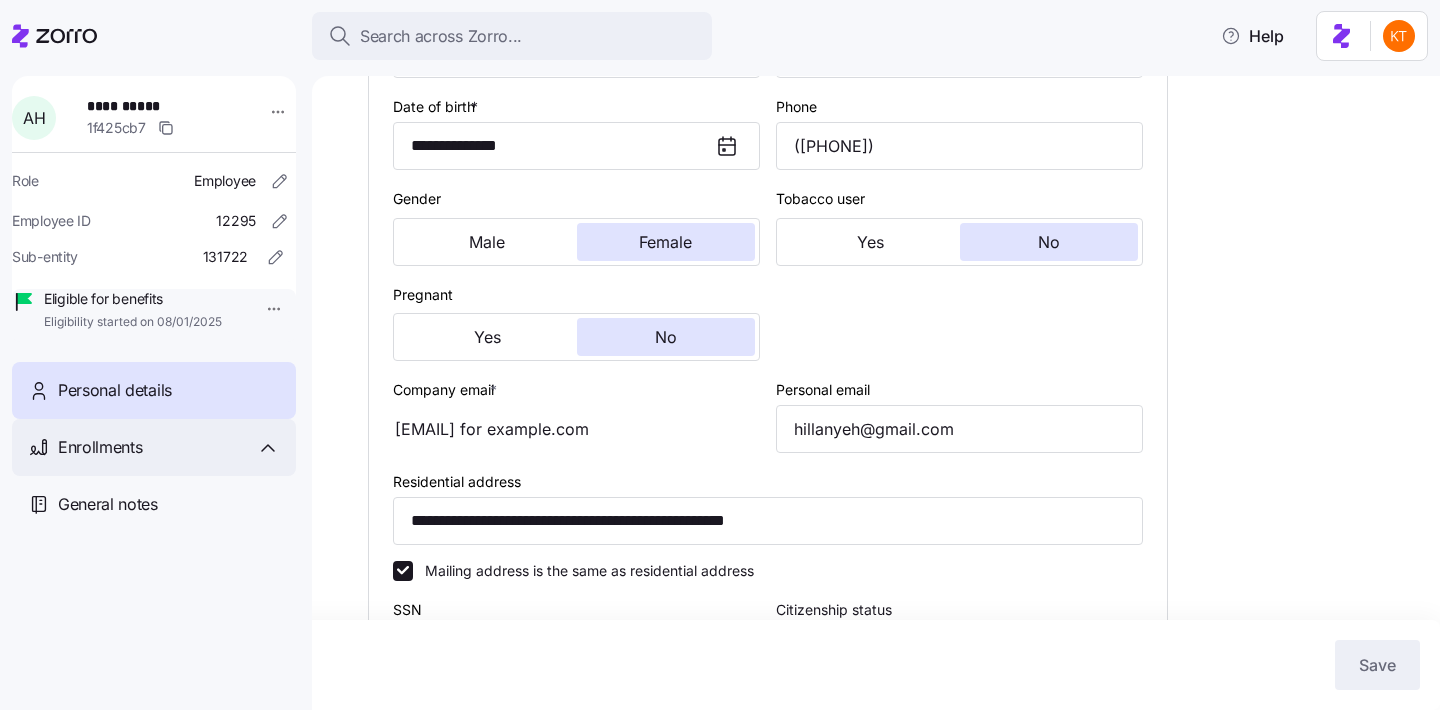 click on "Enrollments" at bounding box center (154, 447) 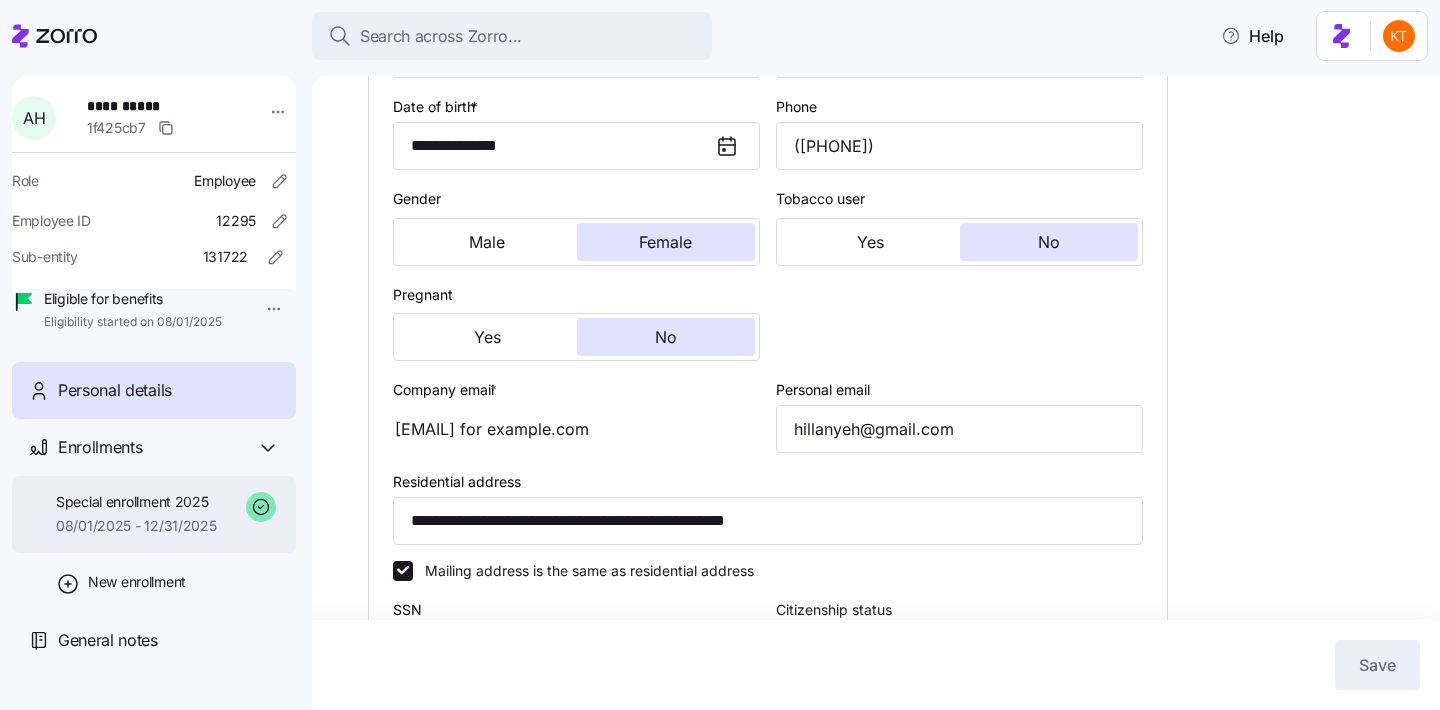 click on "Special enrollment 2025 08/01/2025 - 12/31/2025" at bounding box center (136, 514) 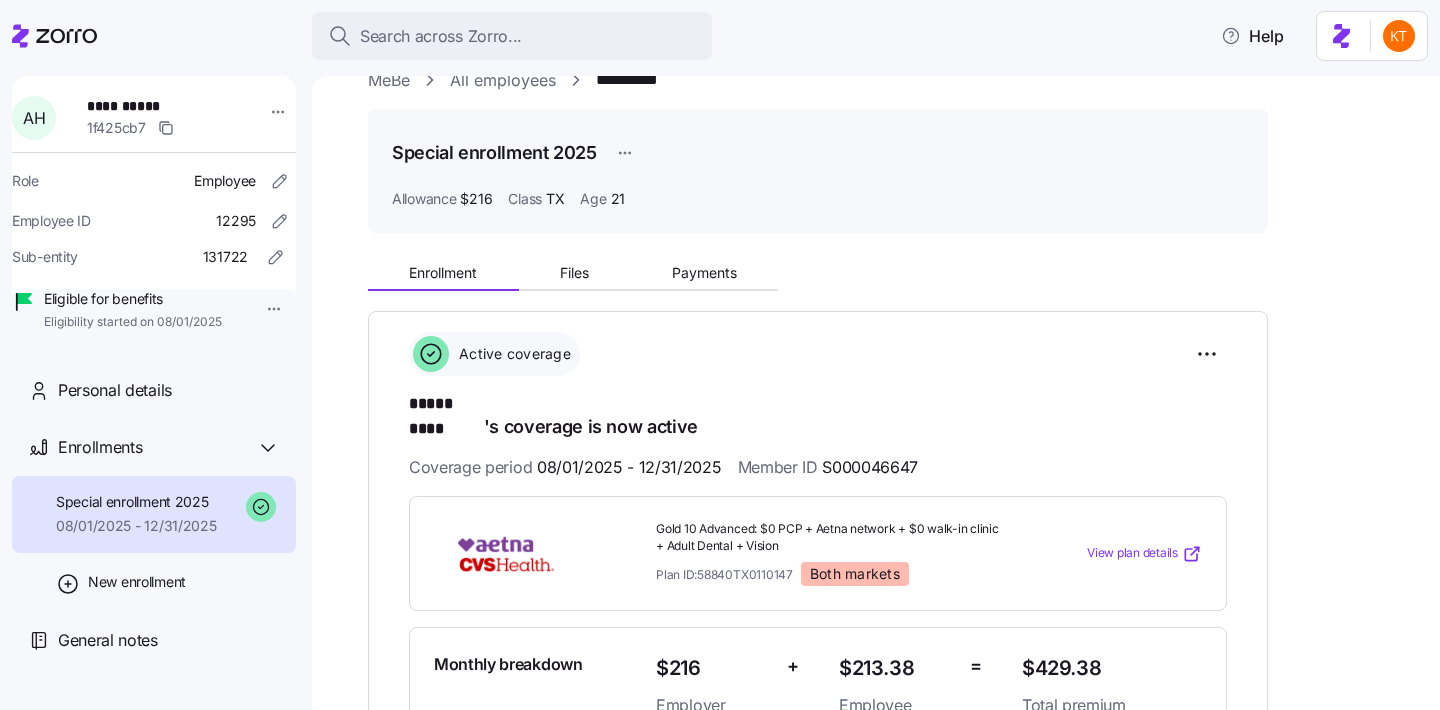 scroll, scrollTop: 44, scrollLeft: 0, axis: vertical 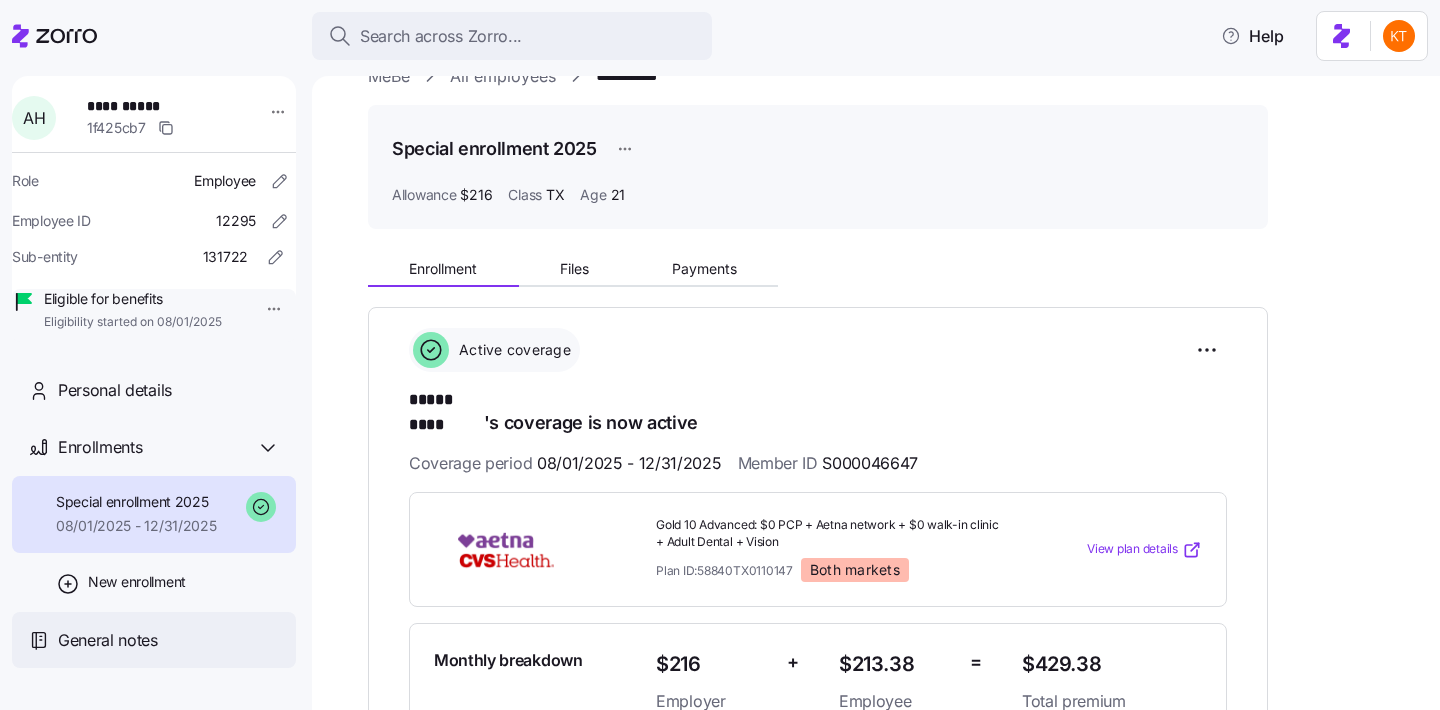 click on "General notes" at bounding box center (169, 640) 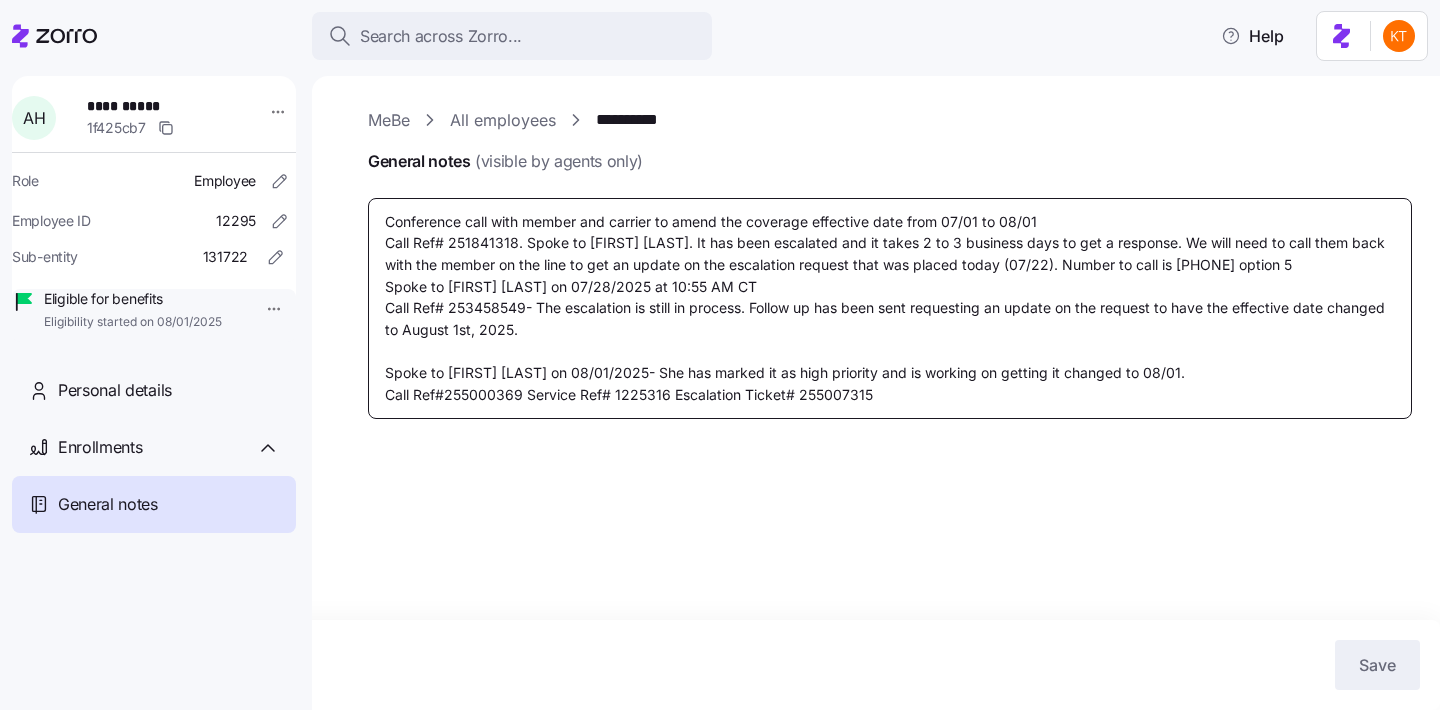 drag, startPoint x: 872, startPoint y: 394, endPoint x: 800, endPoint y: 398, distance: 72.11102 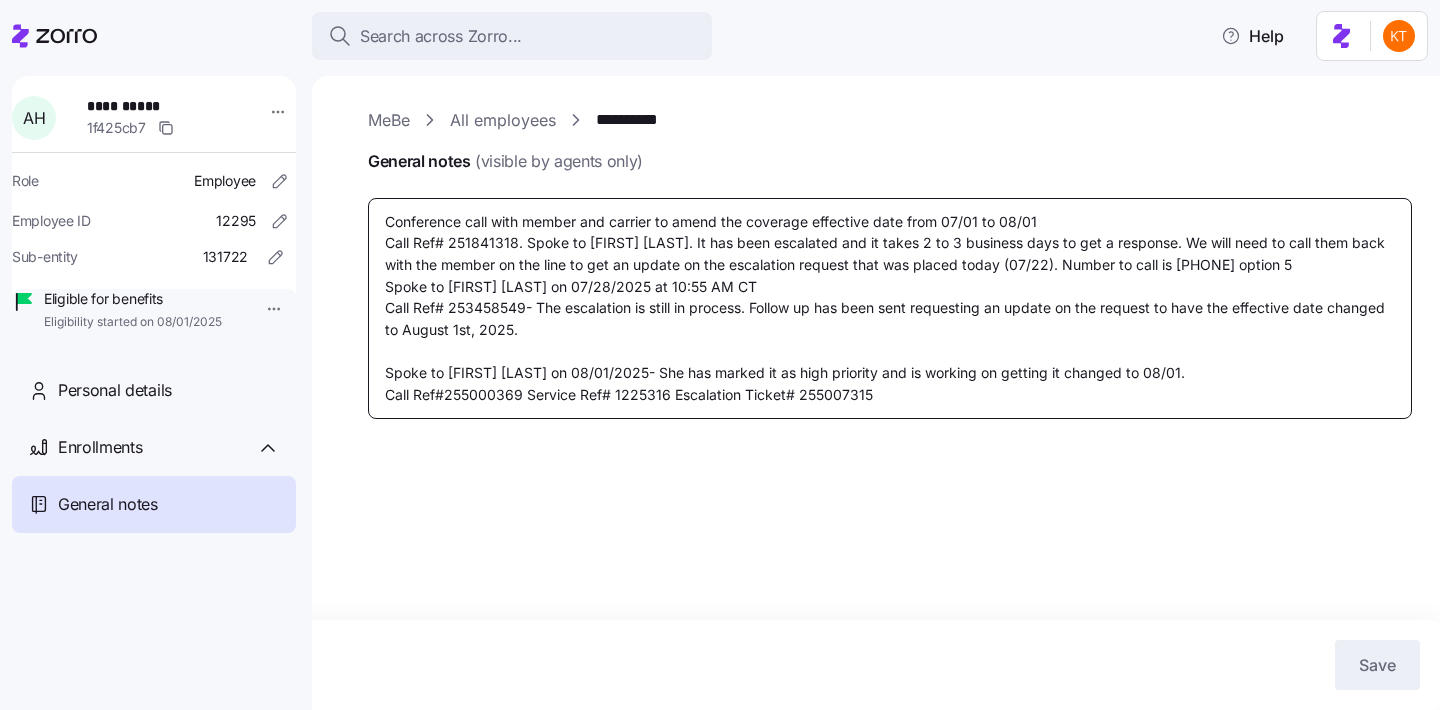 drag, startPoint x: 878, startPoint y: 392, endPoint x: 799, endPoint y: 393, distance: 79.00633 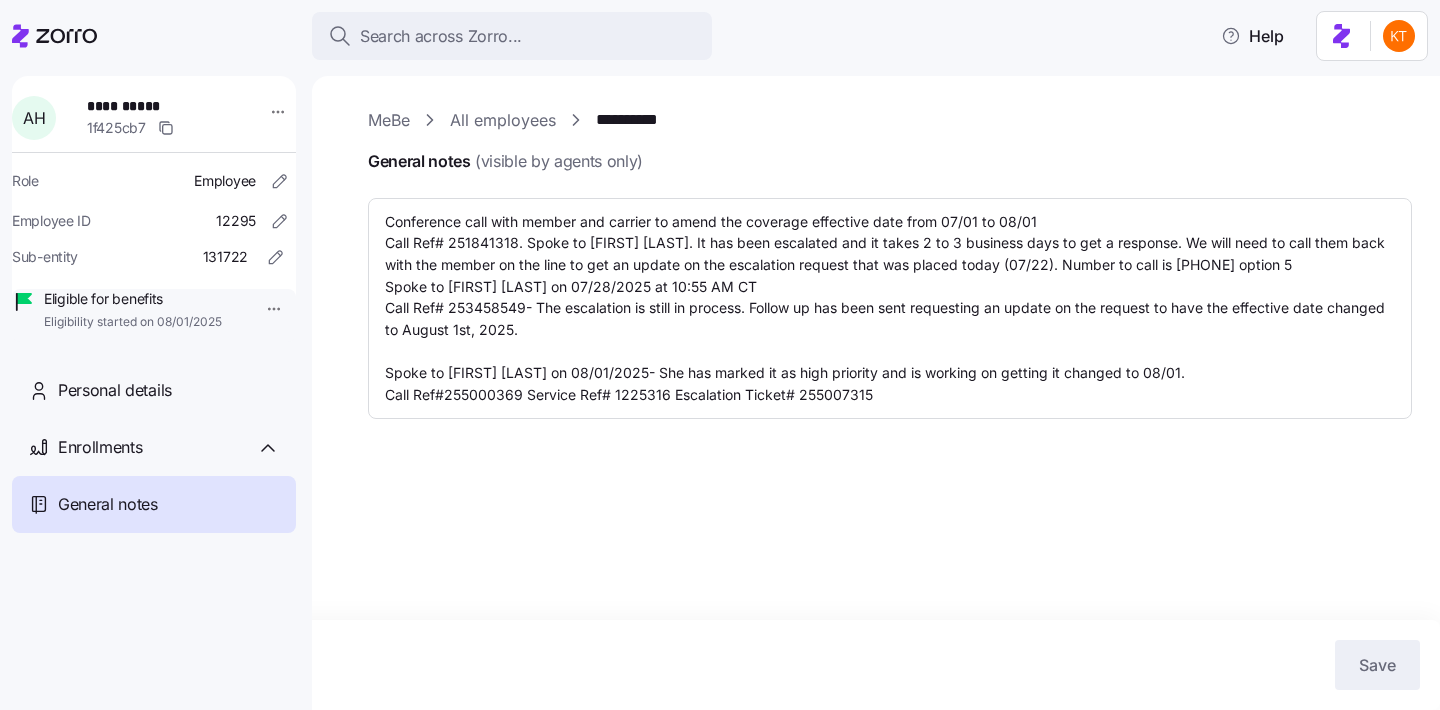 click on "**********" at bounding box center (876, 393) 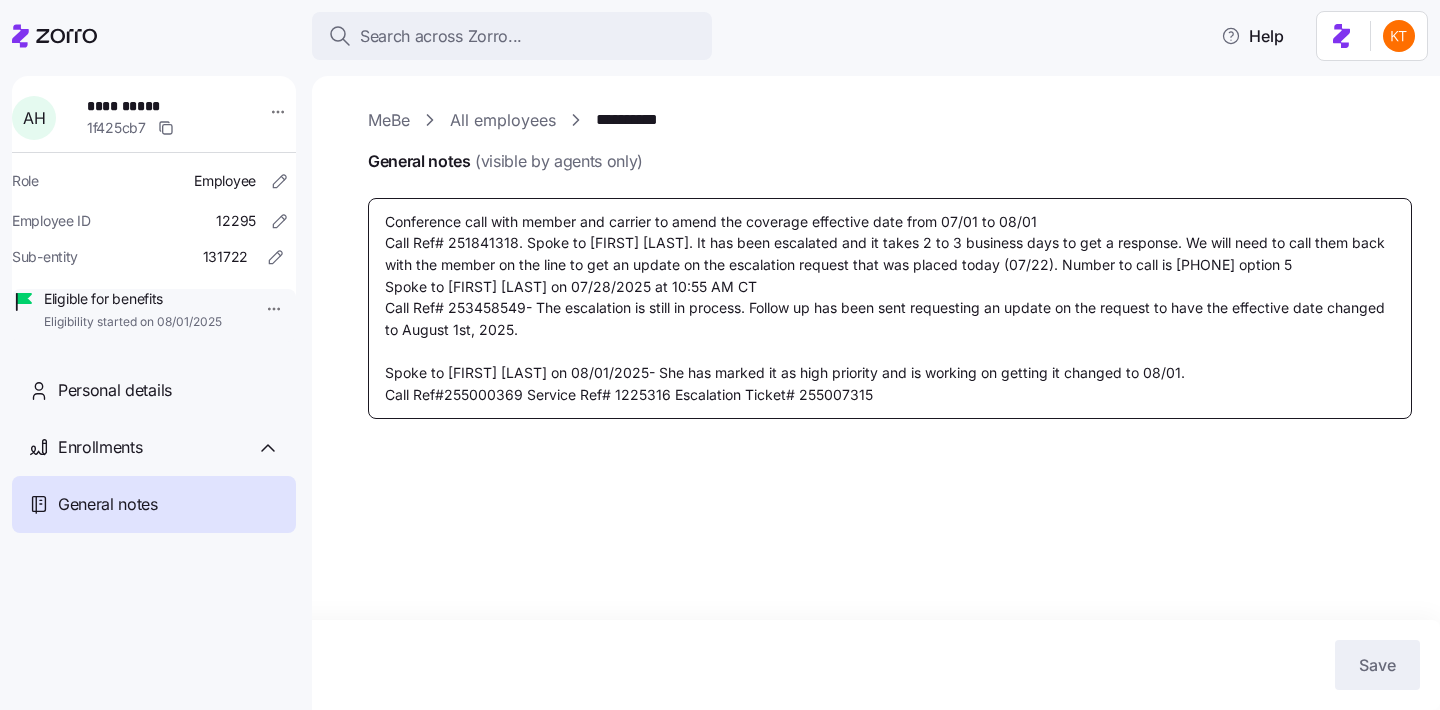 drag, startPoint x: 879, startPoint y: 394, endPoint x: 800, endPoint y: 397, distance: 79.05694 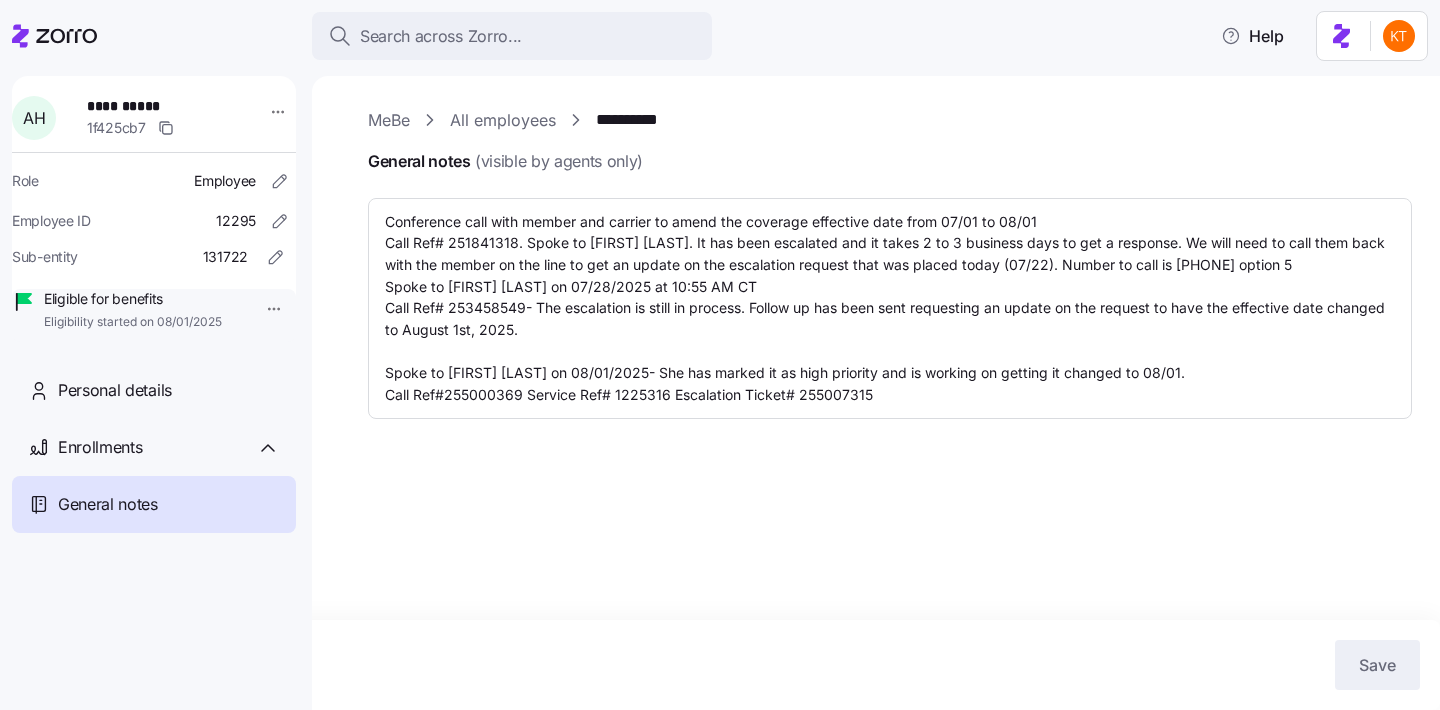 click on "**********" at bounding box center [876, 393] 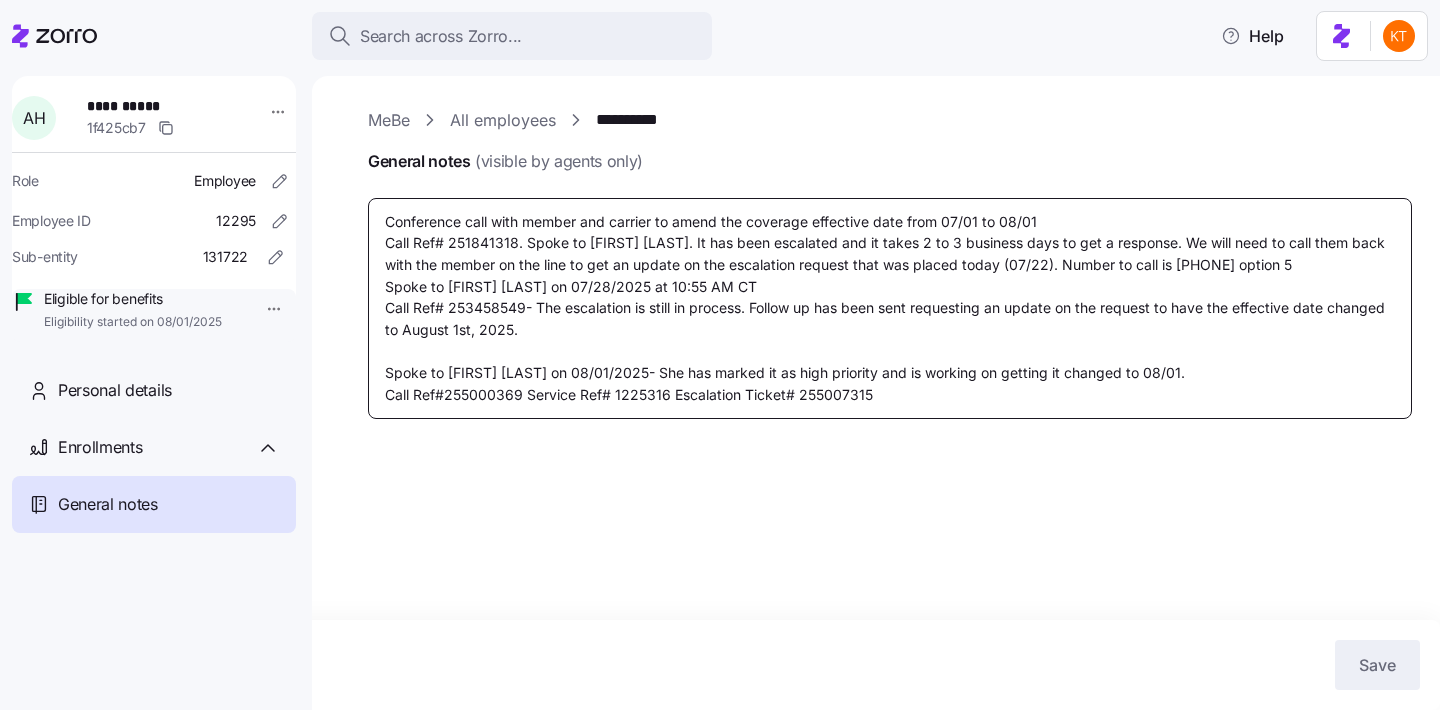 click on "Conference call with member and carrier to amend the coverage effective date from 07/01 to 08/01
Call Ref# 251841318. Spoke to Jonathan L. It has been escalated and it takes 2 to 3 business days to get a response. We will need to call them back with the member on the line to get an update on the escalation request that was placed today (07/22). Number to call is 8443657373 option 5
Spoke to Llyar M. on 07/28/2025 at 10:55 AM CT
Call Ref# 253458549- The escalation is still in process. Follow up has been sent requesting an update on the request to have the effective date changed to August 1st, 2025.
Spoke to Kate C. on 08/01/2025- She has marked it as high priority and is working on getting it changed to 08/01.
Call Ref#255000369 Service Ref# 1225316 Escalation Ticket# 255007315" at bounding box center (890, 308) 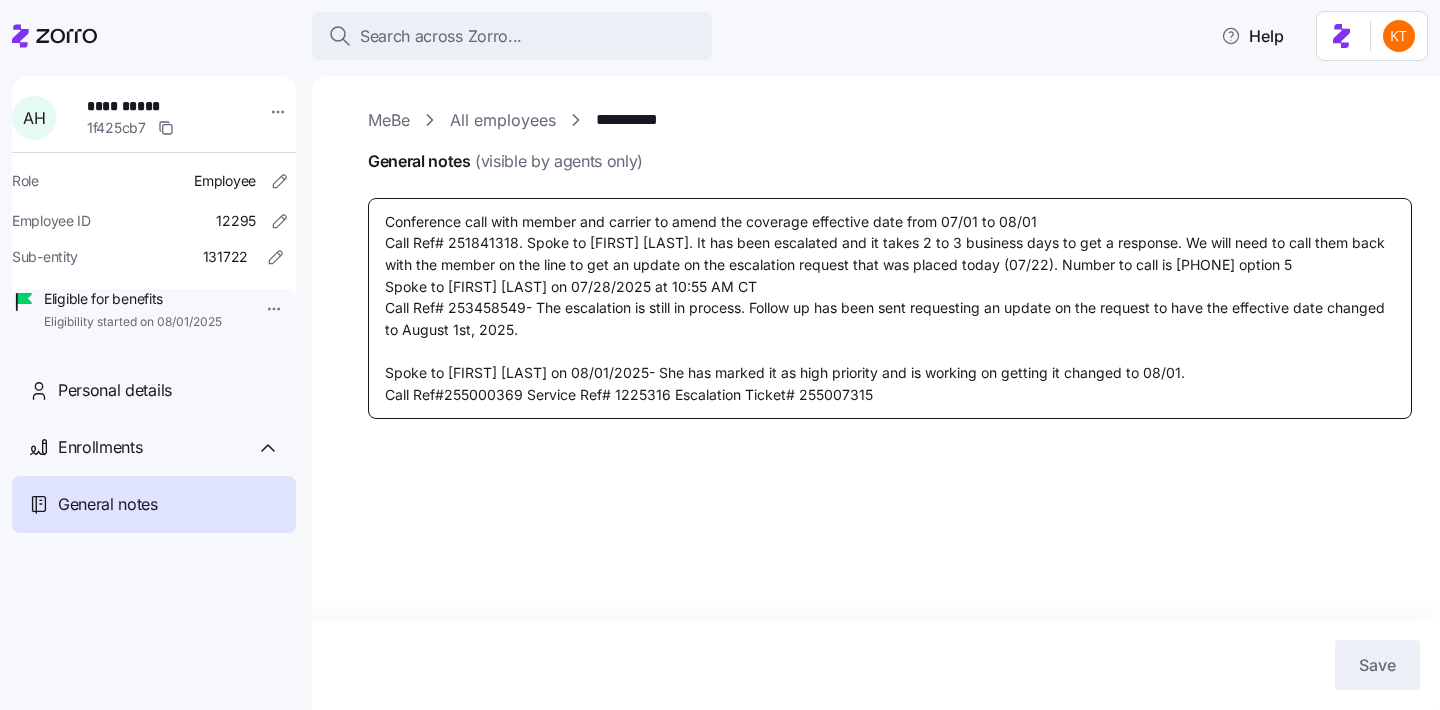 drag, startPoint x: 675, startPoint y: 393, endPoint x: 856, endPoint y: 405, distance: 181.39735 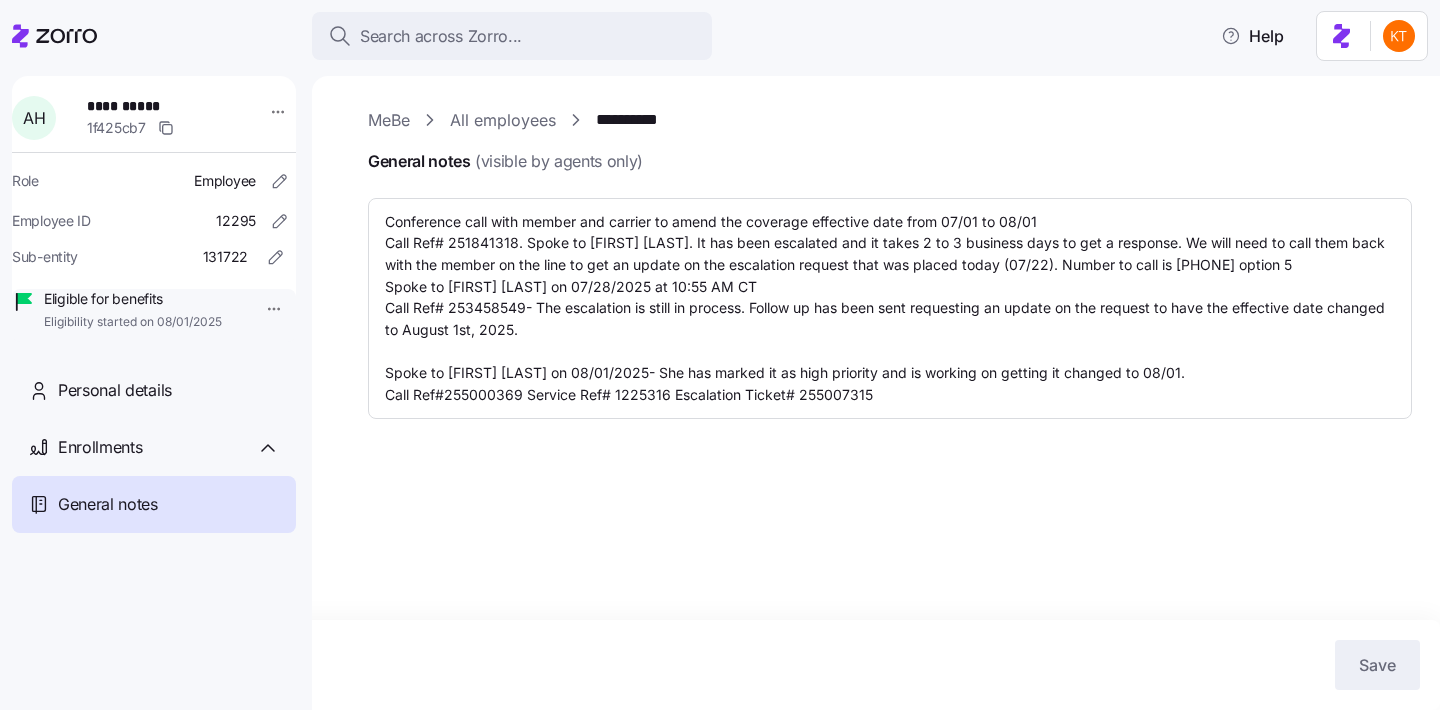 click on "**********" at bounding box center [876, 393] 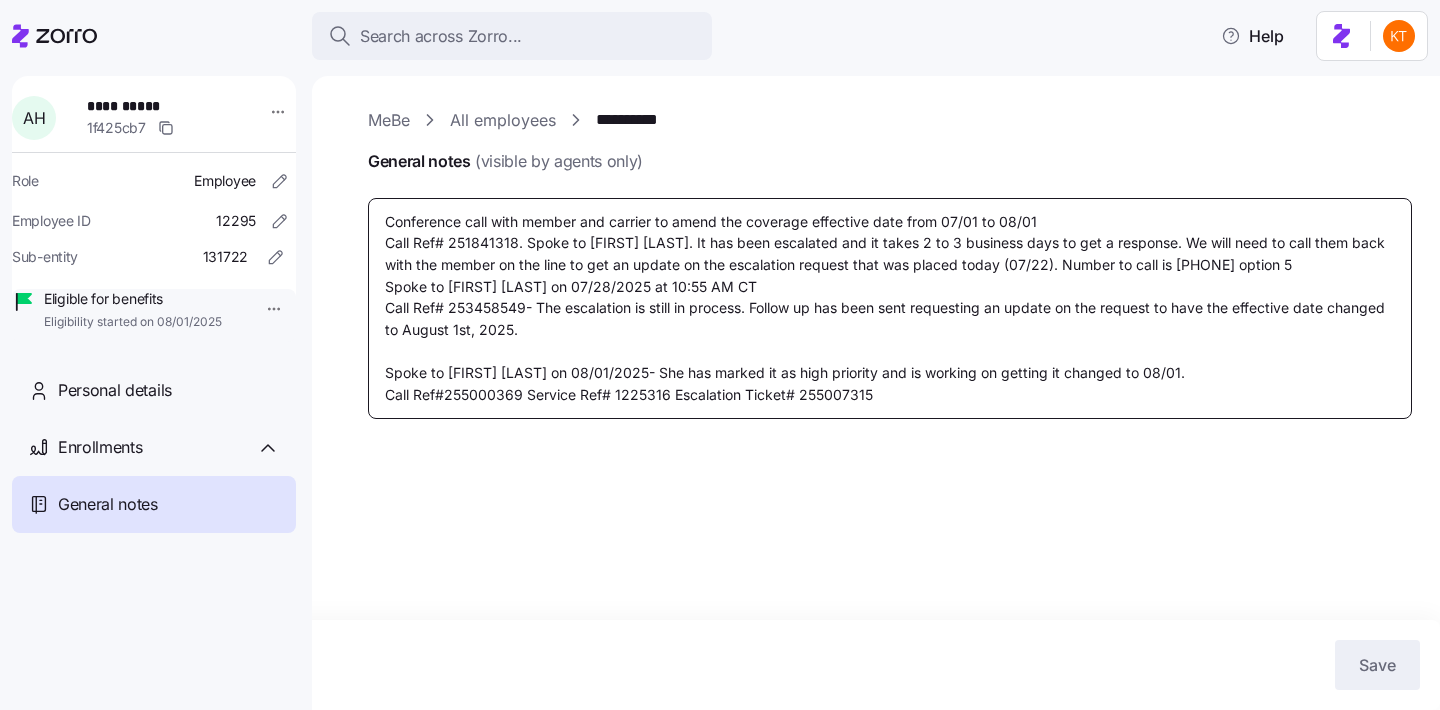 drag, startPoint x: 673, startPoint y: 400, endPoint x: 852, endPoint y: 411, distance: 179.33768 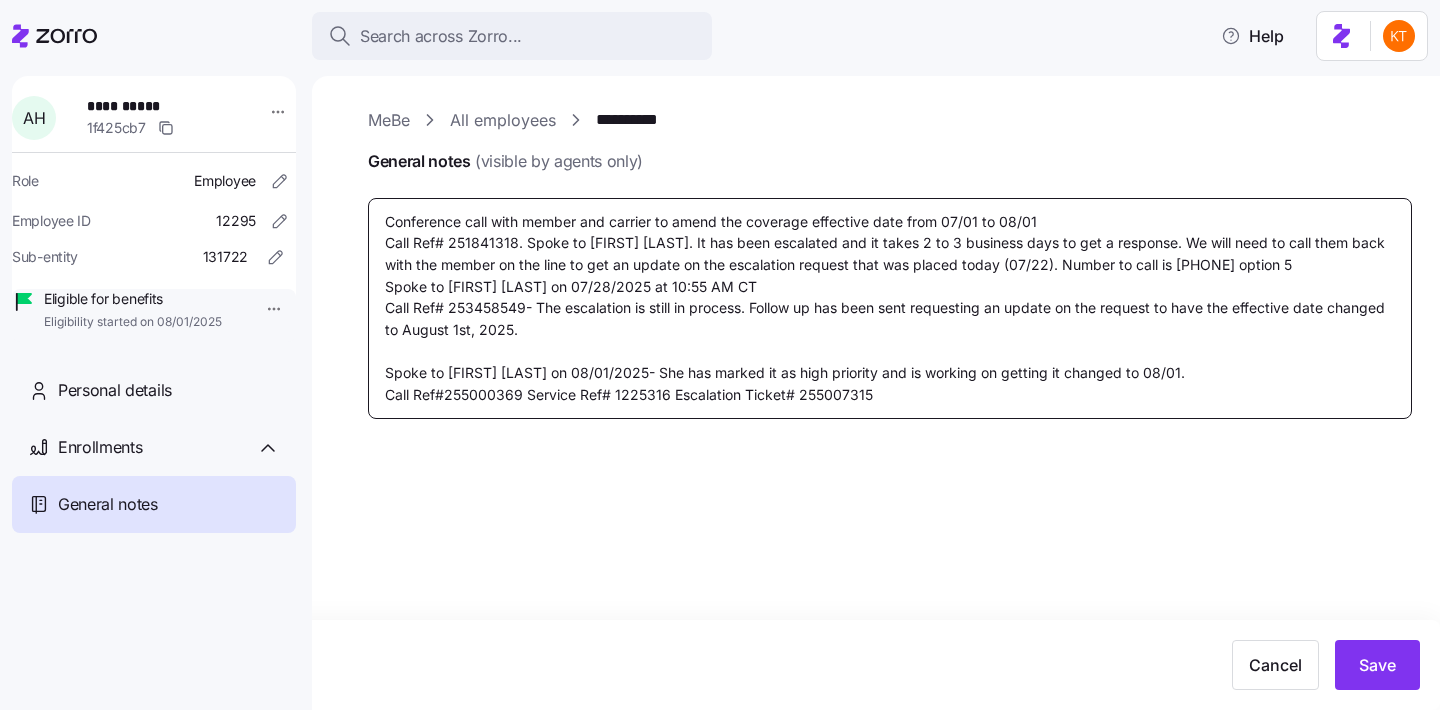 drag, startPoint x: 894, startPoint y: 415, endPoint x: 902, endPoint y: 498, distance: 83.38465 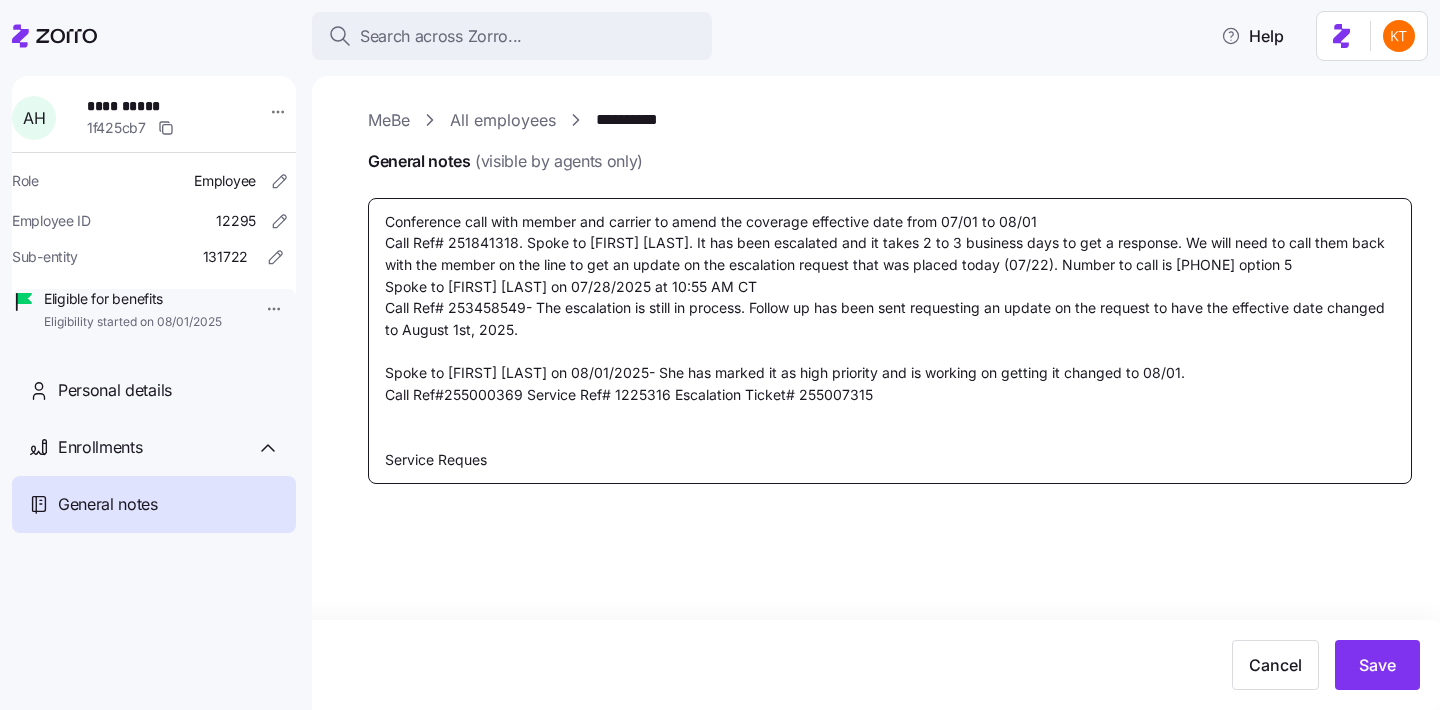 click on "Conference call with member and carrier to amend the coverage effective date from 07/01 to 08/01
Call Ref# 251841318. Spoke to Jonathan L. It has been escalated and it takes 2 to 3 business days to get a response. We will need to call them back with the member on the line to get an update on the escalation request that was placed today (07/22). Number to call is 8443657373 option 5
Spoke to Llyar M. on 07/28/2025 at 10:55 AM CT
Call Ref# 253458549- The escalation is still in process. Follow up has been sent requesting an update on the request to have the effective date changed to August 1st, 2025.
Spoke to Kate C. on 08/01/2025- She has marked it as high priority and is working on getting it changed to 08/01.
Call Ref#255000369 Service Ref# 1225316 Escalation Ticket# 255007315
Service Reques" at bounding box center [890, 341] 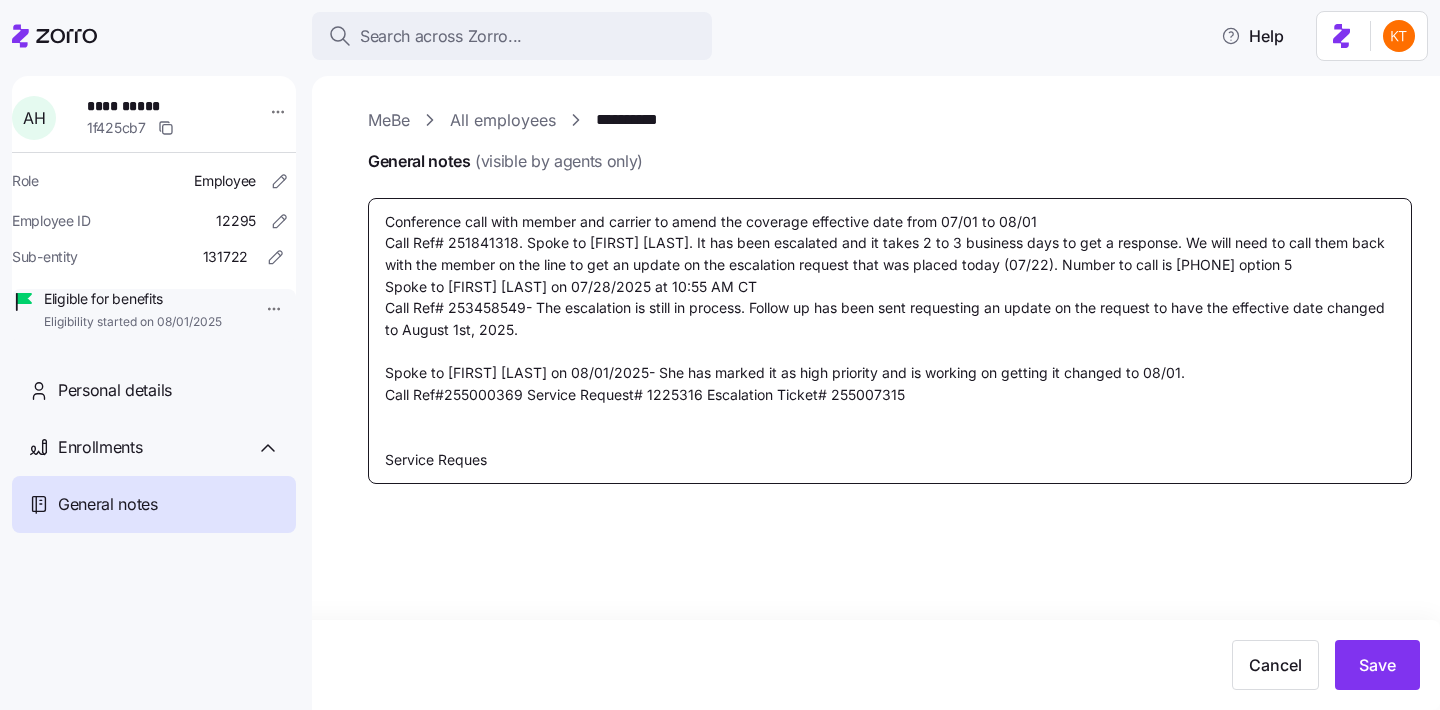drag, startPoint x: 505, startPoint y: 471, endPoint x: 357, endPoint y: 470, distance: 148.00337 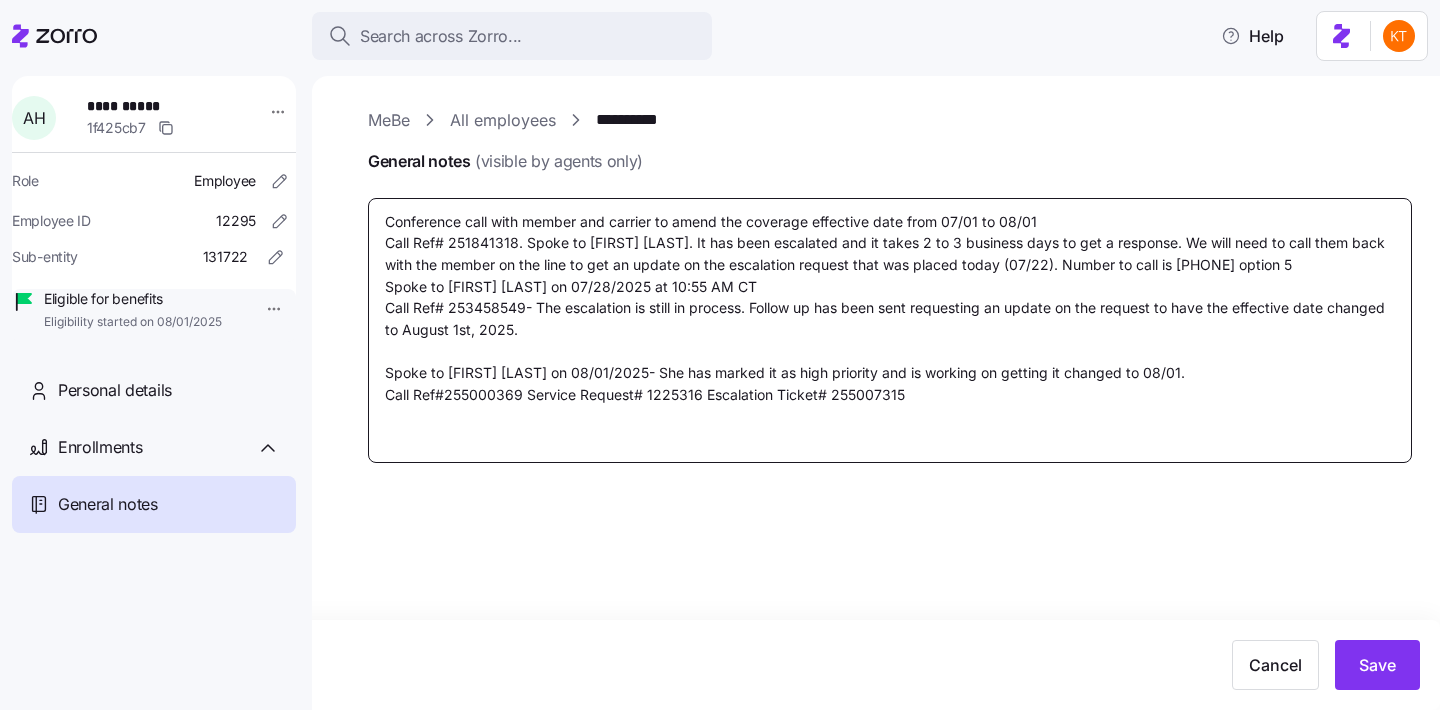 click on "Conference call with member and carrier to amend the coverage effective date from 07/01 to 08/01
Call Ref# 251841318. Spoke to Jonathan L. It has been escalated and it takes 2 to 3 business days to get a response. We will need to call them back with the member on the line to get an update on the escalation request that was placed today (07/22). Number to call is 8443657373 option 5
Spoke to Llyar M. on 07/28/2025 at 10:55 AM CT
Call Ref# 253458549- The escalation is still in process. Follow up has been sent requesting an update on the request to have the effective date changed to August 1st, 2025.
Spoke to Kate C. on 08/01/2025- She has marked it as high priority and is working on getting it changed to 08/01.
Call Ref#255000369 Service Request# 1225316 Escalation Ticket# 255007315" at bounding box center [890, 330] 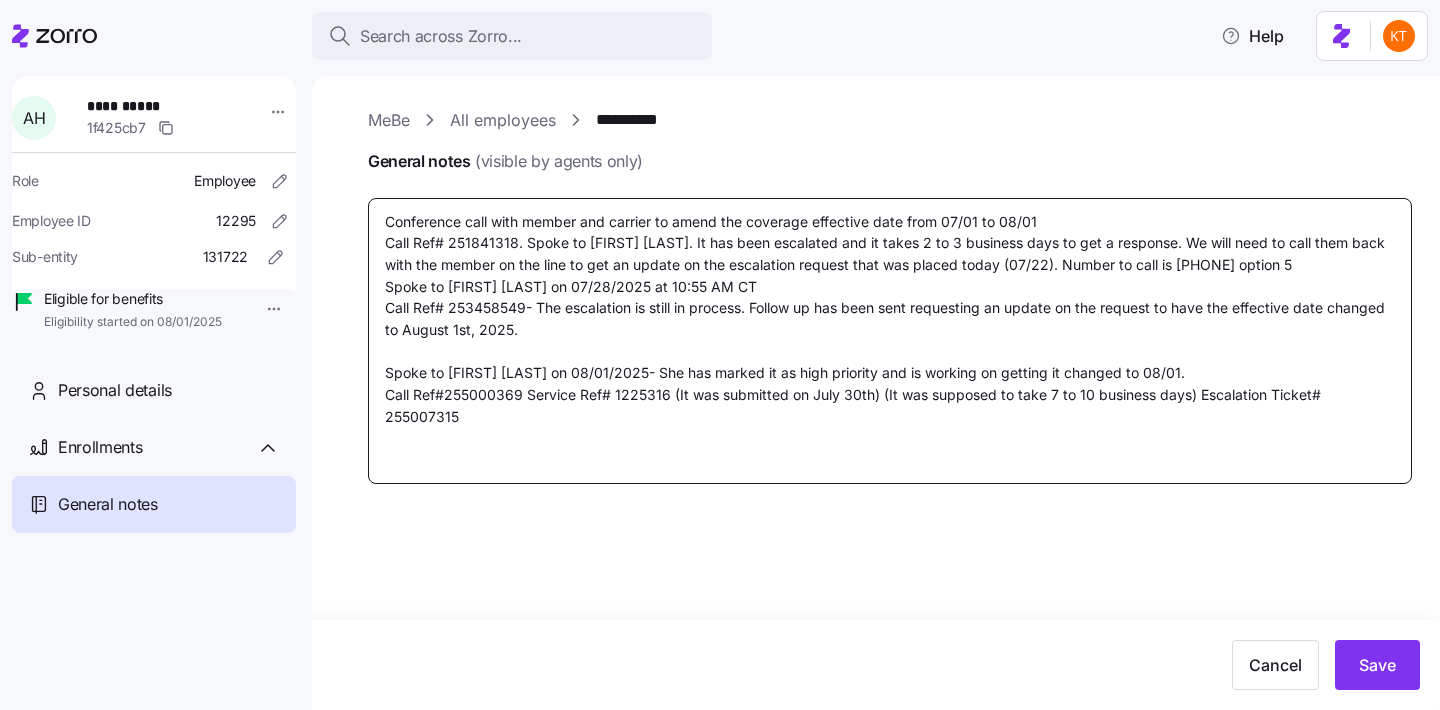 click on "Conference call with member and carrier to amend the coverage effective date from 07/01 to 08/01
Call Ref# 251841318. Spoke to Jonathan L. It has been escalated and it takes 2 to 3 business days to get a response. We will need to call them back with the member on the line to get an update on the escalation request that was placed today (07/22). Number to call is 8443657373 option 5
Spoke to Llyar M. on 07/28/2025 at 10:55 AM CT
Call Ref# 253458549- The escalation is still in process. Follow up has been sent requesting an update on the request to have the effective date changed to August 1st, 2025.
Spoke to Kate C. on 08/01/2025- She has marked it as high priority and is working on getting it changed to 08/01.
Call Ref#255000369 Service Request# 1225316 (It was submitted on July 30th) (It was supposed to take 7 to 10 business days) Escalation Ticket# 255007315" at bounding box center (890, 341) 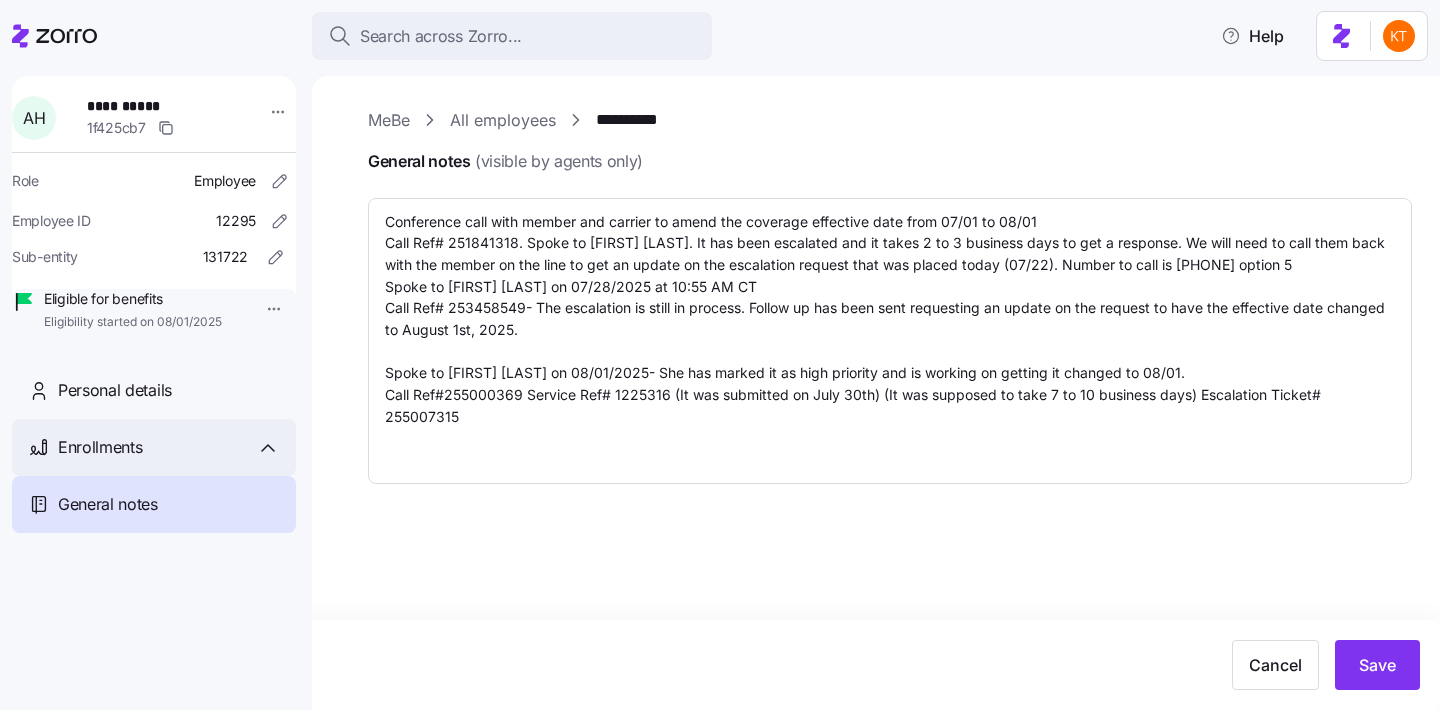 click on "Enrollments" at bounding box center (169, 447) 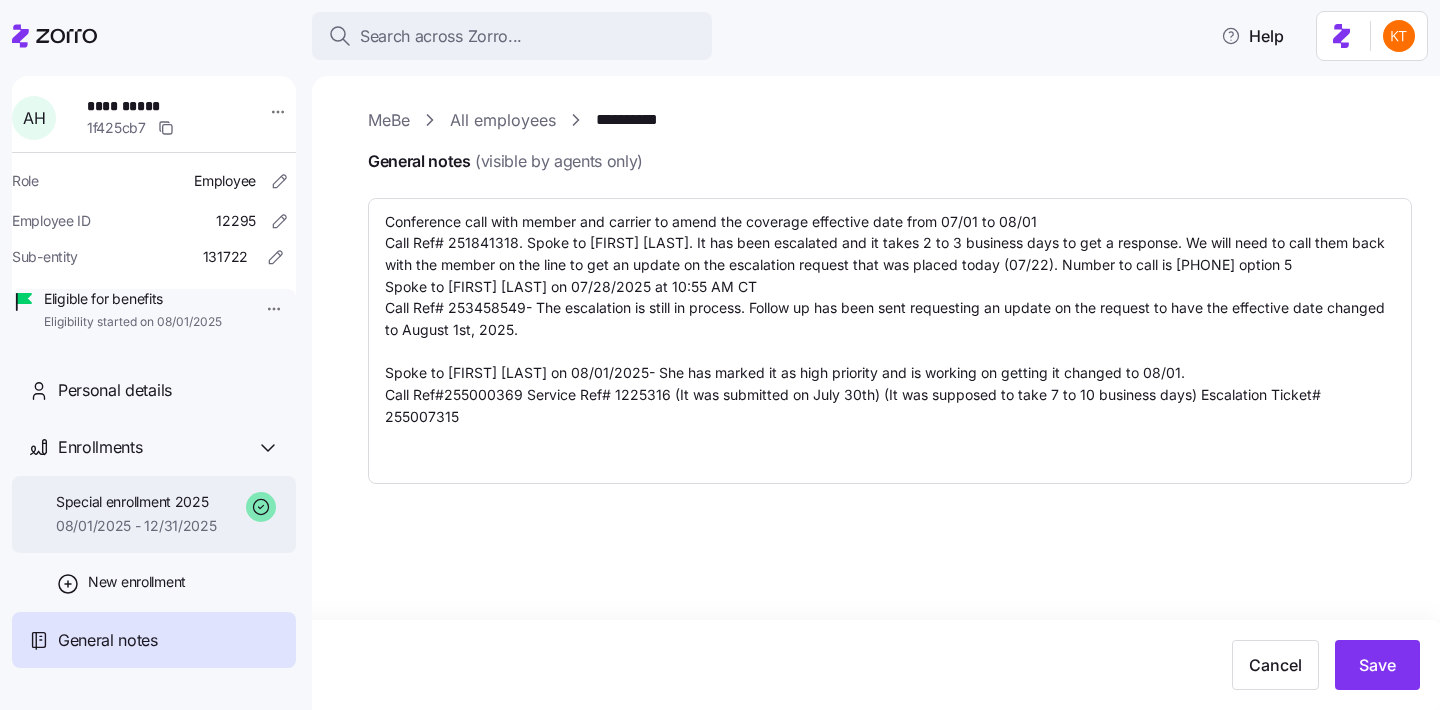 click on "08/01/2025 - 12/31/2025" at bounding box center [136, 526] 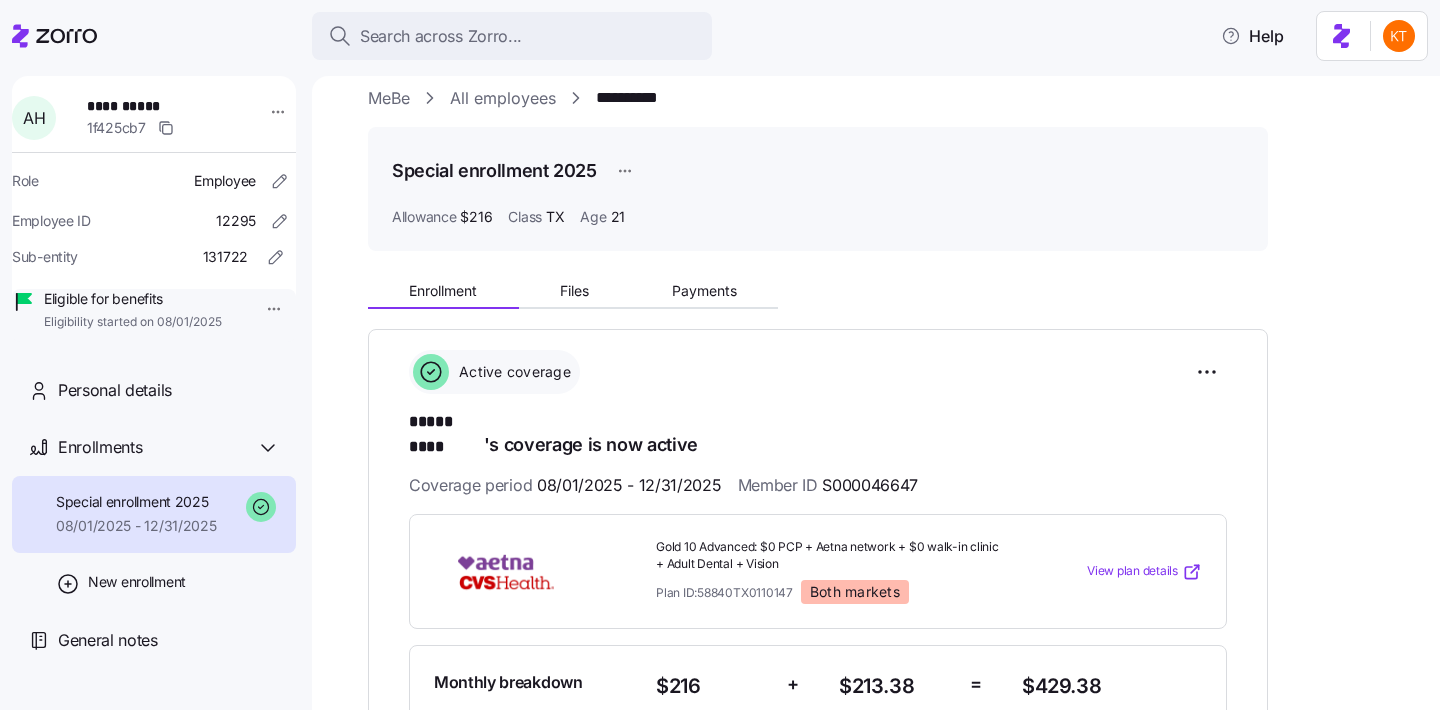 scroll, scrollTop: 25, scrollLeft: 0, axis: vertical 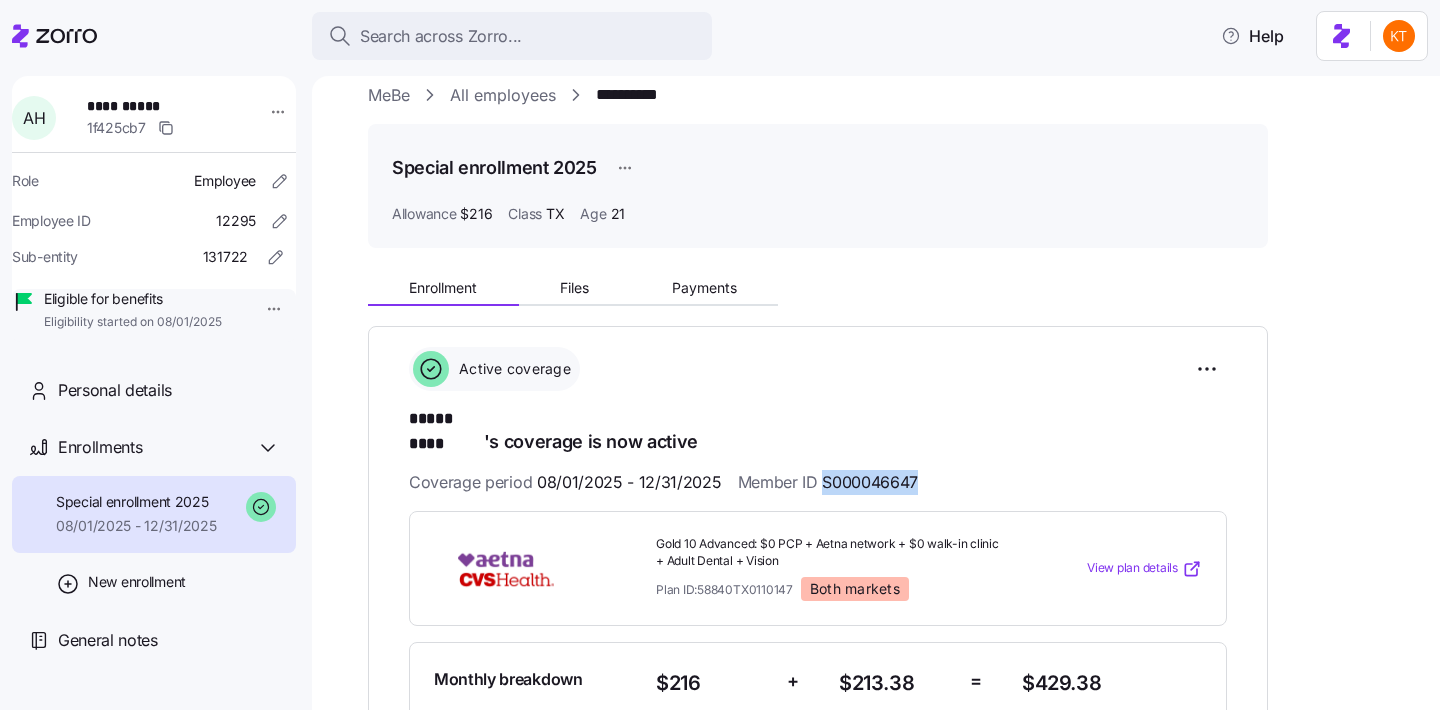drag, startPoint x: 816, startPoint y: 465, endPoint x: 932, endPoint y: 471, distance: 116.15507 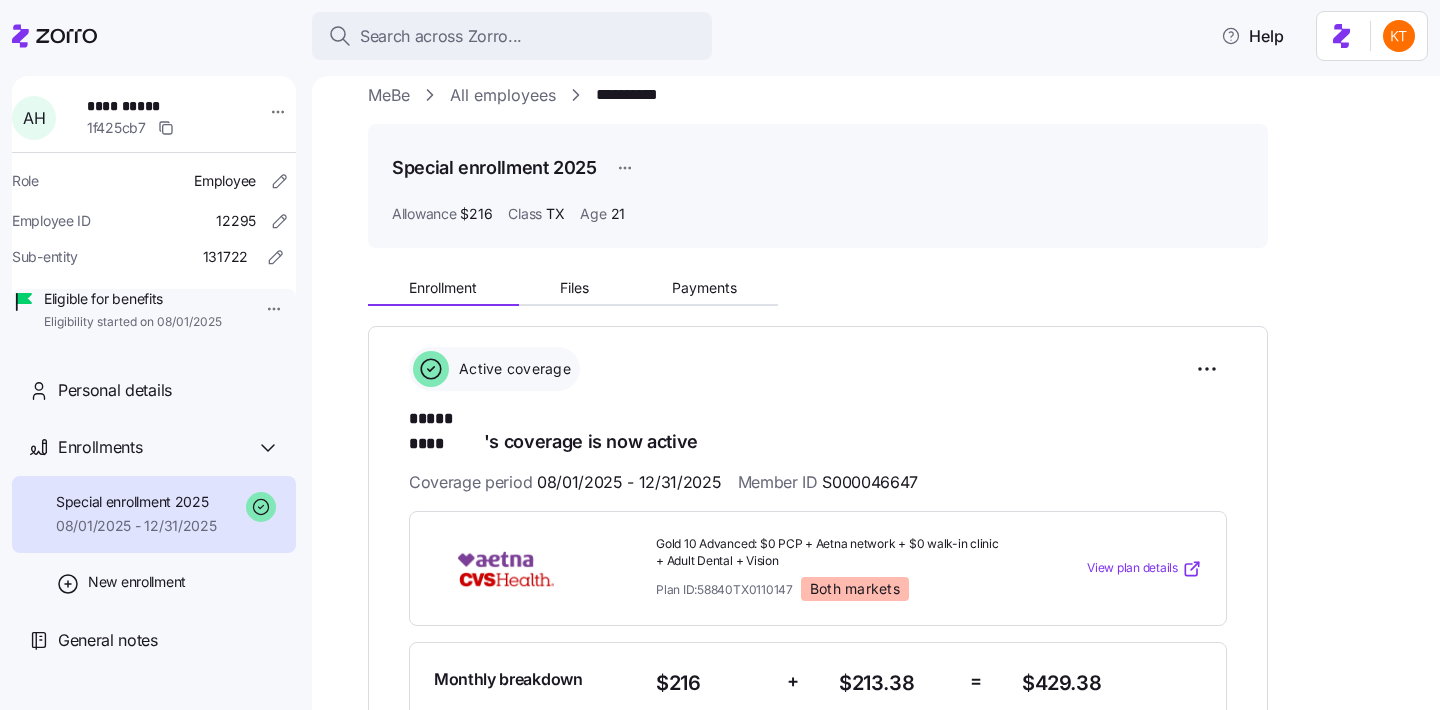 click on "Coverage period   08/01/2025 - 12/31/2025 Member ID   S000046647" at bounding box center (818, 482) 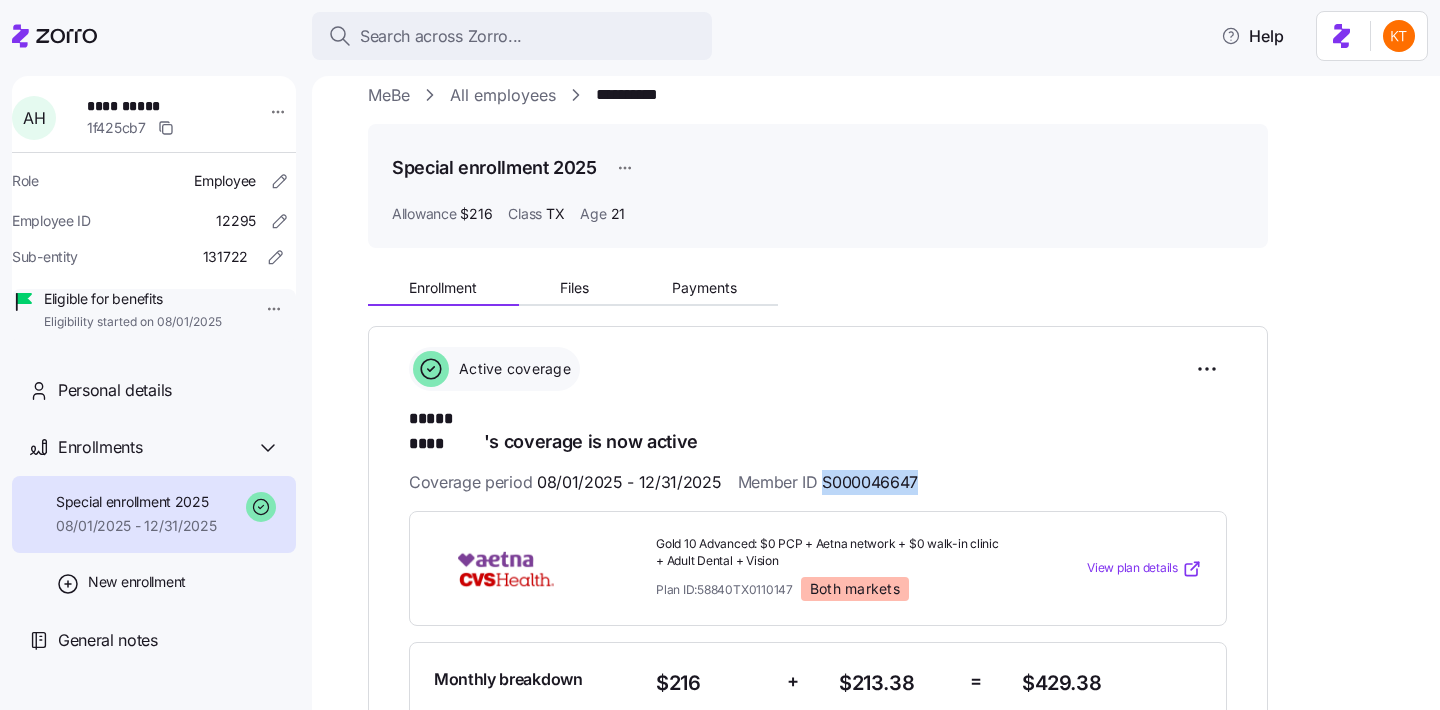drag, startPoint x: 914, startPoint y: 458, endPoint x: 817, endPoint y: 456, distance: 97.020615 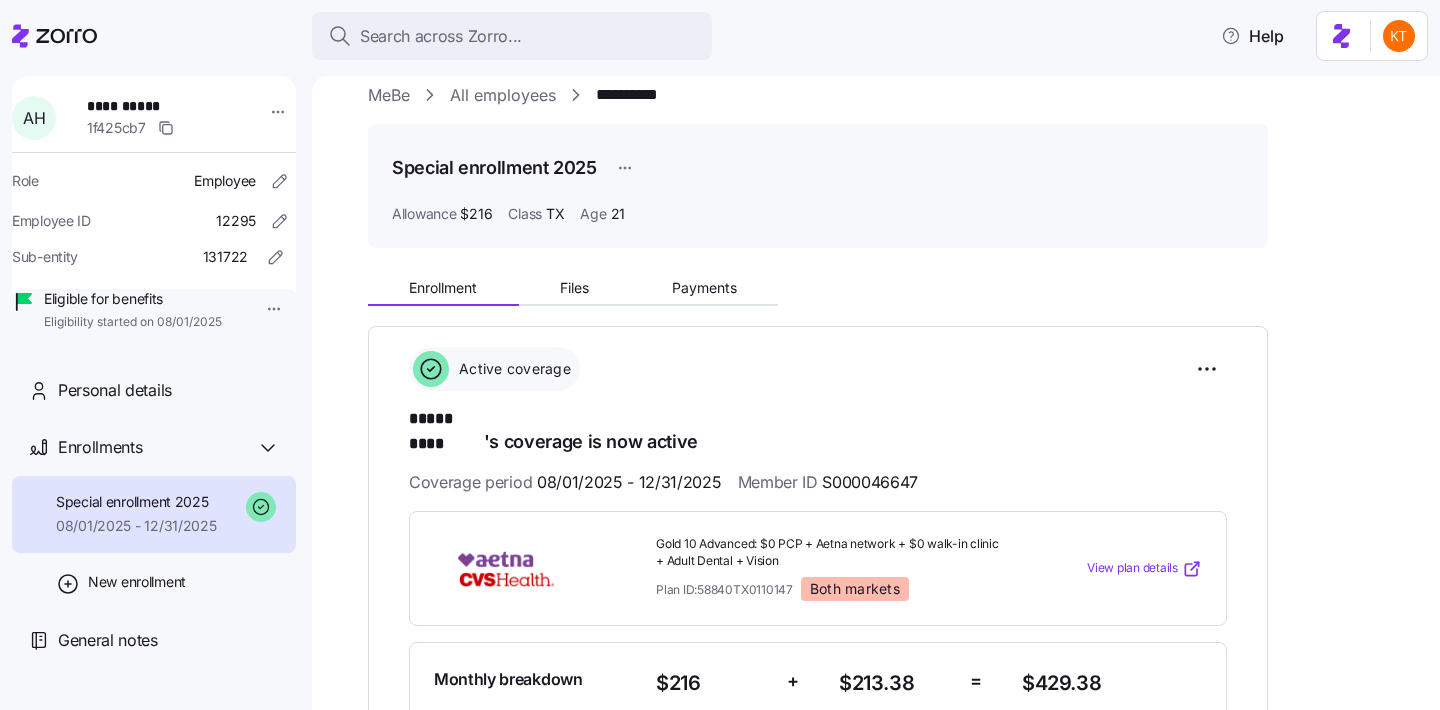 click on "**********" at bounding box center [818, 601] 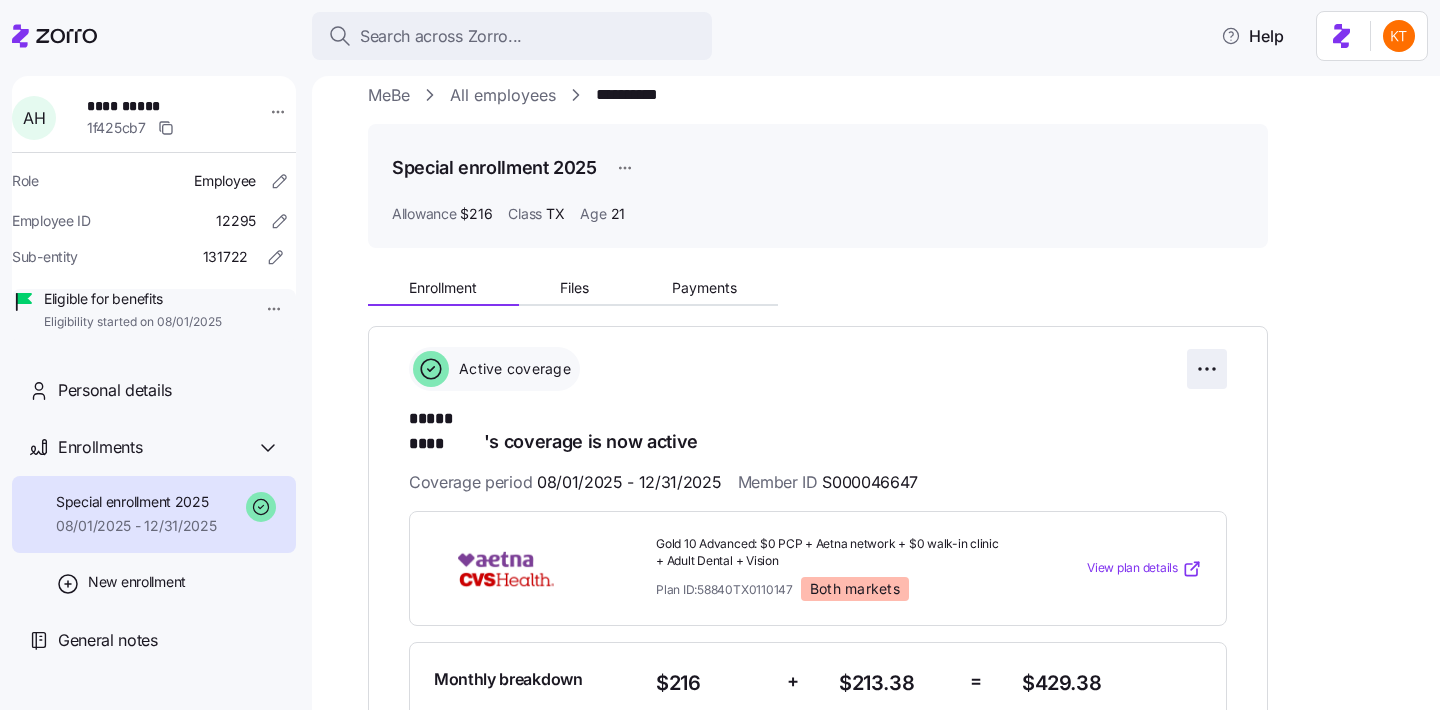 click on "**********" at bounding box center [720, 349] 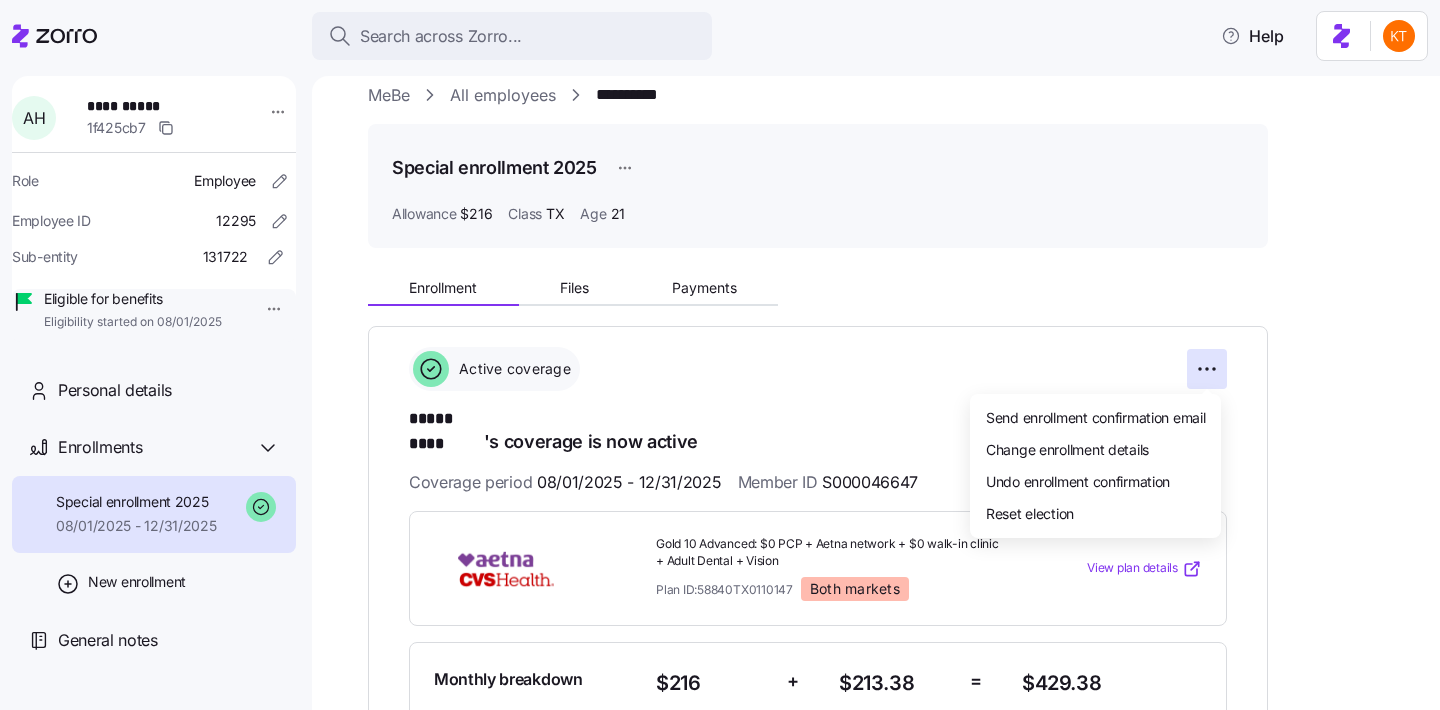 click on "**********" at bounding box center (720, 349) 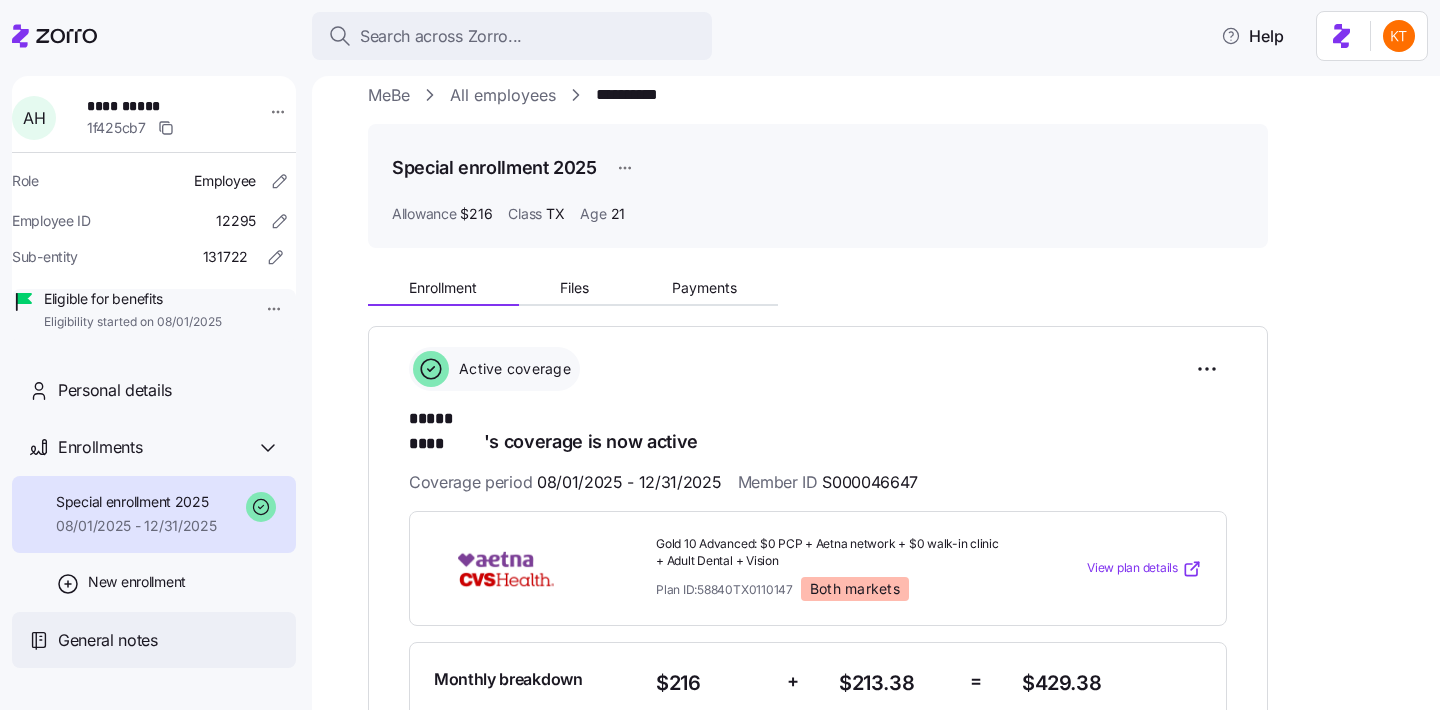 click on "General notes" at bounding box center [108, 640] 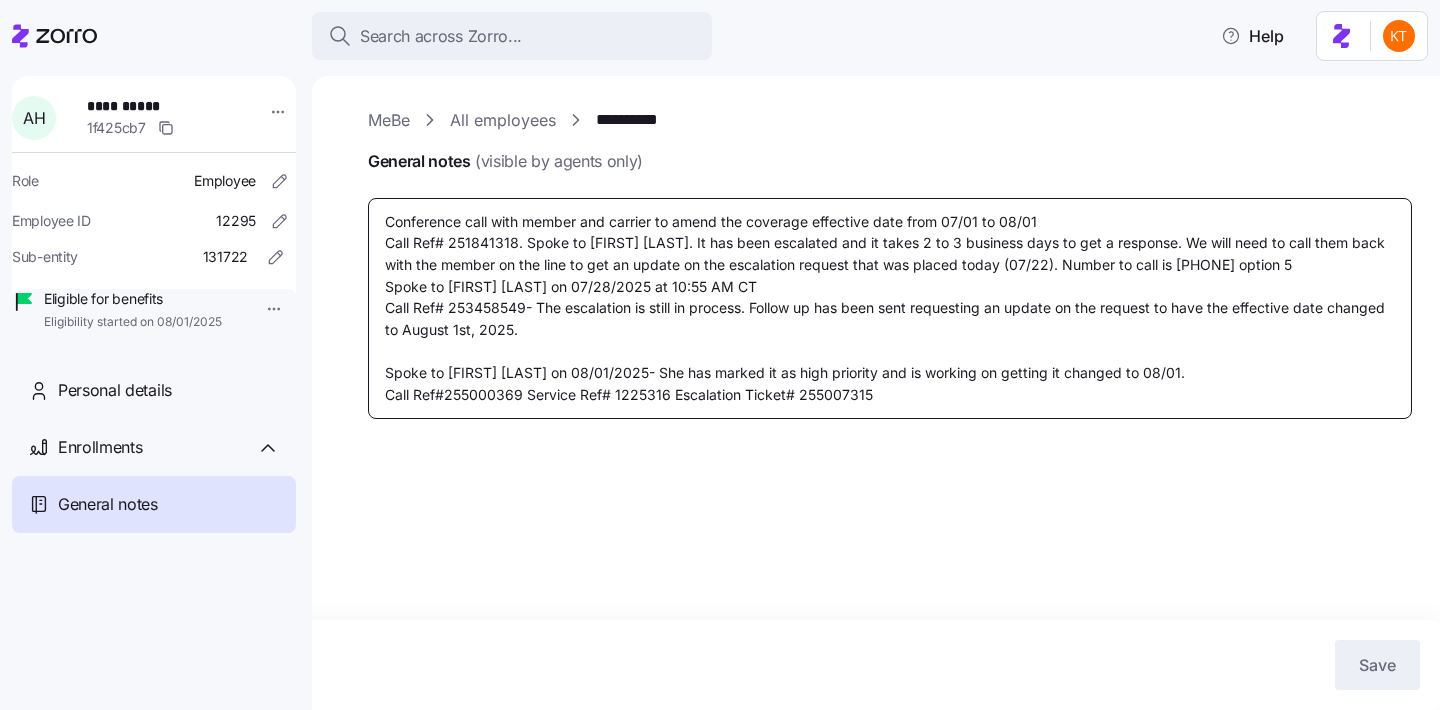click on "Conference call with member and carrier to amend the coverage effective date from 07/01 to 08/01
Call Ref# 251841318. Spoke to Jonathan L. It has been escalated and it takes 2 to 3 business days to get a response. We will need to call them back with the member on the line to get an update on the escalation request that was placed today (07/22). Number to call is 8443657373 option 5
Spoke to Llyar M. on 07/28/2025 at 10:55 AM CT
Call Ref# 253458549- The escalation is still in process. Follow up has been sent requesting an update on the request to have the effective date changed to August 1st, 2025.
Spoke to Kate C. on 08/01/2025- She has marked it as high priority and is working on getting it changed to 08/01.
Call Ref#255000369 Service Ref# 1225316 Escalation Ticket# 255007315" at bounding box center (890, 308) 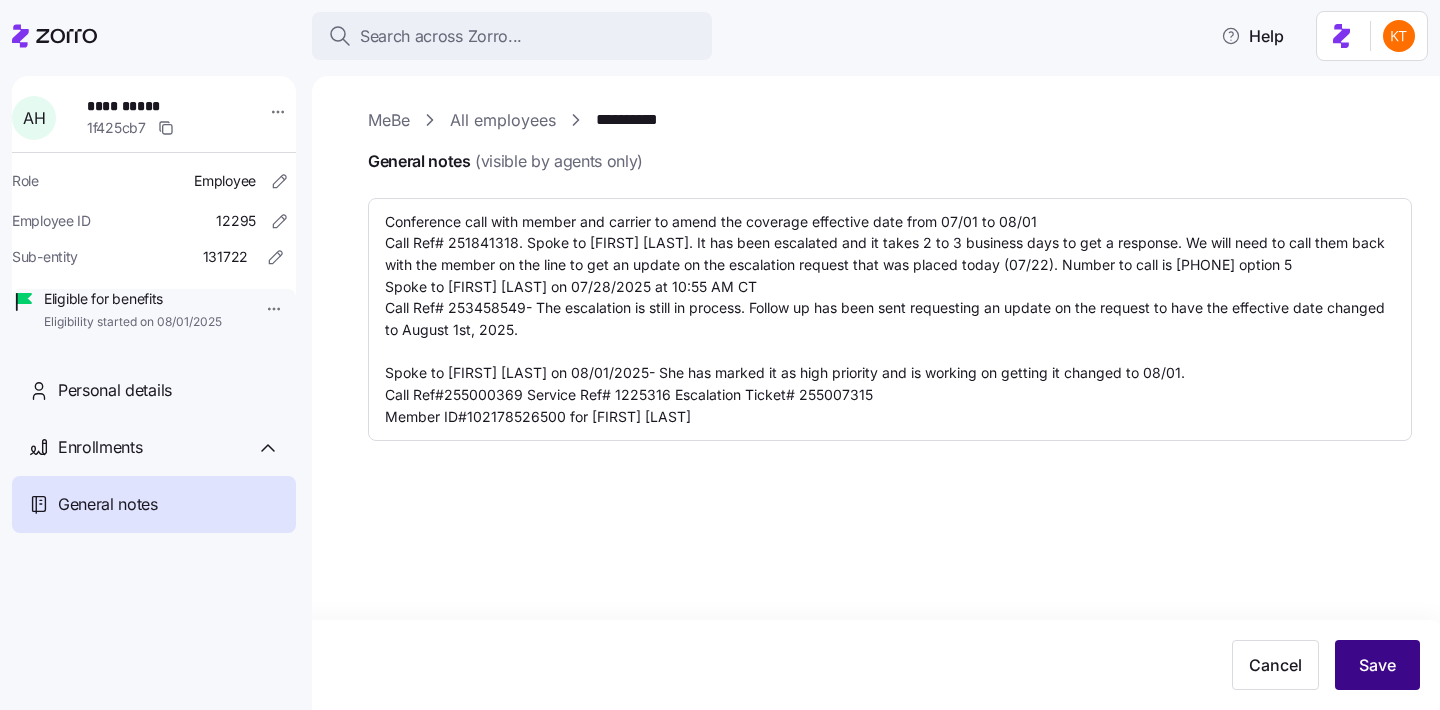 click on "Save" at bounding box center (1377, 665) 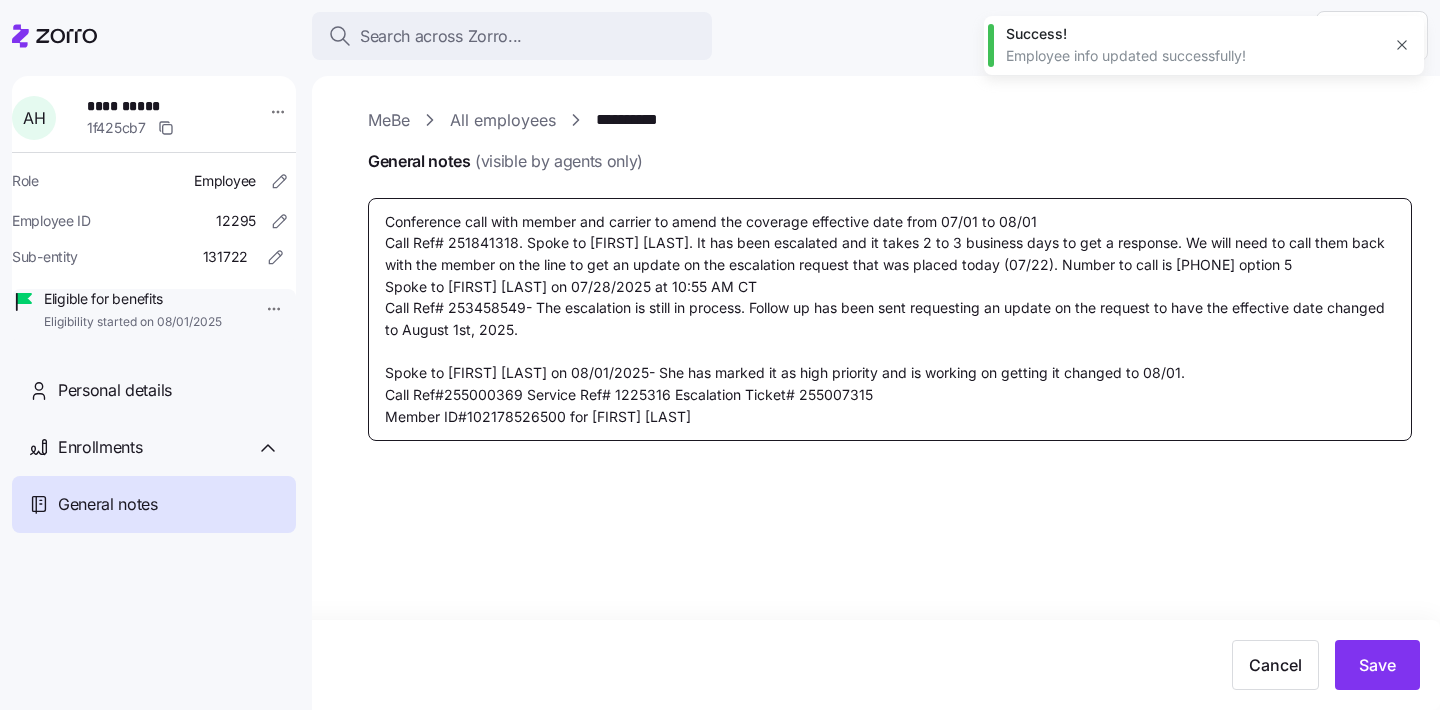 click on "Conference call with member and carrier to amend the coverage effective date from 07/01 to 08/01
Call Ref# 251841318. Spoke to Jonathan L. It has been escalated and it takes 2 to 3 business days to get a response. We will need to call them back with the member on the line to get an update on the escalation request that was placed today (07/22). Number to call is 8443657373 option 5
Spoke to Llyar M. on 07/28/2025 at 10:55 AM CT
Call Ref# 253458549- The escalation is still in process. Follow up has been sent requesting an update on the request to have the effective date changed to August 1st, 2025.
Spoke to Kate C. on 08/01/2025- She has marked it as high priority and is working on getting it changed to 08/01.
Call Ref#255000369 Service Ref# 1225316 Escalation Ticket# 255007315
Member ID#102178526500 for Anyeh Hill" at bounding box center (890, 319) 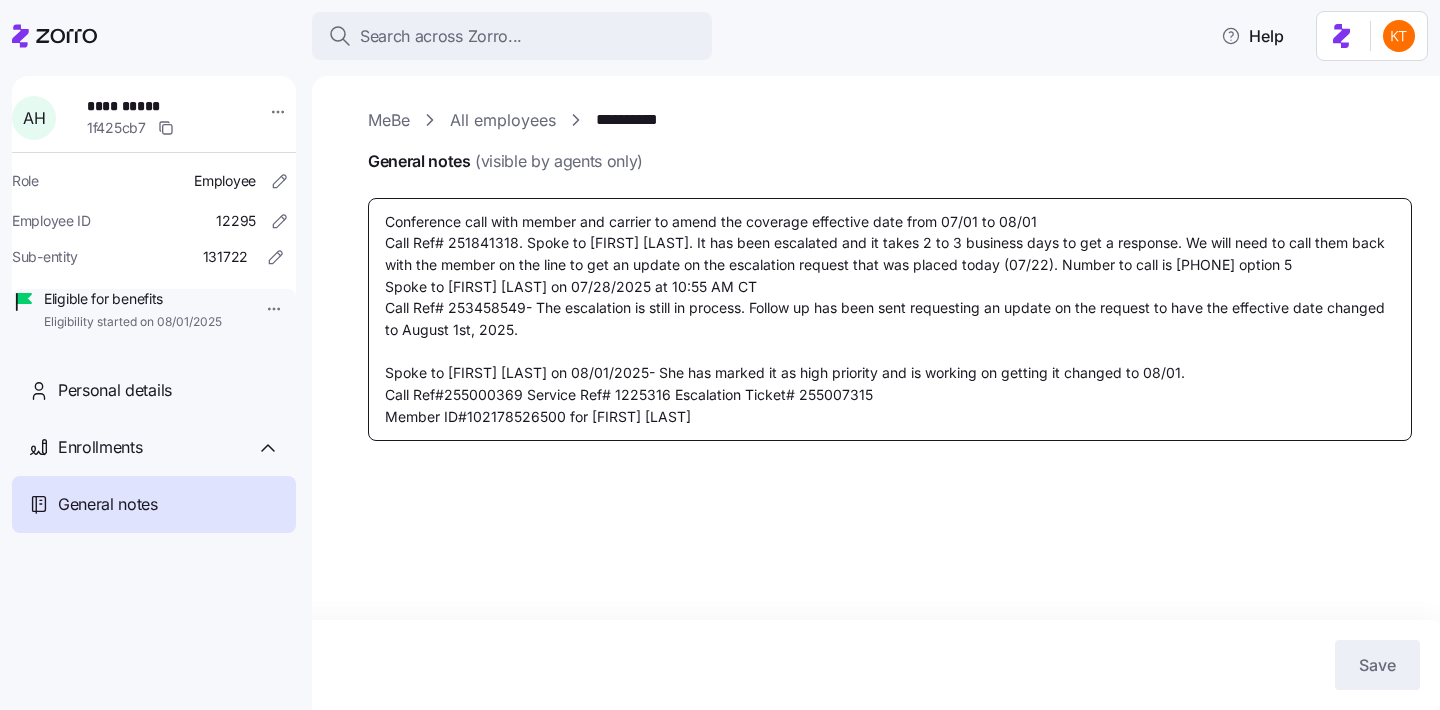 click on "Conference call with member and carrier to amend the coverage effective date from 07/01 to 08/01
Call Ref# 251841318. Spoke to Jonathan L. It has been escalated and it takes 2 to 3 business days to get a response. We will need to call them back with the member on the line to get an update on the escalation request that was placed today (07/22). Number to call is 8443657373 option 5
Spoke to Llyar M. on 07/28/2025 at 10:55 AM CT
Call Ref# 253458549- The escalation is still in process. Follow up has been sent requesting an update on the request to have the effective date changed to August 1st, 2025.
Spoke to Kate C. on 08/01/2025- She has marked it as high priority and is working on getting it changed to 08/01.
Call Ref#255000369 Service Ref# 1225316 Escalation Ticket# 255007315
Member ID#102178526500 for Anyeh Hill" at bounding box center (890, 319) 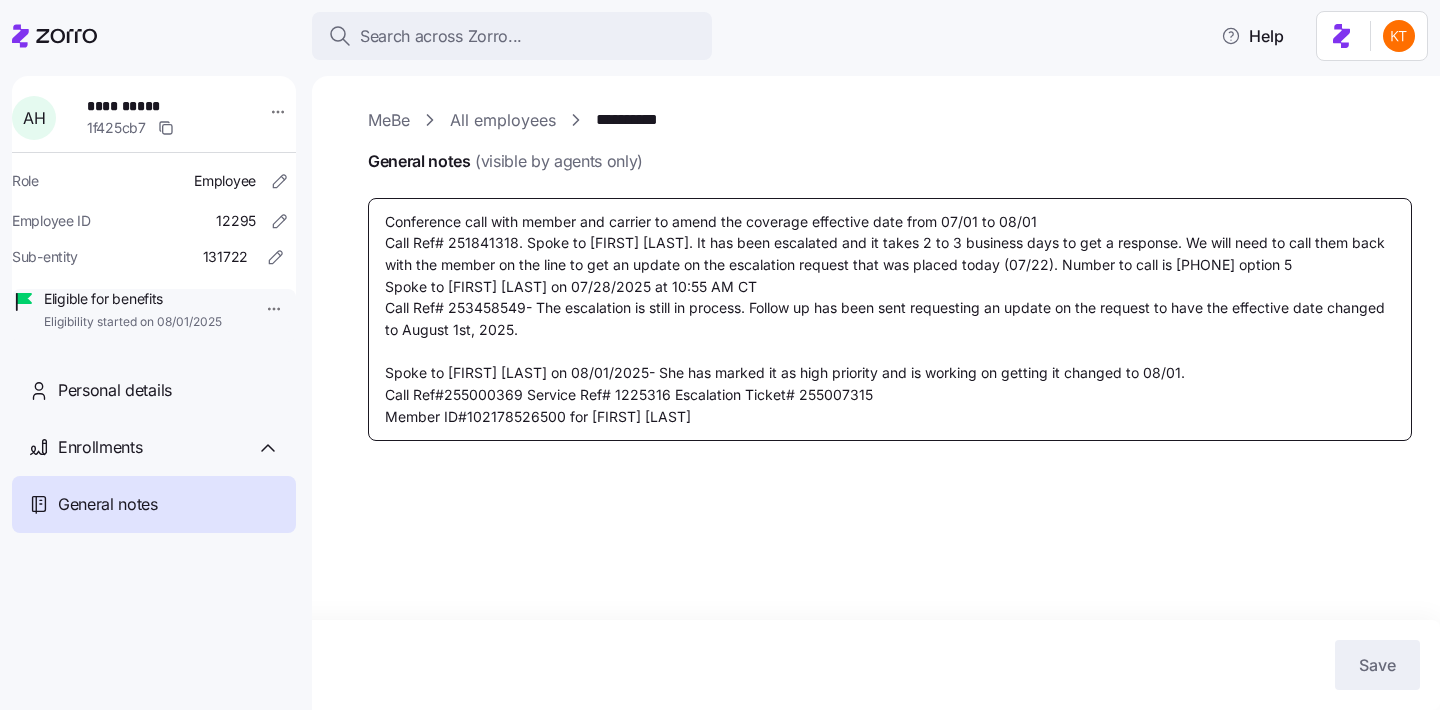 click on "Conference call with member and carrier to amend the coverage effective date from 07/01 to 08/01
Call Ref# 251841318. Spoke to Jonathan L. It has been escalated and it takes 2 to 3 business days to get a response. We will need to call them back with the member on the line to get an update on the escalation request that was placed today (07/22). Number to call is 8443657373 option 5
Spoke to Llyar M. on 07/28/2025 at 10:55 AM CT
Call Ref# 253458549- The escalation is still in process. Follow up has been sent requesting an update on the request to have the effective date changed to August 1st, 2025.
Spoke to Kate C. on 08/01/2025- She has marked it as high priority and is working on getting it changed to 08/01.
Call Ref#255000369 Service Ref# 1225316 Escalation Ticket# 255007315
Member ID#102178526500 for Anyeh Hill" at bounding box center [890, 319] 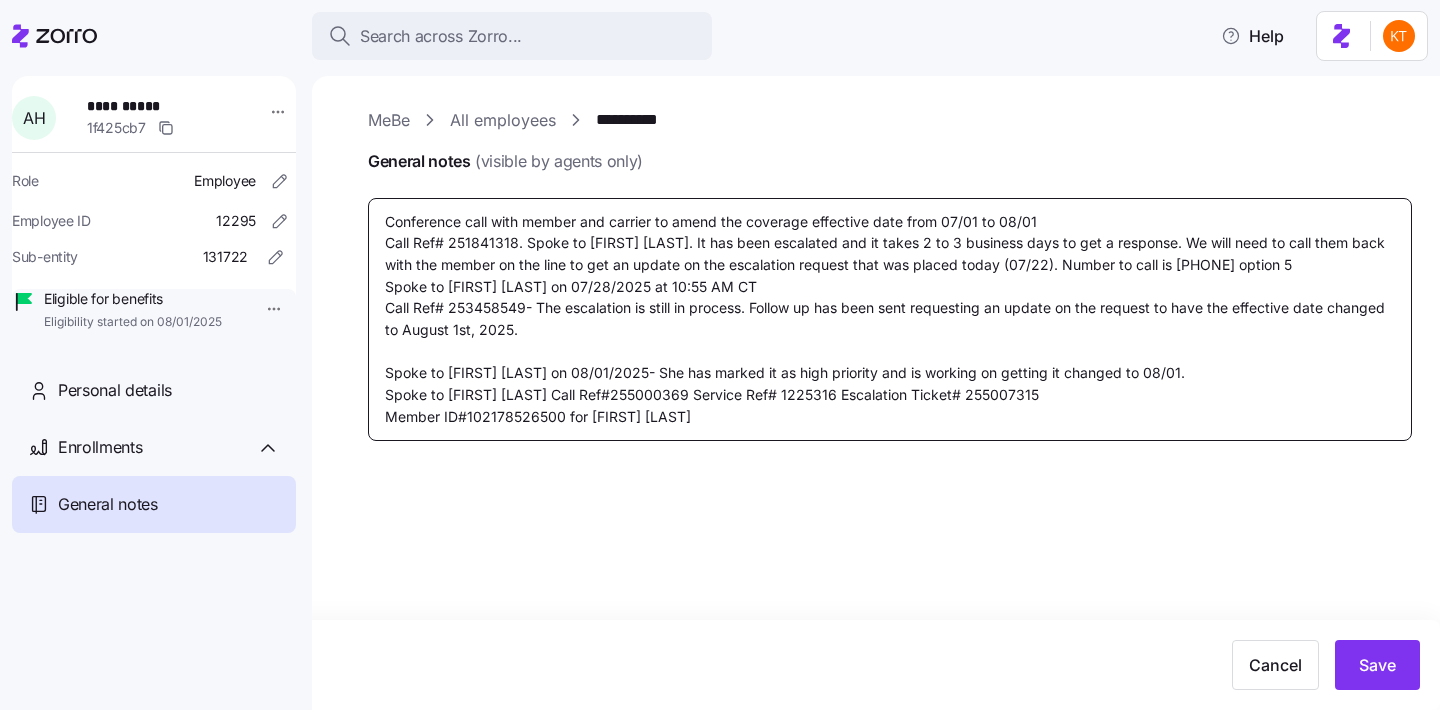 drag, startPoint x: 505, startPoint y: 395, endPoint x: 392, endPoint y: 399, distance: 113.07078 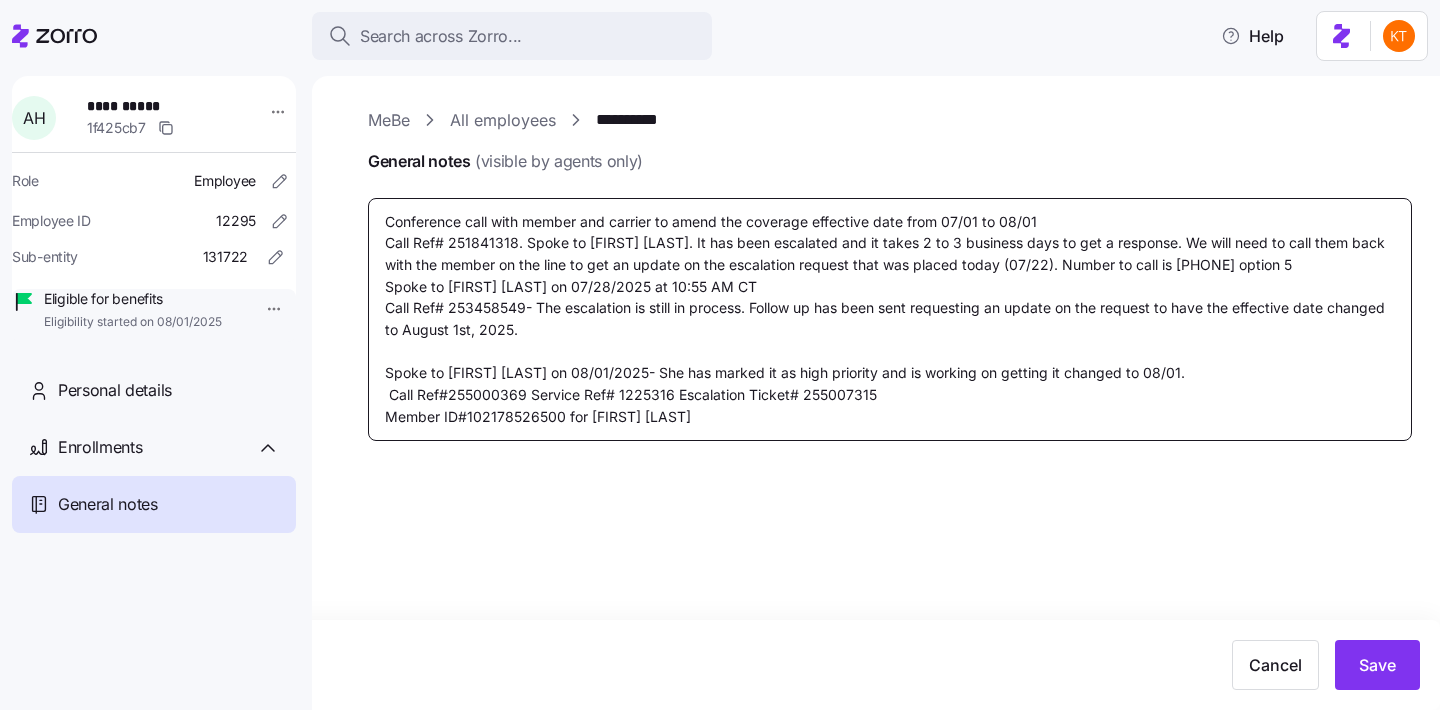 click on "Conference call with member and carrier to amend the coverage effective date from 07/01 to 08/01
Call Ref# 251841318. Spoke to Jonathan L. It has been escalated and it takes 2 to 3 business days to get a response. We will need to call them back with the member on the line to get an update on the escalation request that was placed today (07/22). Number to call is 8443657373 option 5
Spoke to Llyar M. on 07/28/2025 at 10:55 AM CT
Call Ref# 253458549- The escalation is still in process. Follow up has been sent requesting an update on the request to have the effective date changed to August 1st, 2025.
Spoke to Kate C. on 08/01/2025- She has marked it as high priority and is working on getting it changed to 08/01.
Call Ref#255000369 Service Ref# 1225316 Escalation Ticket# 255007315
Member ID#102178526500 for Anyeh Hill" at bounding box center [890, 319] 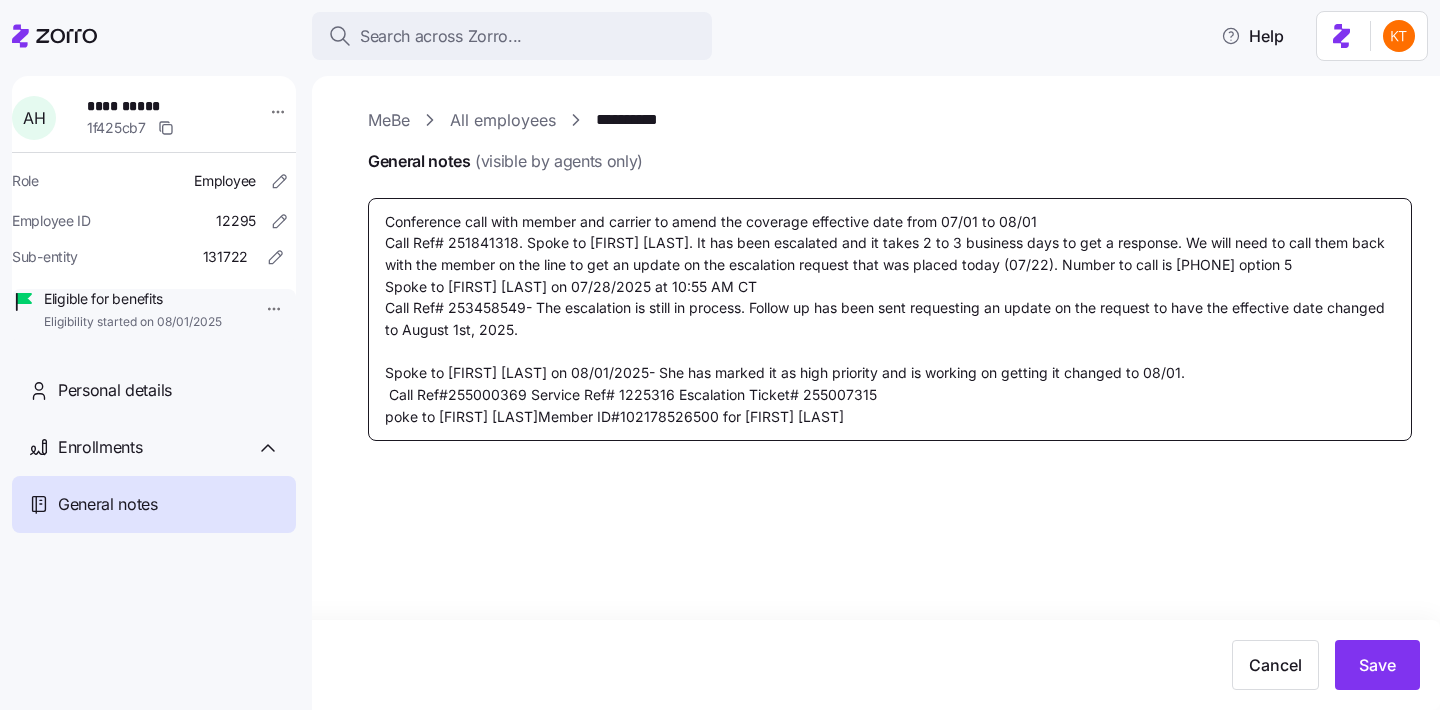 click on "Conference call with member and carrier to amend the coverage effective date from 07/01 to 08/01
Call Ref# 251841318. Spoke to Jonathan L. It has been escalated and it takes 2 to 3 business days to get a response. We will need to call them back with the member on the line to get an update on the escalation request that was placed today (07/22). Number to call is 8443657373 option 5
Spoke to Llyar M. on 07/28/2025 at 10:55 AM CT
Call Ref# 253458549- The escalation is still in process. Follow up has been sent requesting an update on the request to have the effective date changed to August 1st, 2025.
Spoke to Kate C. on 08/01/2025- She has marked it as high priority and is working on getting it changed to 08/01.
Call Ref#255000369 Service Ref# 1225316 Escalation Ticket# 255007315
poke to Albert C.Member ID#102178526500 for Anyeh Hill" at bounding box center (890, 319) 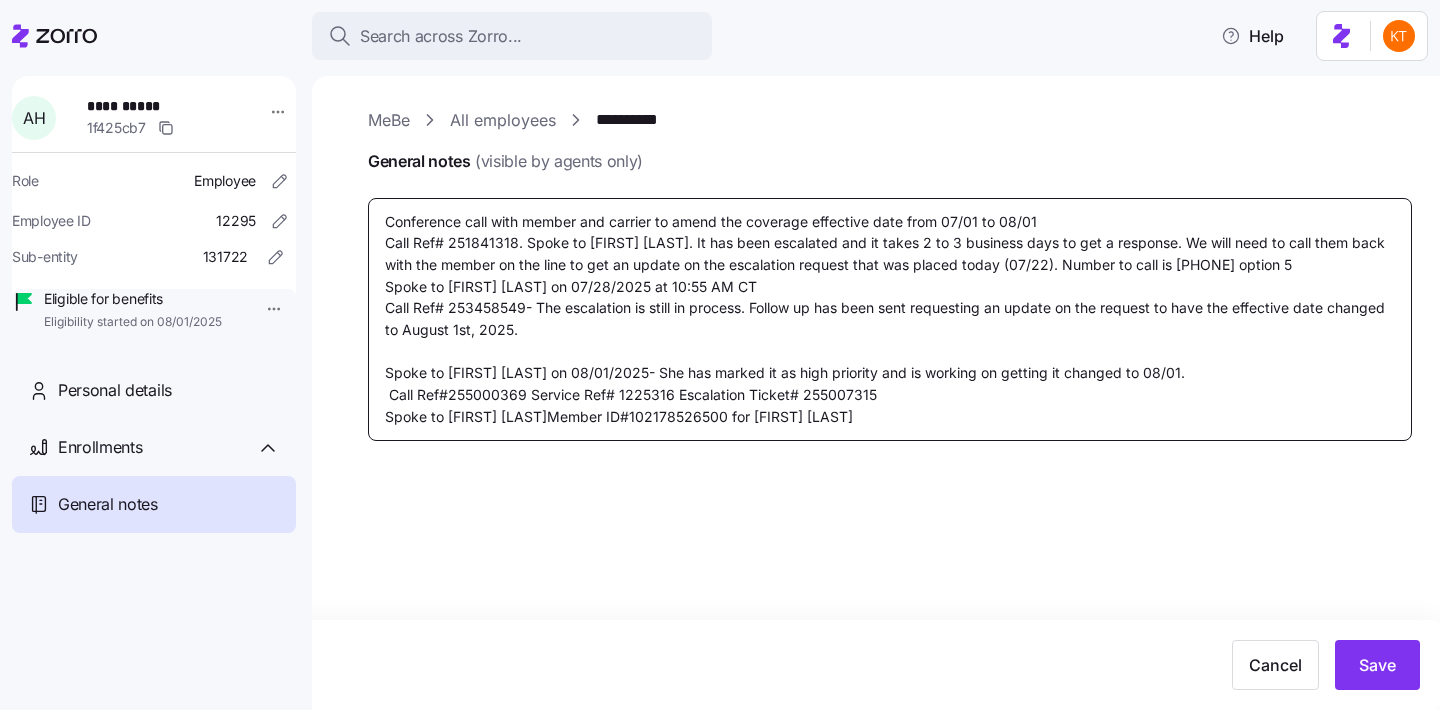 click on "Conference call with member and carrier to amend the coverage effective date from 07/01 to 08/01
Call Ref# 251841318. Spoke to Jonathan L. It has been escalated and it takes 2 to 3 business days to get a response. We will need to call them back with the member on the line to get an update on the escalation request that was placed today (07/22). Number to call is 8443657373 option 5
Spoke to Llyar M. on 07/28/2025 at 10:55 AM CT
Call Ref# 253458549- The escalation is still in process. Follow up has been sent requesting an update on the request to have the effective date changed to August 1st, 2025.
Spoke to Kate C. on 08/01/2025- She has marked it as high priority and is working on getting it changed to 08/01.
Call Ref#255000369 Service Ref# 1225316 Escalation Ticket# 255007315
Spoke to Albert C.Member ID#102178526500 for Anyeh Hill" at bounding box center [890, 319] 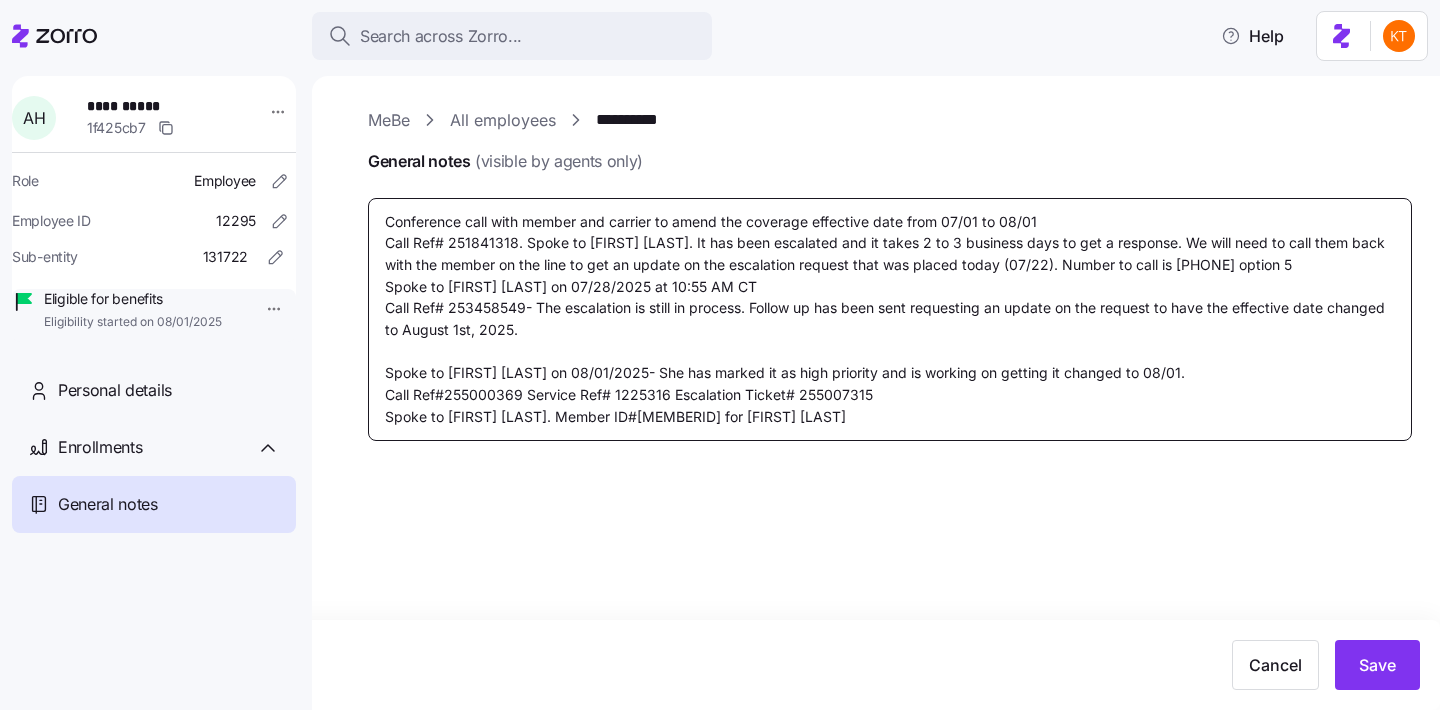 click on "Conference call with member and carrier to amend the coverage effective date from 07/01 to 08/01
Call Ref# 251841318. Spoke to Jonathan L. It has been escalated and it takes 2 to 3 business days to get a response. We will need to call them back with the member on the line to get an update on the escalation request that was placed today (07/22). Number to call is 8443657373 option 5
Spoke to Llyar M. on 07/28/2025 at 10:55 AM CT
Call Ref# 253458549- The escalation is still in process. Follow up has been sent requesting an update on the request to have the effective date changed to August 1st, 2025.
Spoke to Kate C. on 08/01/2025- She has marked it as high priority and is working on getting it changed to 08/01.
Call Ref#255000369 Service Ref# 1225316 Escalation Ticket# 255007315
Spoke to Albert C. Member ID#102178526500 for Anyeh Hill" at bounding box center (890, 319) 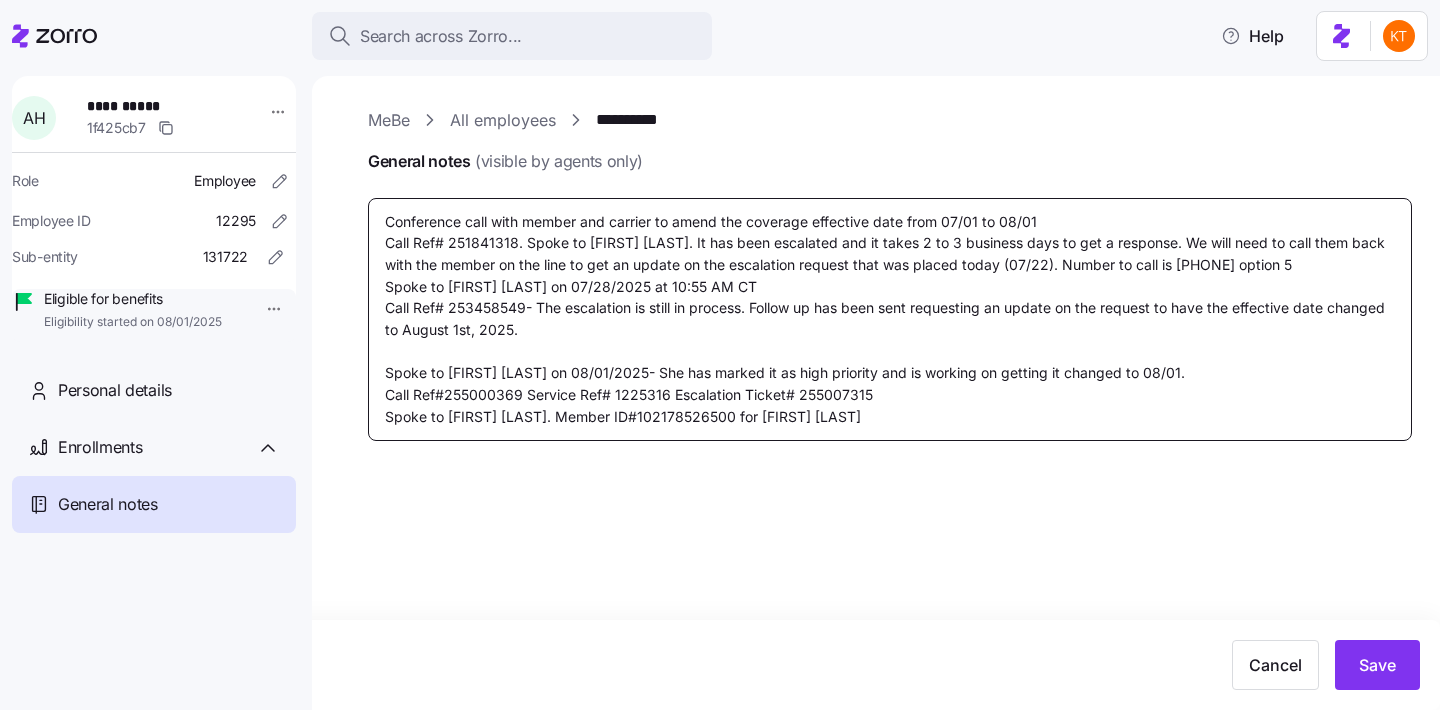 click on "Conference call with member and carrier to amend the coverage effective date from 07/01 to 08/01
Call Ref# 251841318. Spoke to Jonathan L. It has been escalated and it takes 2 to 3 business days to get a response. We will need to call them back with the member on the line to get an update on the escalation request that was placed today (07/22). Number to call is 8443657373 option 5
Spoke to Llyar M. on 07/28/2025 at 10:55 AM CT
Call Ref# 253458549- The escalation is still in process. Follow up has been sent requesting an update on the request to have the effective date changed to August 1st, 2025.
Spoke to Kate C. on 08/01/2025- She has marked it as high priority and is working on getting it changed to 08/01.
Call Ref#255000369 Service Ref# 1225316 Escalation Ticket# 255007315
Spoke to Albert C. Member ID#102178526500 for Anyeh Hill" at bounding box center (890, 319) 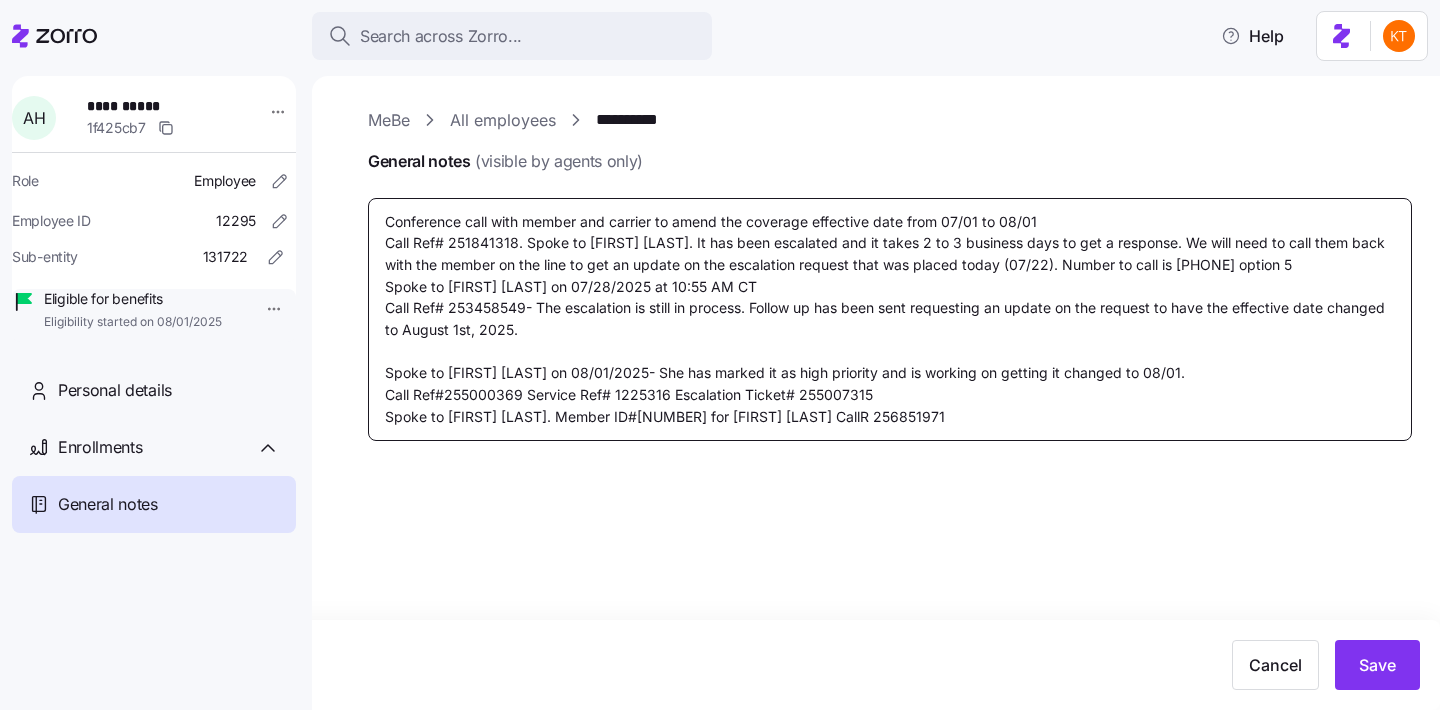 click on "Conference call with member and carrier to amend the coverage effective date from 07/01 to 08/01
Call Ref# 251841318. Spoke to Jonathan L. It has been escalated and it takes 2 to 3 business days to get a response. We will need to call them back with the member on the line to get an update on the escalation request that was placed today (07/22). Number to call is 8443657373 option 5
Spoke to Llyar M. on 07/28/2025 at 10:55 AM CT
Call Ref# 253458549- The escalation is still in process. Follow up has been sent requesting an update on the request to have the effective date changed to August 1st, 2025.
Spoke to Kate C. on 08/01/2025- She has marked it as high priority and is working on getting it changed to 08/01.
Call Ref#255000369 Service Ref# 1225316 Escalation Ticket# 255007315
Spoke to Albert C. Member ID#102178526500 for Anyeh Hill CallR 256851971" at bounding box center (890, 319) 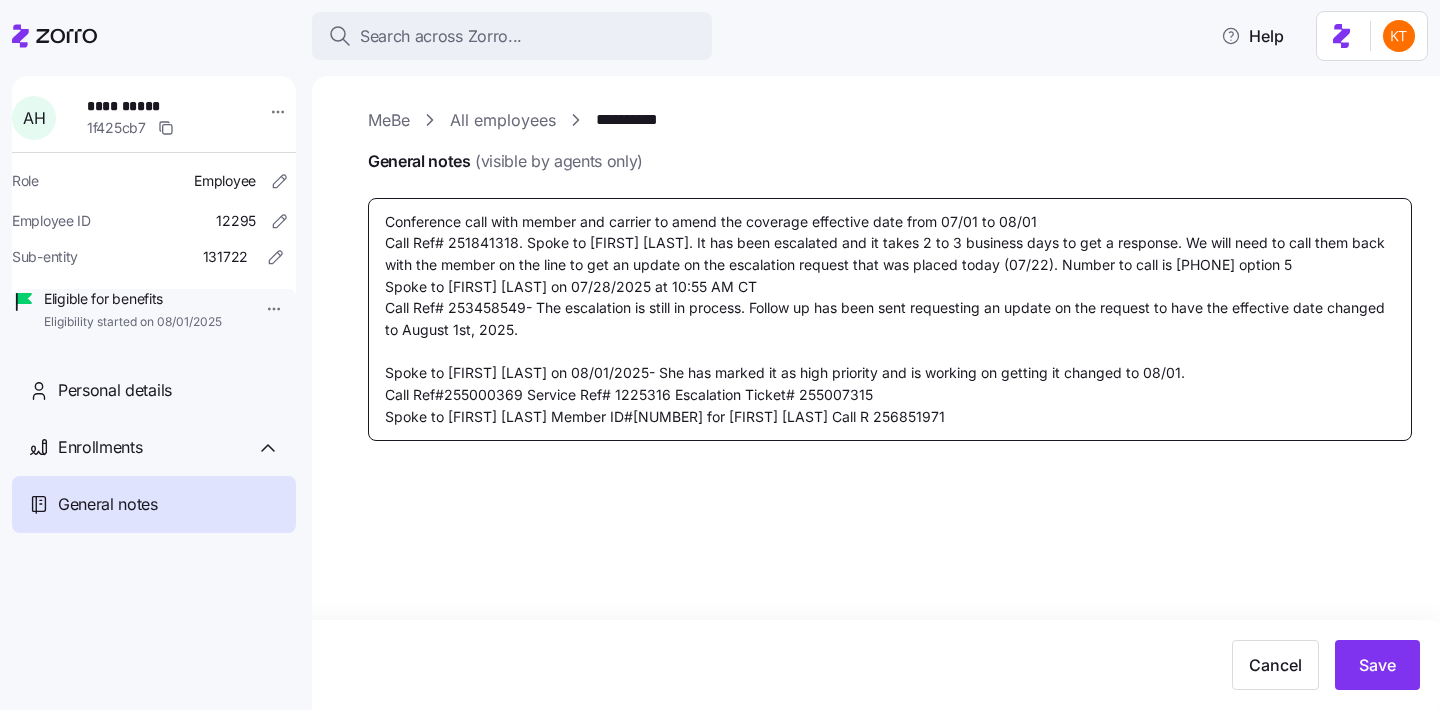 click on "Conference call with member and carrier to amend the coverage effective date from 07/01 to 08/01
Call Ref# 251841318. Spoke to Jonathan L. It has been escalated and it takes 2 to 3 business days to get a response. We will need to call them back with the member on the line to get an update on the escalation request that was placed today (07/22). Number to call is 8443657373 option 5
Spoke to Llyar M. on 07/28/2025 at 10:55 AM CT
Call Ref# 253458549- The escalation is still in process. Follow up has been sent requesting an update on the request to have the effective date changed to August 1st, 2025.
Spoke to Kate C. on 08/01/2025- She has marked it as high priority and is working on getting it changed to 08/01.
Call Ref#255000369 Service Ref# 1225316 Escalation Ticket# 255007315
Spoke to Albert C. Member ID#102178526500 for Anyeh Hill Call R 256851971" at bounding box center (890, 319) 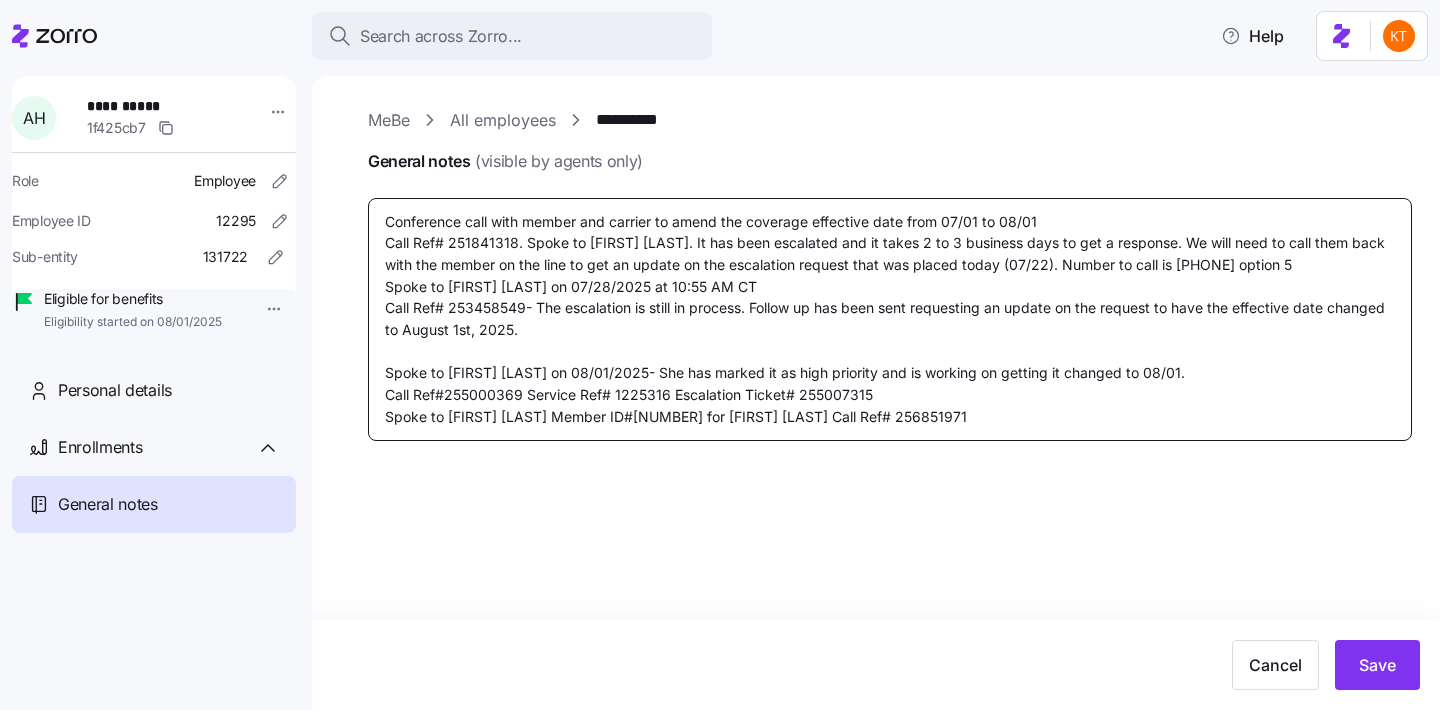 click on "Conference call with member and carrier to amend the coverage effective date from 07/01 to 08/01
Call Ref# 251841318. Spoke to Jonathan L. It has been escalated and it takes 2 to 3 business days to get a response. We will need to call them back with the member on the line to get an update on the escalation request that was placed today (07/22). Number to call is 8443657373 option 5
Spoke to Llyar M. on 07/28/2025 at 10:55 AM CT
Call Ref# 253458549- The escalation is still in process. Follow up has been sent requesting an update on the request to have the effective date changed to August 1st, 2025.
Spoke to Kate C. on 08/01/2025- She has marked it as high priority and is working on getting it changed to 08/01.
Call Ref#255000369 Service Ref# 1225316 Escalation Ticket# 255007315
Spoke to Albert C. Member ID#102178526500 for Anyeh Hill Call Ref# 256851971" at bounding box center (890, 319) 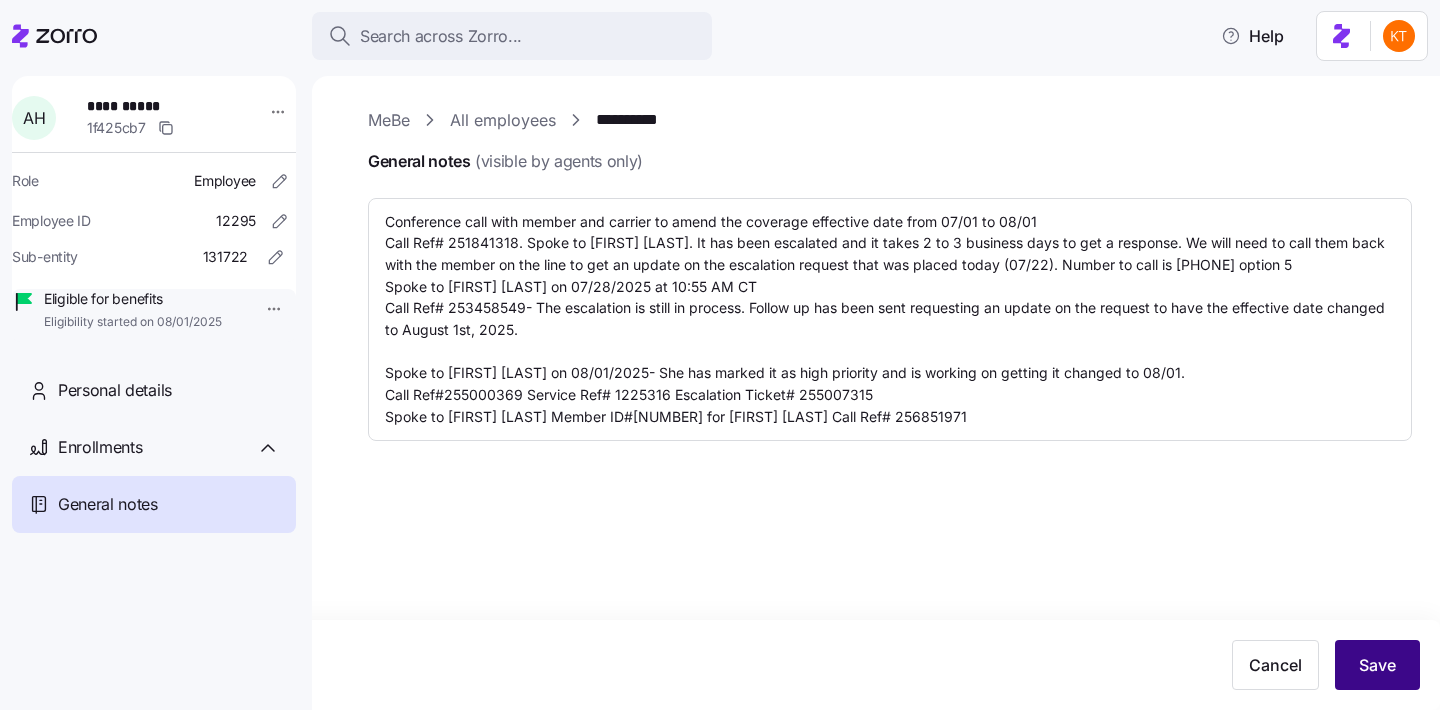 click on "Save" at bounding box center [1377, 665] 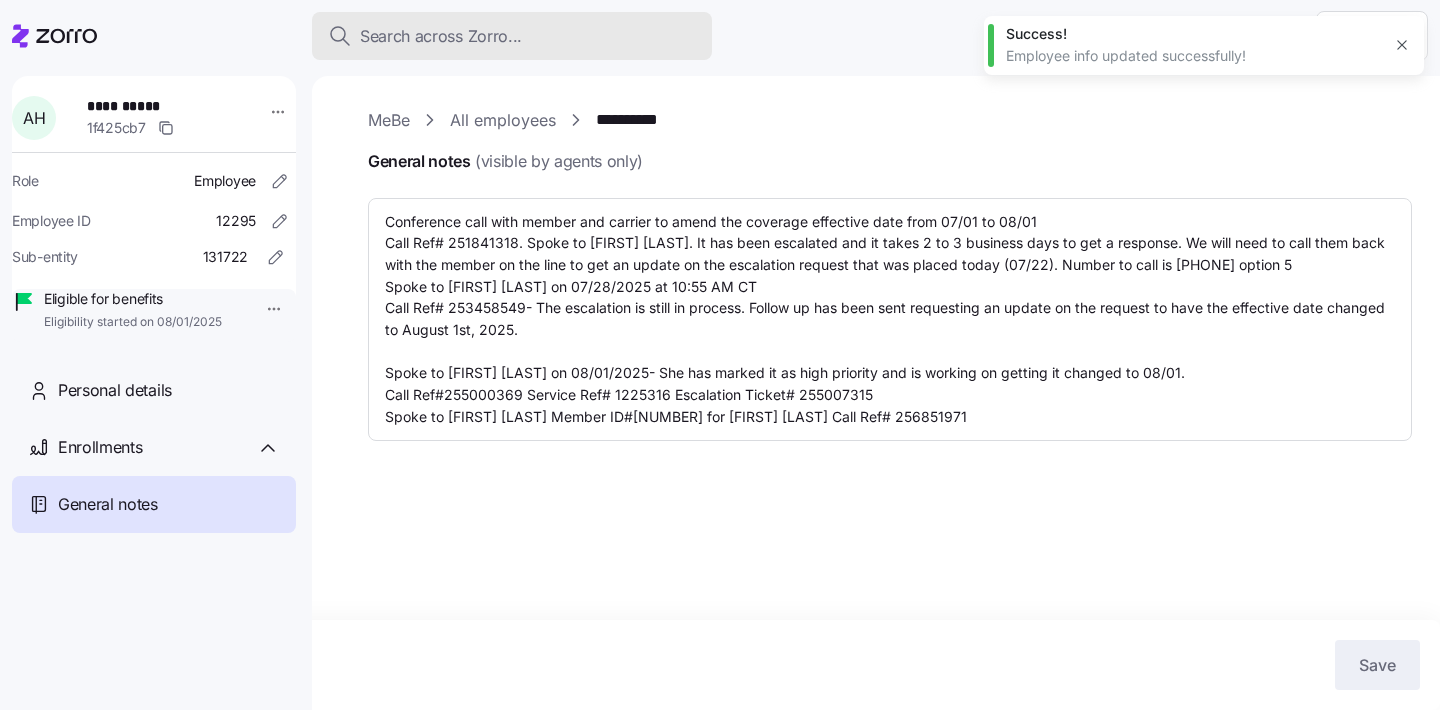 click on "Search across Zorro..." at bounding box center (441, 36) 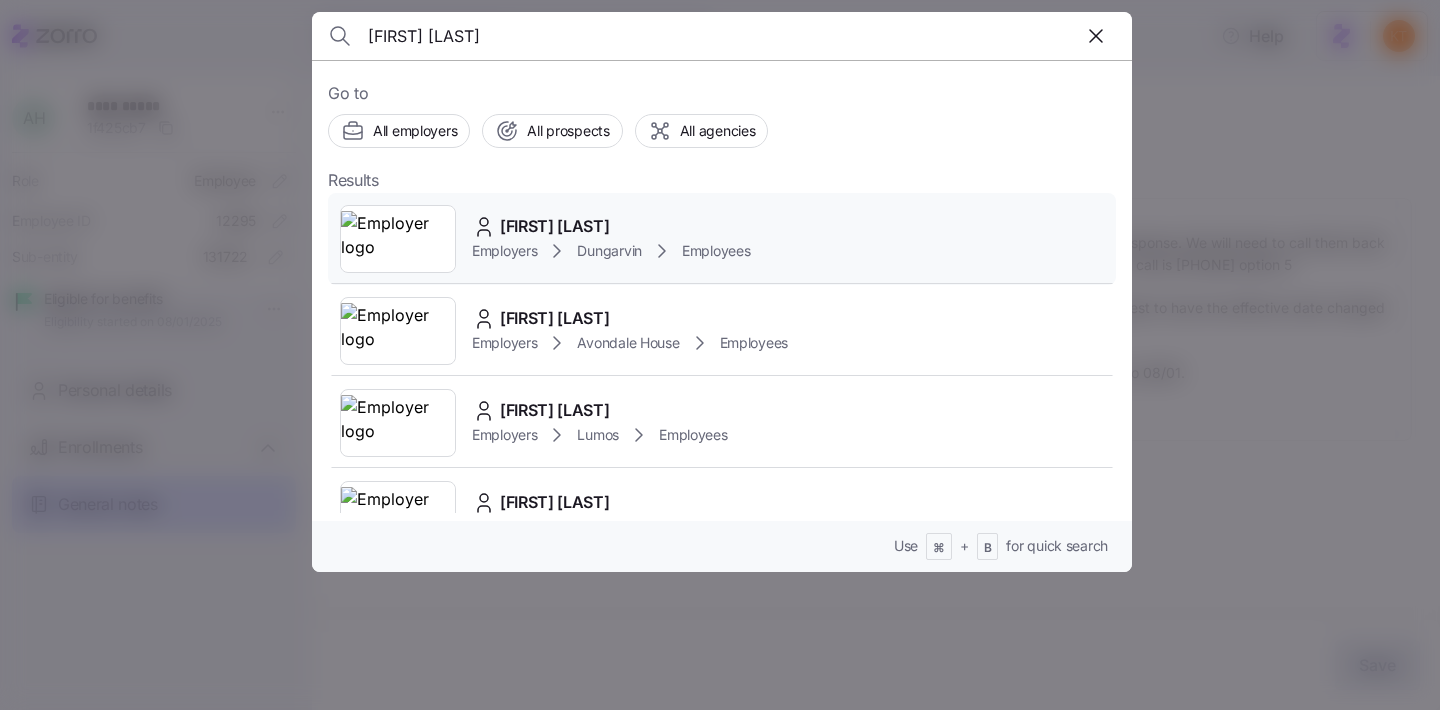 click on "Employers" at bounding box center (504, 251) 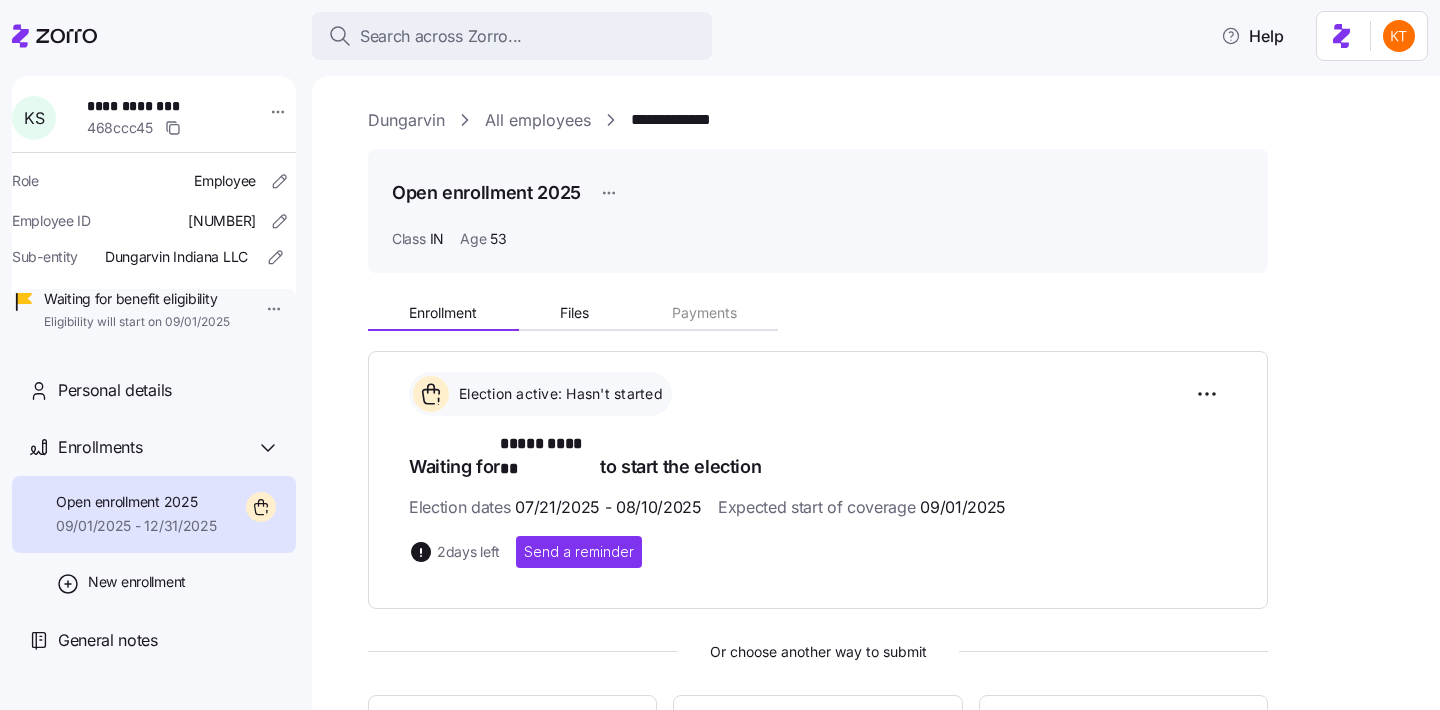 click on "**********" at bounding box center (890, 120) 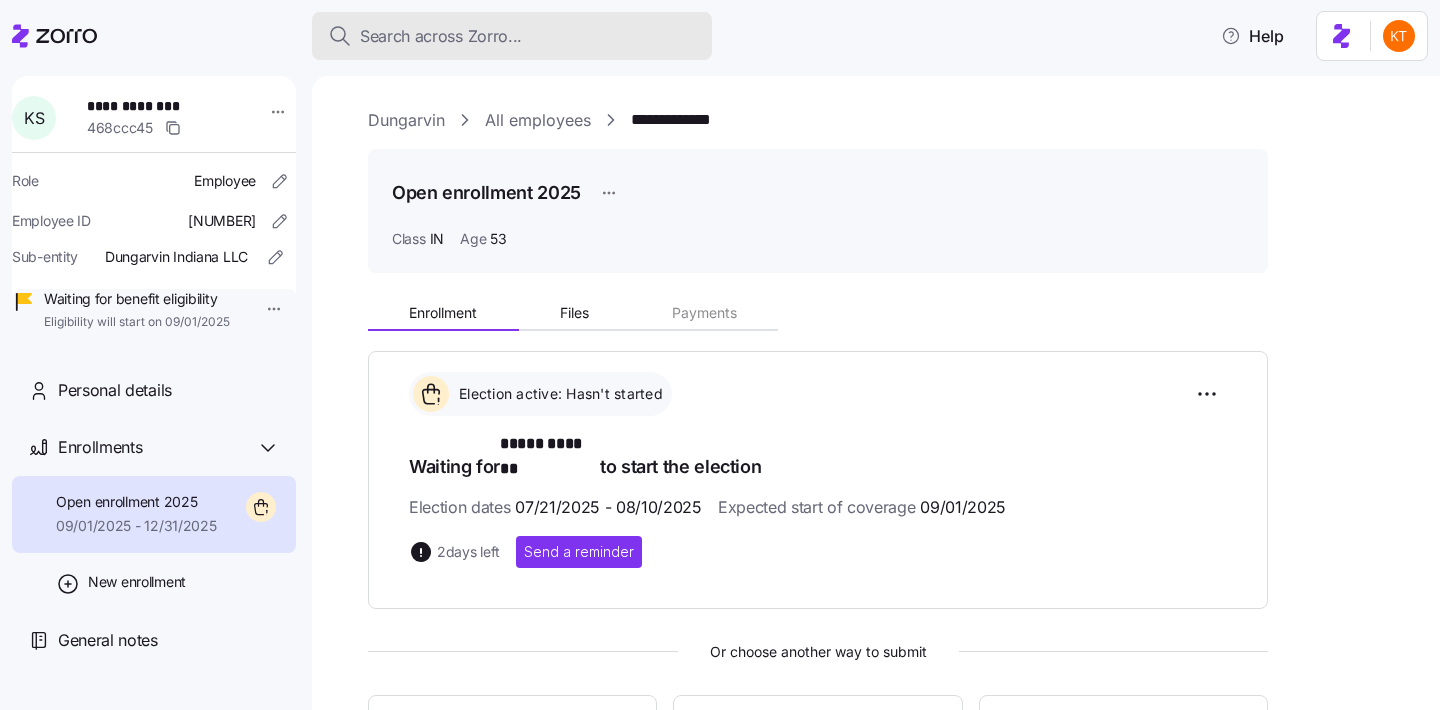 click on "Search across Zorro..." at bounding box center (512, 36) 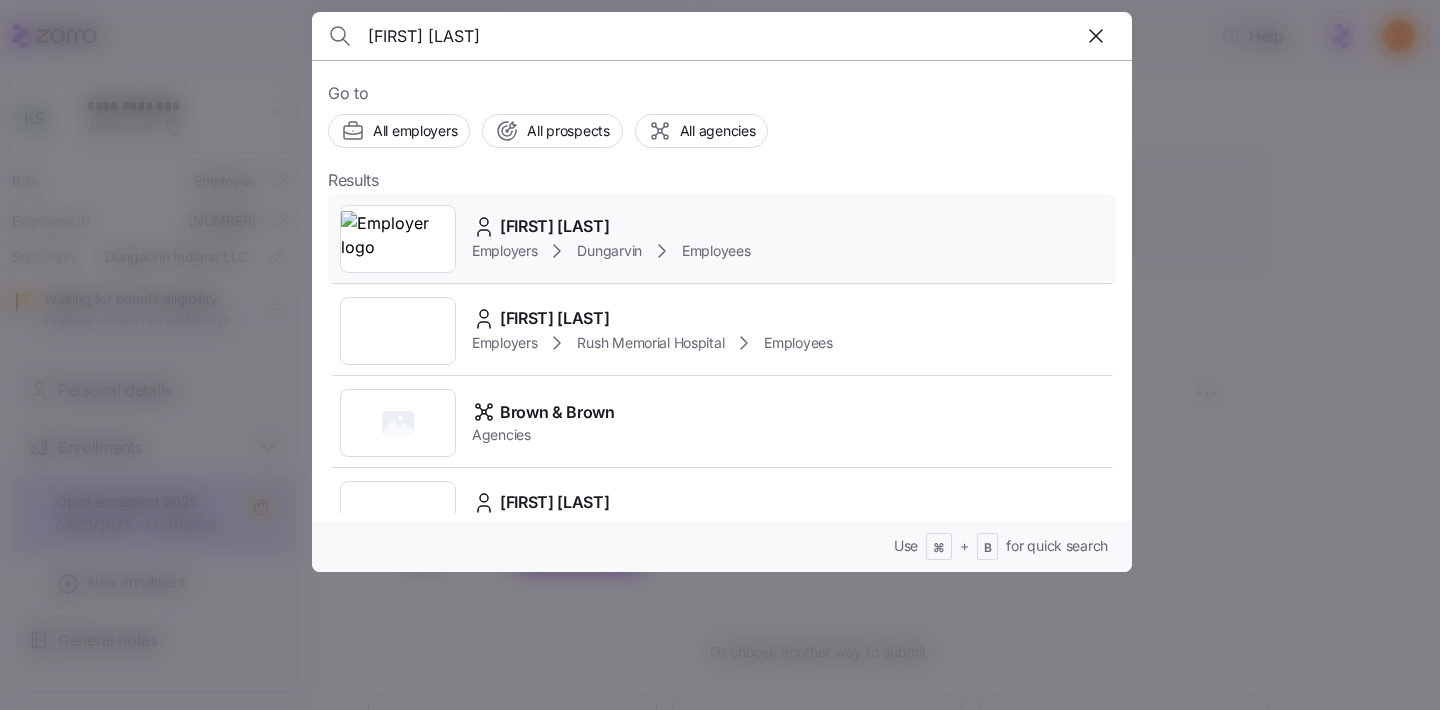 click 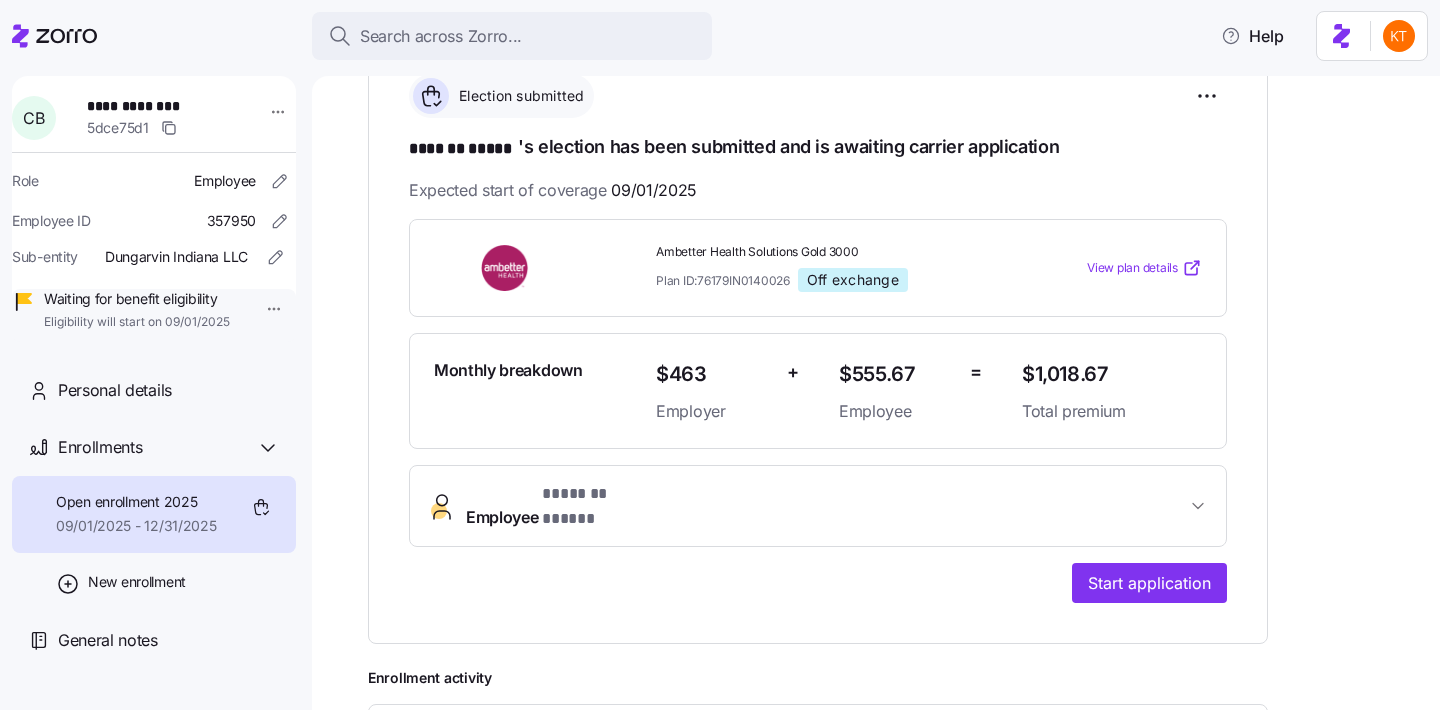 scroll, scrollTop: 294, scrollLeft: 0, axis: vertical 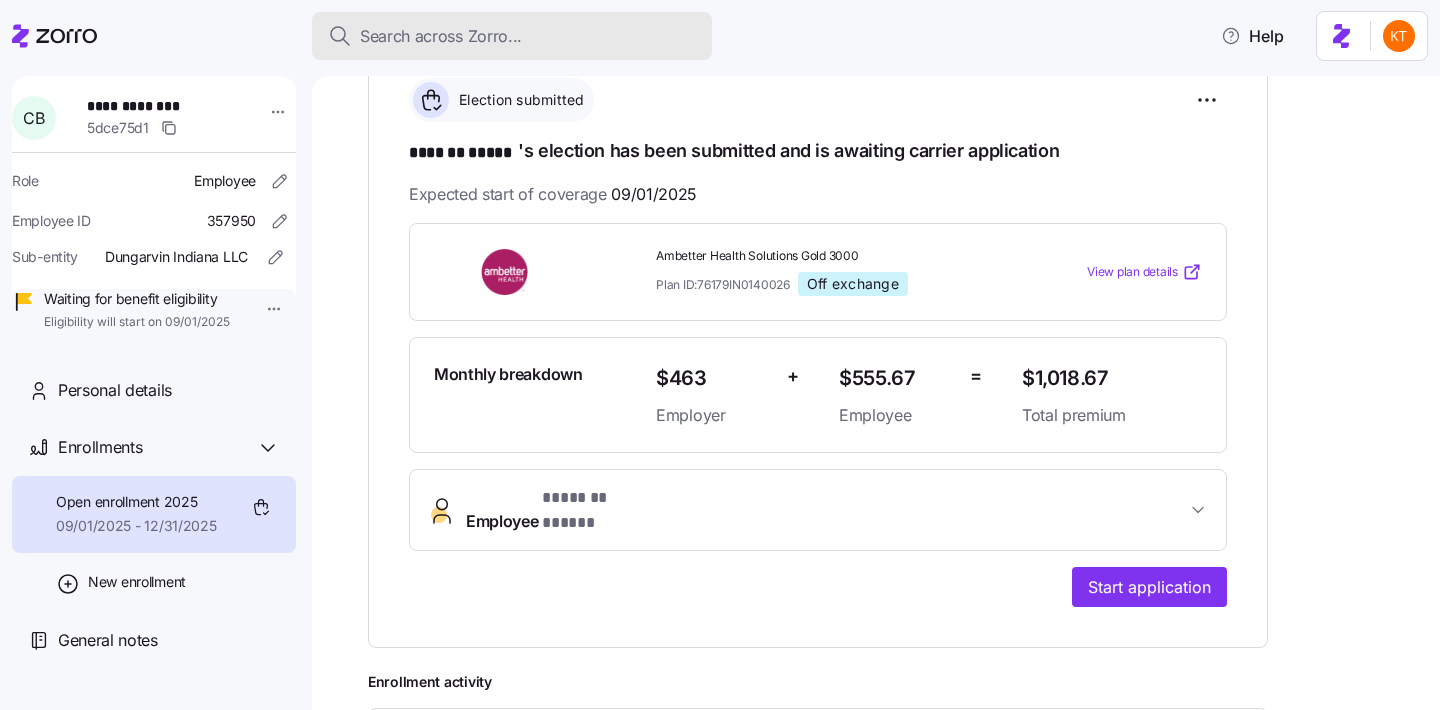 click on "Search across Zorro..." at bounding box center (512, 36) 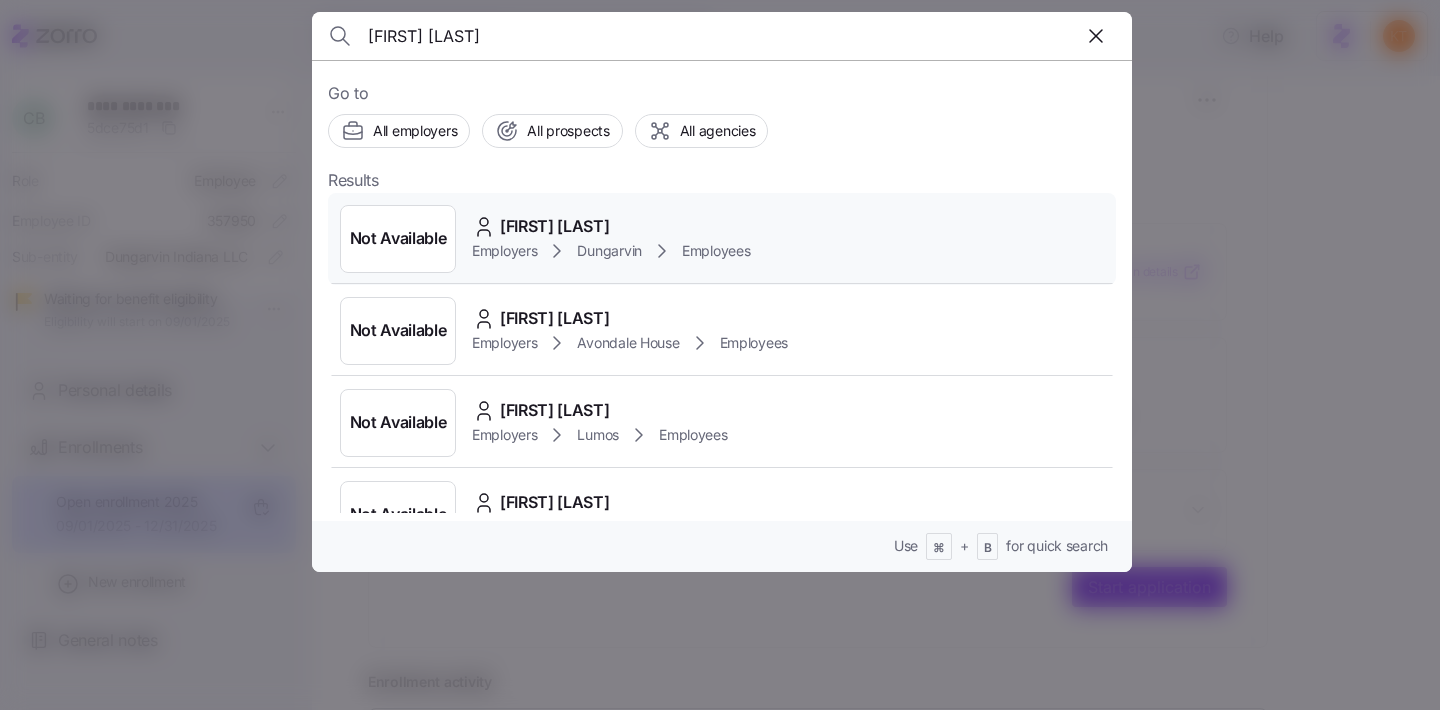 click on "Kevin Sholley" at bounding box center (555, 226) 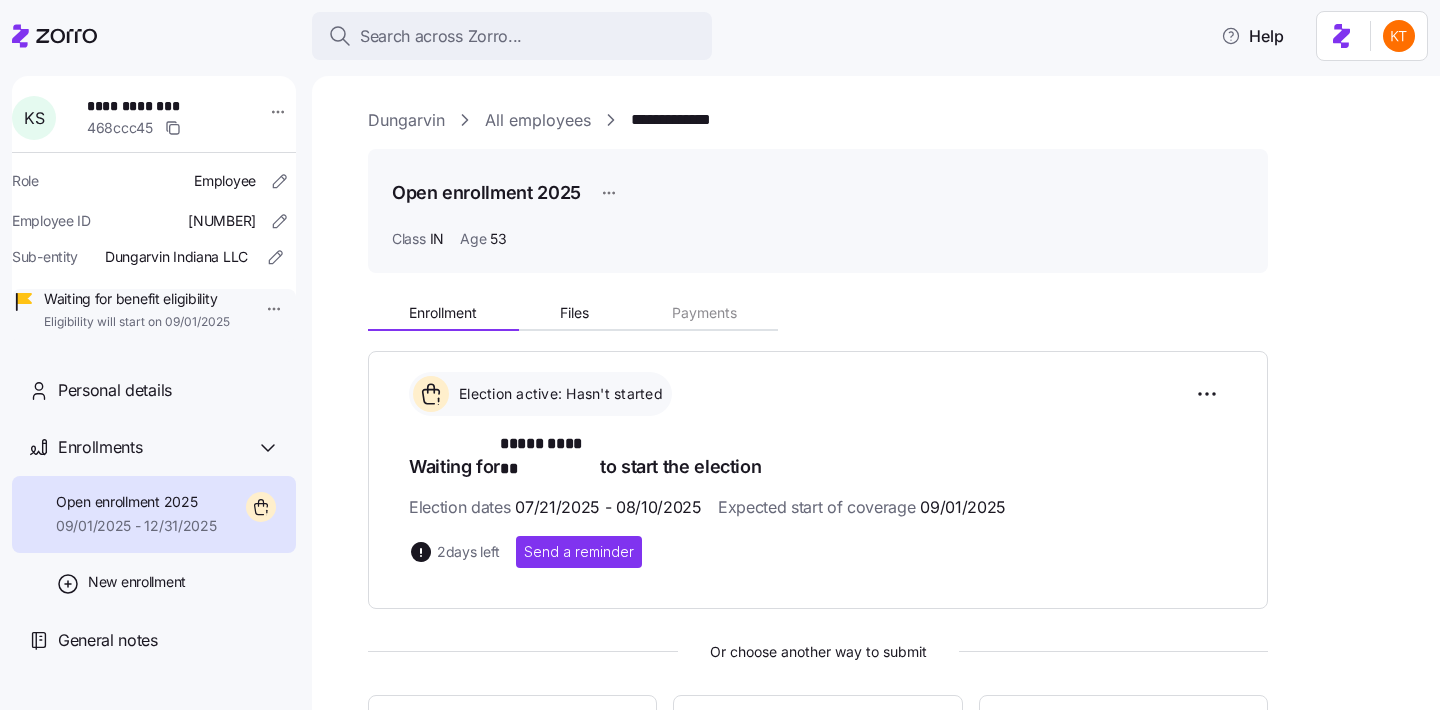 click on "**********" at bounding box center [166, 118] 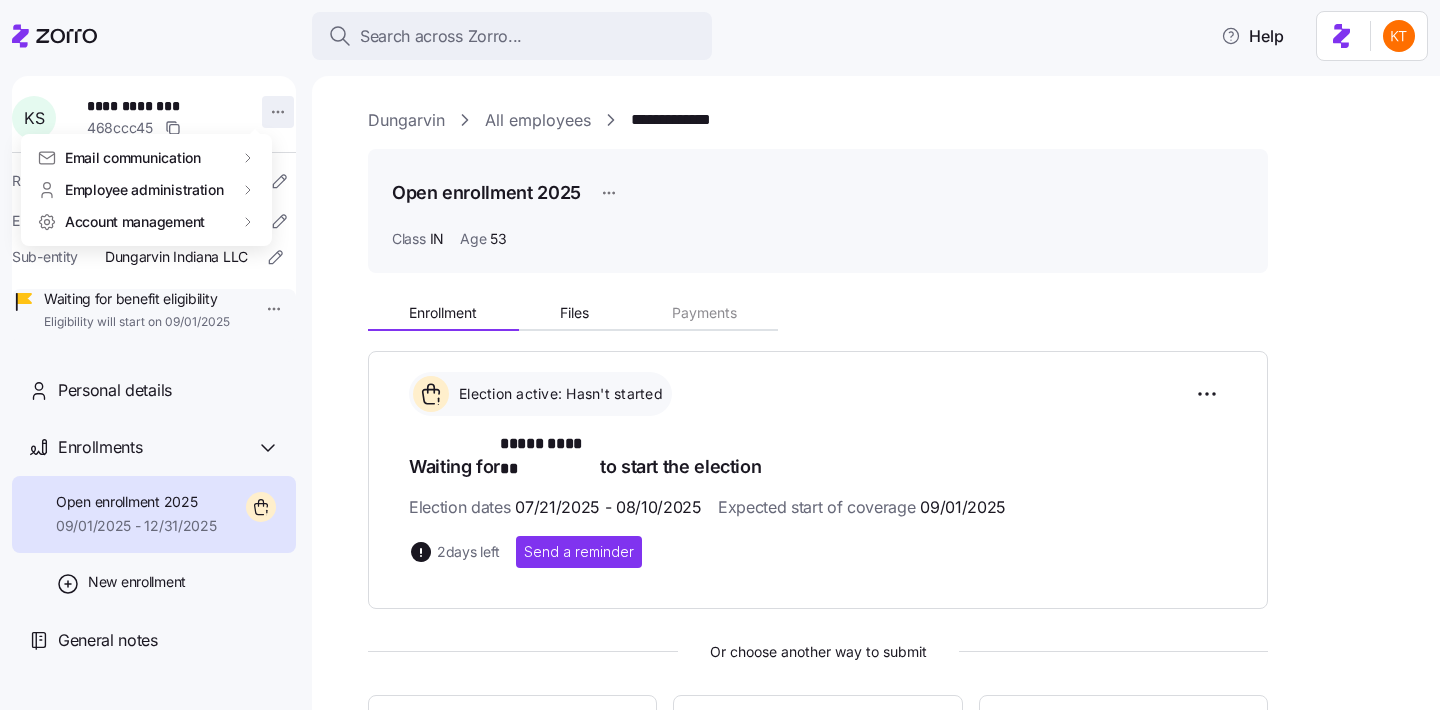 click on "**********" at bounding box center (720, 349) 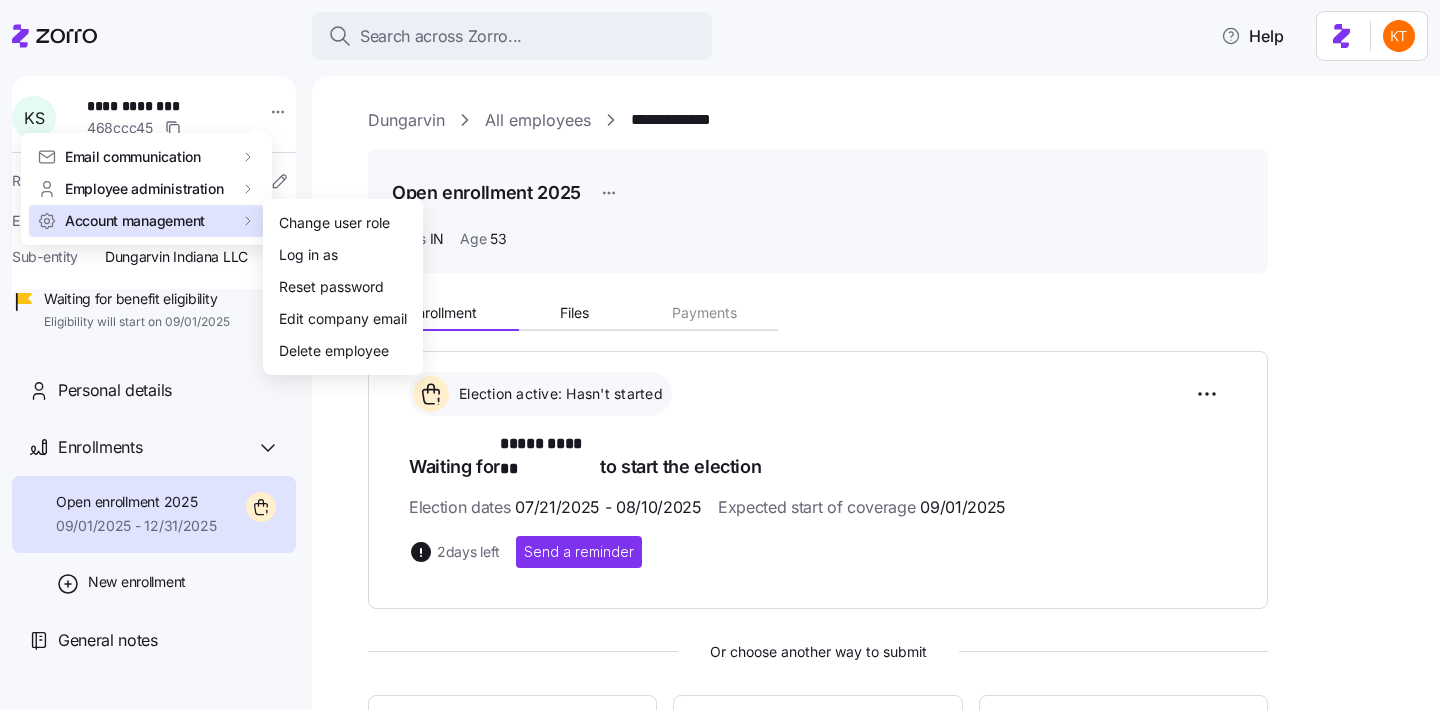 click on "Account management" at bounding box center (135, 221) 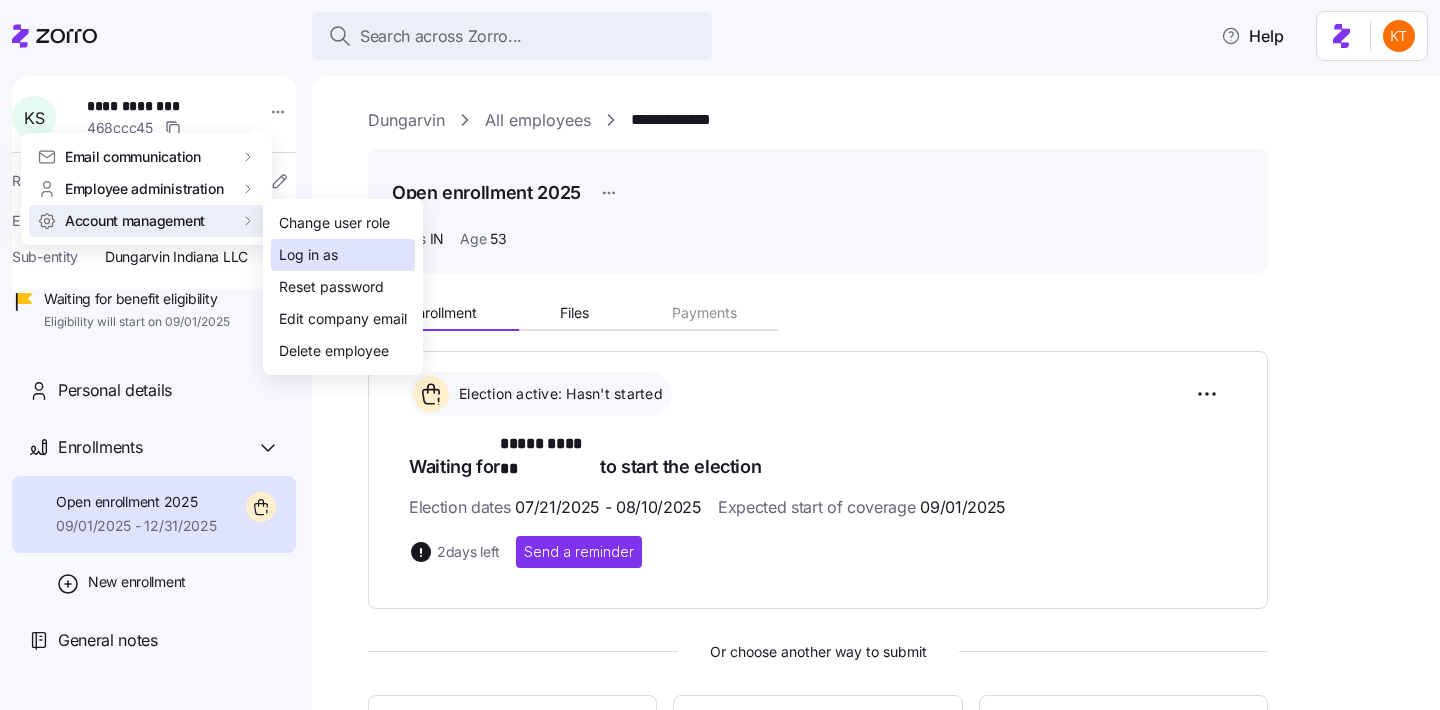 click on "Log in as" at bounding box center (308, 255) 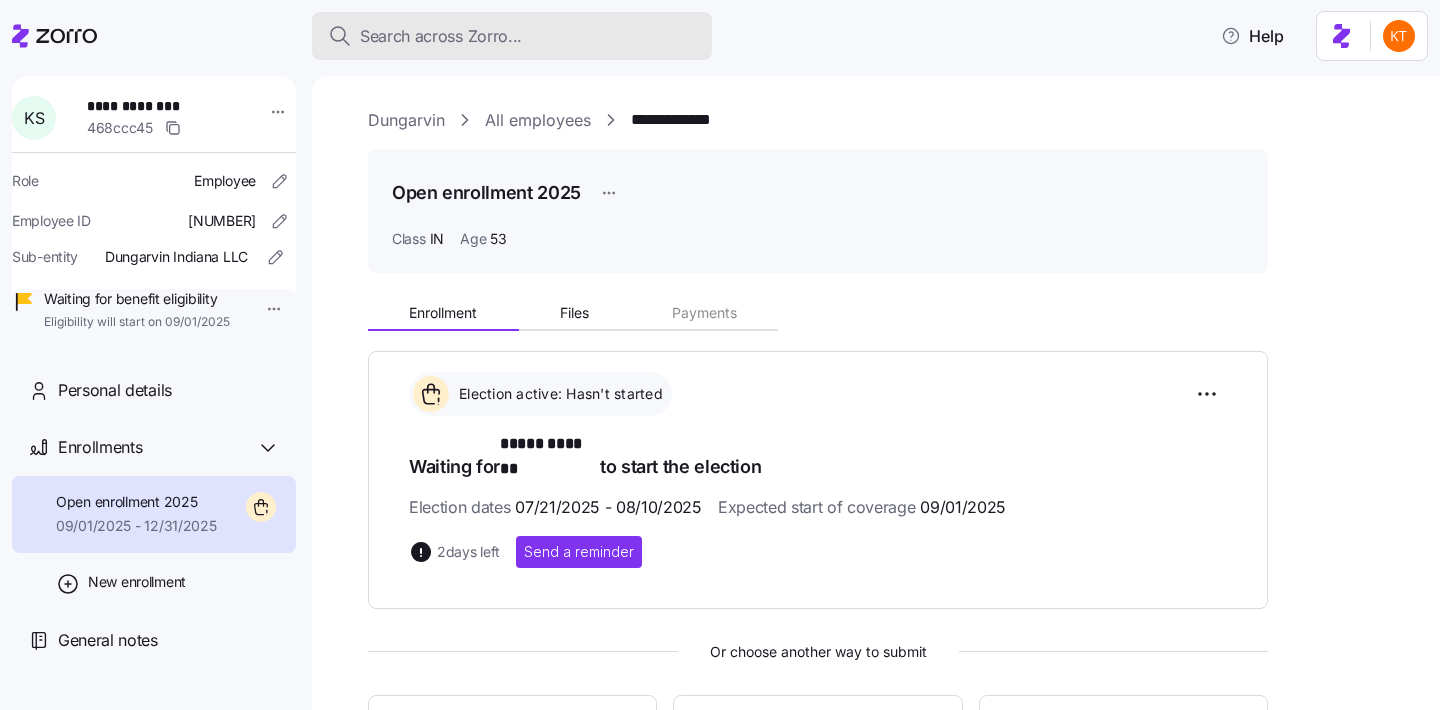 click on "Search across Zorro..." at bounding box center [512, 36] 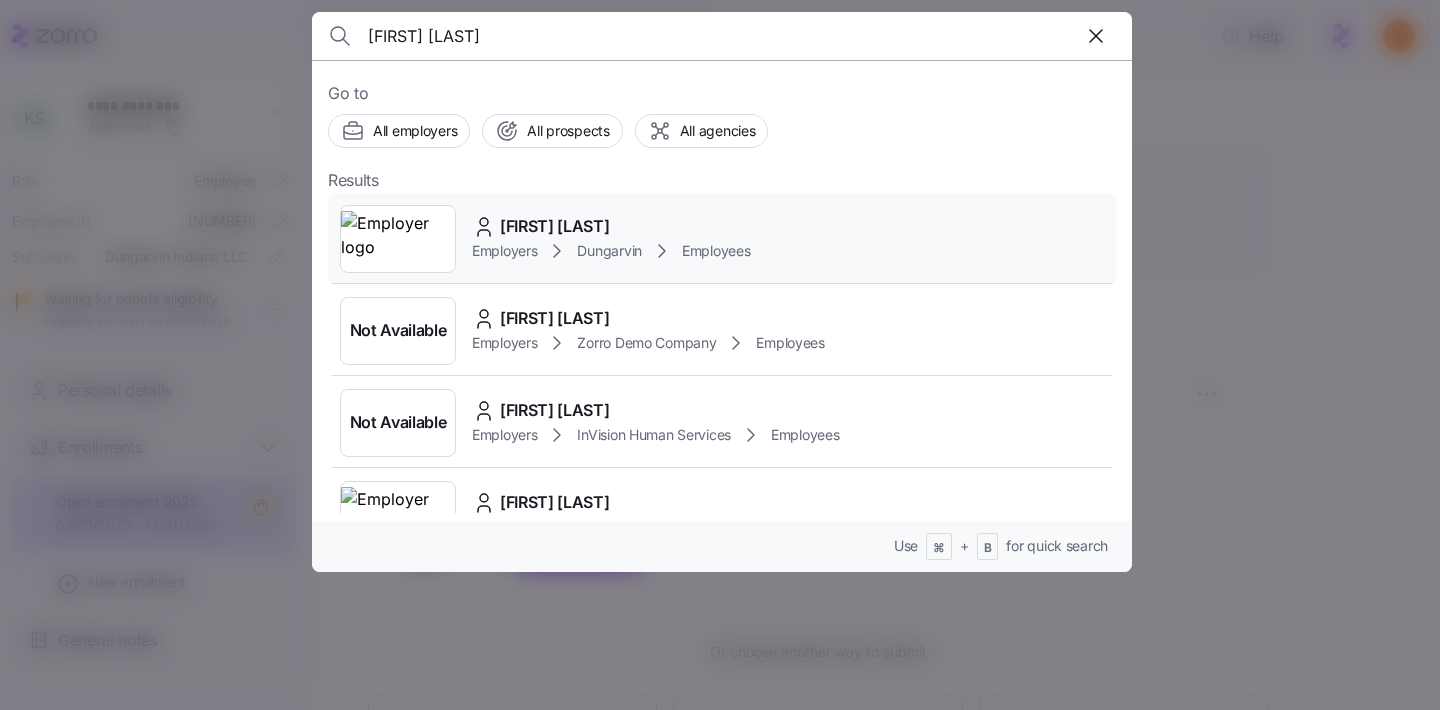 click at bounding box center (398, 239) 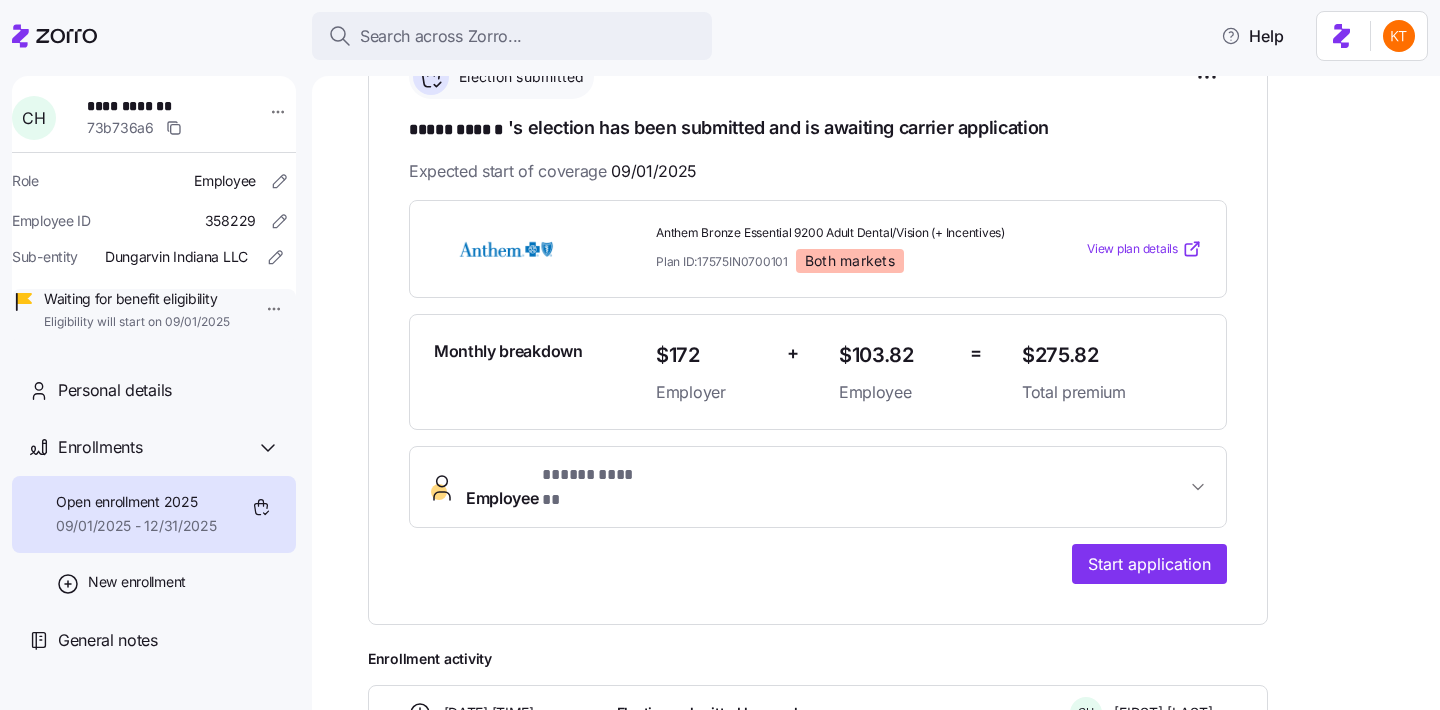 click on "Employee * *****   ****** *" at bounding box center (558, 487) 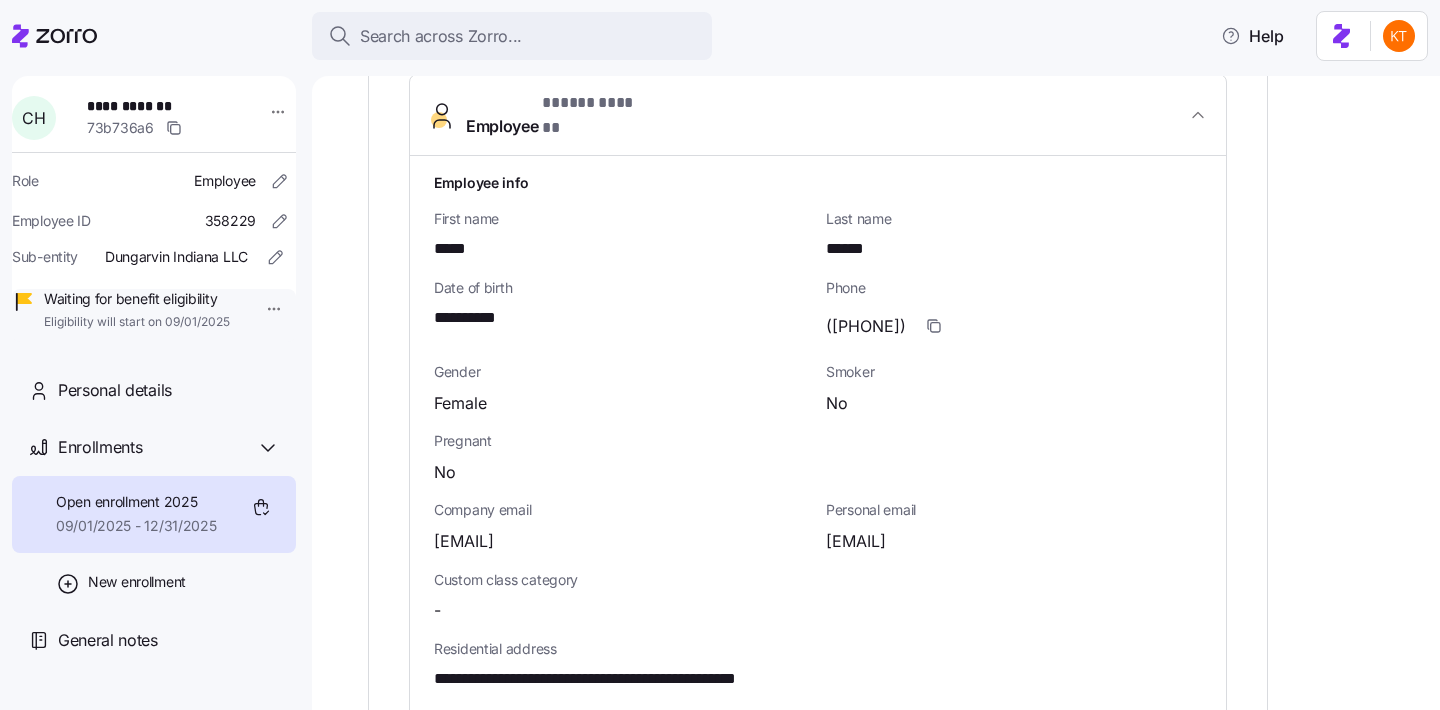 scroll, scrollTop: 952, scrollLeft: 0, axis: vertical 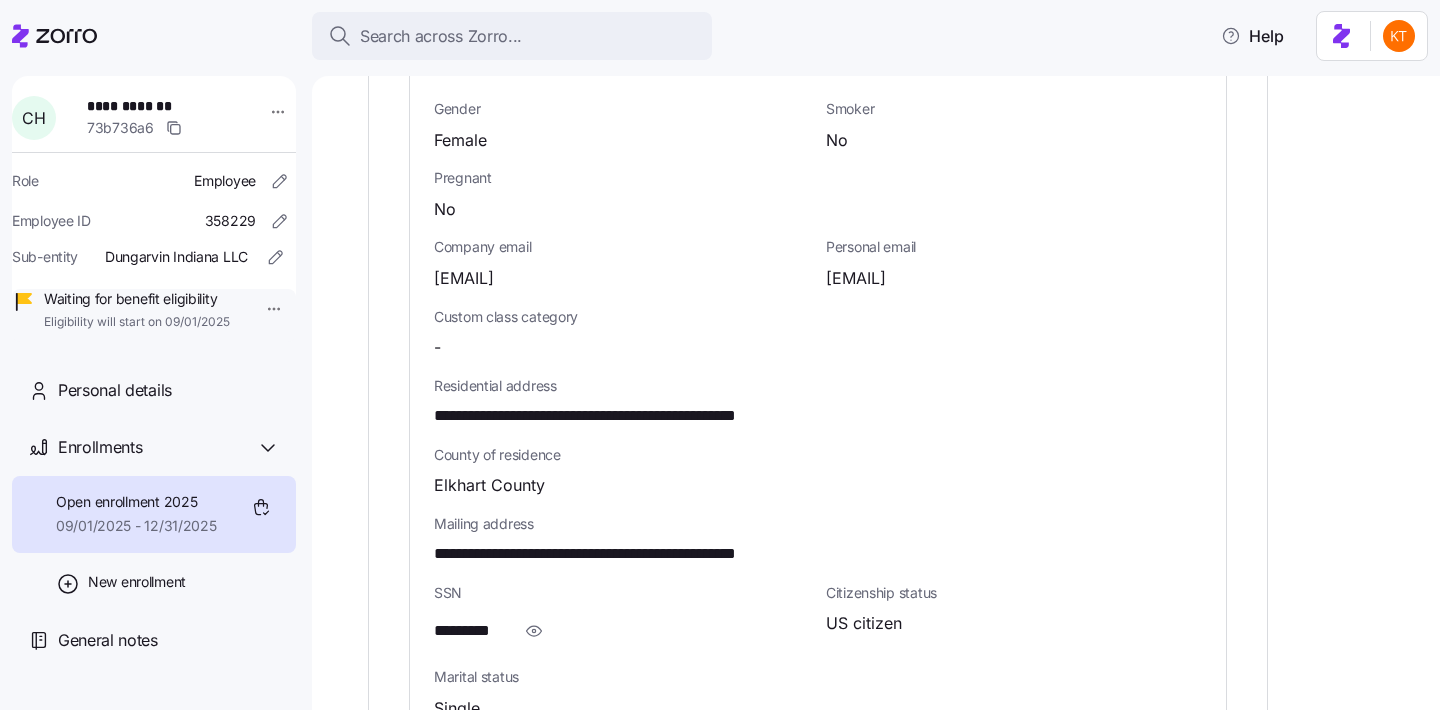 click on "**********" at bounding box center (642, 554) 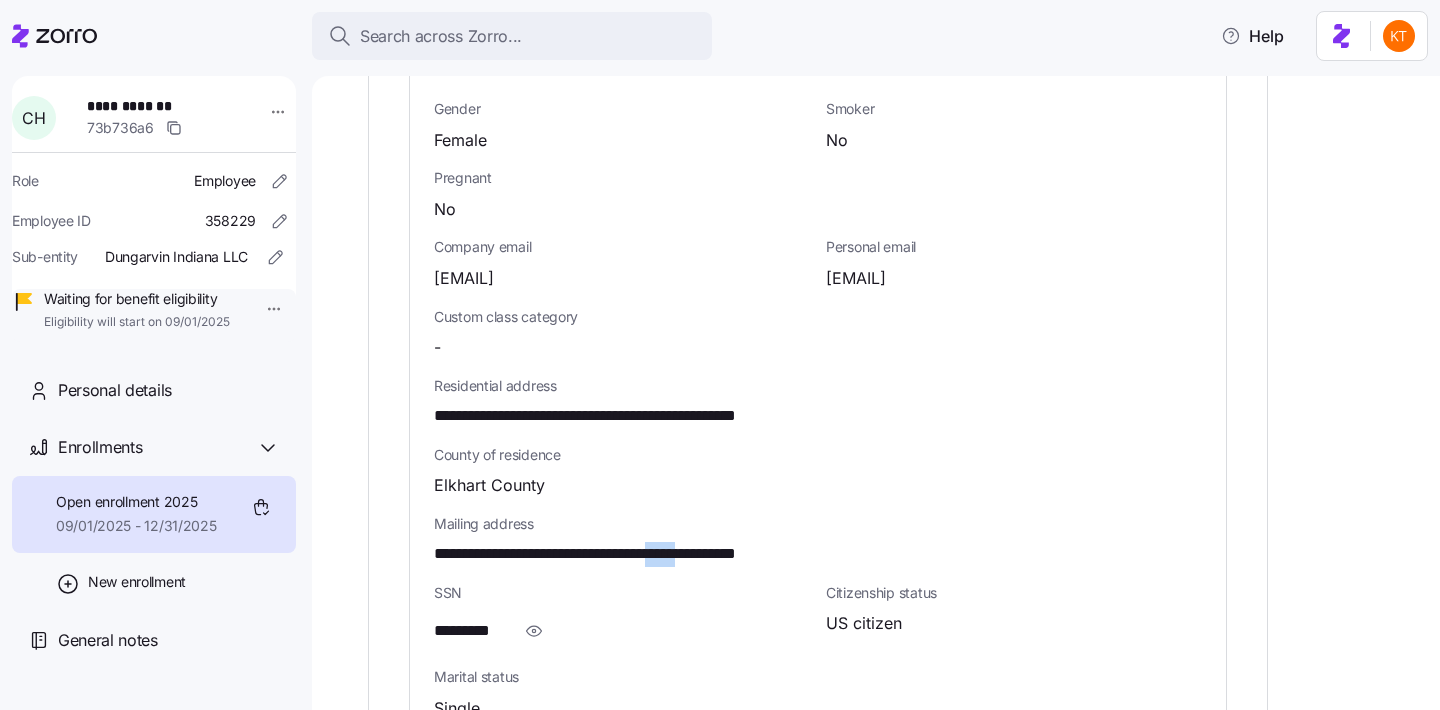 click on "**********" at bounding box center (642, 554) 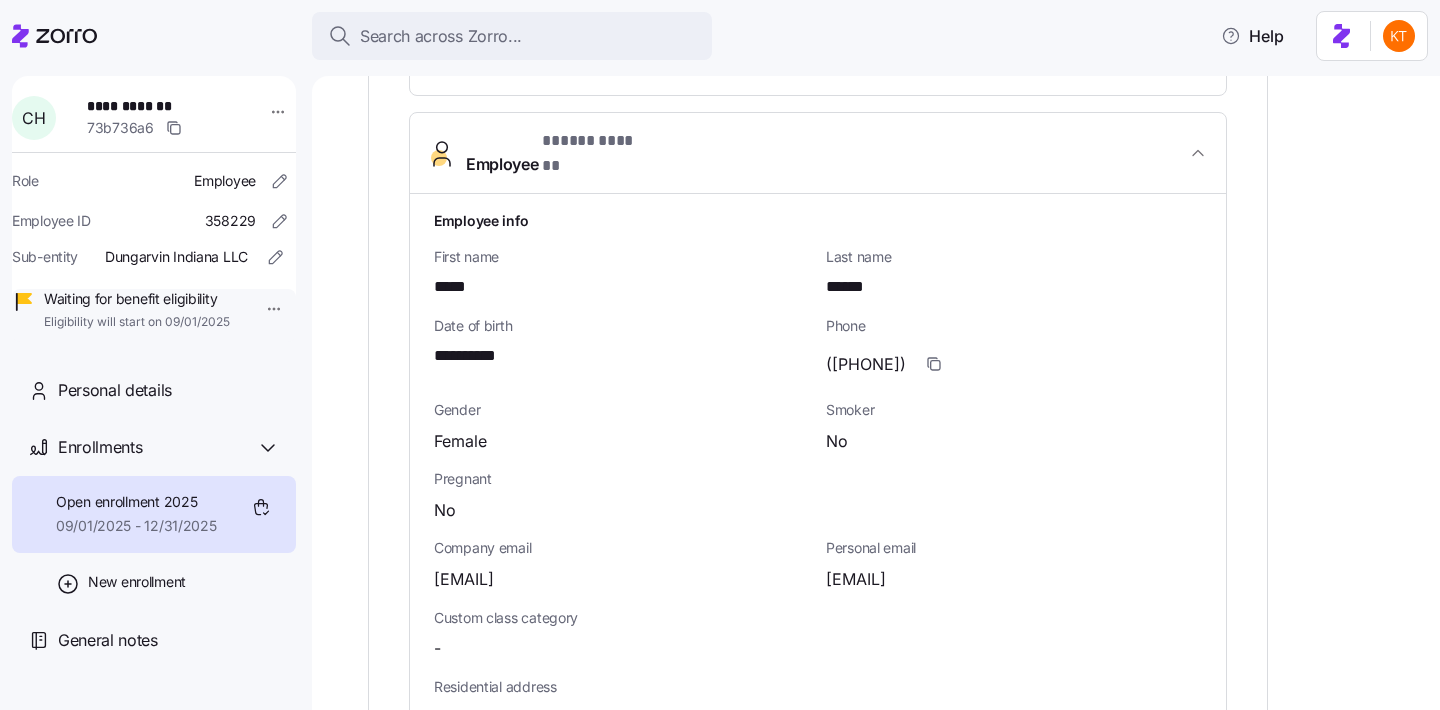 click on "*****" at bounding box center (459, 287) 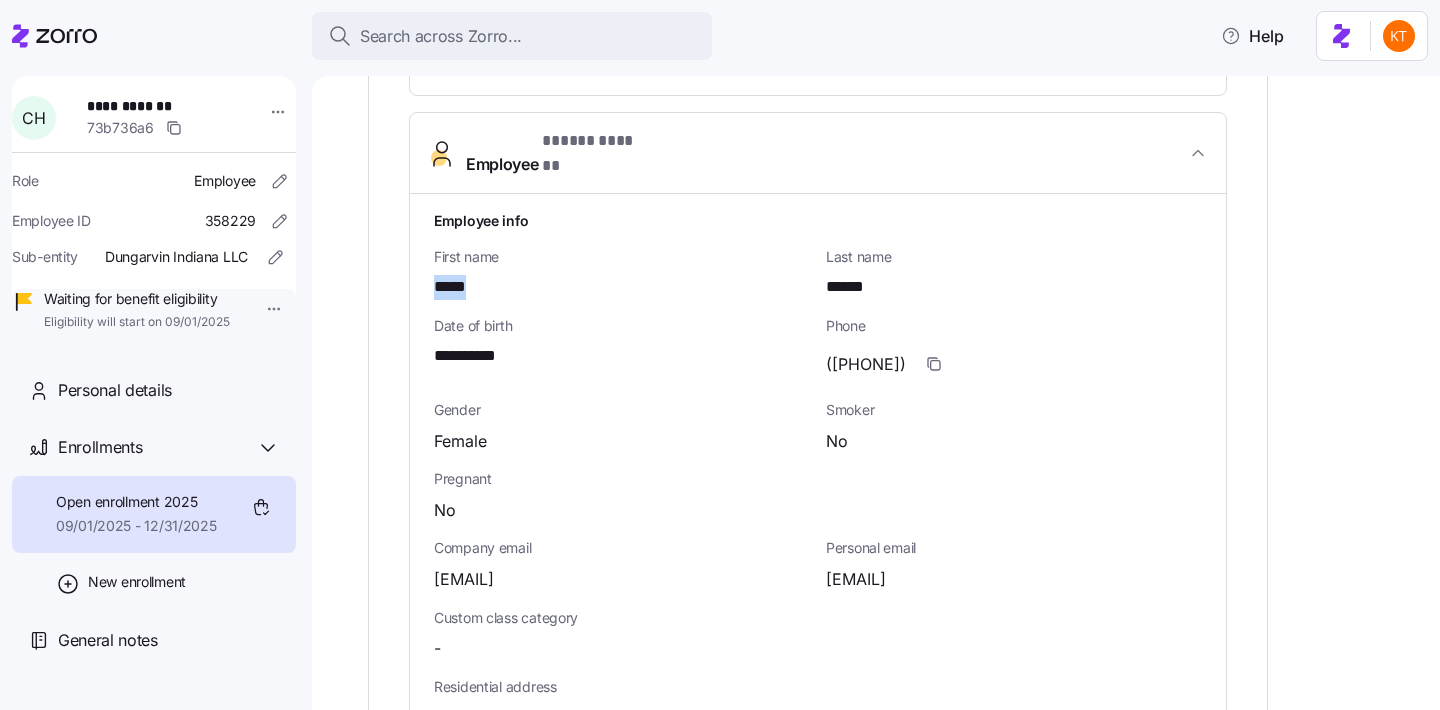 click on "*****" at bounding box center [459, 287] 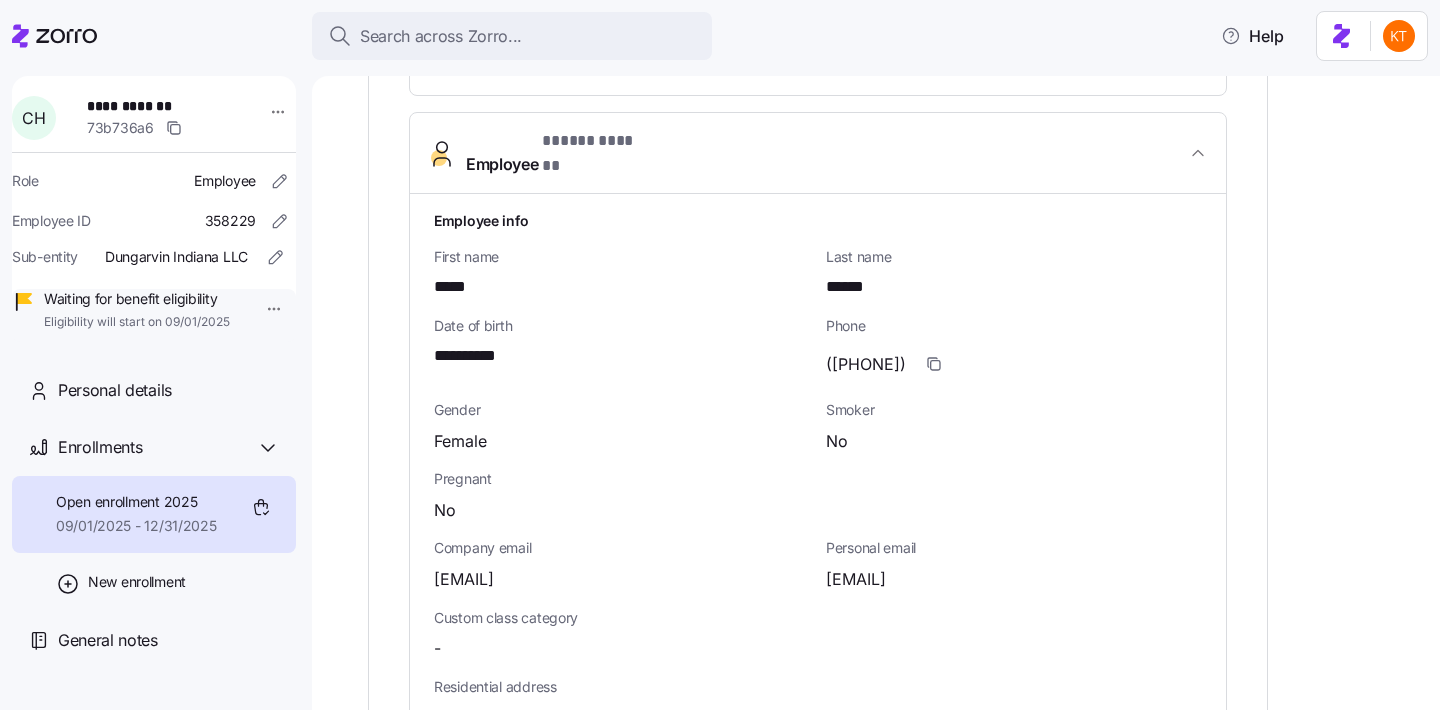 click on "******" at bounding box center [849, 287] 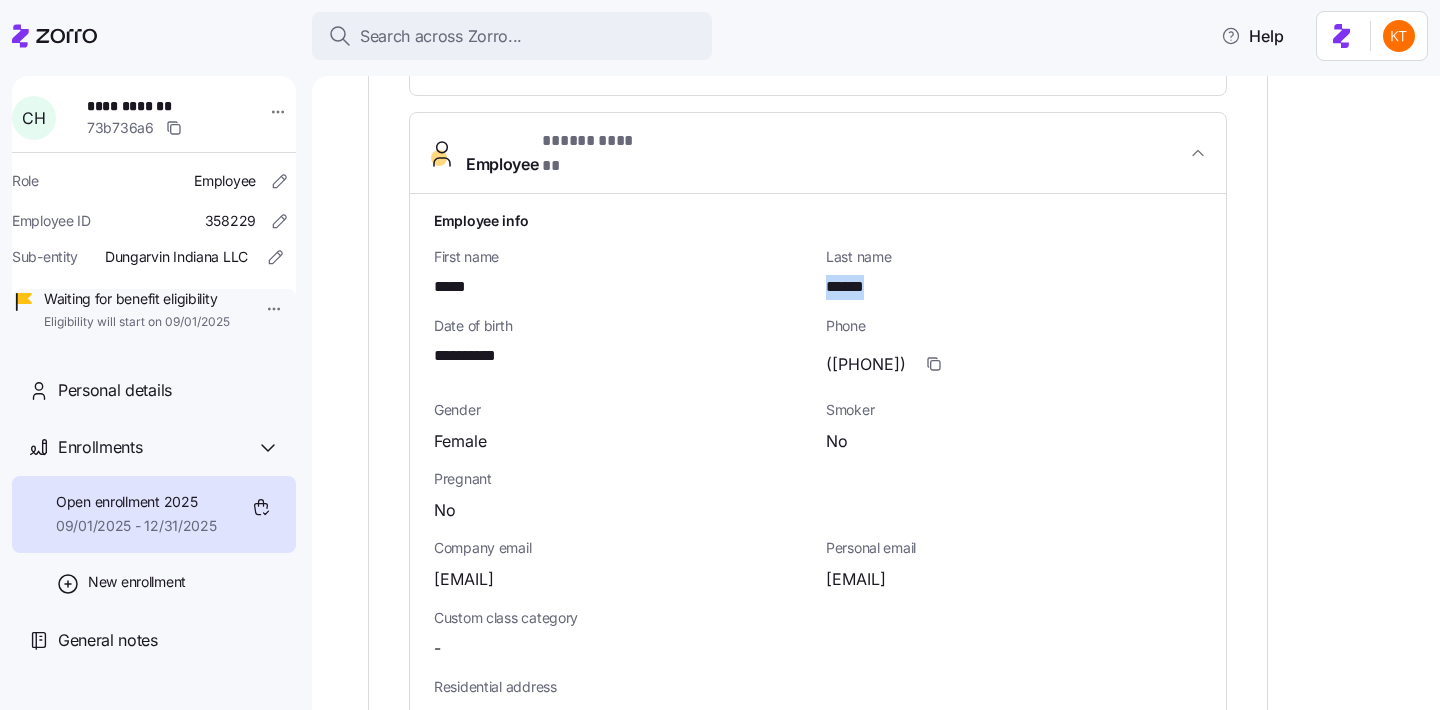click on "******" at bounding box center [849, 287] 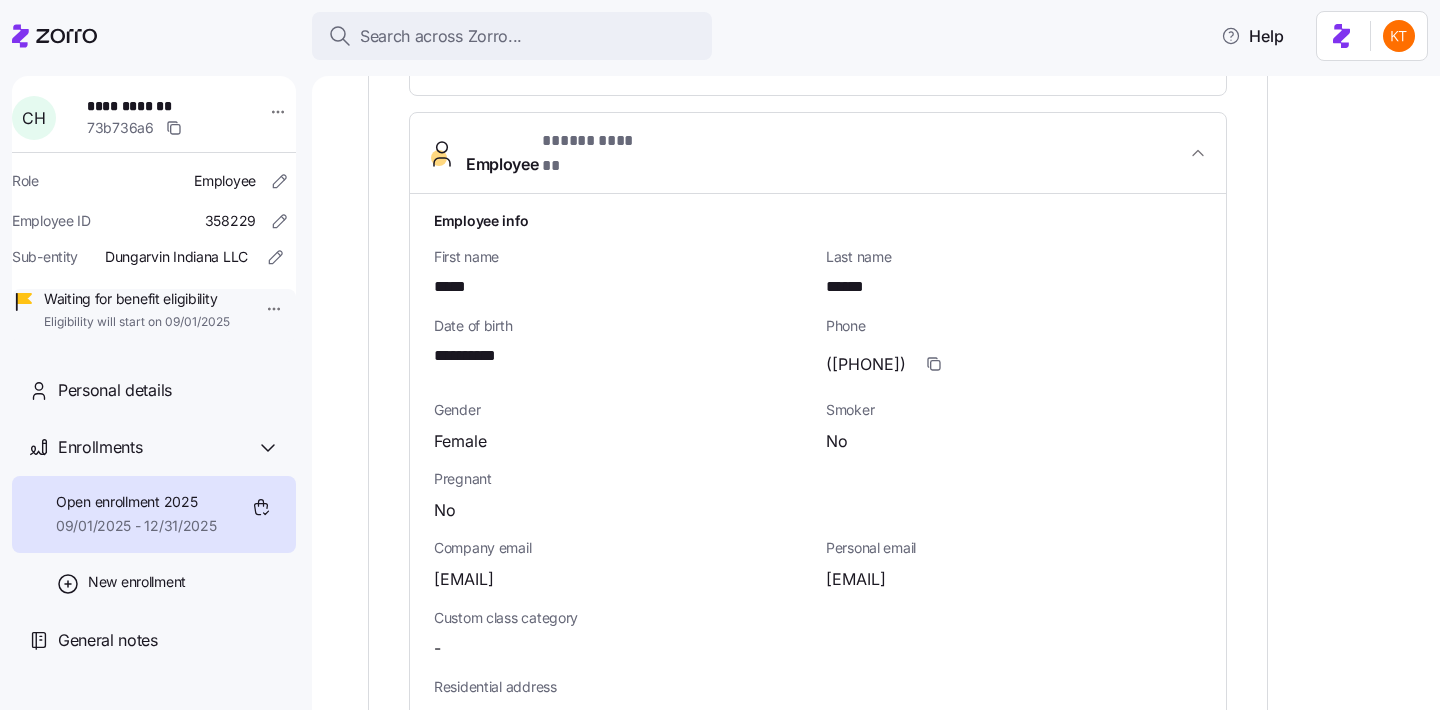 click on "**********" at bounding box center (477, 356) 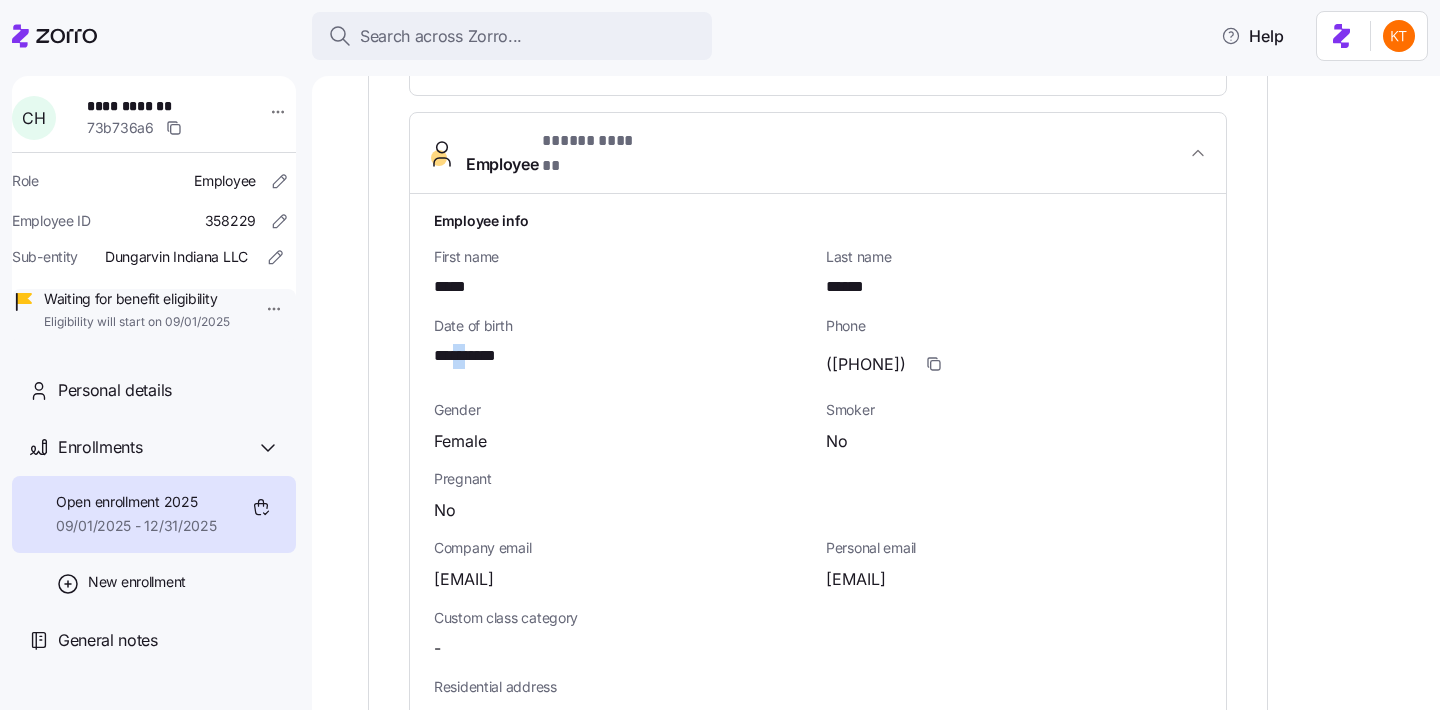 click on "**********" at bounding box center (477, 356) 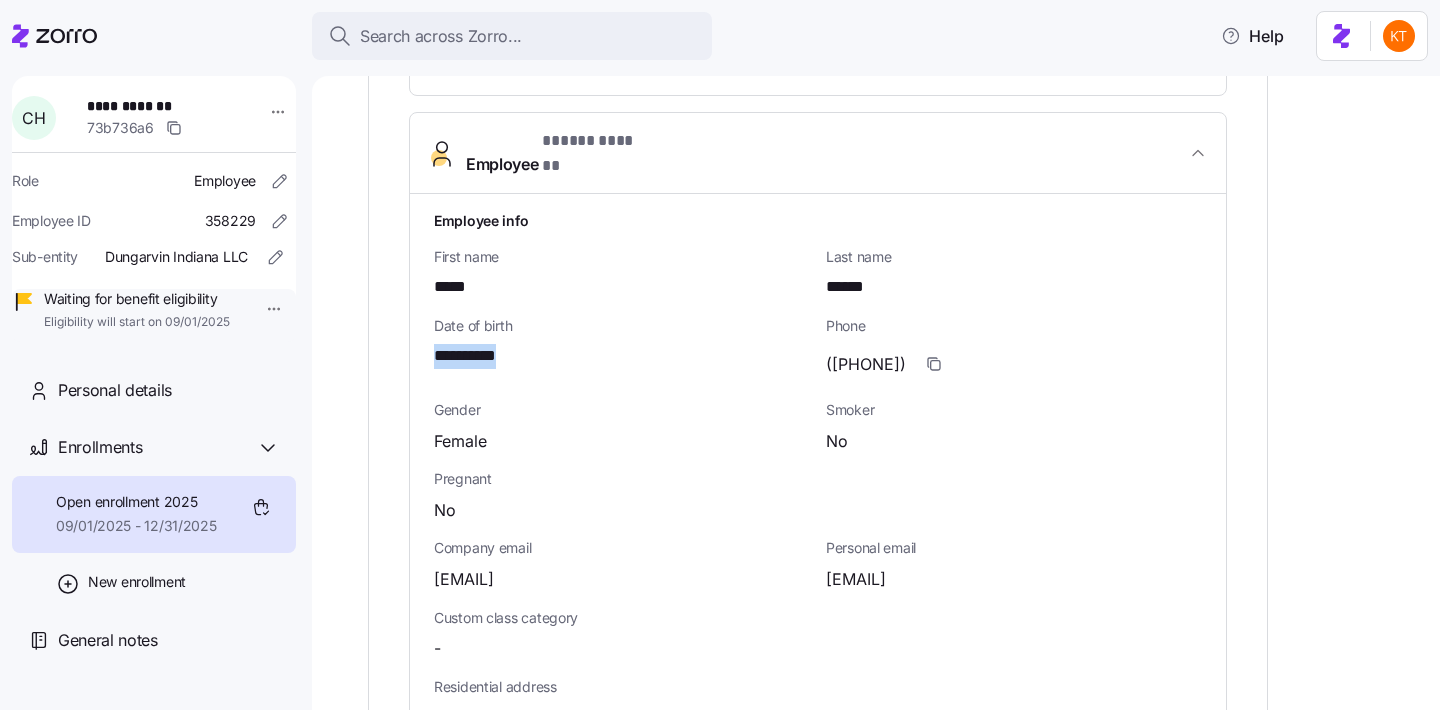 click on "**********" at bounding box center (477, 356) 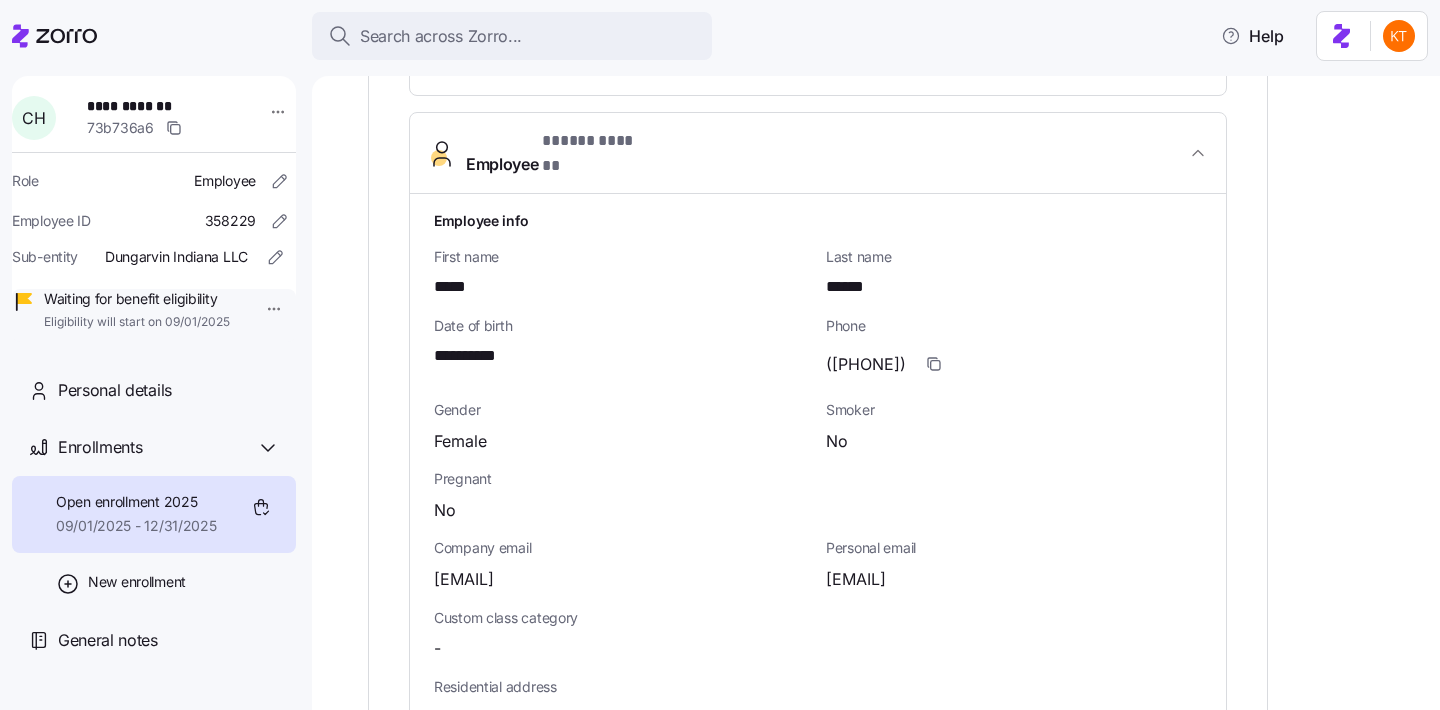 click on "charris@dungarvin.com" at bounding box center [856, 579] 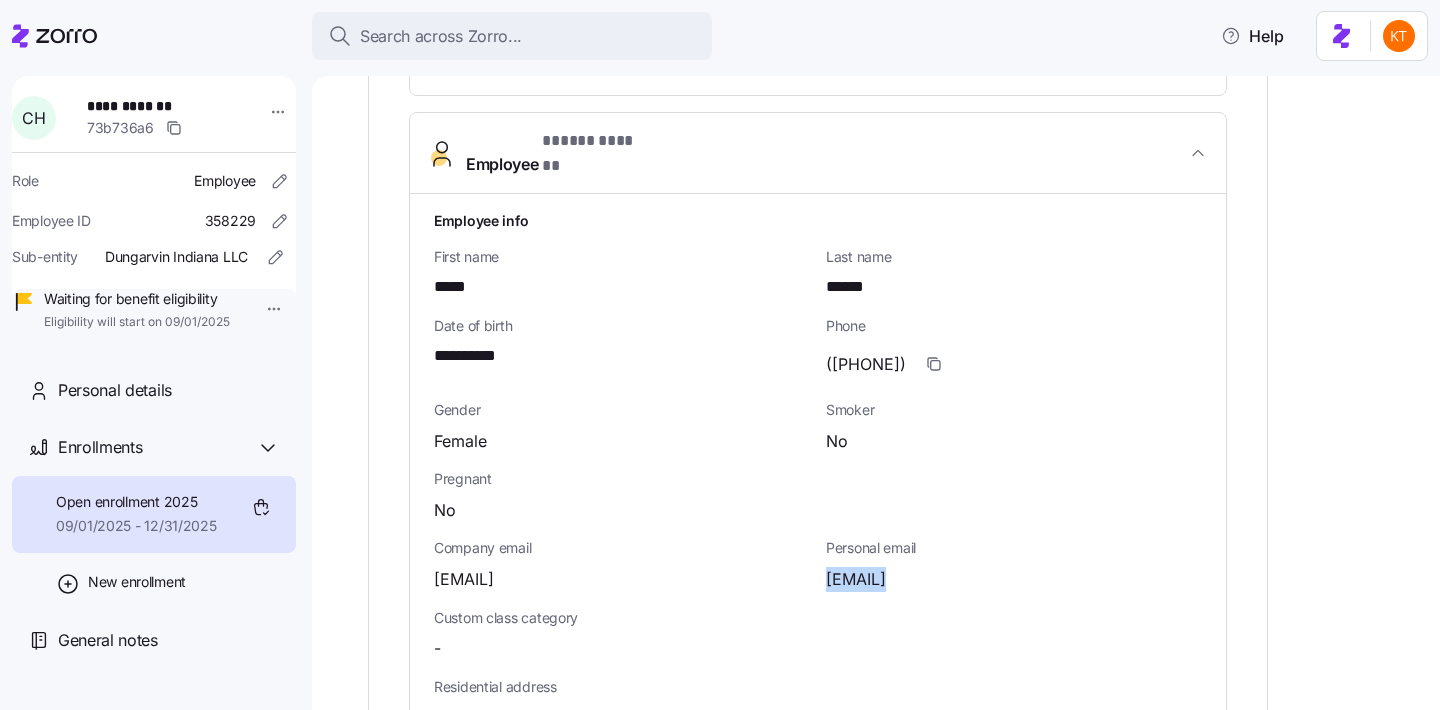 click on "charris@dungarvin.com" at bounding box center (856, 579) 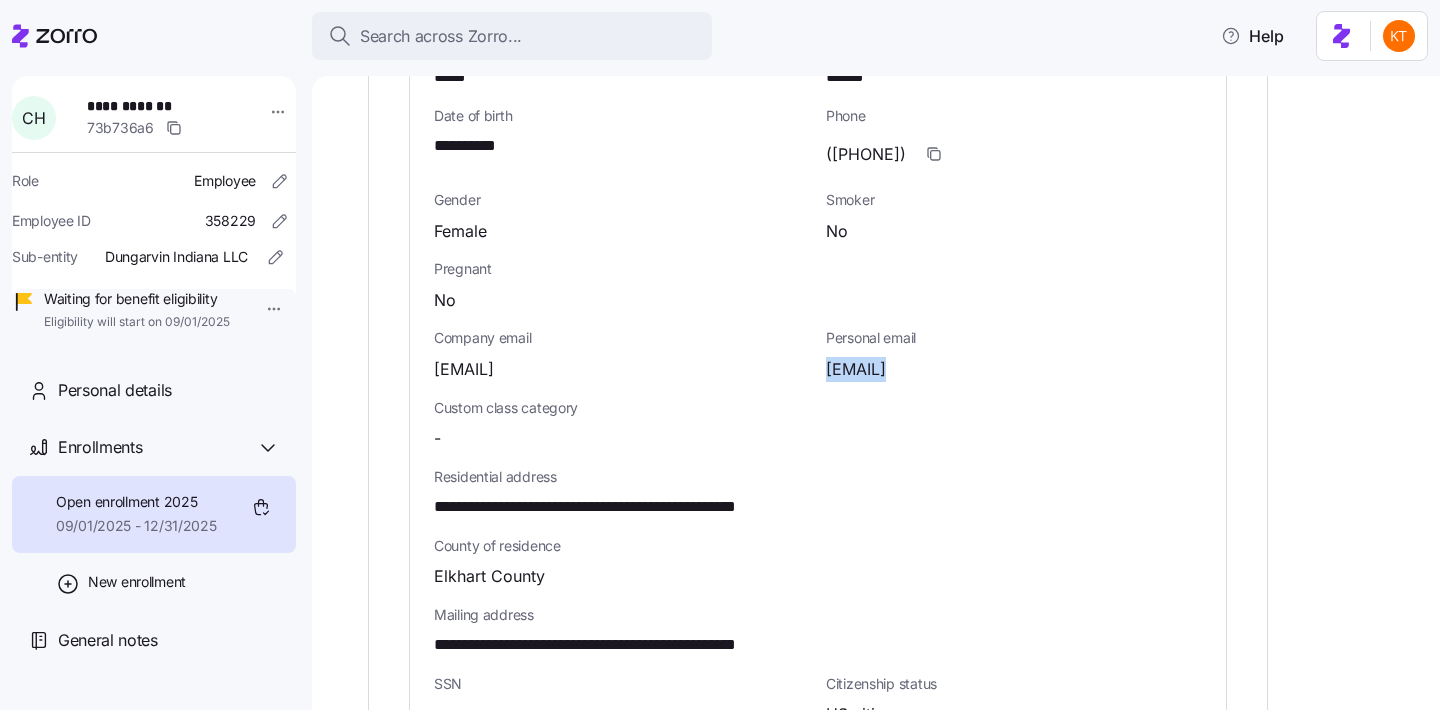 scroll, scrollTop: 1114, scrollLeft: 0, axis: vertical 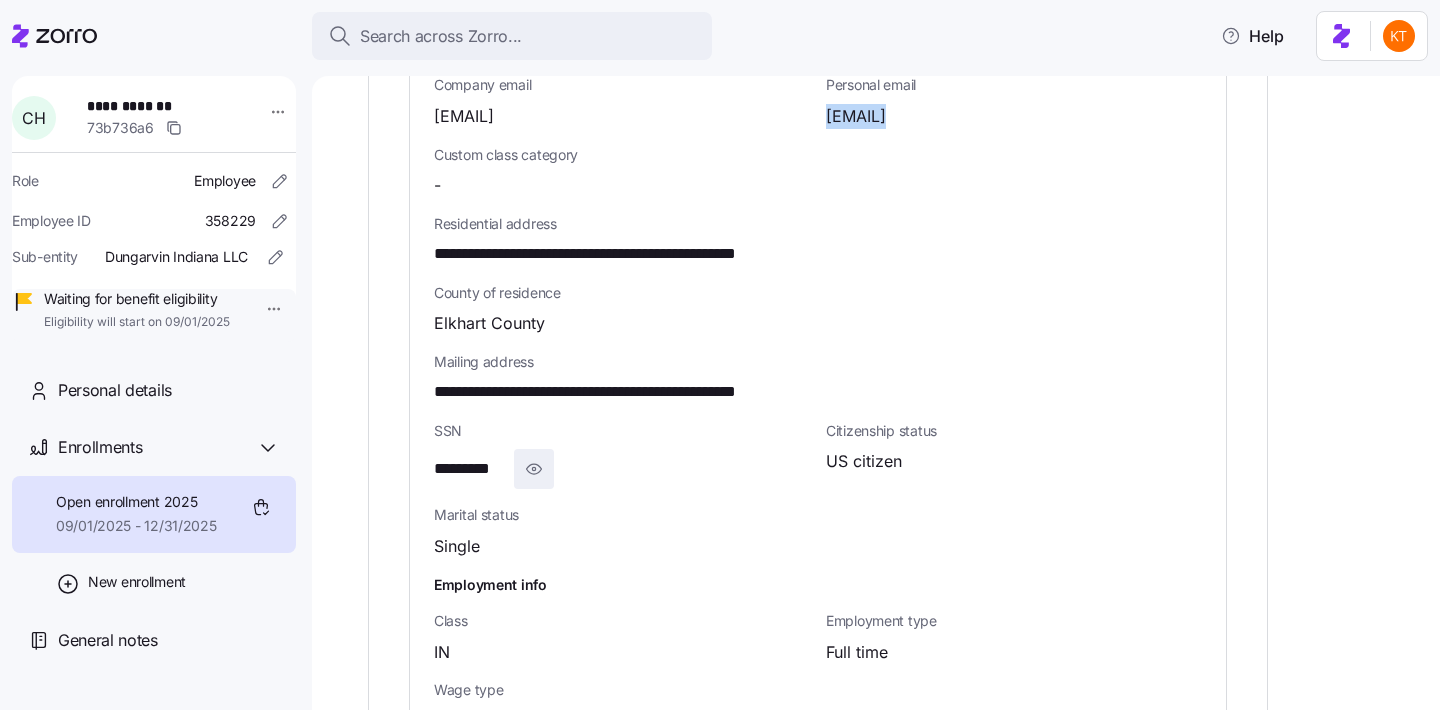 click 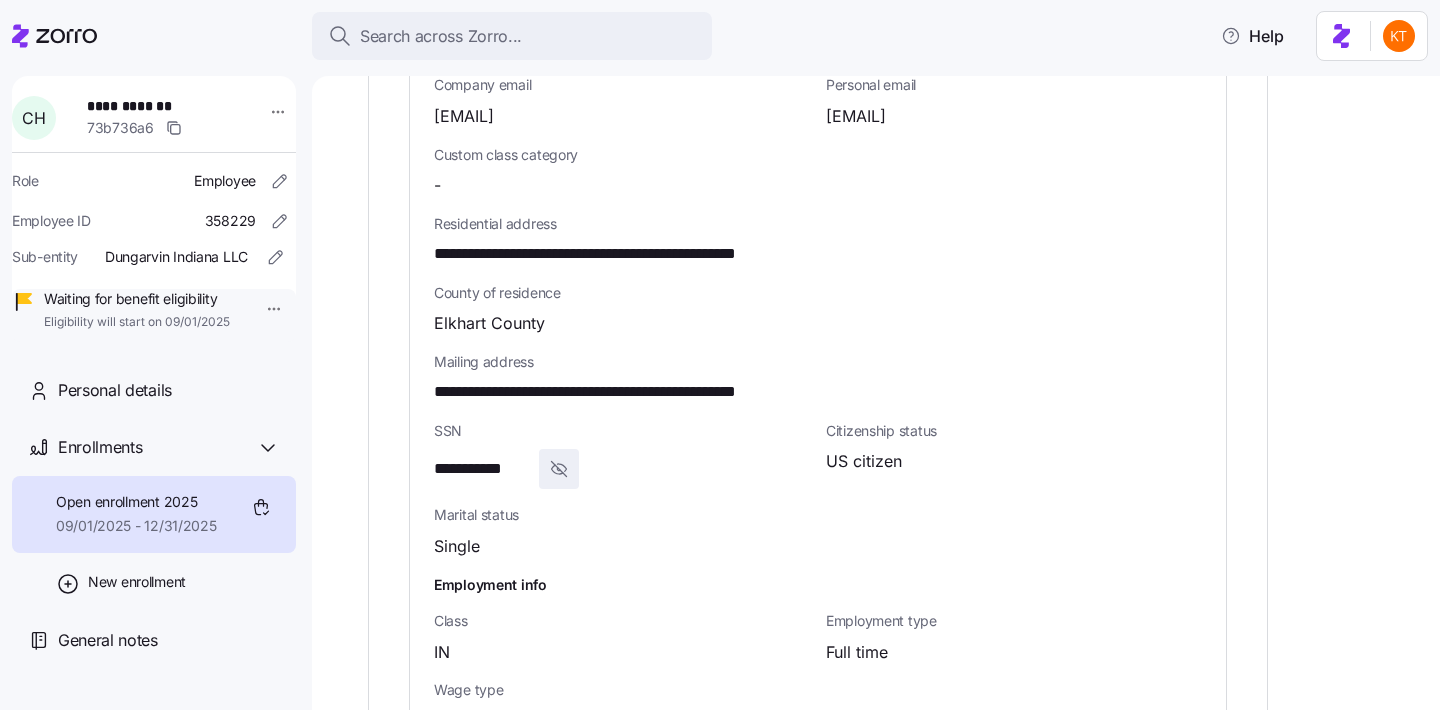 click on "**********" at bounding box center [482, 469] 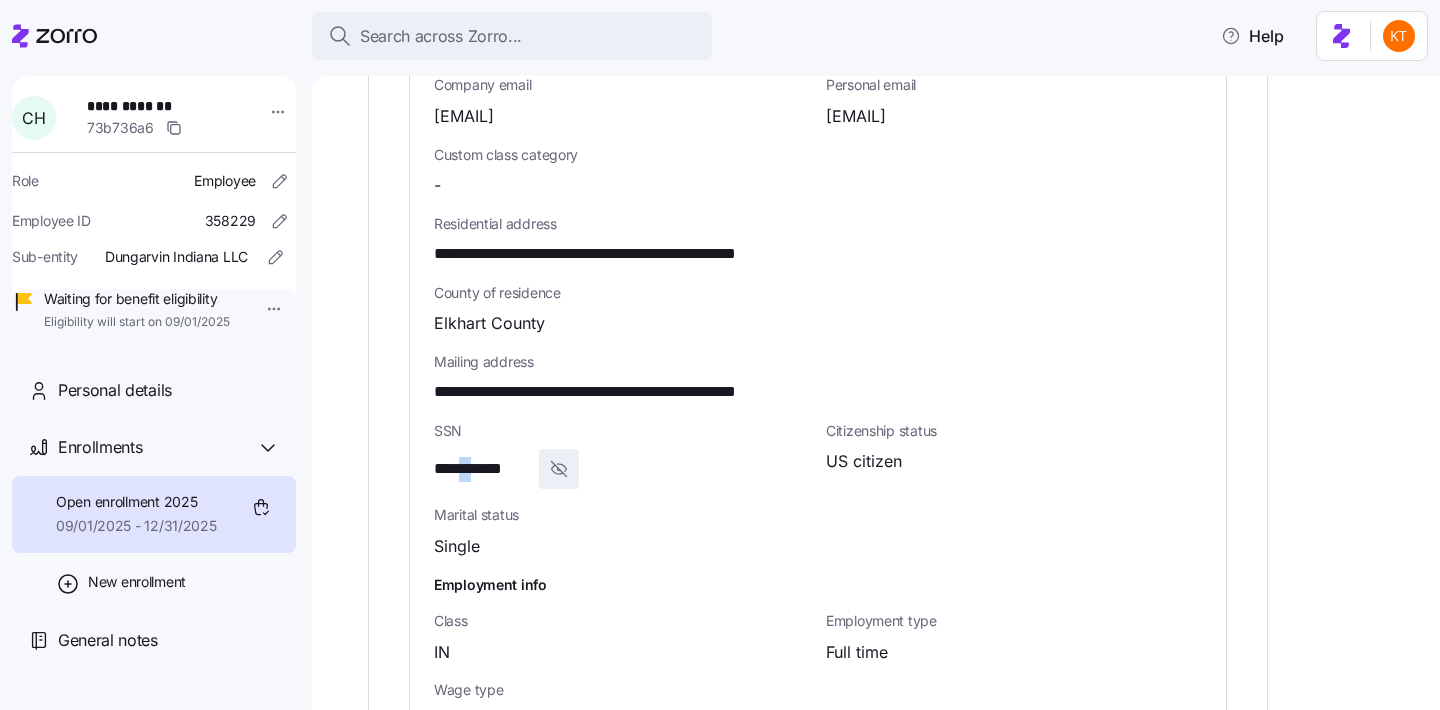 click on "**********" at bounding box center (482, 469) 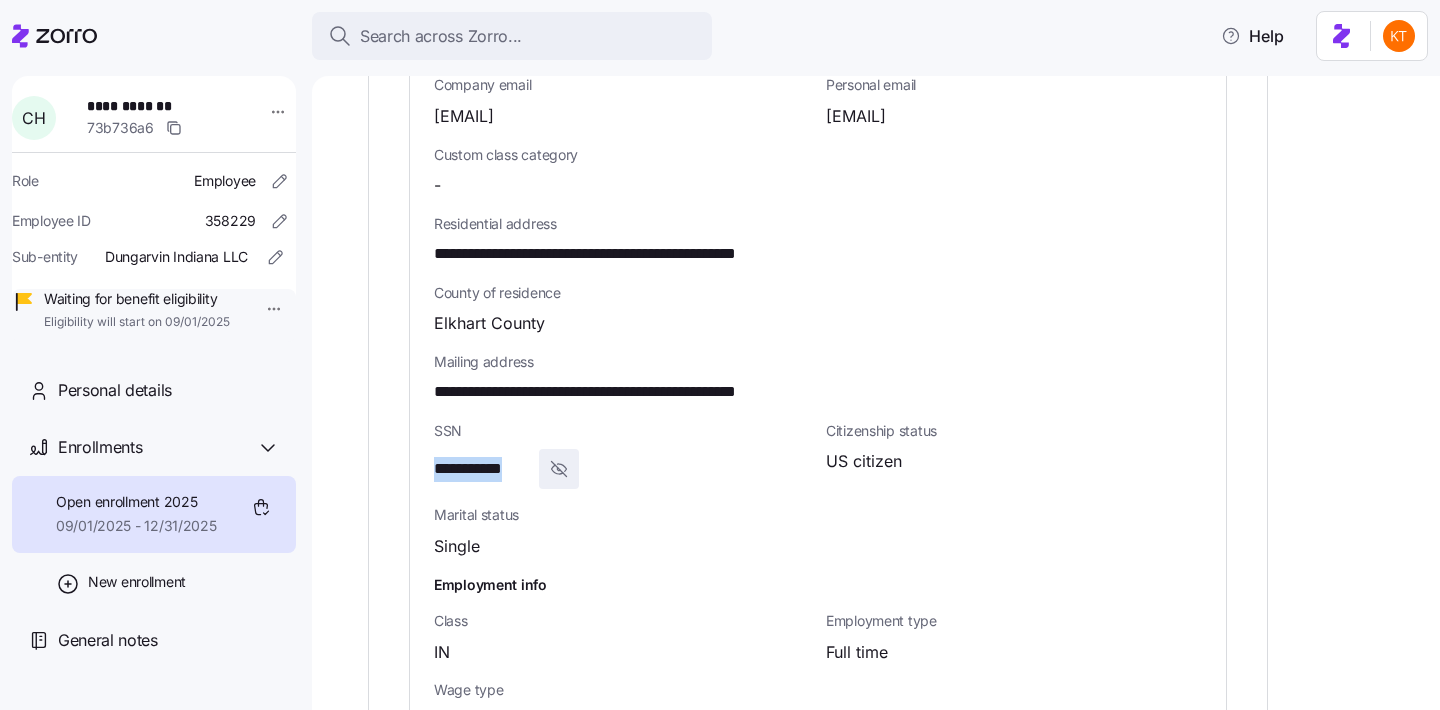 click on "**********" at bounding box center (482, 469) 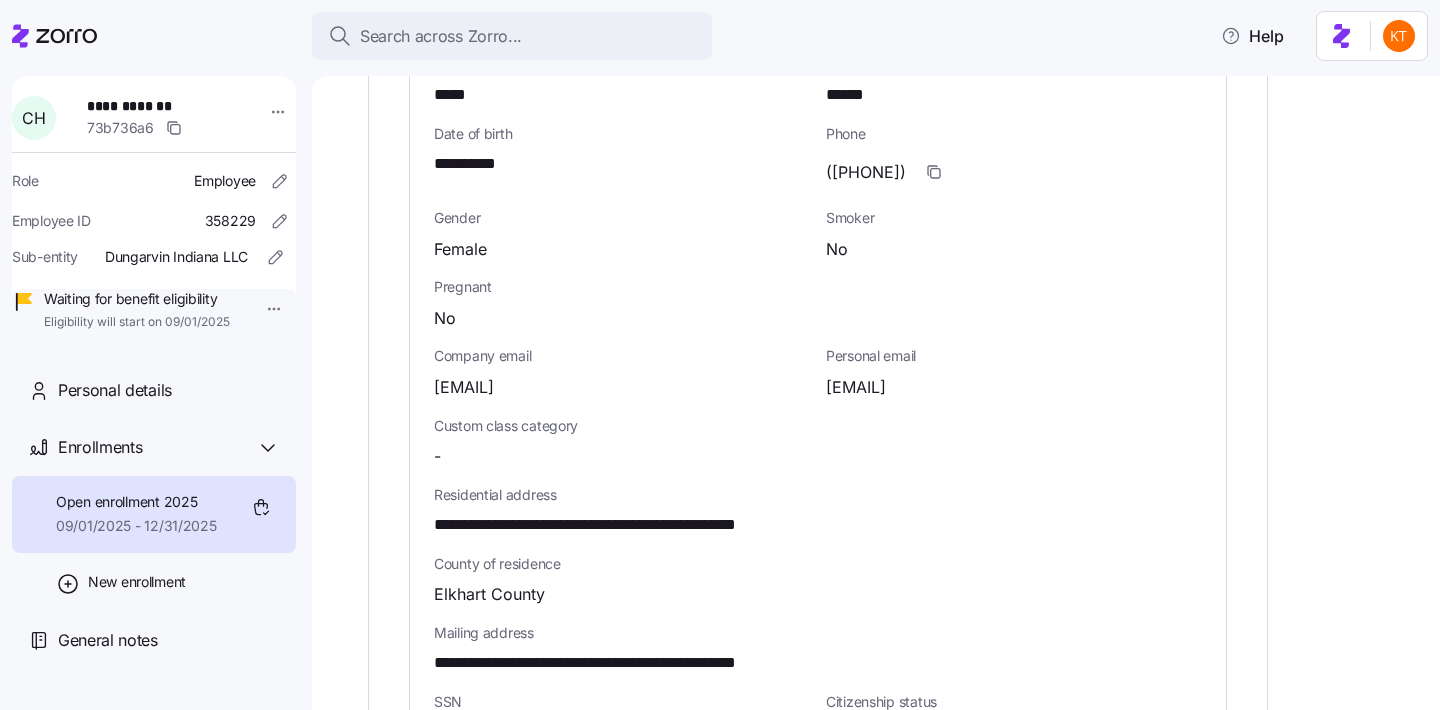 scroll, scrollTop: 493, scrollLeft: 0, axis: vertical 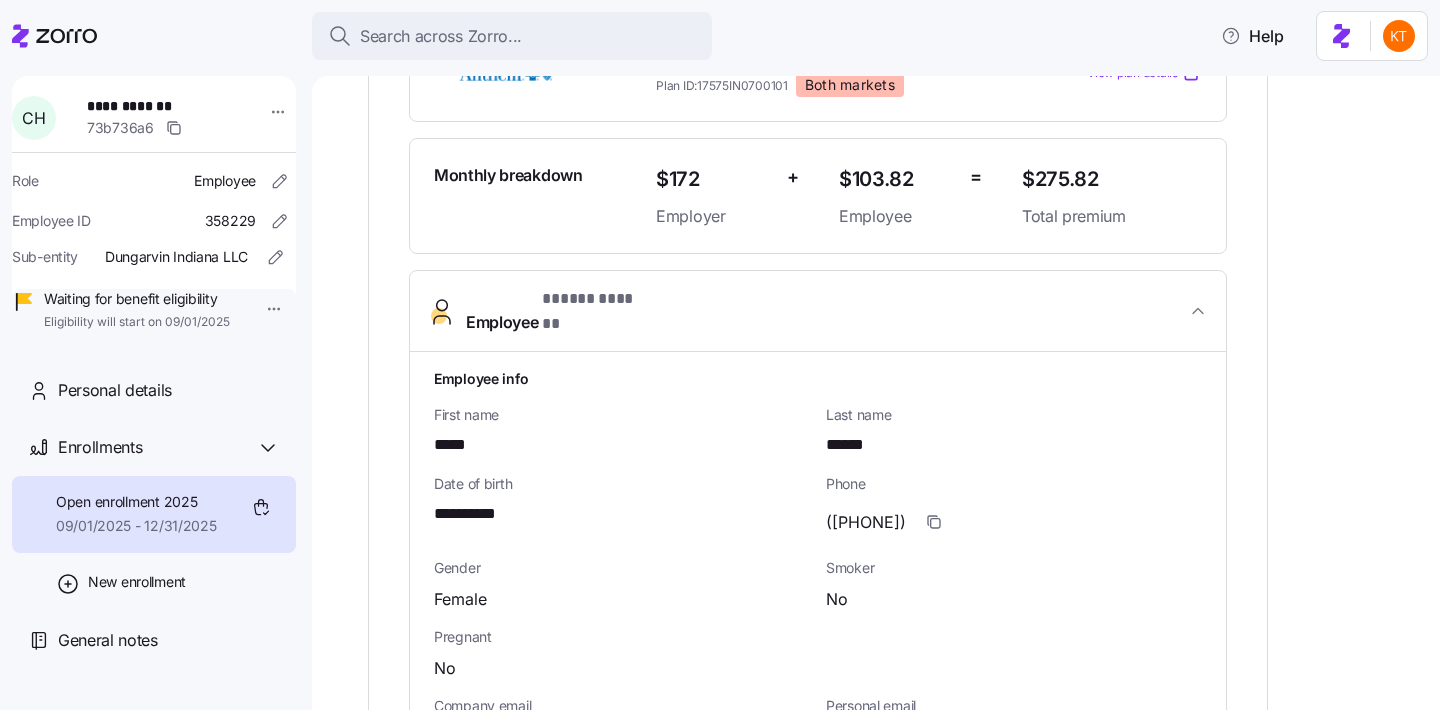 click on "(574)343-0138" at bounding box center [866, 522] 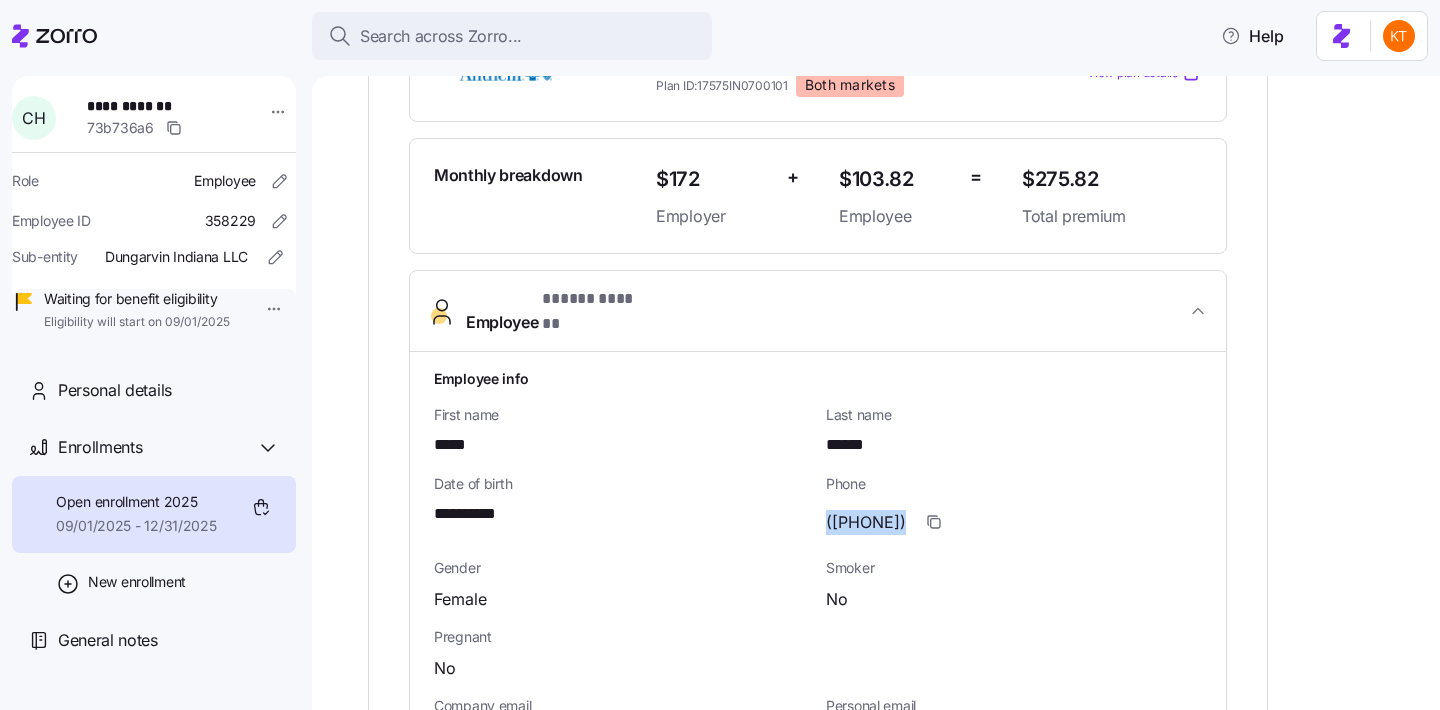 click on "(574)343-0138" at bounding box center [866, 522] 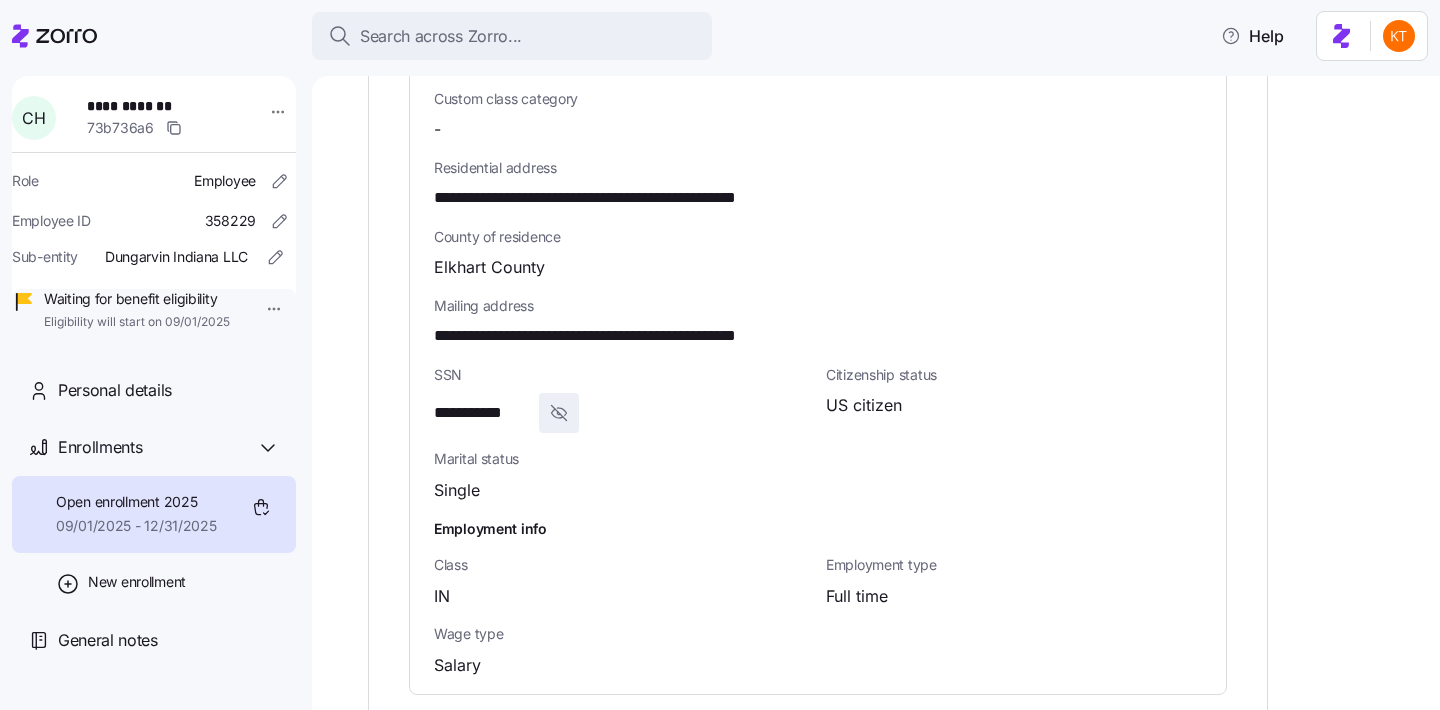 scroll, scrollTop: 1172, scrollLeft: 0, axis: vertical 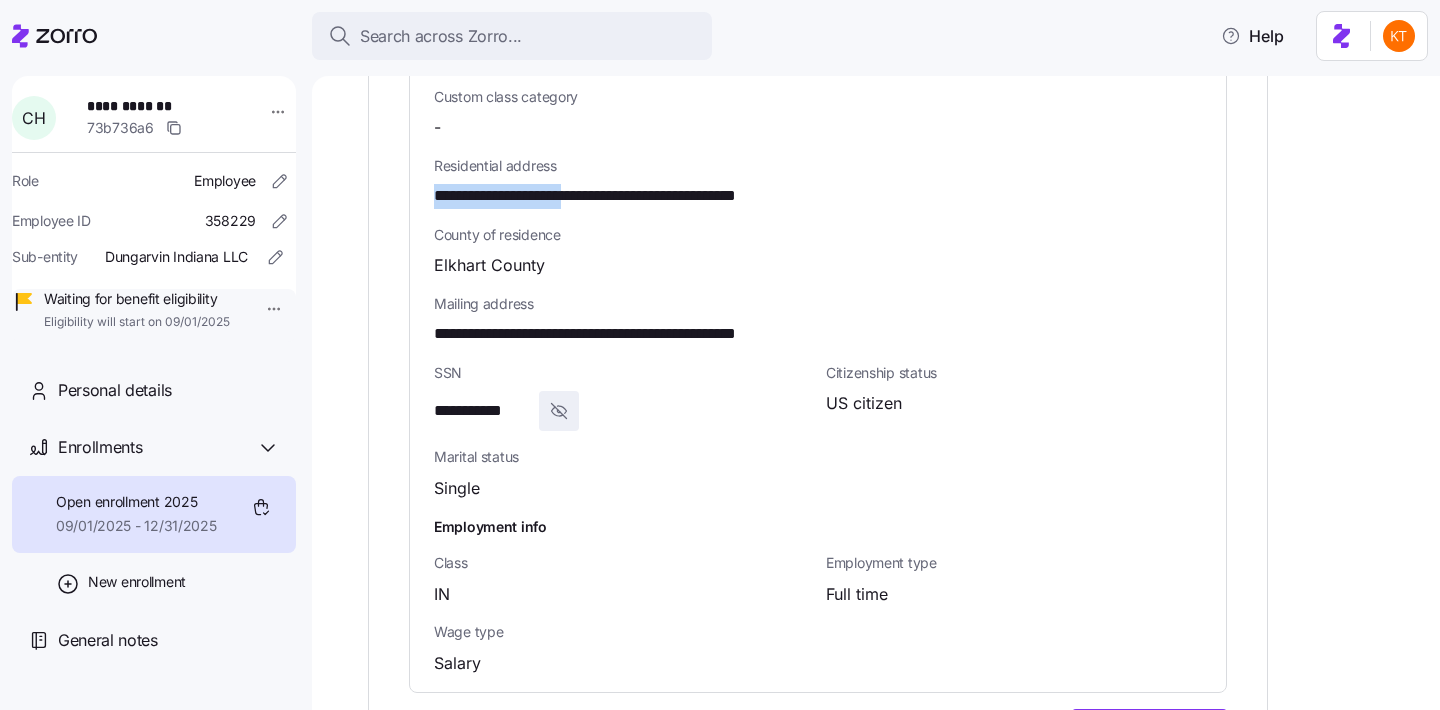 drag, startPoint x: 625, startPoint y: 192, endPoint x: 397, endPoint y: 193, distance: 228.0022 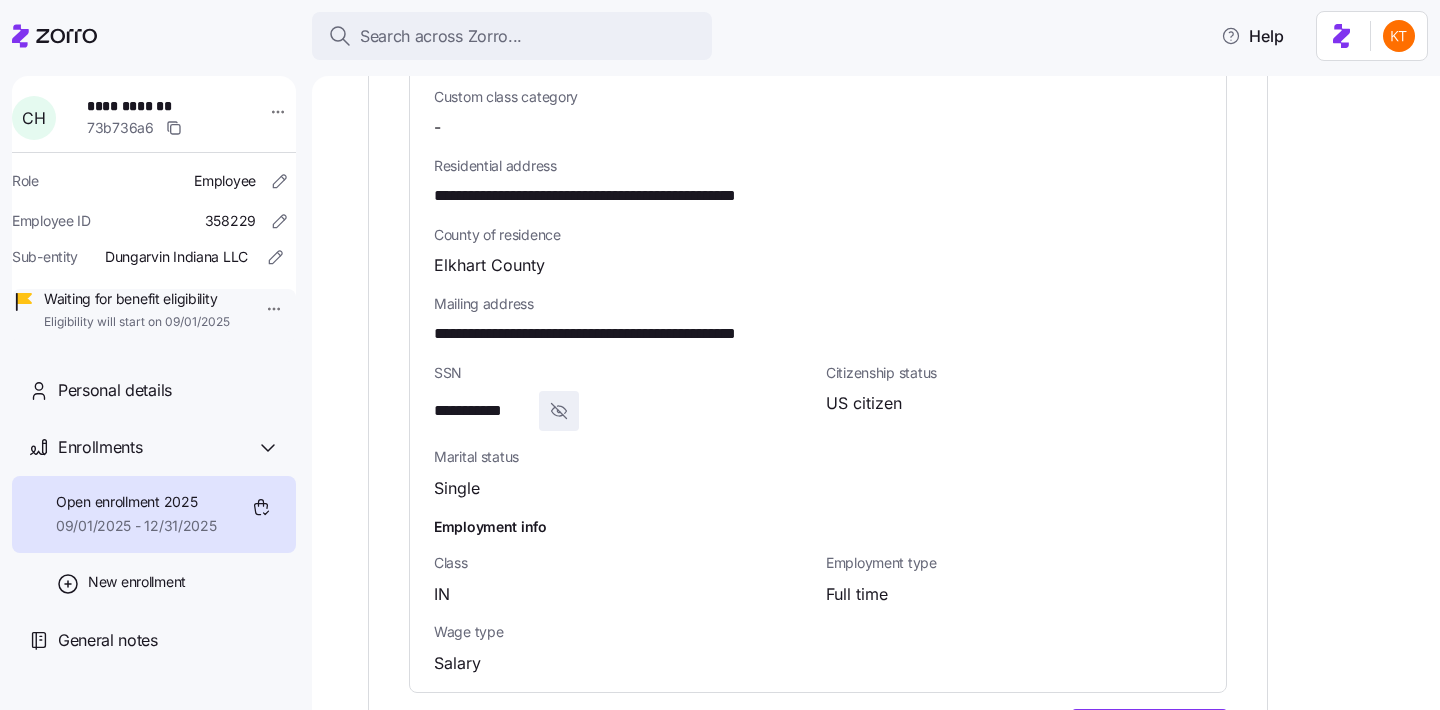 click on "**********" at bounding box center (642, 334) 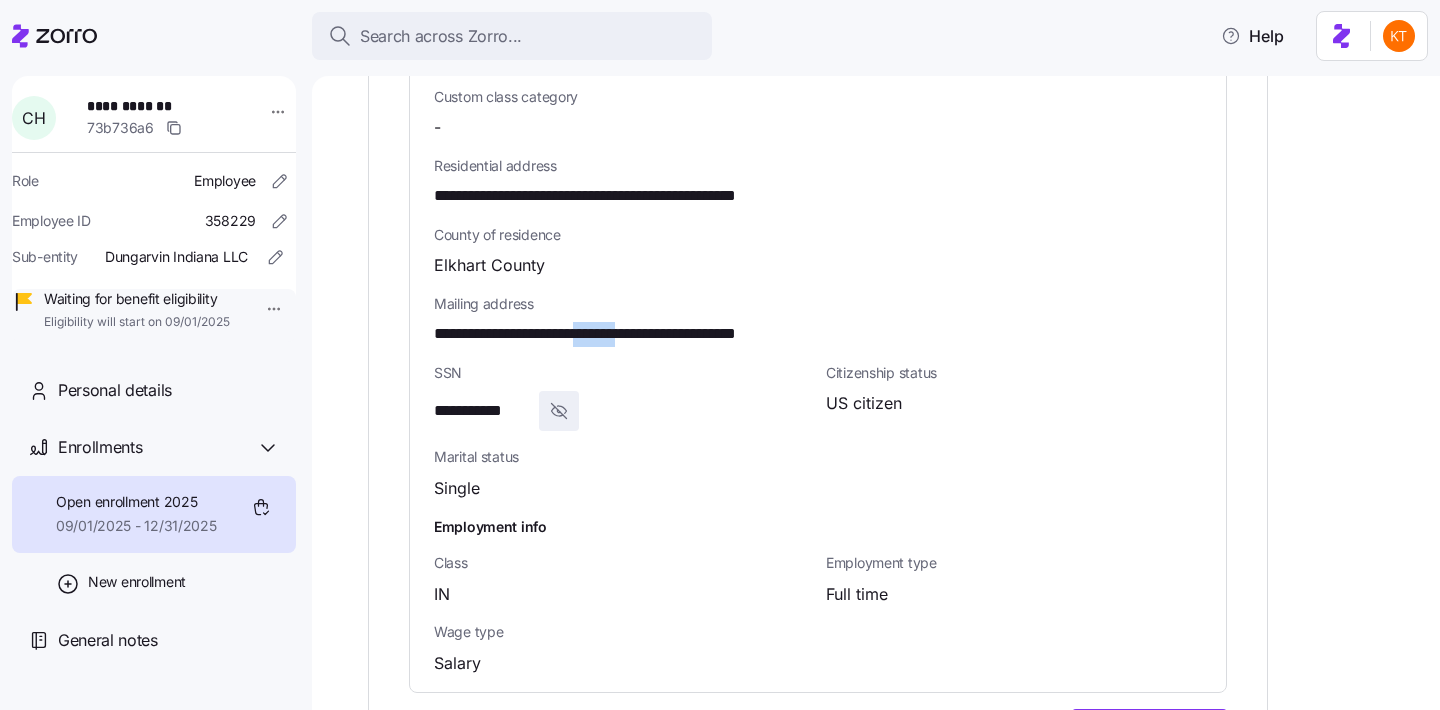 click on "**********" at bounding box center (642, 334) 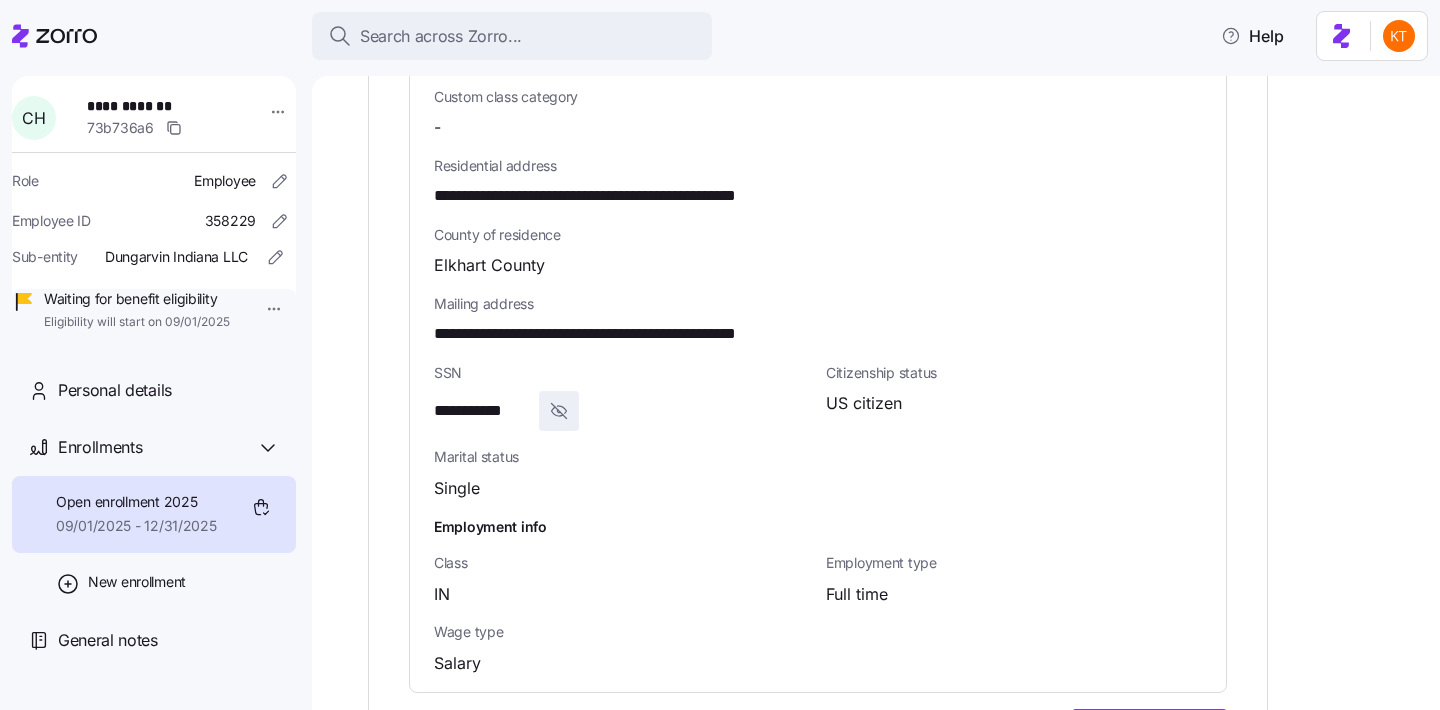 click on "**********" at bounding box center [153, 106] 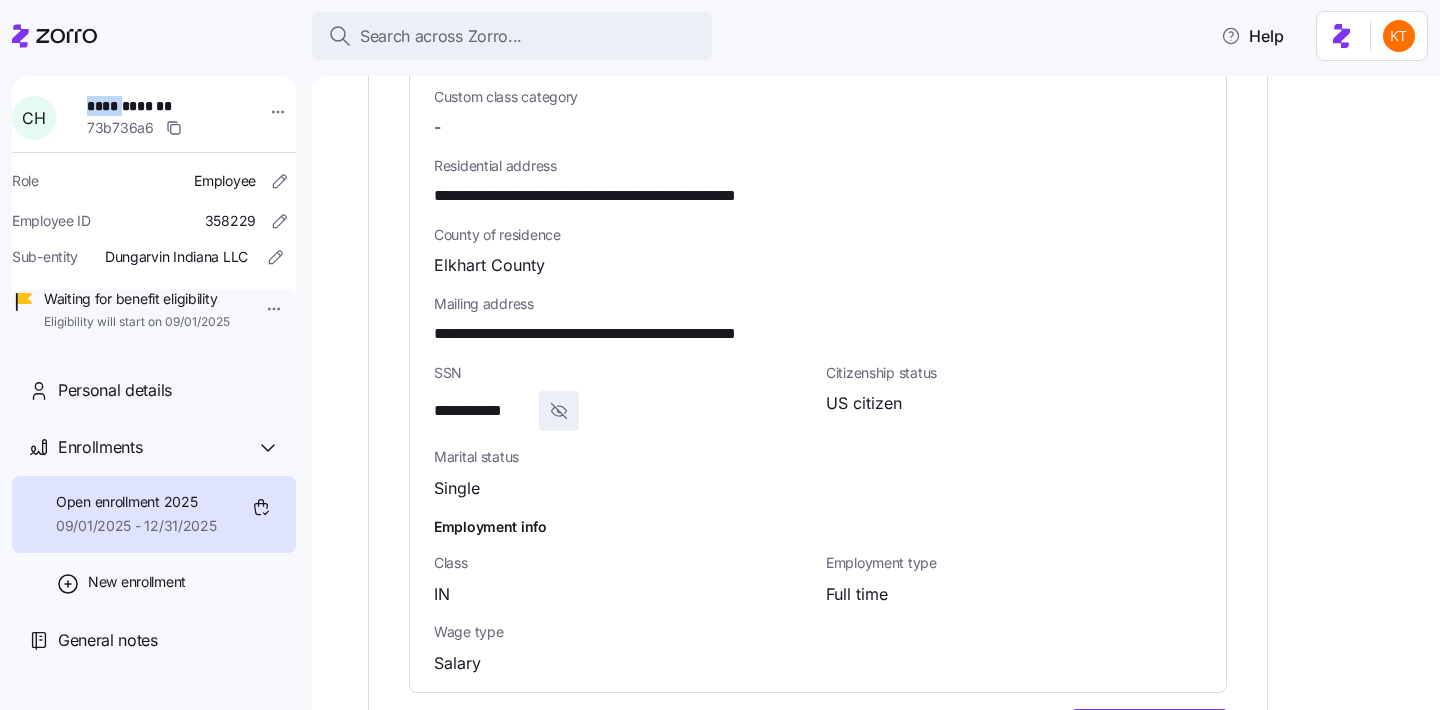 click on "**********" at bounding box center [153, 106] 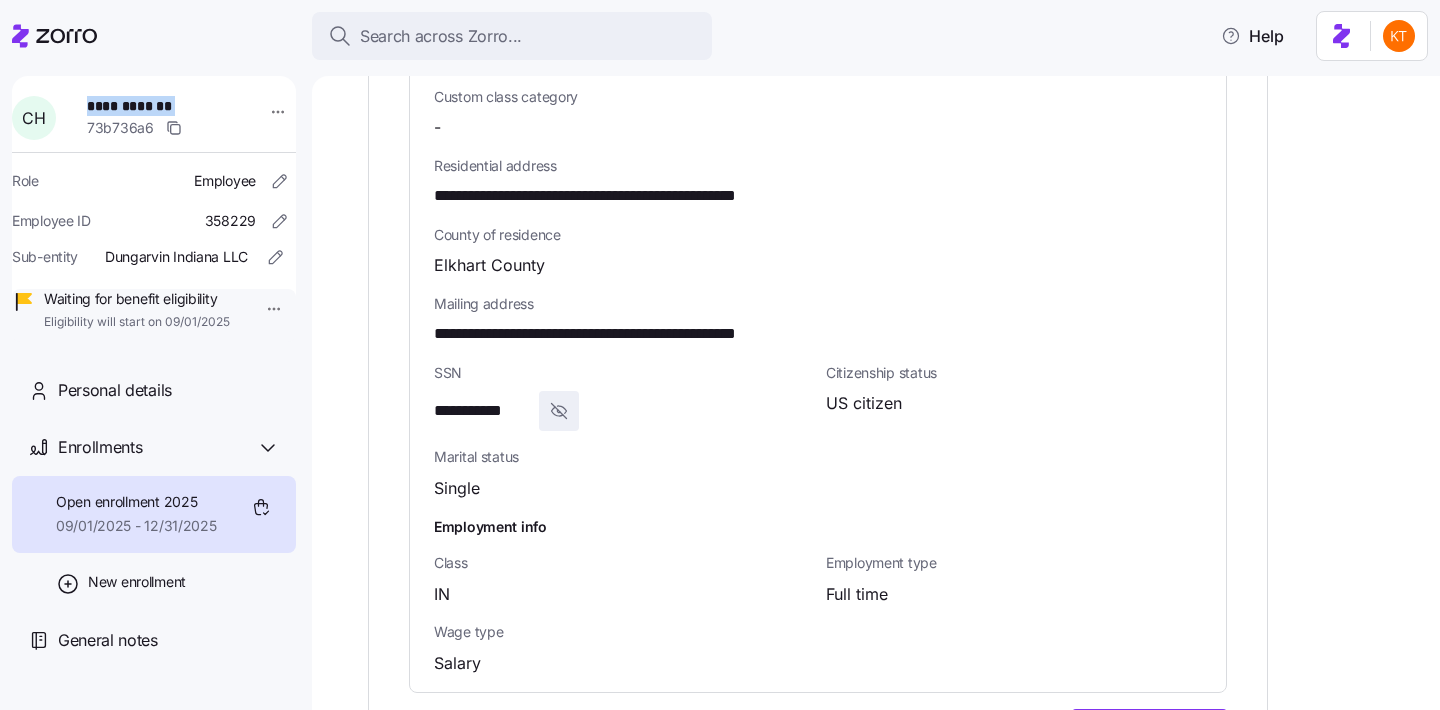 click on "**********" at bounding box center (153, 106) 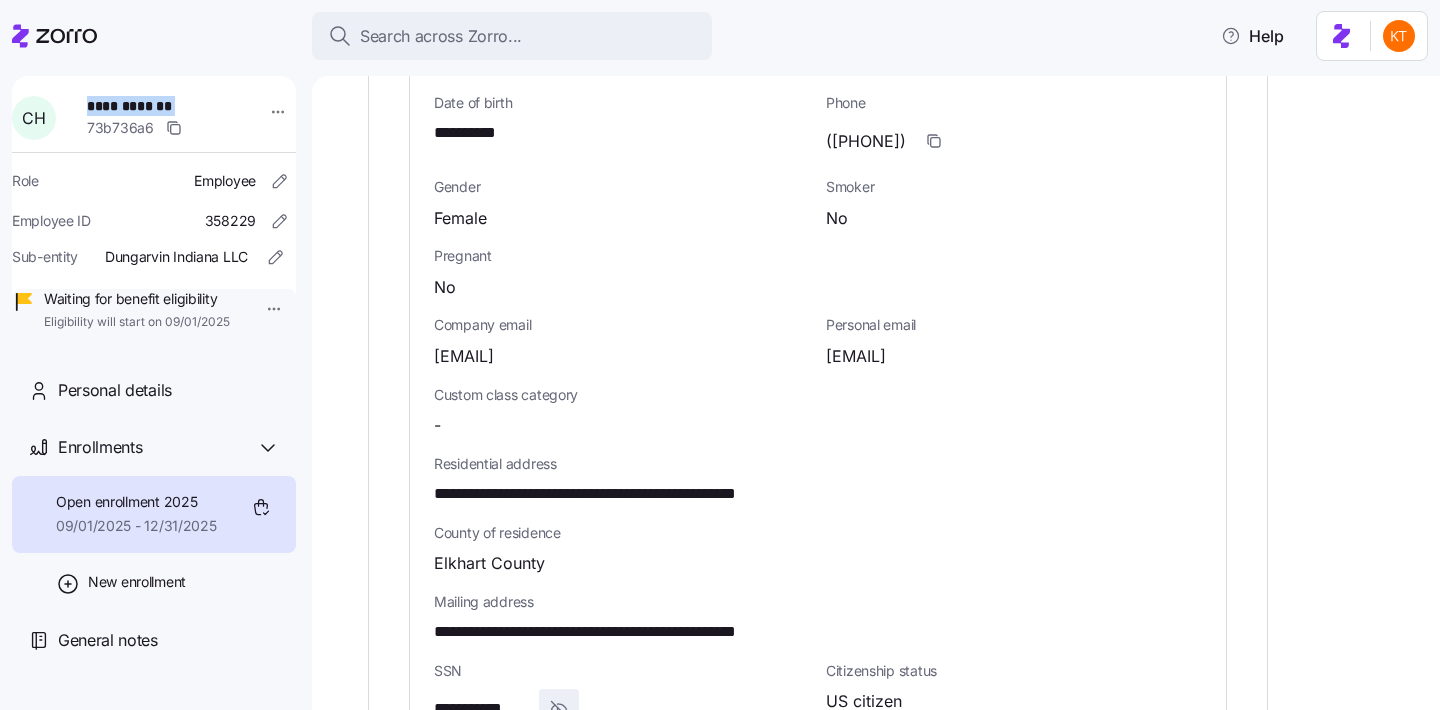 scroll, scrollTop: 873, scrollLeft: 0, axis: vertical 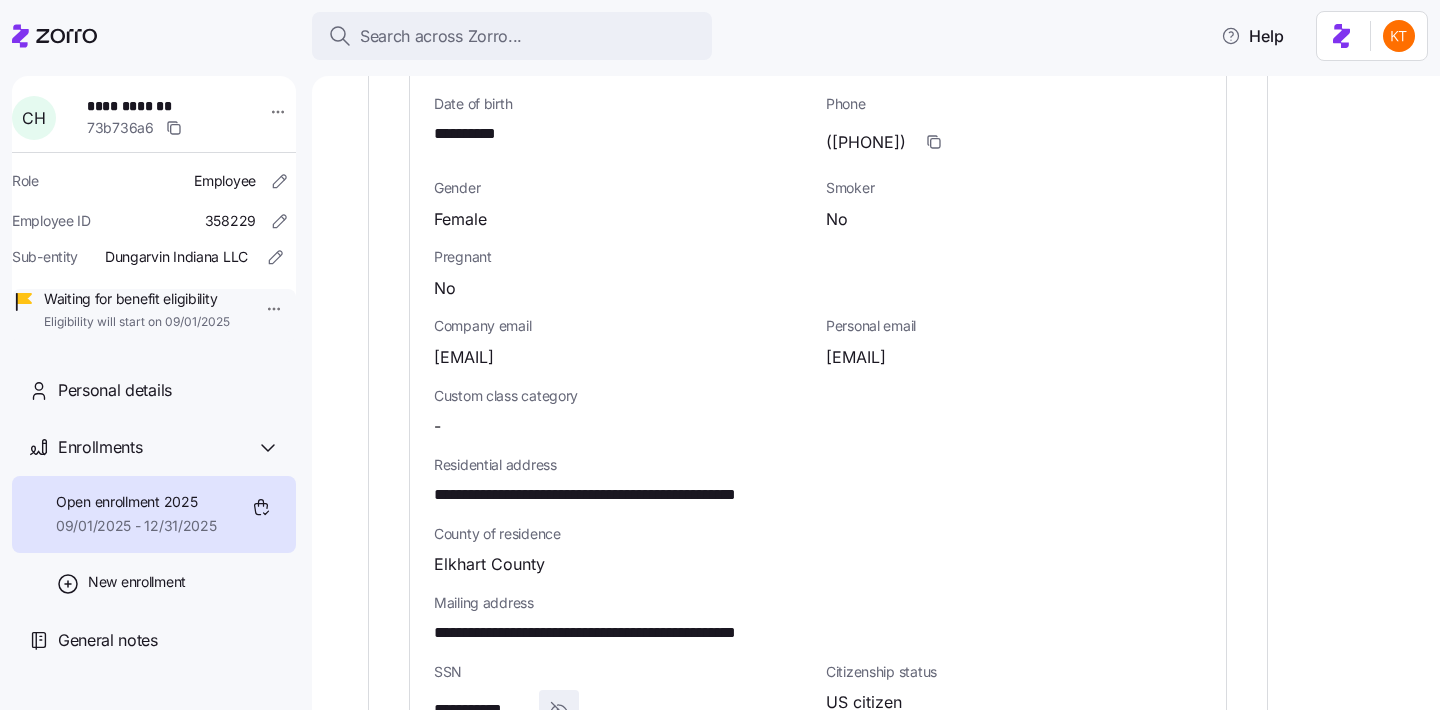 click on "**********" at bounding box center [642, 495] 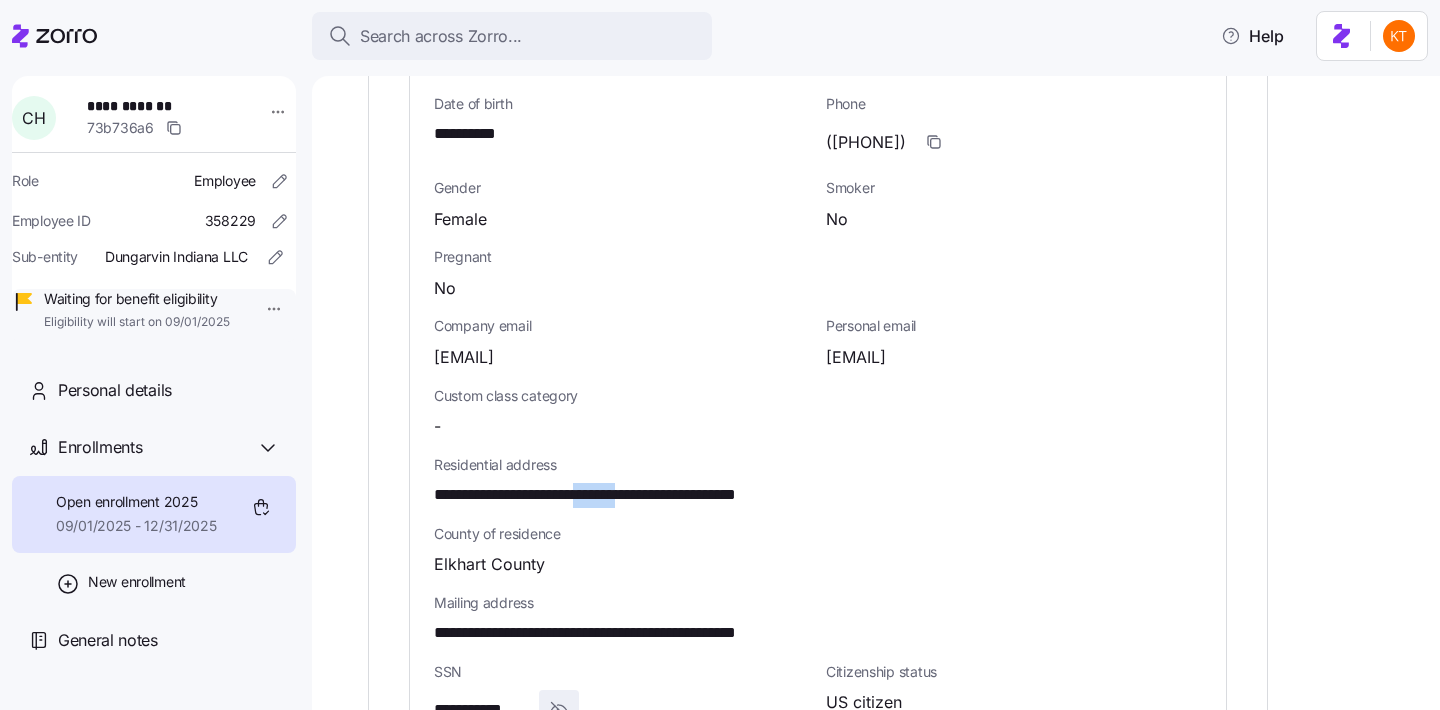 click on "**********" at bounding box center [642, 495] 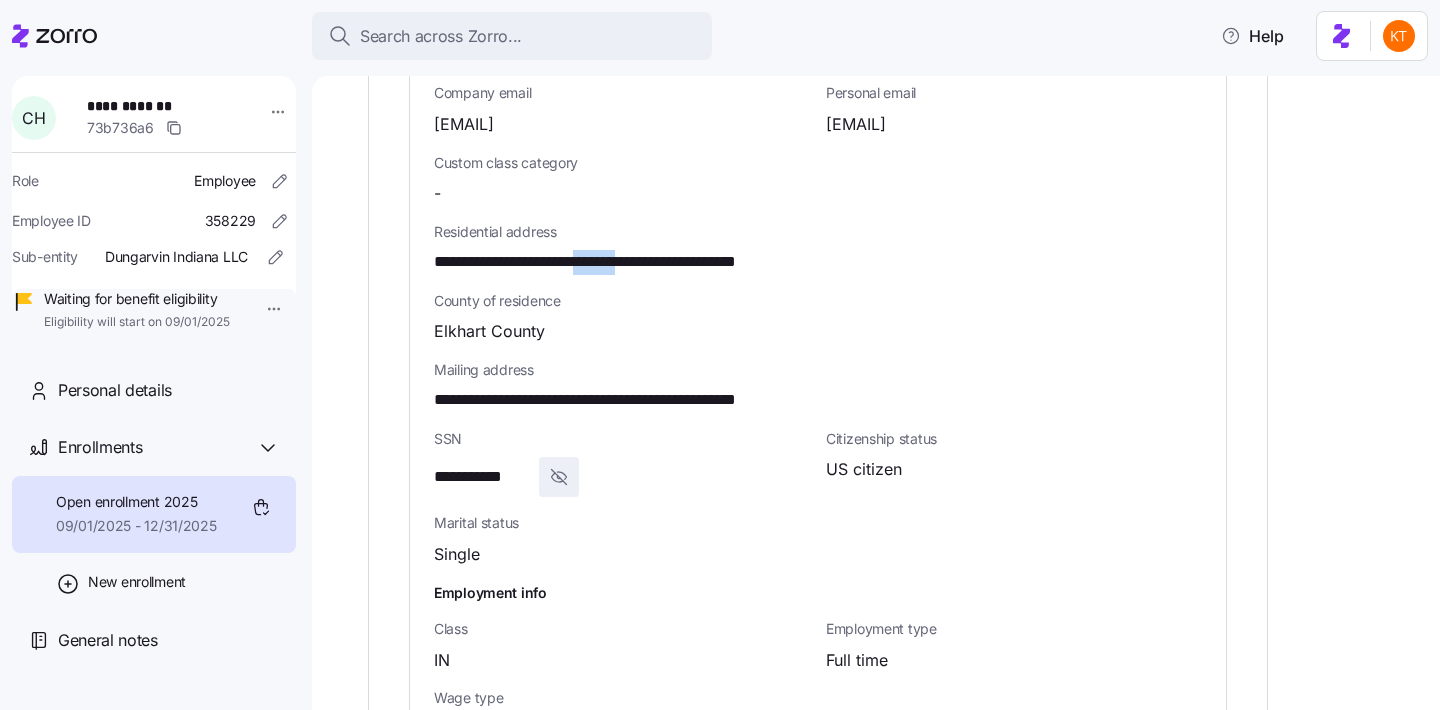 scroll, scrollTop: 1190, scrollLeft: 0, axis: vertical 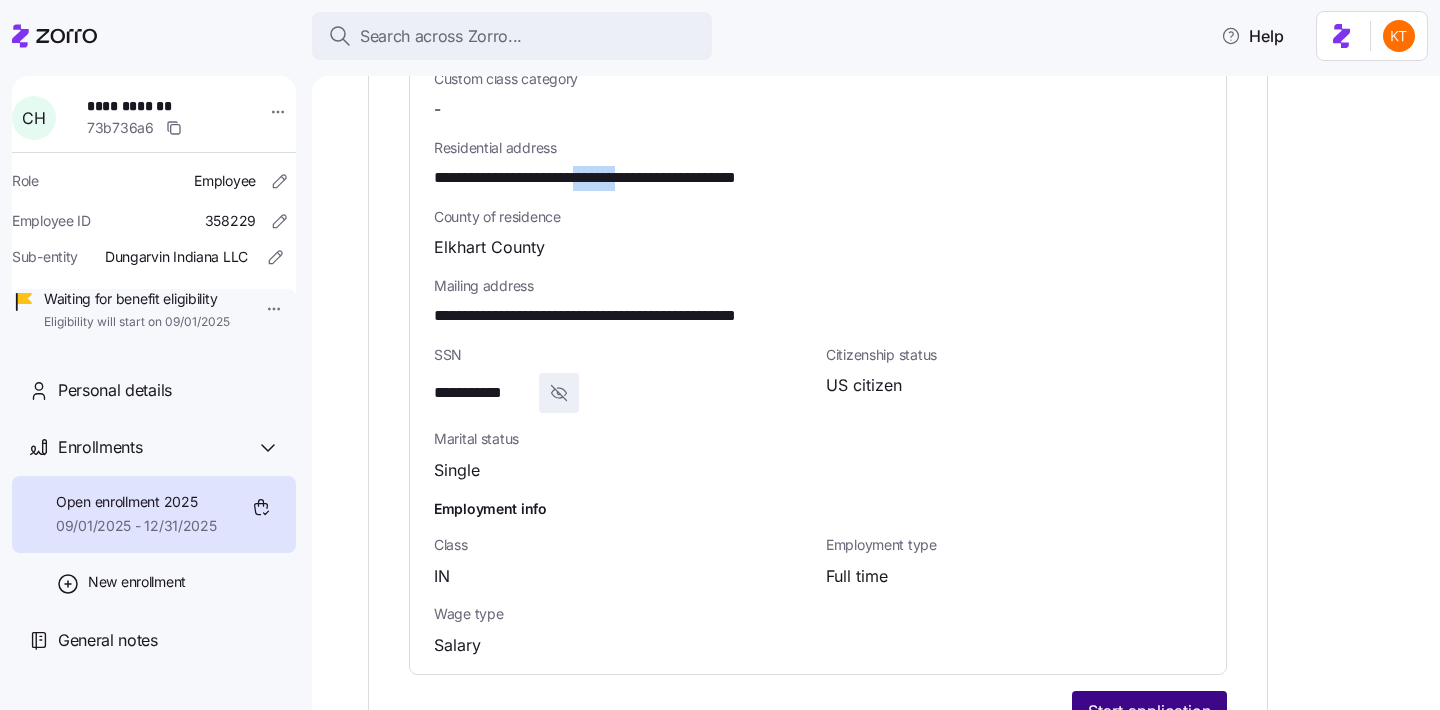click on "Start application" at bounding box center [1149, 711] 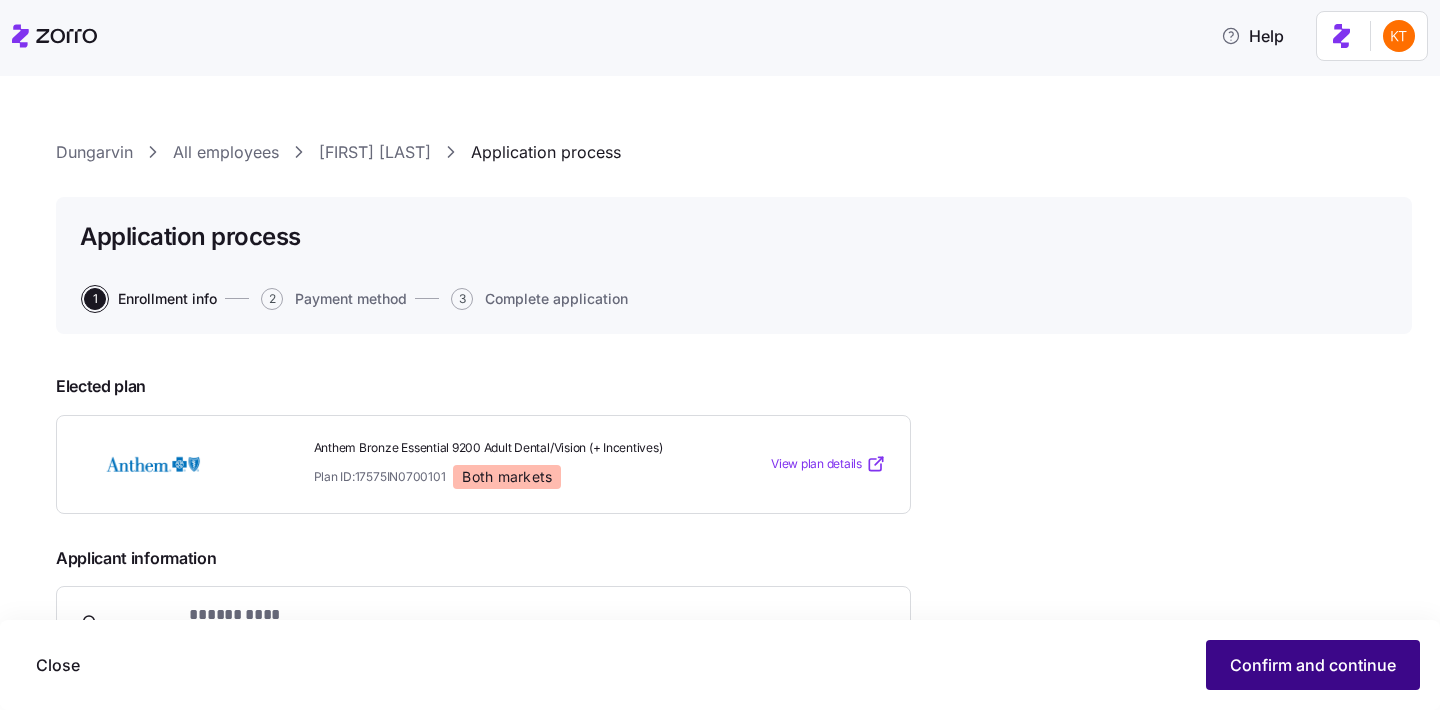 click on "Confirm and continue" at bounding box center [1313, 665] 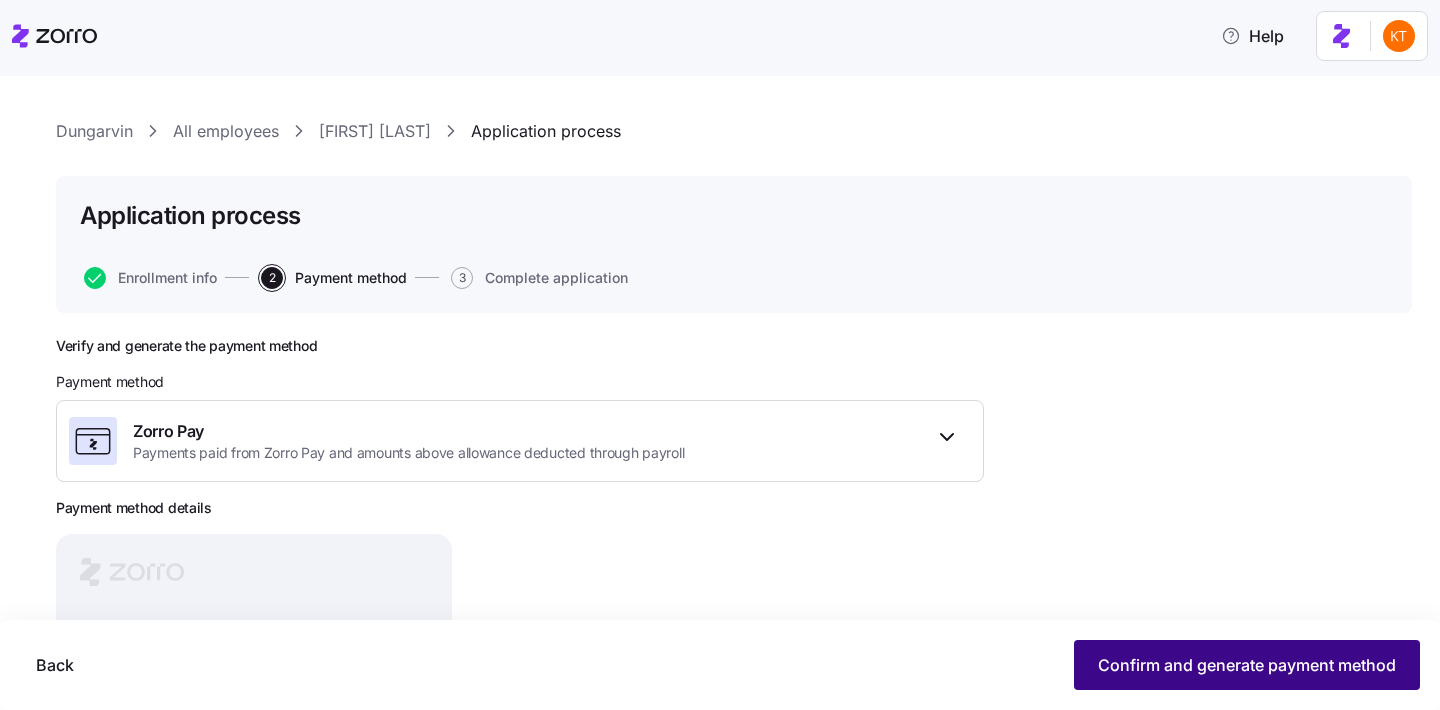 scroll, scrollTop: 46, scrollLeft: 0, axis: vertical 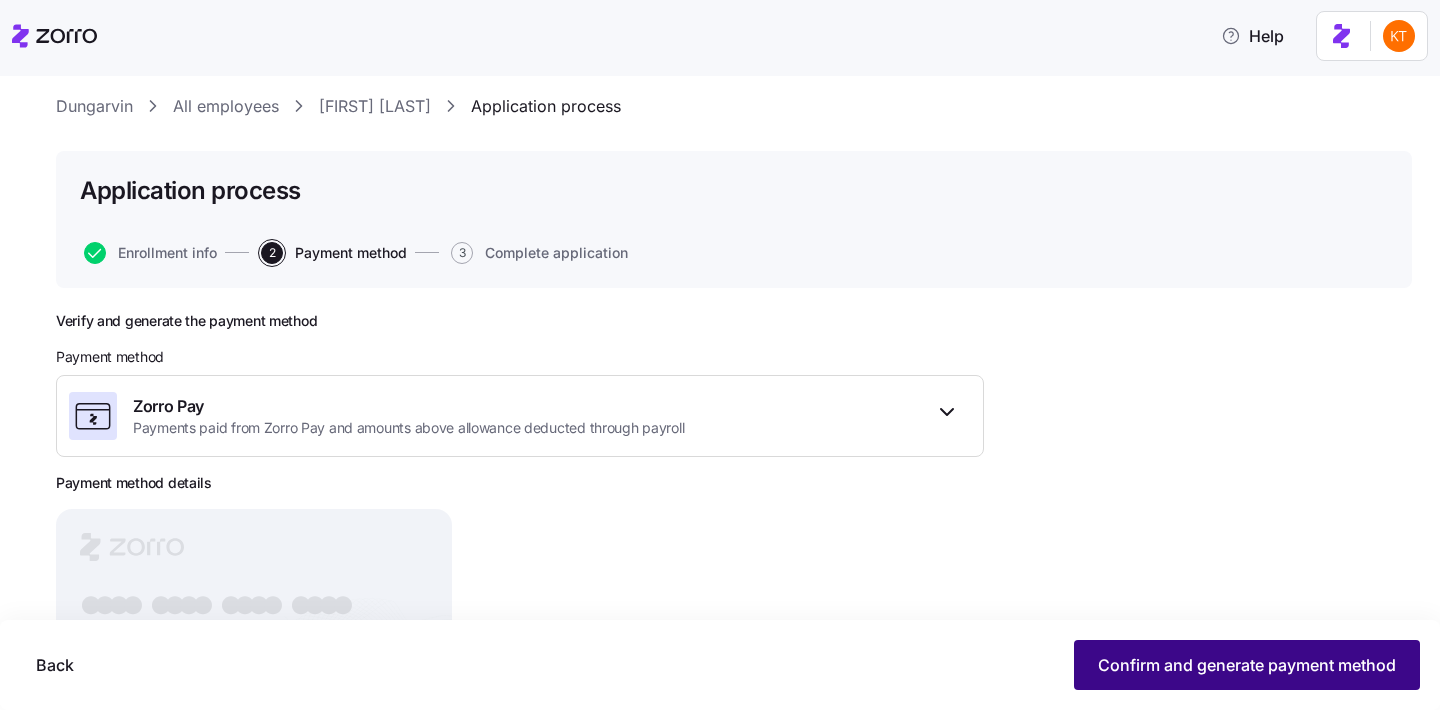 click on "Confirm and generate payment method" at bounding box center [1247, 665] 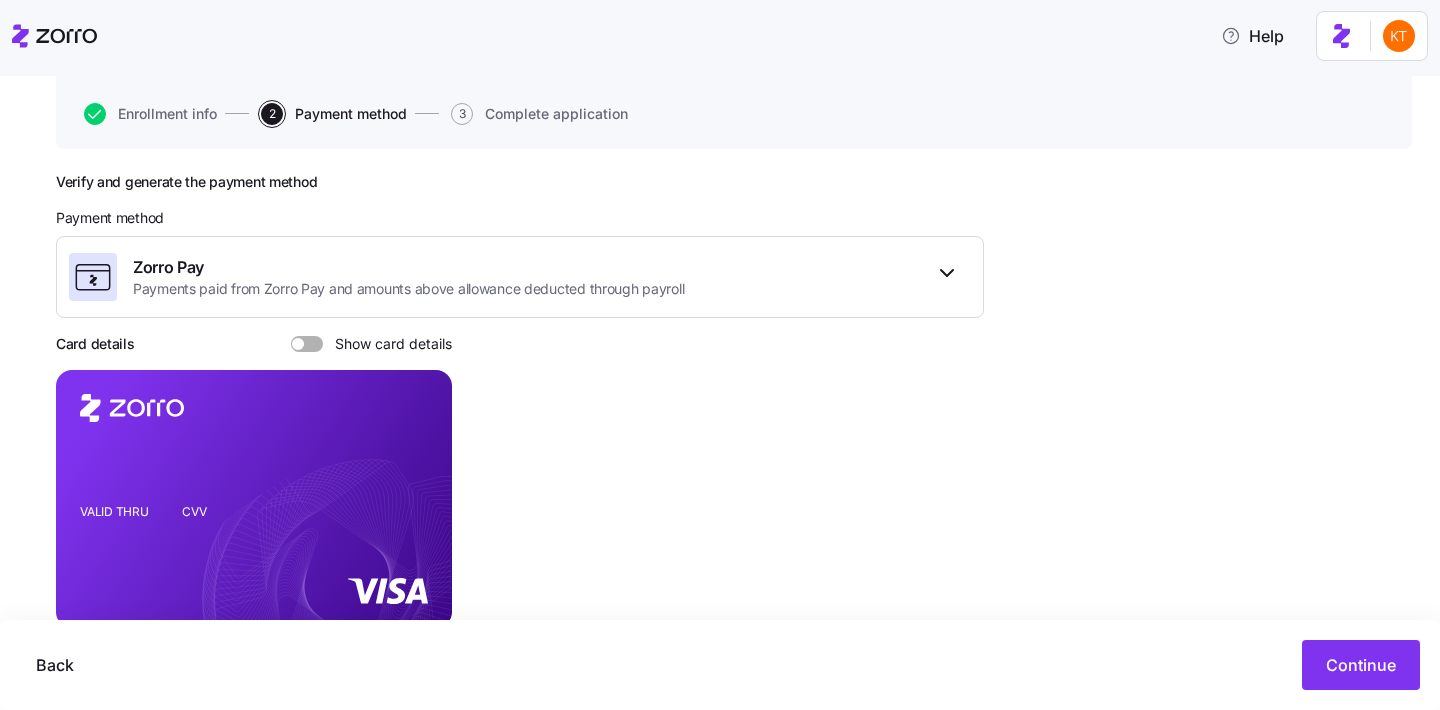 scroll, scrollTop: 199, scrollLeft: 0, axis: vertical 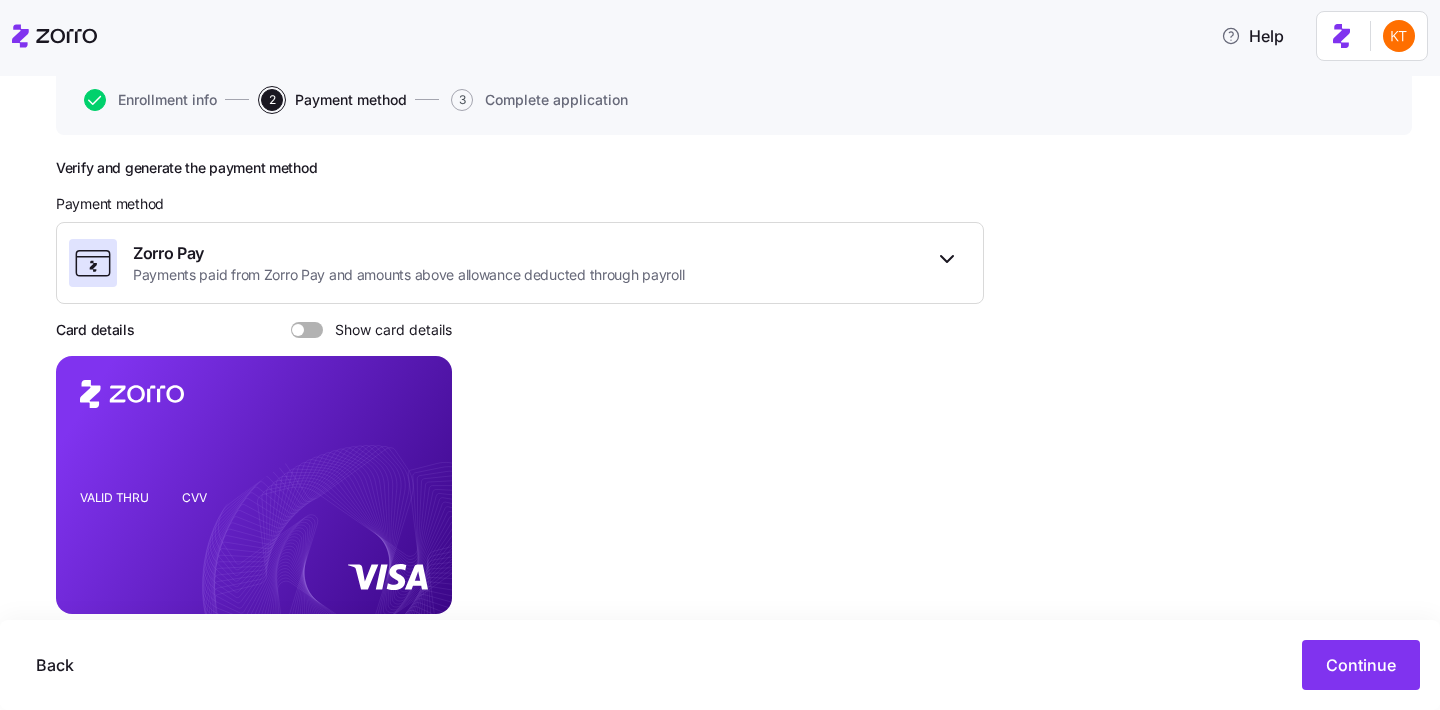 click at bounding box center [314, 330] 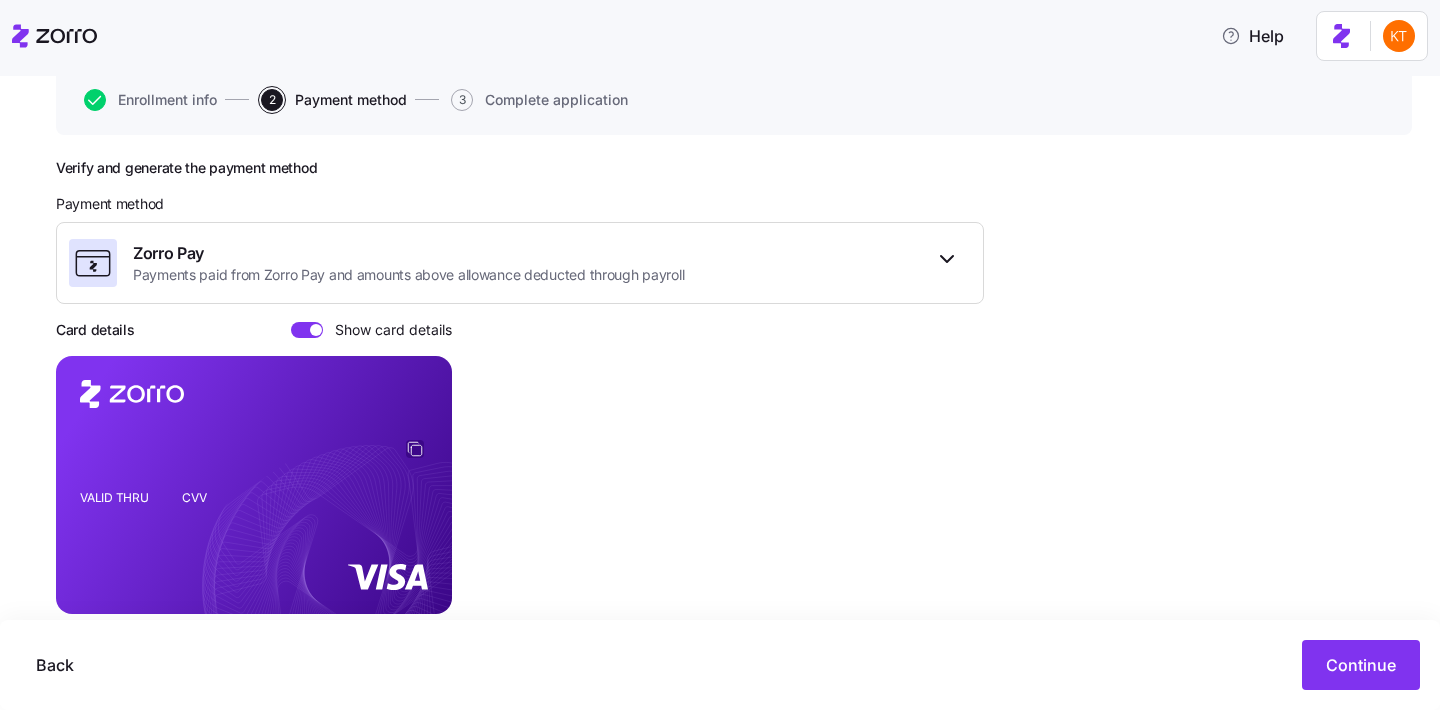 click 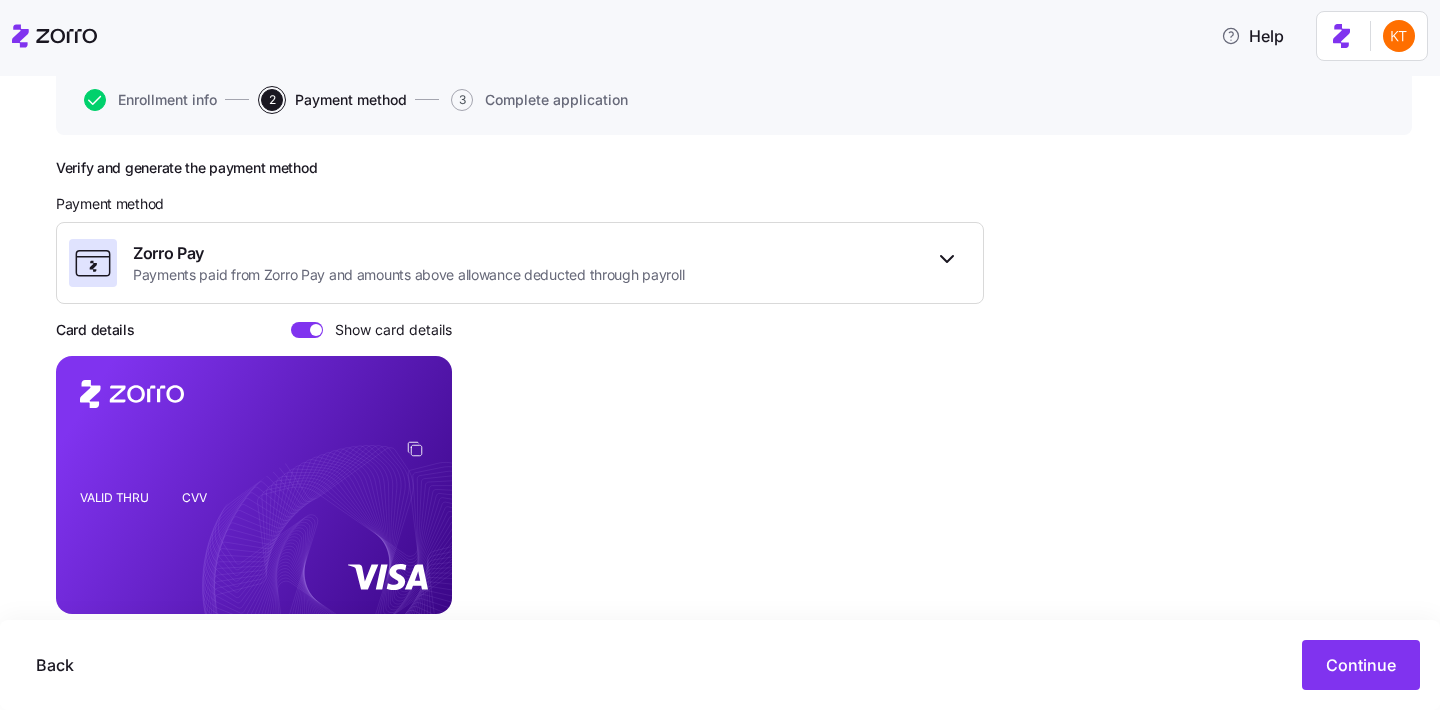 scroll, scrollTop: 279, scrollLeft: 0, axis: vertical 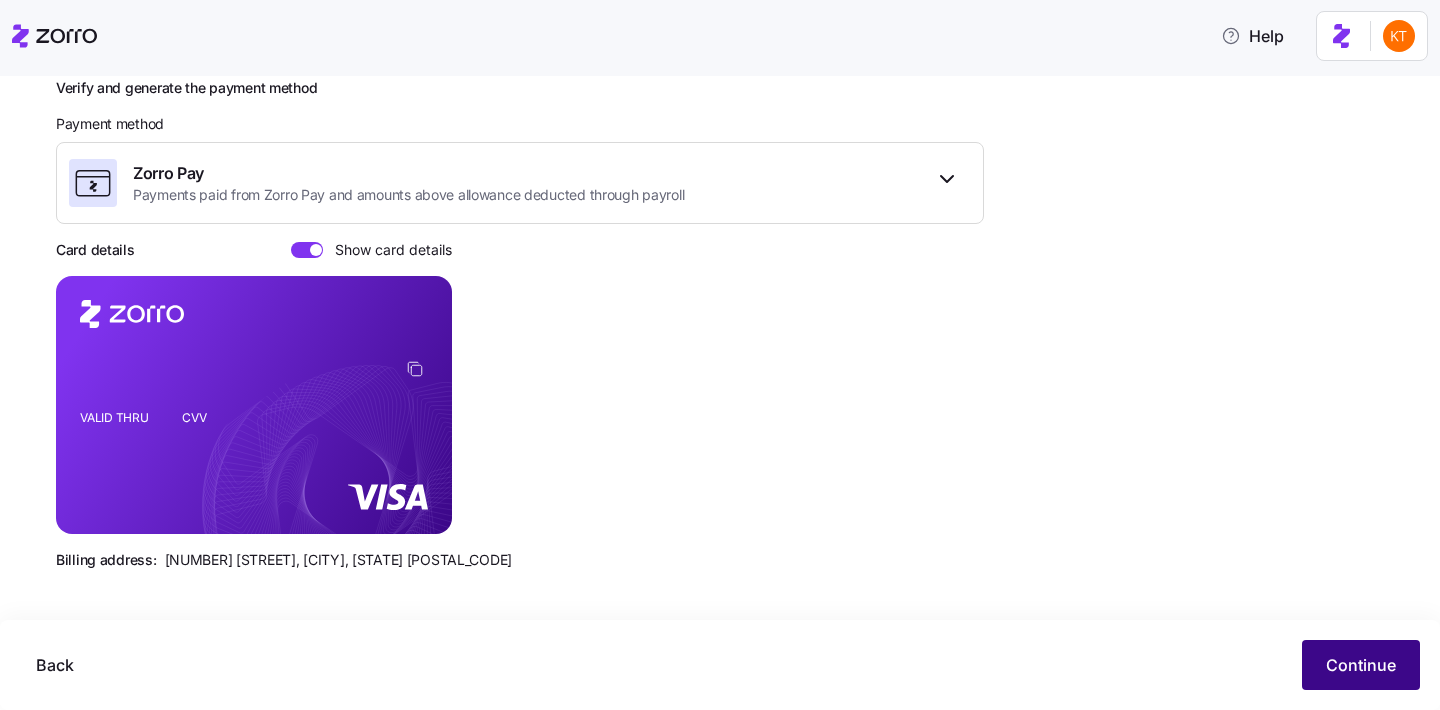 click on "Continue" at bounding box center (1361, 665) 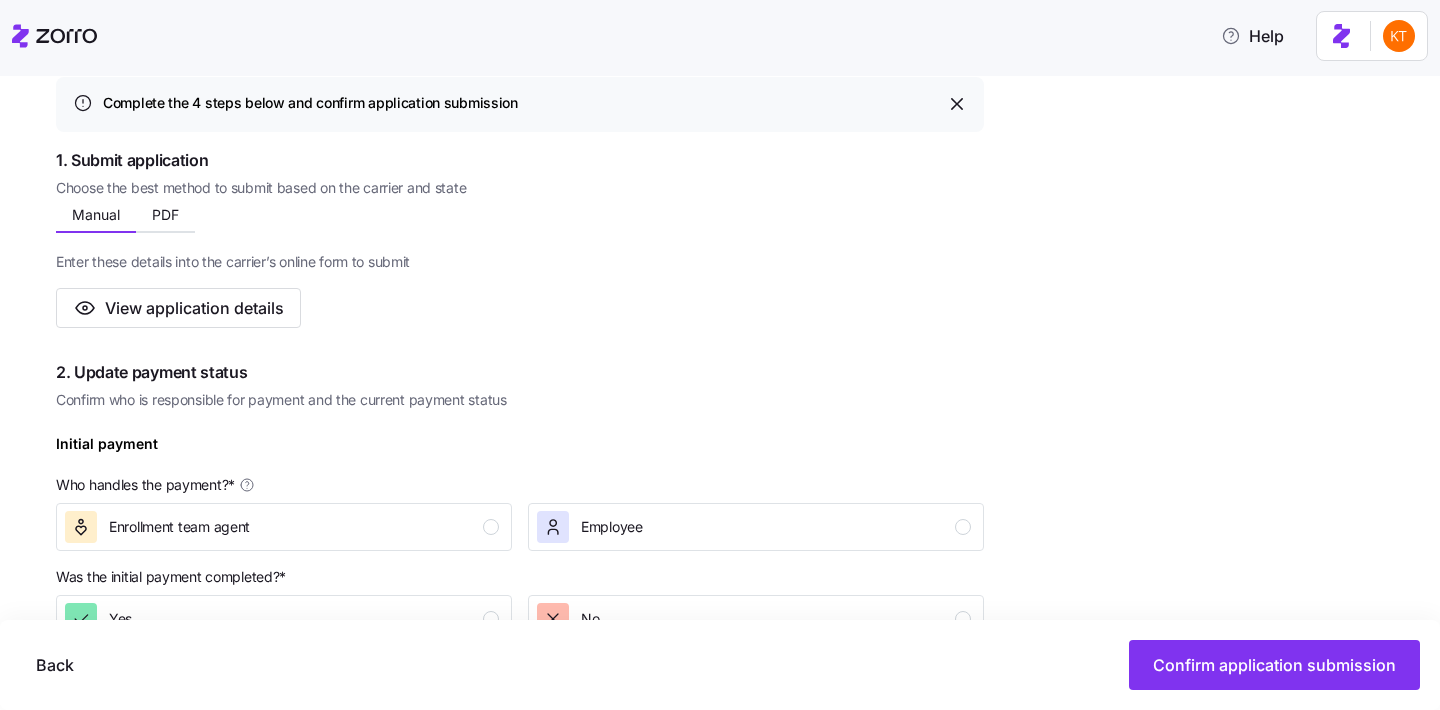 scroll, scrollTop: 301, scrollLeft: 0, axis: vertical 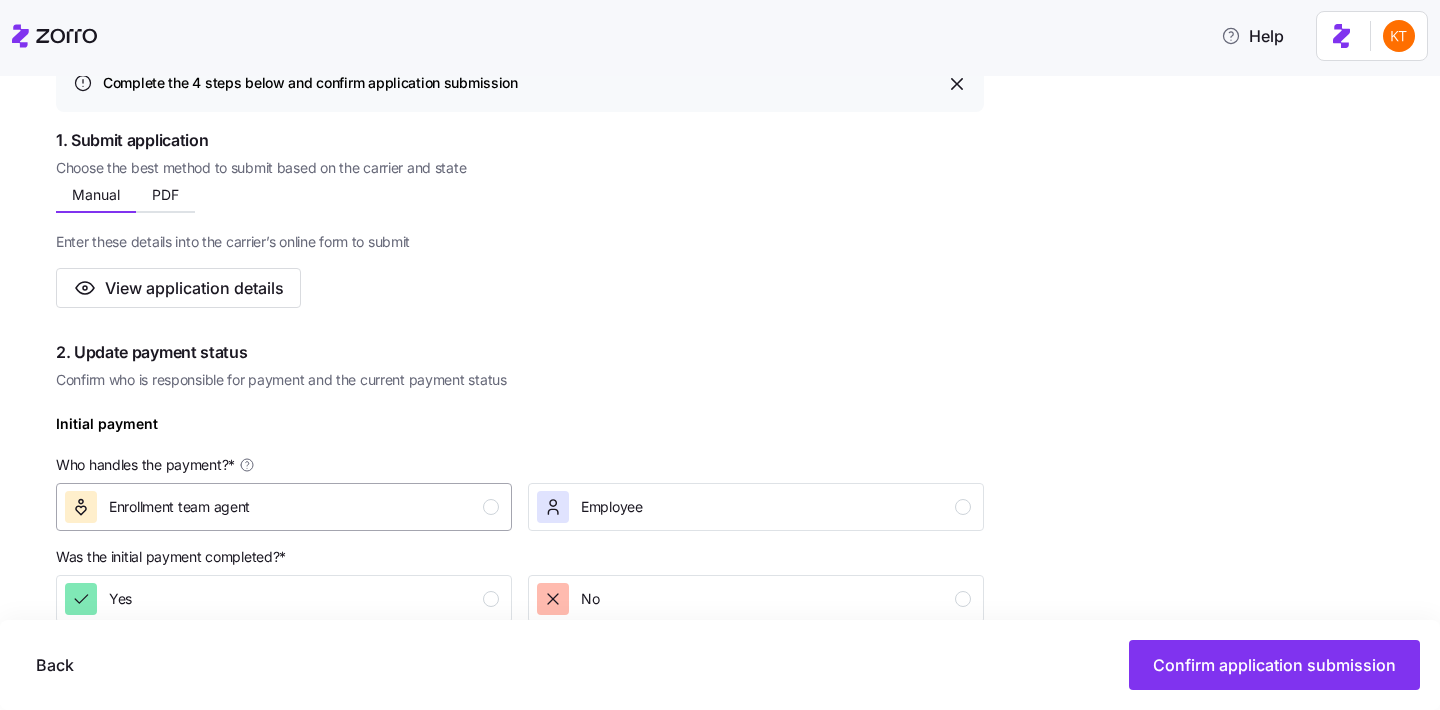 click on "Enrollment team agent" at bounding box center (282, 507) 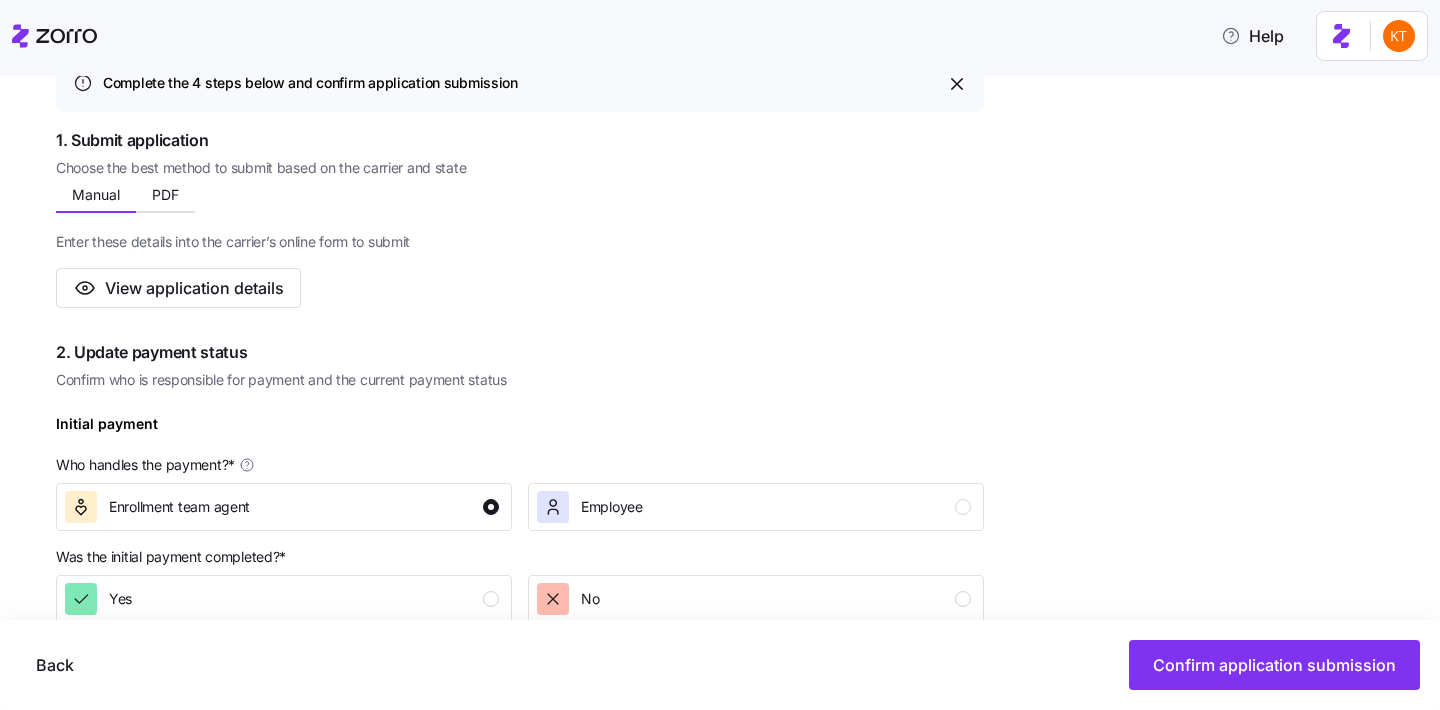 scroll, scrollTop: 644, scrollLeft: 0, axis: vertical 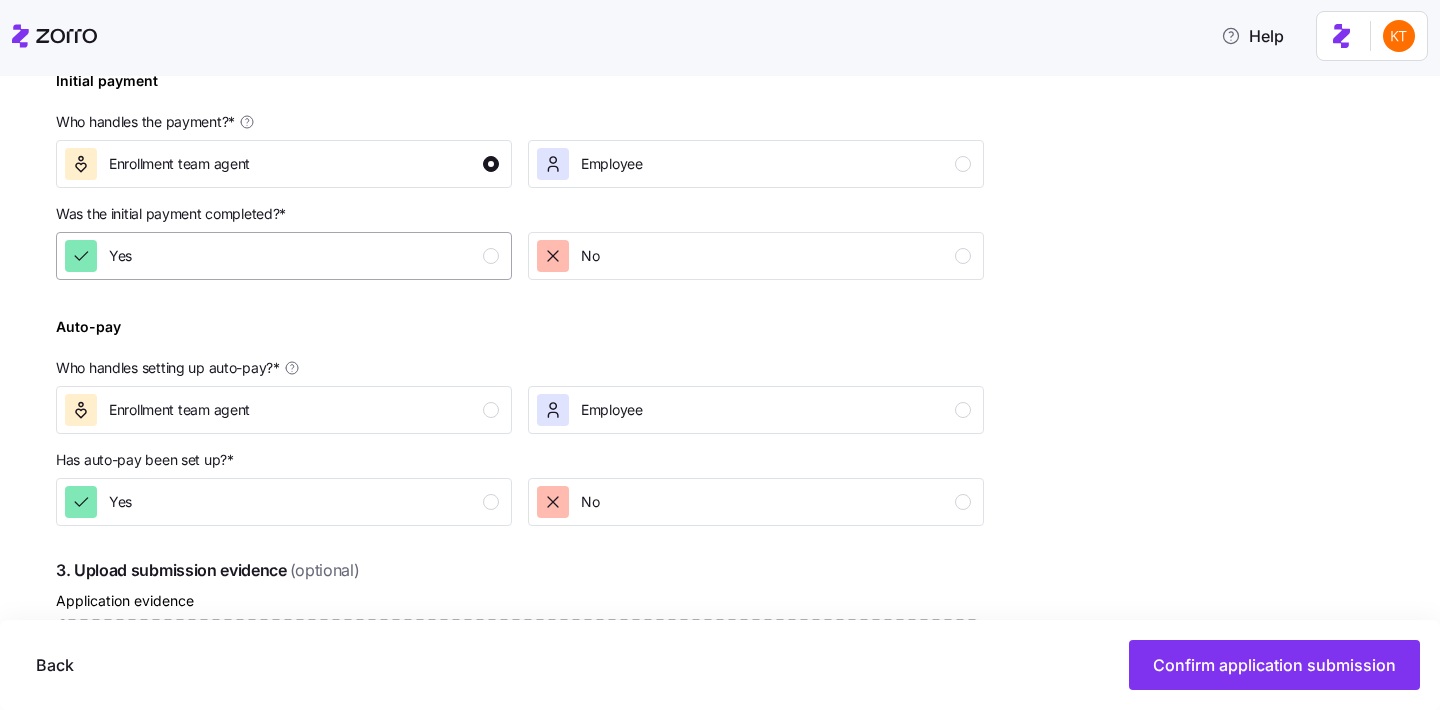click on "Yes" at bounding box center [282, 256] 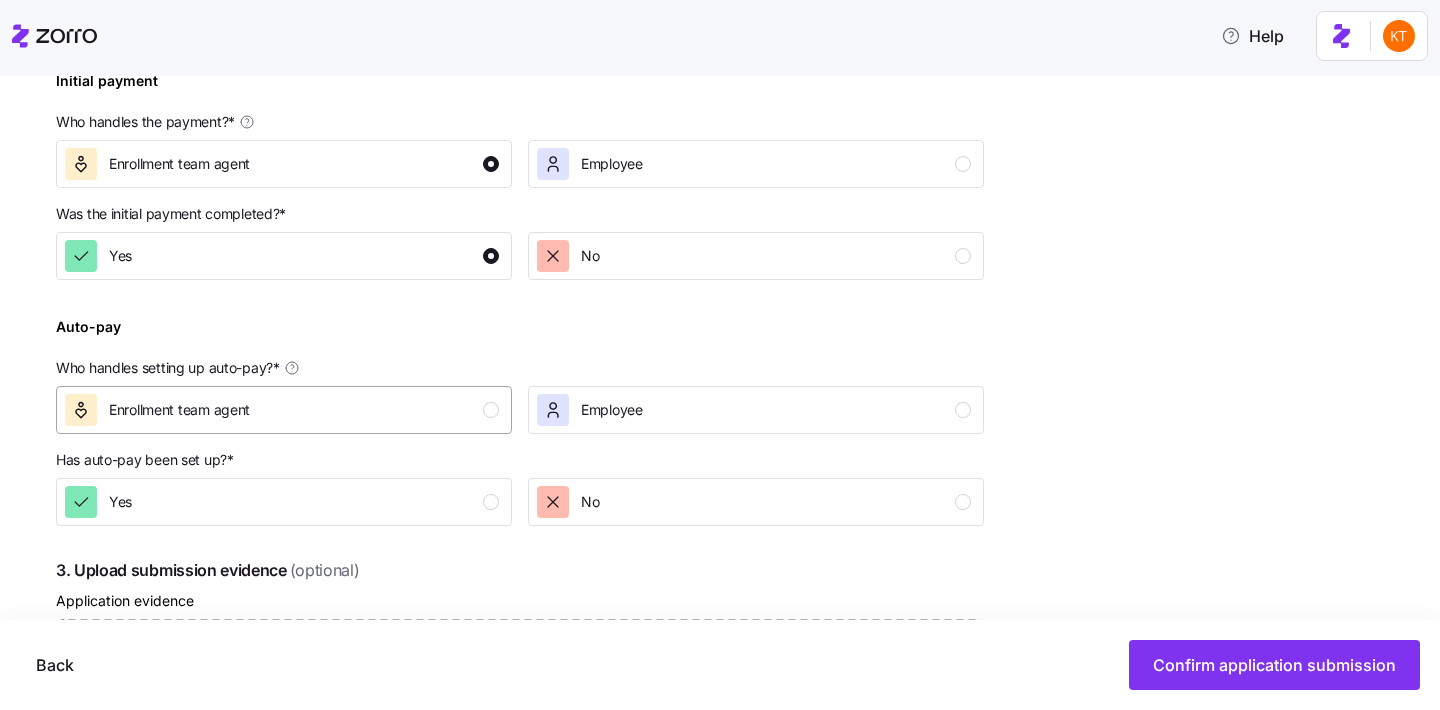 click on "Enrollment team agent" at bounding box center (282, 410) 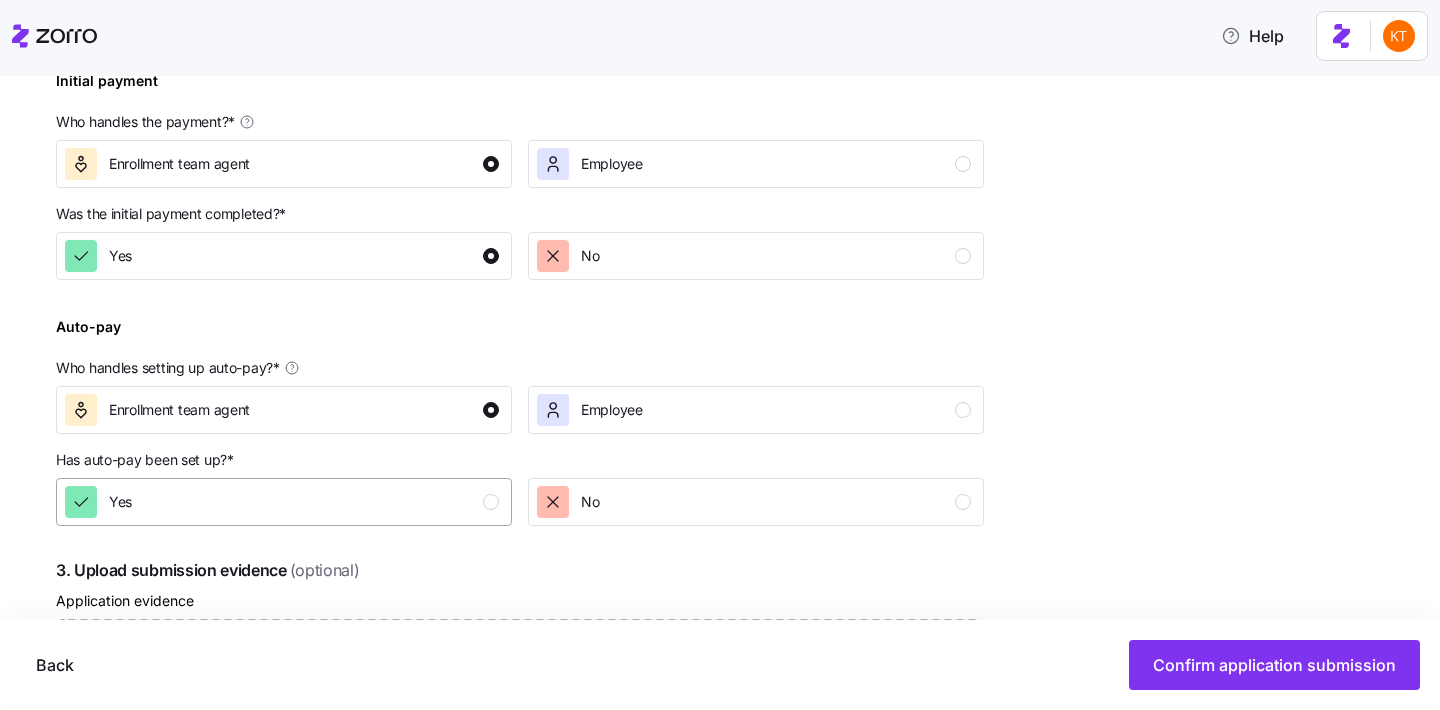 click on "Yes" at bounding box center (282, 502) 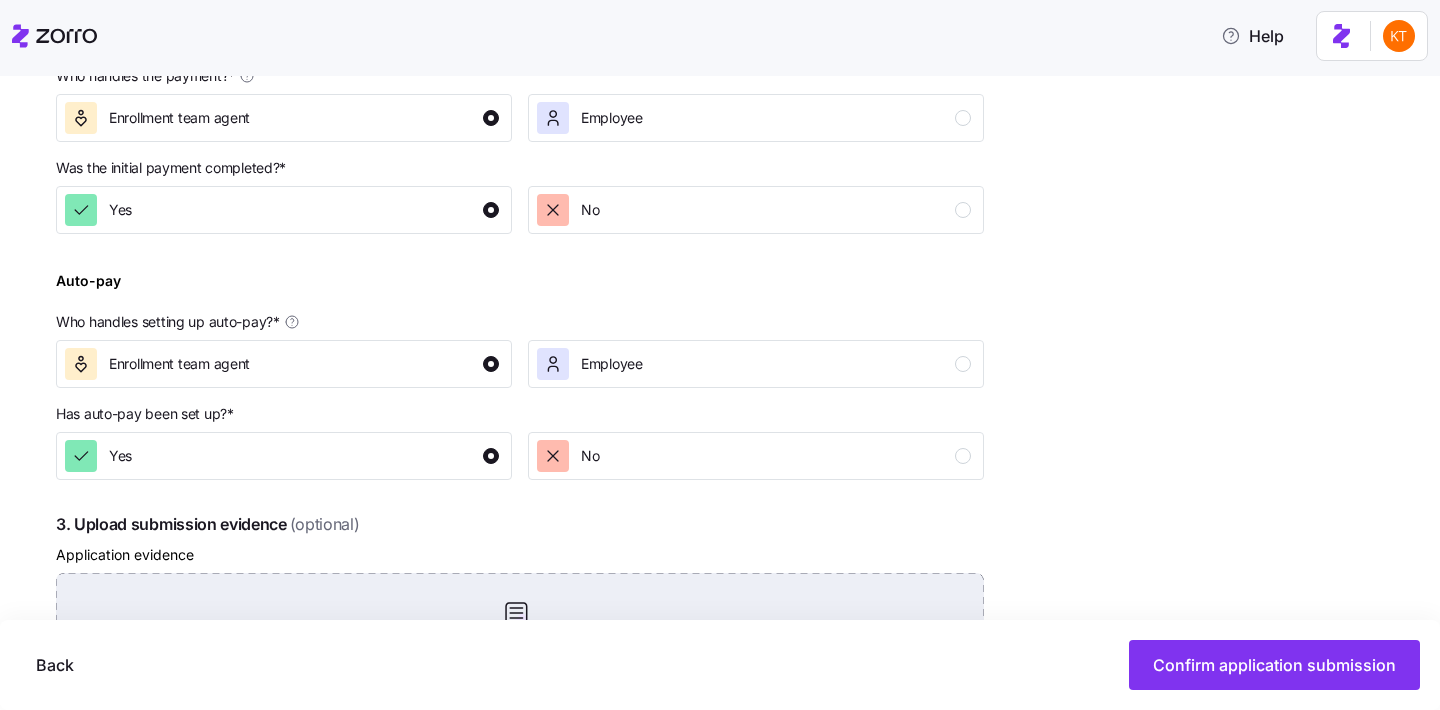 scroll, scrollTop: 892, scrollLeft: 0, axis: vertical 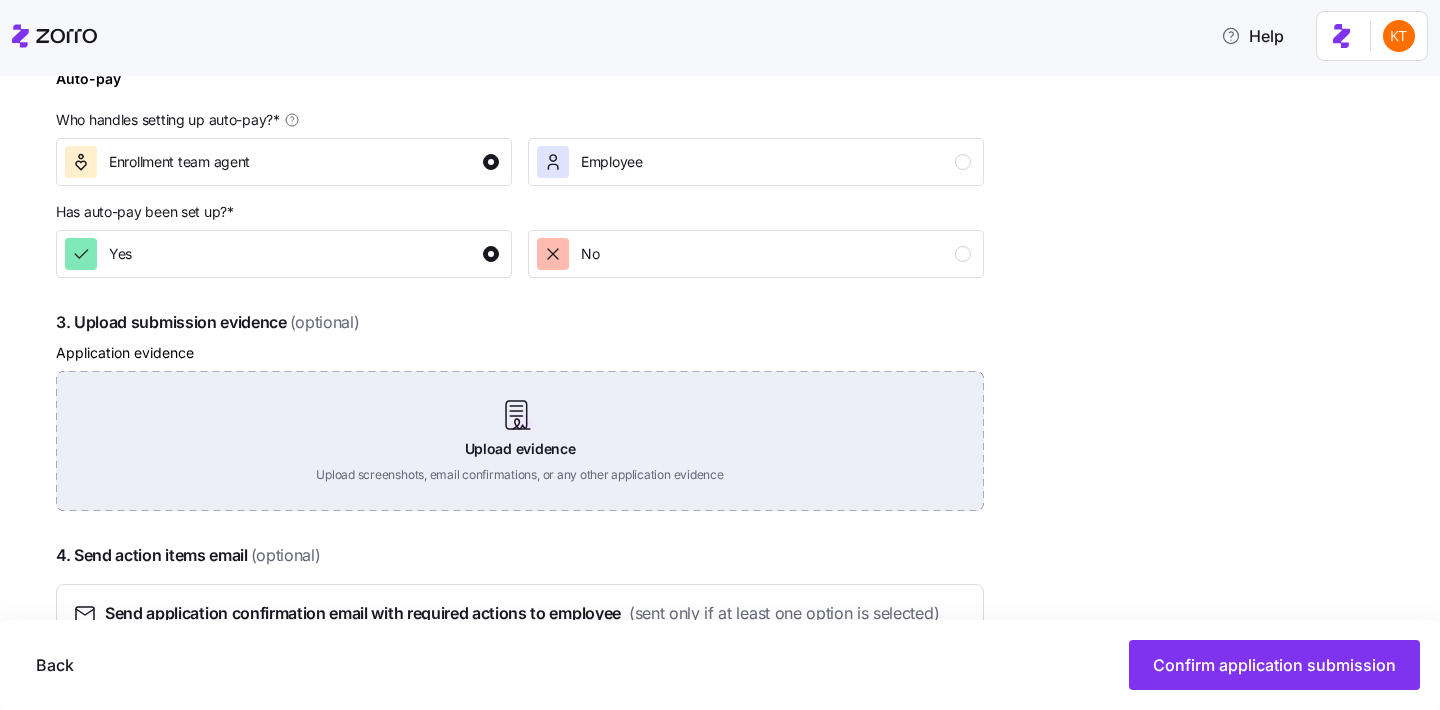 click on "Upload evidence Upload screenshots, email confirmations, or any other application evidence" at bounding box center [520, 441] 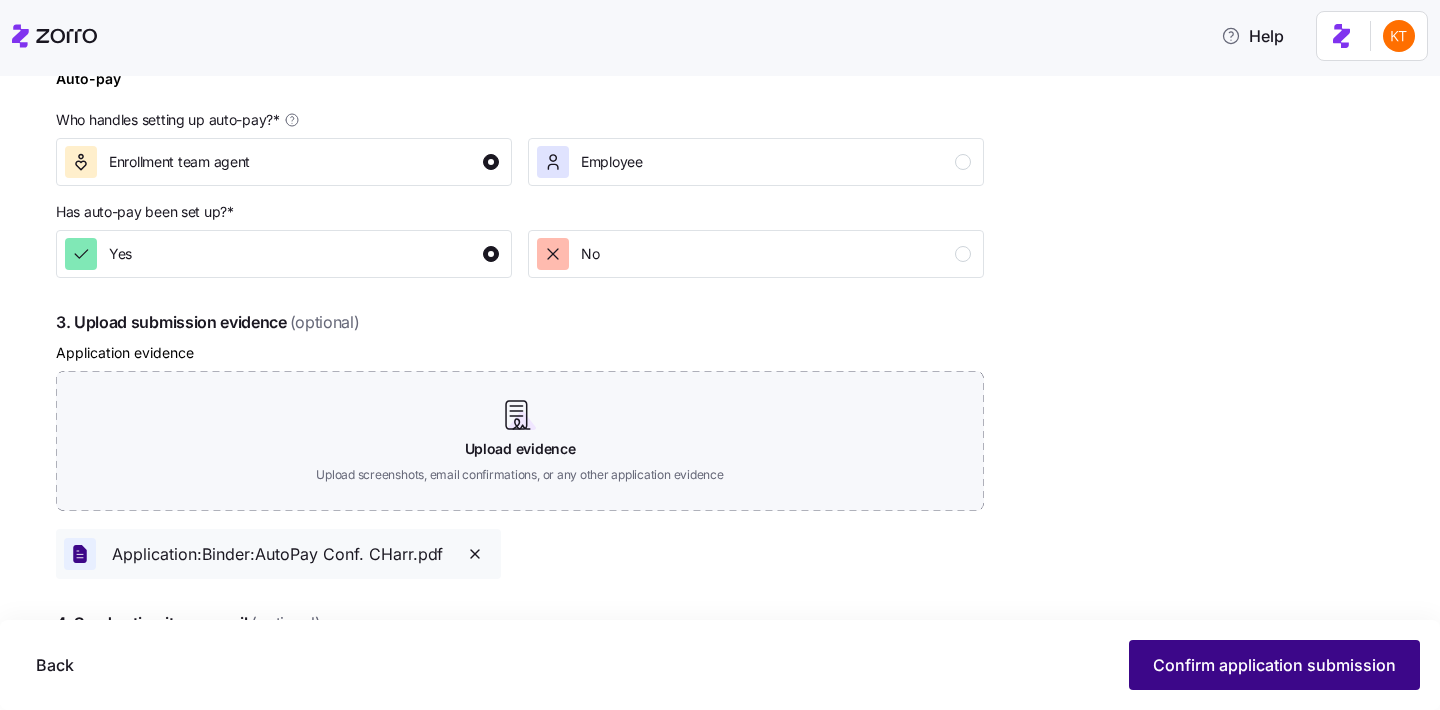 click on "Confirm application submission" at bounding box center (1274, 665) 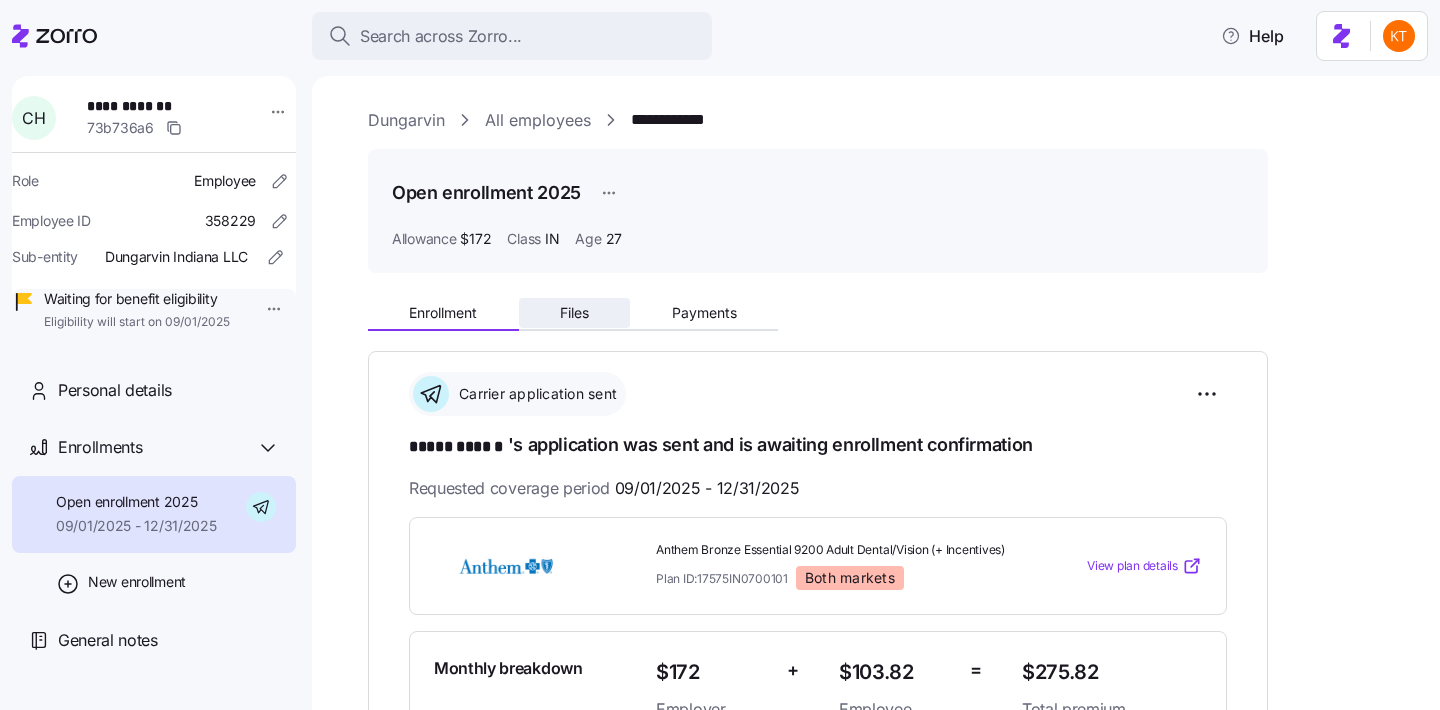 click on "Files" at bounding box center [575, 313] 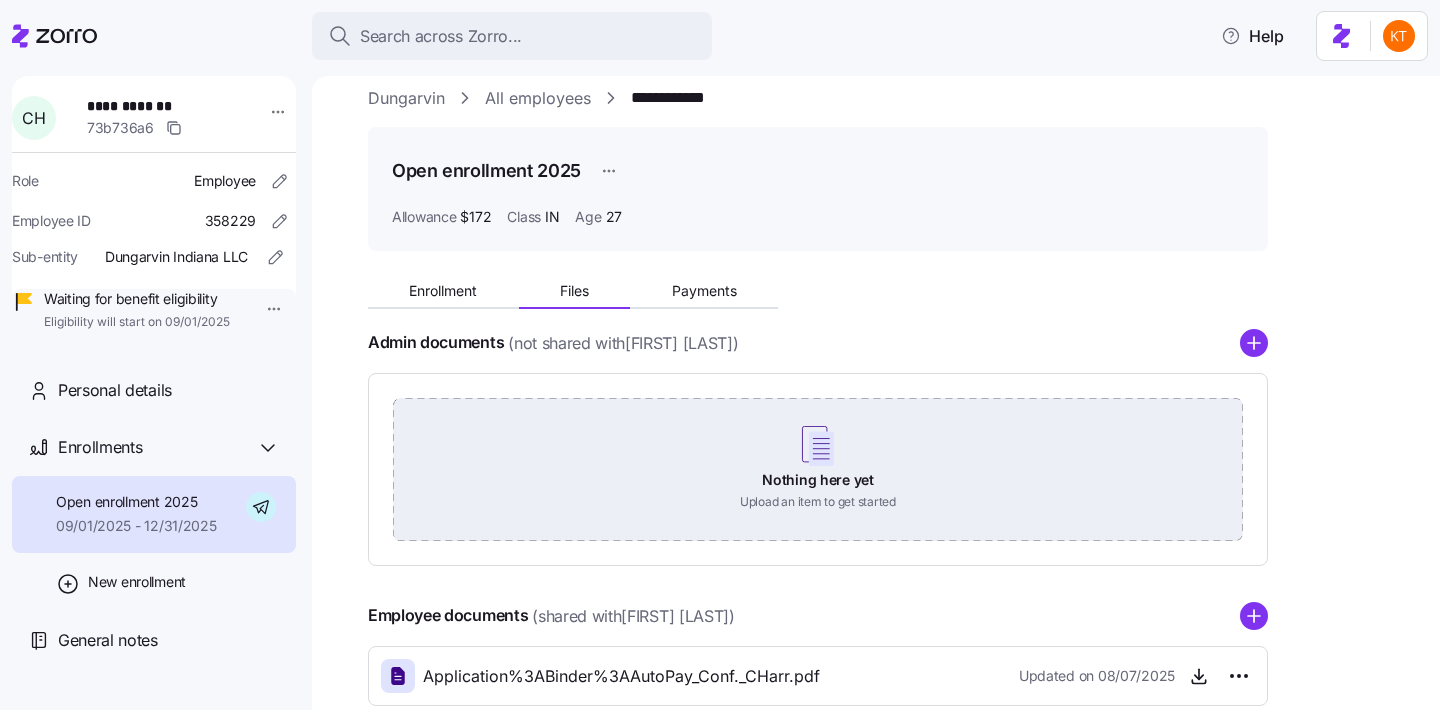 scroll, scrollTop: 56, scrollLeft: 0, axis: vertical 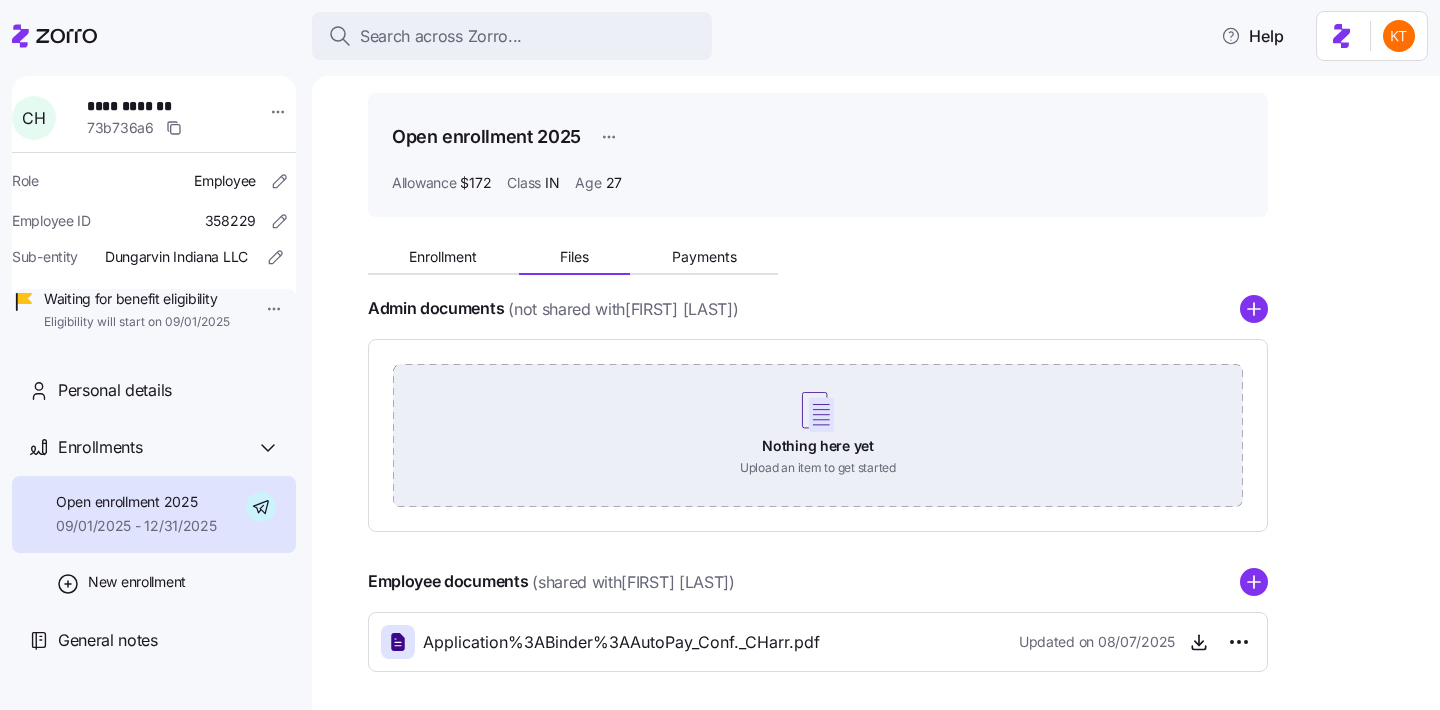 click on "Nothing here yet Upload an item to get started" at bounding box center (818, 434) 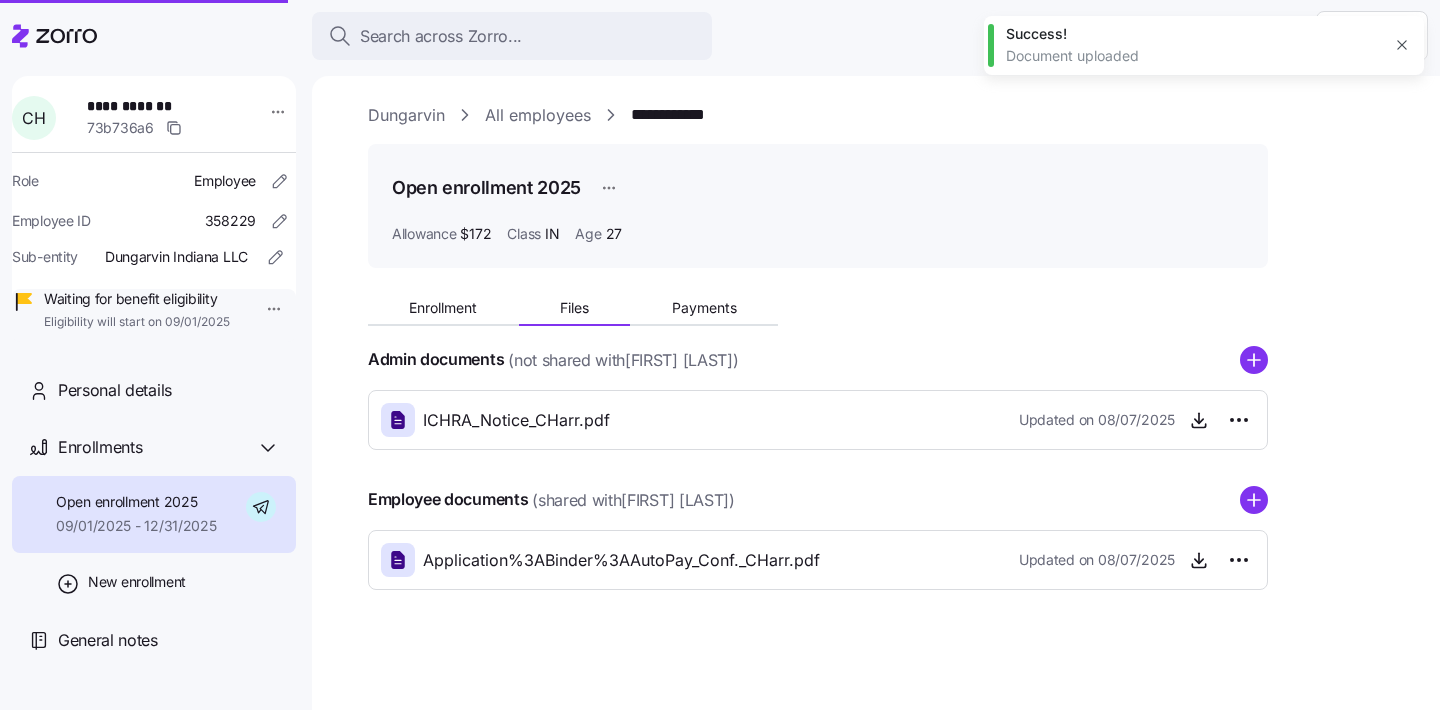 scroll, scrollTop: 5, scrollLeft: 0, axis: vertical 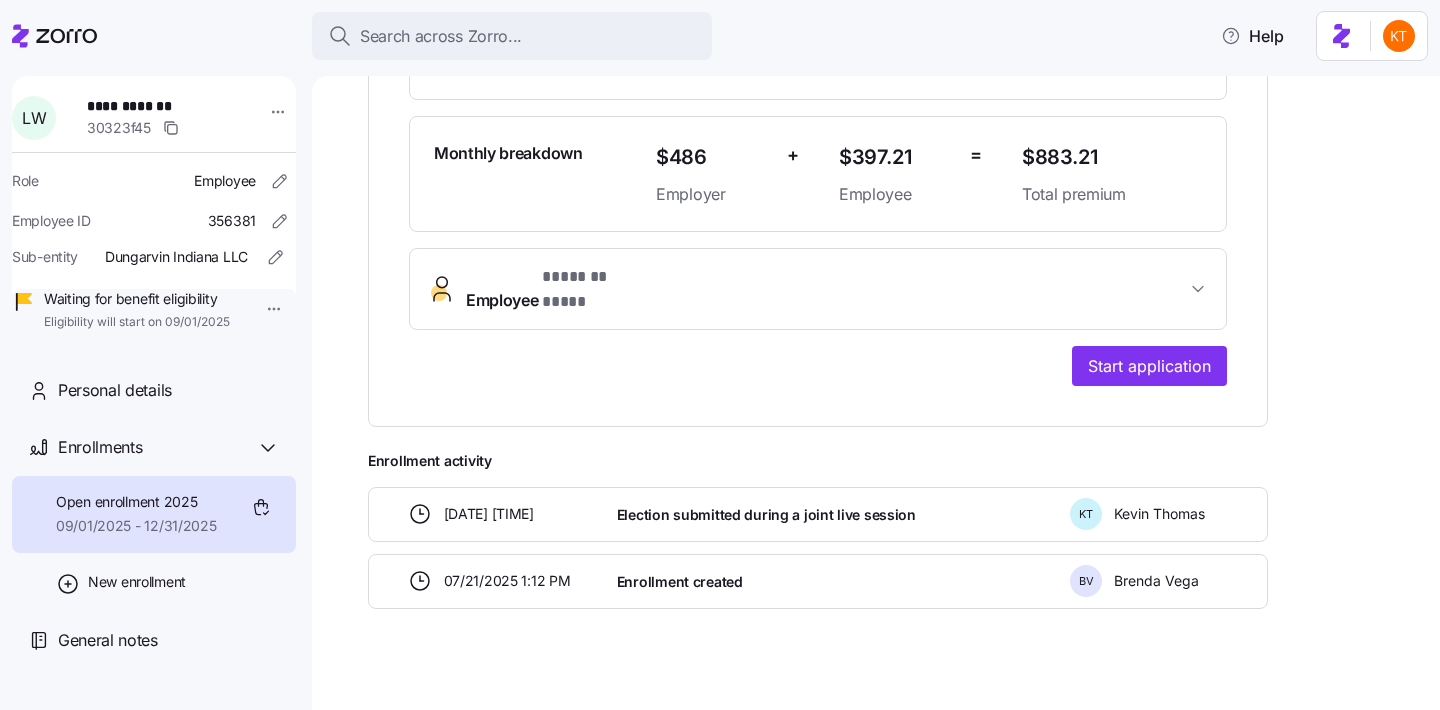 click on "Employee * *******   **** *" at bounding box center [818, 289] 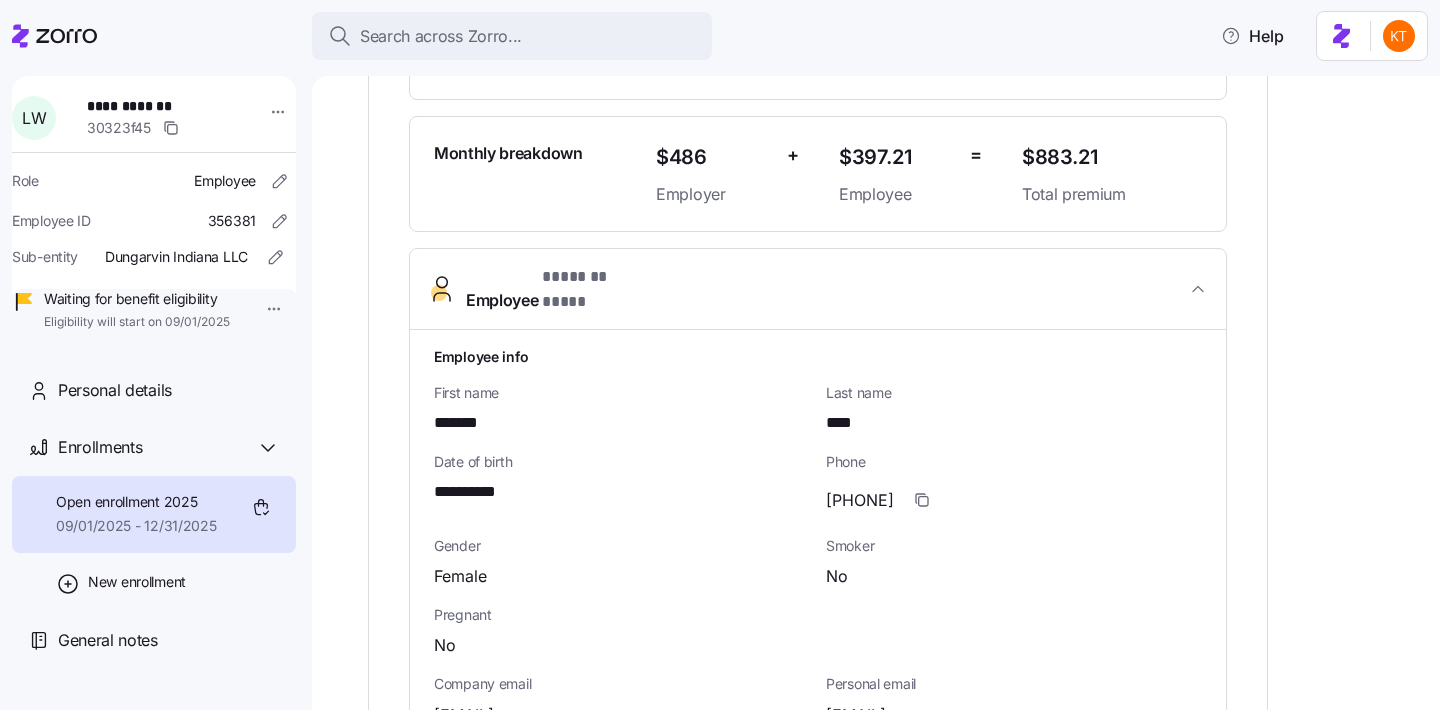 scroll, scrollTop: 786, scrollLeft: 0, axis: vertical 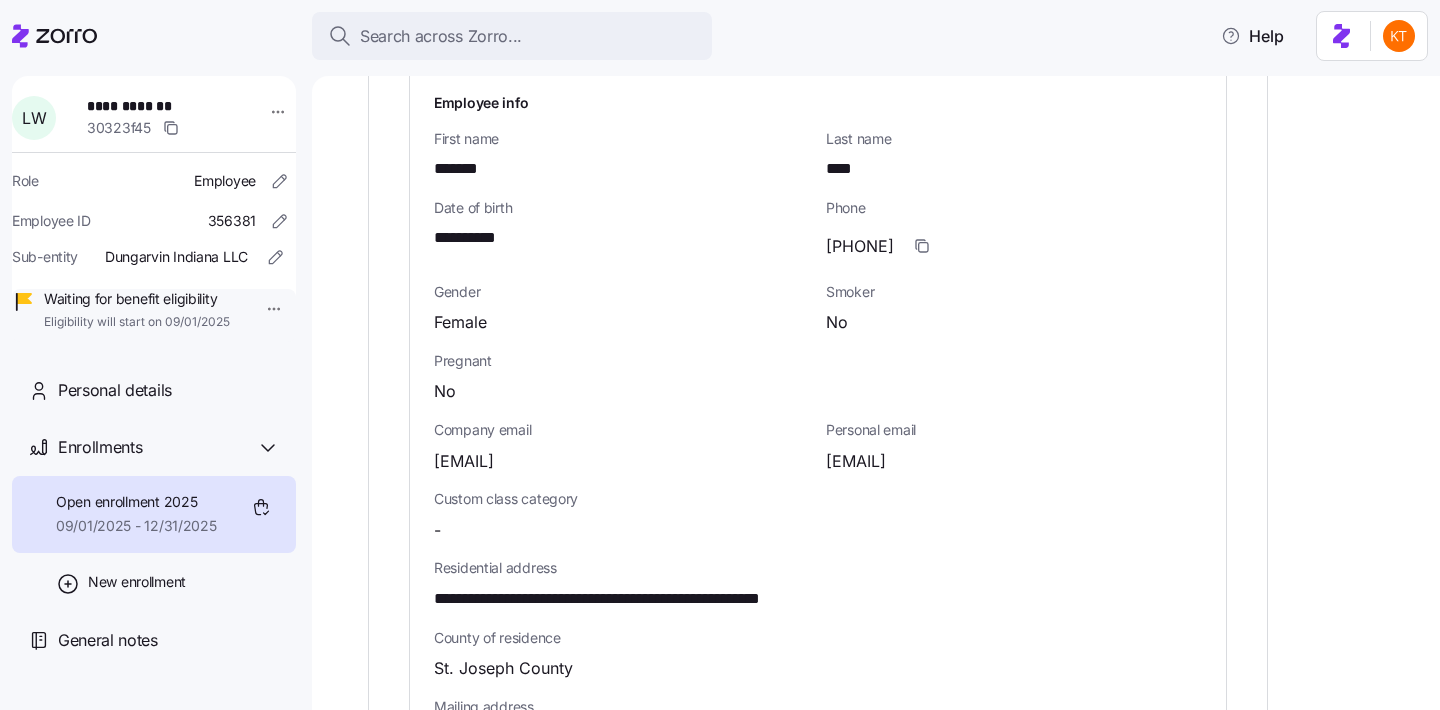 click on "**********" at bounding box center (654, 599) 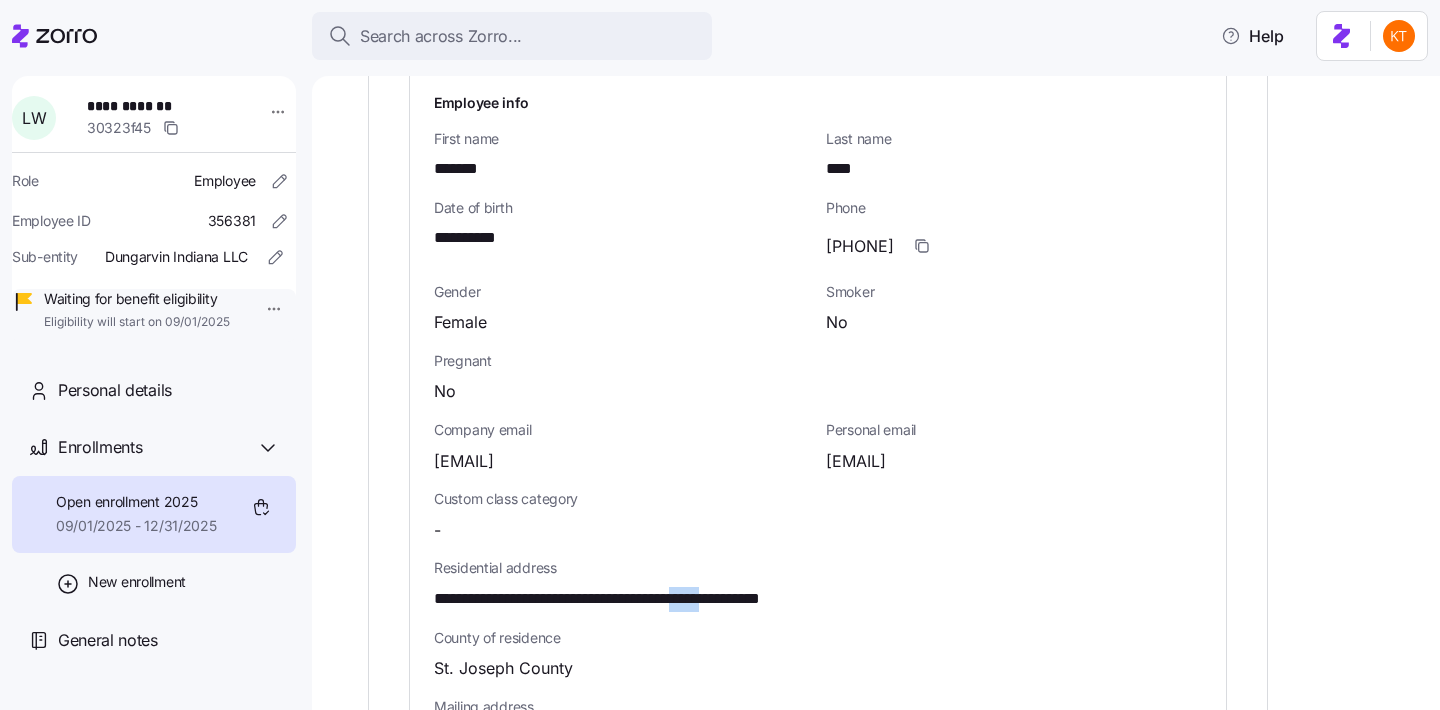 click on "**********" at bounding box center (654, 599) 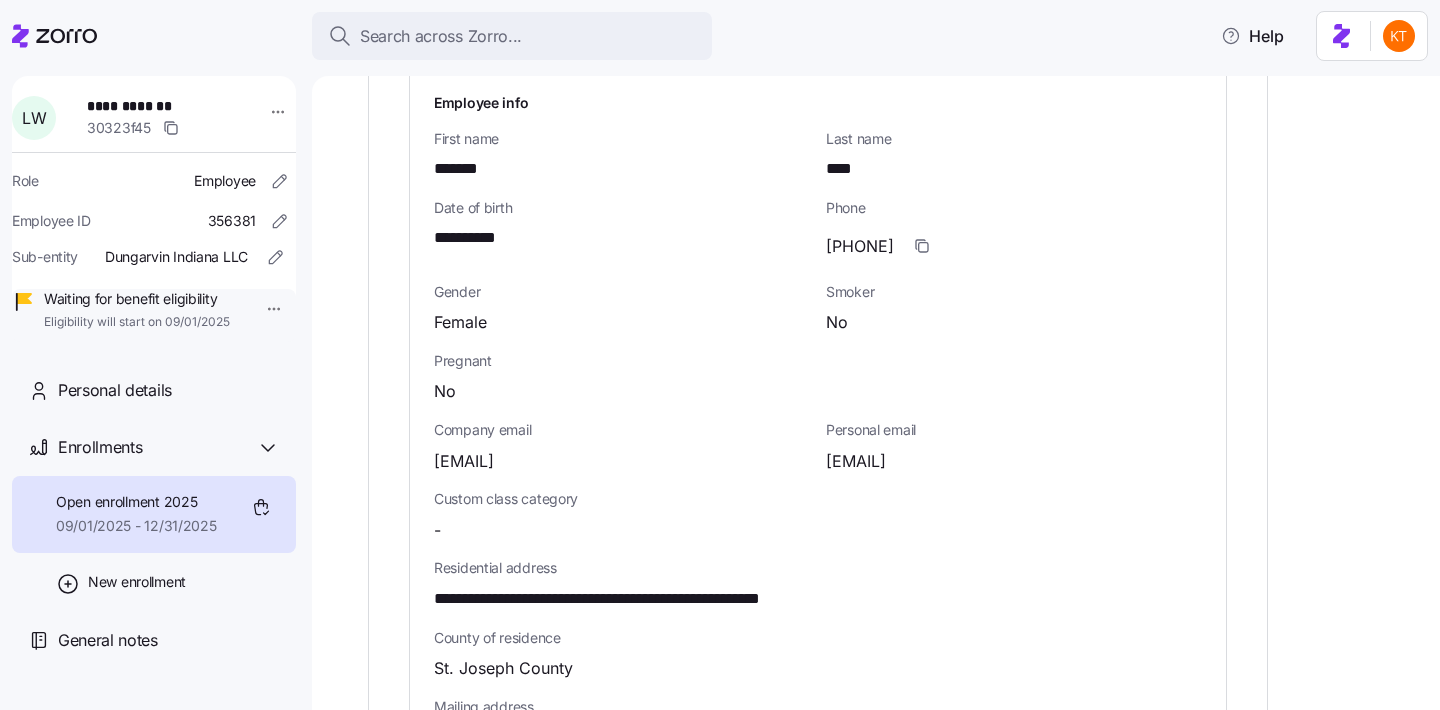 click on "*******" at bounding box center [458, 169] 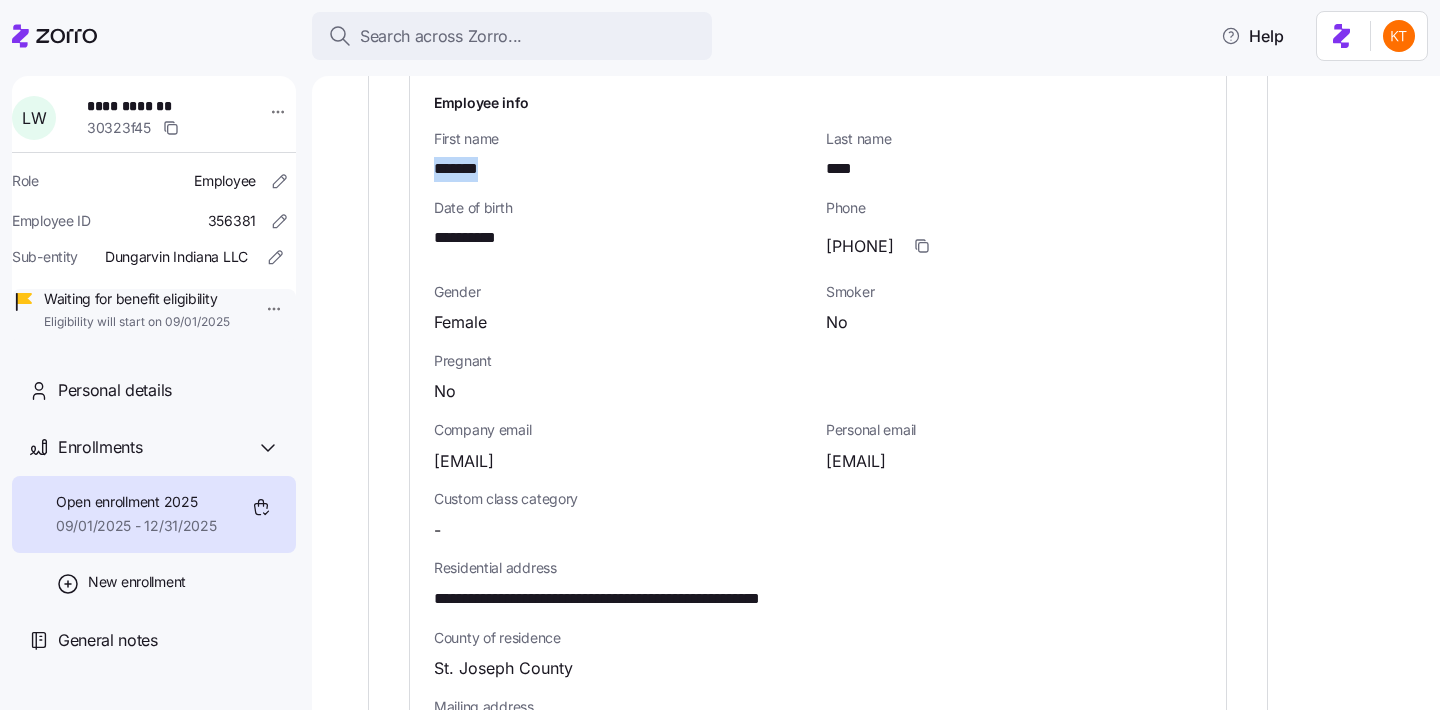 click on "*******" at bounding box center [458, 169] 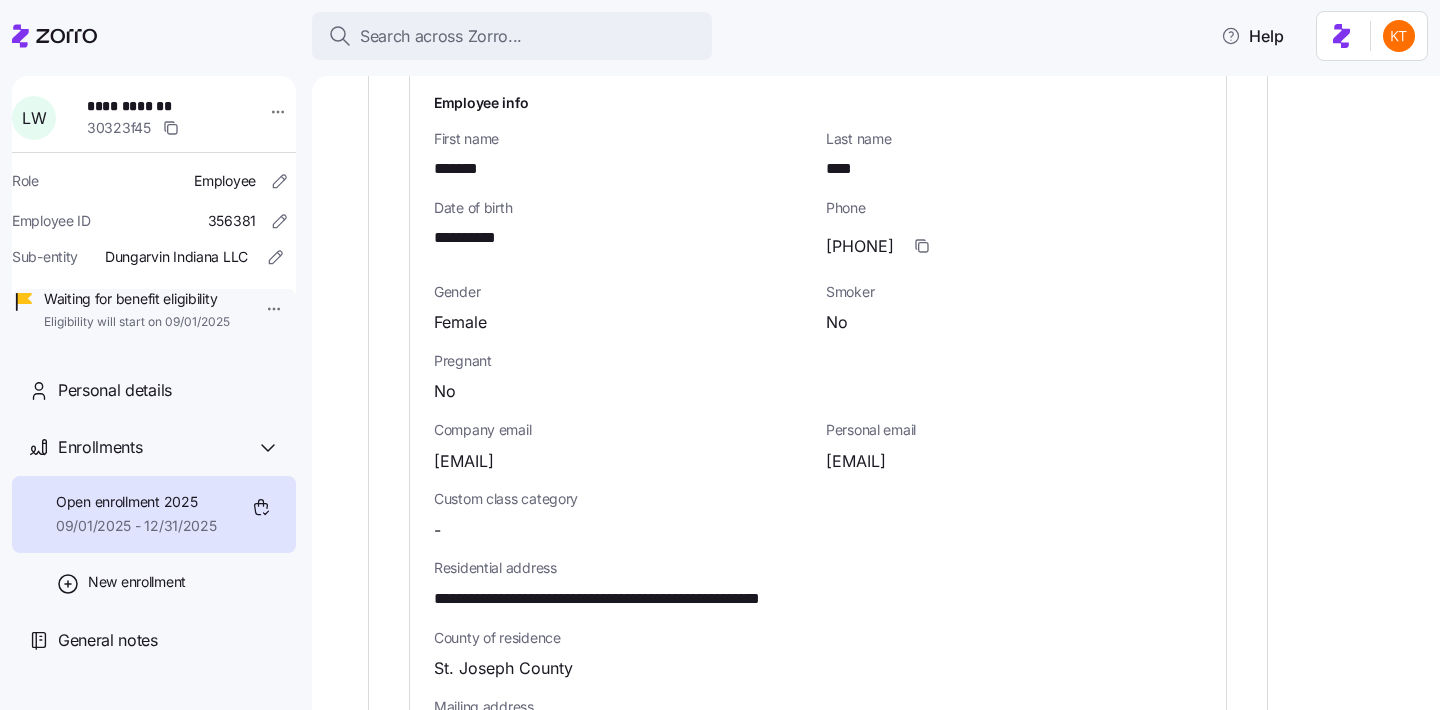 click on "****" at bounding box center (848, 169) 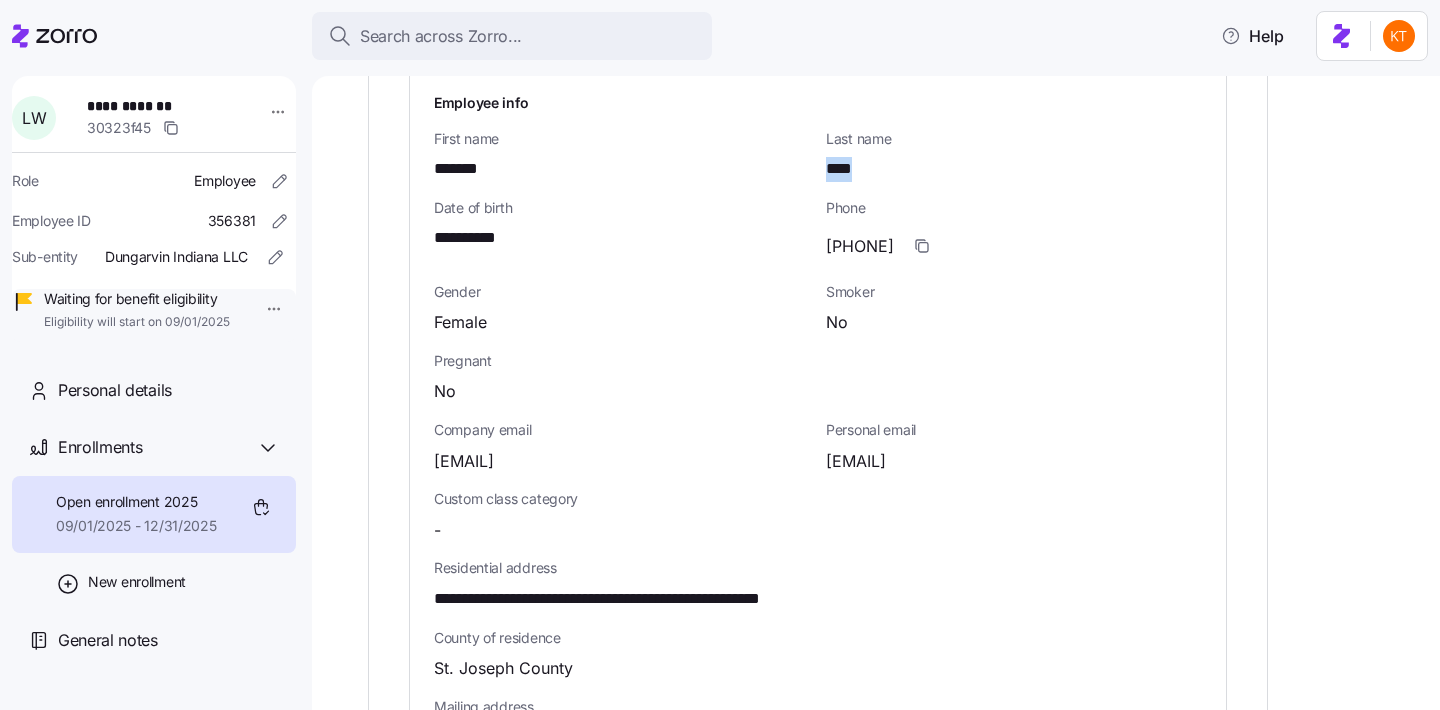 click on "****" at bounding box center (848, 169) 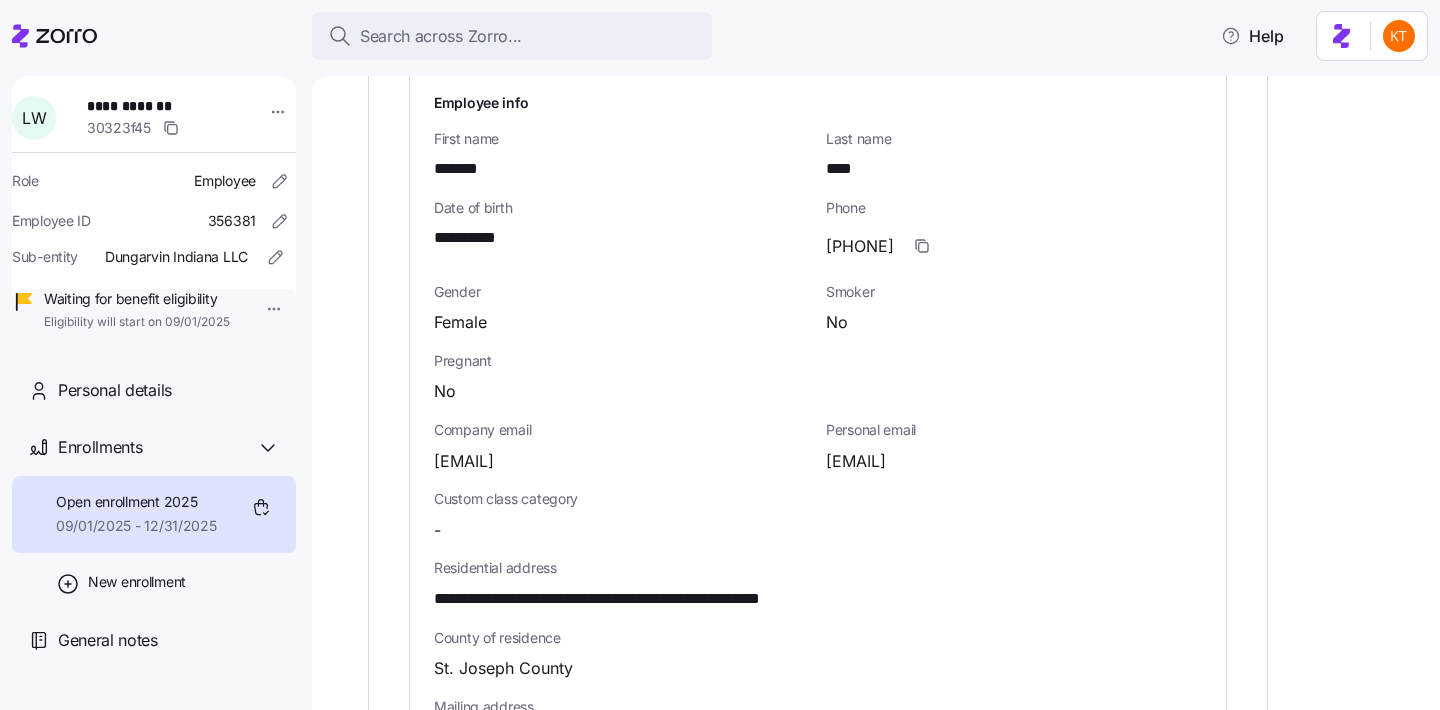click on "Personal email [EMAIL]" at bounding box center (1014, 446) 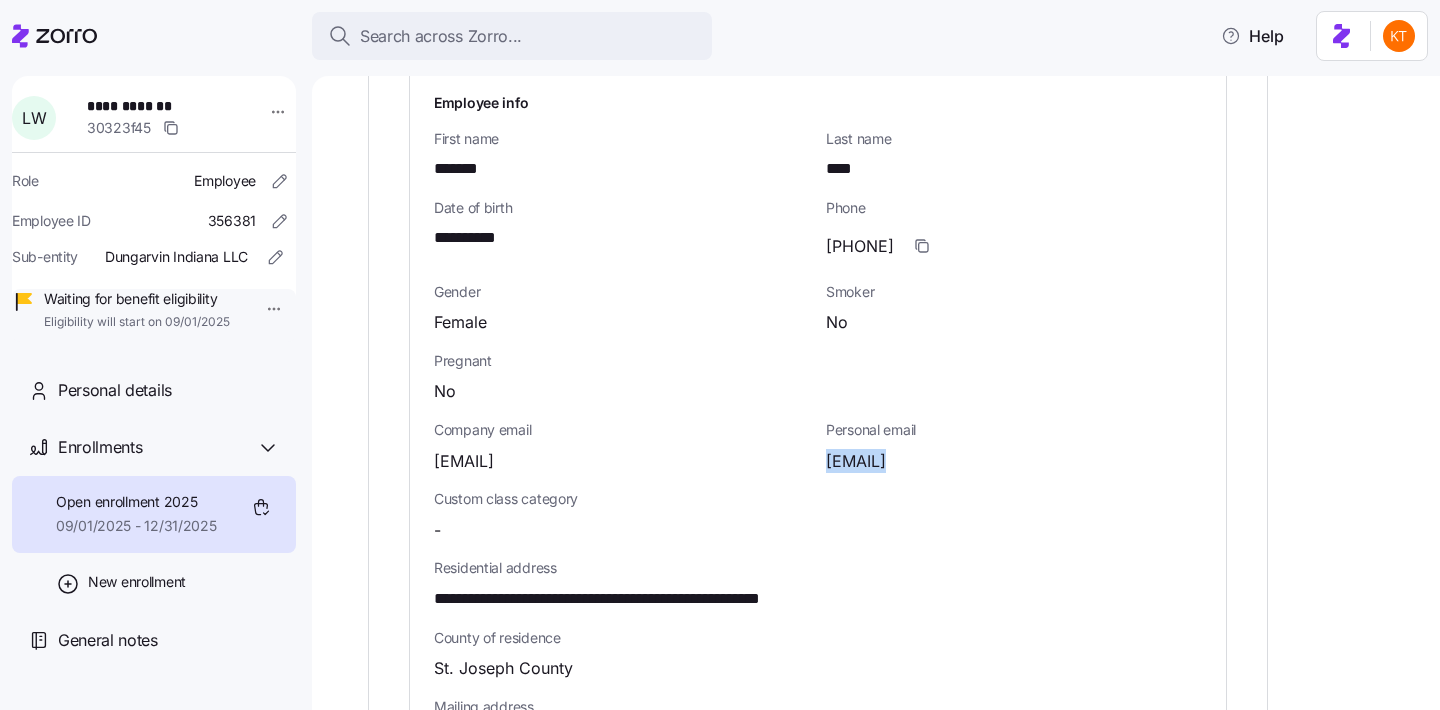 click on "lcwebb0713@gmail.com" at bounding box center [856, 461] 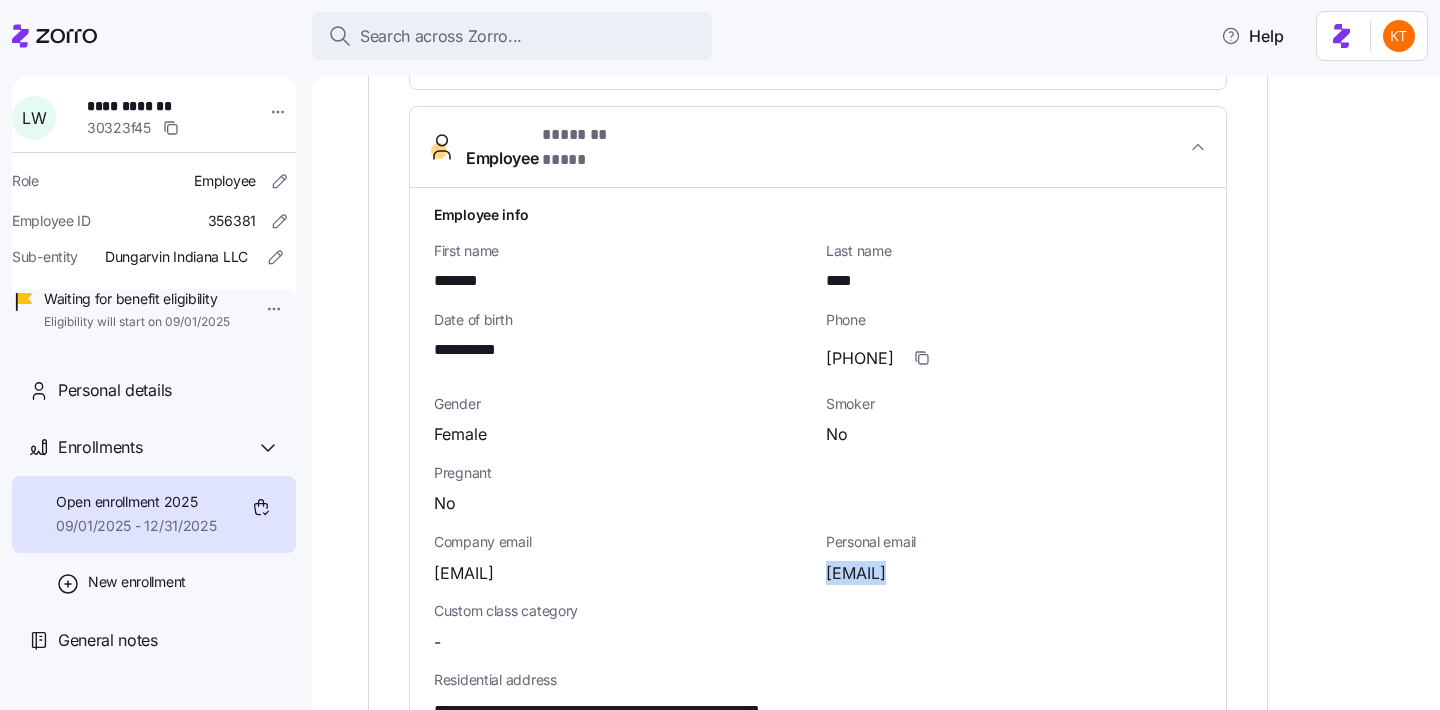 scroll, scrollTop: 1100, scrollLeft: 0, axis: vertical 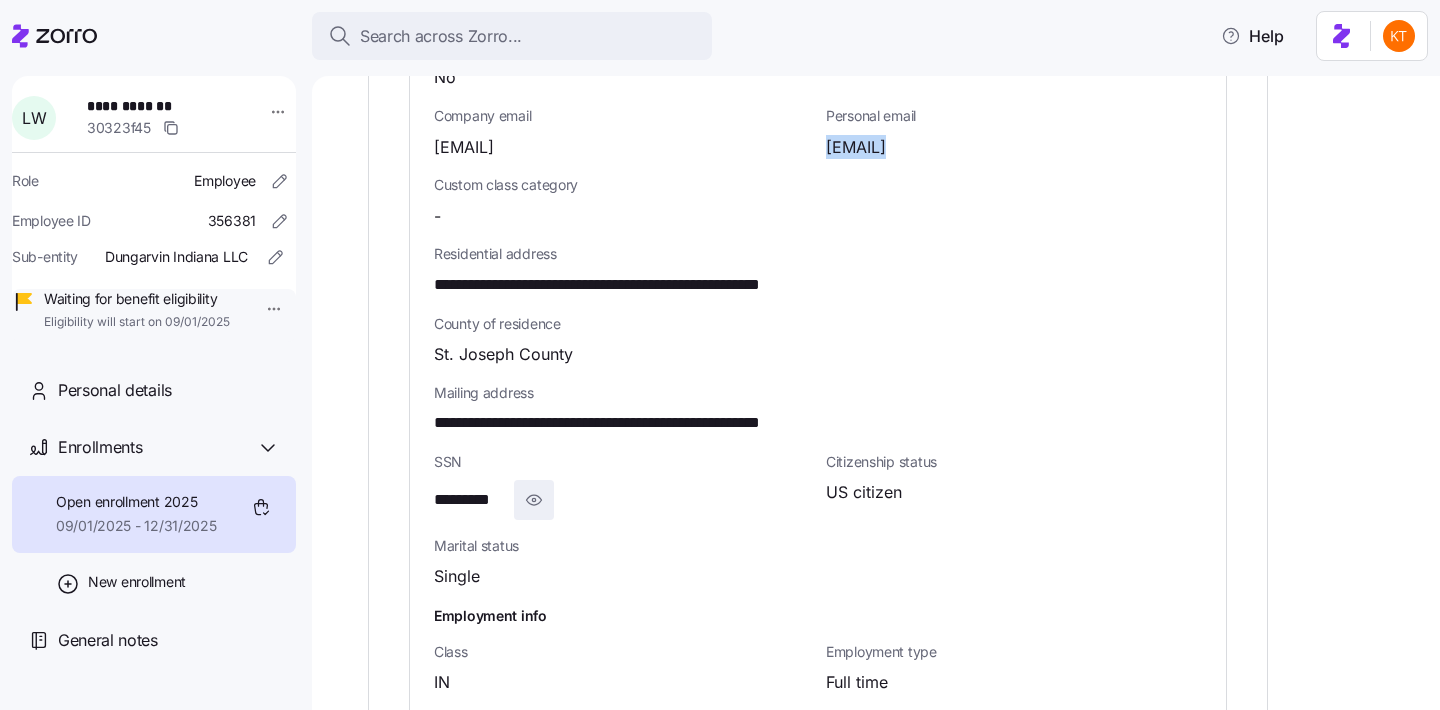 click 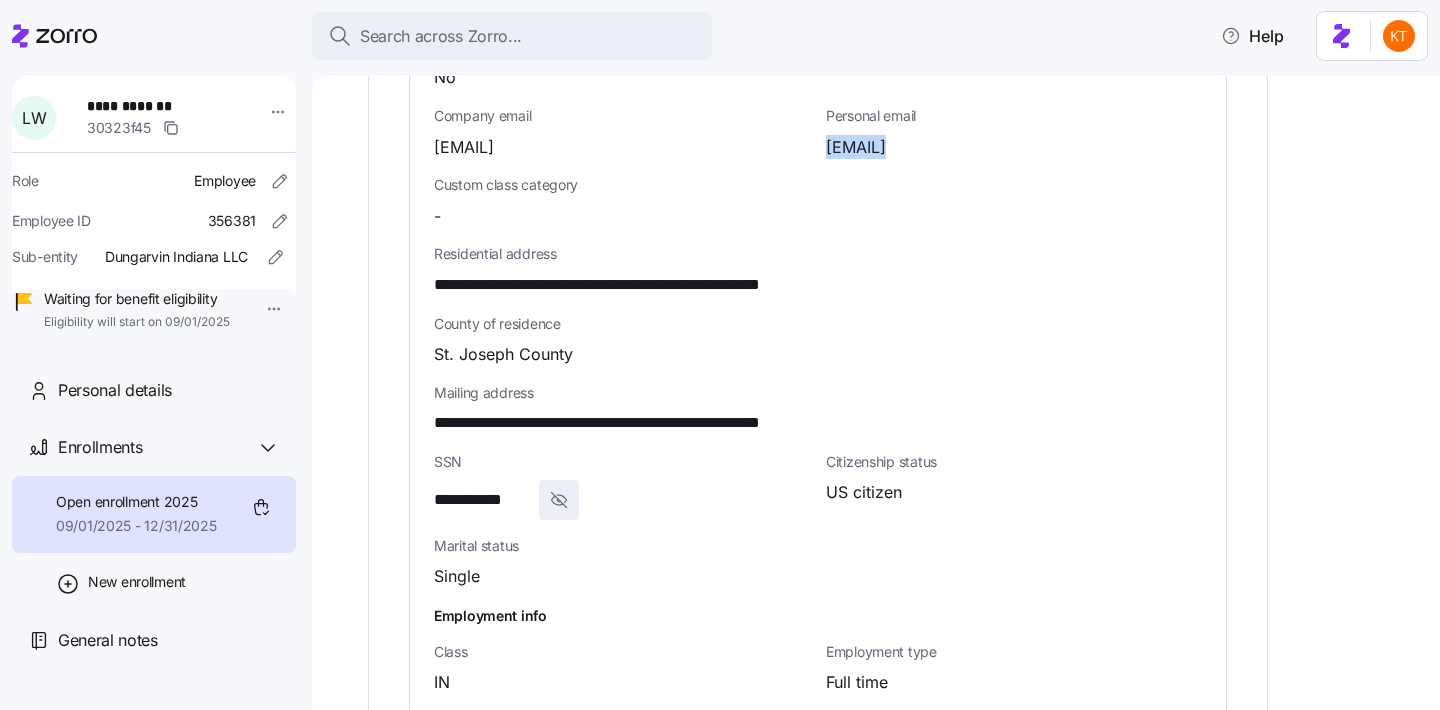 click on "**********" at bounding box center (482, 500) 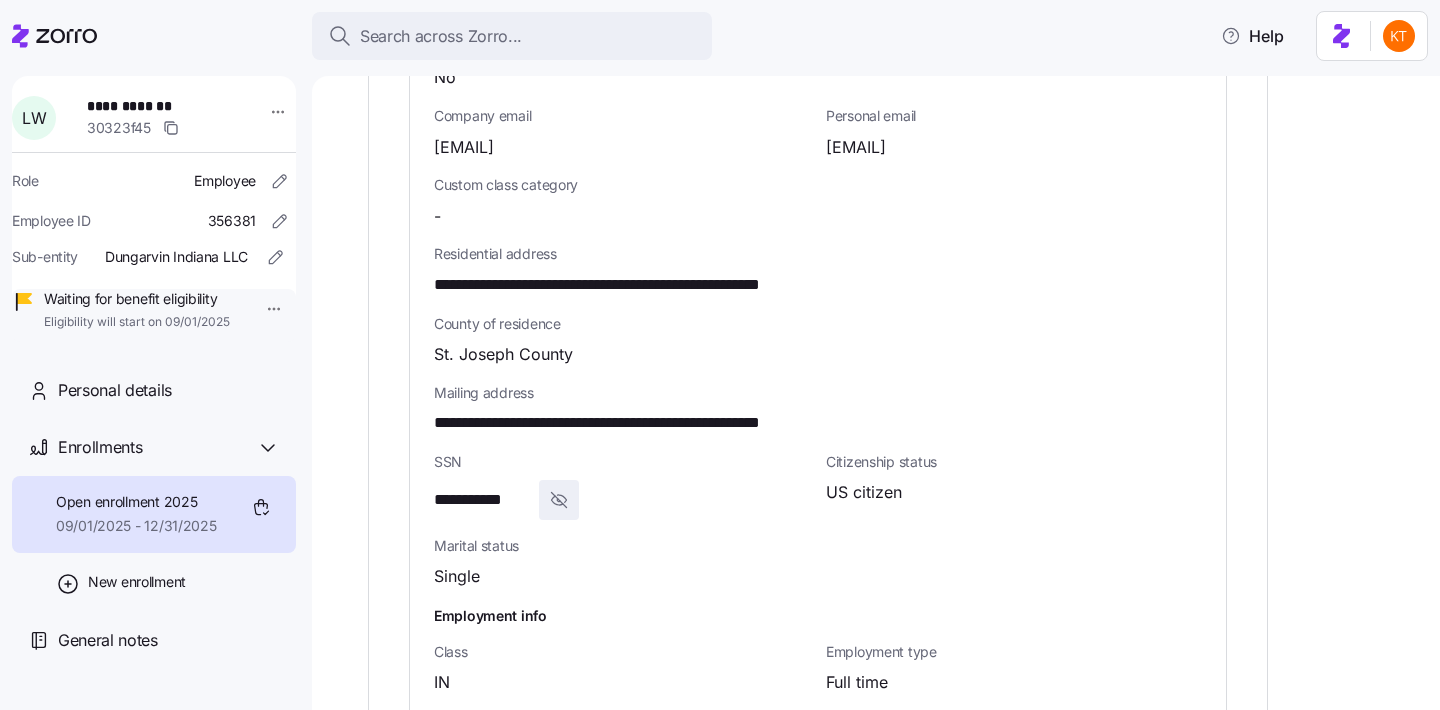 click on "**********" at bounding box center [482, 500] 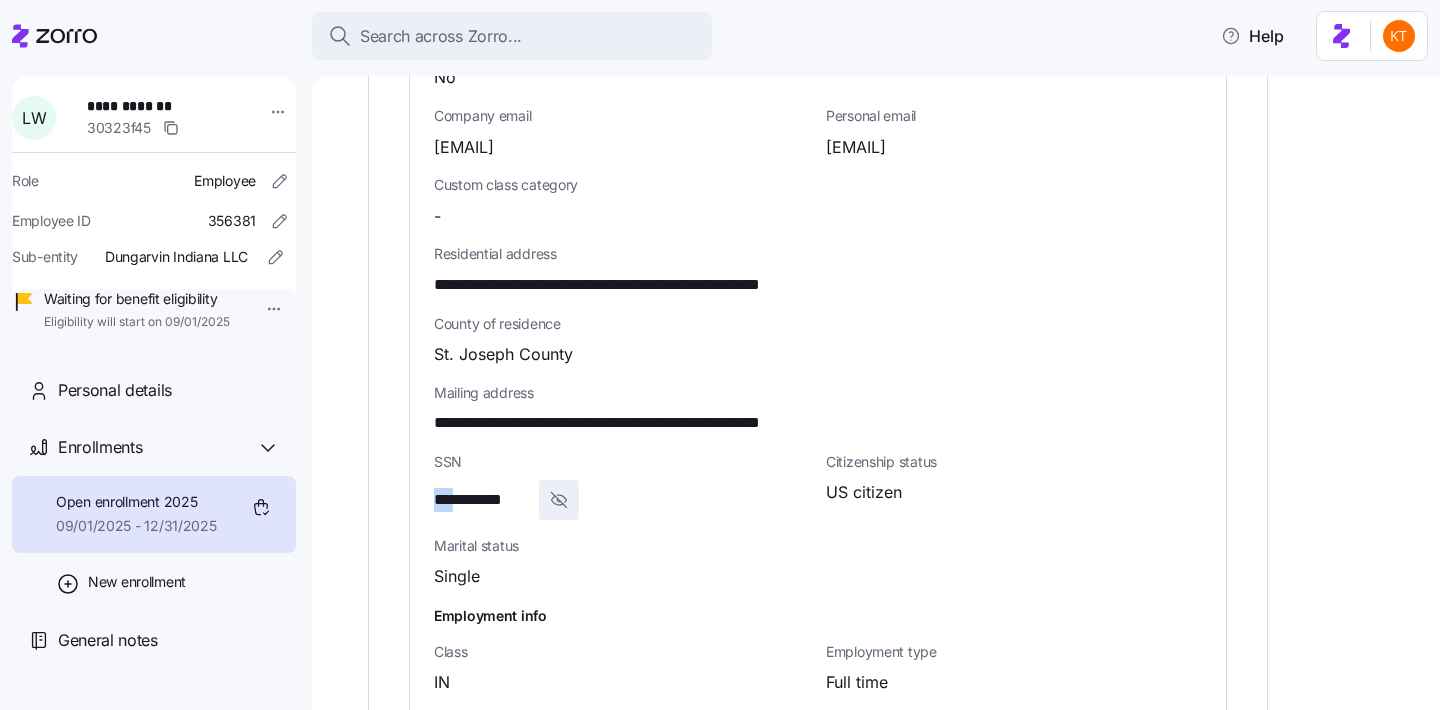 click on "**********" at bounding box center (482, 500) 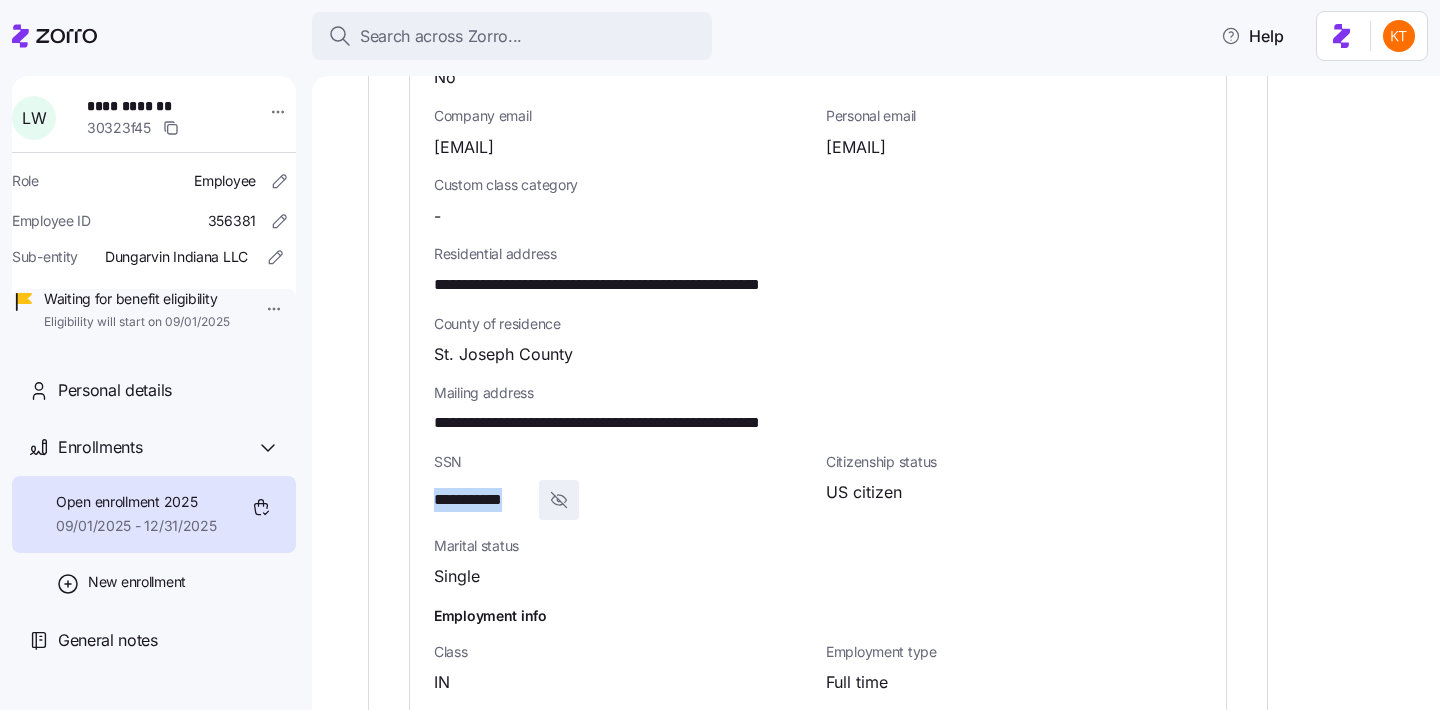 click on "**********" at bounding box center [482, 500] 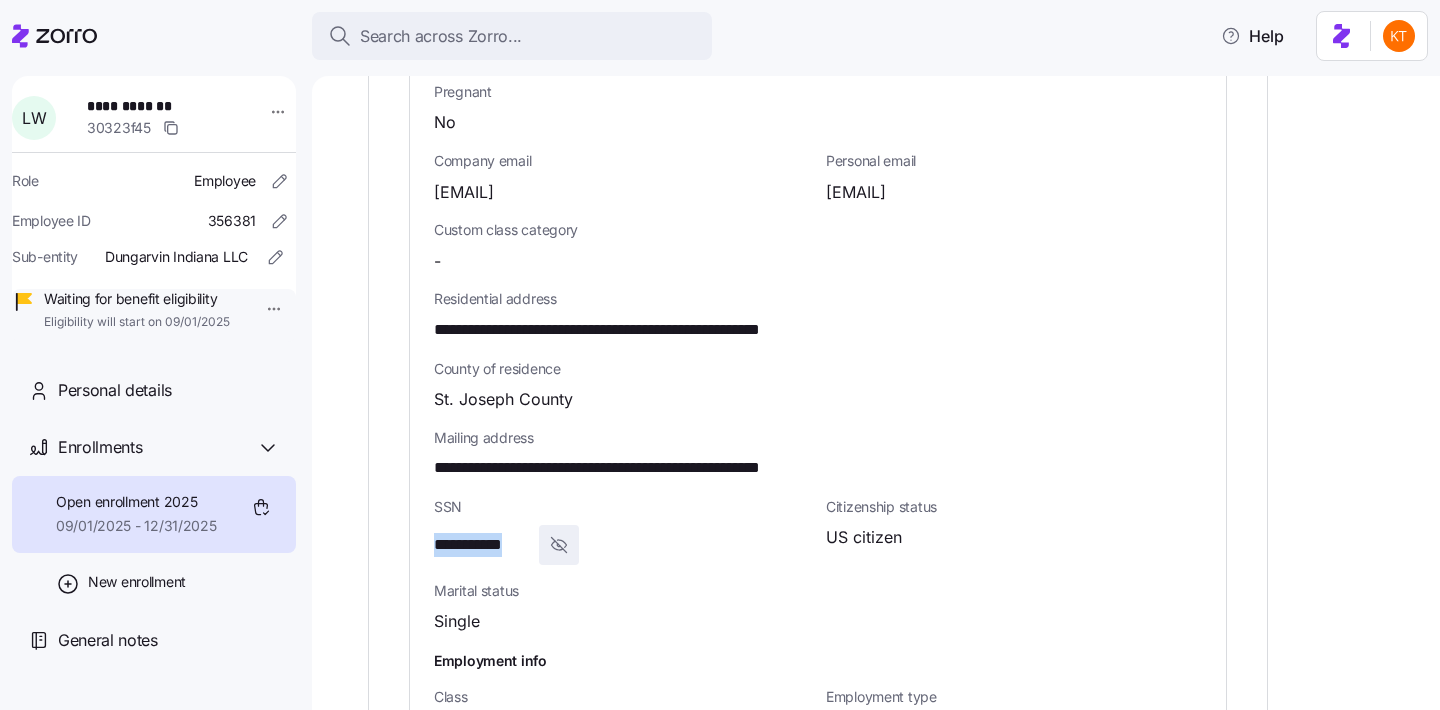 scroll, scrollTop: 605, scrollLeft: 0, axis: vertical 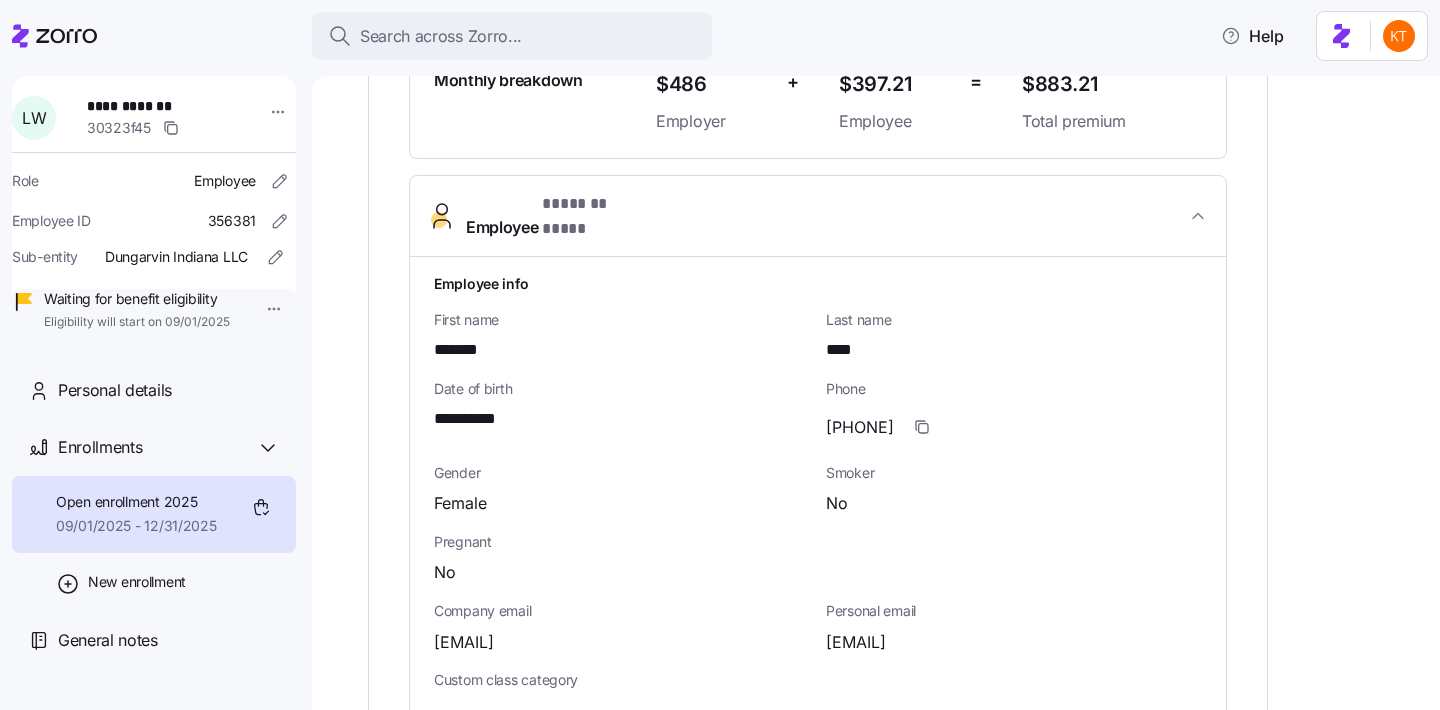 click on "(574)703-8598" at bounding box center (860, 427) 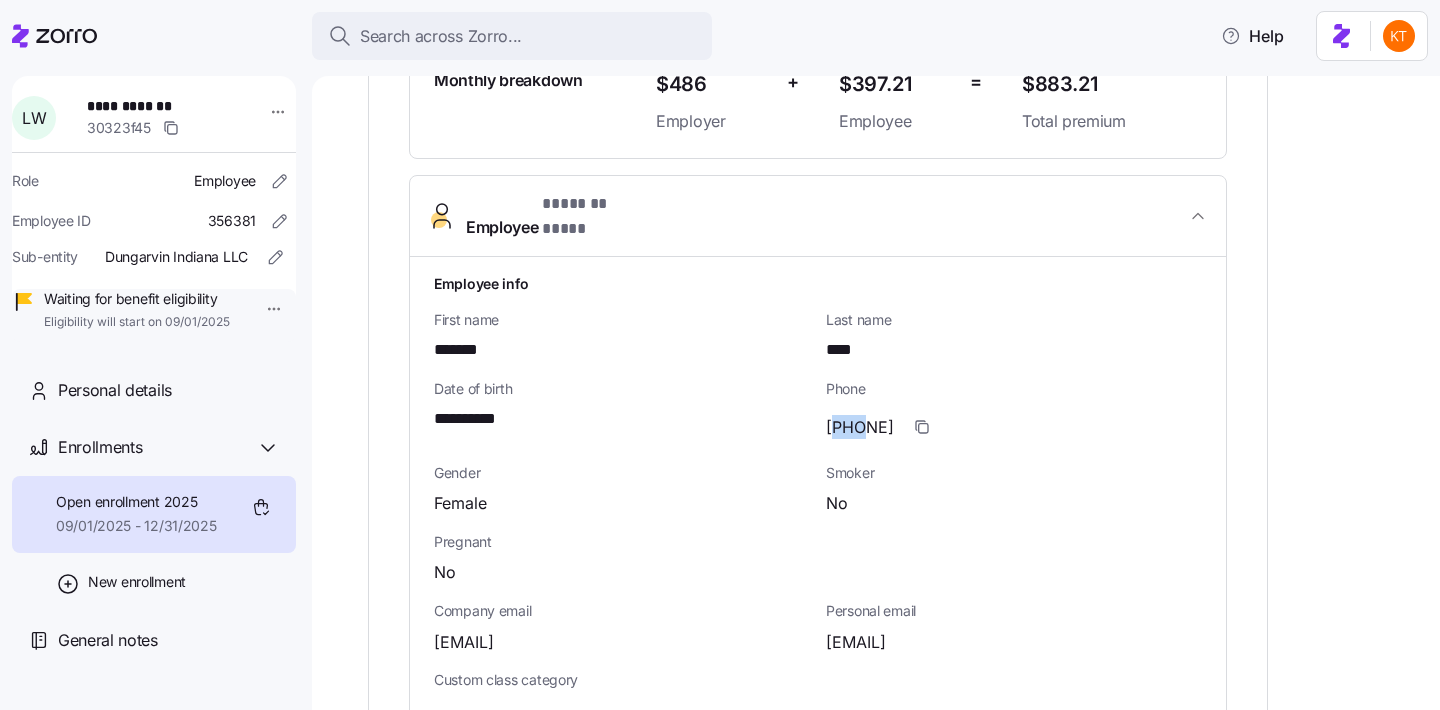 click on "(574)703-8598" at bounding box center [860, 427] 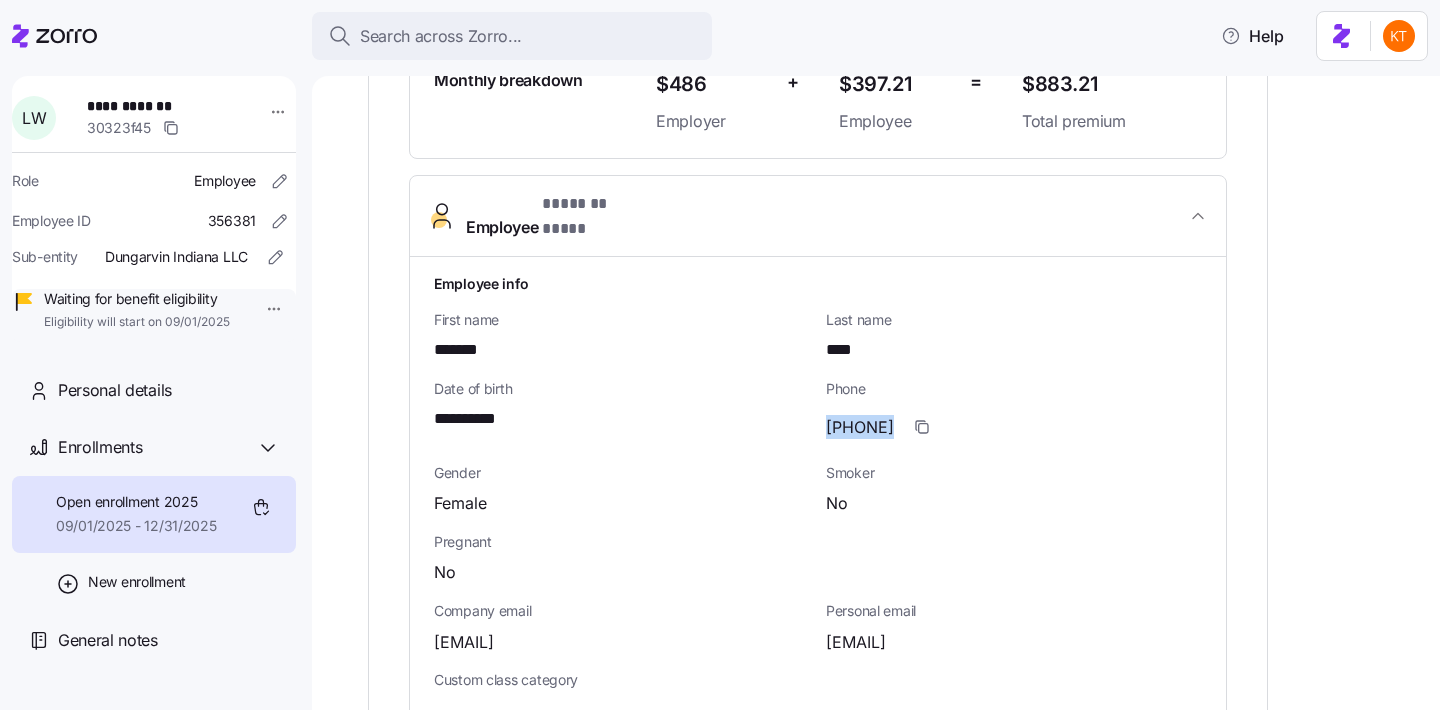 click on "(574)703-8598" at bounding box center [860, 427] 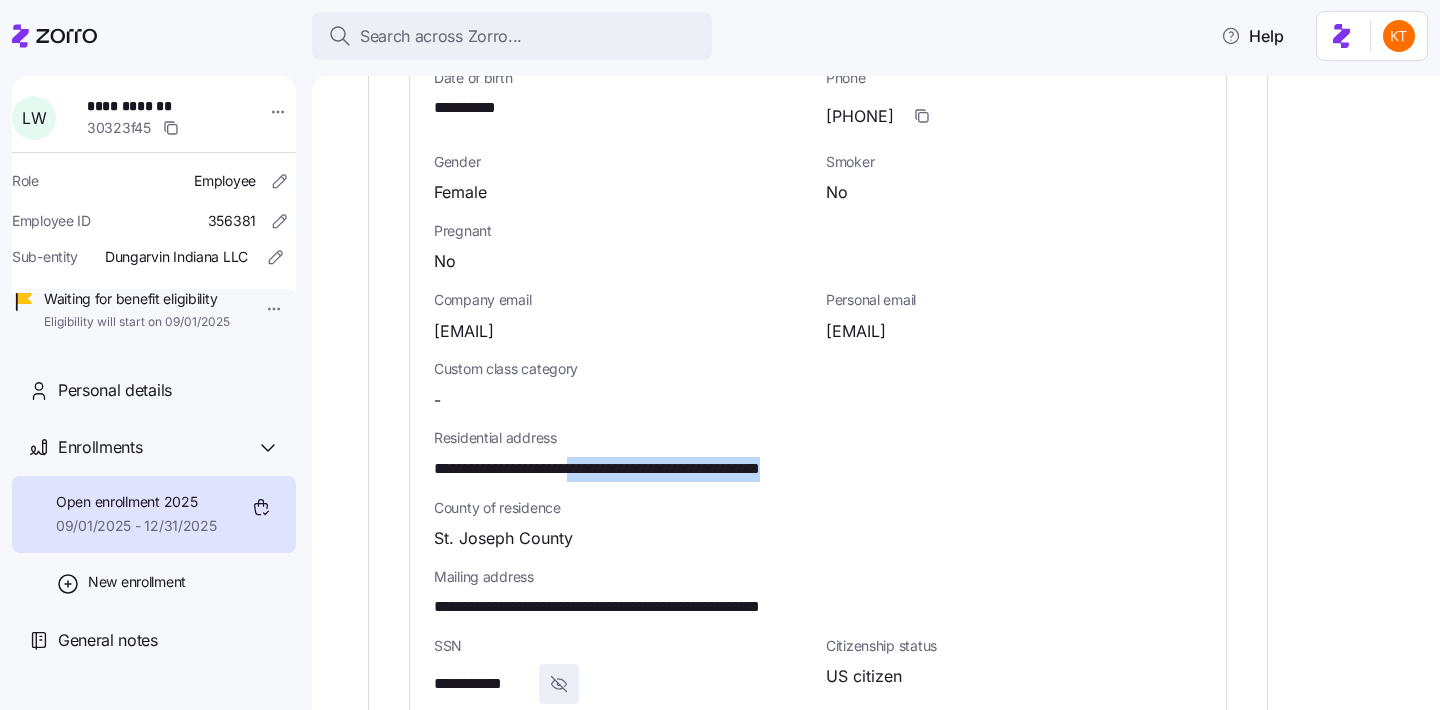 drag, startPoint x: 613, startPoint y: 454, endPoint x: 401, endPoint y: 463, distance: 212.19095 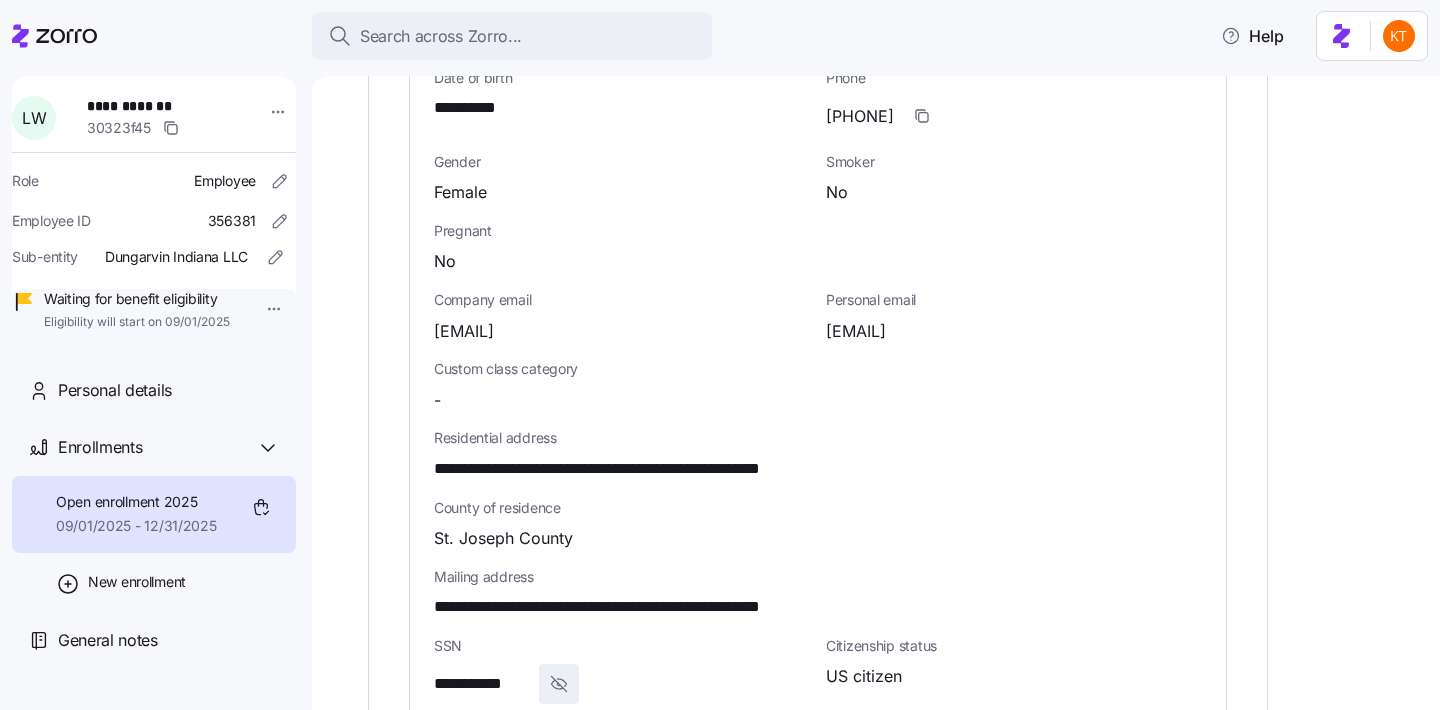 click on "**********" at bounding box center [654, 469] 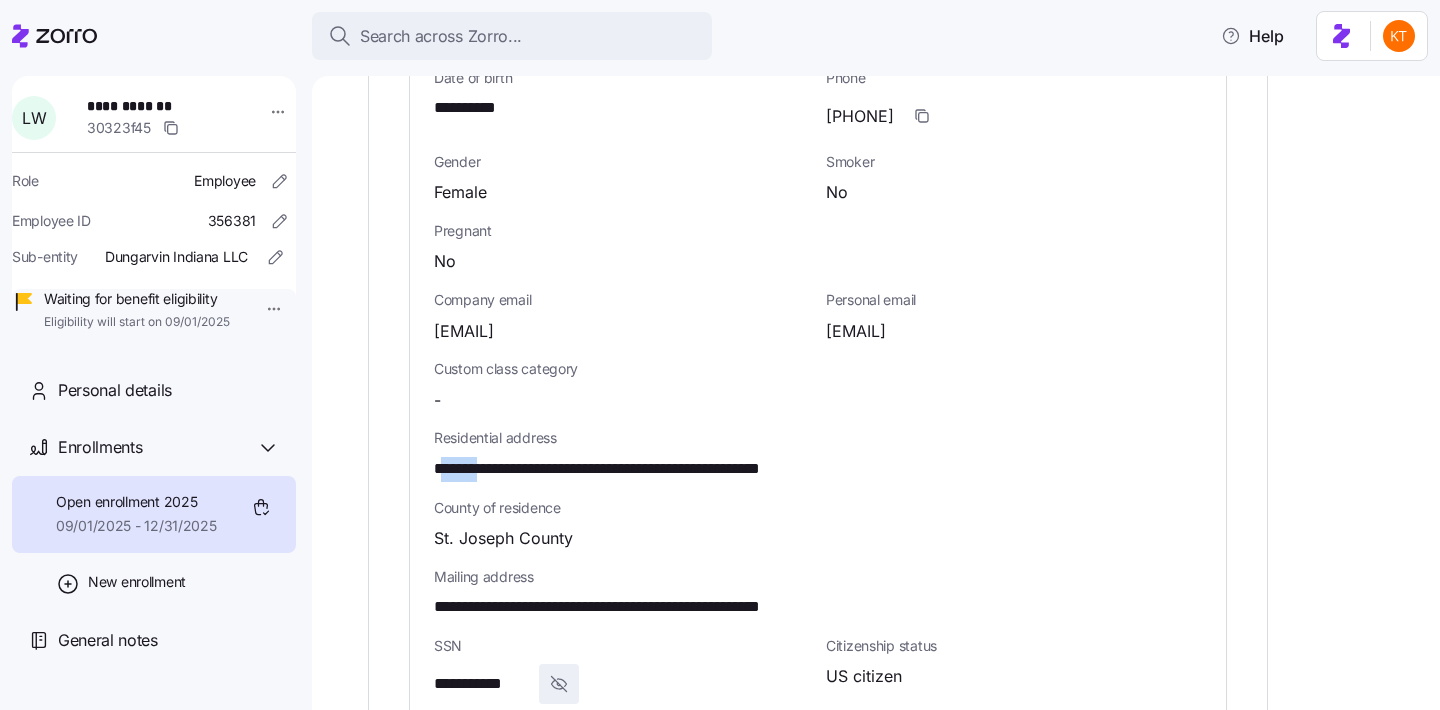 drag, startPoint x: 443, startPoint y: 453, endPoint x: 493, endPoint y: 451, distance: 50.039986 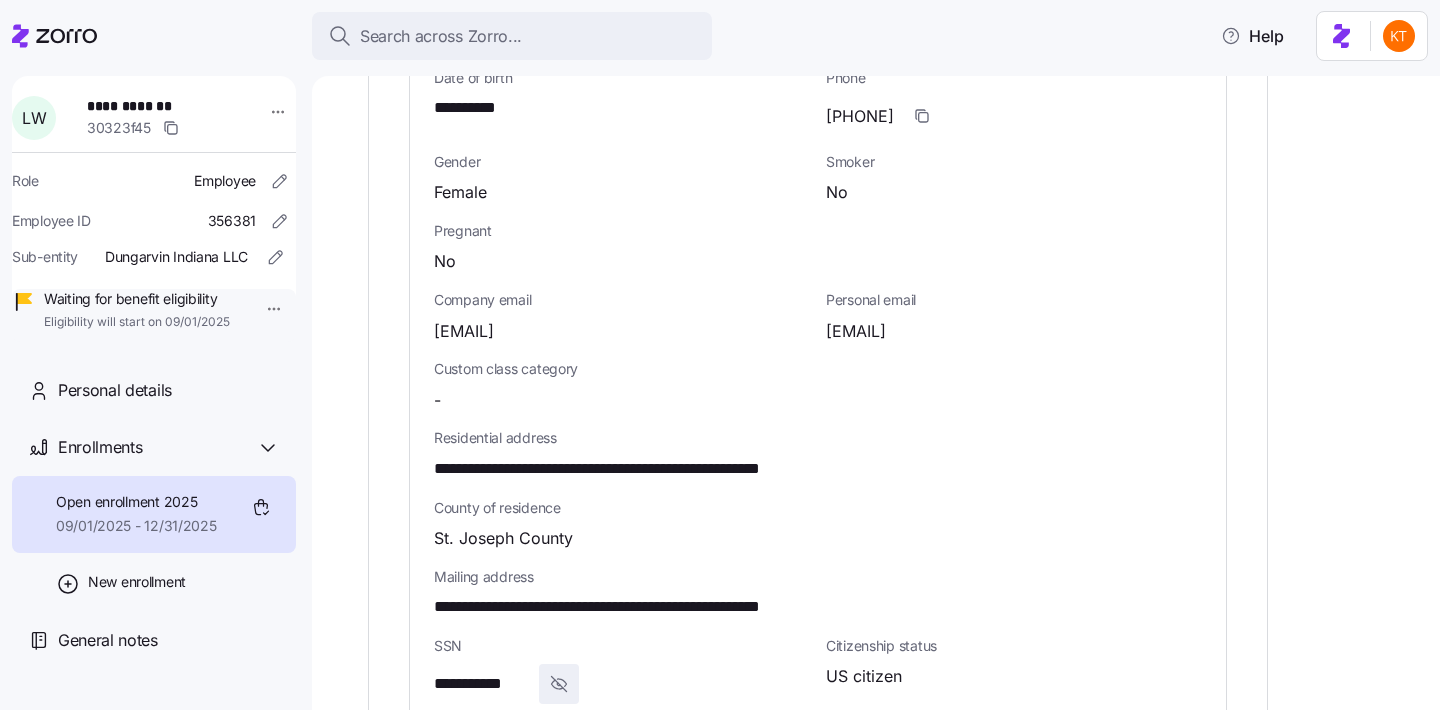 click on "**********" at bounding box center (654, 469) 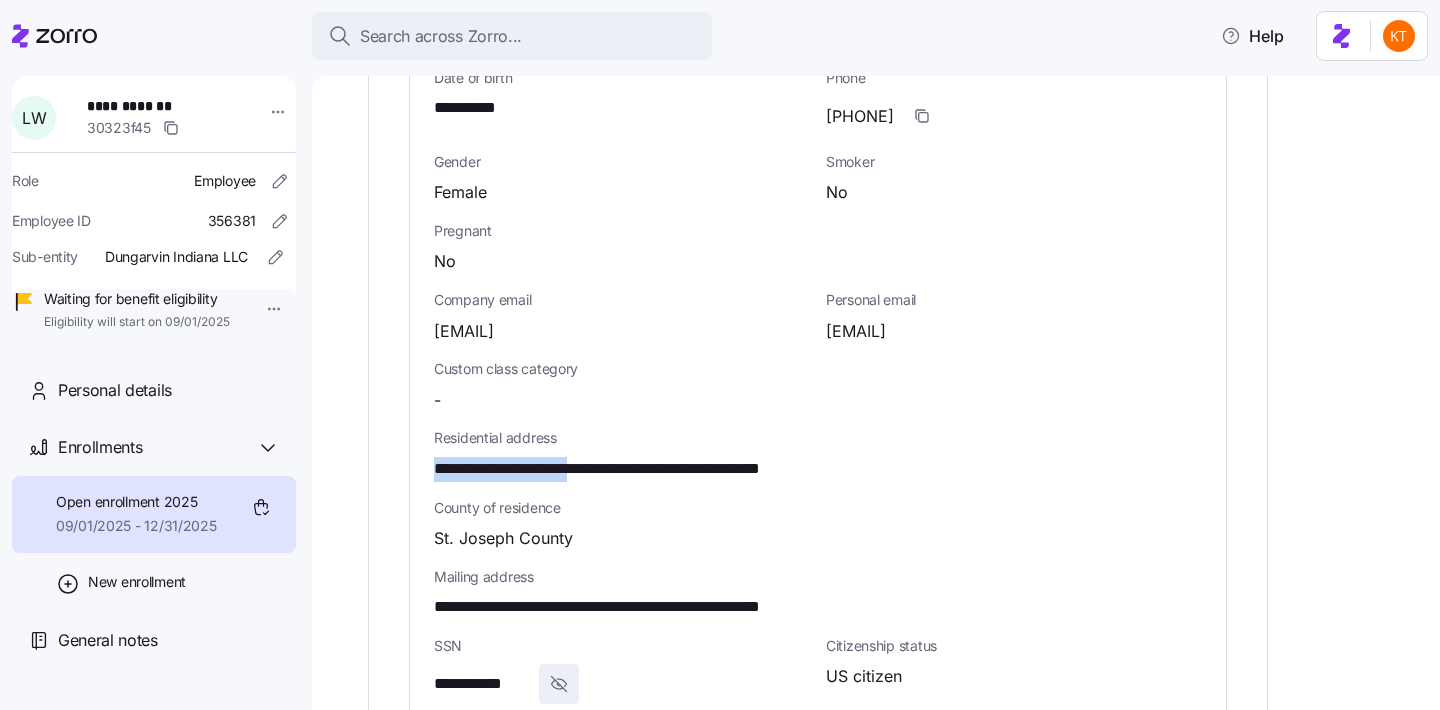 drag, startPoint x: 613, startPoint y: 455, endPoint x: 421, endPoint y: 454, distance: 192.00261 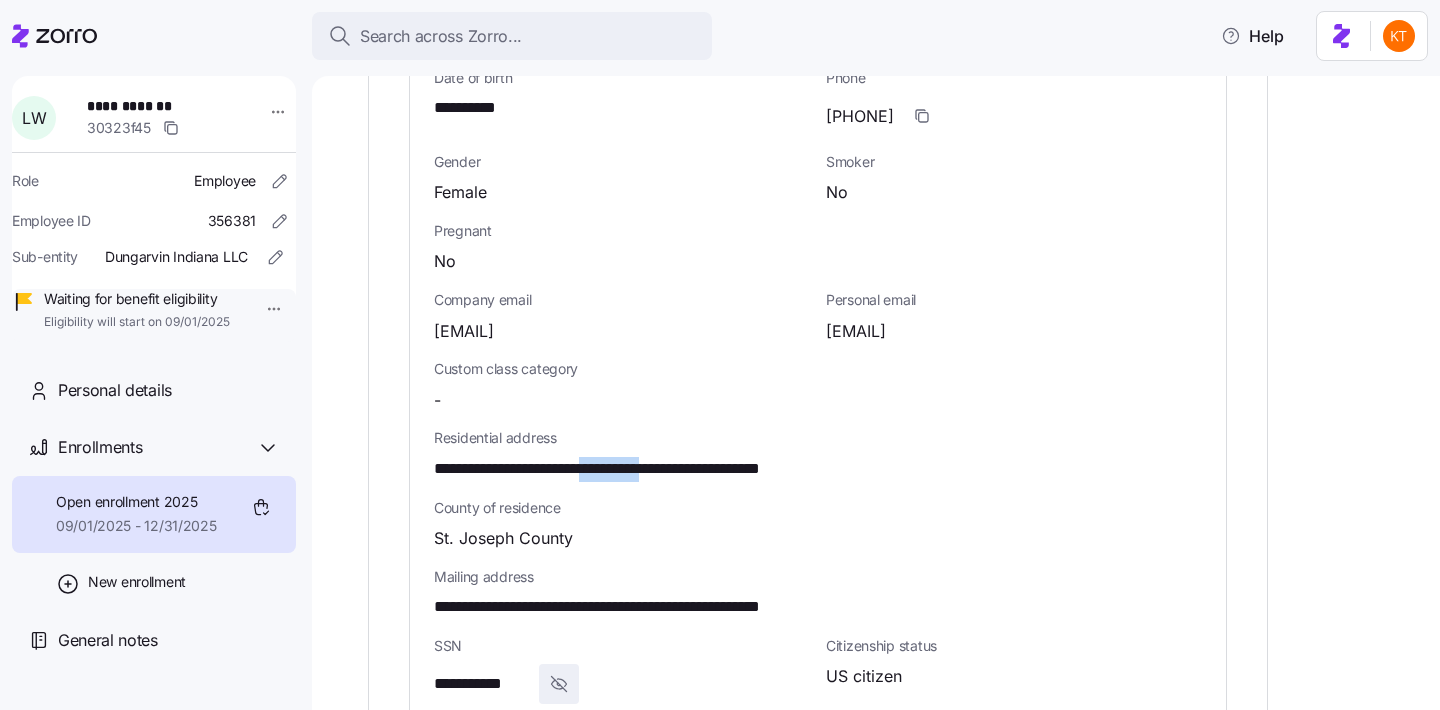 drag, startPoint x: 710, startPoint y: 450, endPoint x: 623, endPoint y: 456, distance: 87.20665 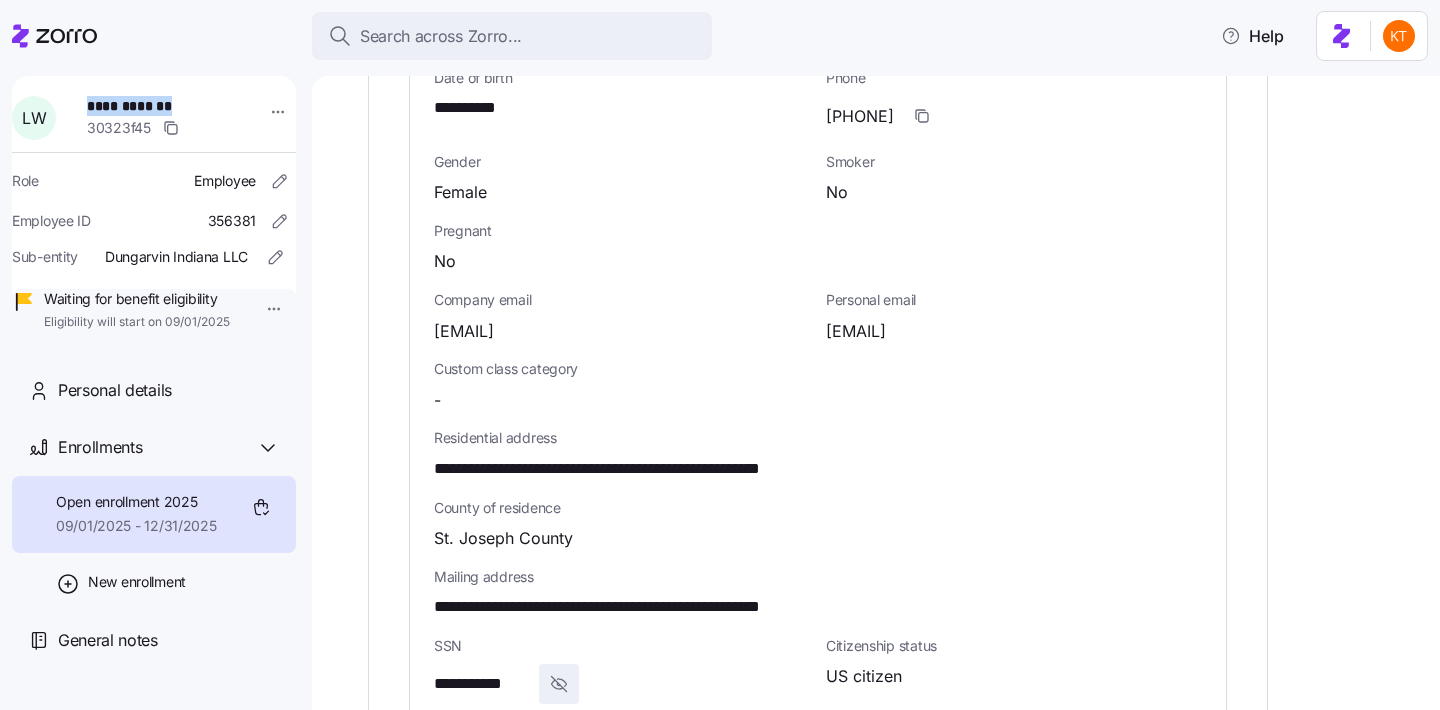 drag, startPoint x: 174, startPoint y: 106, endPoint x: 93, endPoint y: 107, distance: 81.00617 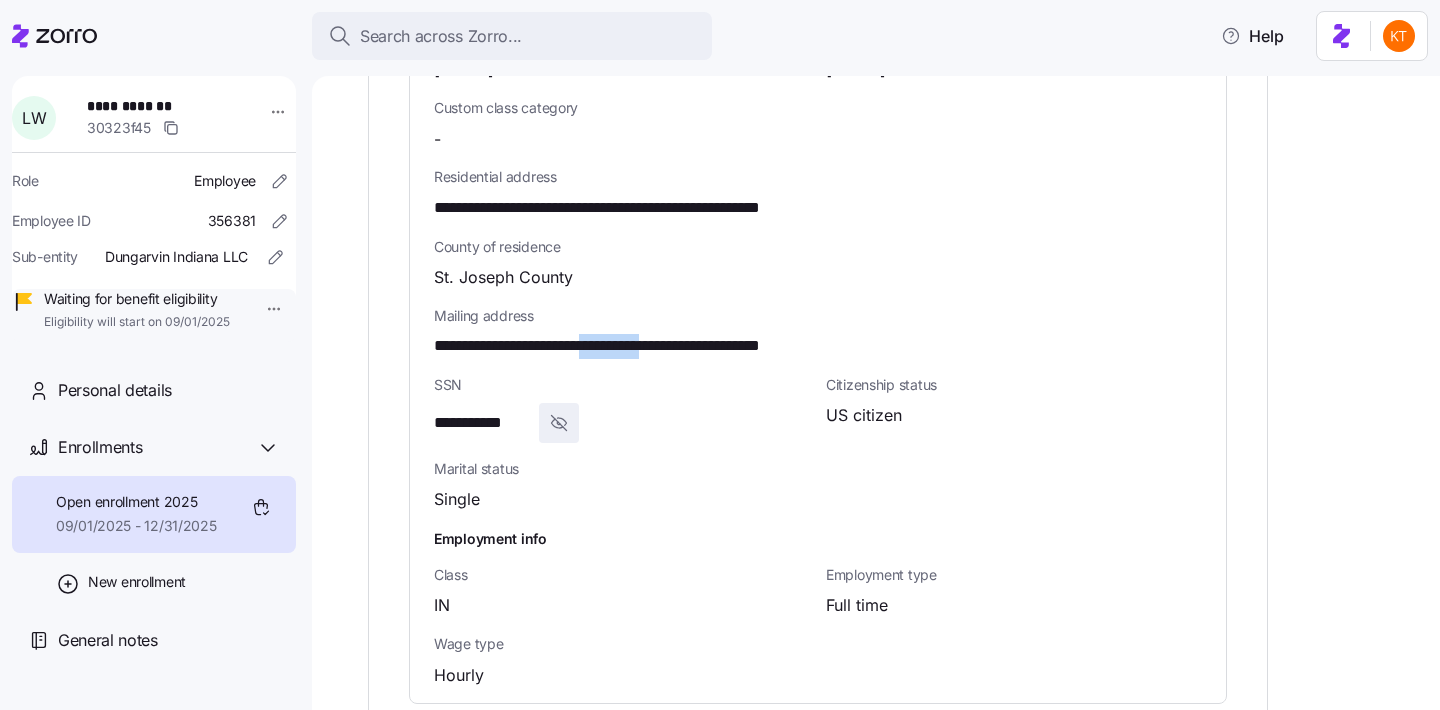 drag, startPoint x: 709, startPoint y: 327, endPoint x: 622, endPoint y: 331, distance: 87.0919 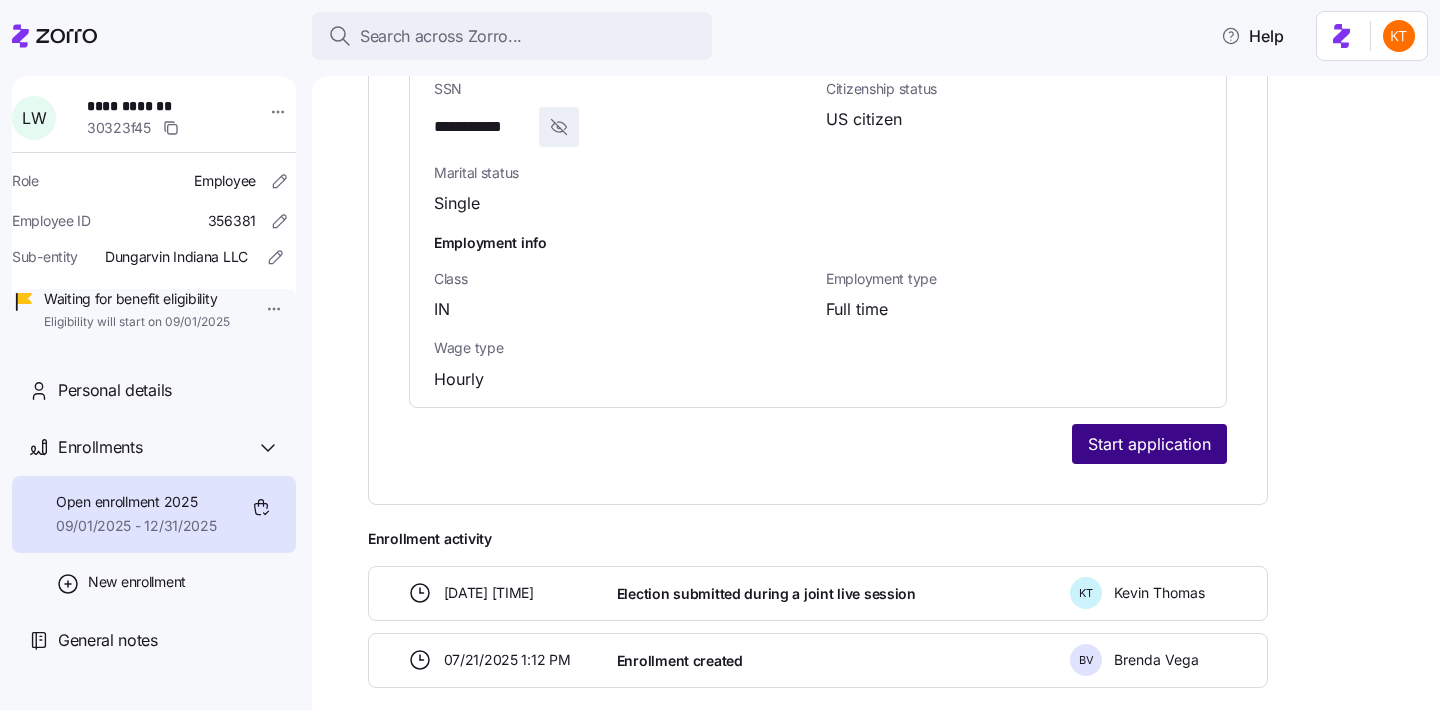 click on "Start application" at bounding box center [1149, 444] 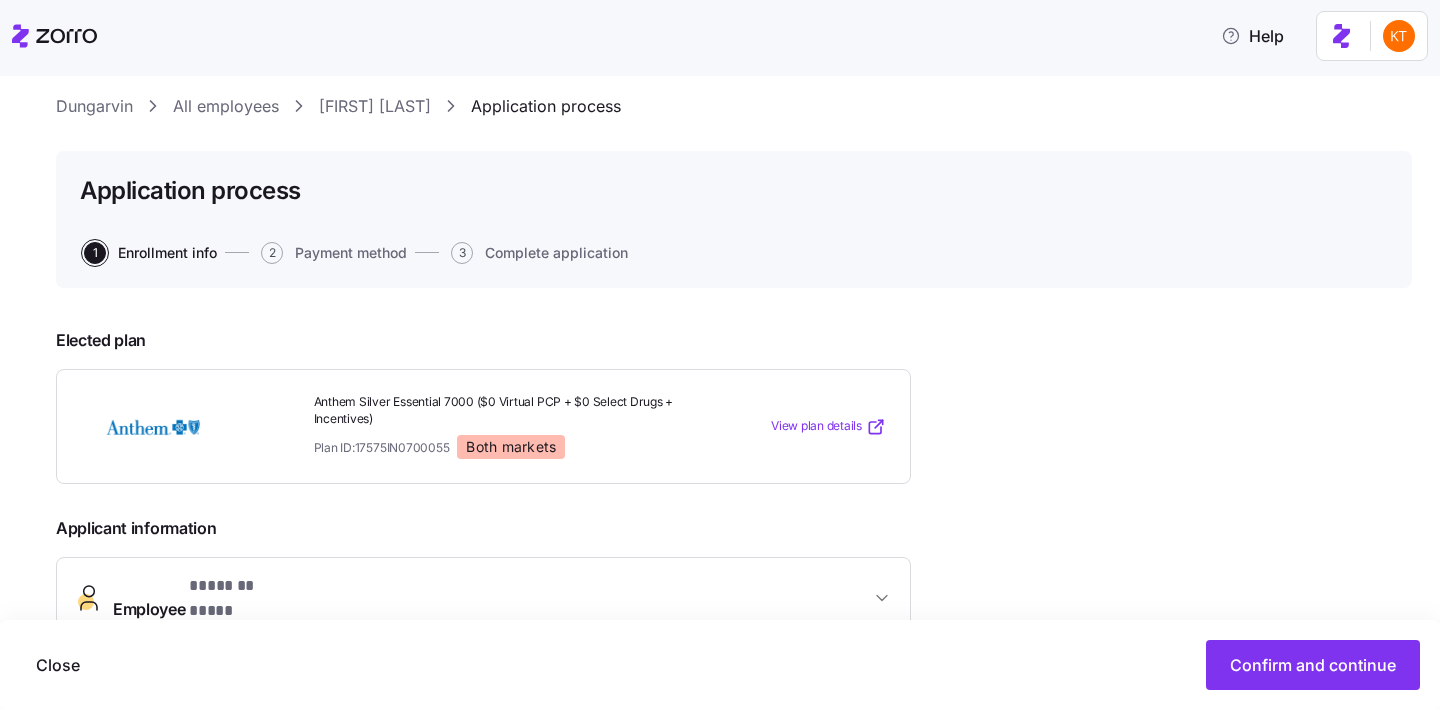 scroll, scrollTop: 373, scrollLeft: 0, axis: vertical 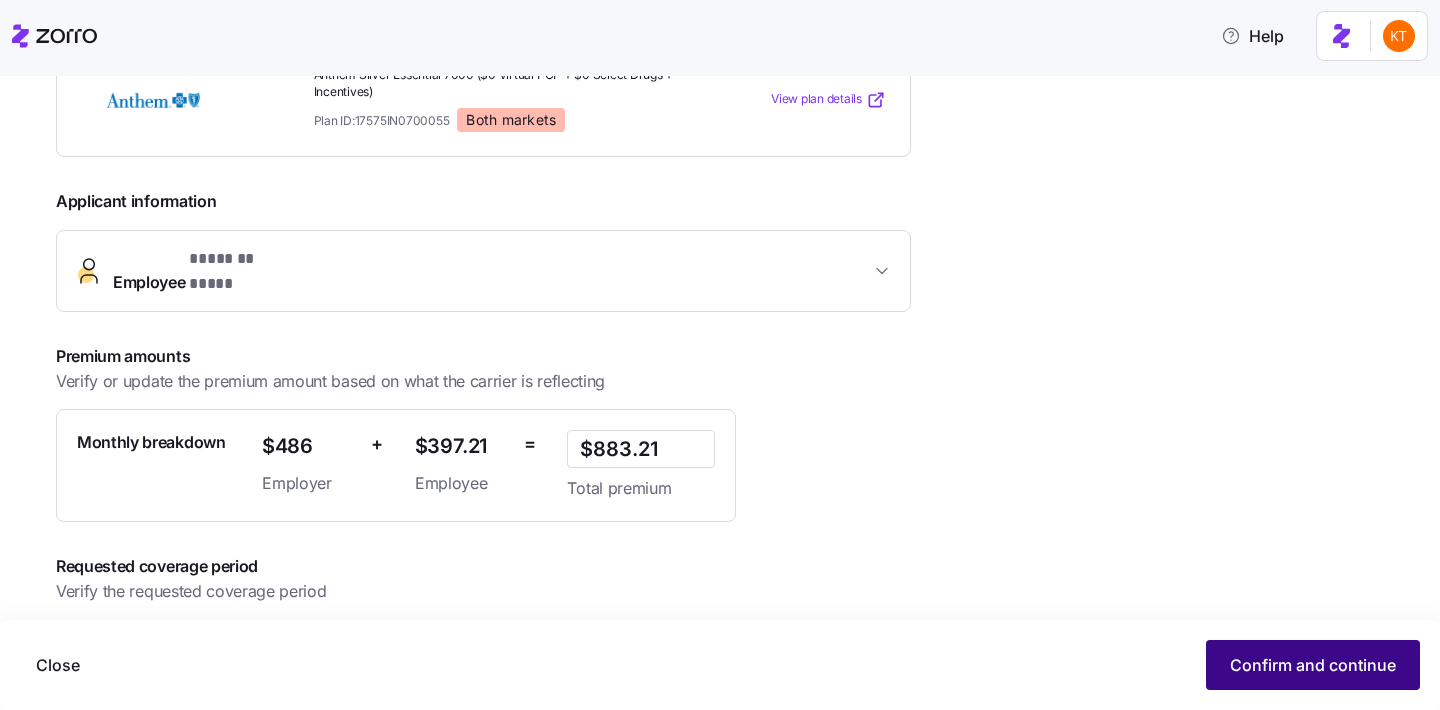click on "Confirm and continue" at bounding box center [1313, 665] 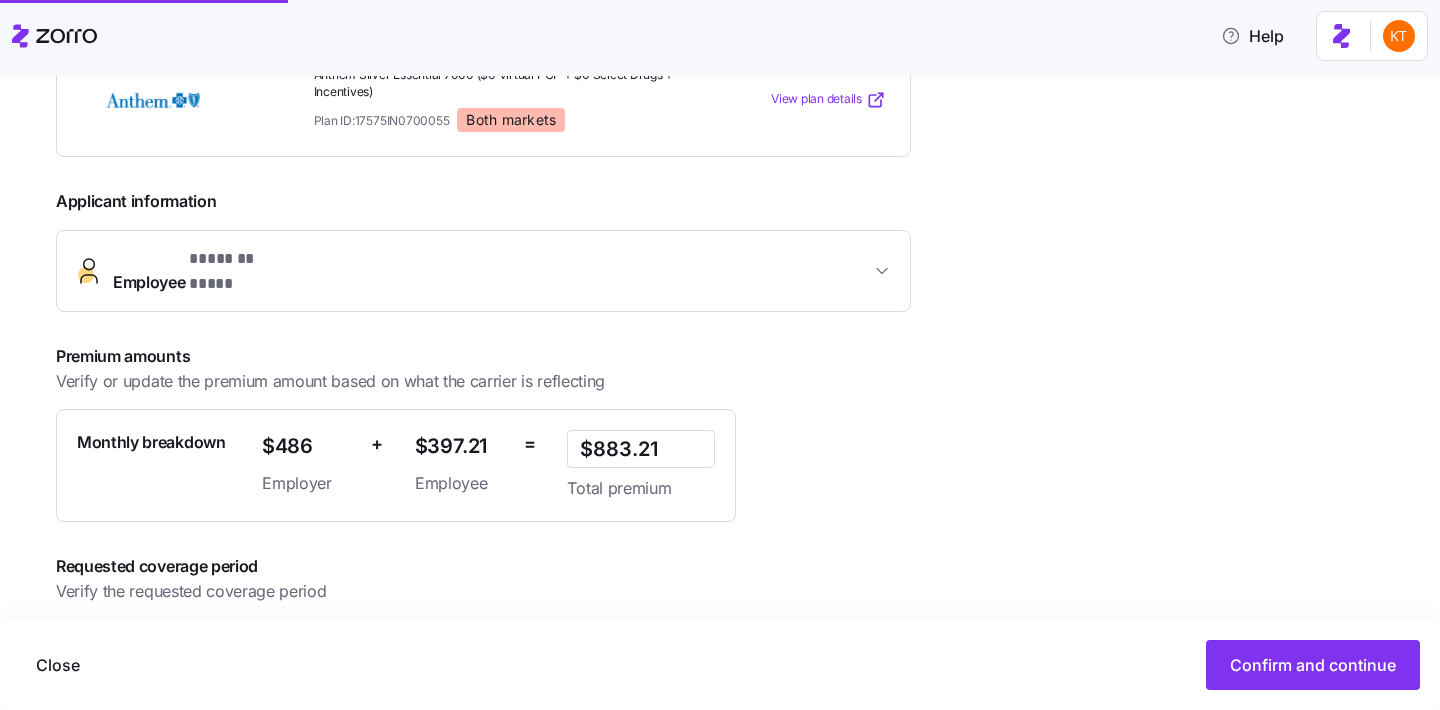 scroll, scrollTop: 0, scrollLeft: 0, axis: both 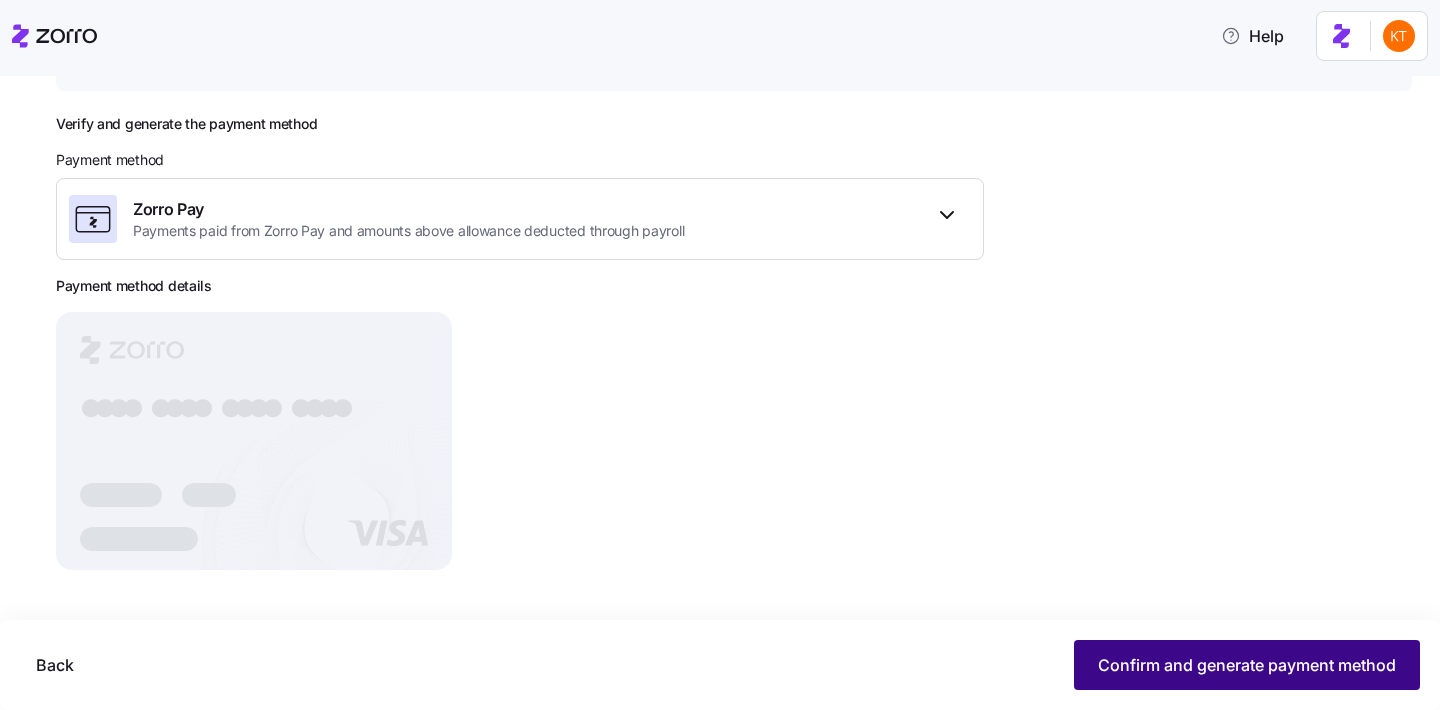 click on "Confirm and generate payment method" at bounding box center [1247, 665] 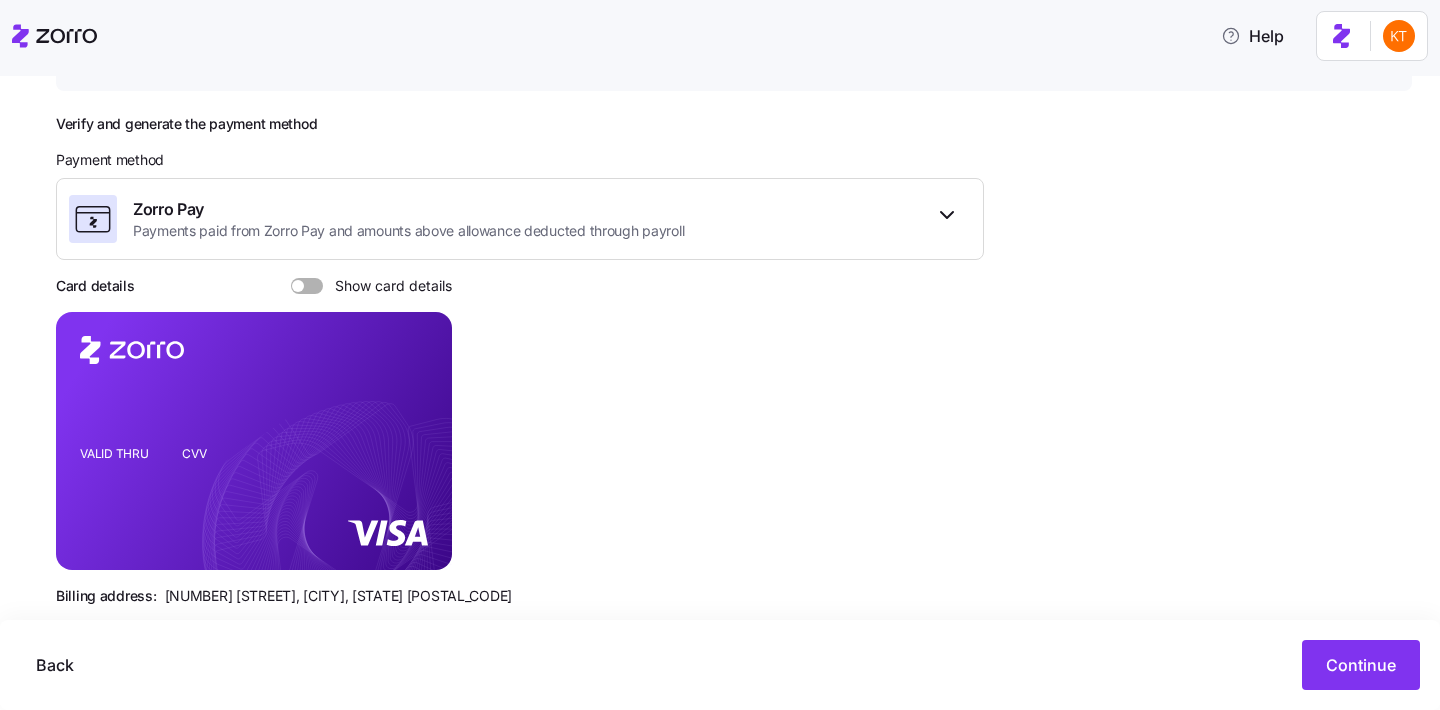 scroll, scrollTop: 279, scrollLeft: 0, axis: vertical 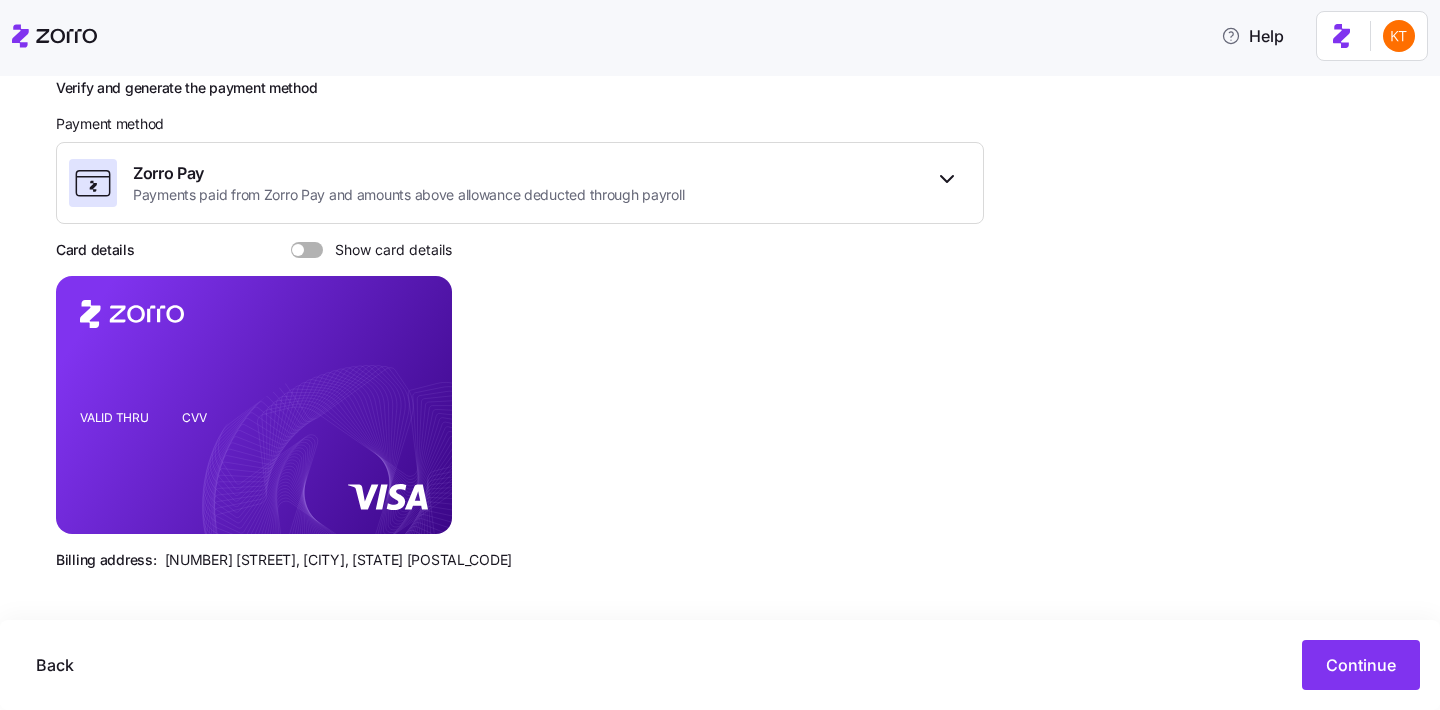 click at bounding box center [314, 250] 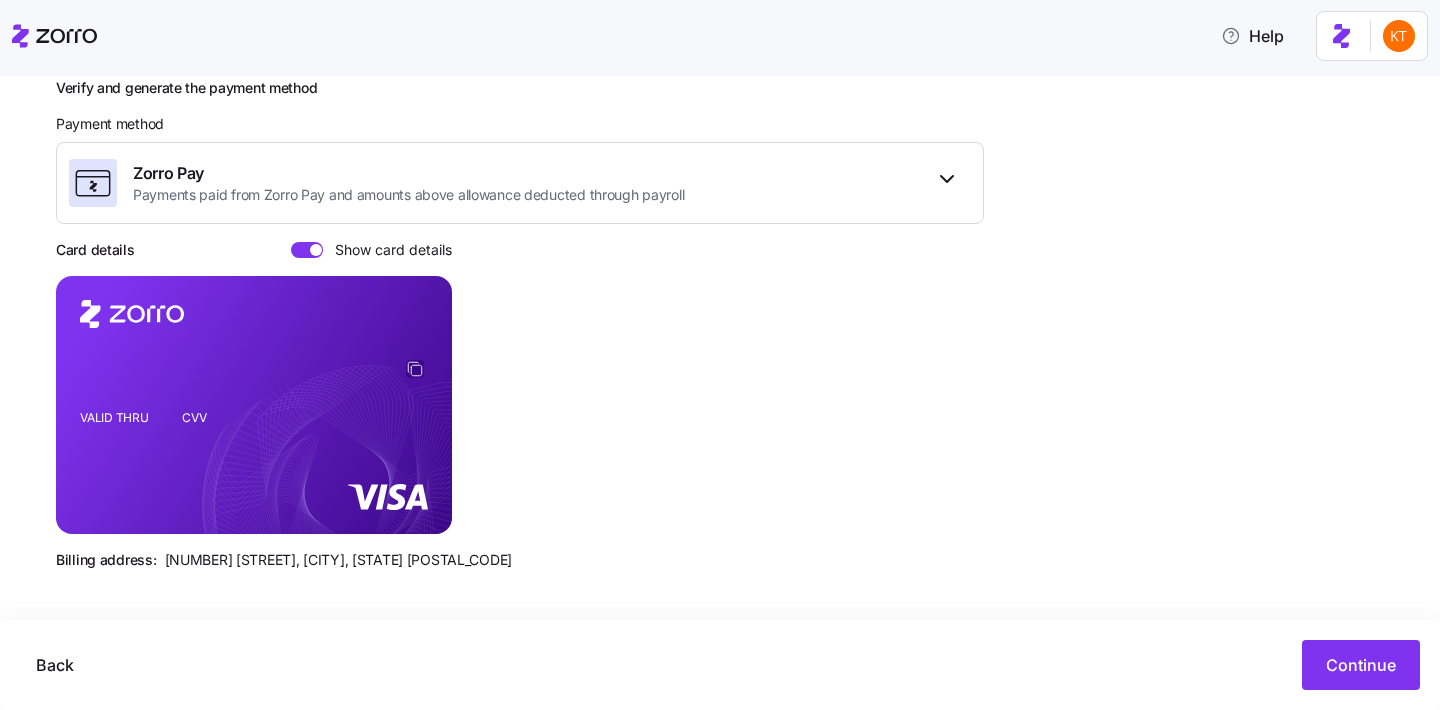 click 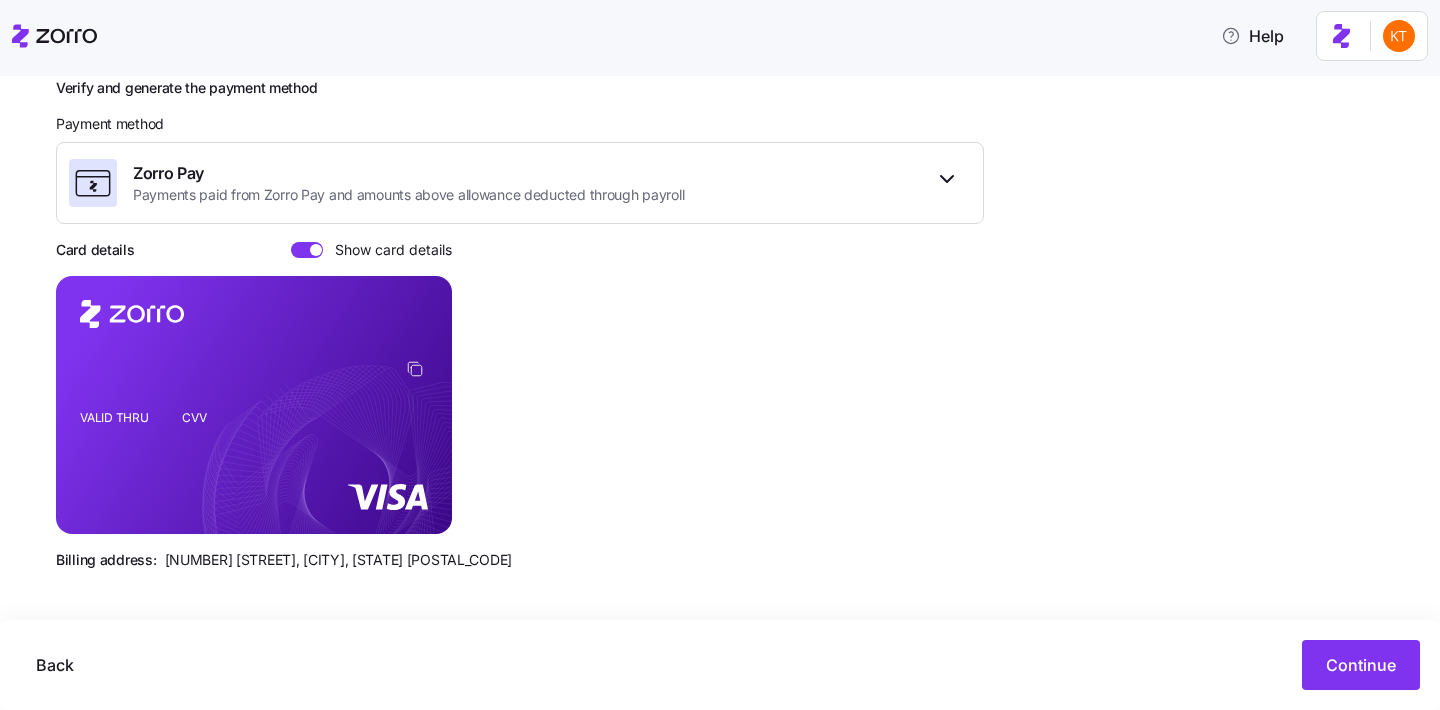 click on "Back Continue" at bounding box center [720, 665] 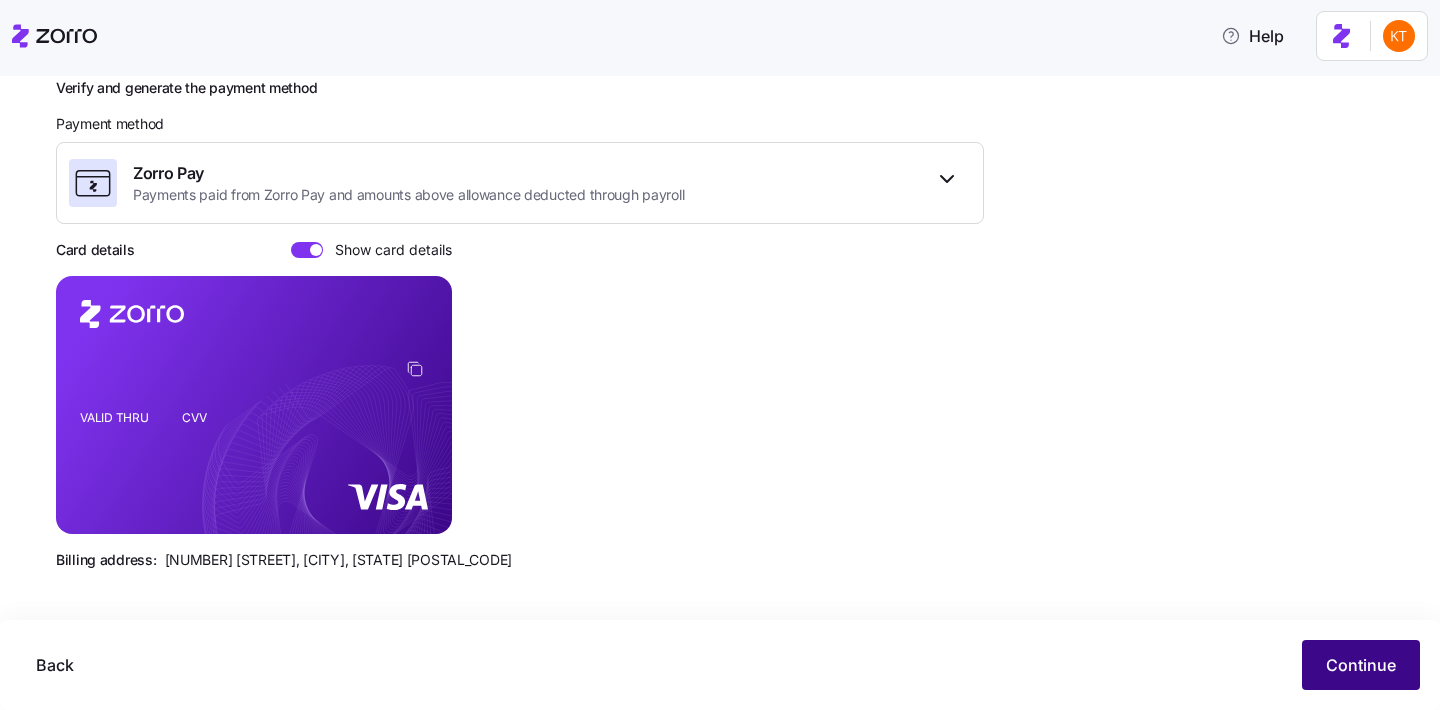 click on "Continue" at bounding box center (1361, 665) 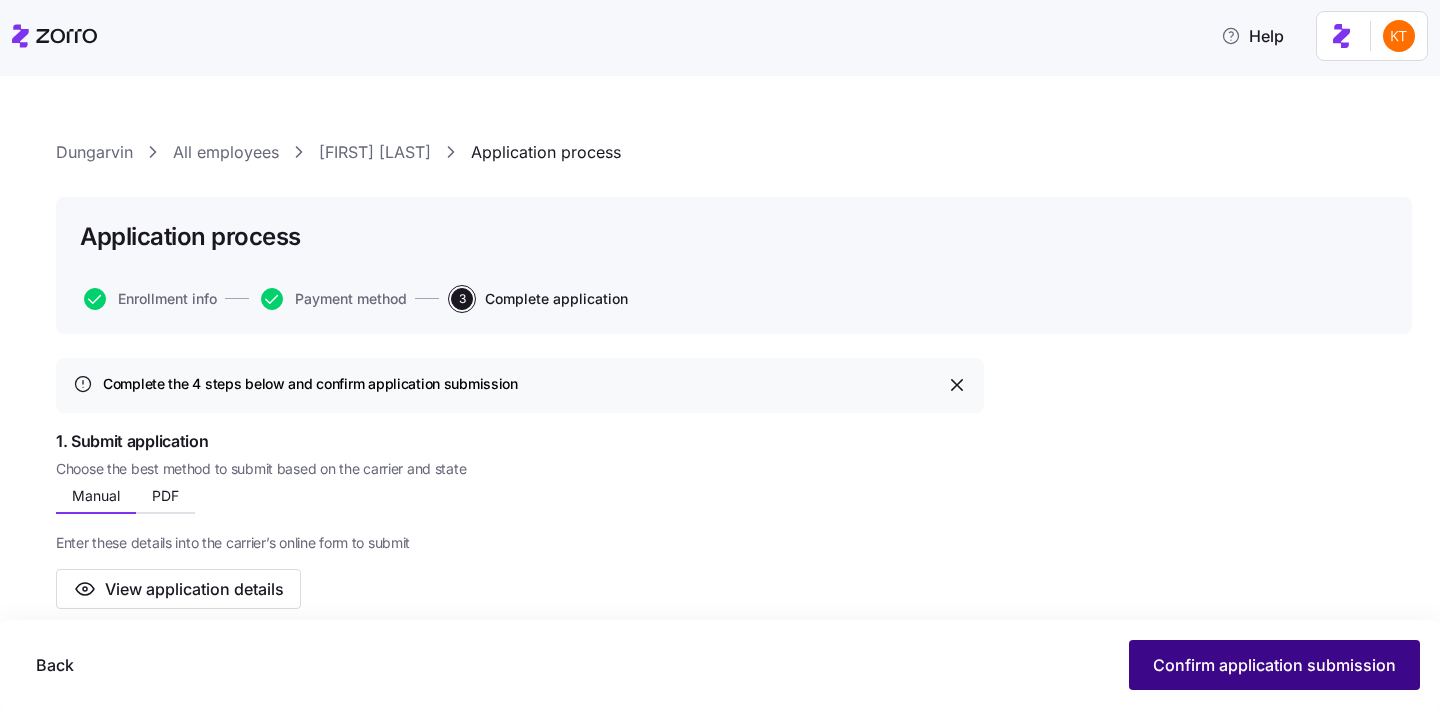 click on "Confirm application submission" at bounding box center (1274, 665) 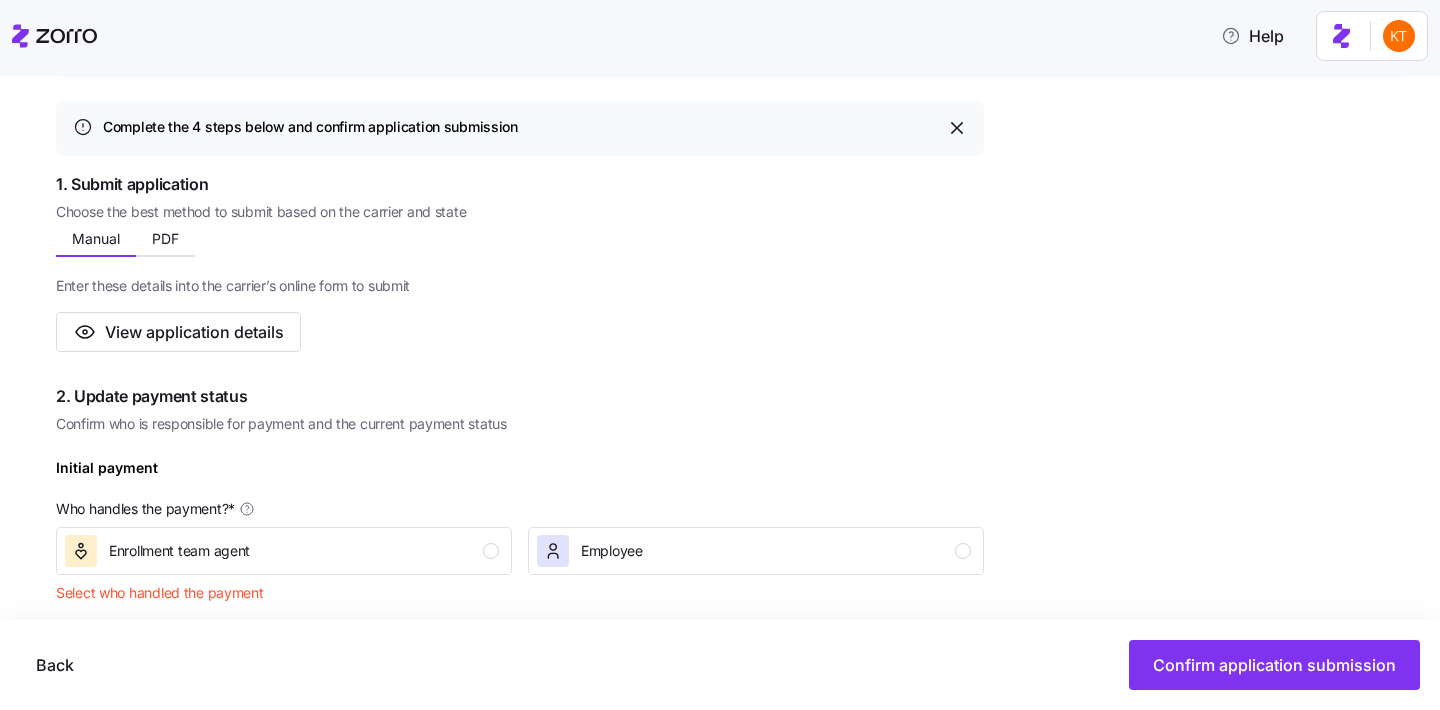 scroll, scrollTop: 399, scrollLeft: 0, axis: vertical 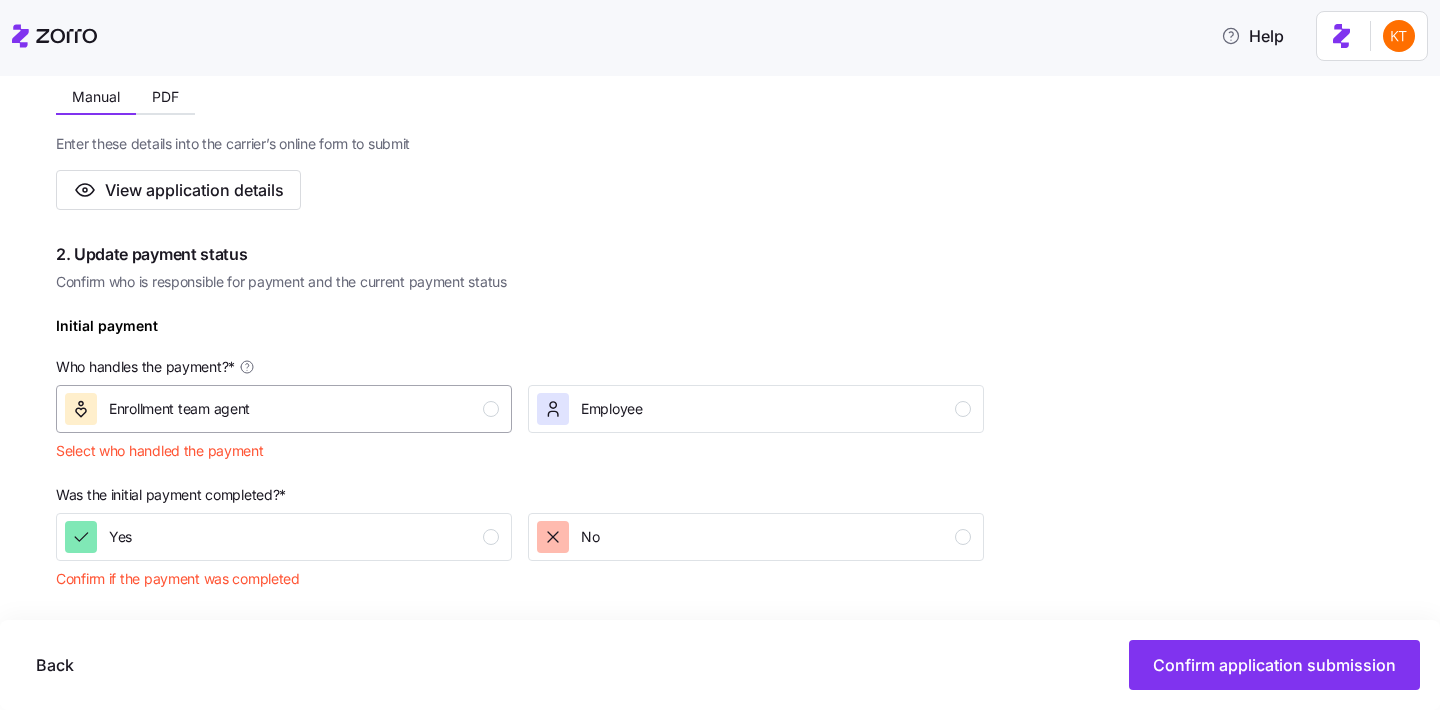 click on "Enrollment team agent" at bounding box center [284, 409] 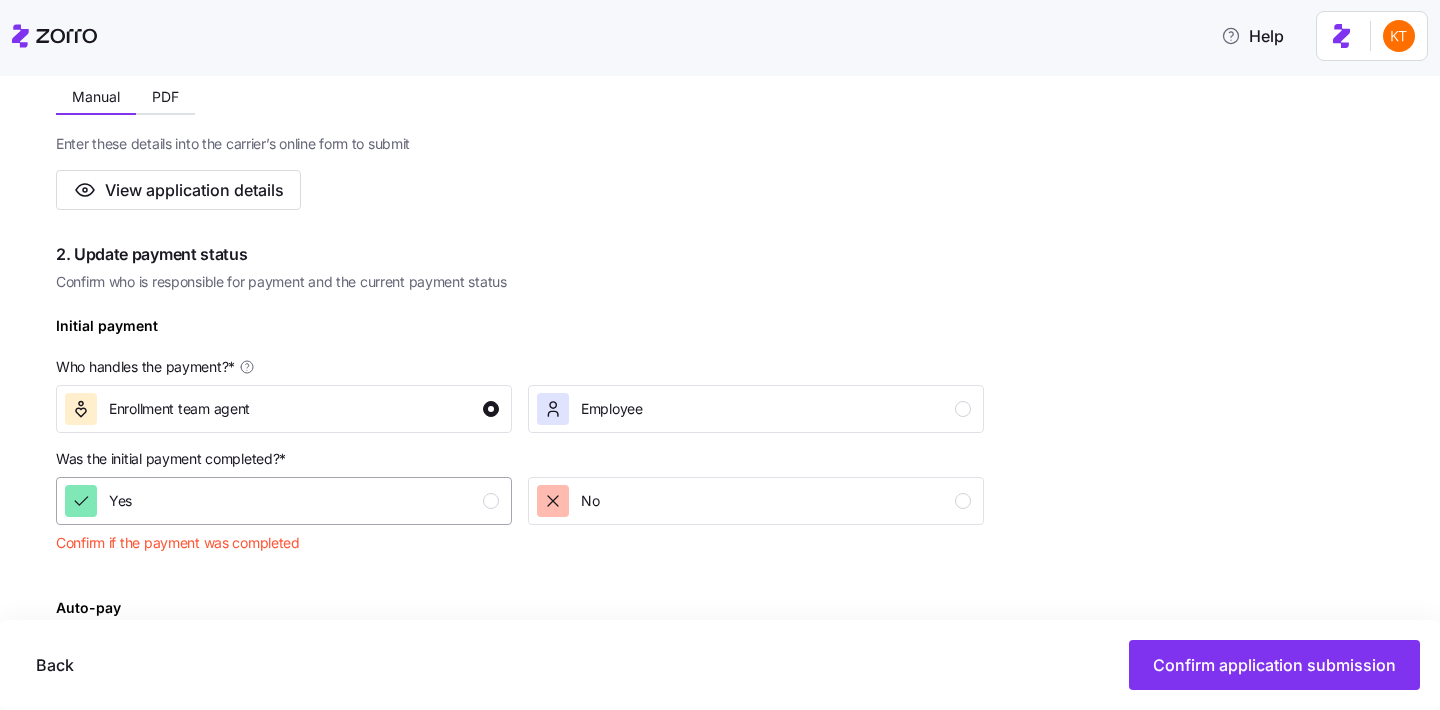 click on "Yes" at bounding box center (282, 501) 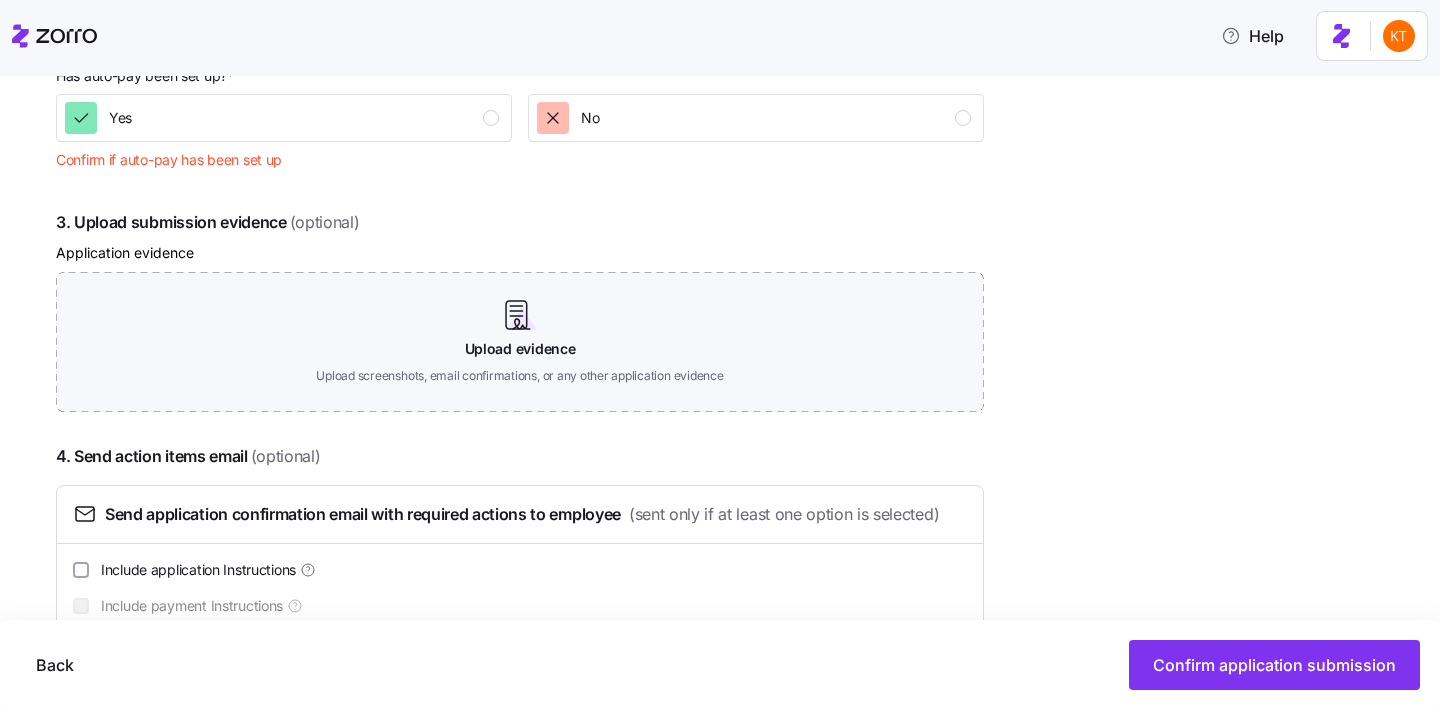 scroll, scrollTop: 781, scrollLeft: 0, axis: vertical 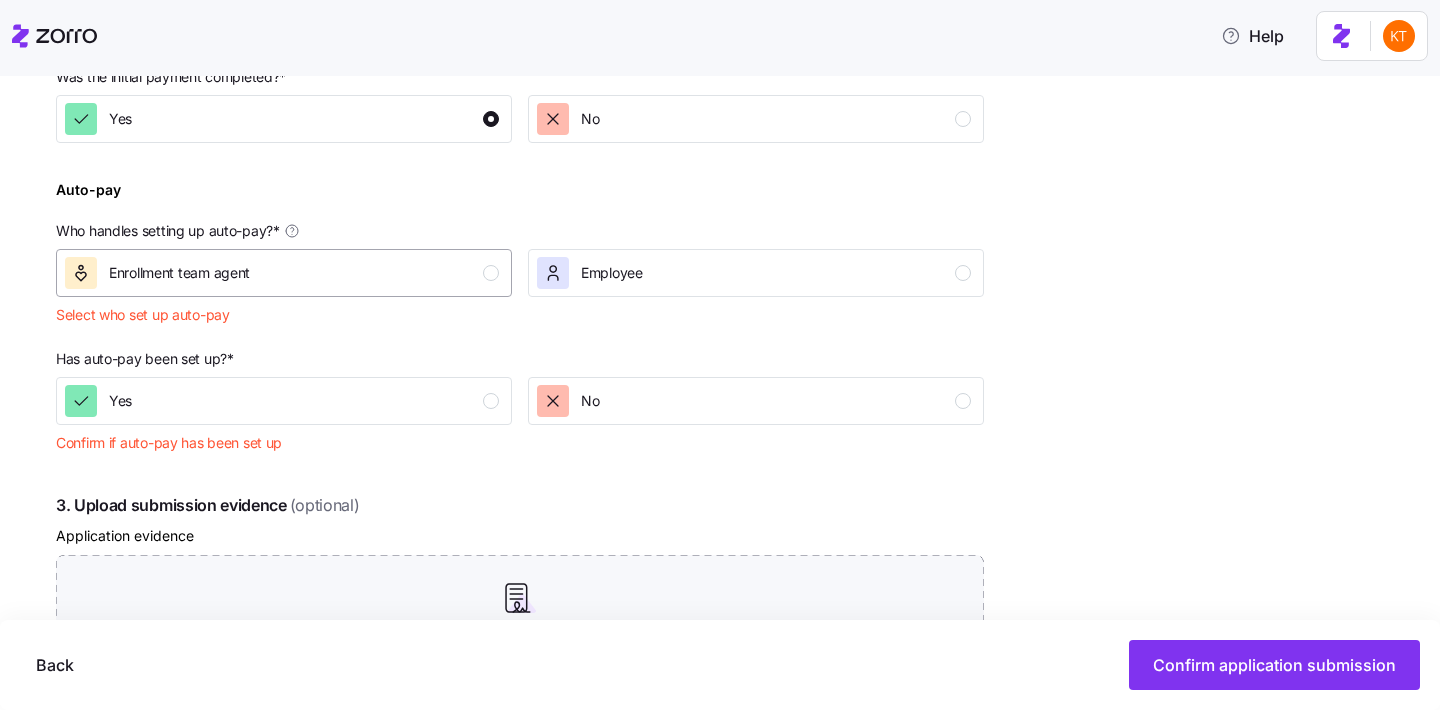 click on "Enrollment team agent" at bounding box center [284, 273] 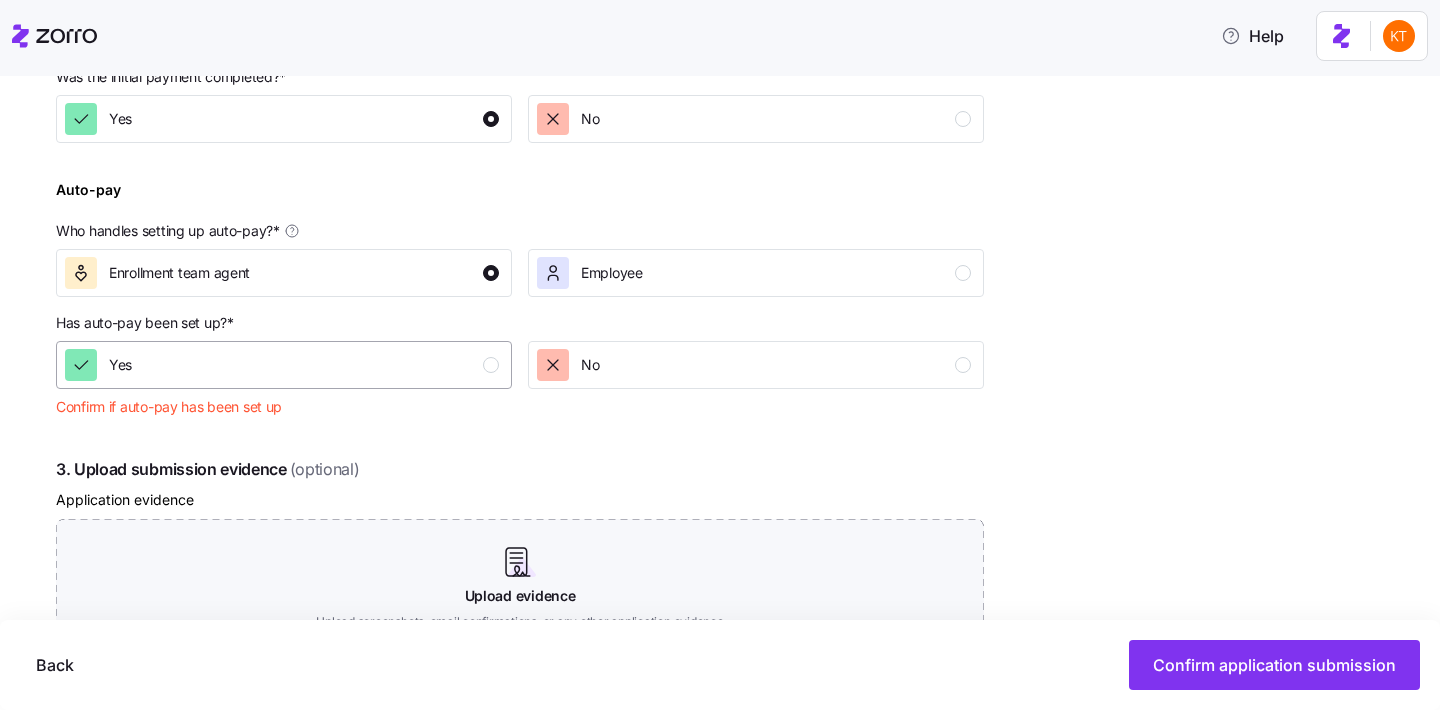 click on "Yes" at bounding box center [282, 365] 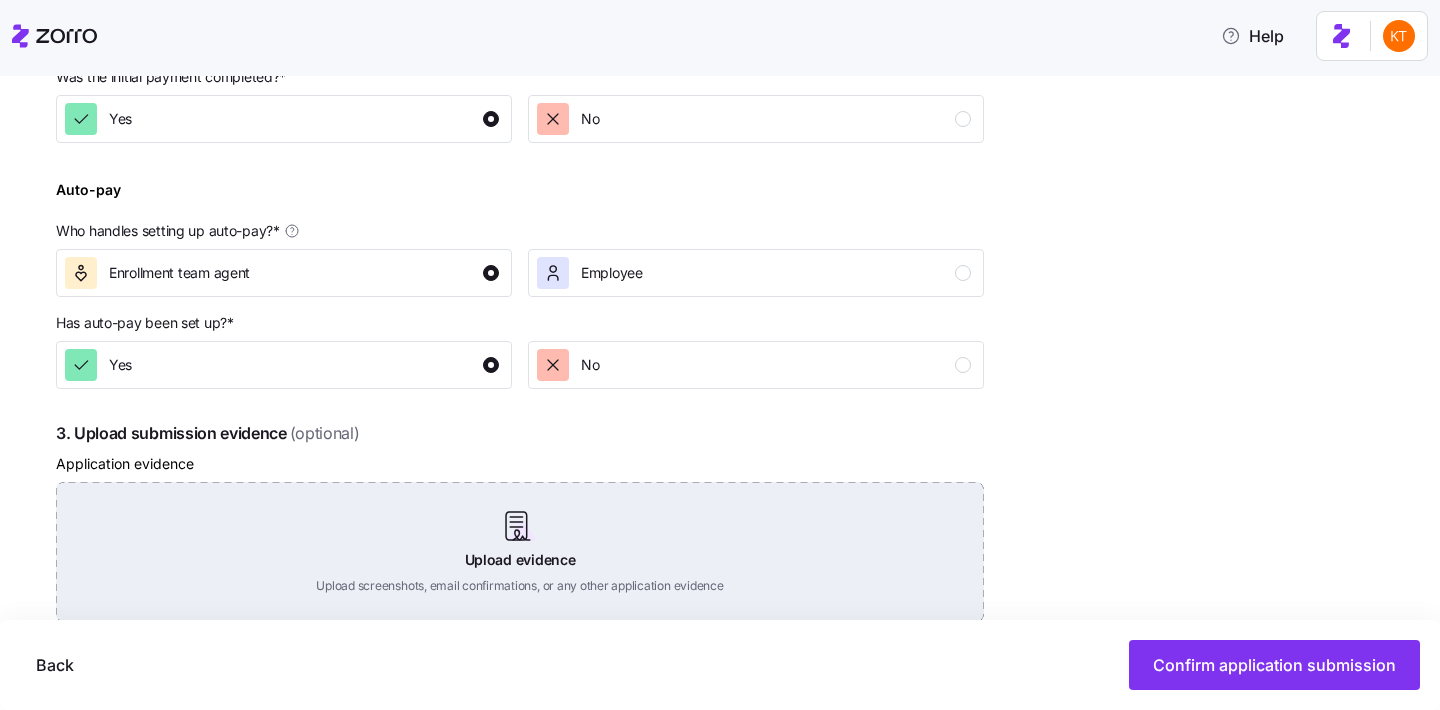 click on "Upload evidence Upload screenshots, email confirmations, or any other application evidence" at bounding box center [520, 552] 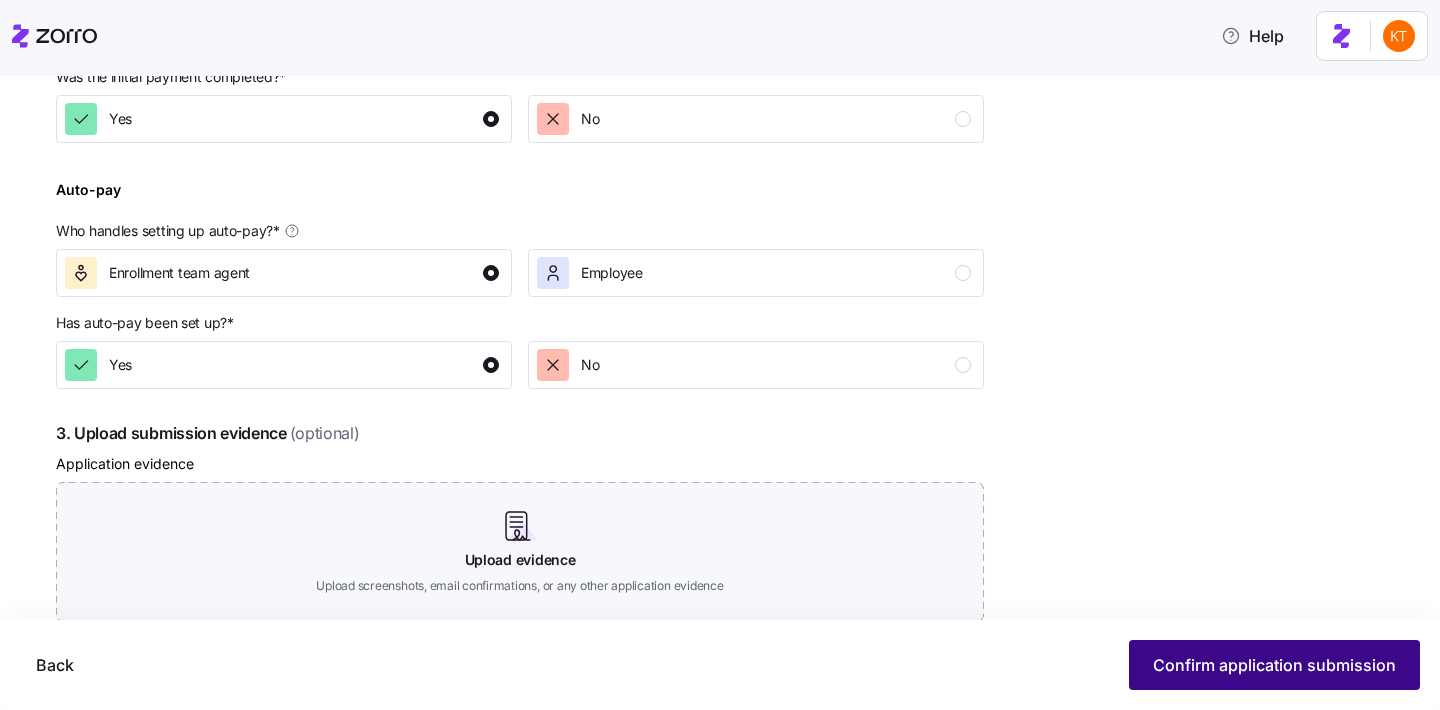 click on "Confirm application submission" at bounding box center (1274, 665) 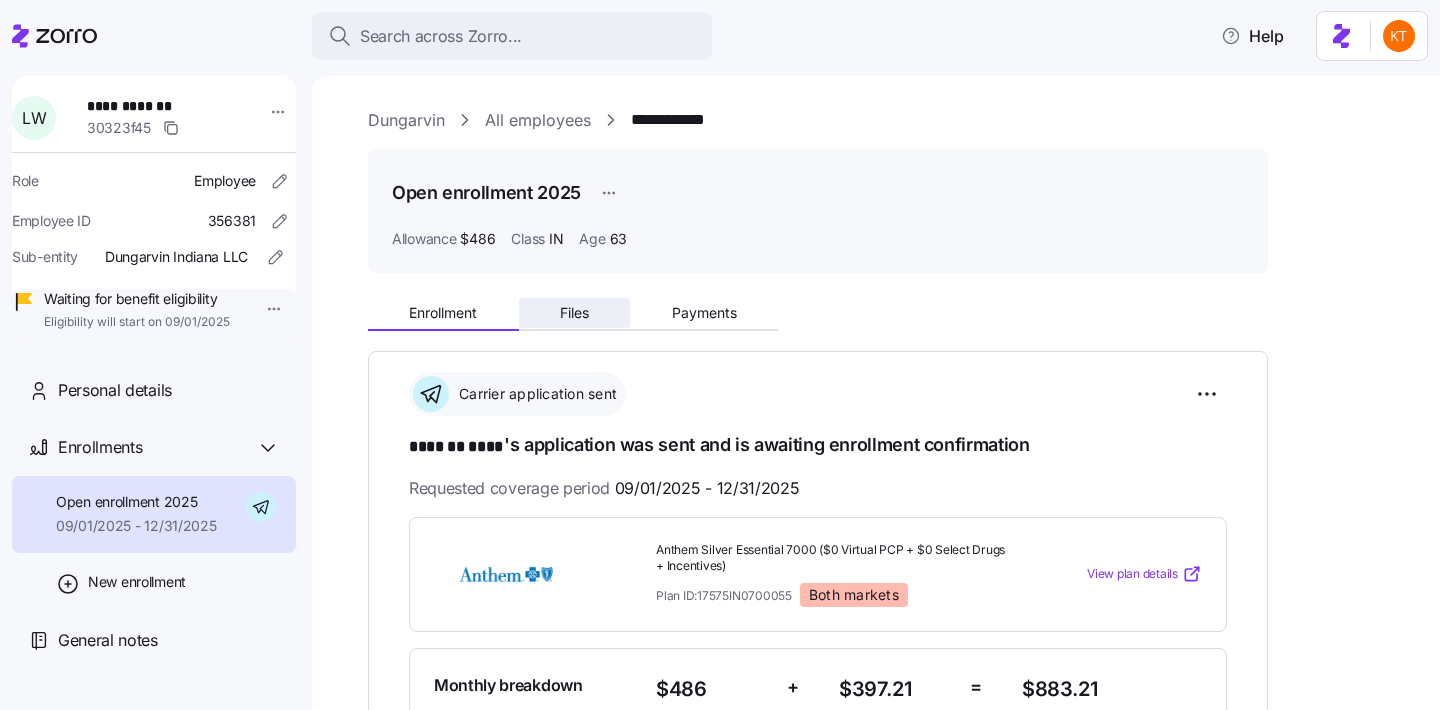 click on "Files" at bounding box center (575, 313) 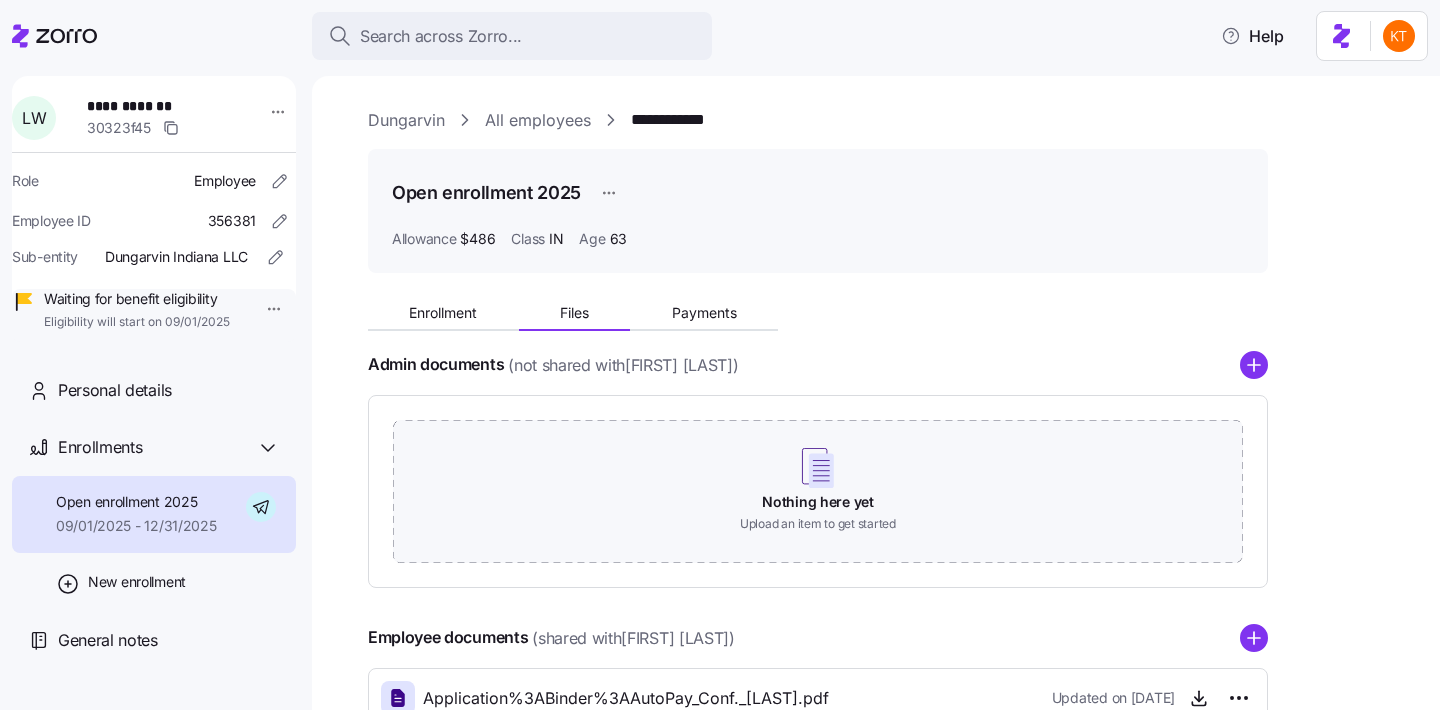 click on "Admin documents (not shared with  Leilani Webb )" at bounding box center (818, 365) 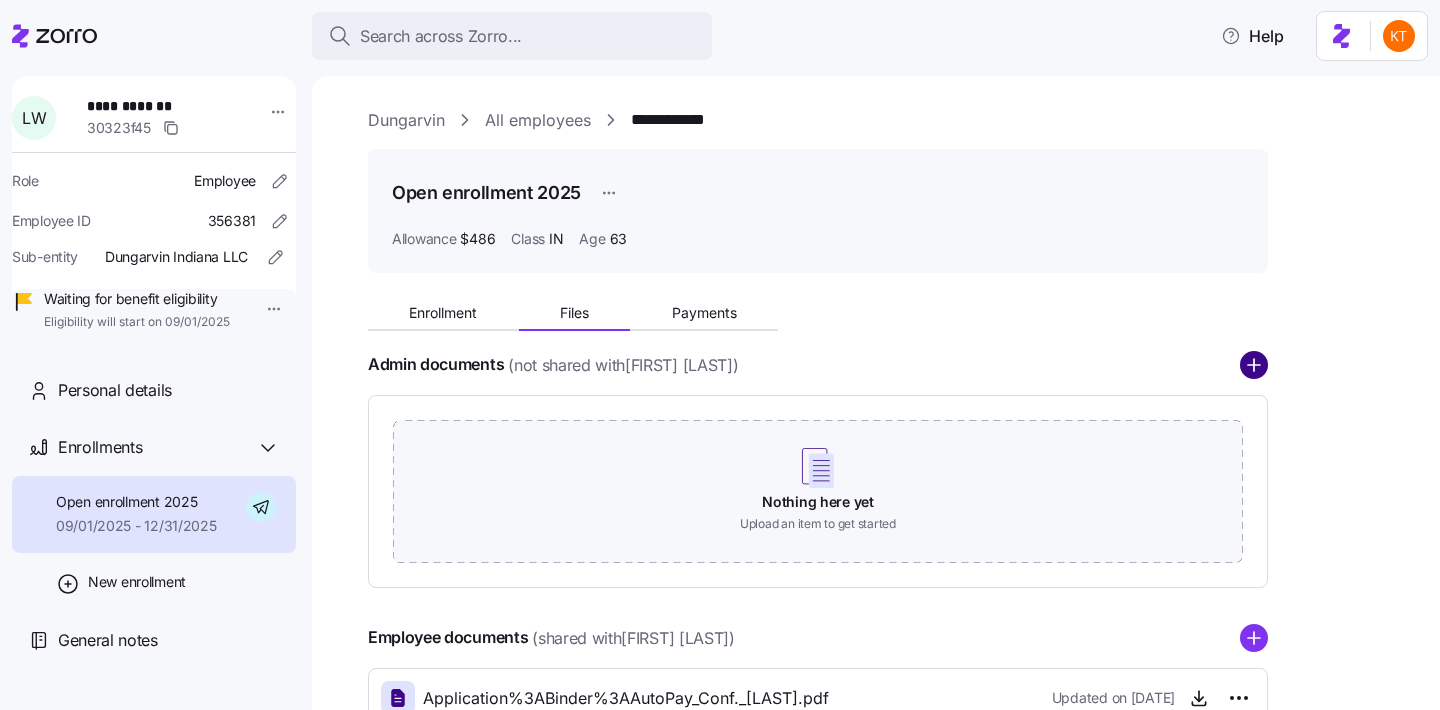 click 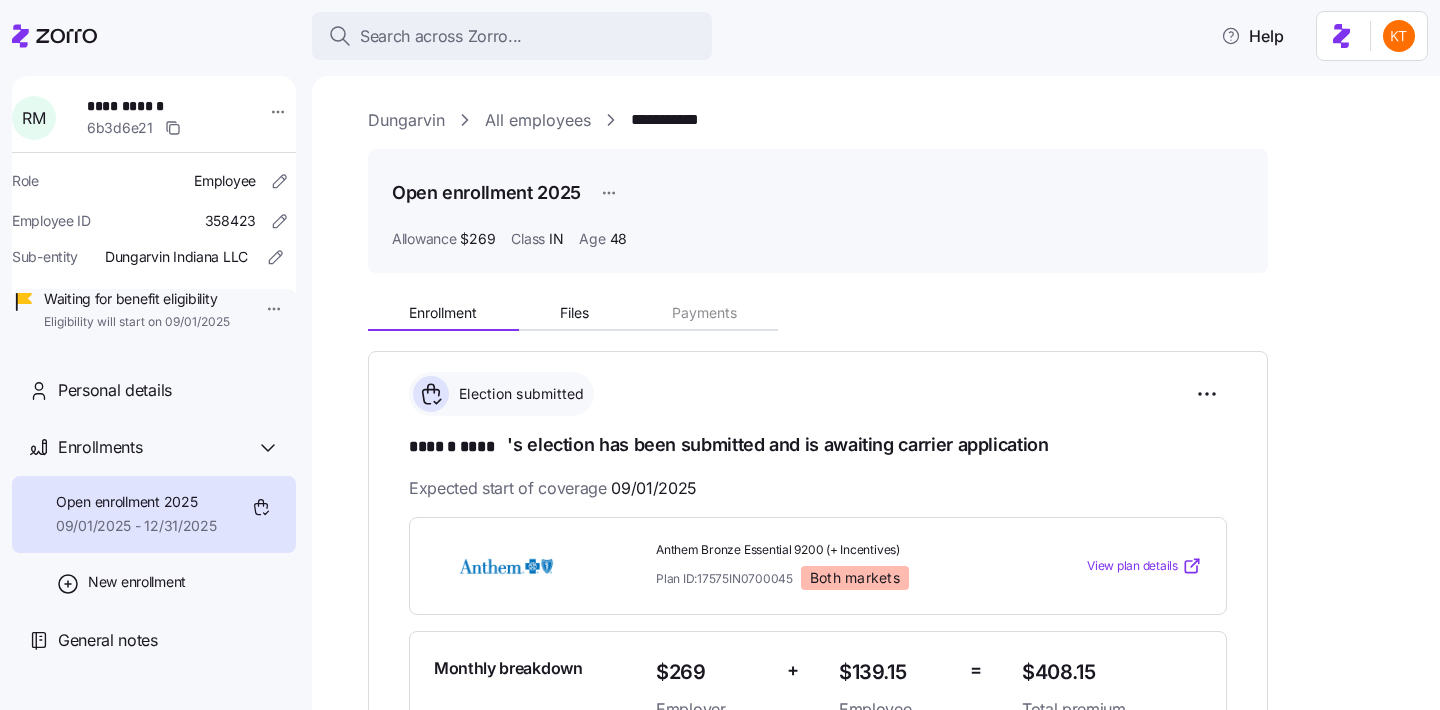 scroll, scrollTop: 0, scrollLeft: 0, axis: both 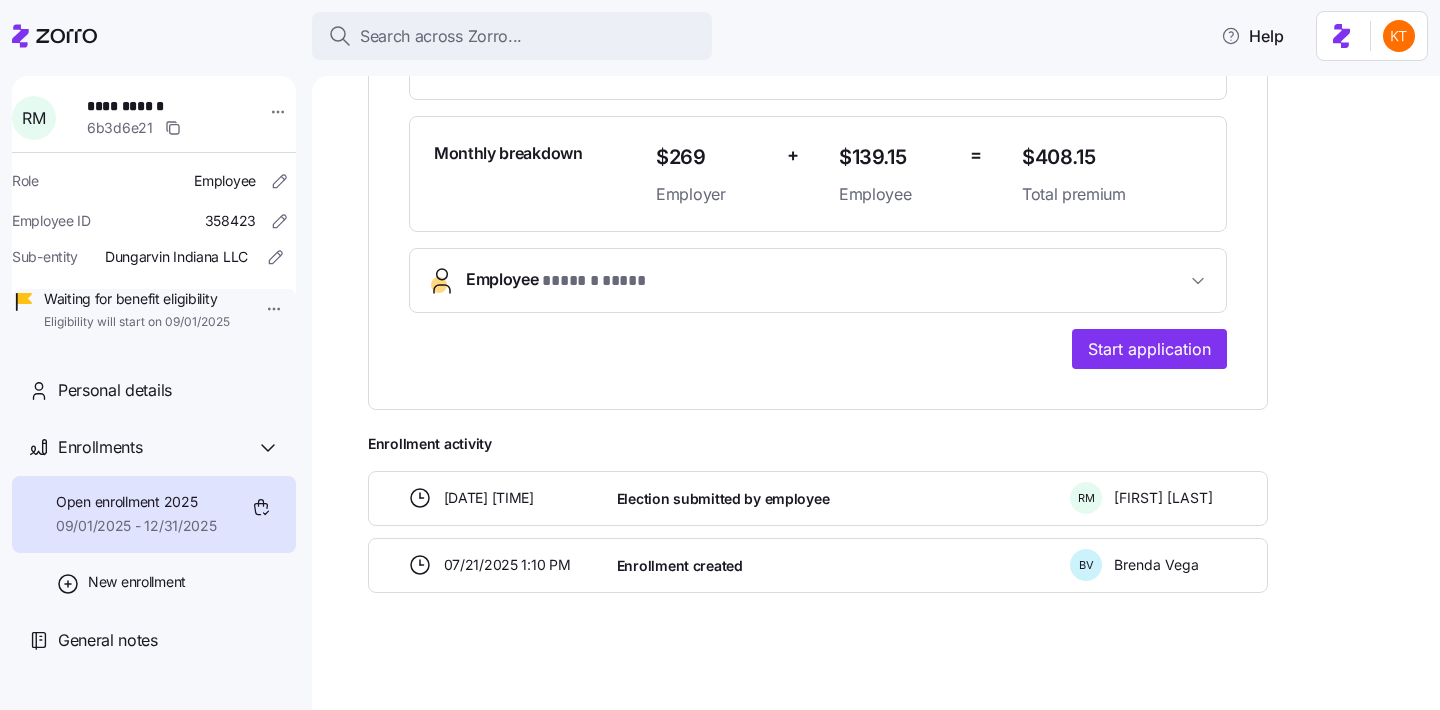 click on "**********" at bounding box center [818, 186] 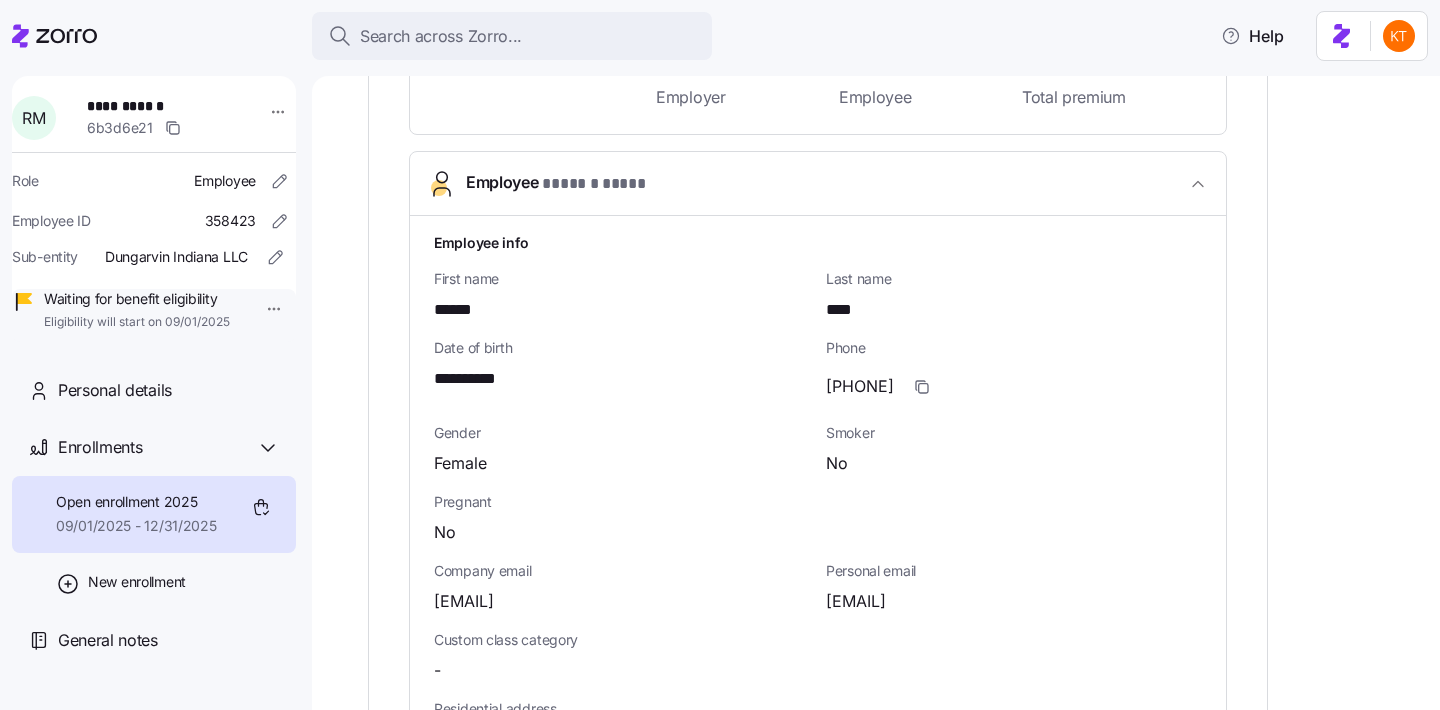 scroll, scrollTop: 805, scrollLeft: 0, axis: vertical 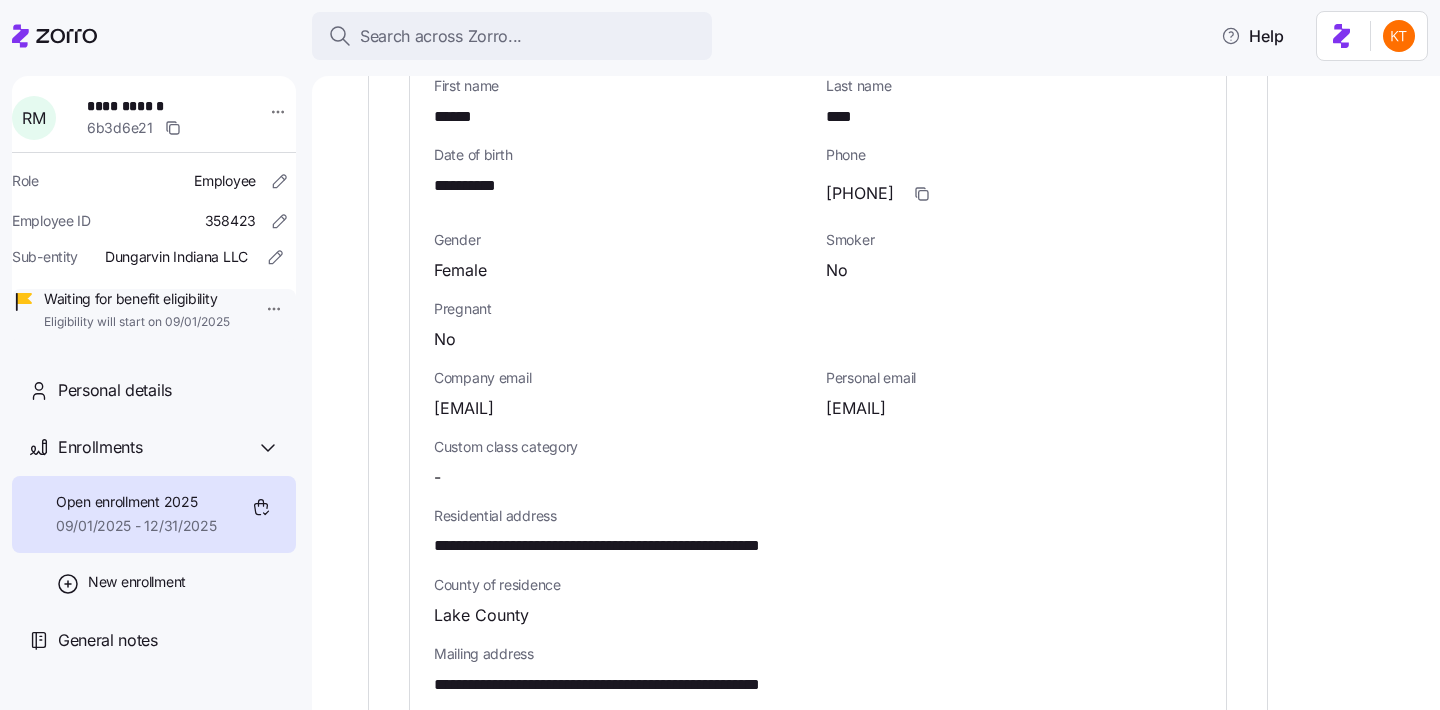 click on "**********" at bounding box center [644, 546] 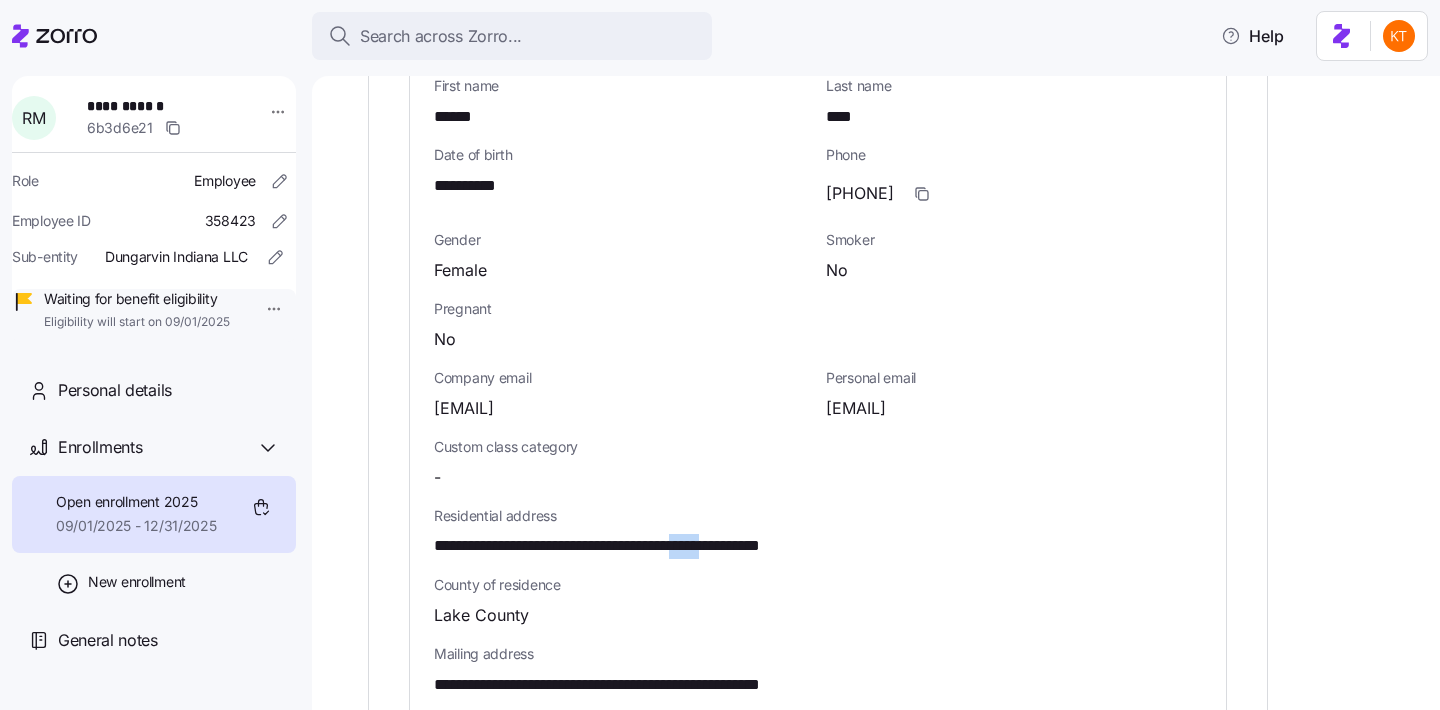 click on "**********" at bounding box center [644, 546] 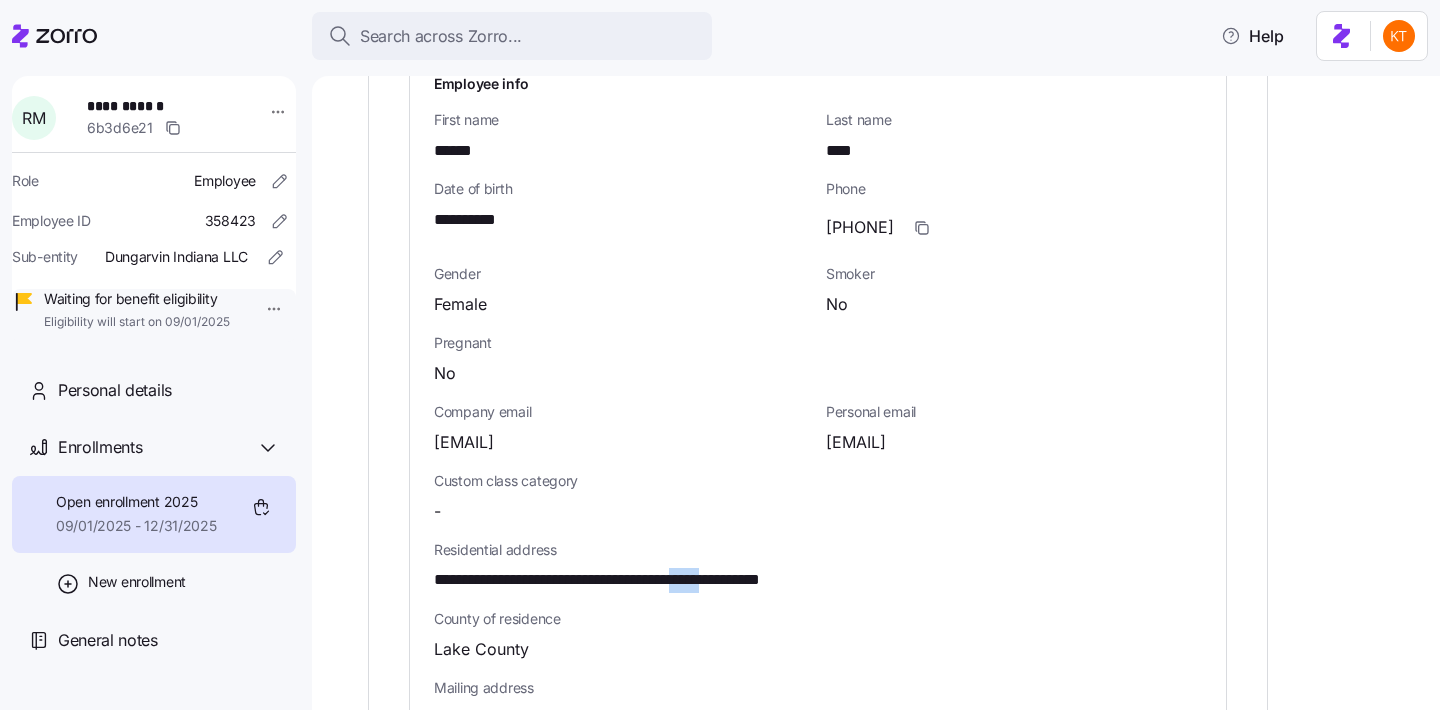 scroll, scrollTop: 546, scrollLeft: 0, axis: vertical 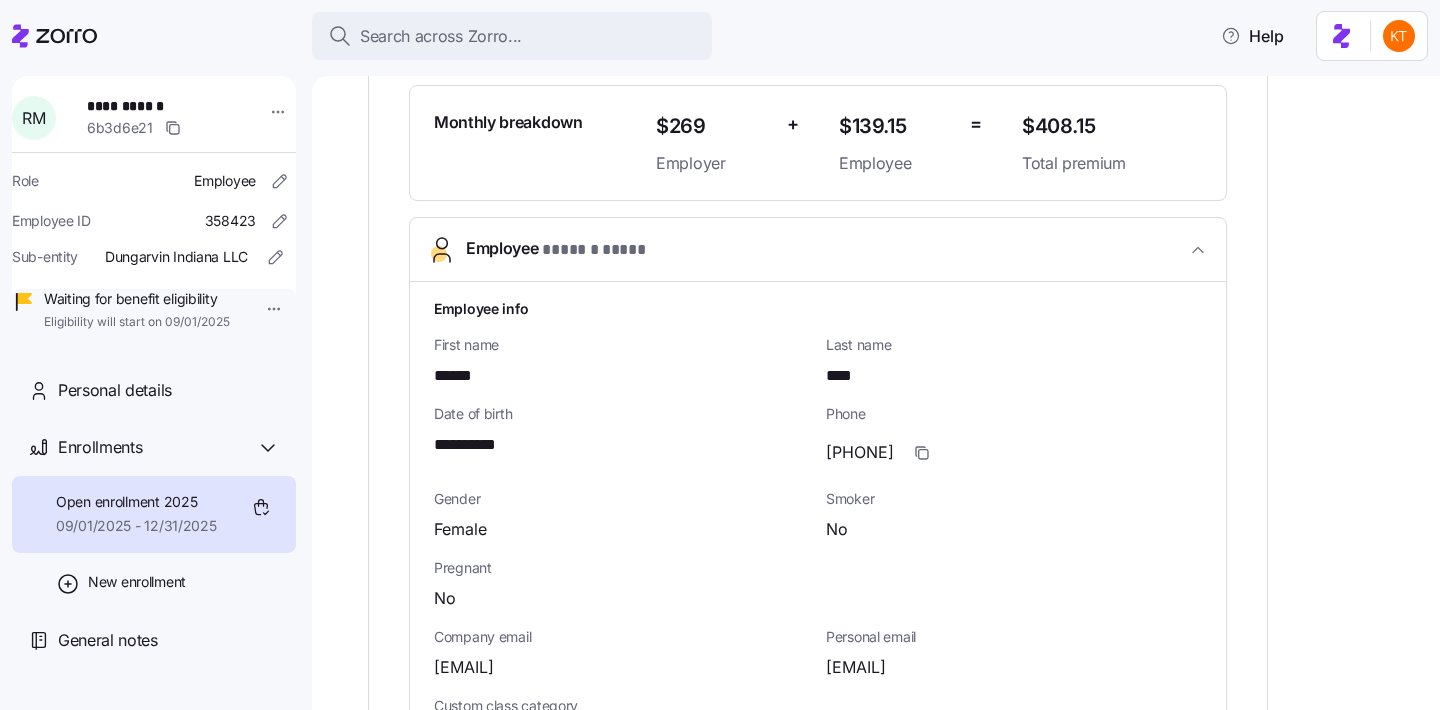 click on "******" at bounding box center (463, 376) 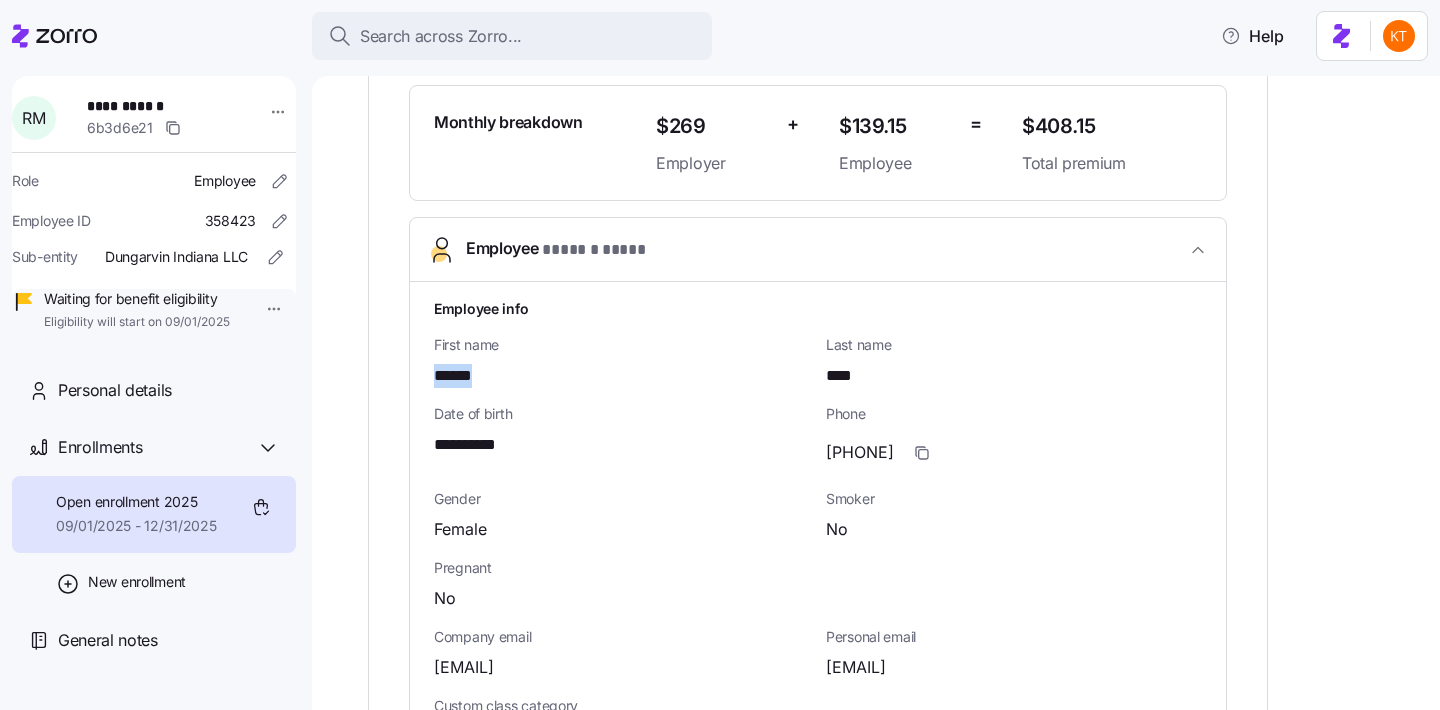click on "******" at bounding box center [463, 376] 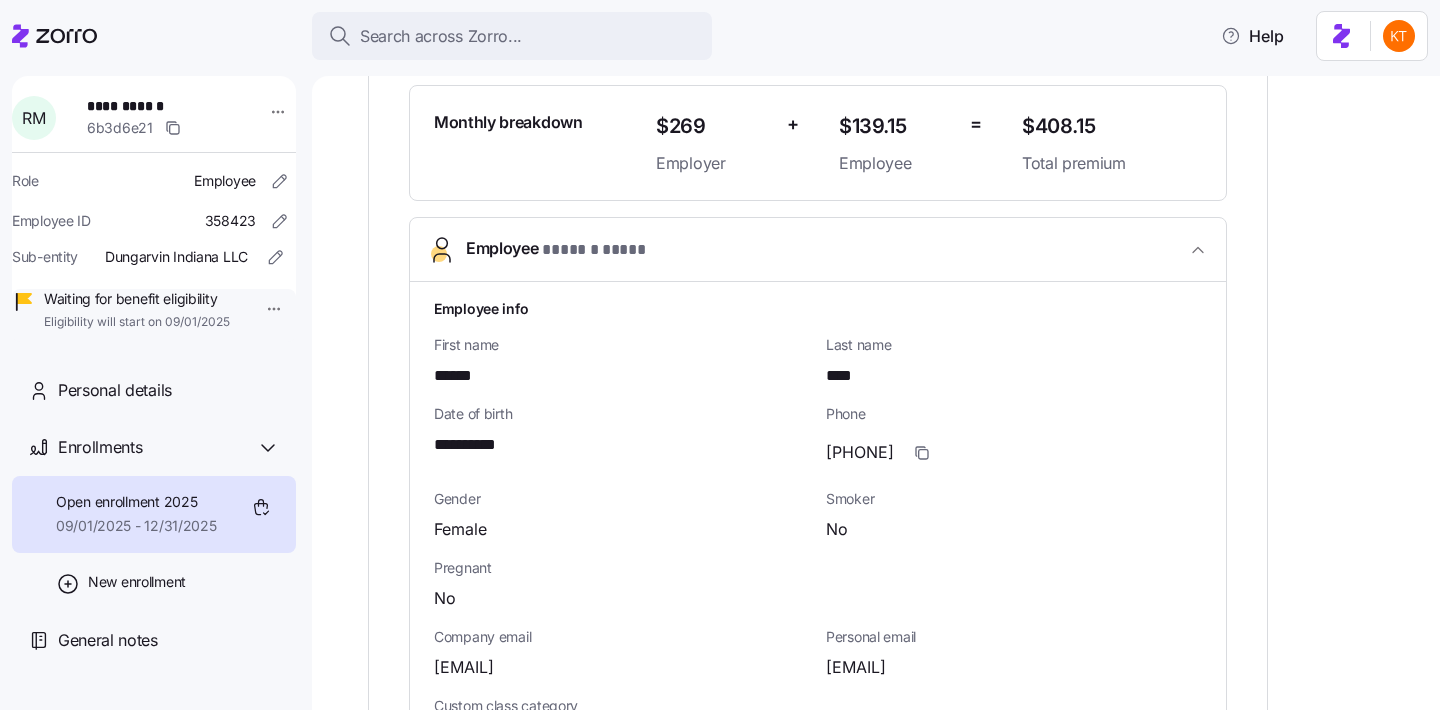 click on "****" at bounding box center (845, 376) 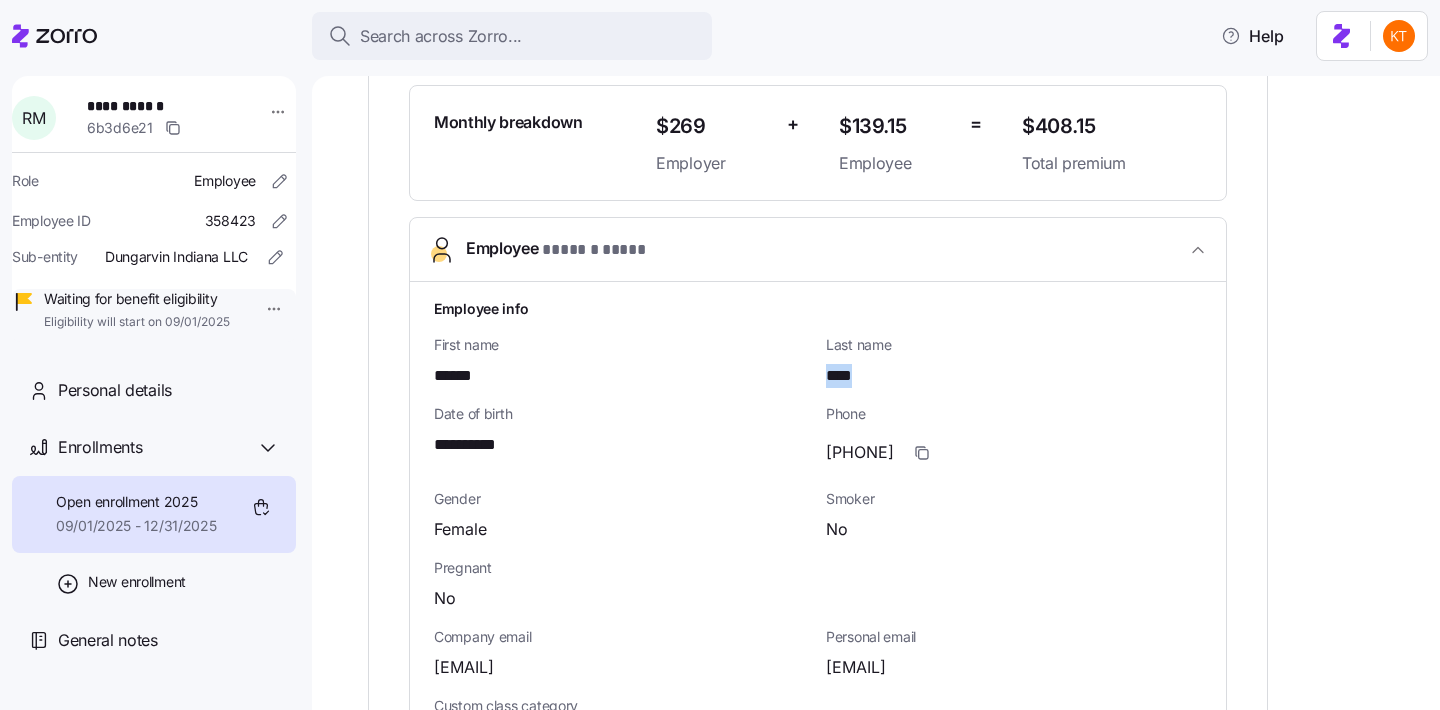 click on "****" at bounding box center (845, 376) 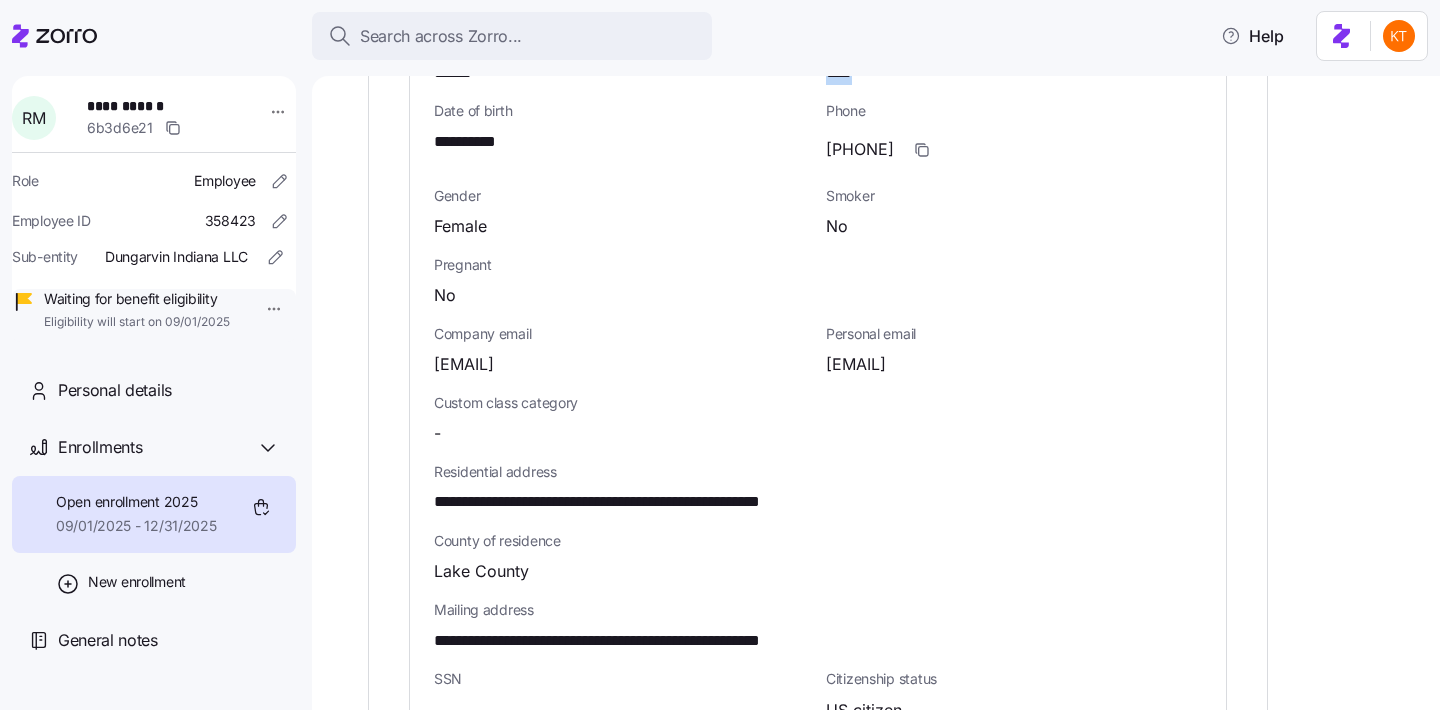 scroll, scrollTop: 843, scrollLeft: 0, axis: vertical 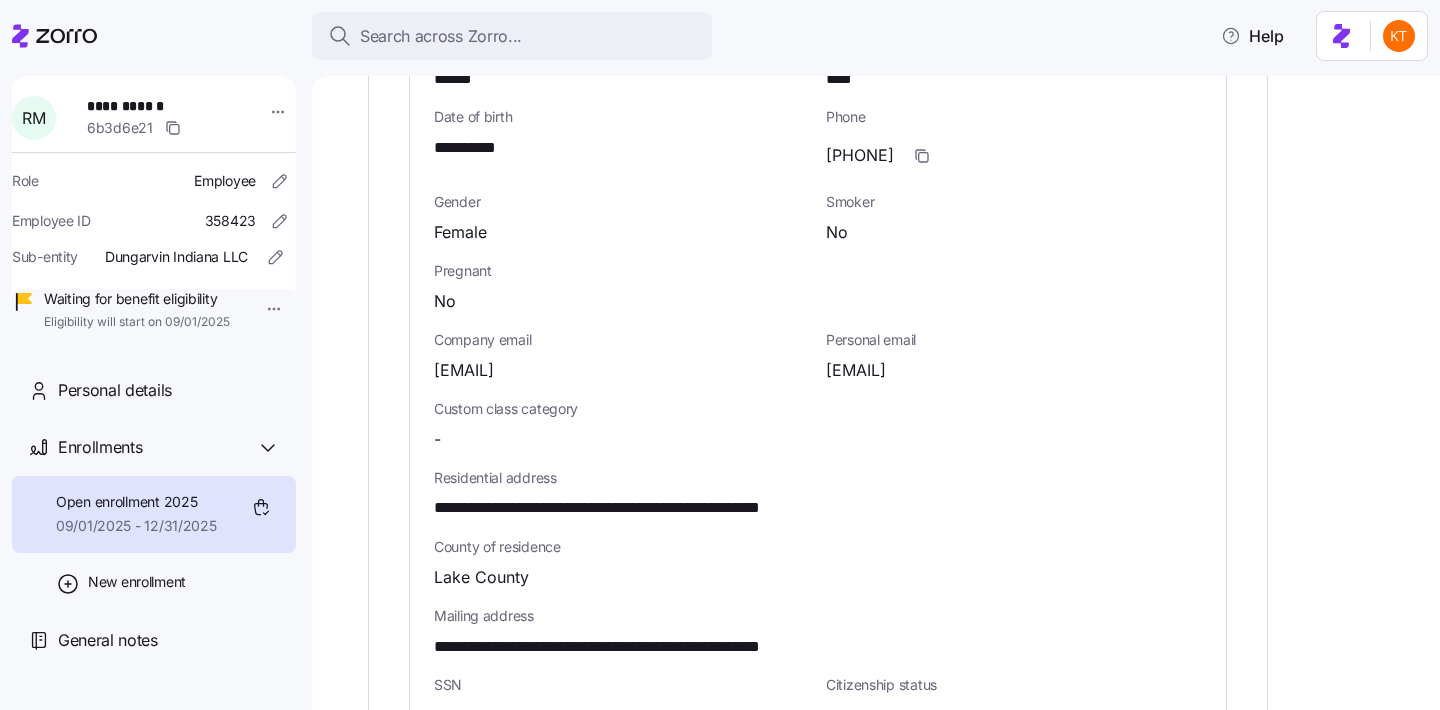 click on "[EMAIL]" at bounding box center [856, 370] 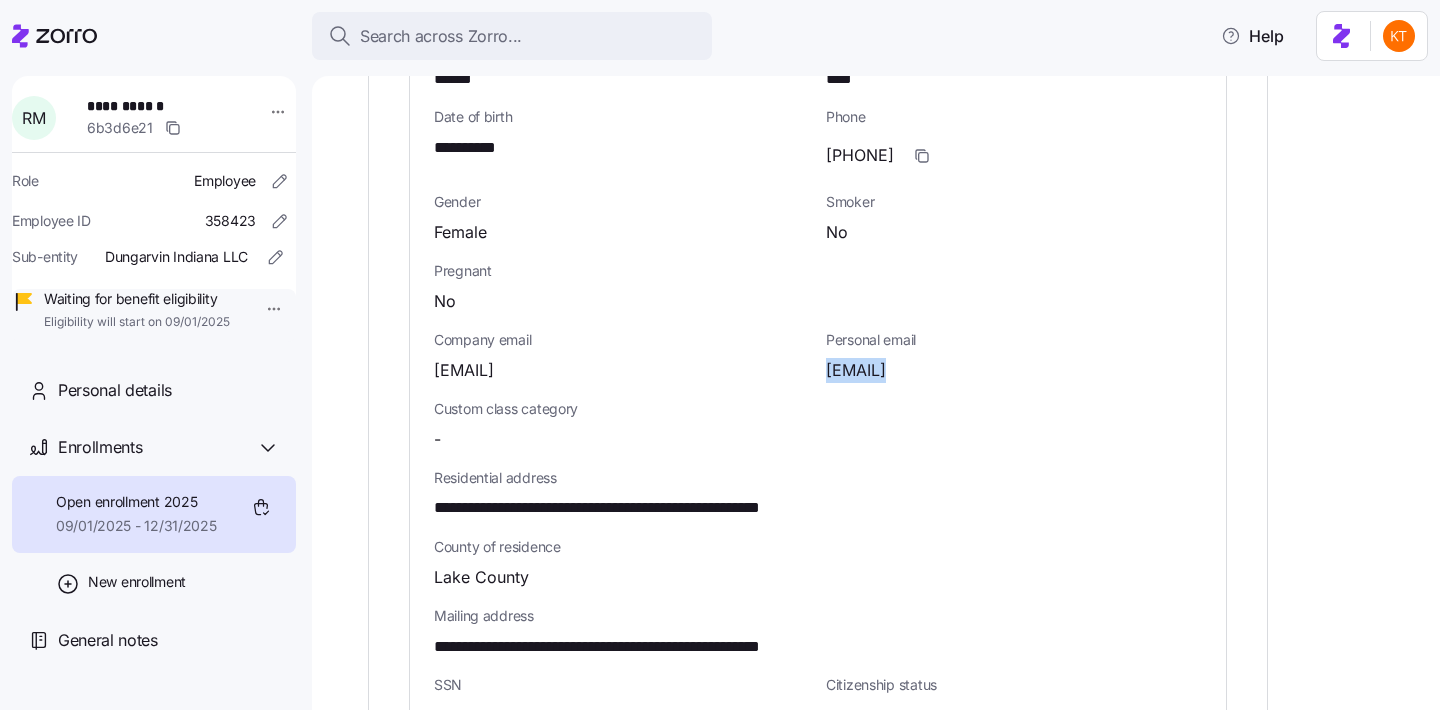 click on "bluepet77@gmail.com" at bounding box center (856, 370) 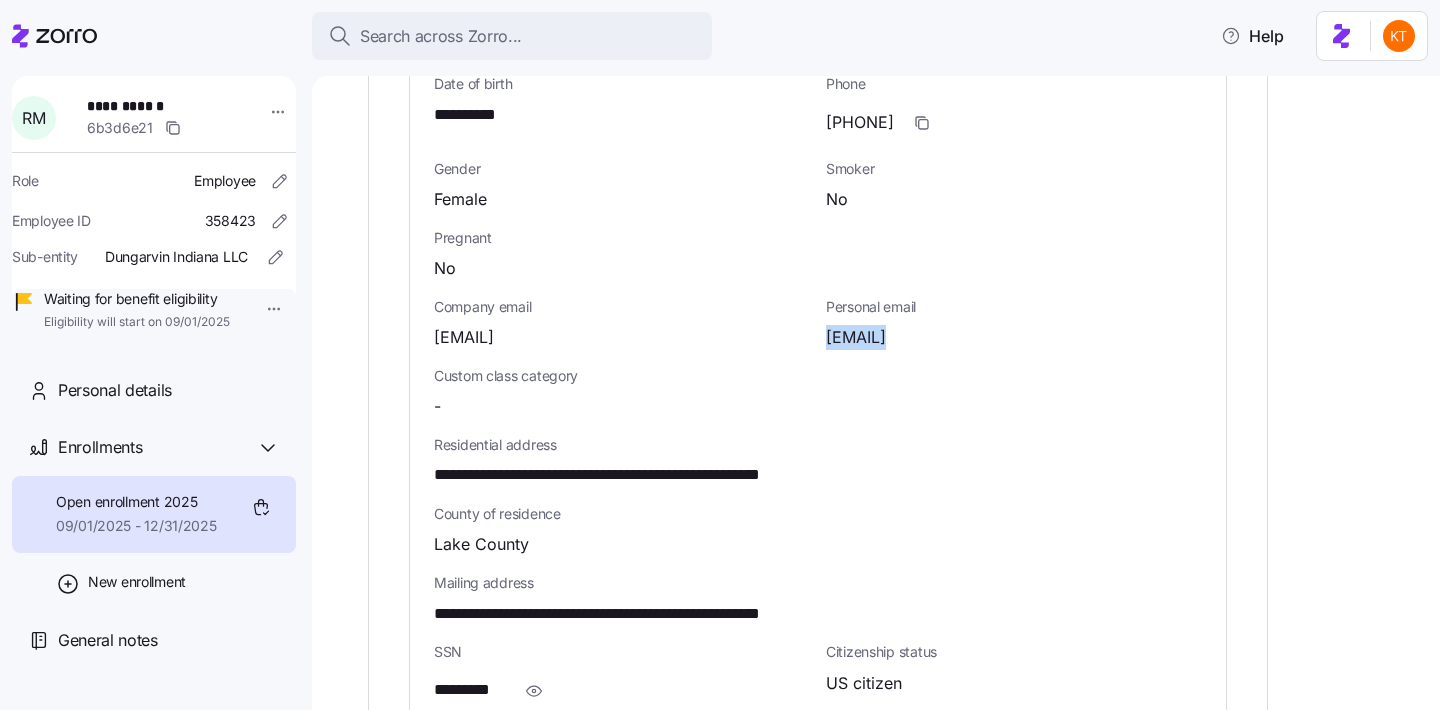 scroll, scrollTop: 1037, scrollLeft: 0, axis: vertical 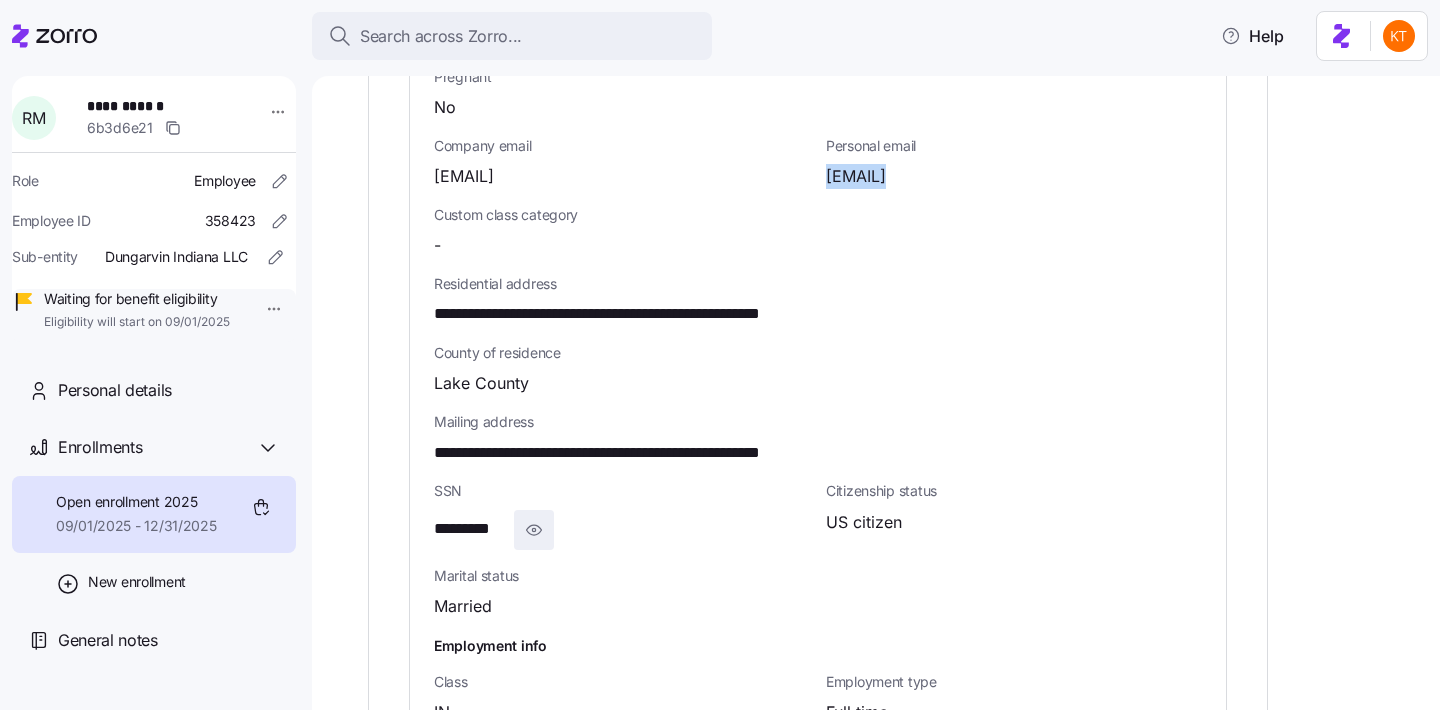 click 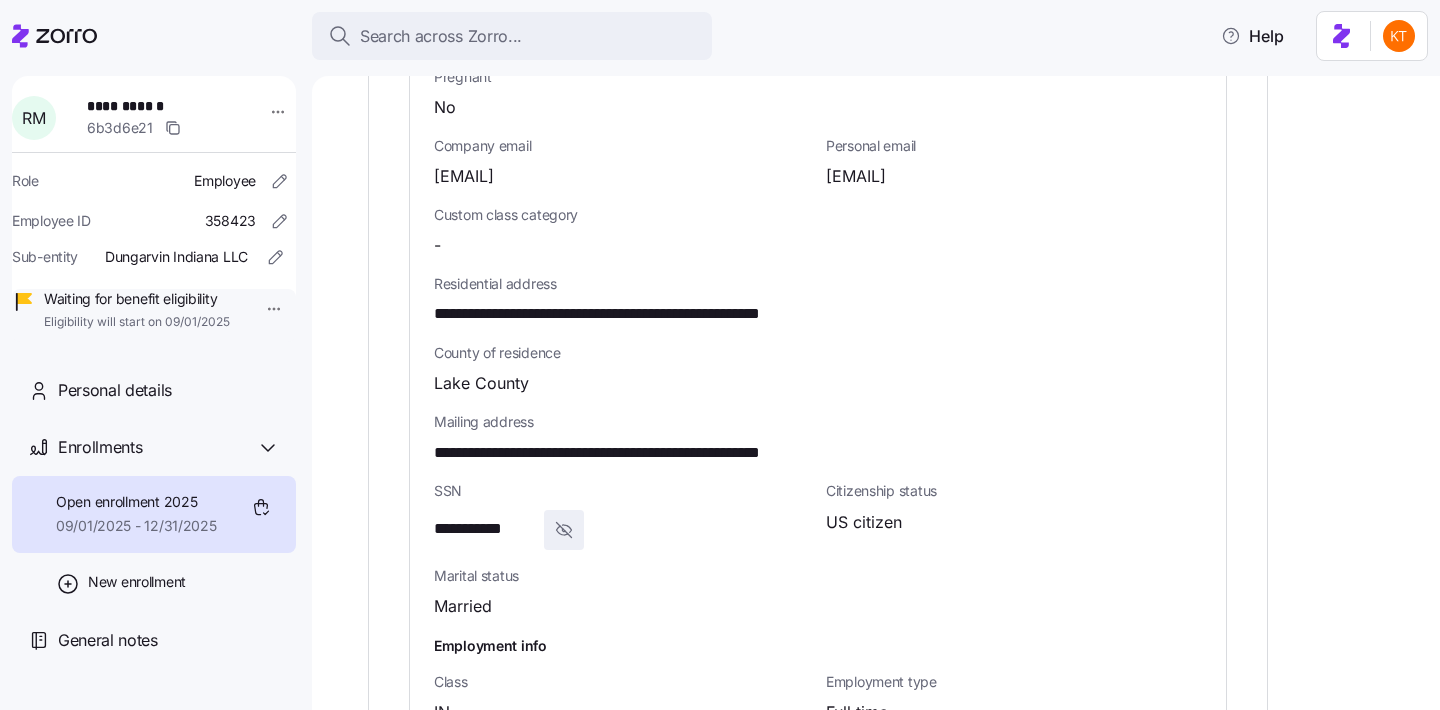 click on "**********" at bounding box center (485, 529) 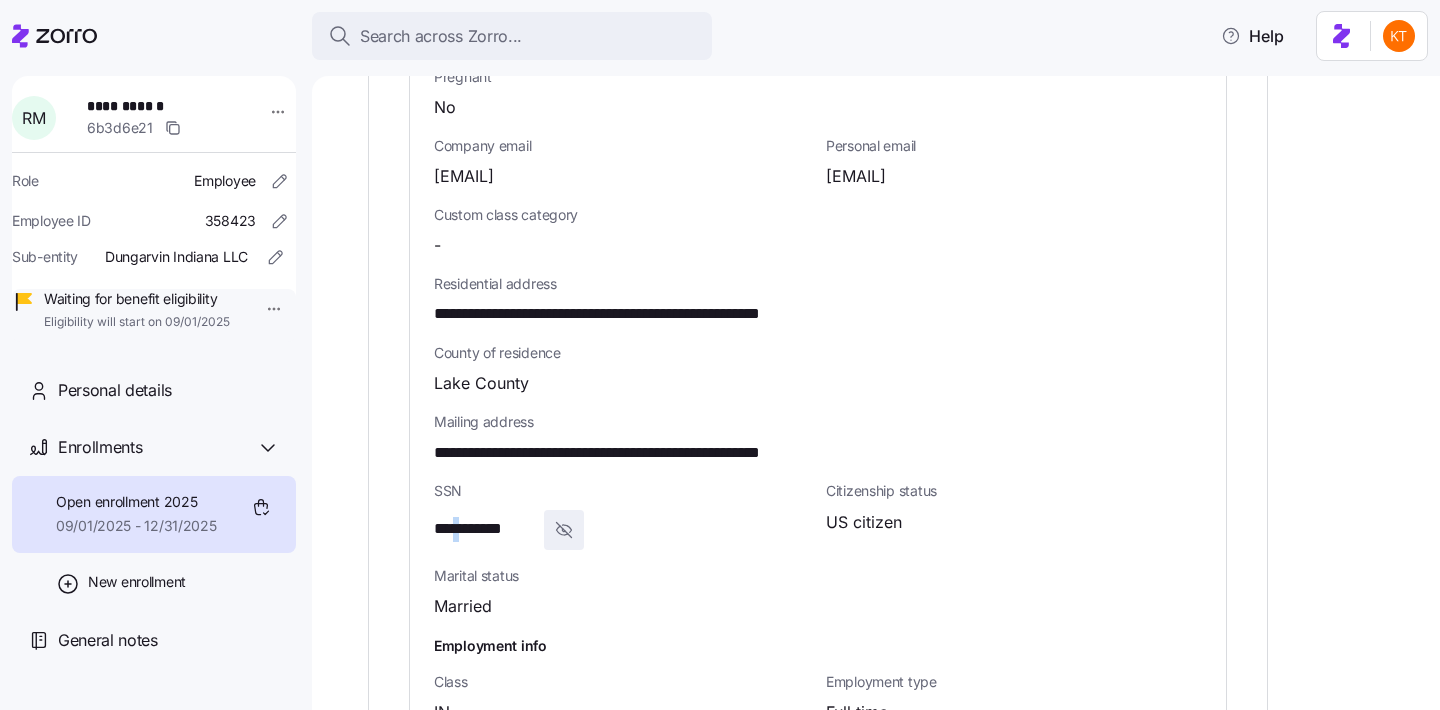 click on "**********" at bounding box center [485, 529] 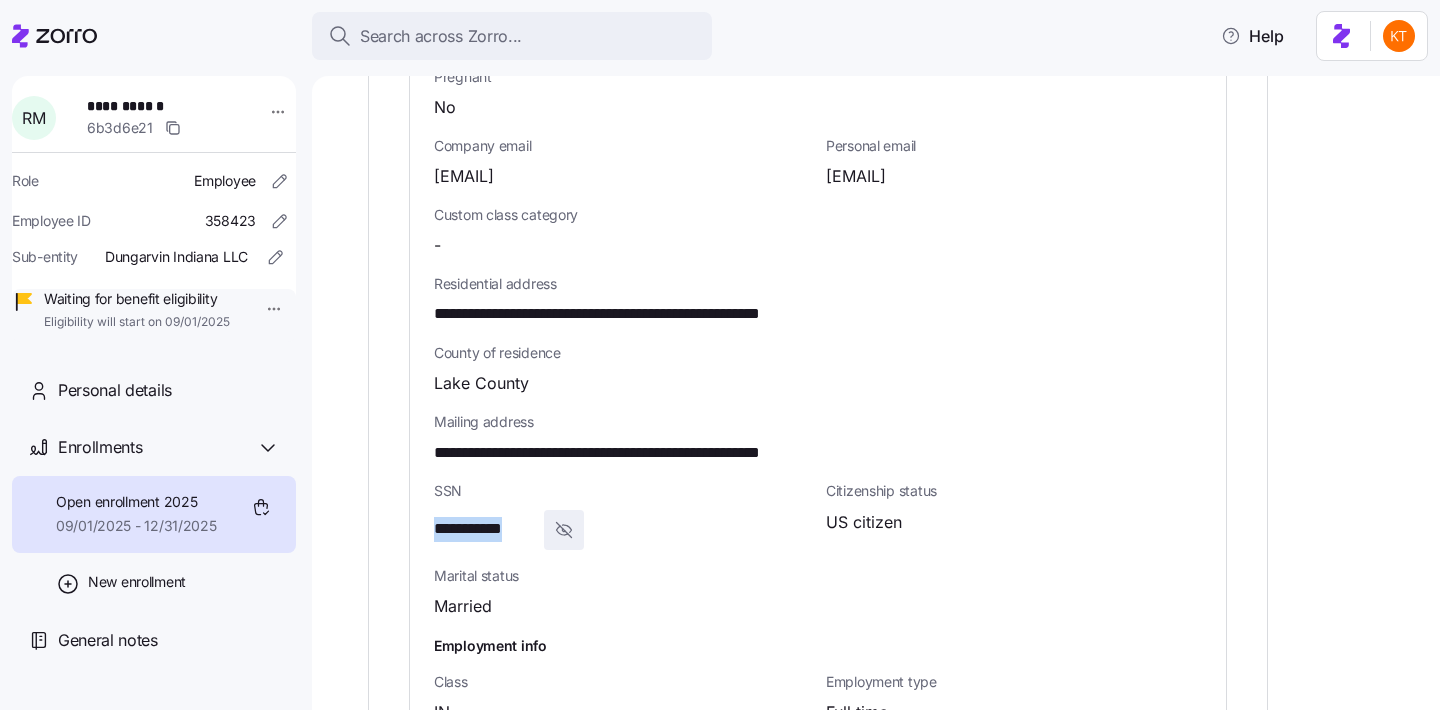 click on "**********" at bounding box center [485, 529] 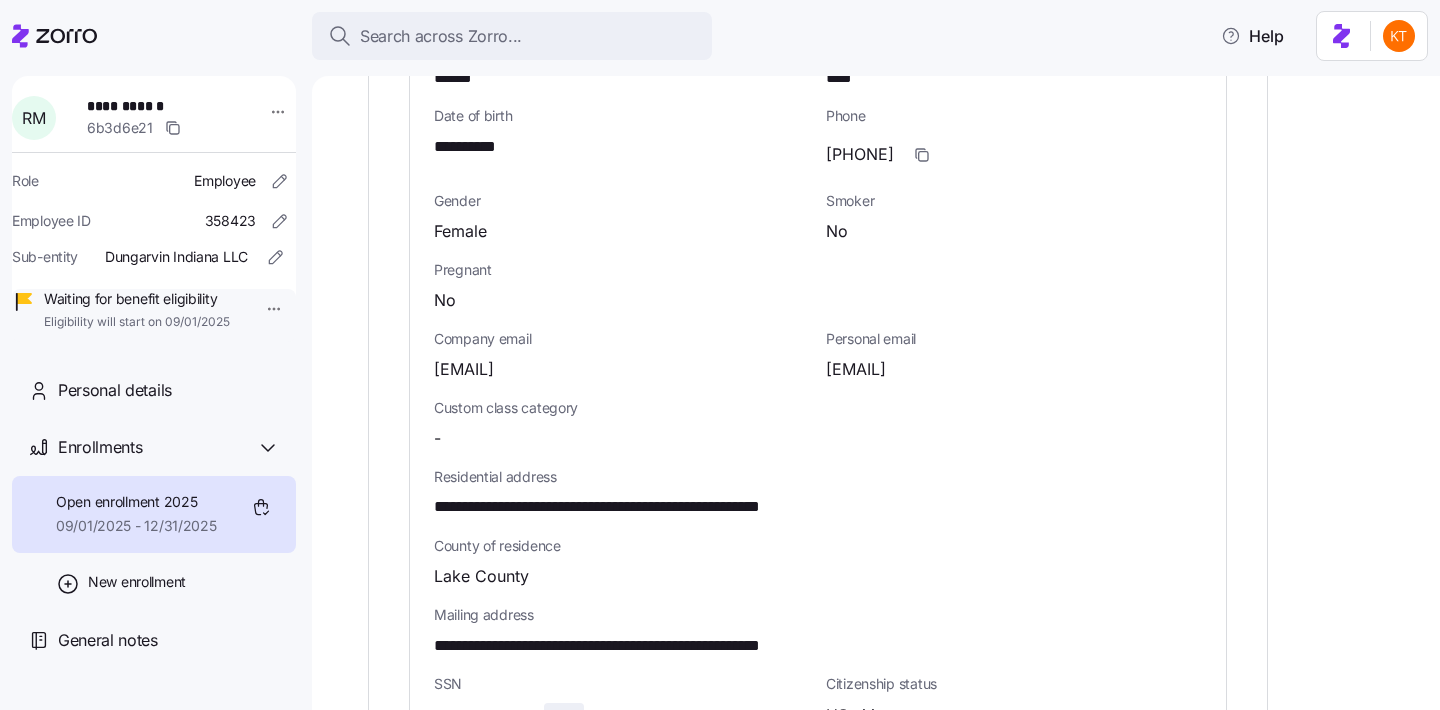 scroll, scrollTop: 785, scrollLeft: 0, axis: vertical 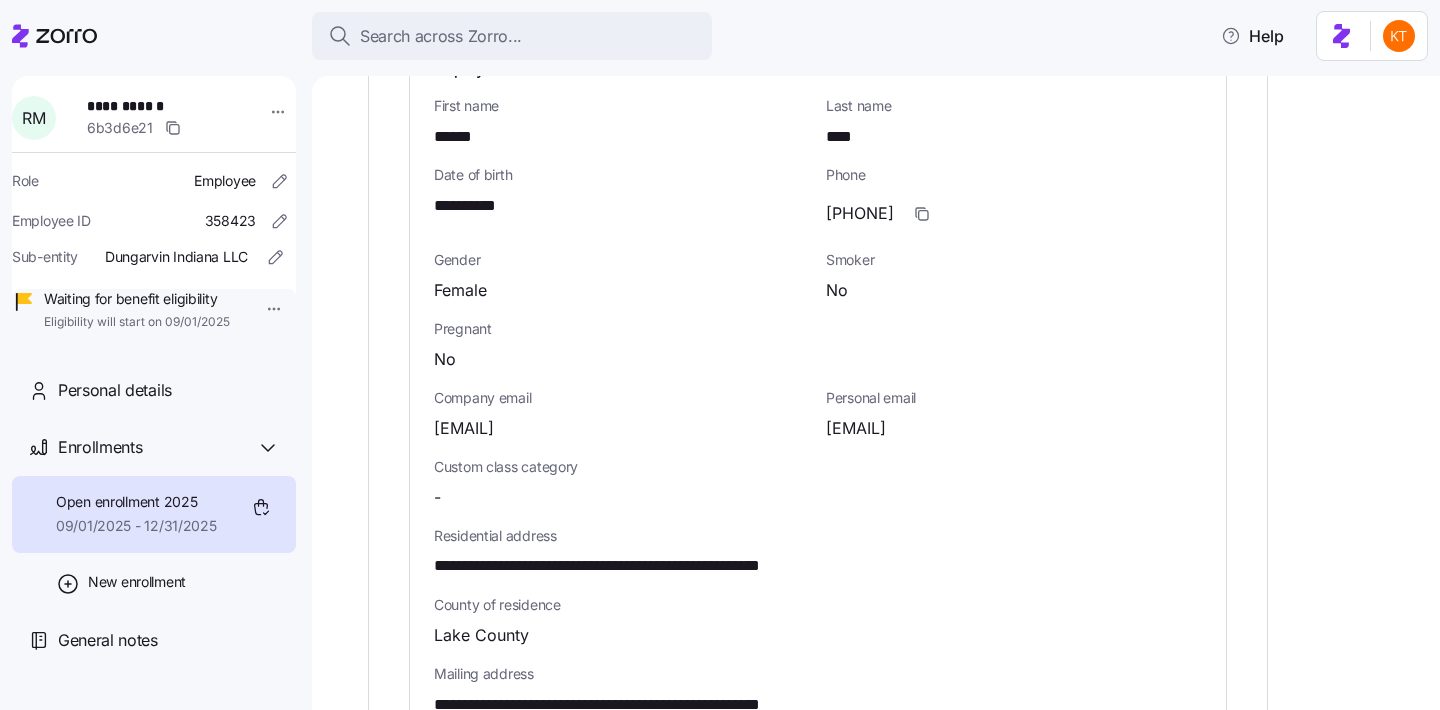 click on "Phone (219)561-6819" at bounding box center [1014, 199] 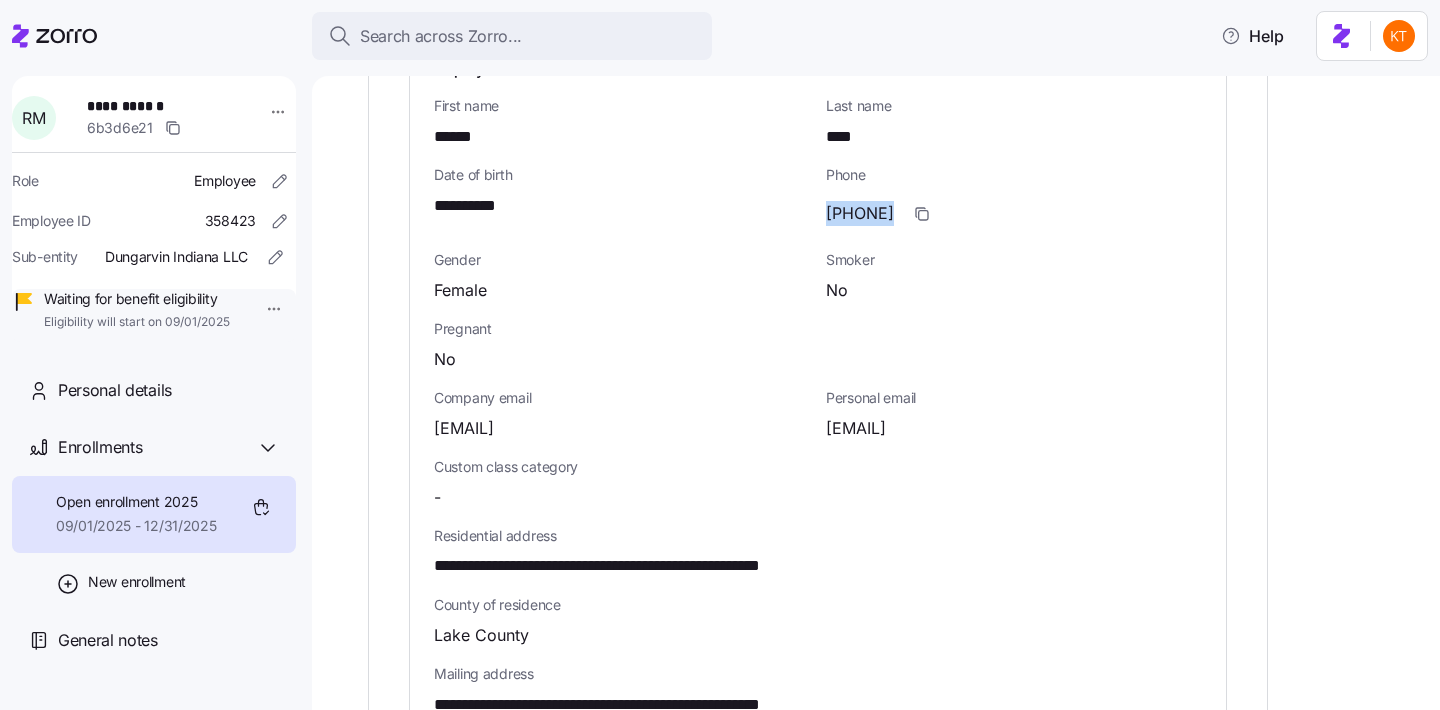 click on "(219)561-6819" at bounding box center [860, 213] 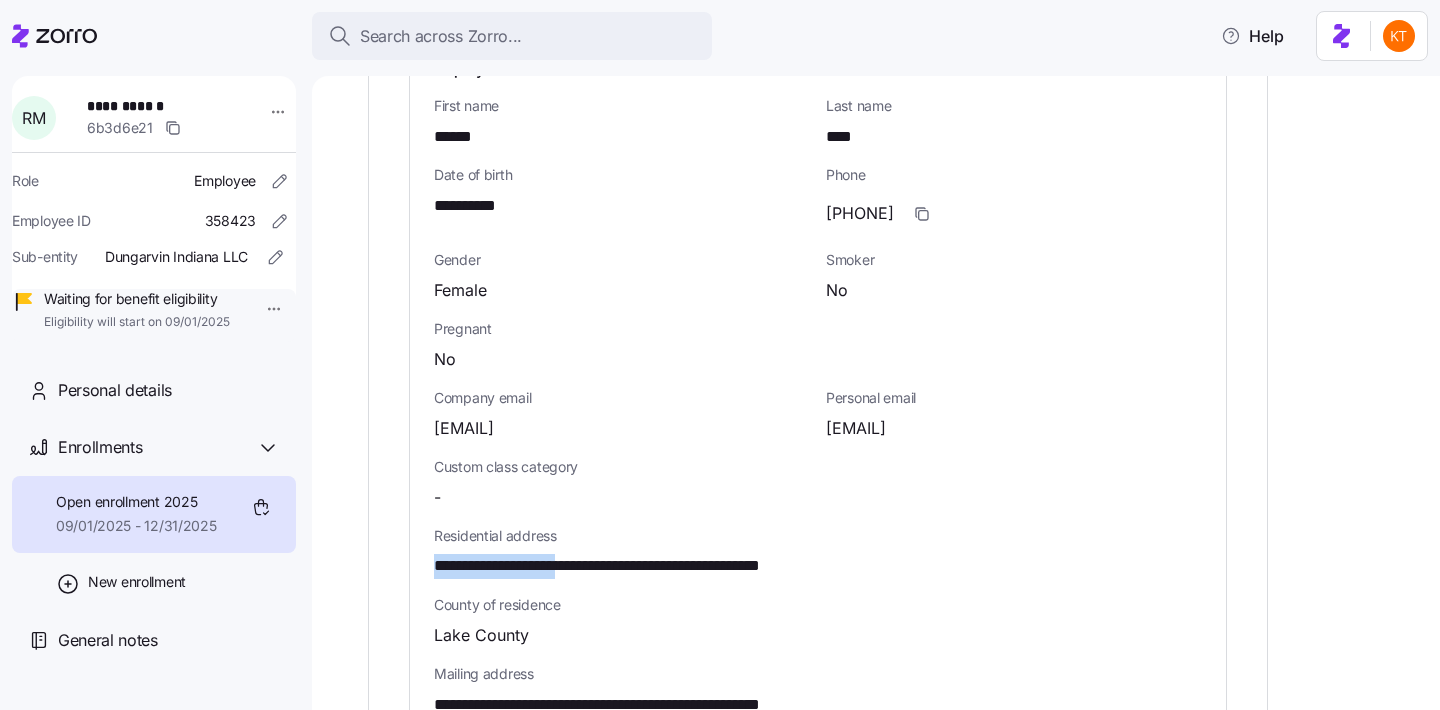 drag, startPoint x: 602, startPoint y: 564, endPoint x: 404, endPoint y: 561, distance: 198.02272 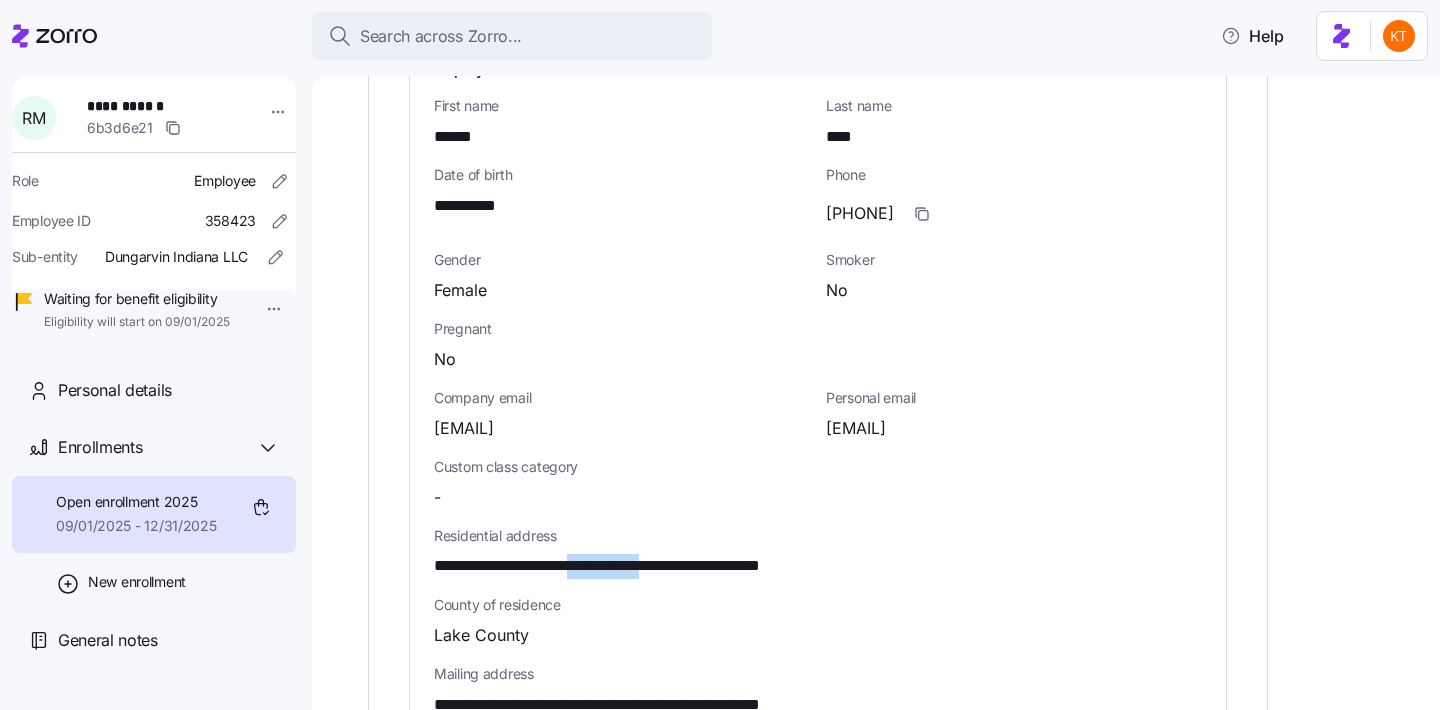 drag, startPoint x: 689, startPoint y: 563, endPoint x: 618, endPoint y: 561, distance: 71.02816 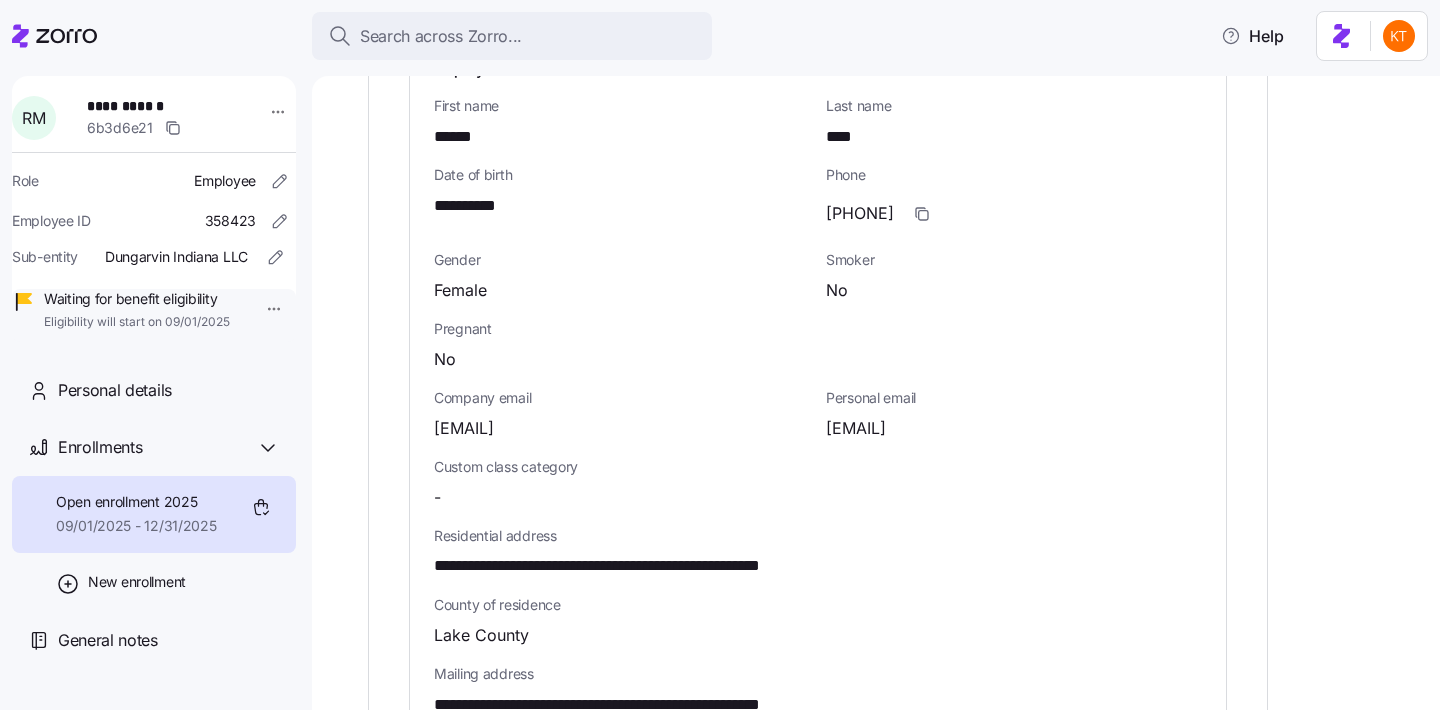 click on "**********" at bounding box center [153, 106] 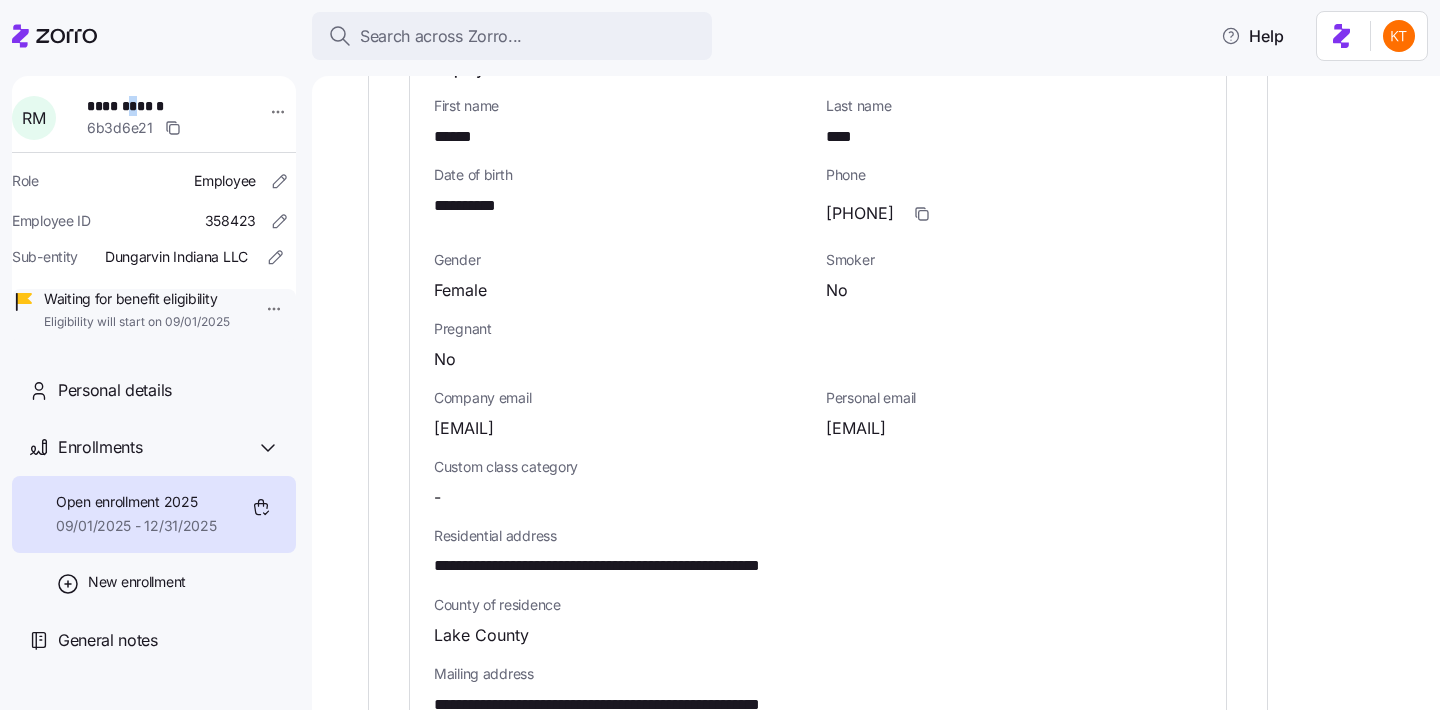 click on "**********" at bounding box center [153, 106] 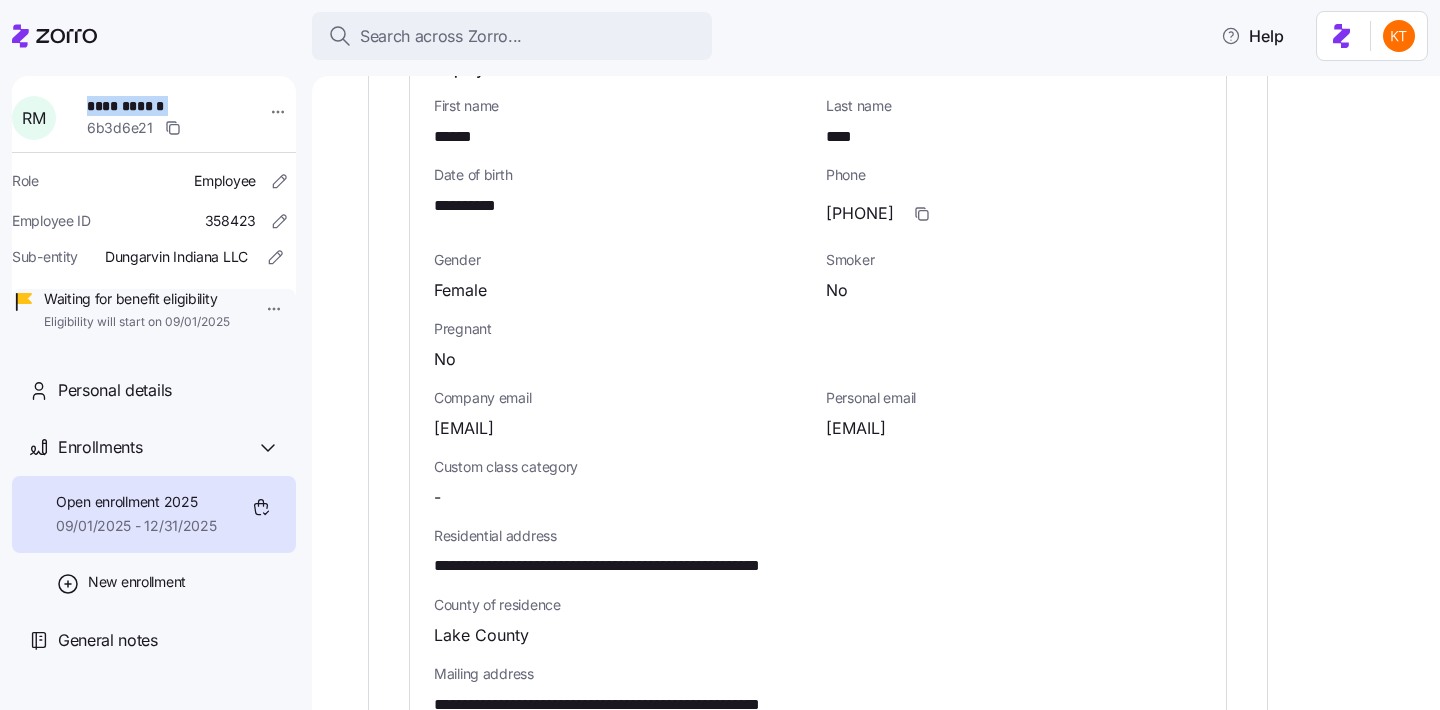 click on "**********" at bounding box center (153, 106) 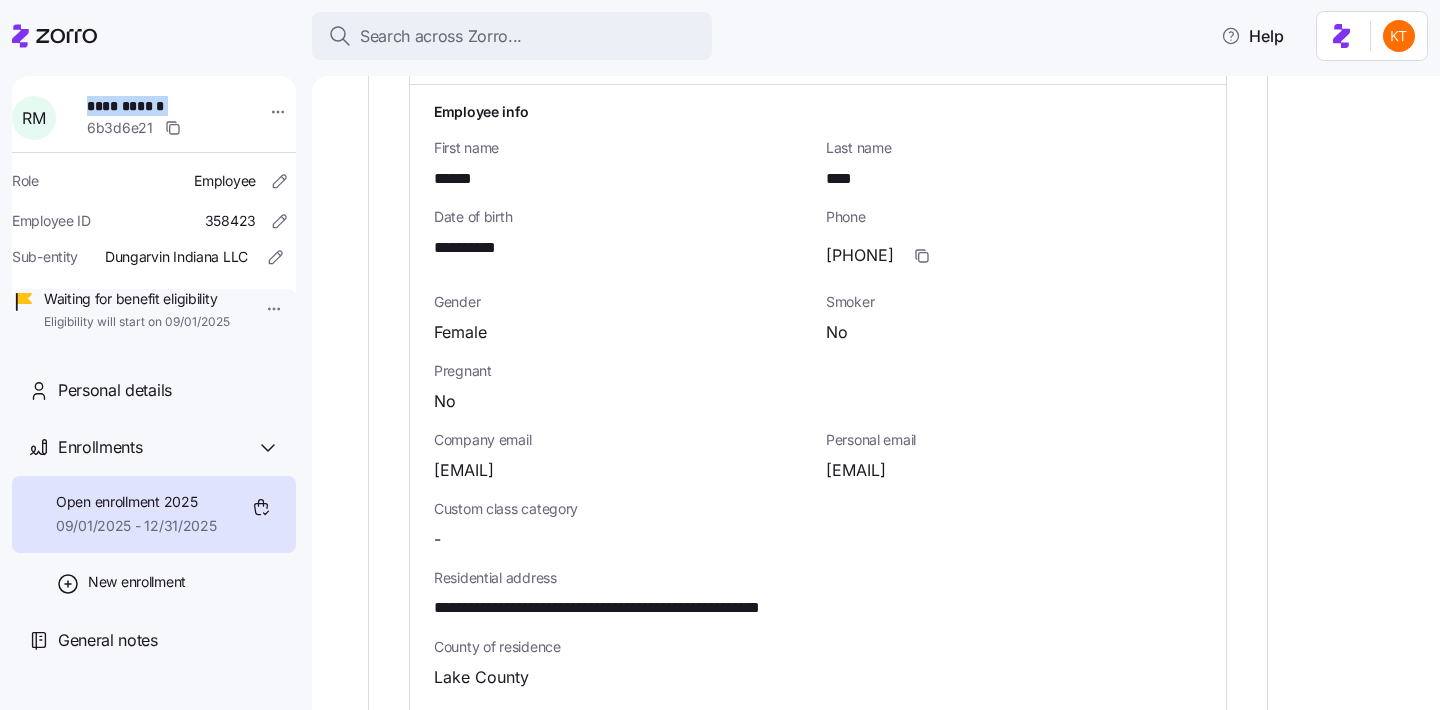 scroll, scrollTop: 744, scrollLeft: 0, axis: vertical 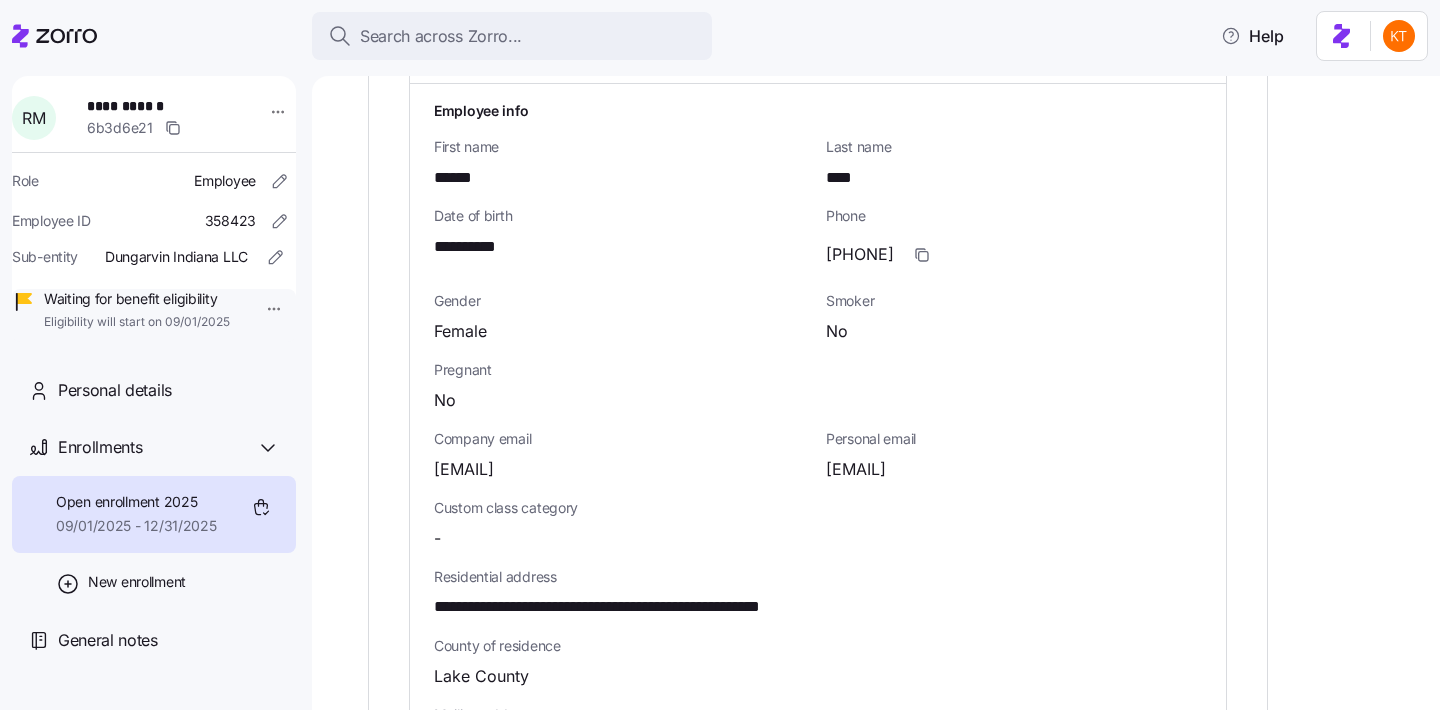 click on "**********" at bounding box center [644, 607] 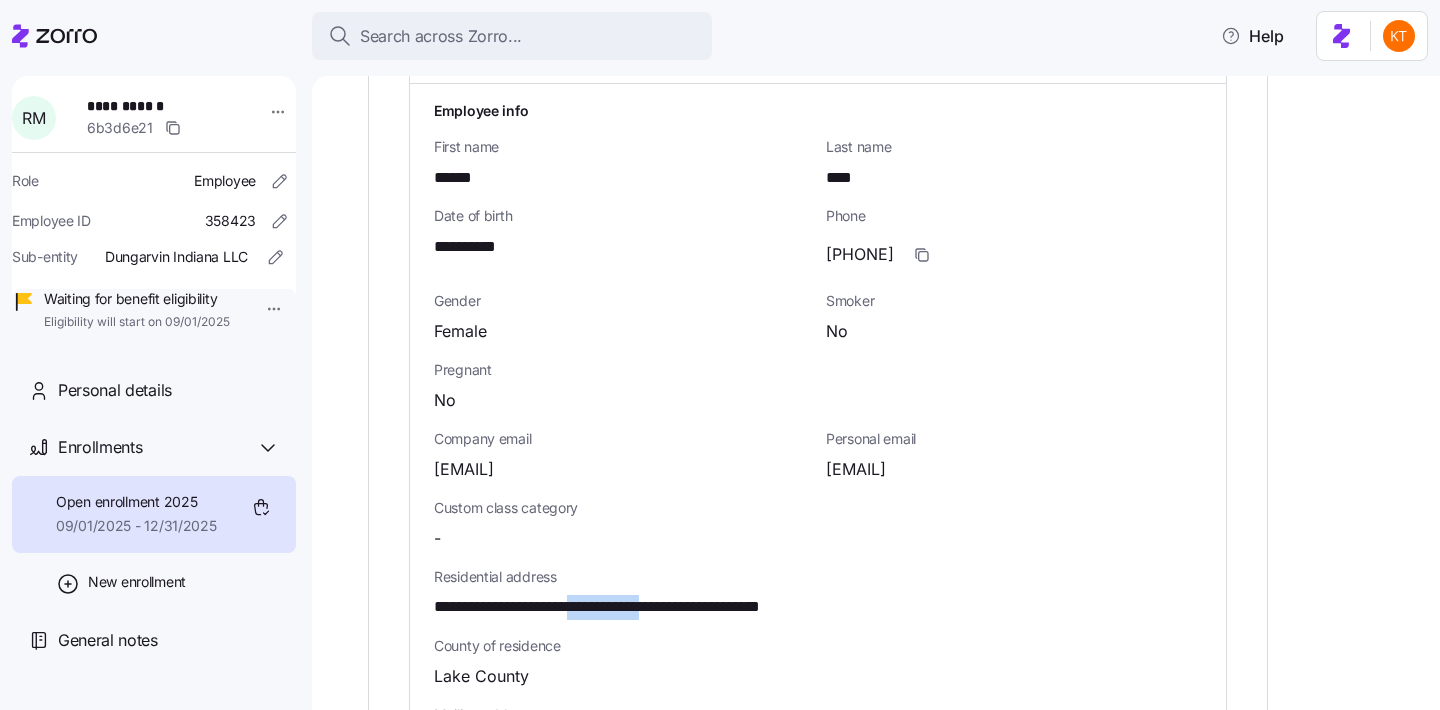 click on "**********" at bounding box center [644, 607] 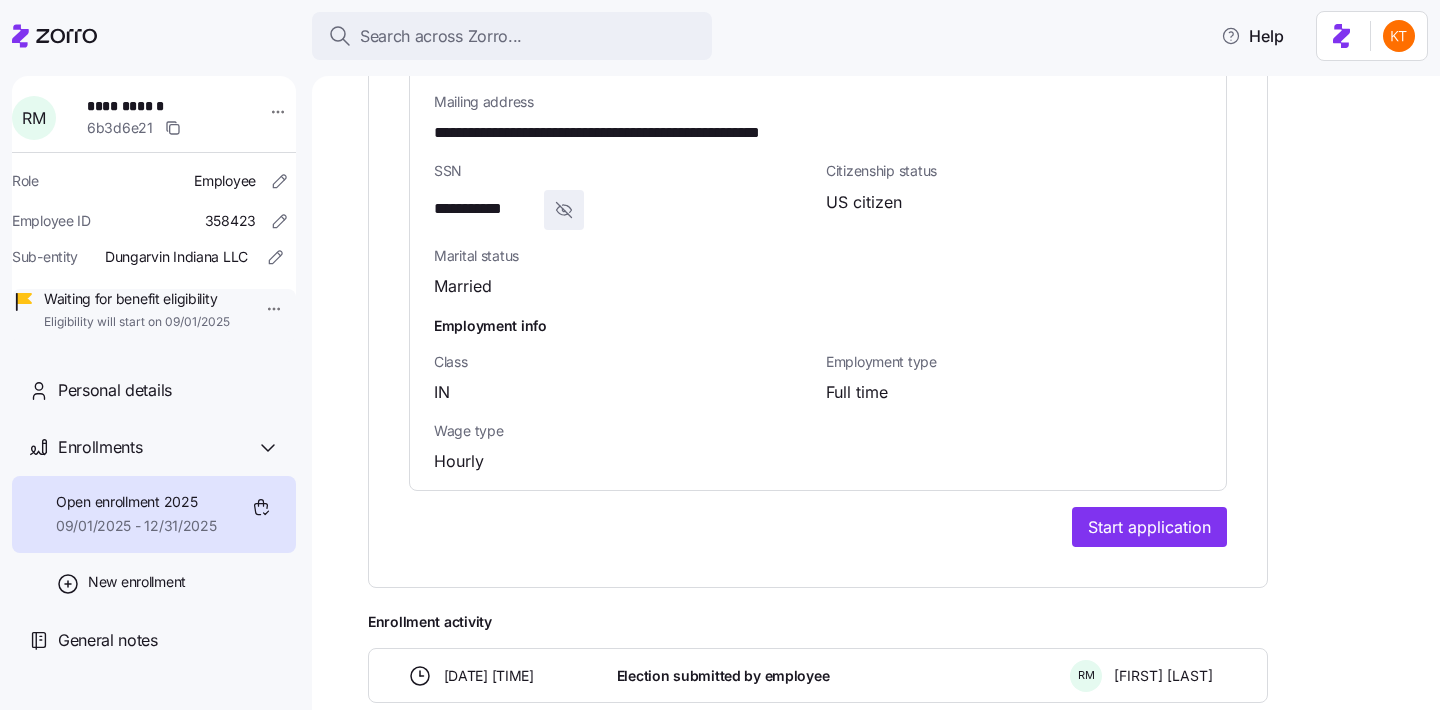 scroll, scrollTop: 1384, scrollLeft: 0, axis: vertical 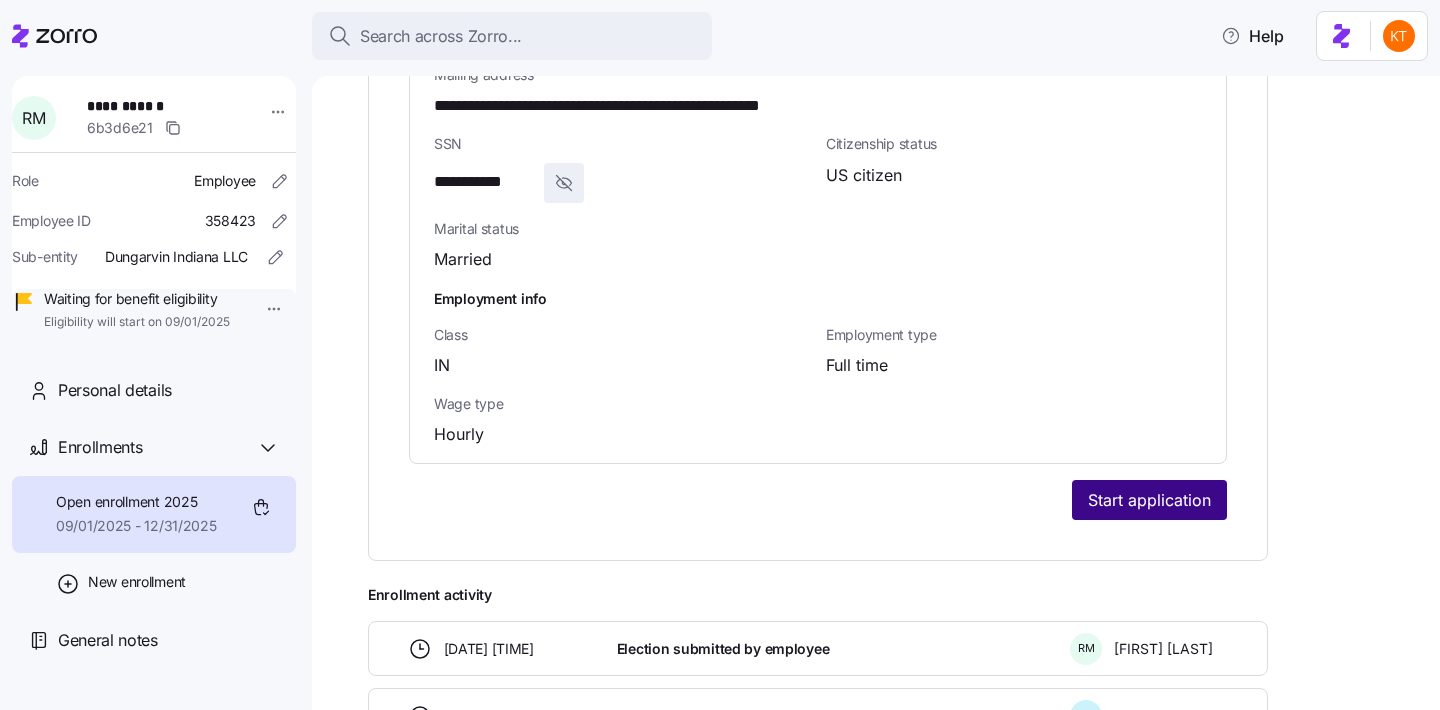 click on "Start application" at bounding box center [1149, 500] 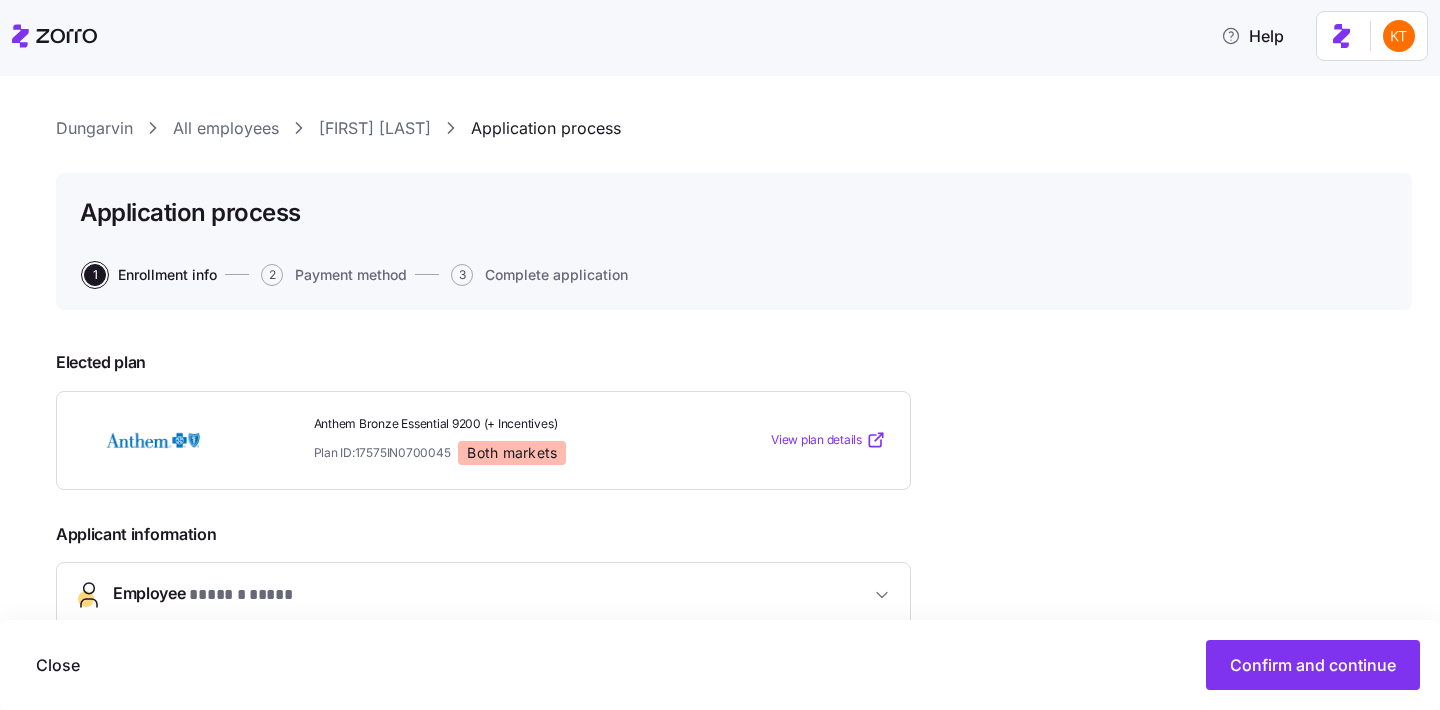 scroll, scrollTop: 55, scrollLeft: 0, axis: vertical 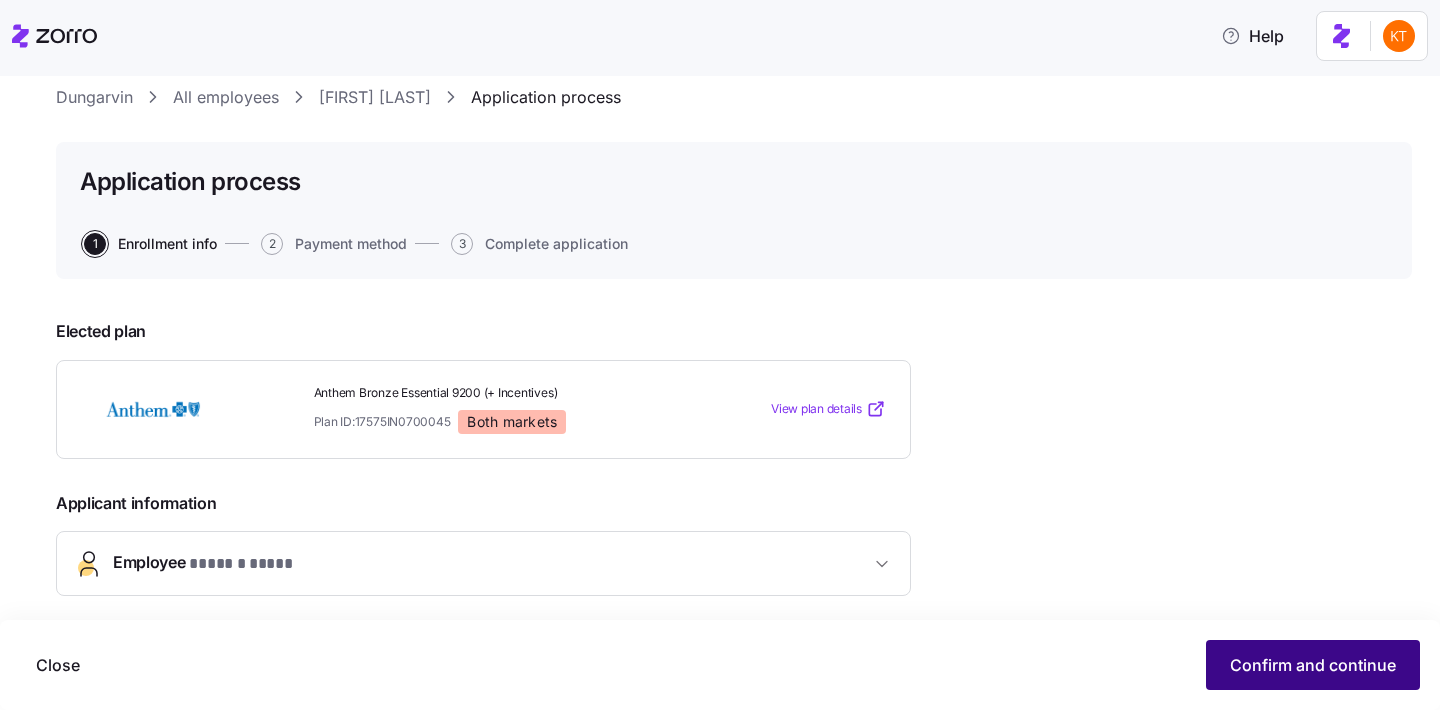 click on "Confirm and continue" at bounding box center (1313, 665) 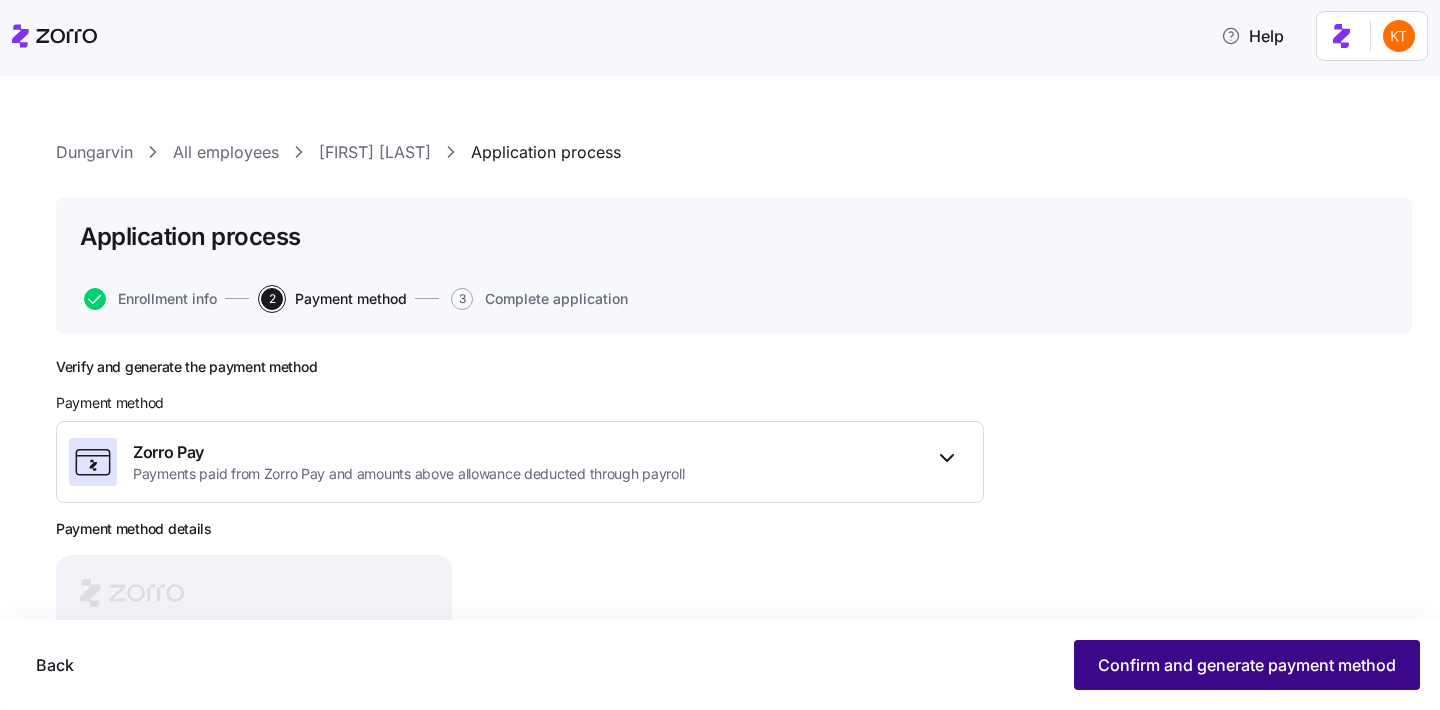 click on "Confirm and generate payment method" at bounding box center [1247, 665] 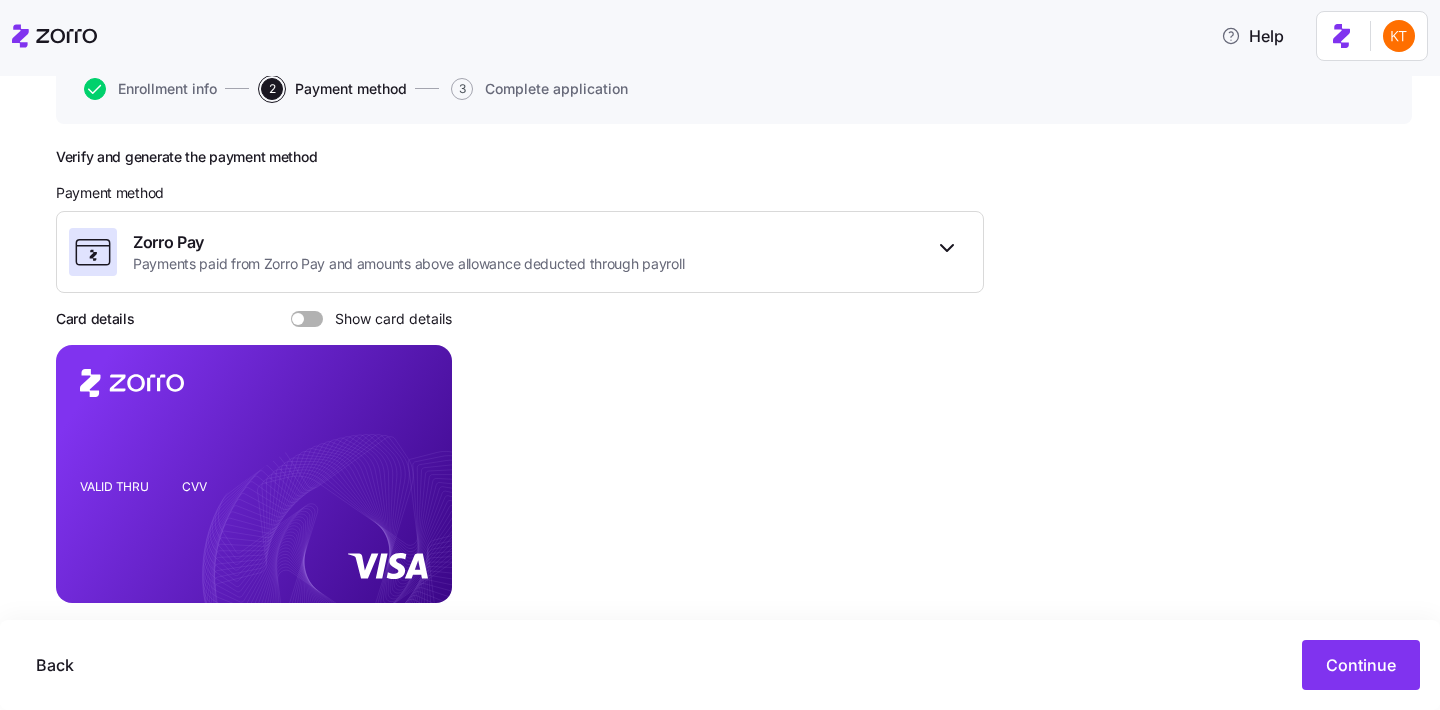 scroll, scrollTop: 243, scrollLeft: 0, axis: vertical 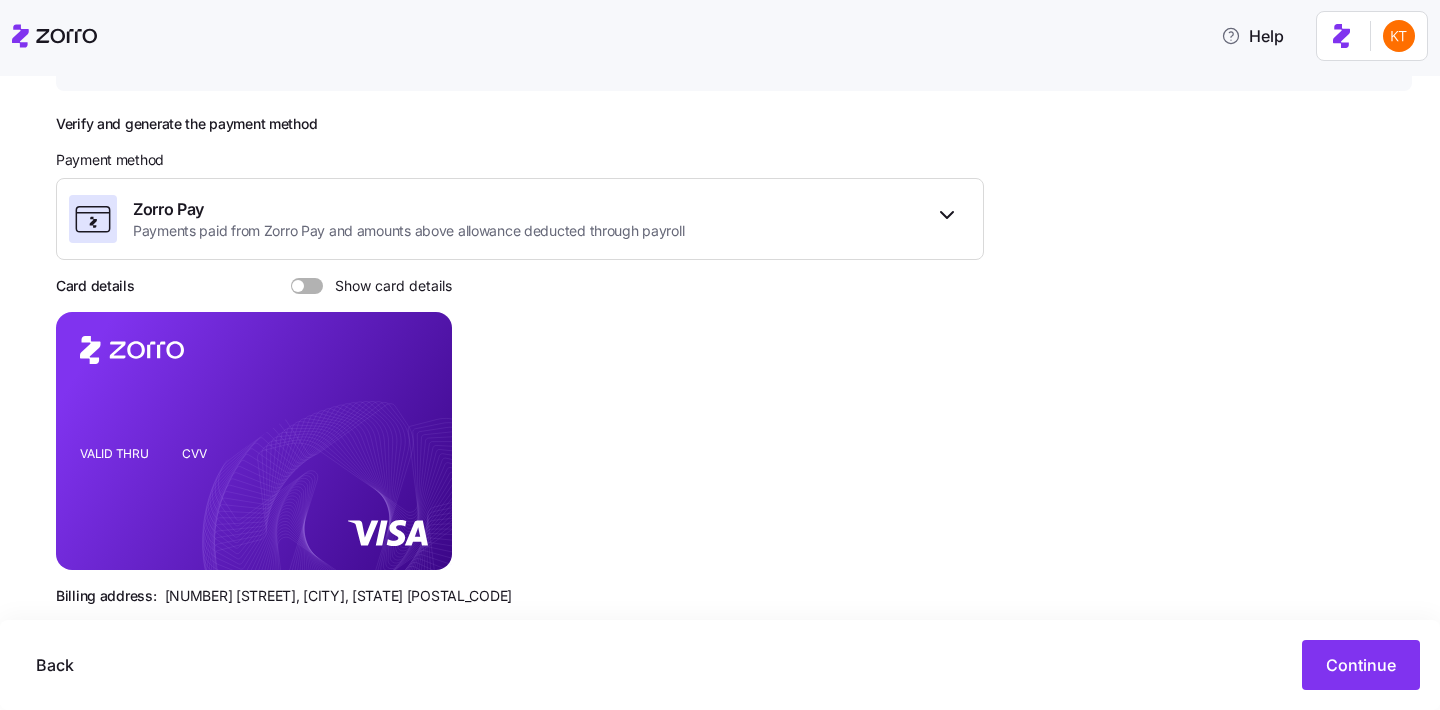 click on "Card details Show card details" at bounding box center (254, 286) 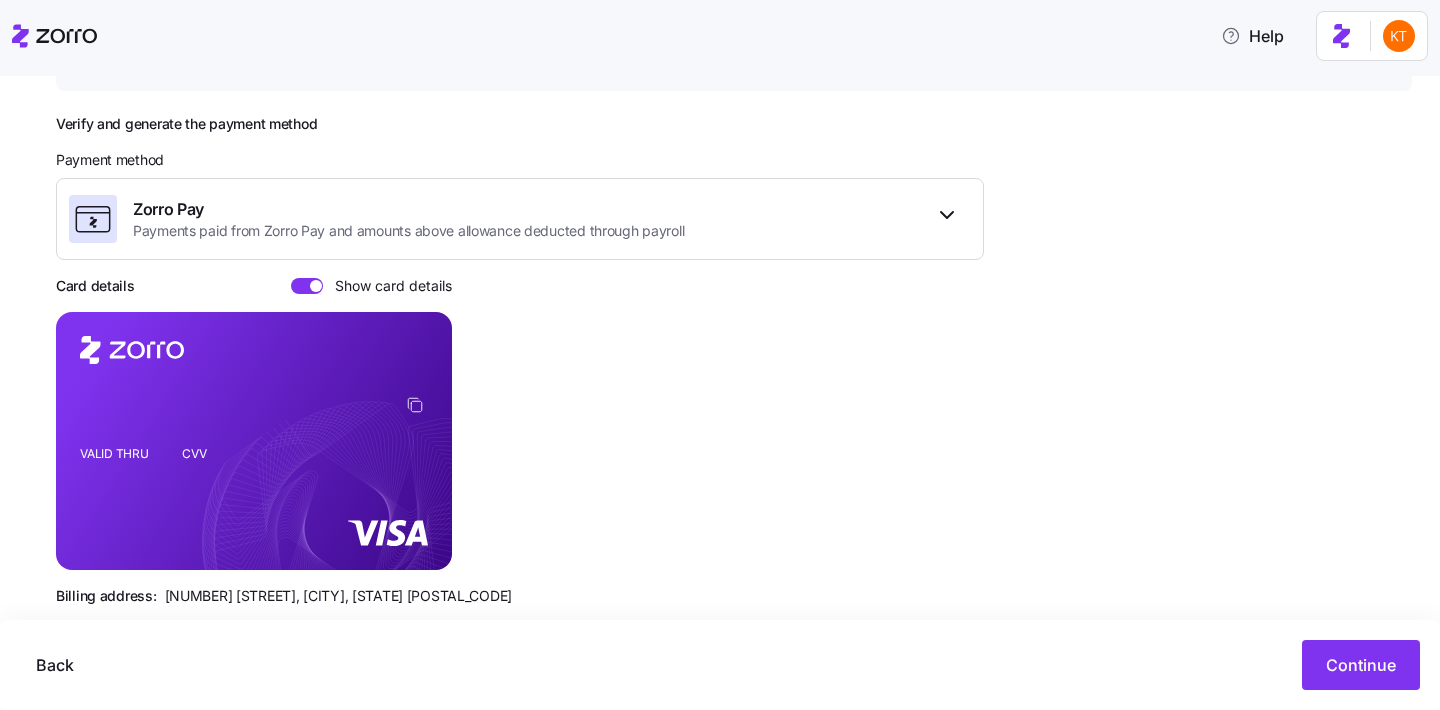 click 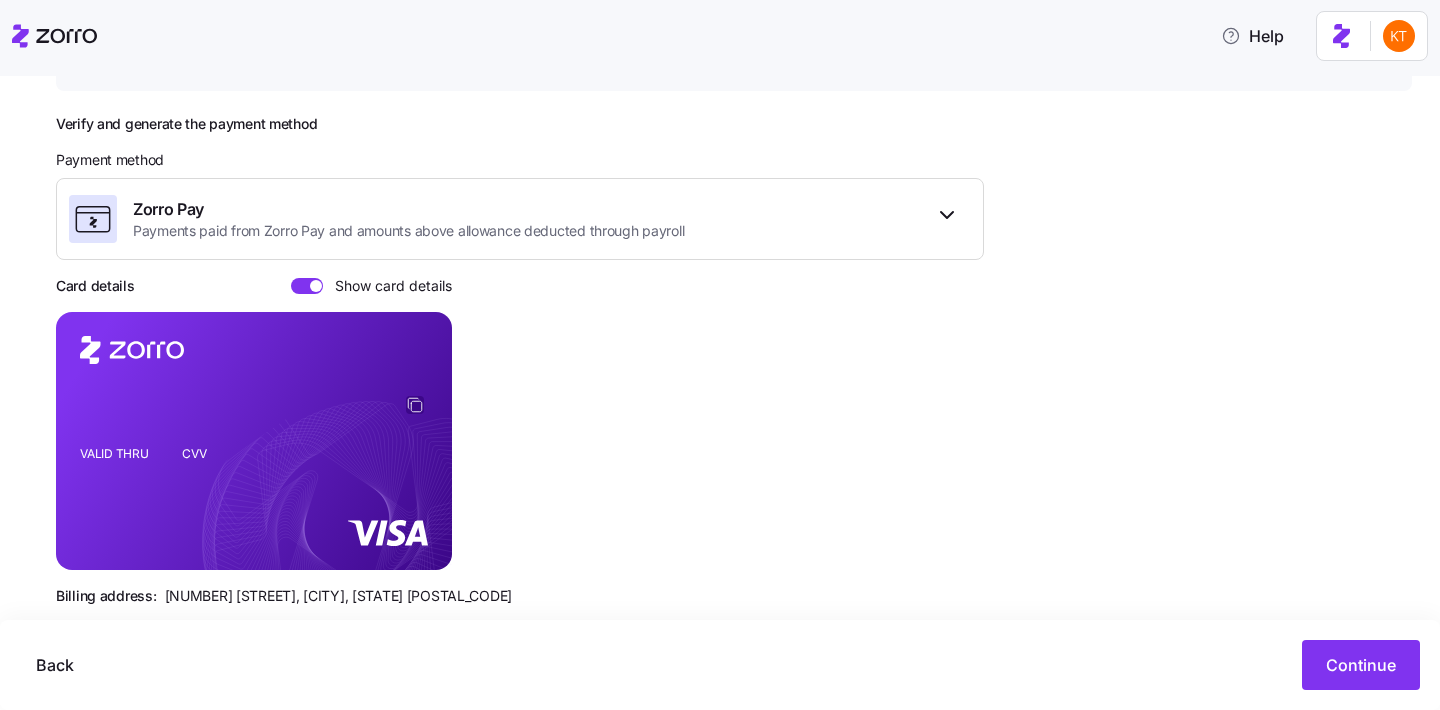 click 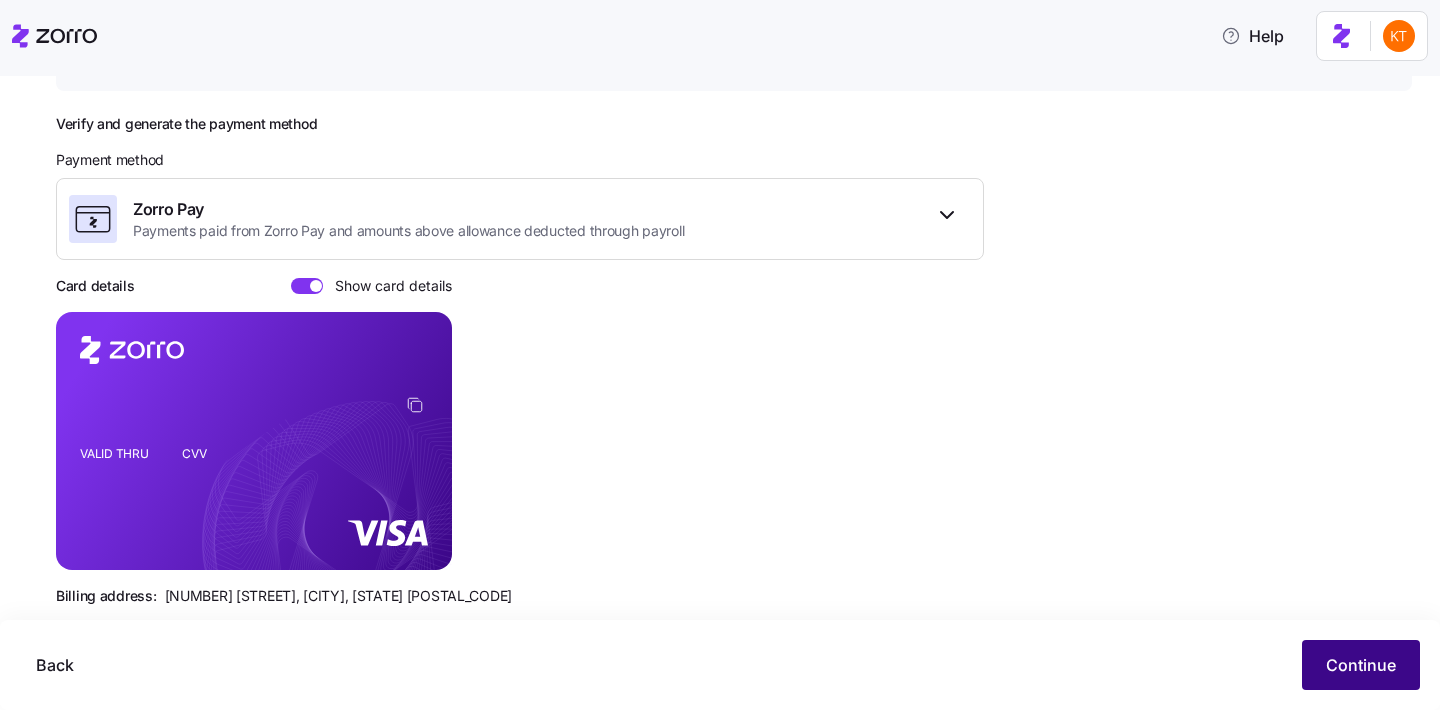 click on "Continue" at bounding box center (1361, 665) 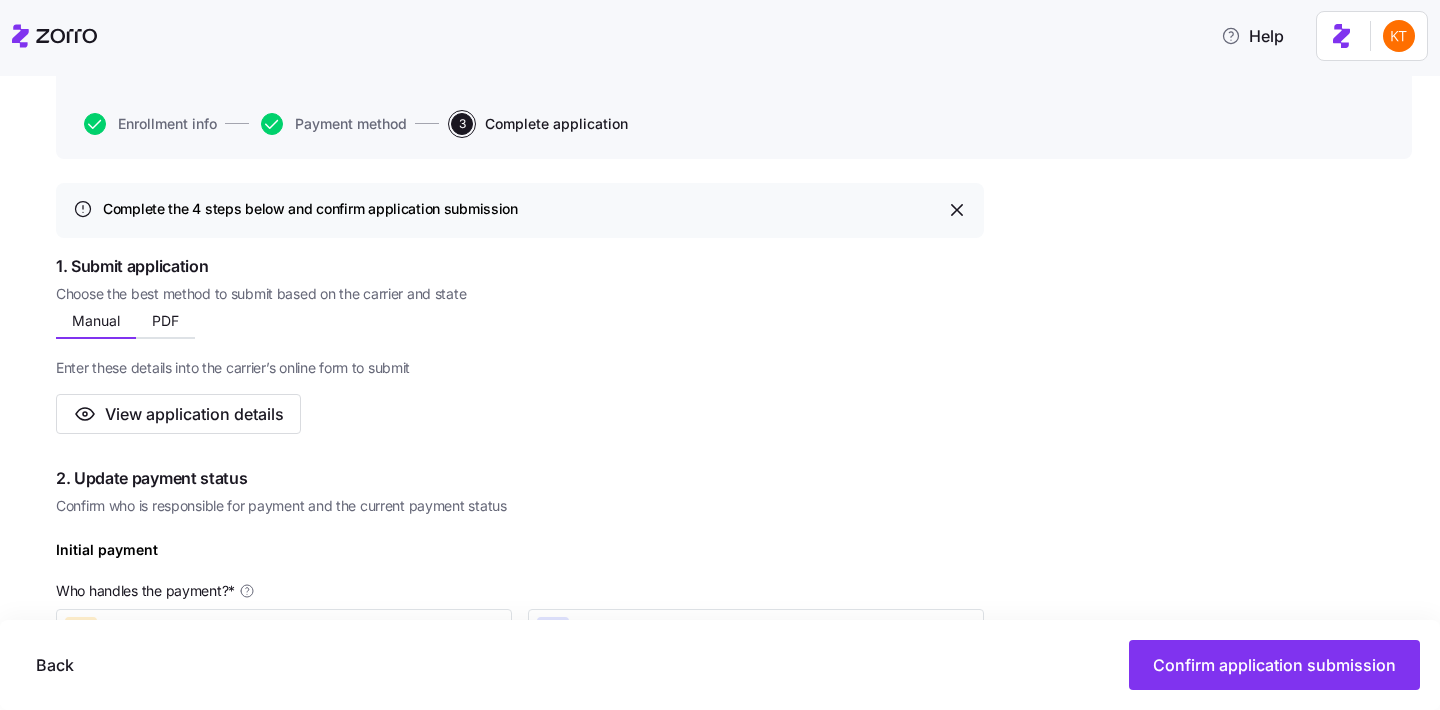 scroll, scrollTop: 617, scrollLeft: 0, axis: vertical 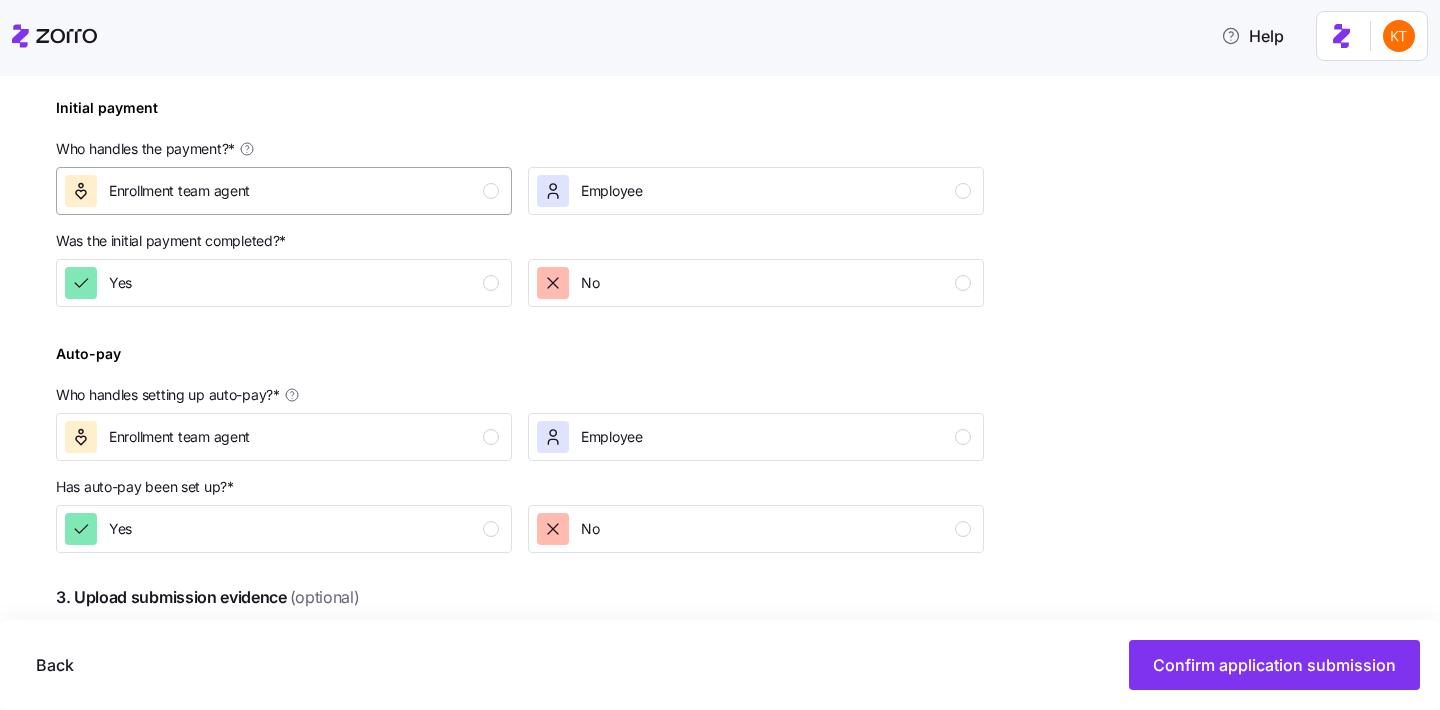 click on "Enrollment team agent" at bounding box center (284, 191) 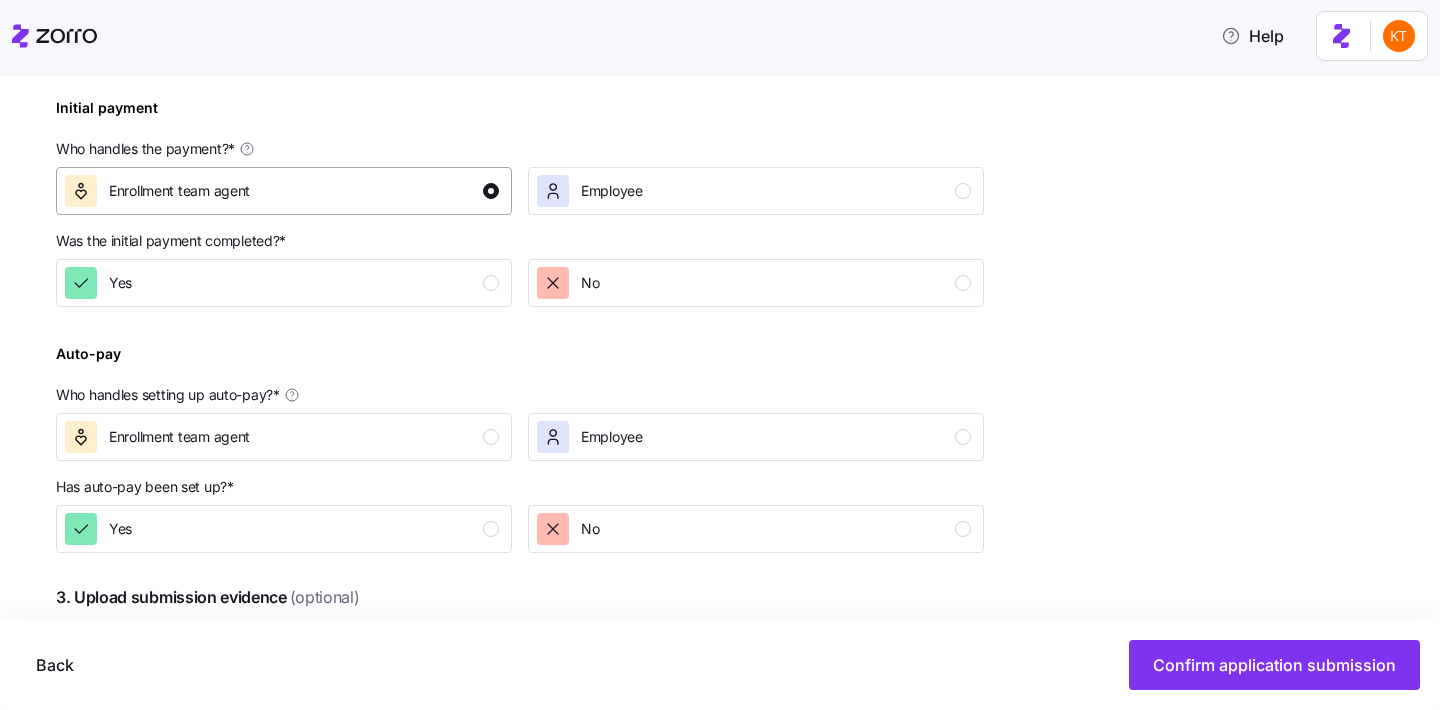 click on "Enrollment team agent" at bounding box center (282, 191) 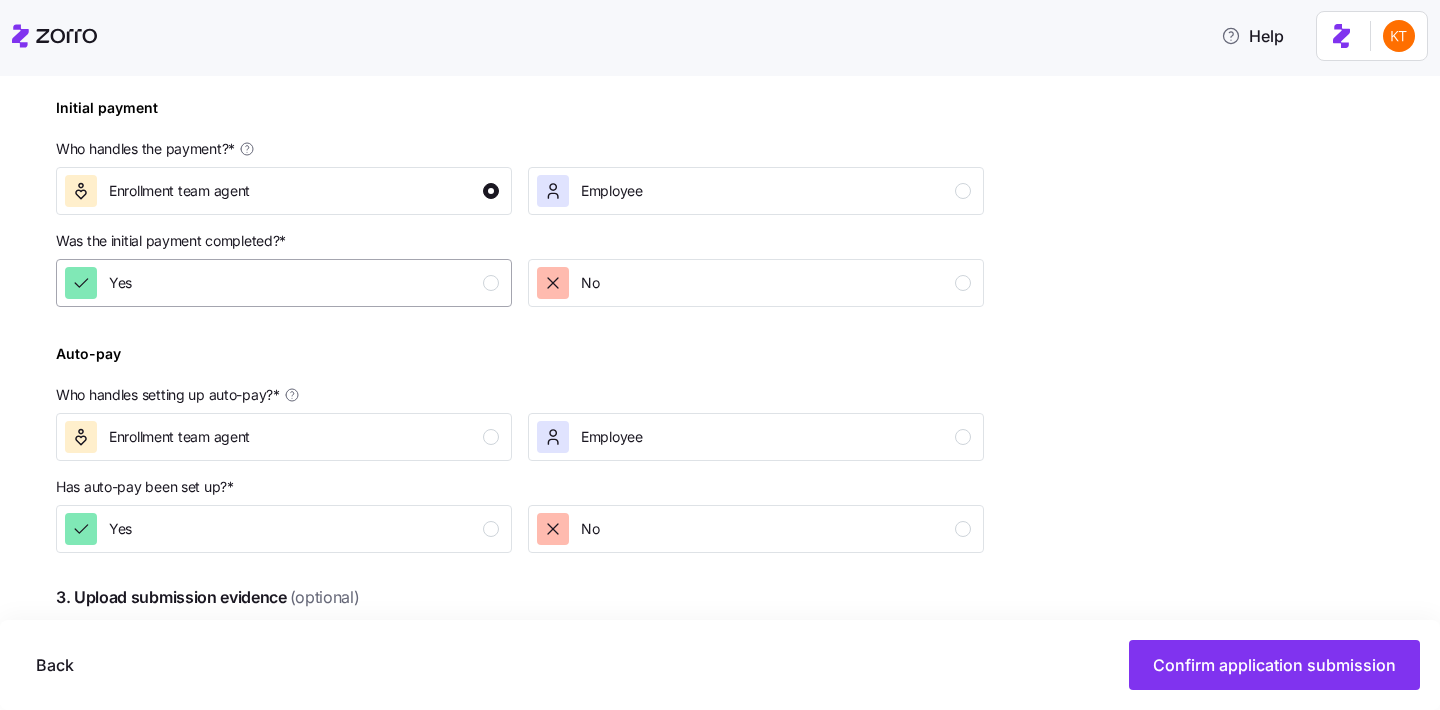 click at bounding box center [491, 283] 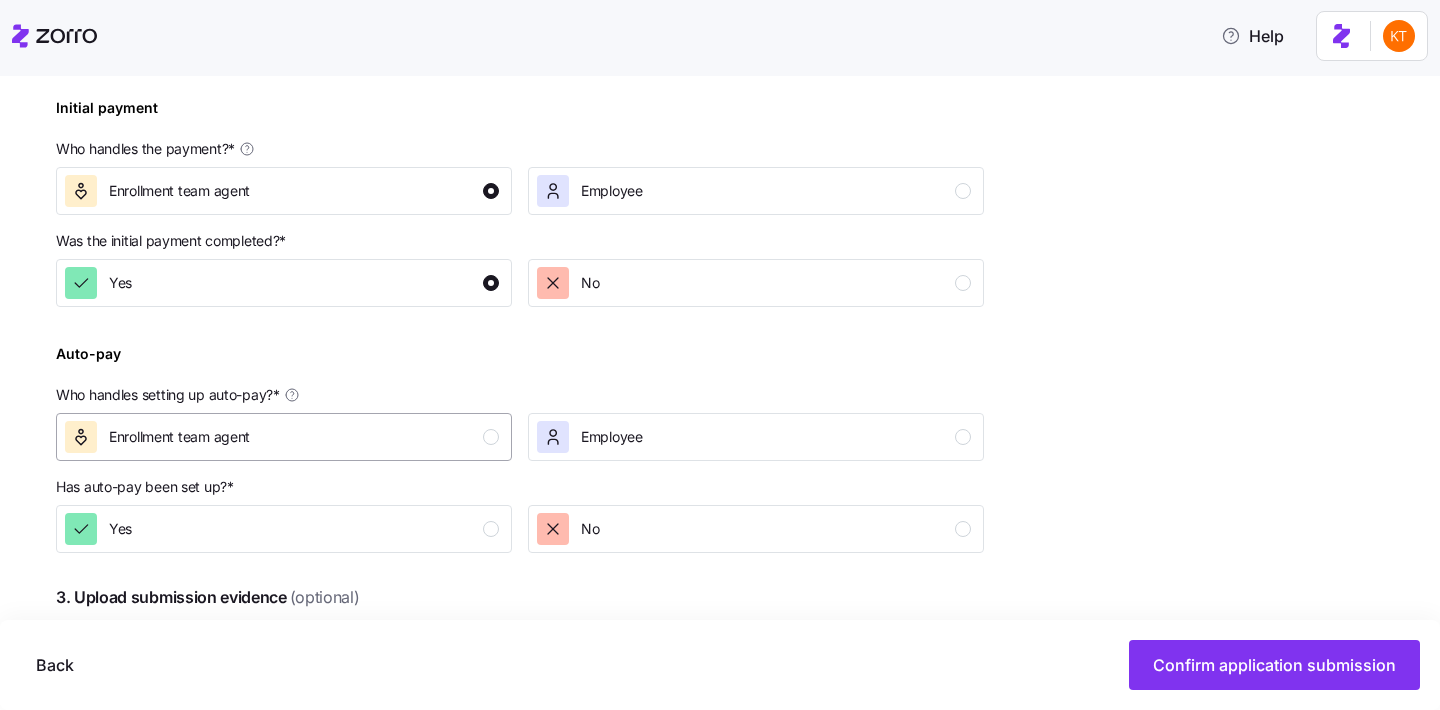 click on "Enrollment team agent" at bounding box center (282, 437) 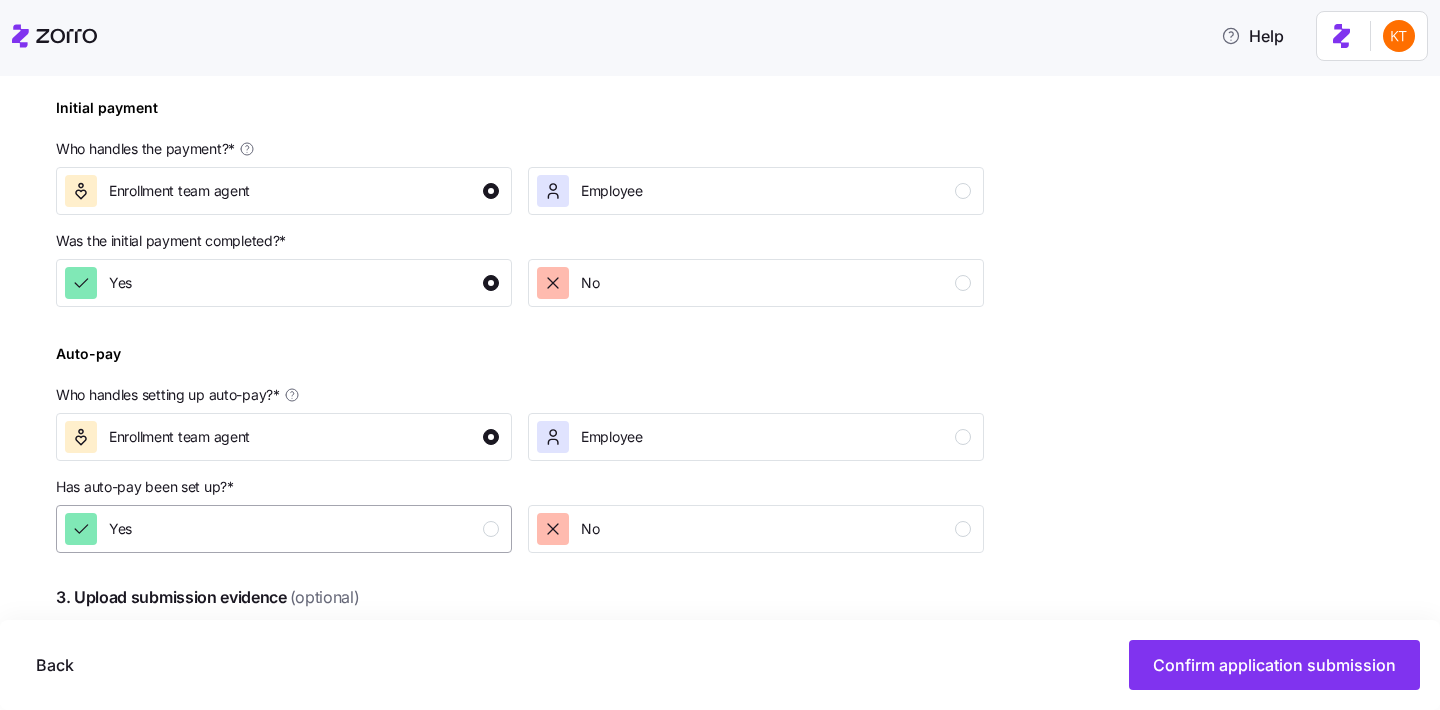 click on "Yes" at bounding box center (282, 529) 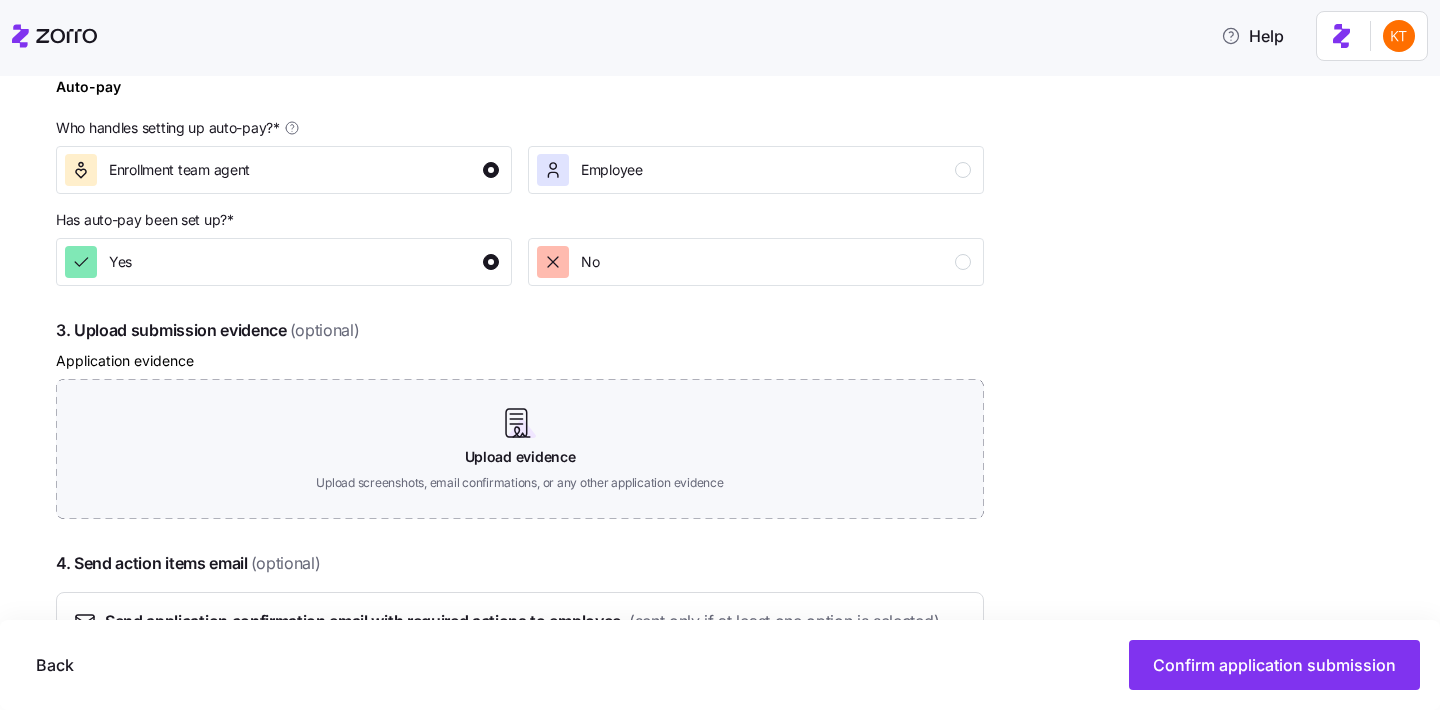 scroll, scrollTop: 937, scrollLeft: 0, axis: vertical 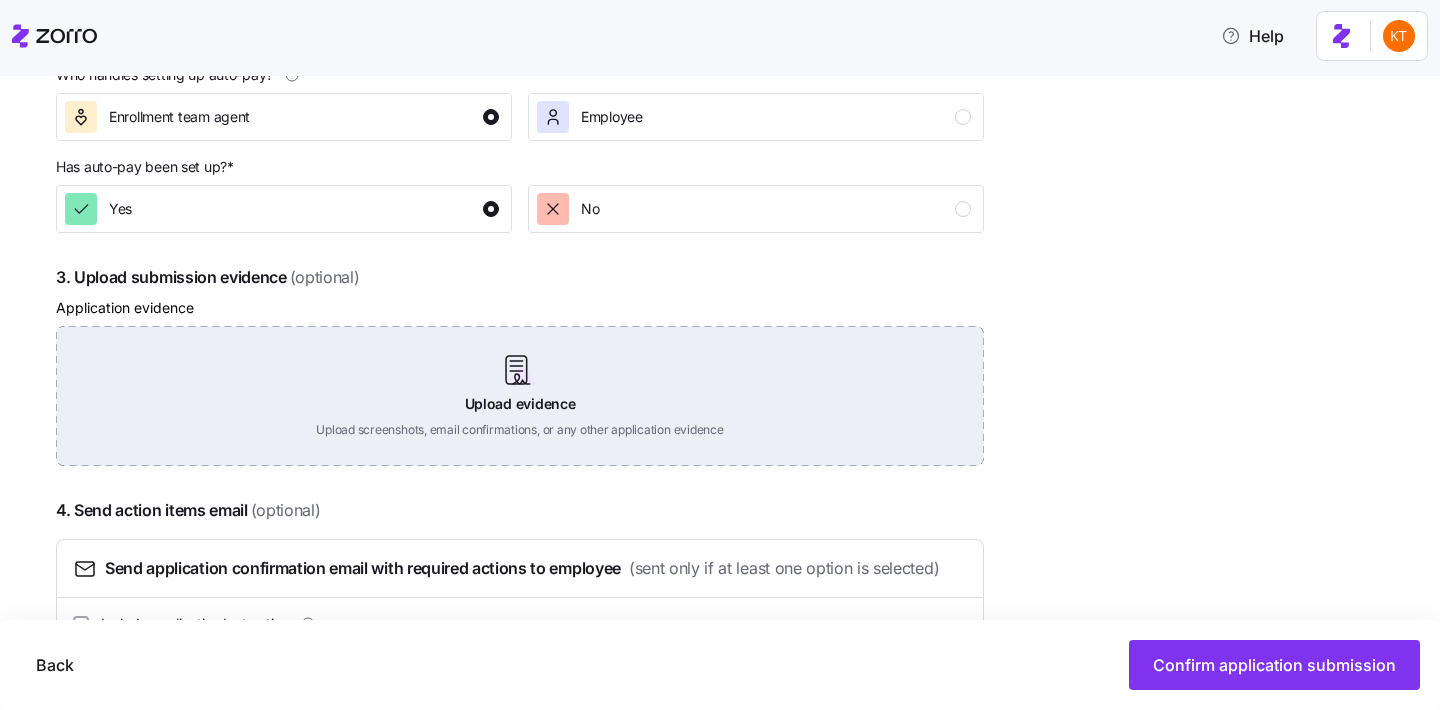 click on "Upload evidence Upload screenshots, email confirmations, or any other application evidence" at bounding box center (520, 396) 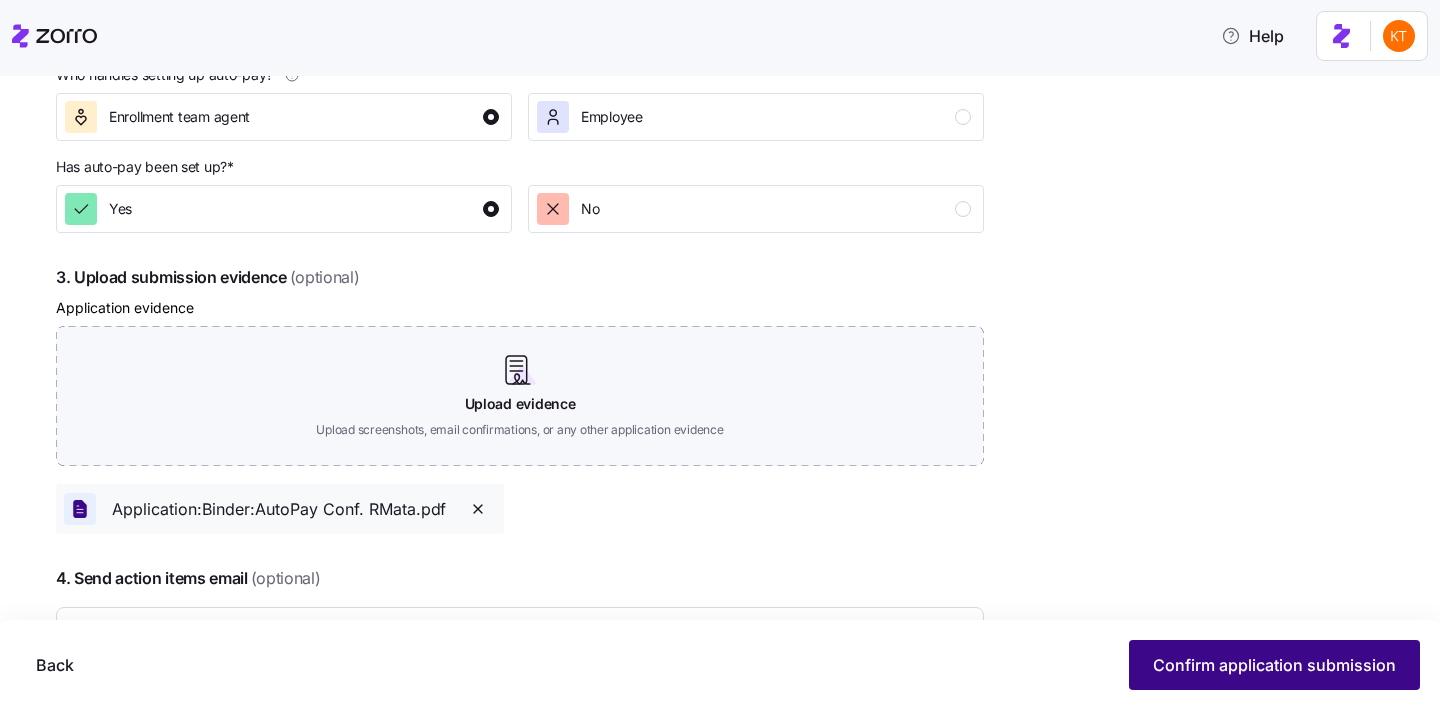 click on "Confirm application submission" at bounding box center [1274, 665] 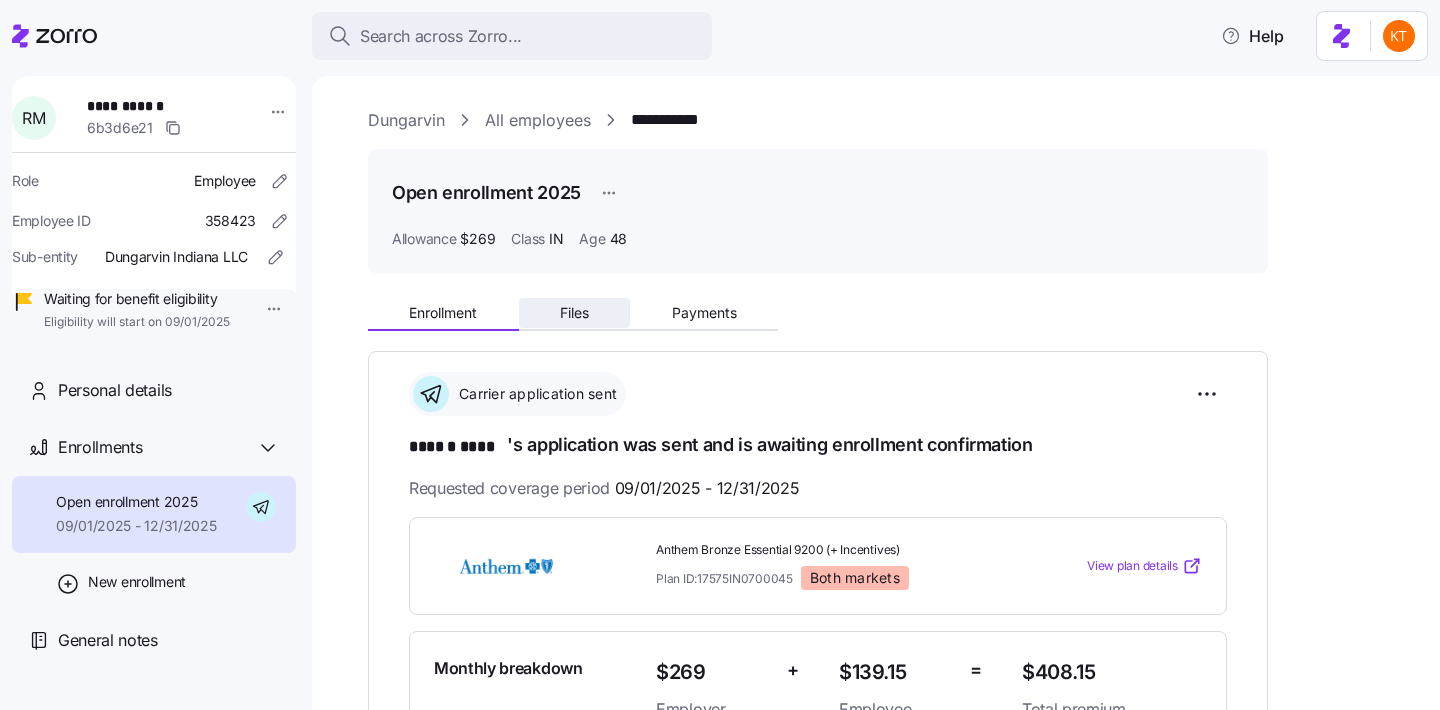 click on "Files" at bounding box center [574, 313] 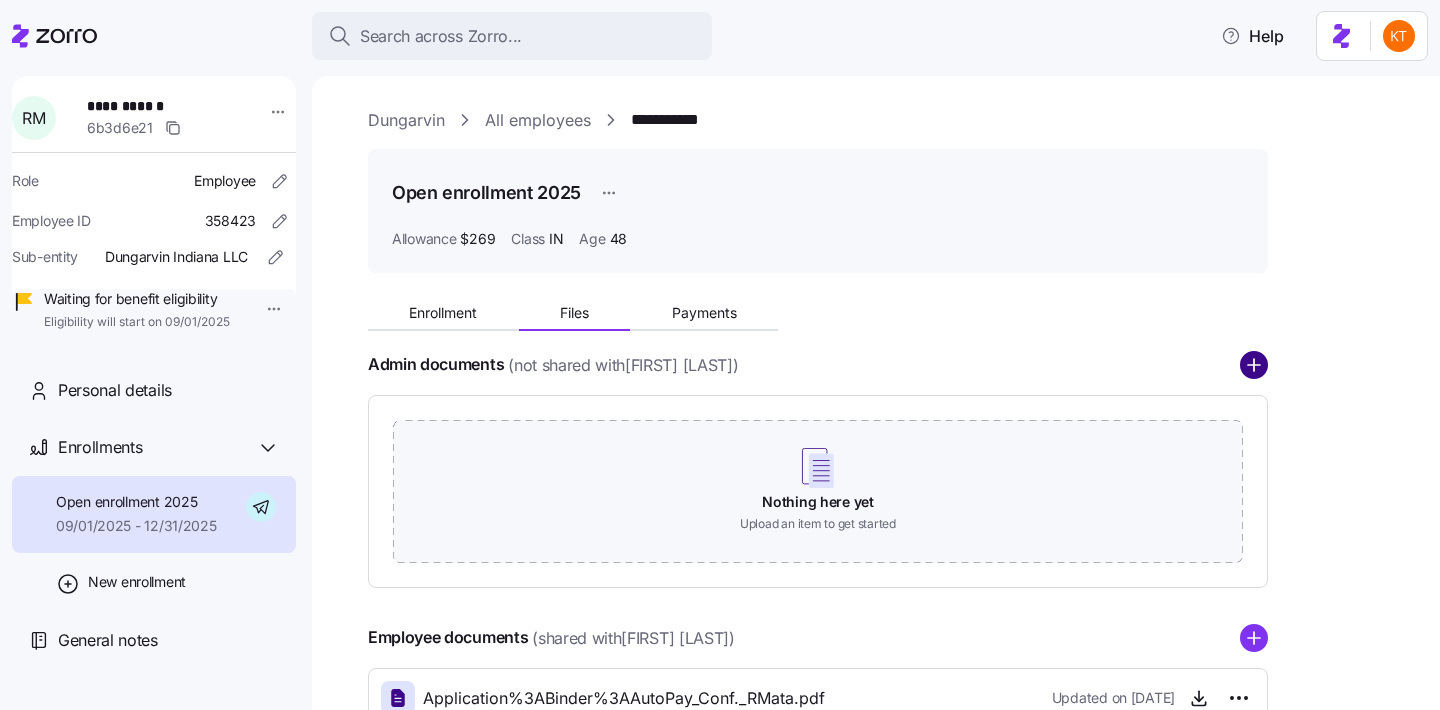 click 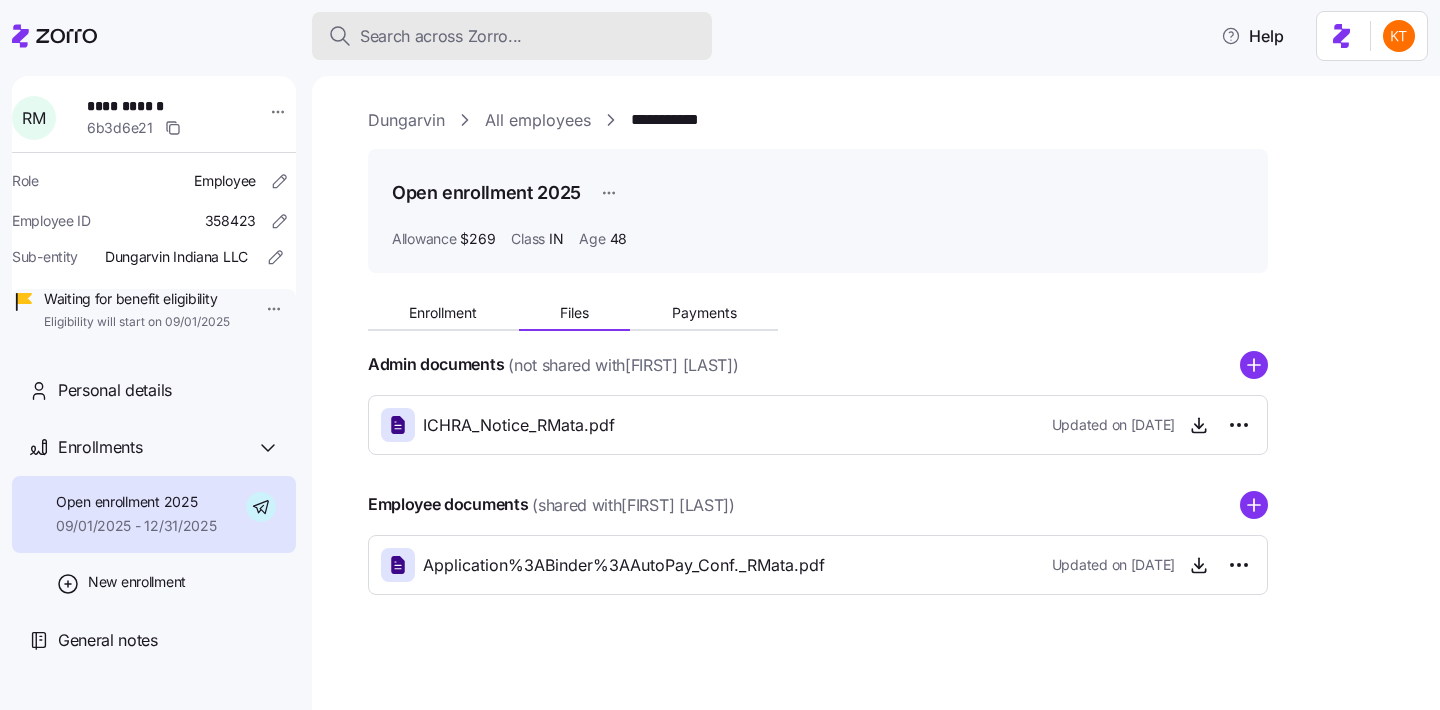click on "Search across Zorro..." at bounding box center [441, 36] 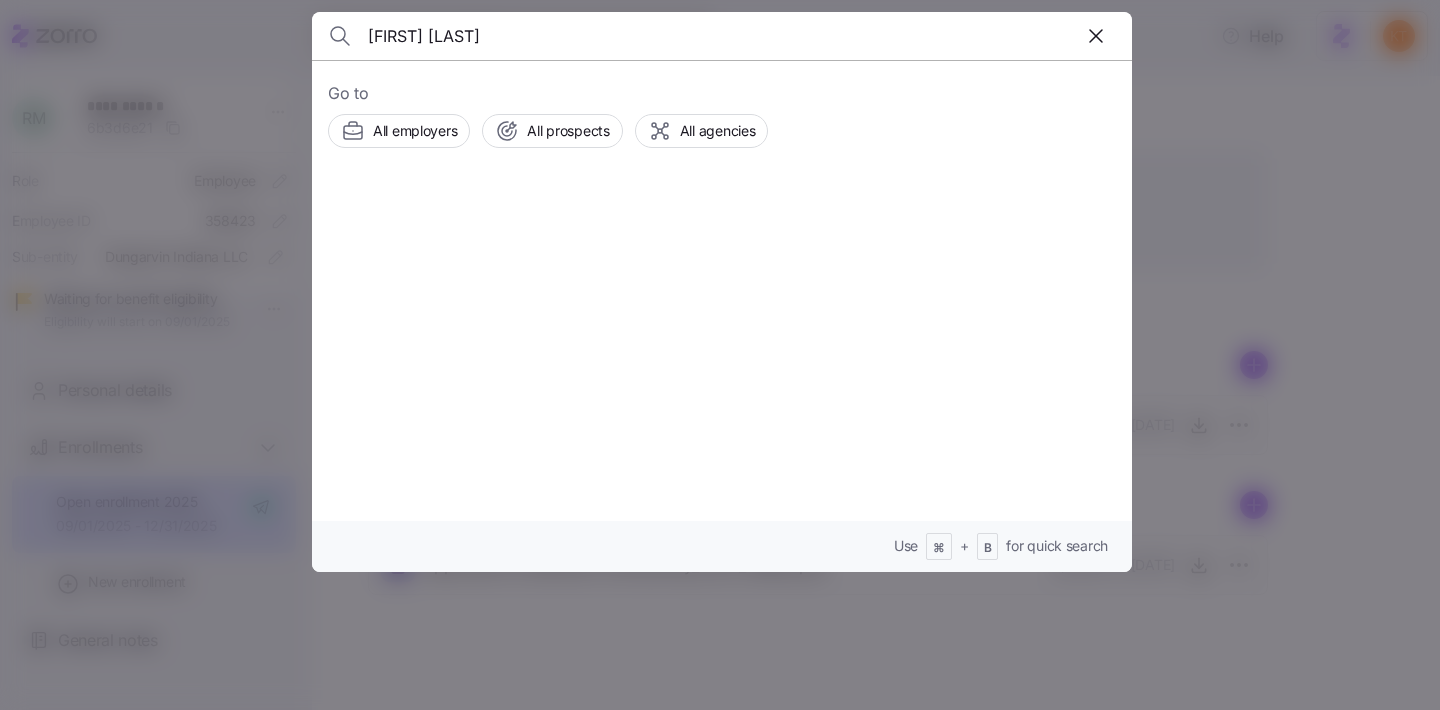 type on "andrew kohls" 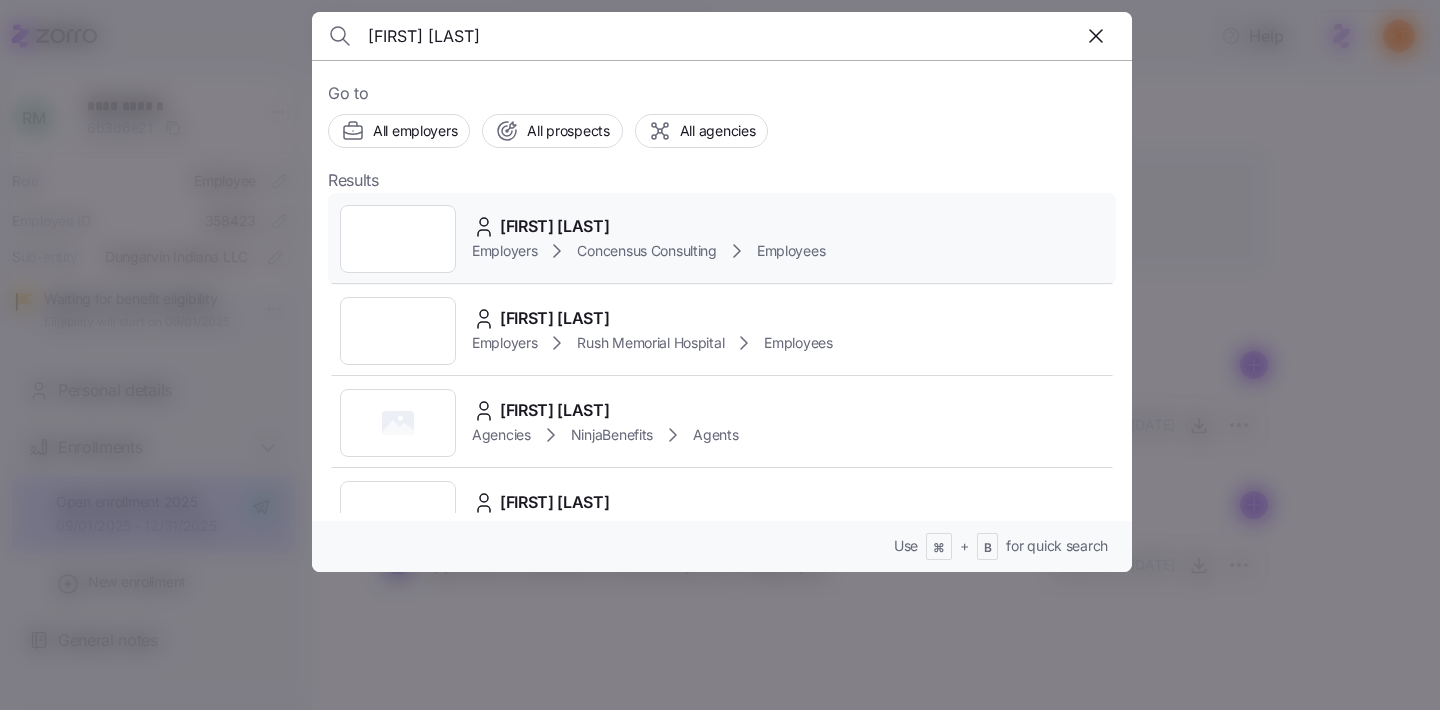 click on "Employers" at bounding box center (504, 251) 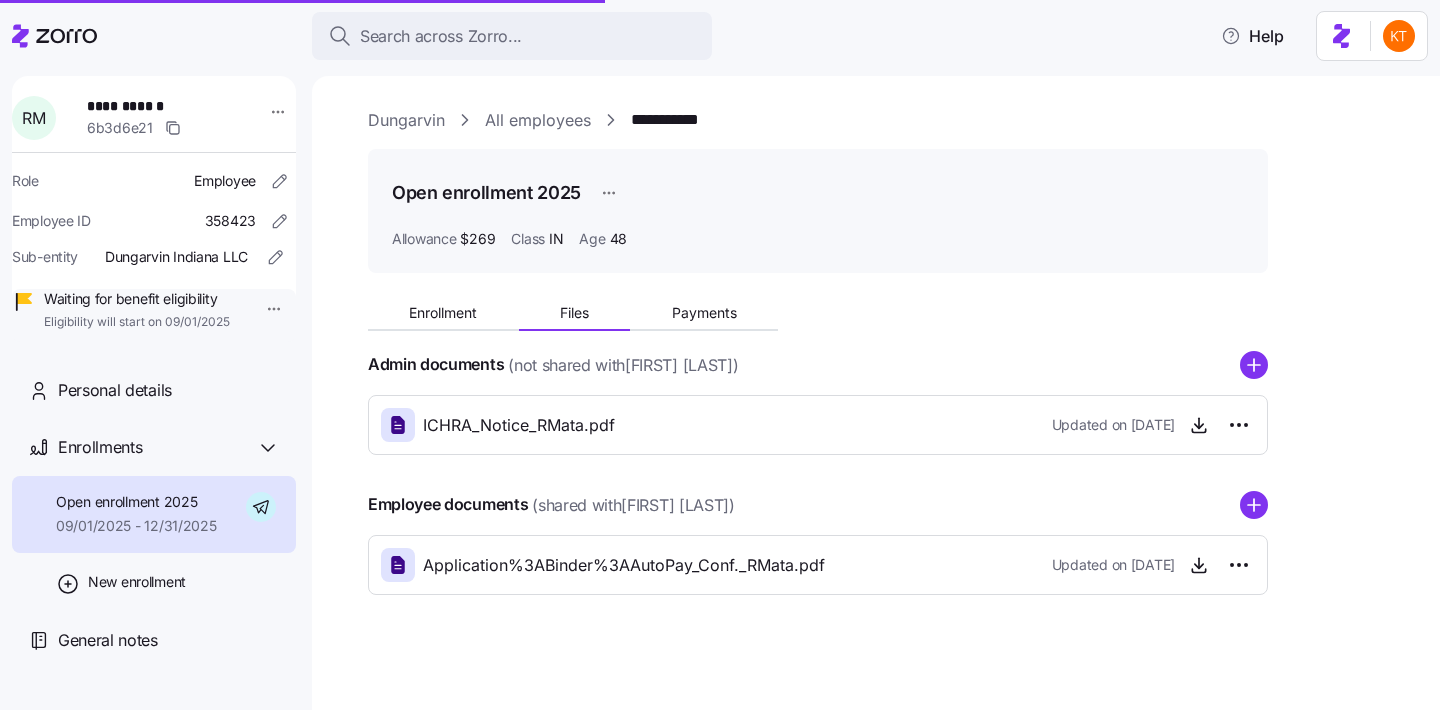 scroll, scrollTop: 0, scrollLeft: 0, axis: both 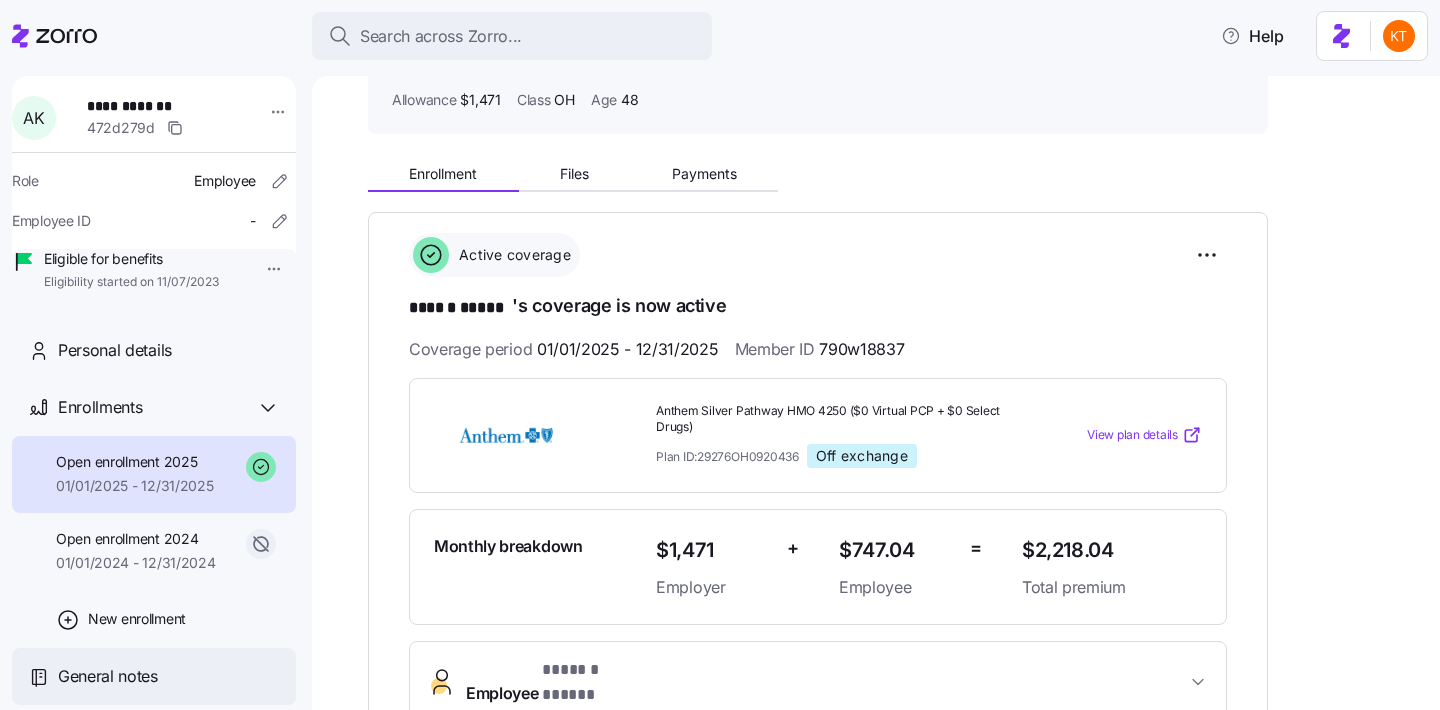 click on "General notes" at bounding box center (154, 676) 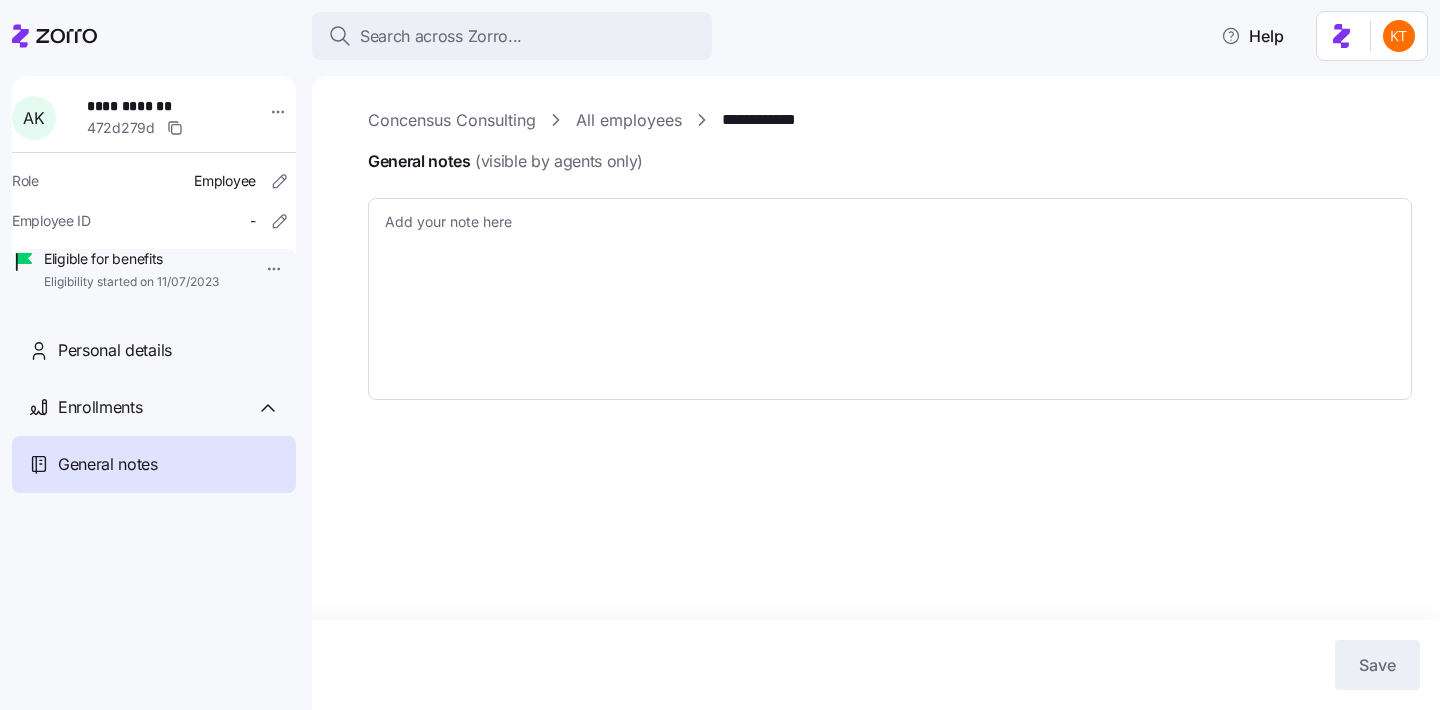 type on "x" 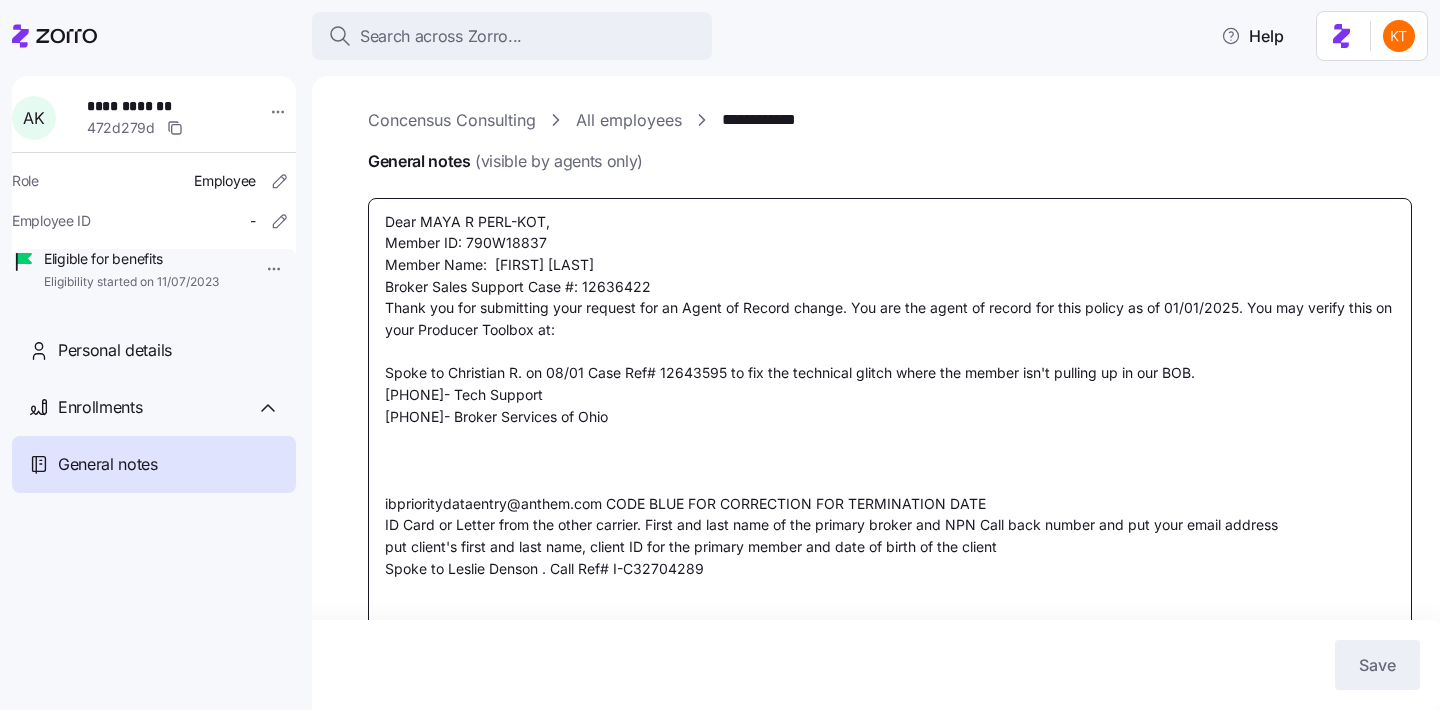 drag, startPoint x: 707, startPoint y: 572, endPoint x: 552, endPoint y: 563, distance: 155.26108 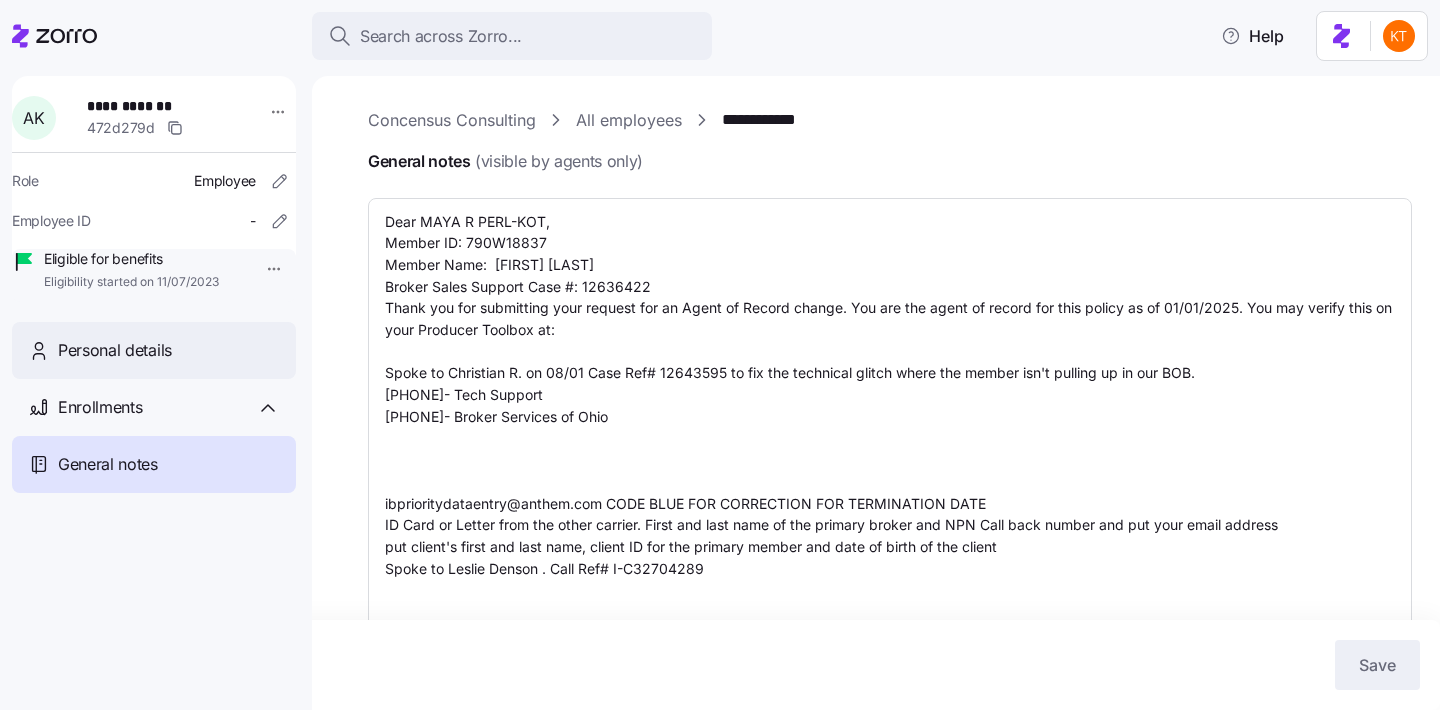 click on "Personal details" at bounding box center [115, 350] 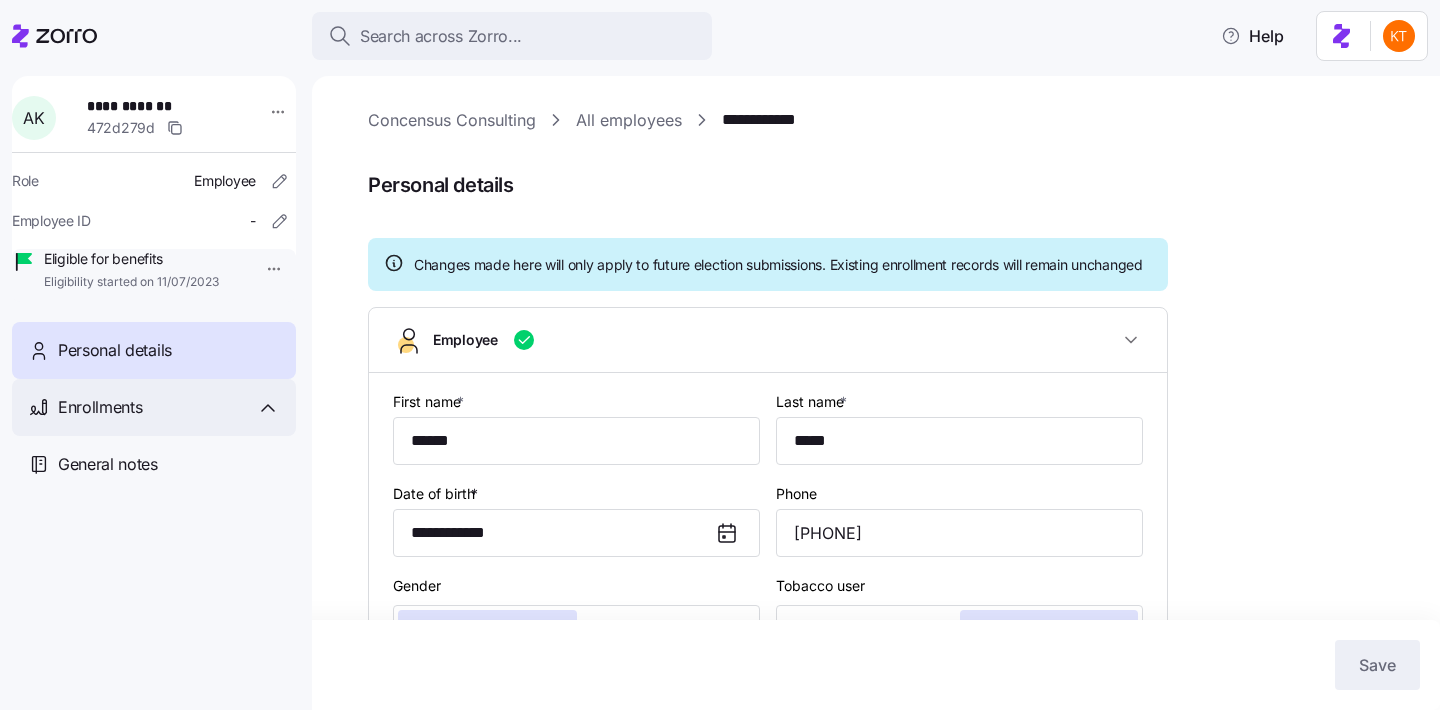 type on "OH" 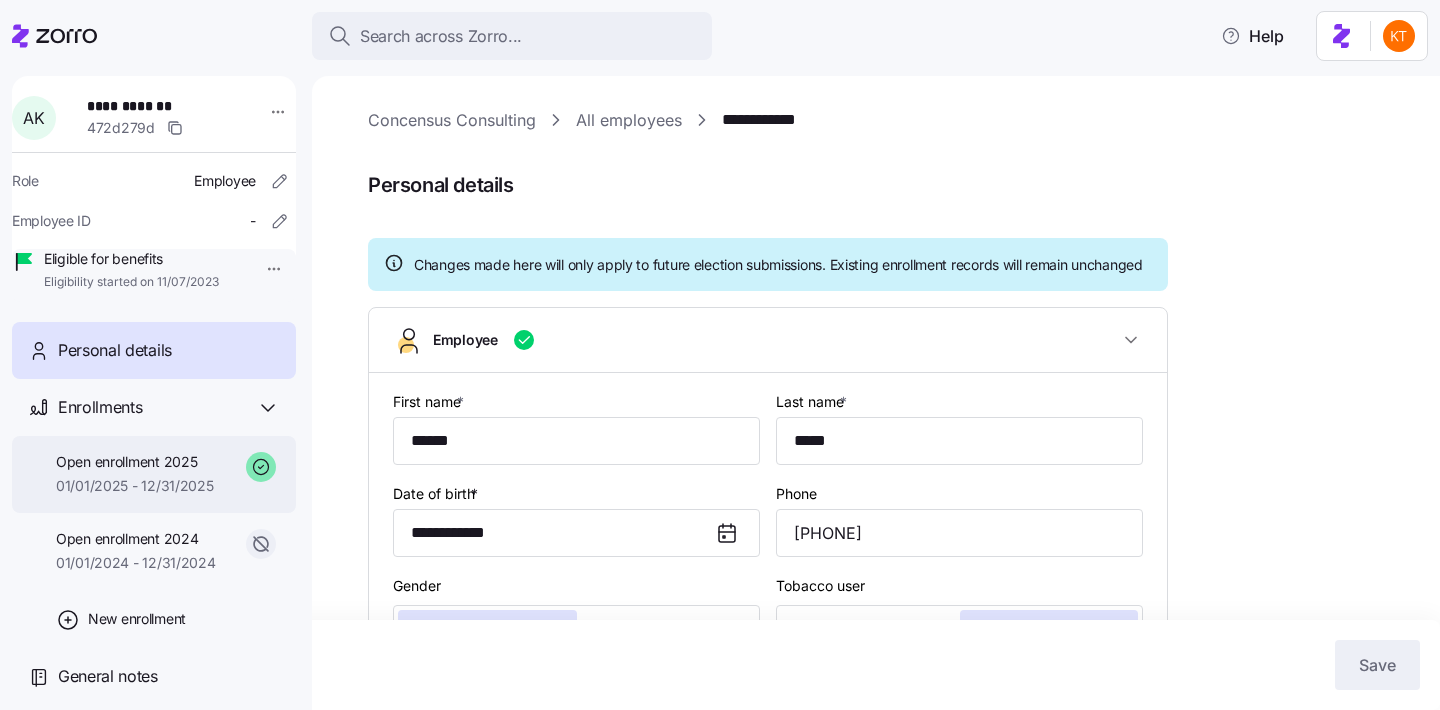 click on "Open enrollment 2025" at bounding box center (135, 462) 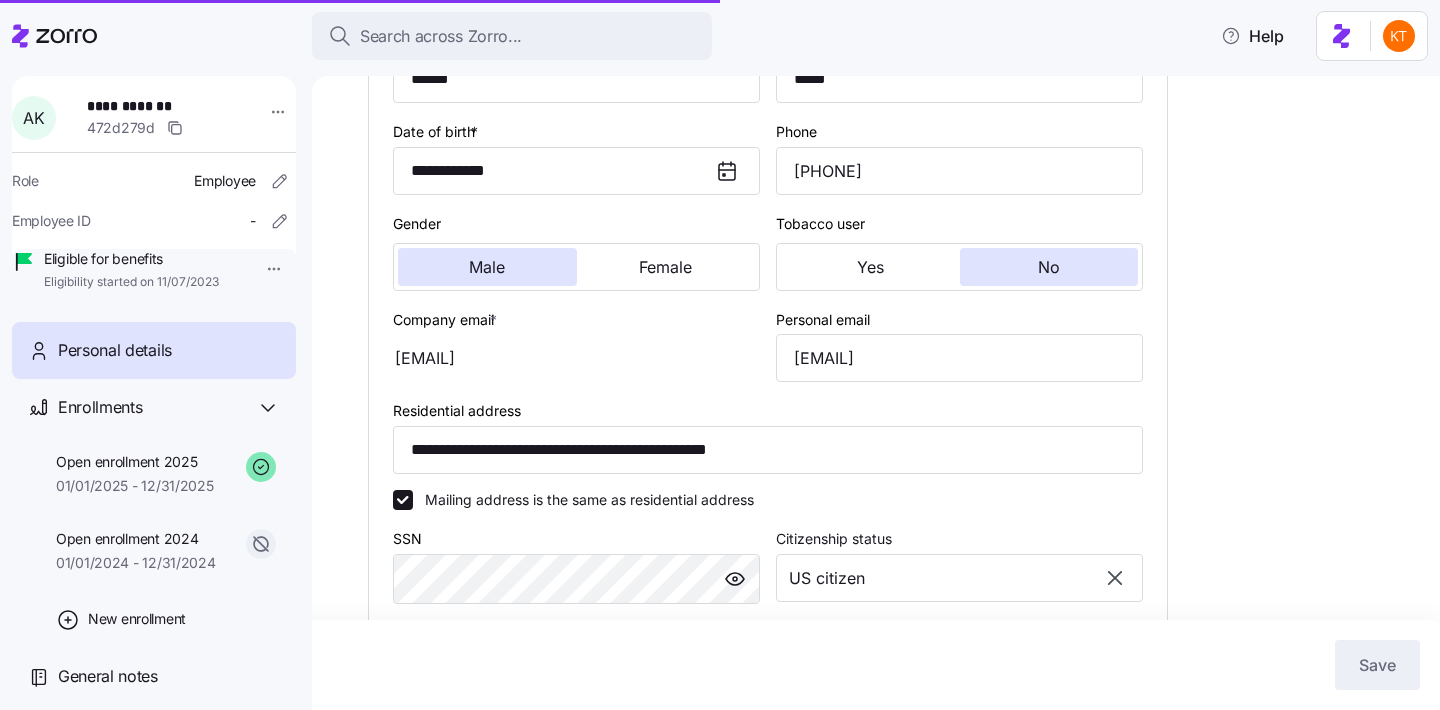 scroll, scrollTop: 487, scrollLeft: 0, axis: vertical 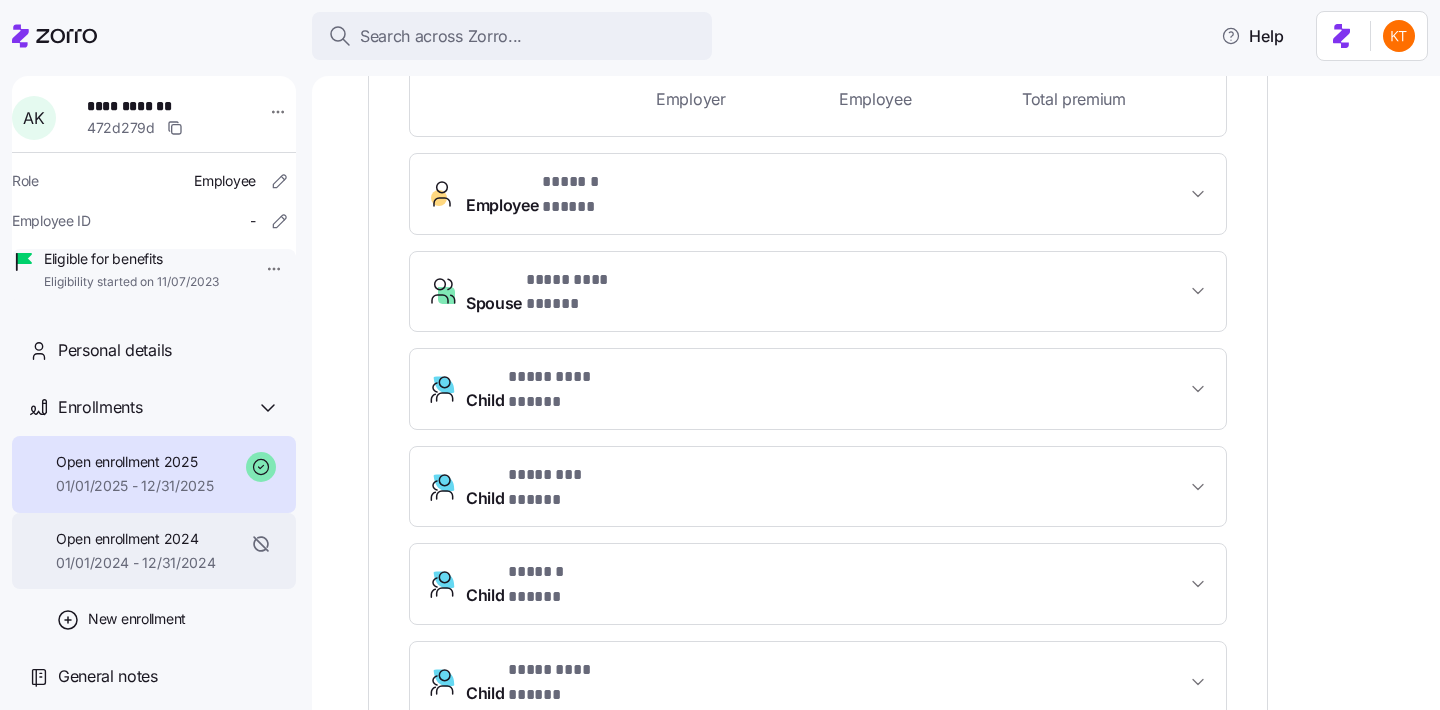 click on "01/01/2024 - 12/31/2024" at bounding box center (136, 563) 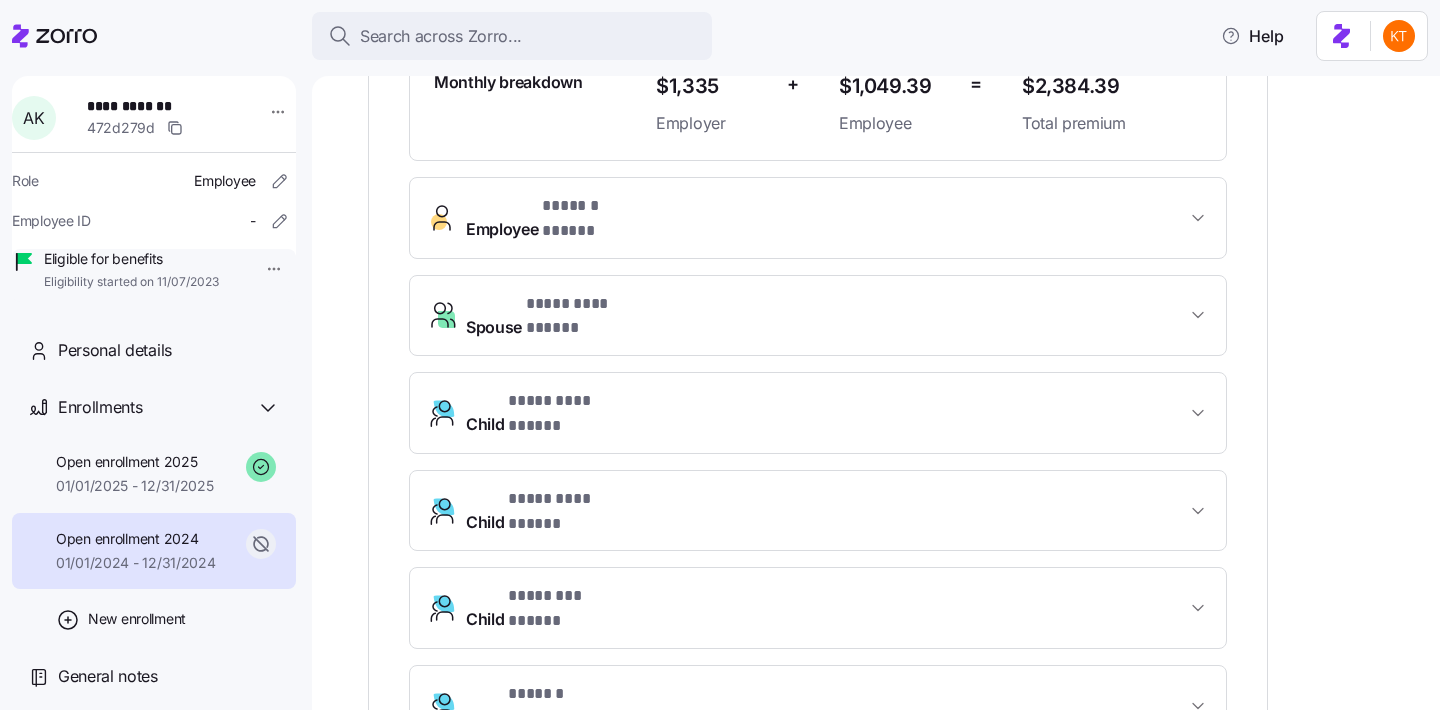 scroll, scrollTop: 680, scrollLeft: 0, axis: vertical 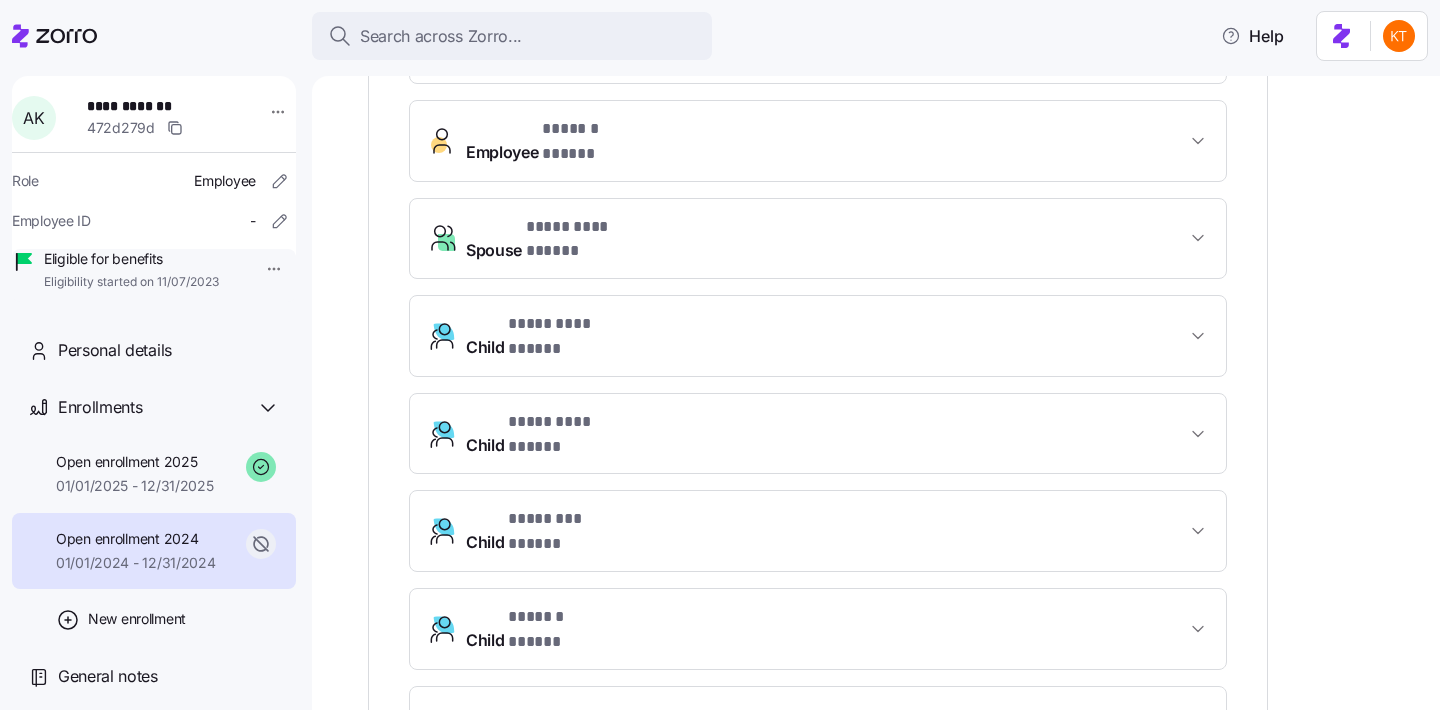 click on "* *********   ***** *" at bounding box center (573, 422) 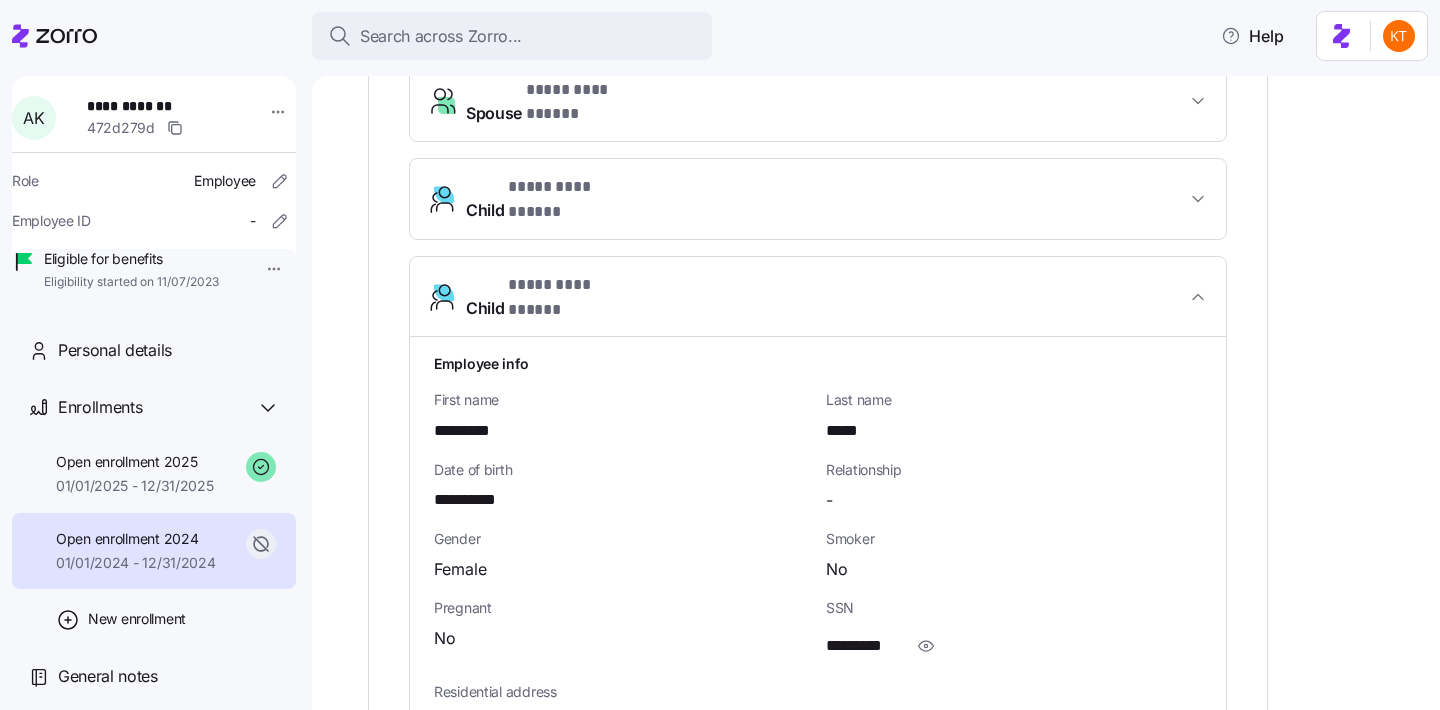 scroll, scrollTop: 843, scrollLeft: 0, axis: vertical 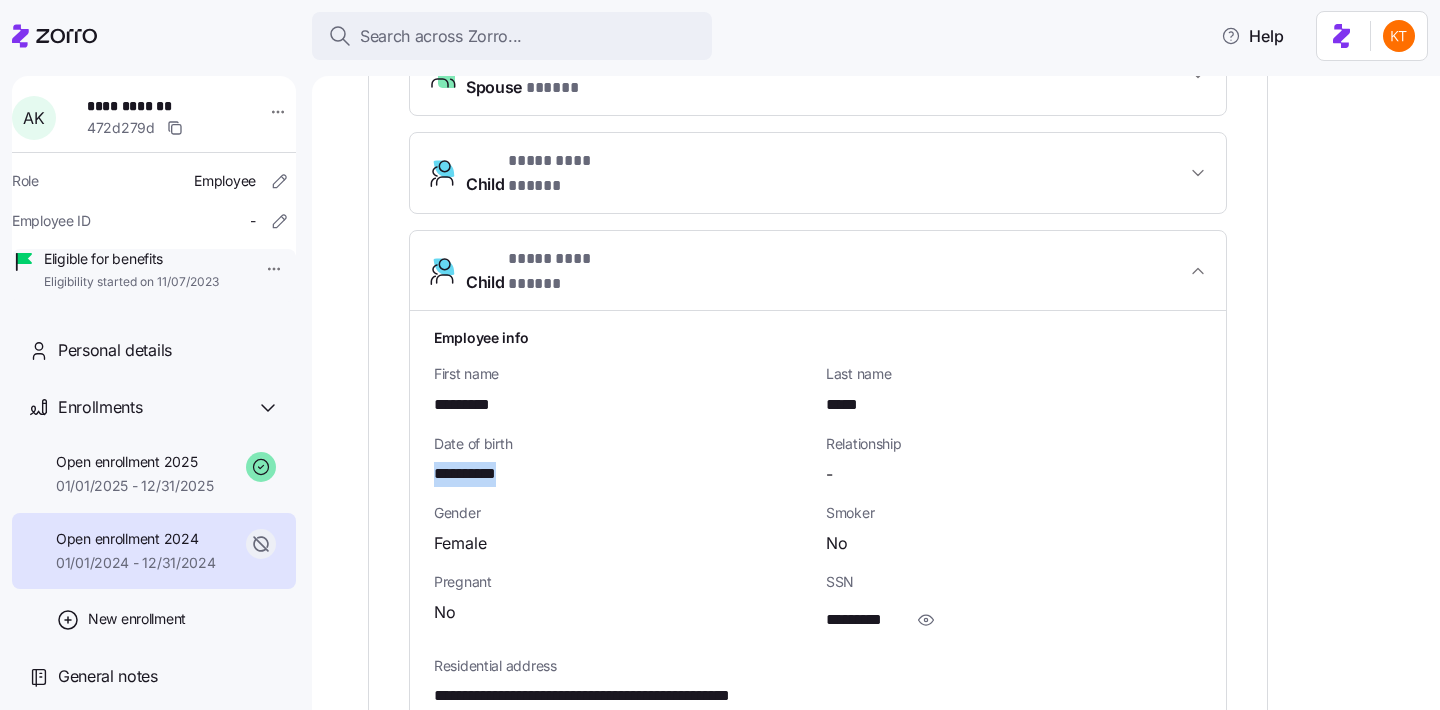 drag, startPoint x: 523, startPoint y: 405, endPoint x: 427, endPoint y: 415, distance: 96.519424 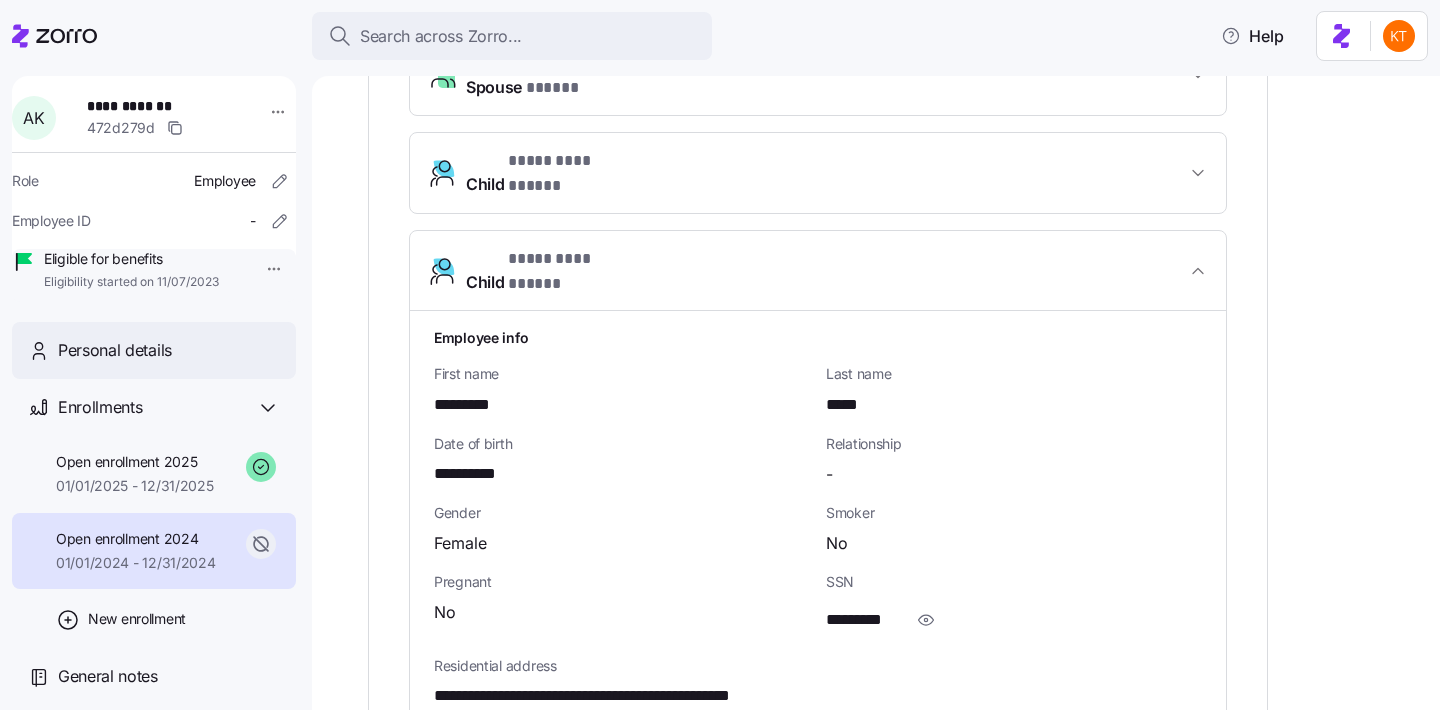 click on "Personal details" at bounding box center [169, 350] 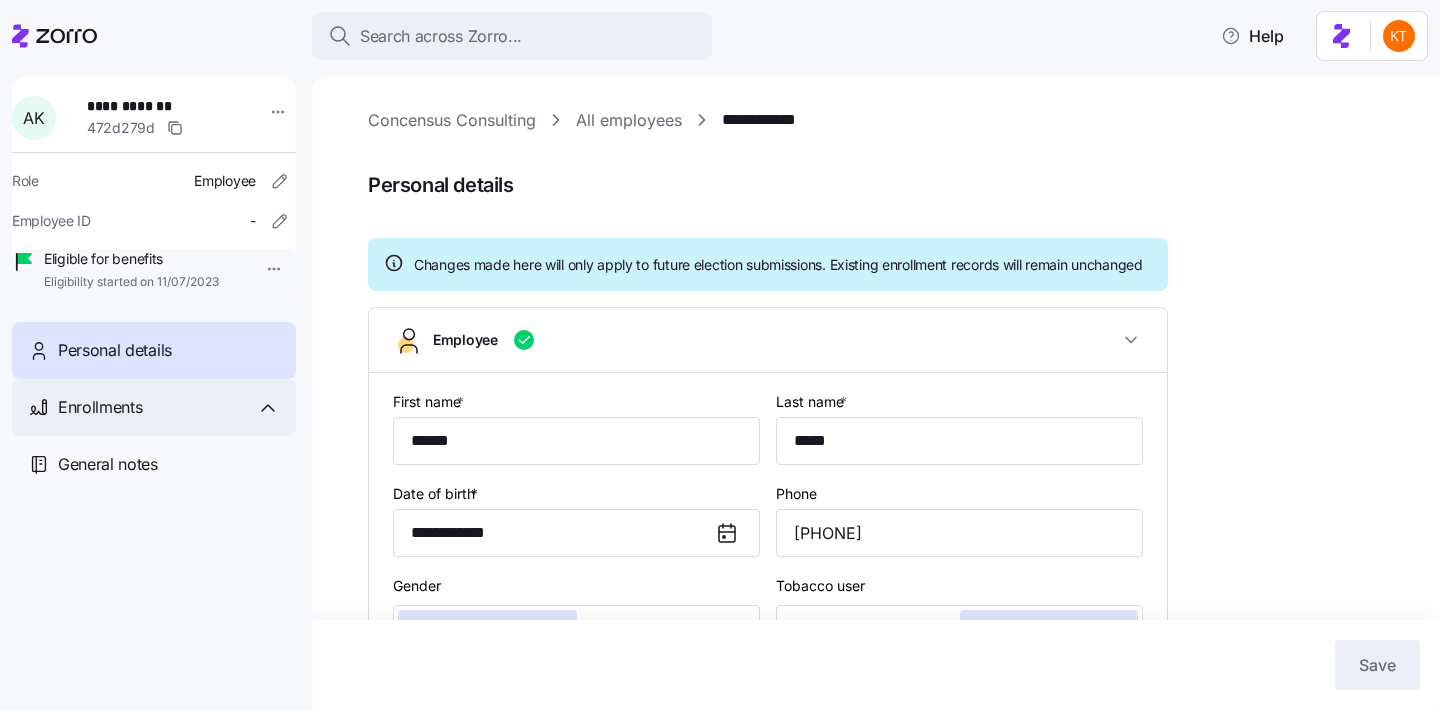 click on "Enrollments" at bounding box center [169, 407] 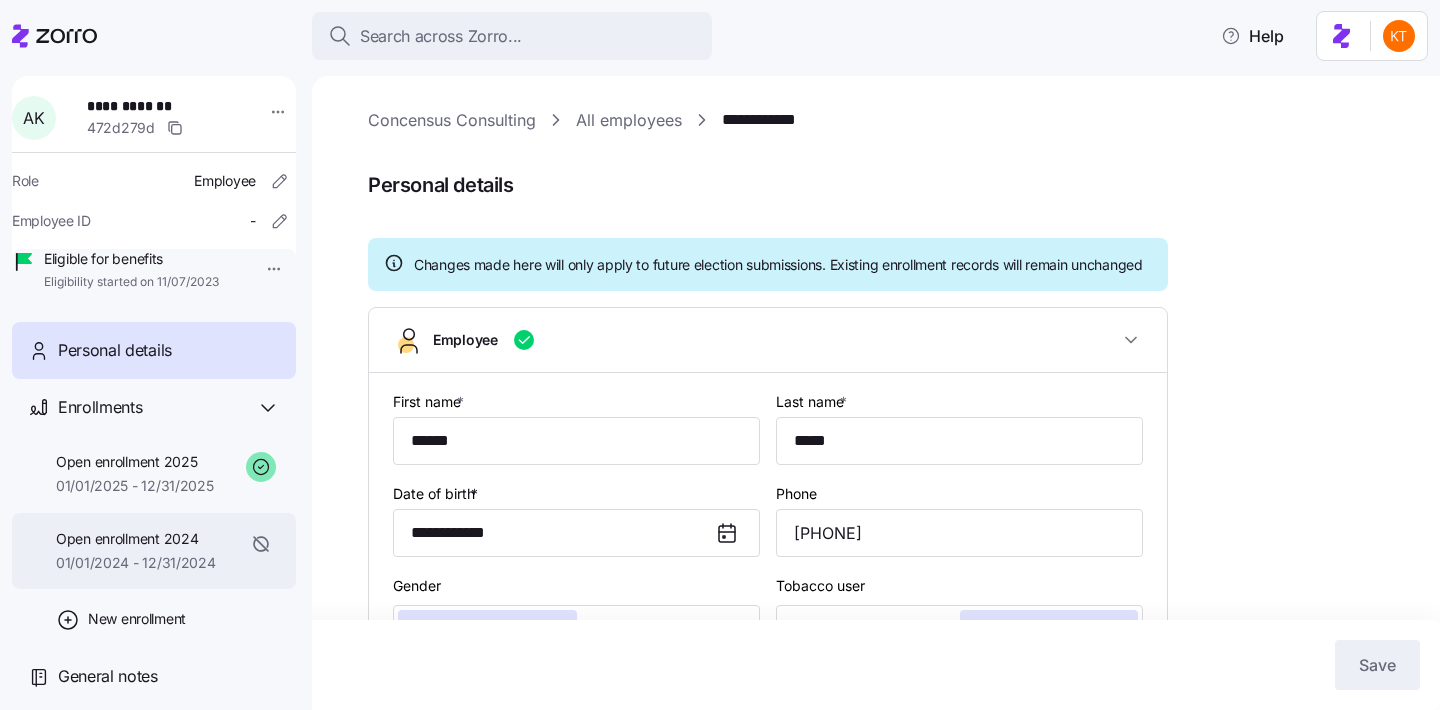 scroll, scrollTop: 18, scrollLeft: 0, axis: vertical 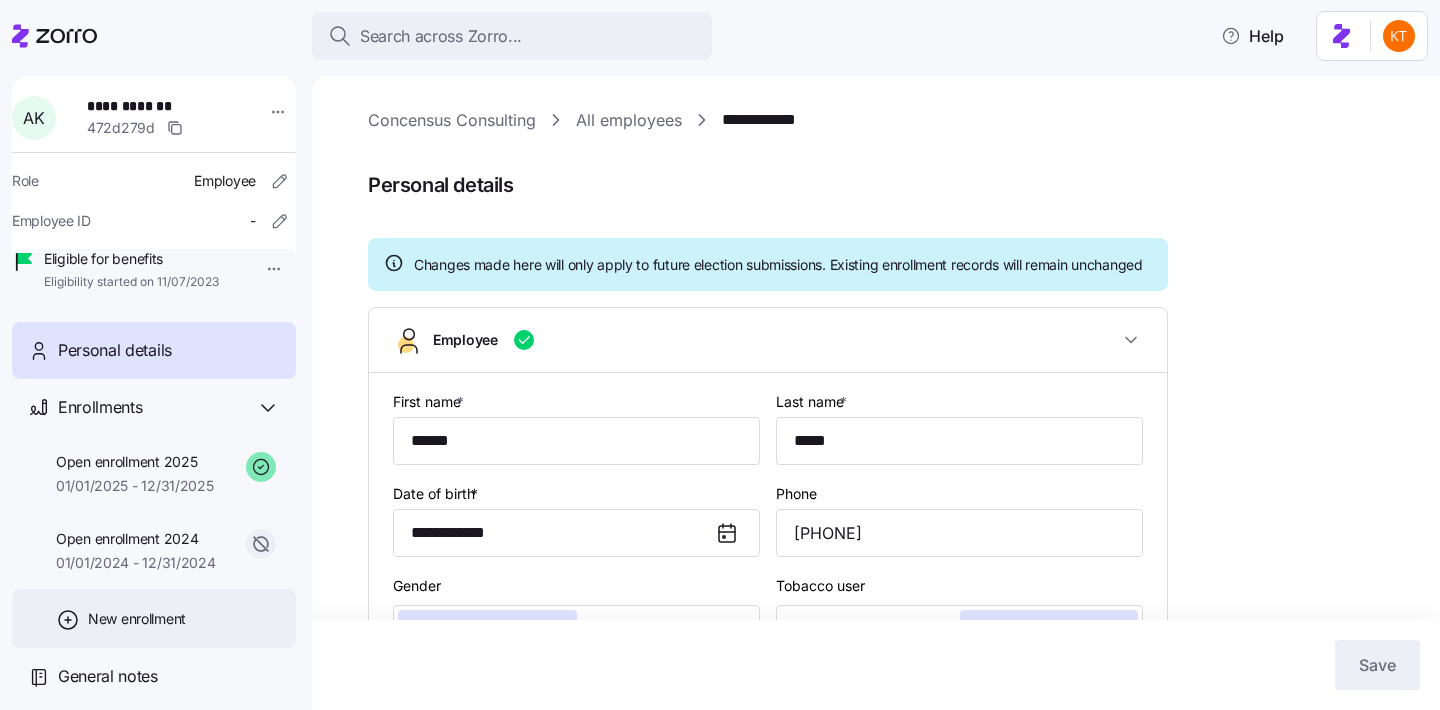 click on "New enrollment" at bounding box center (154, 618) 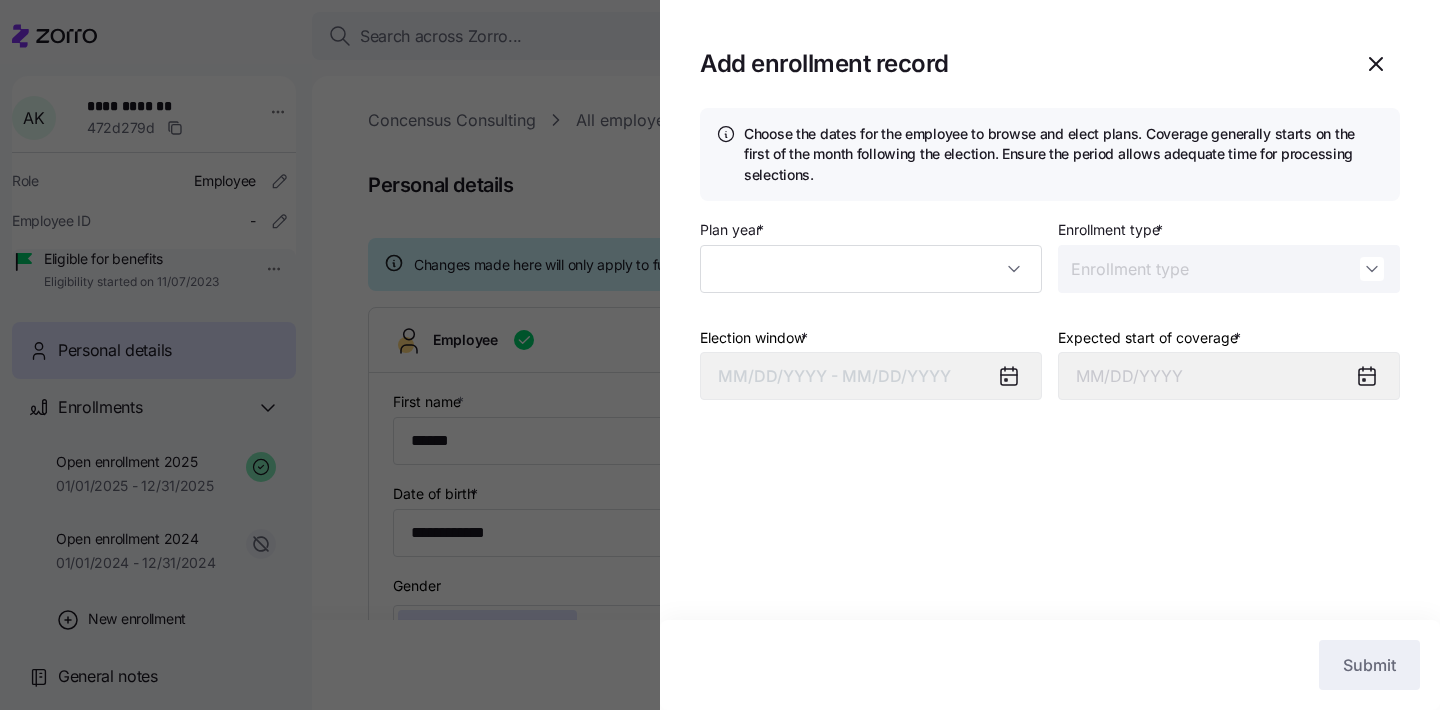 click at bounding box center [720, 355] 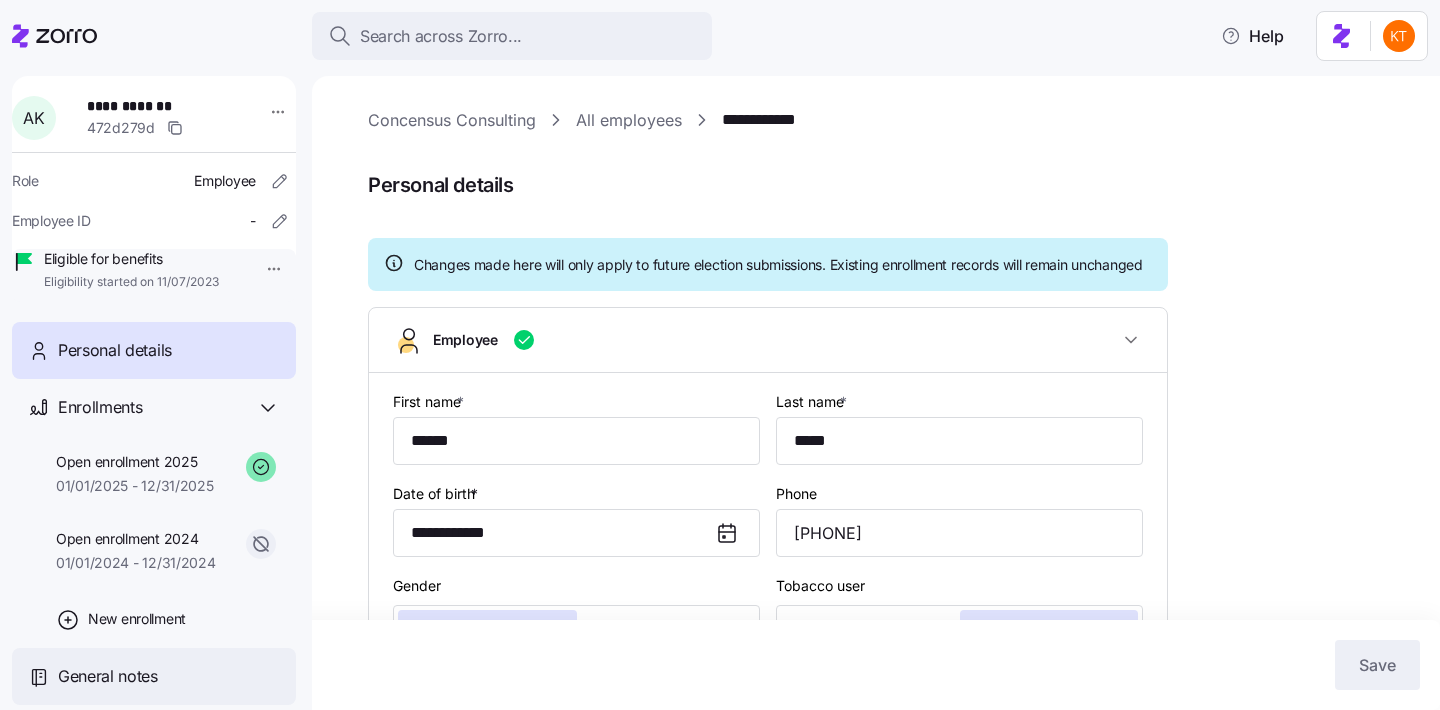 click on "General notes" at bounding box center (169, 676) 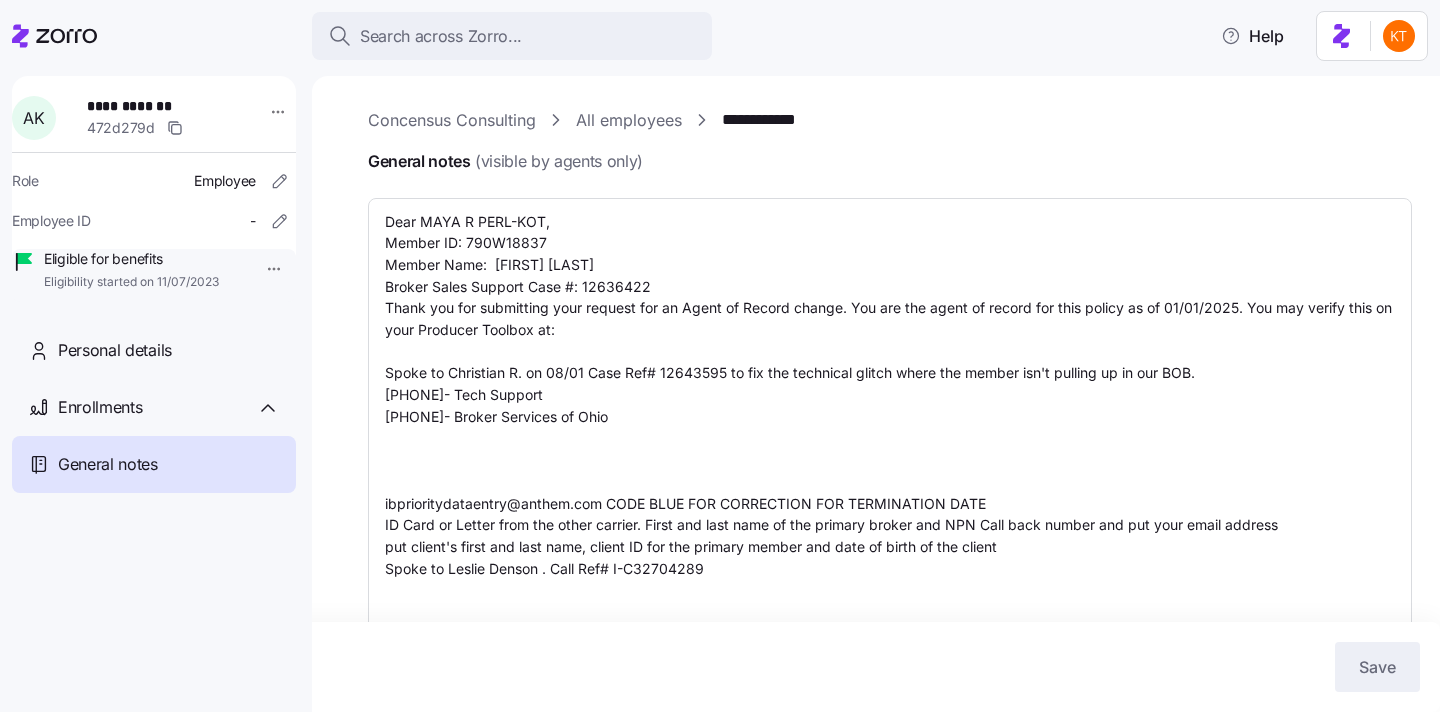 type on "x" 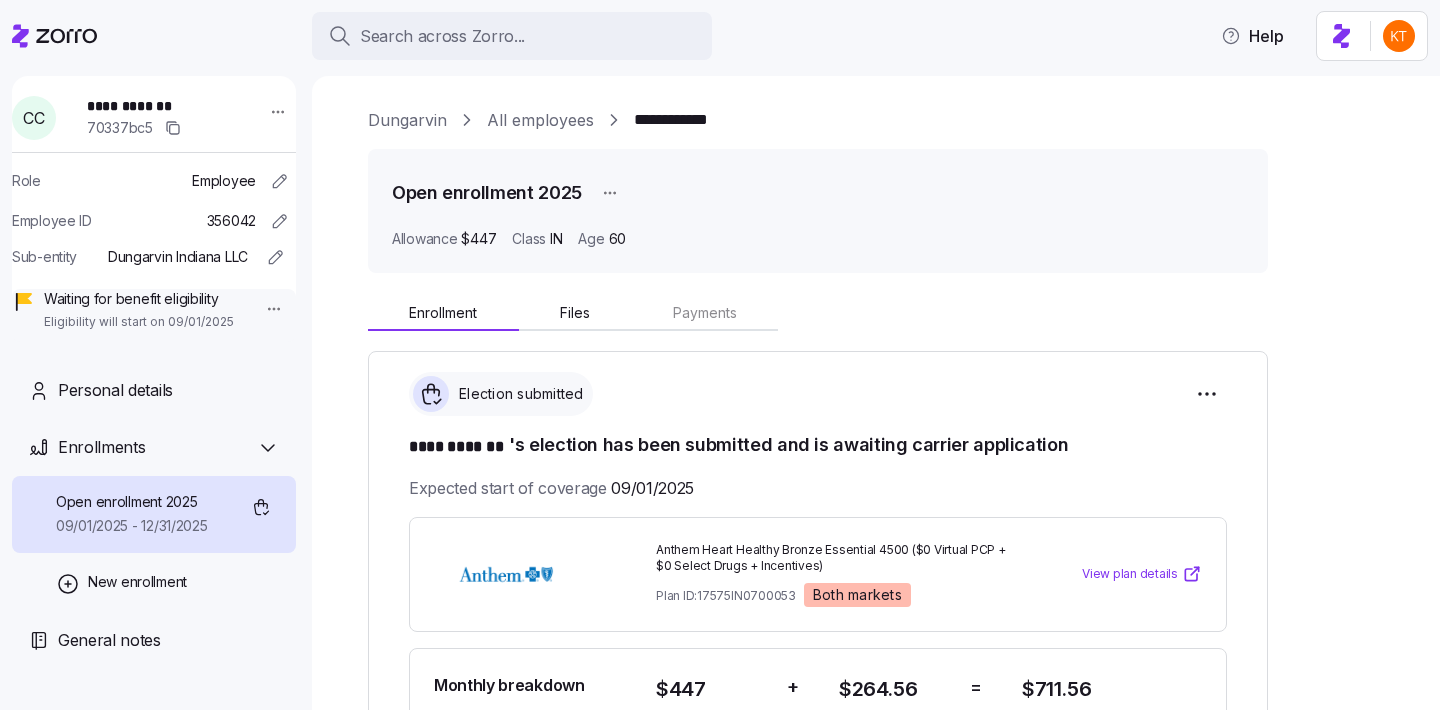 scroll, scrollTop: 0, scrollLeft: 0, axis: both 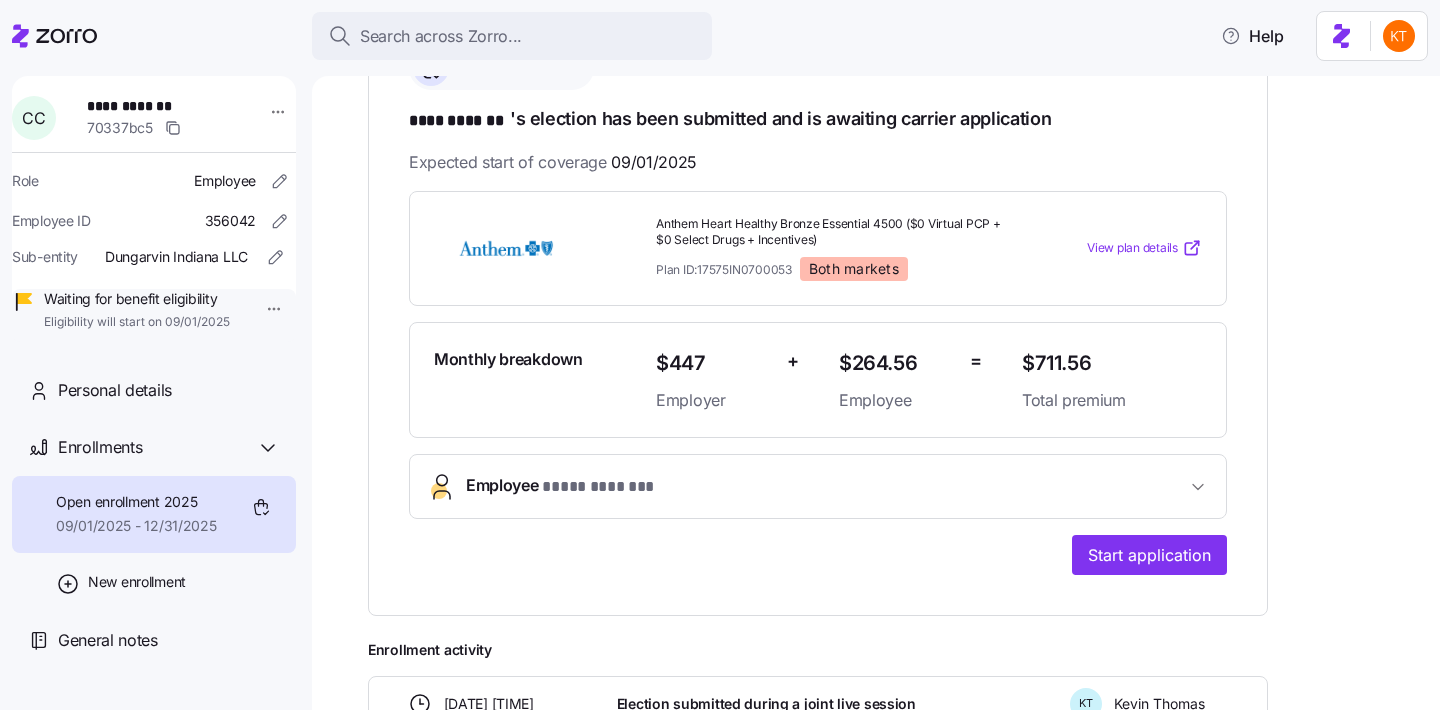 drag, startPoint x: 610, startPoint y: 534, endPoint x: 610, endPoint y: 520, distance: 14 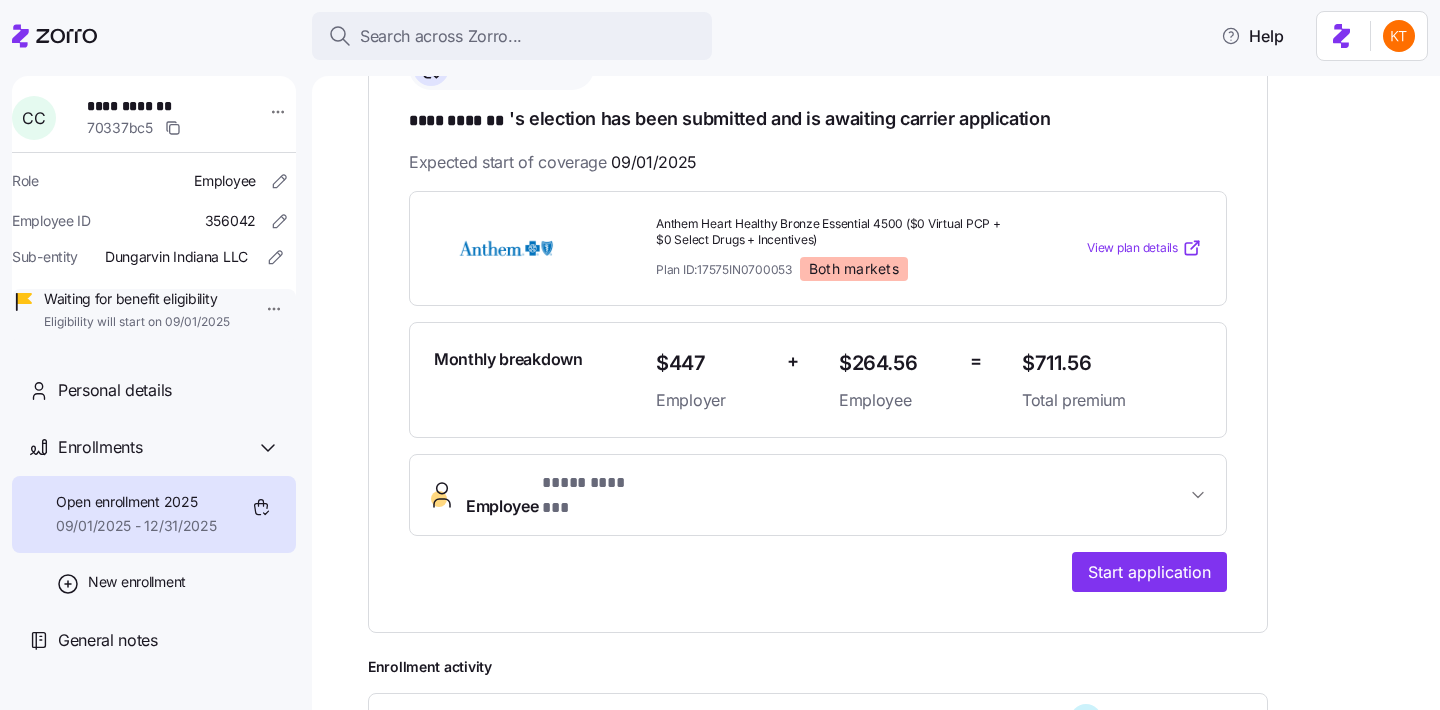 click on "Employee * ****   ******* *" at bounding box center (818, 495) 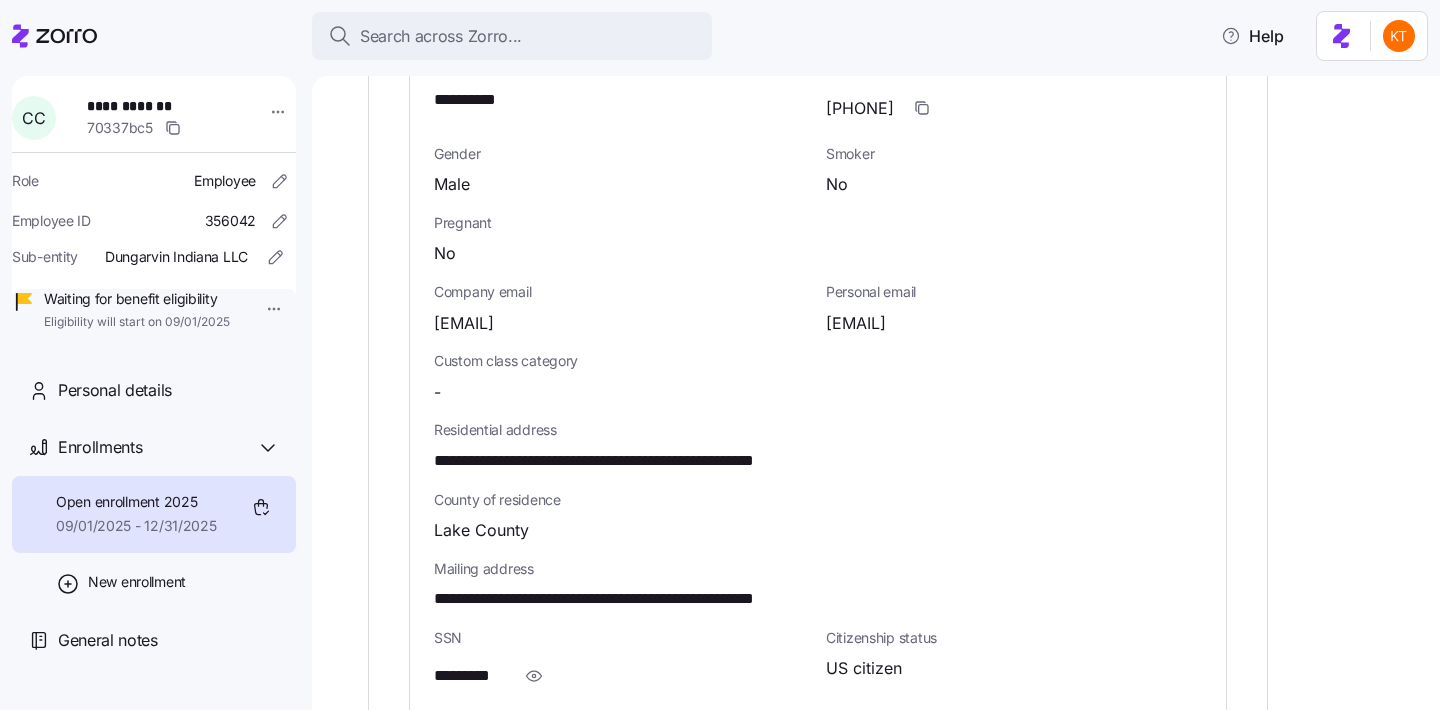 scroll, scrollTop: 927, scrollLeft: 0, axis: vertical 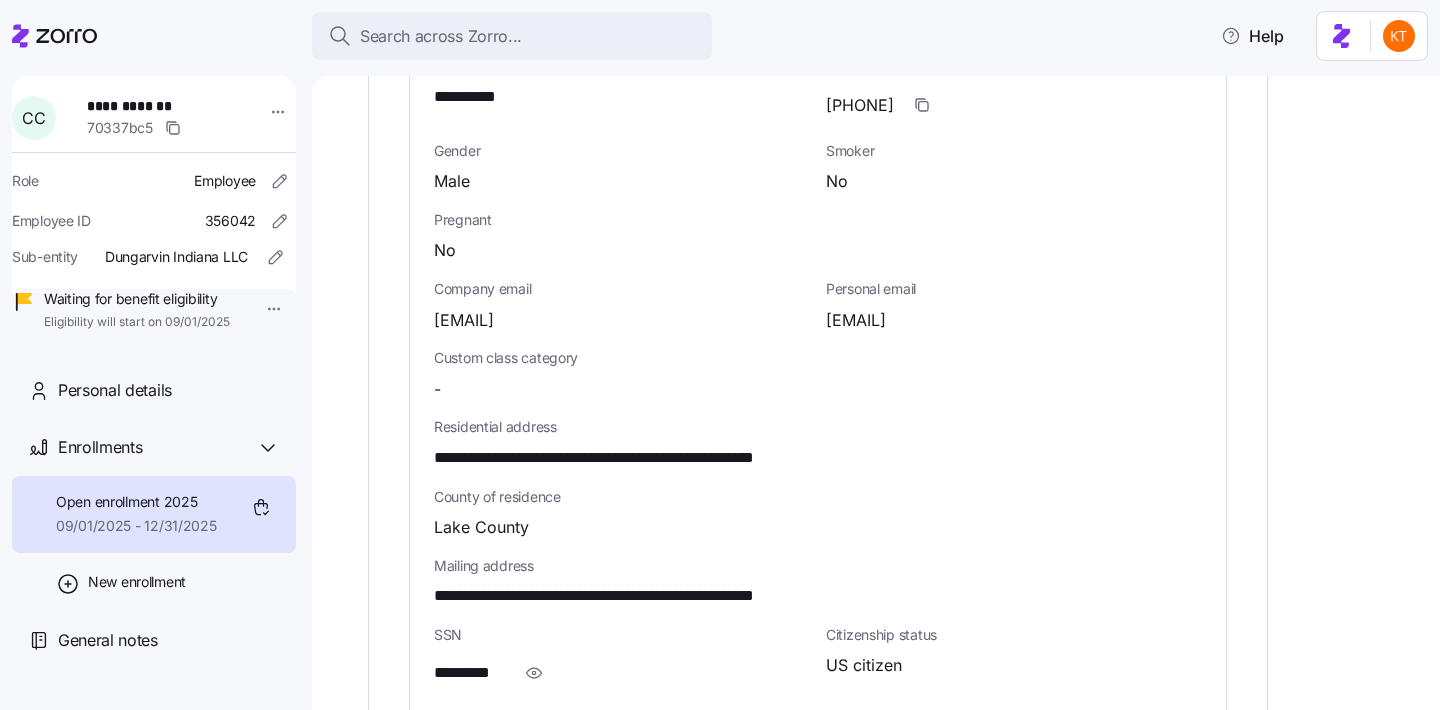 click on "**********" at bounding box center [644, 458] 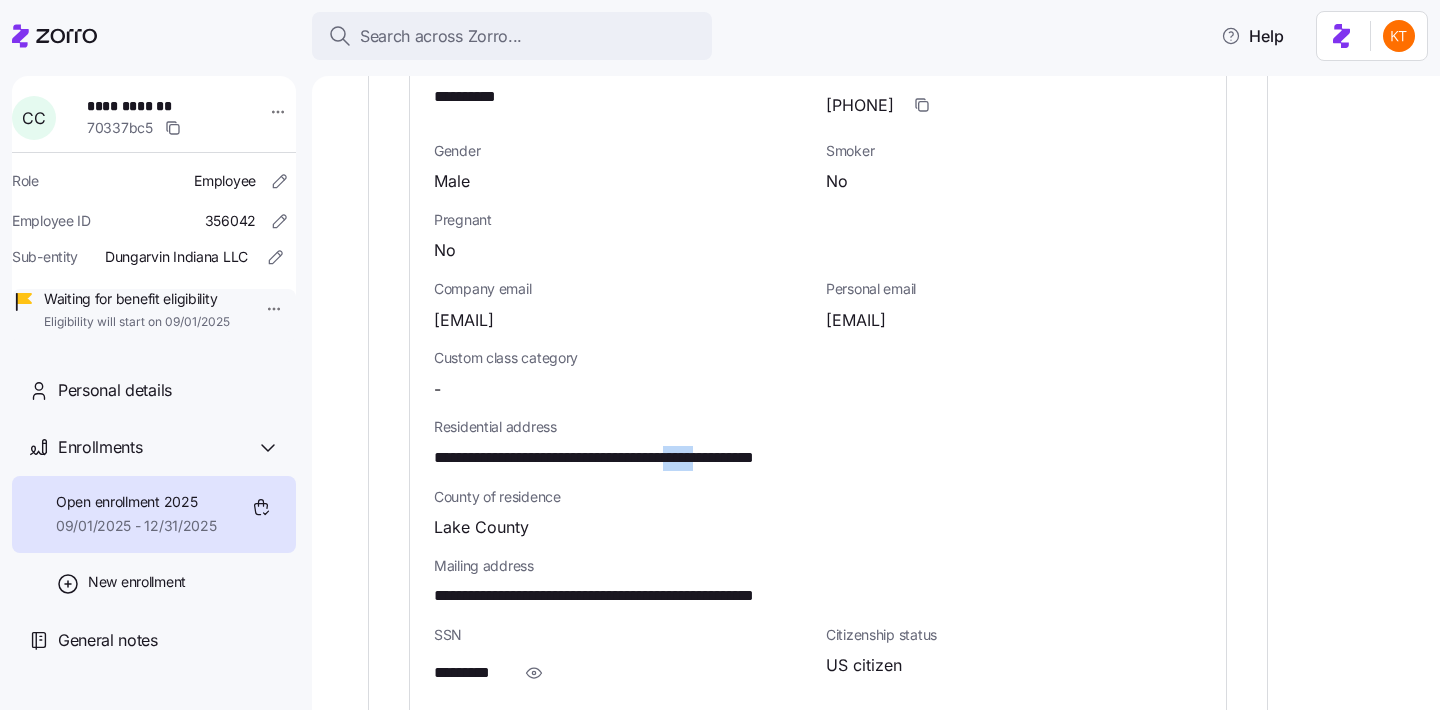 click on "**********" at bounding box center (644, 458) 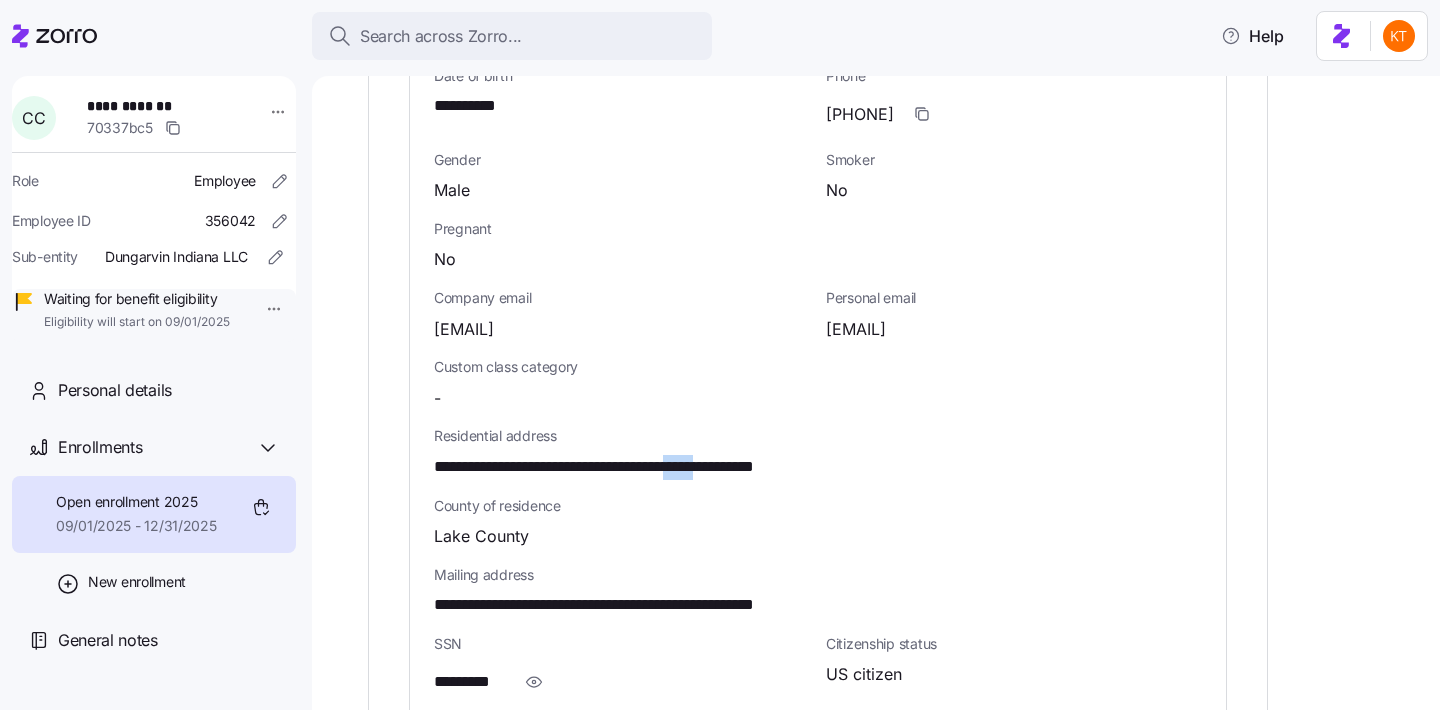 scroll, scrollTop: 698, scrollLeft: 0, axis: vertical 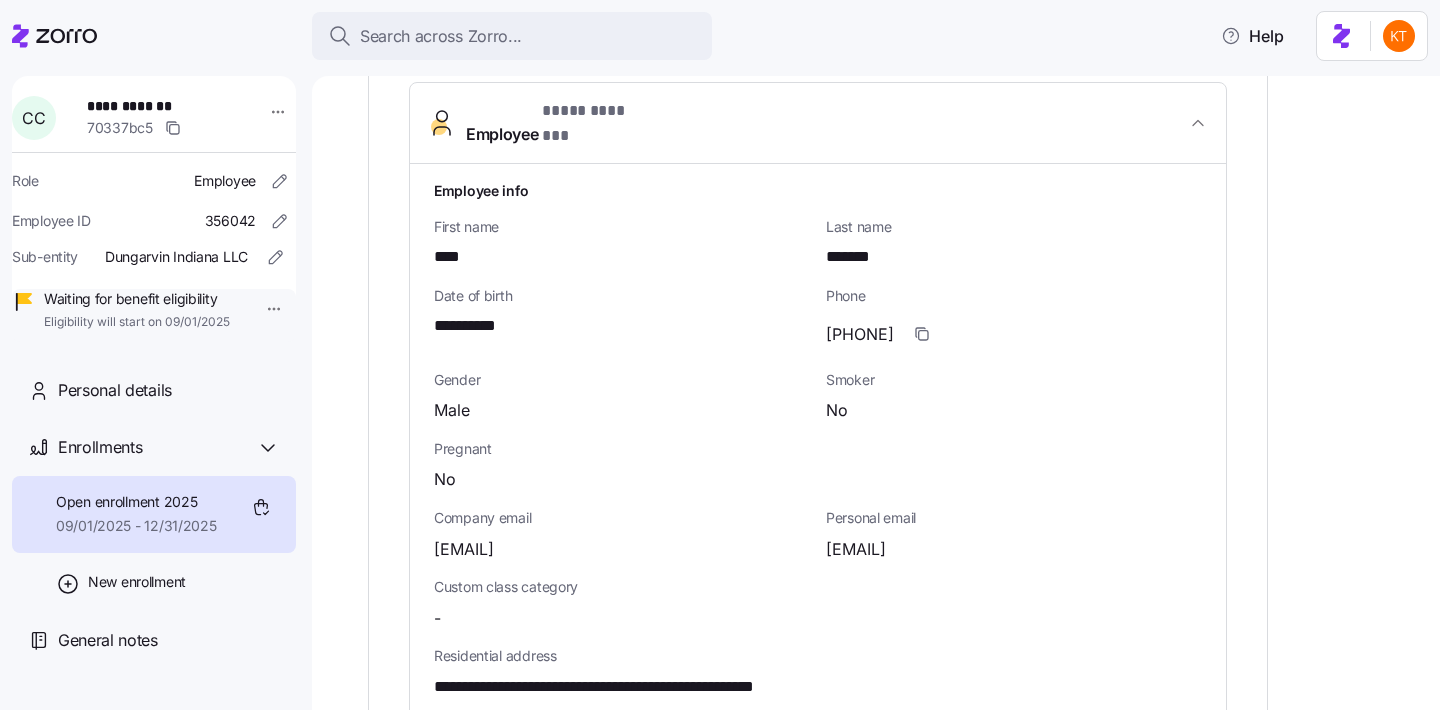 click on "****" at bounding box center (449, 257) 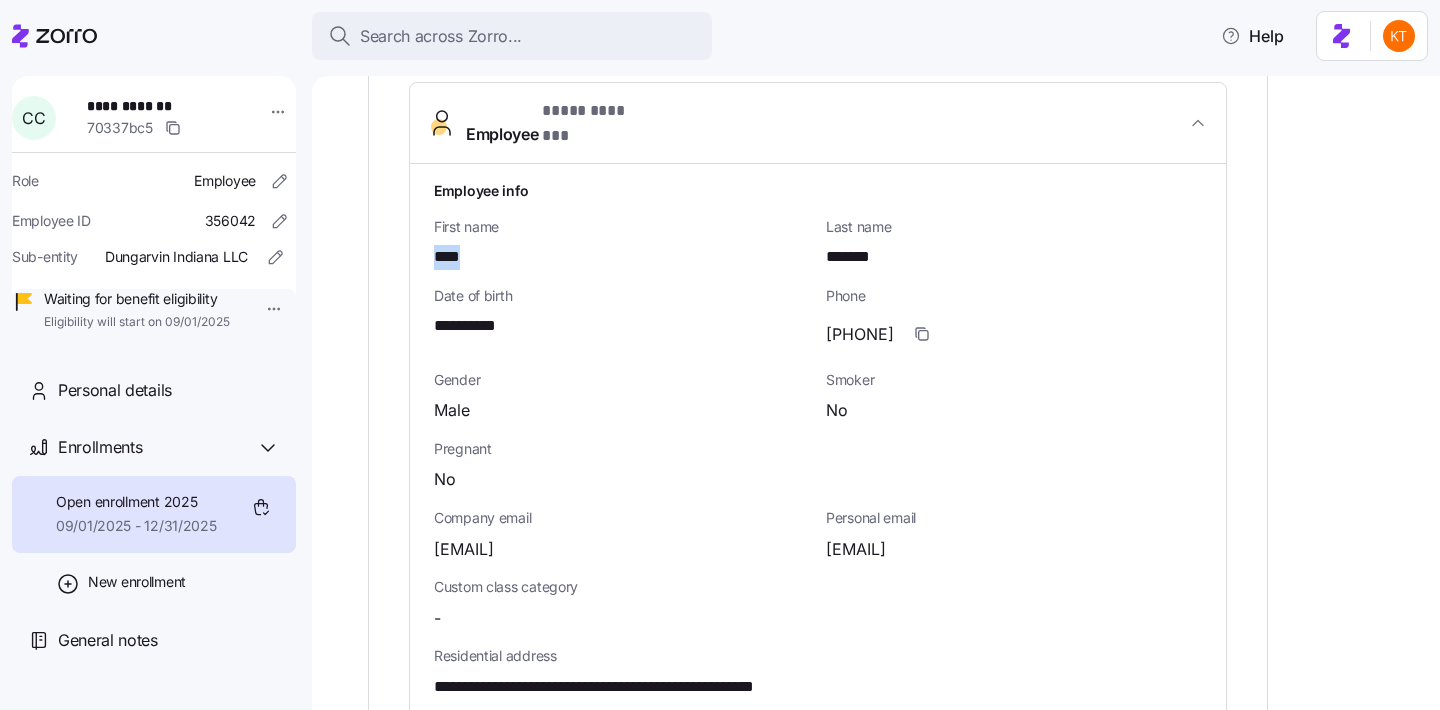 click on "****" at bounding box center (449, 257) 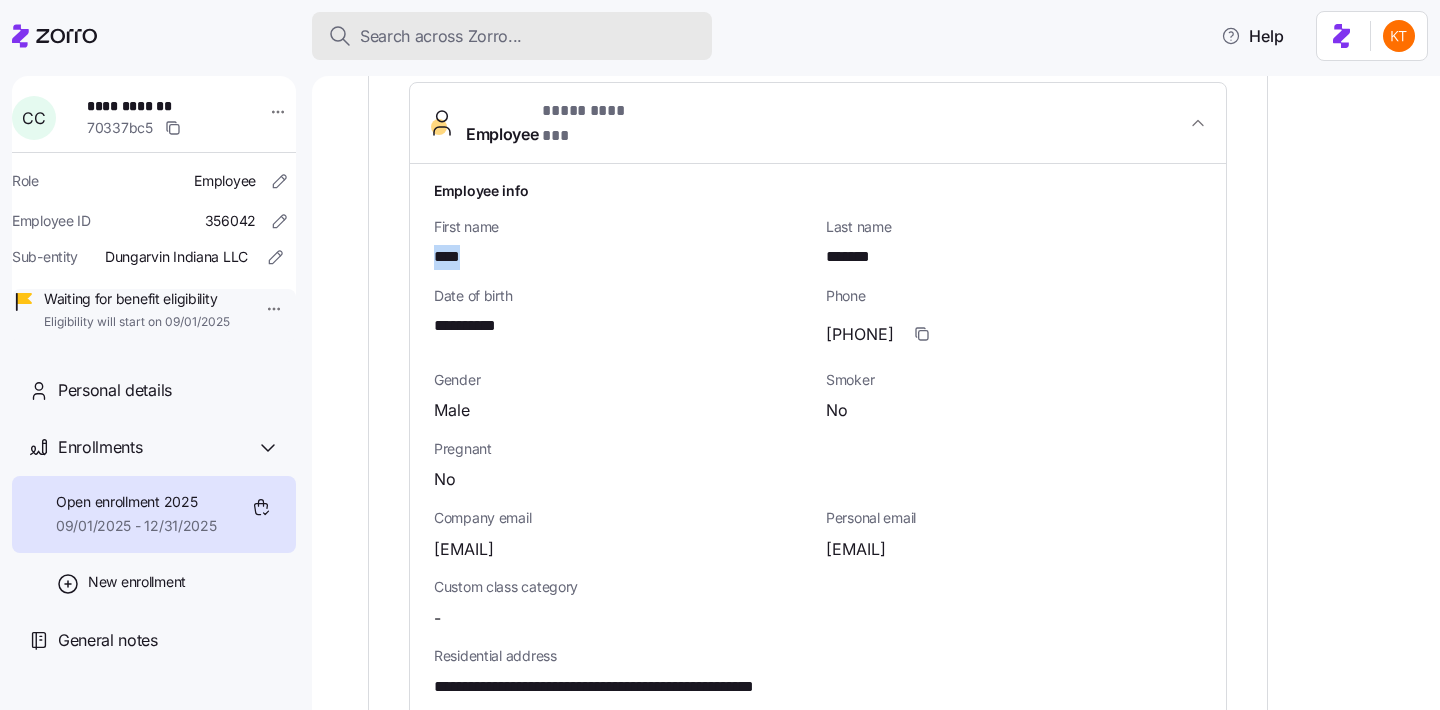 copy on "****" 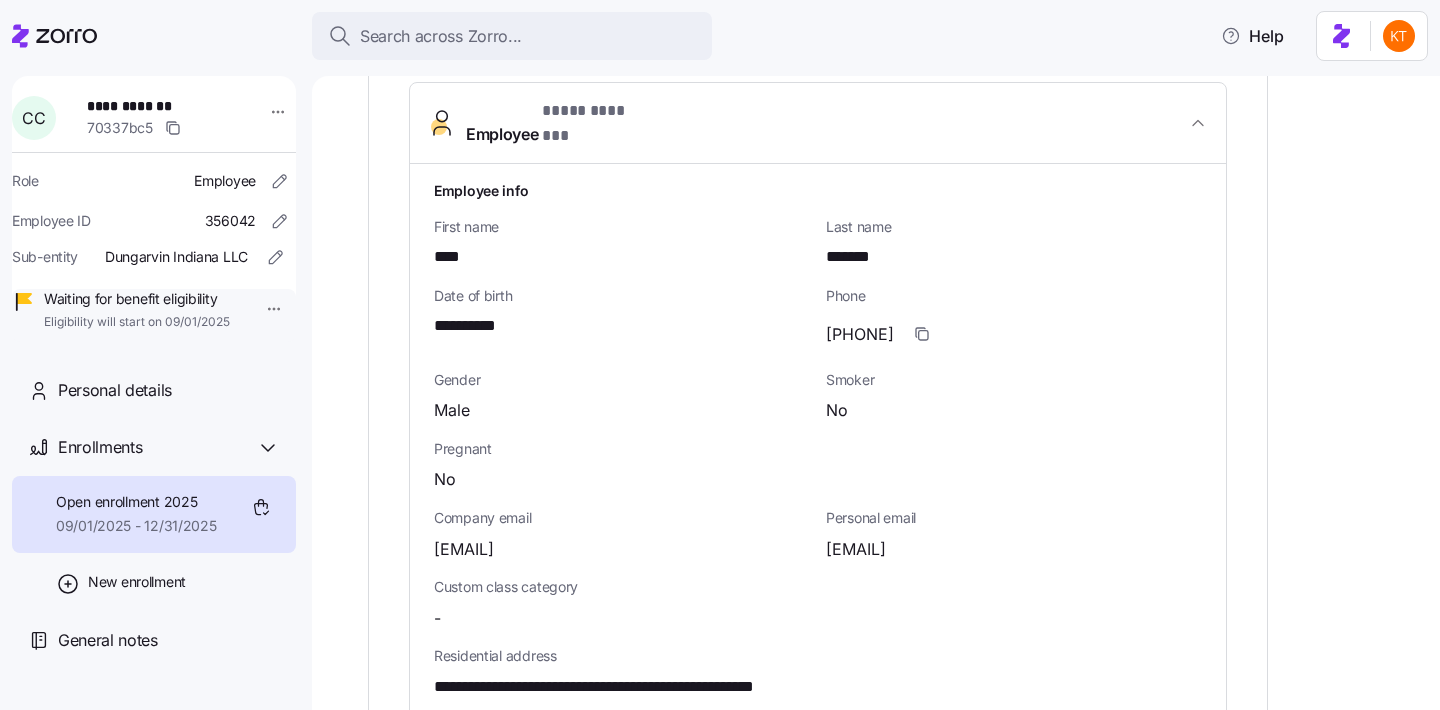 click on "*******" at bounding box center [859, 257] 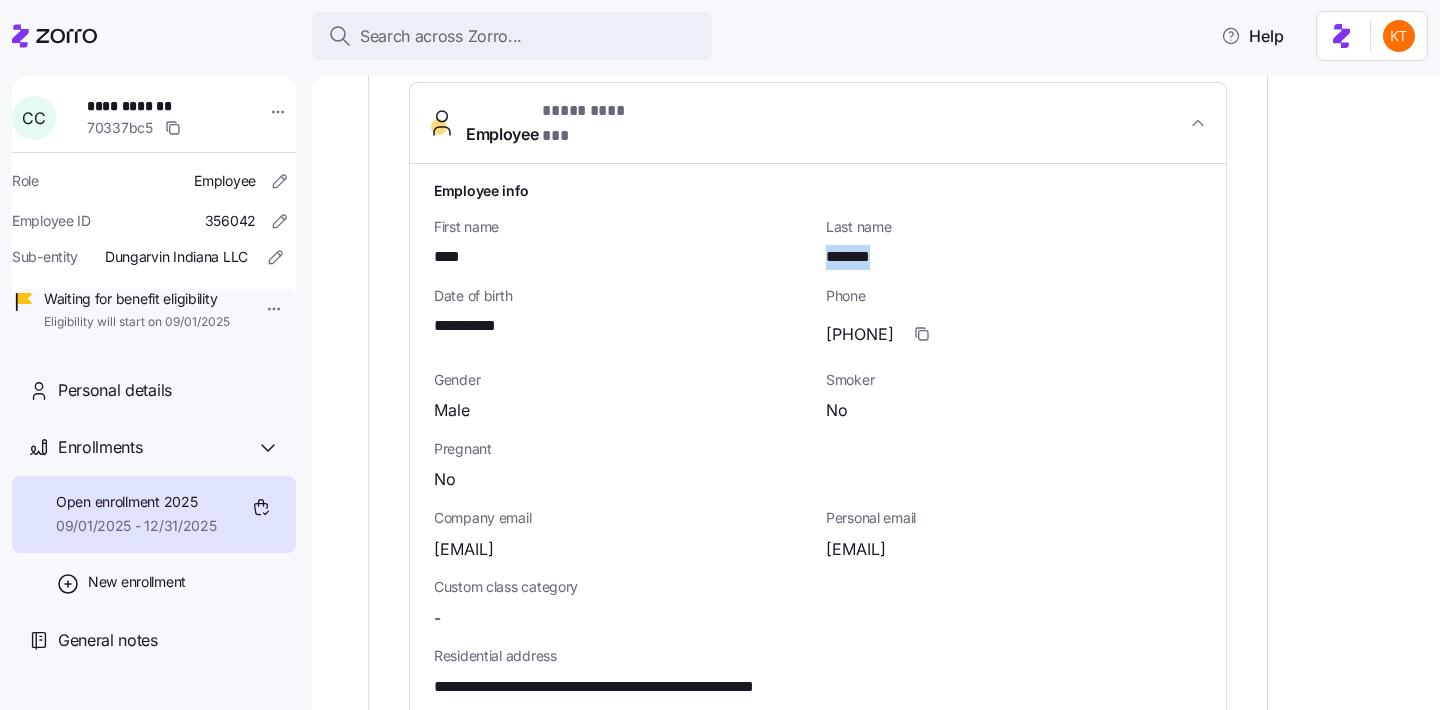 click on "*******" at bounding box center (859, 257) 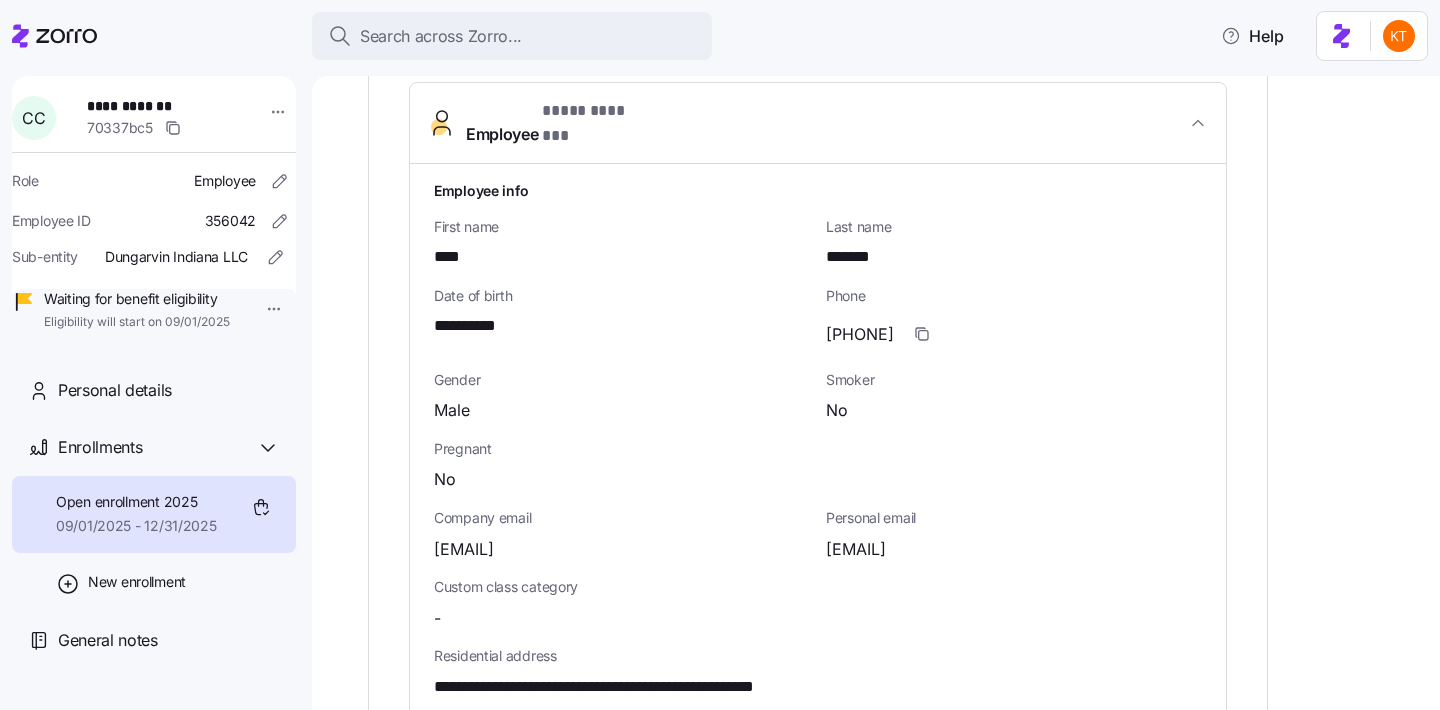 click on "[EMAIL]" at bounding box center [464, 549] 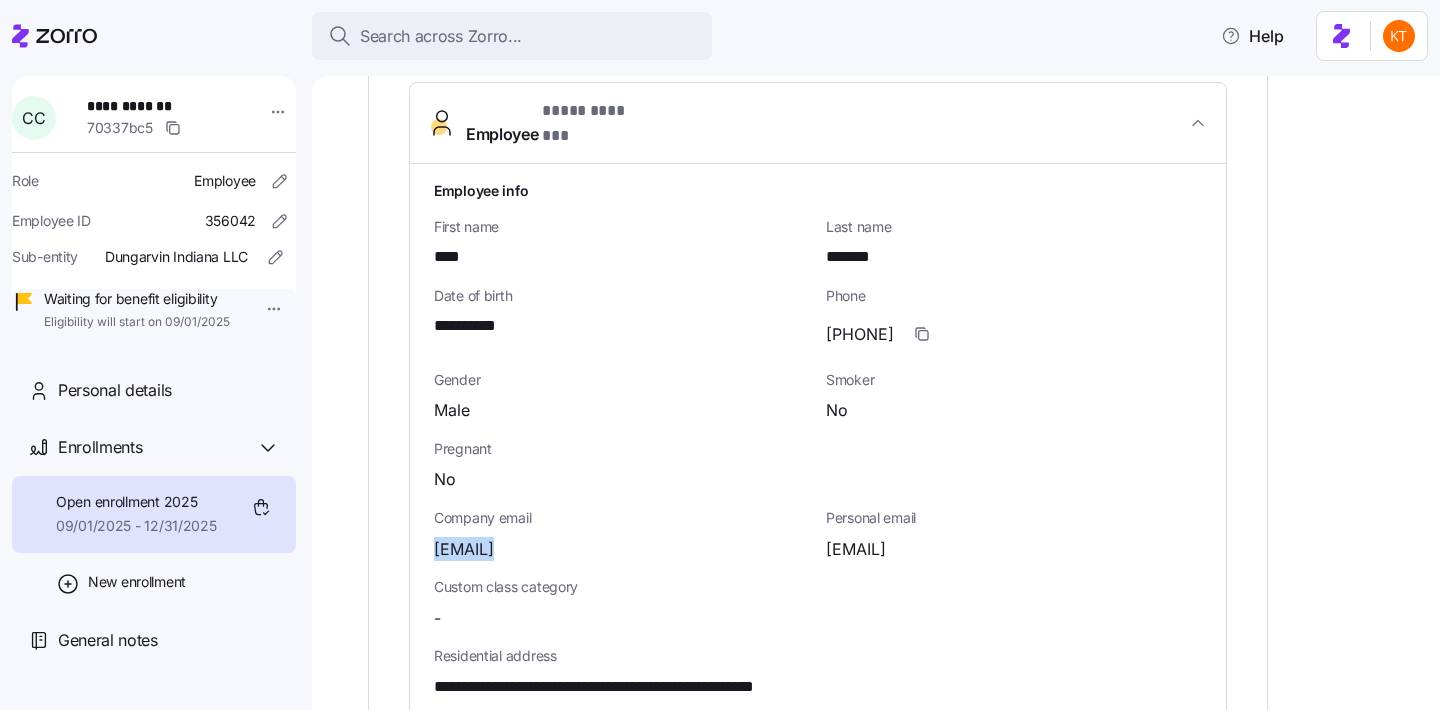 click on "[EMAIL]" at bounding box center [464, 549] 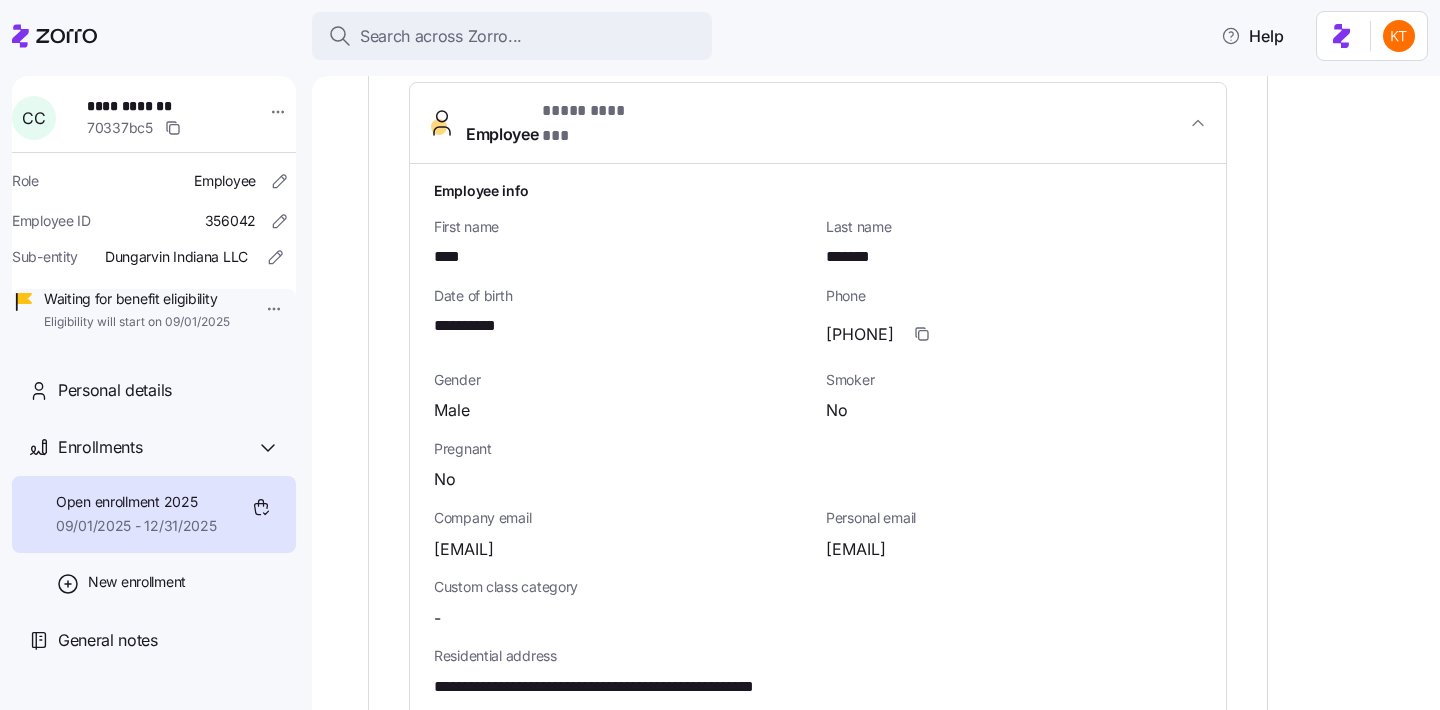 click on "[EMAIL]" at bounding box center [856, 549] 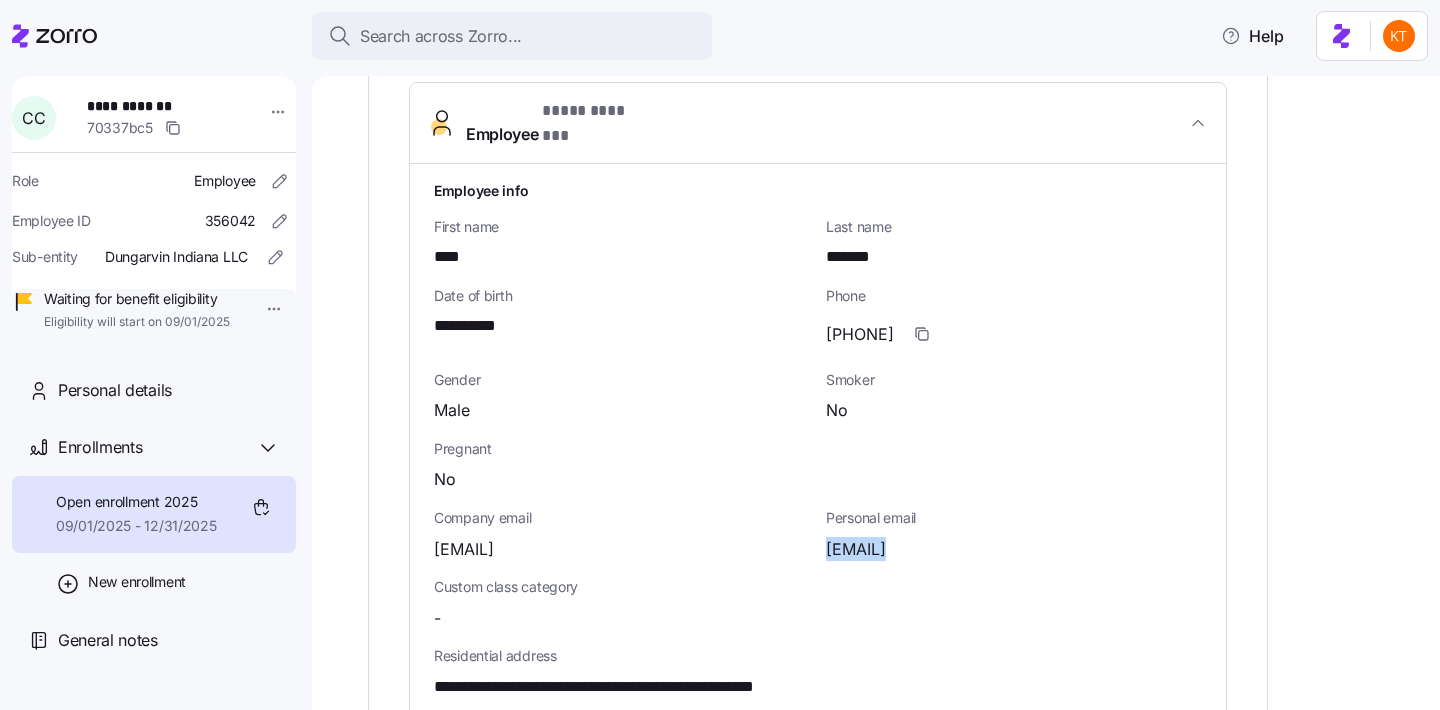 click on "[EMAIL]" at bounding box center (856, 549) 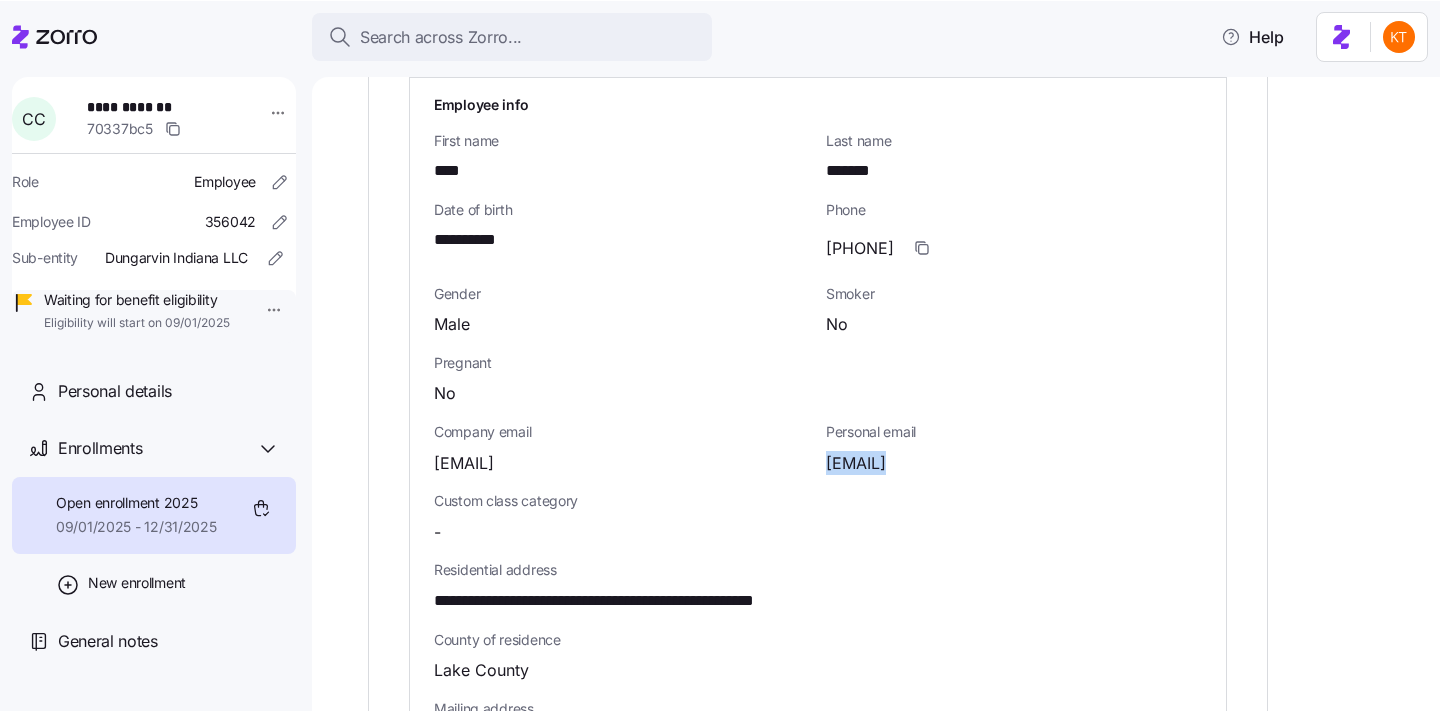 scroll, scrollTop: 909, scrollLeft: 0, axis: vertical 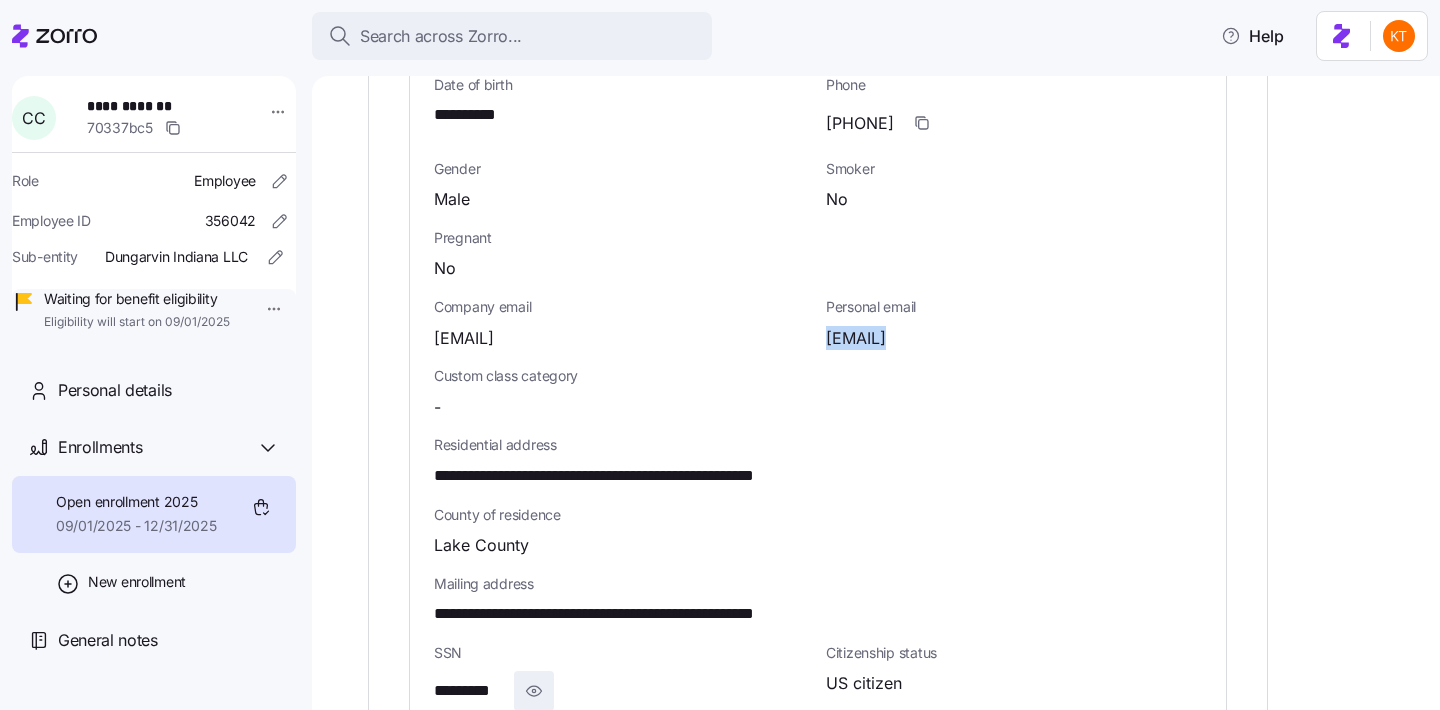 click 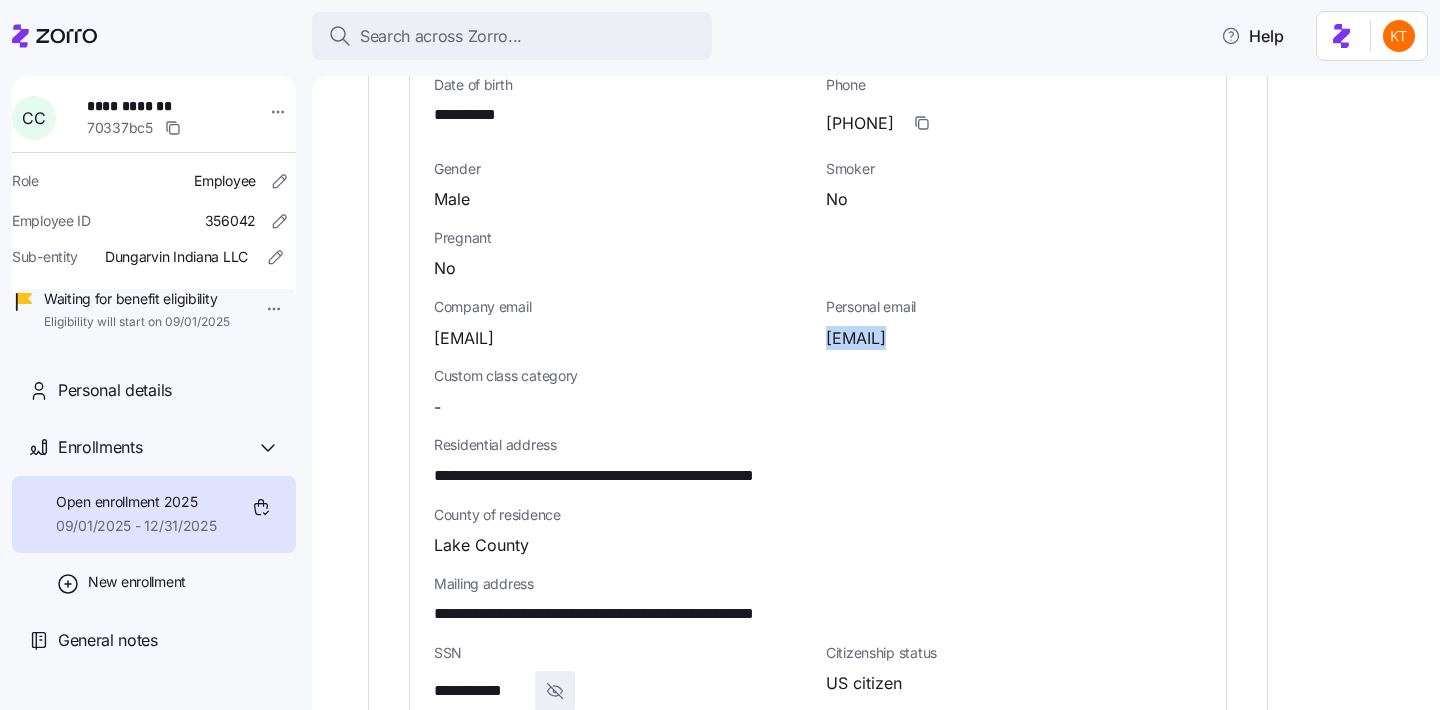 click on "**********" at bounding box center [480, 691] 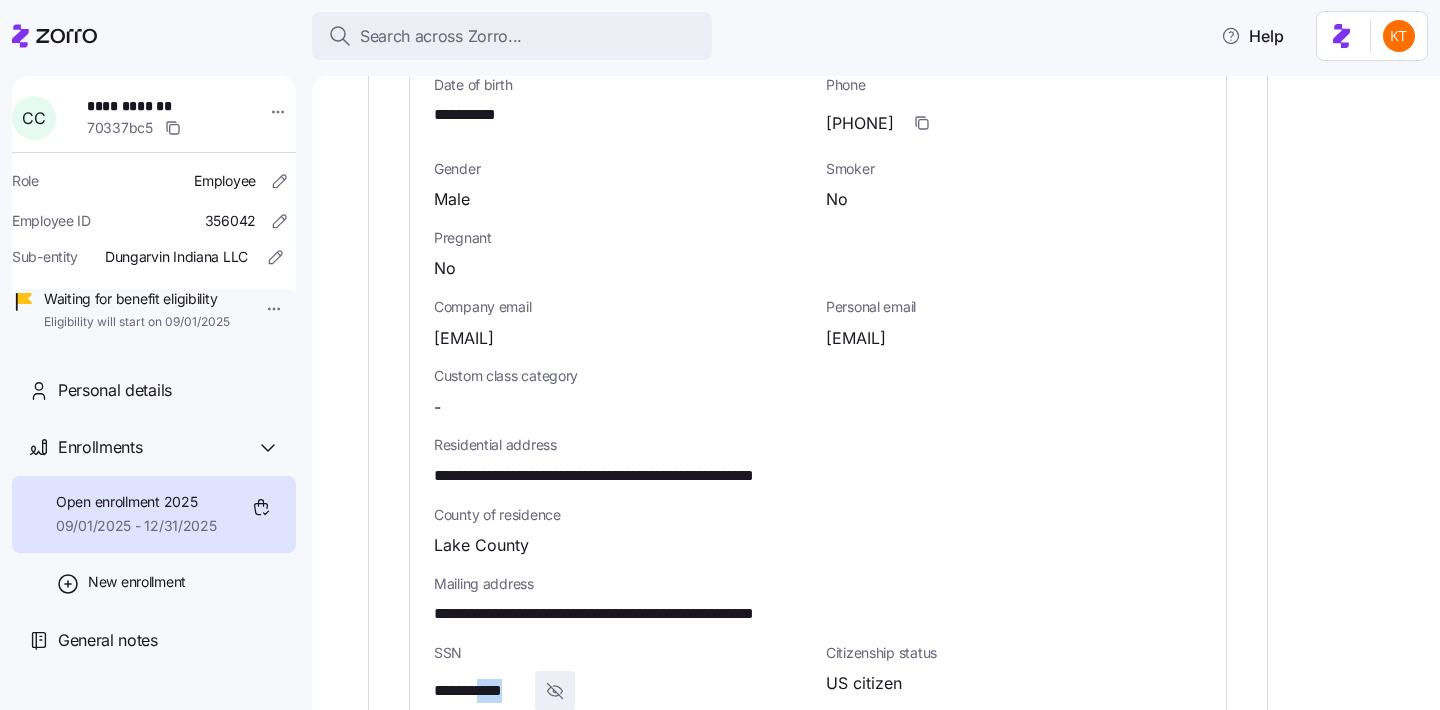 click on "**********" at bounding box center (480, 691) 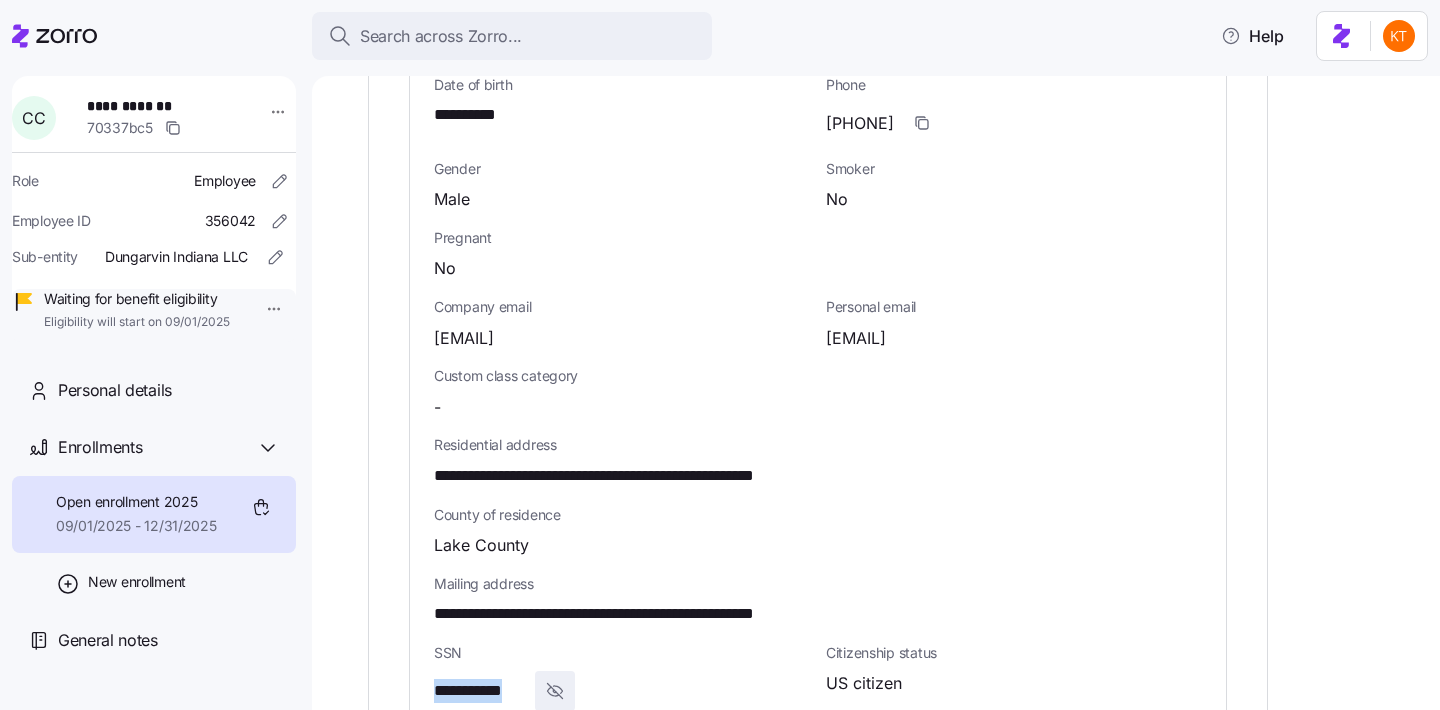 click on "**********" at bounding box center (480, 691) 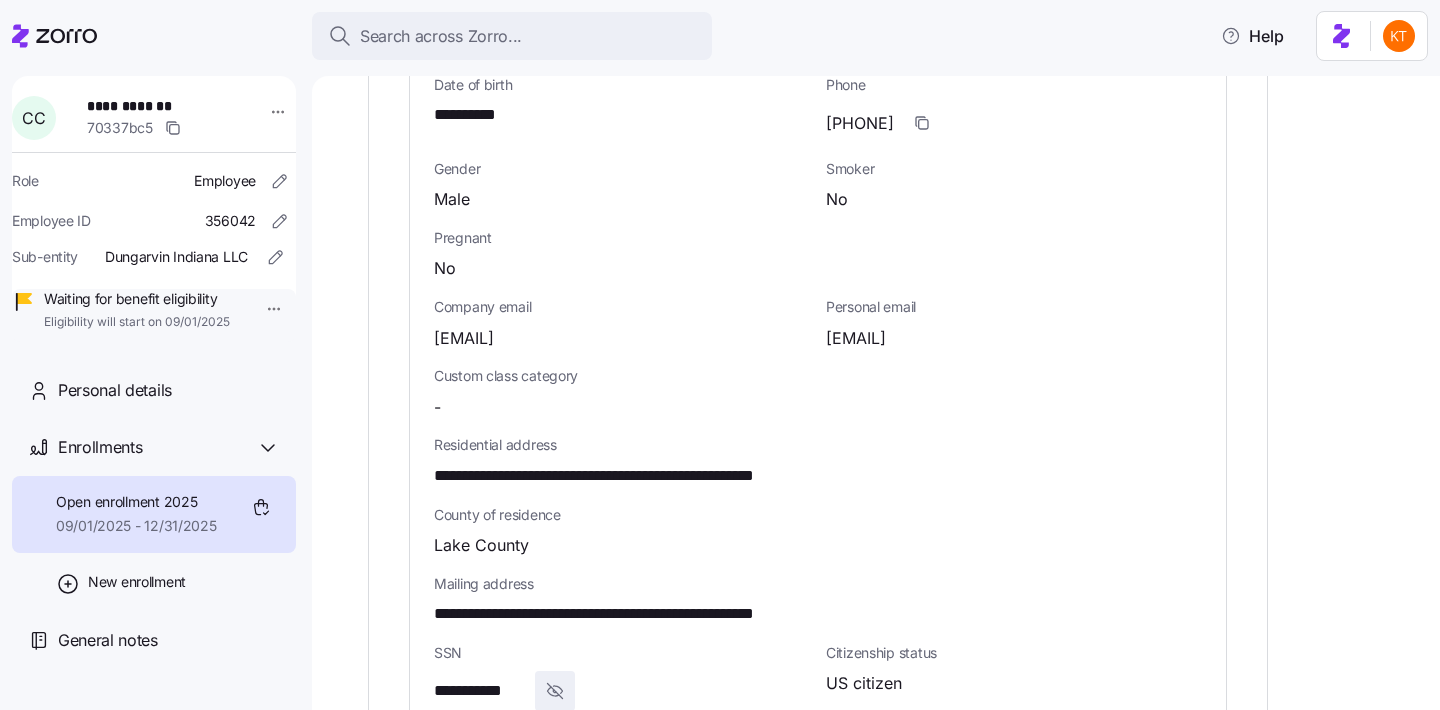 click on "[PHONE]" at bounding box center (860, 123) 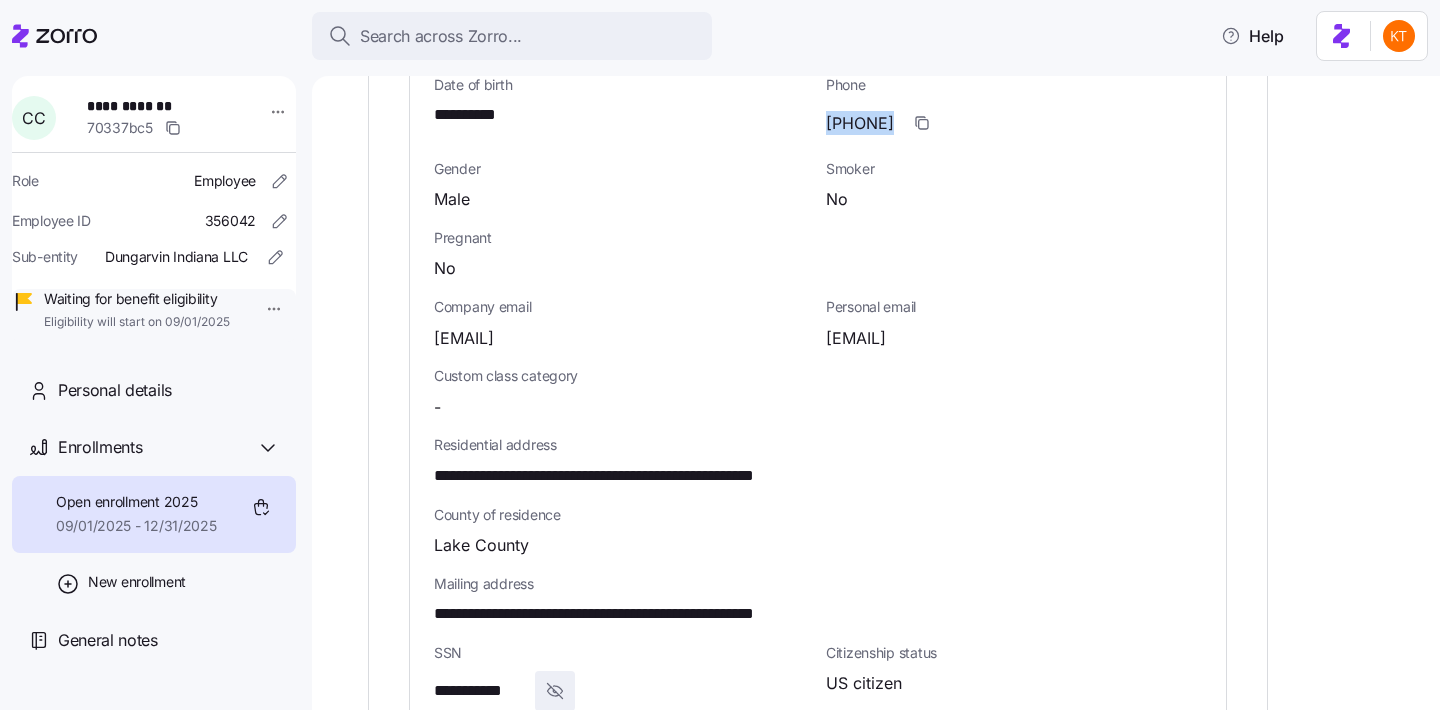 click on "[PHONE]" at bounding box center [860, 123] 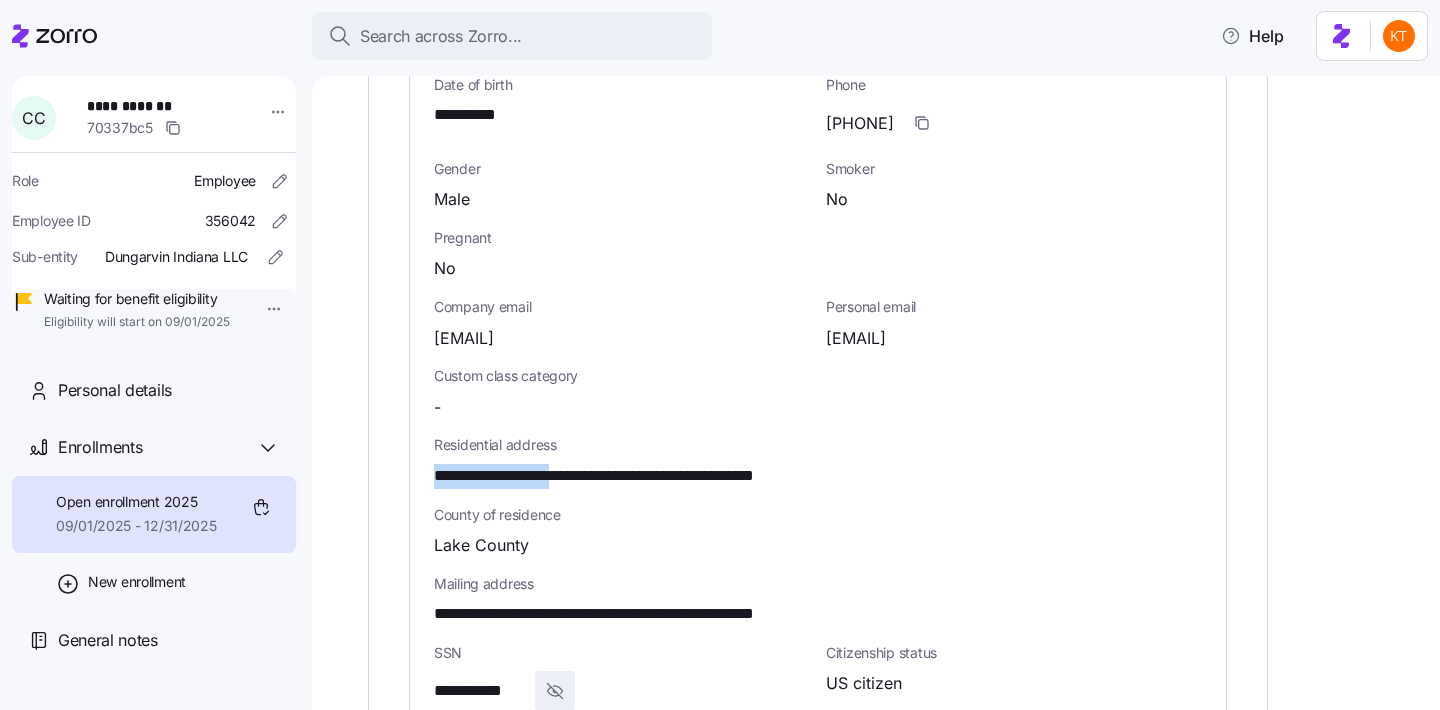 drag, startPoint x: 584, startPoint y: 458, endPoint x: 400, endPoint y: 461, distance: 184.02446 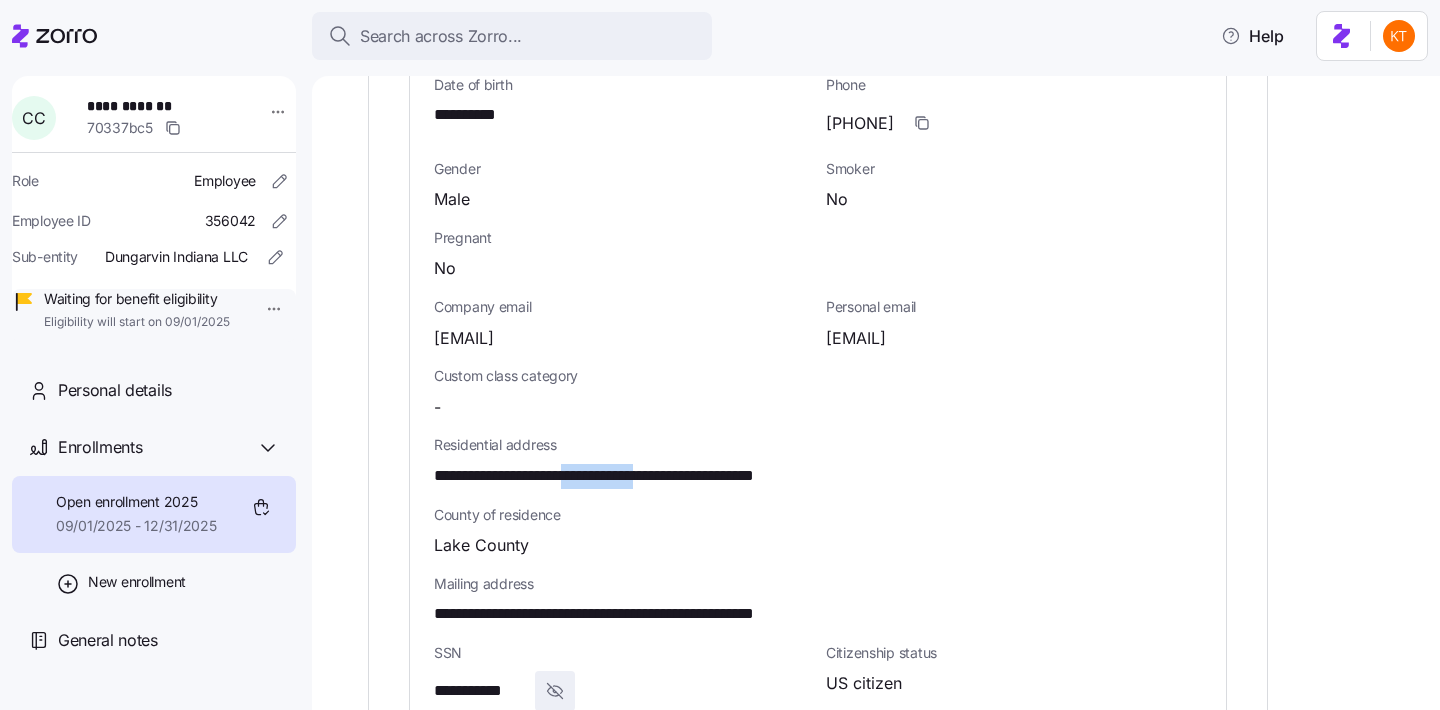 drag, startPoint x: 687, startPoint y: 457, endPoint x: 591, endPoint y: 454, distance: 96.04687 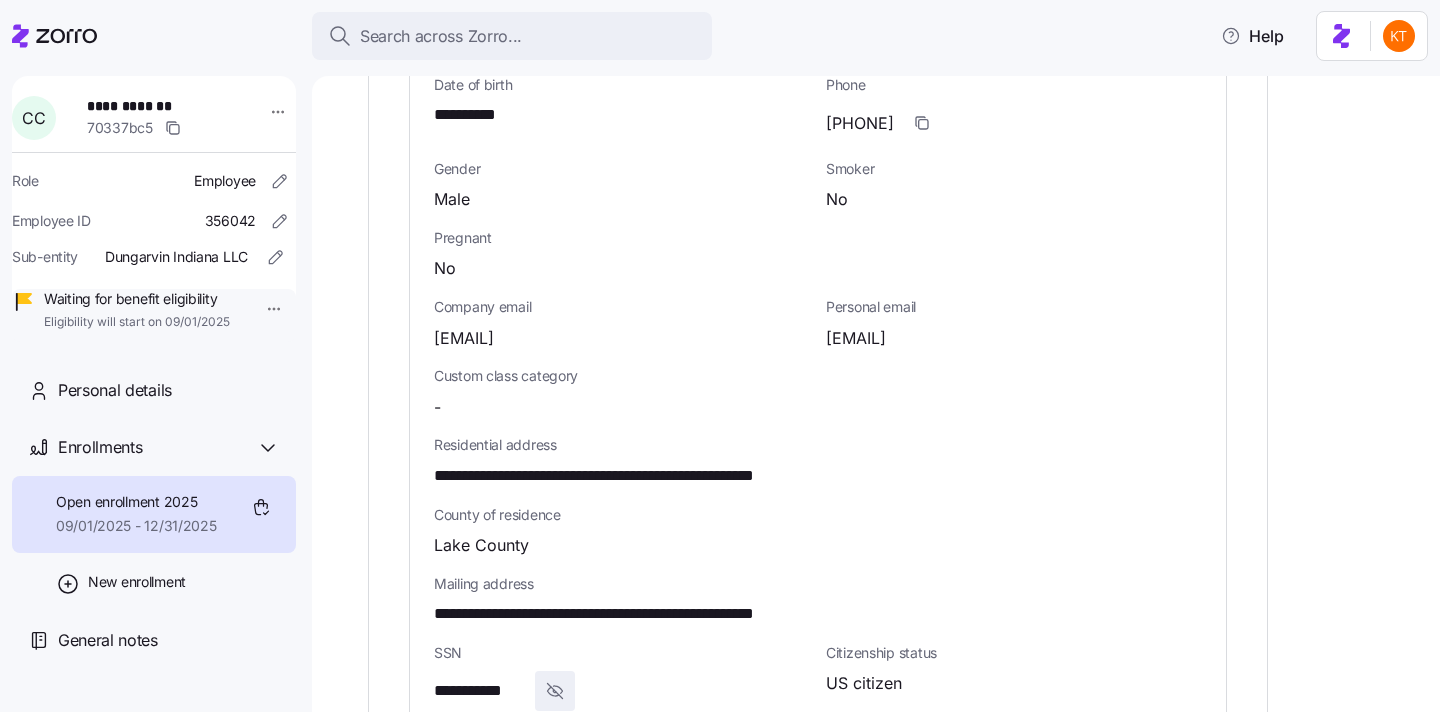 click on "**********" at bounding box center (153, 106) 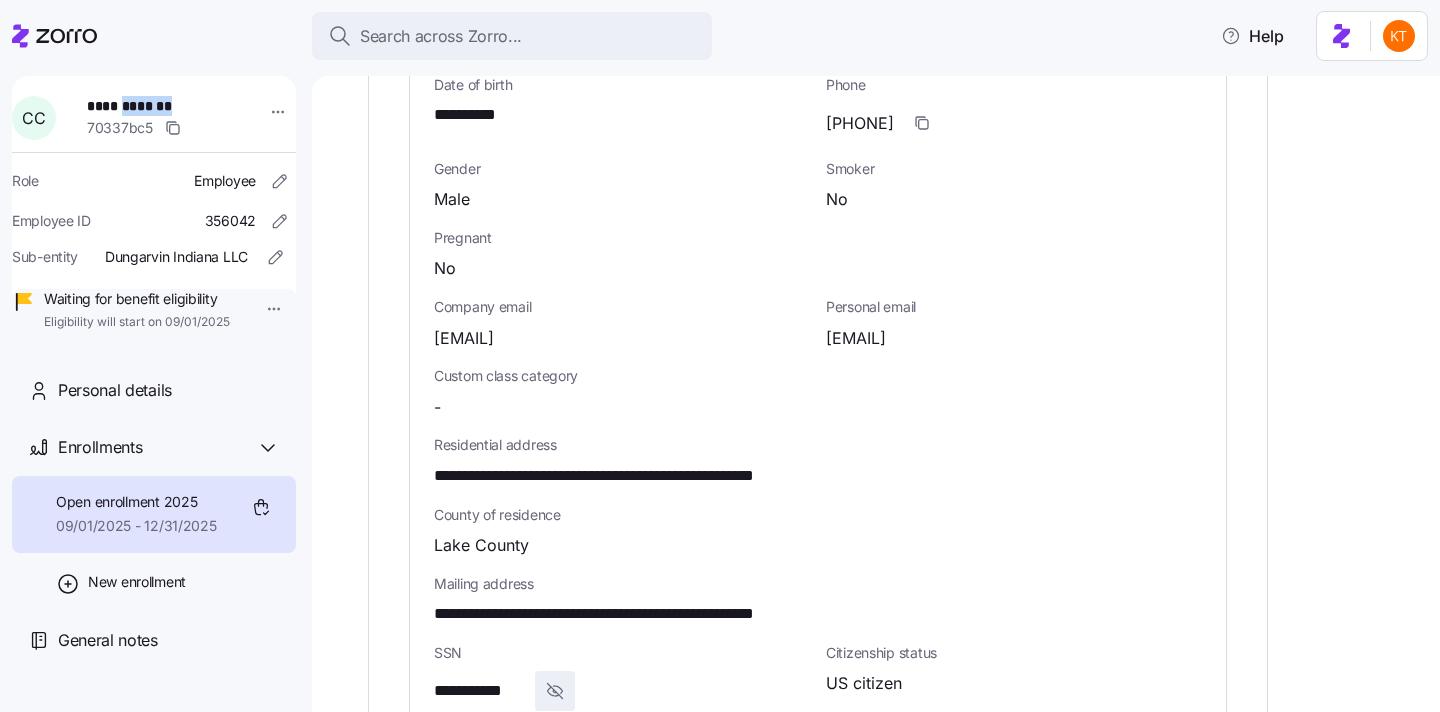 click on "**********" at bounding box center [153, 106] 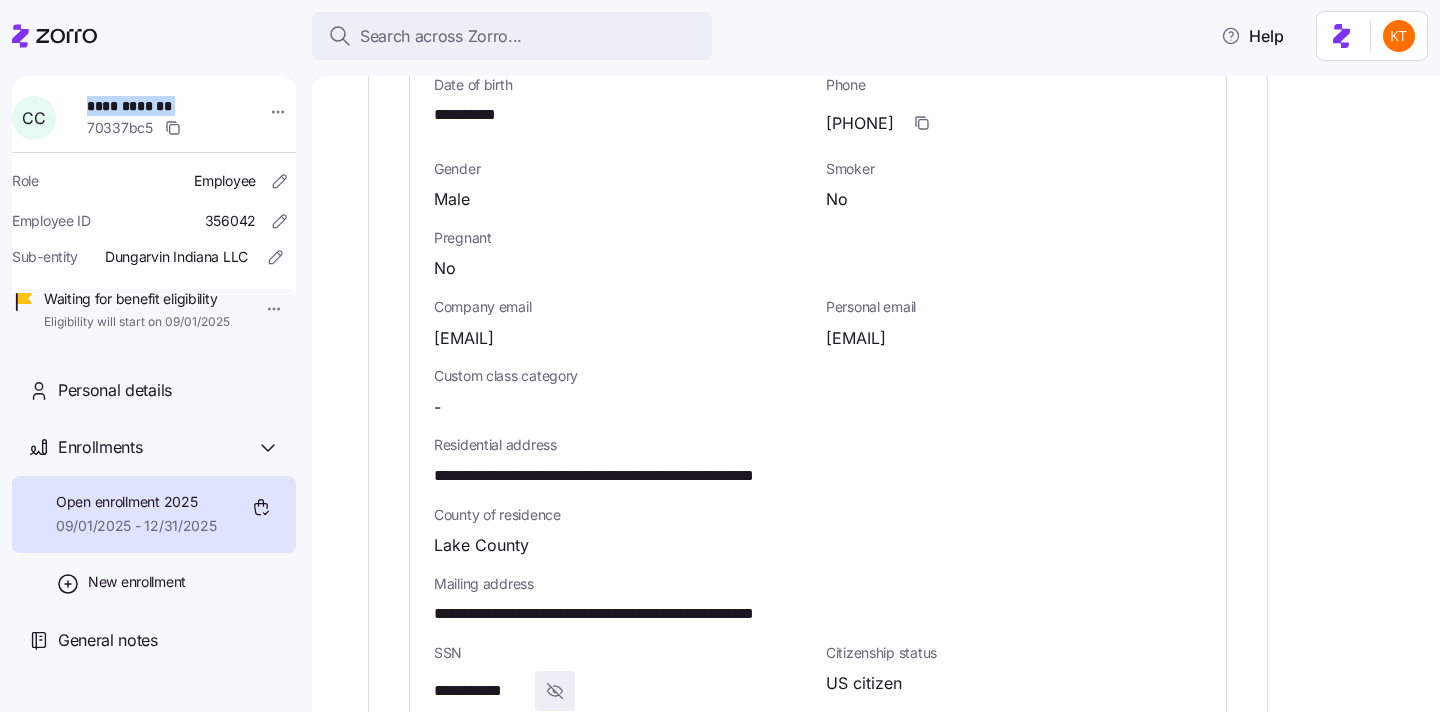 click on "**********" at bounding box center (153, 106) 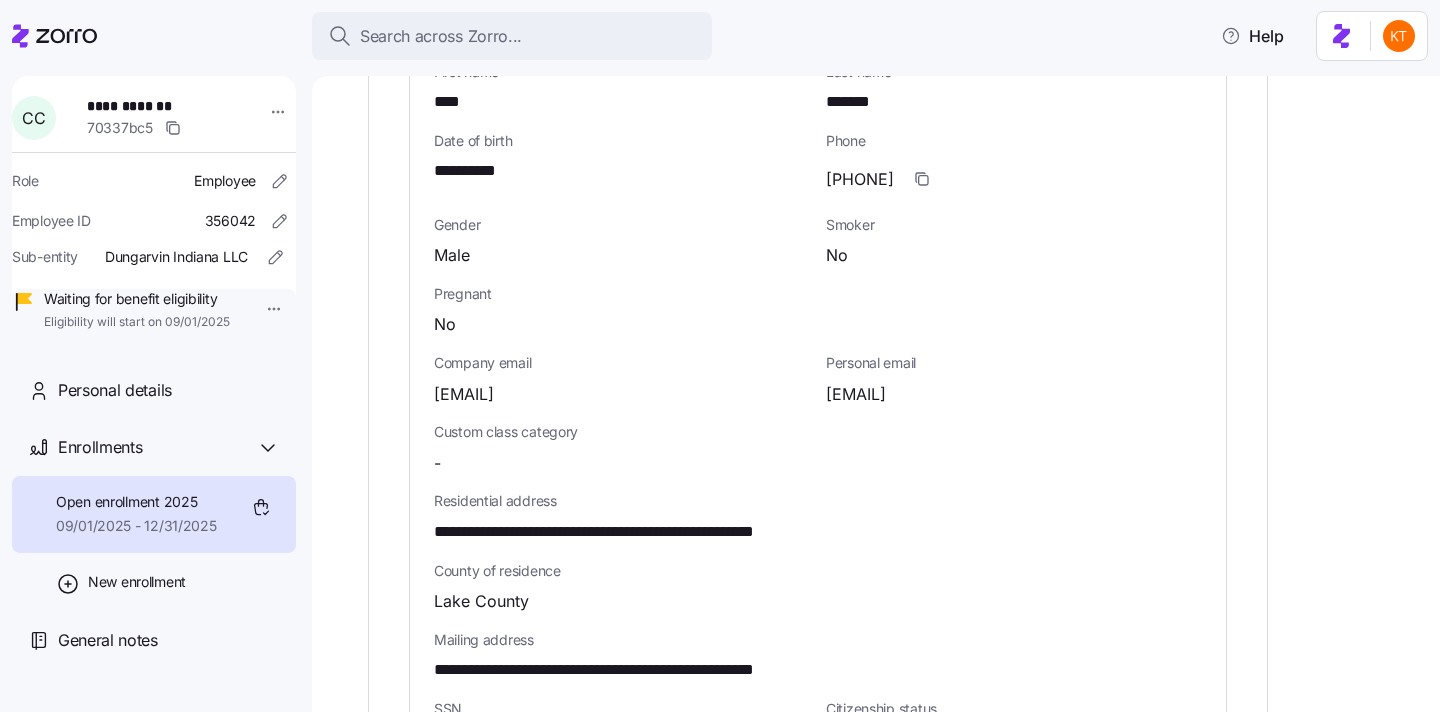 click on "**********" at bounding box center [644, 532] 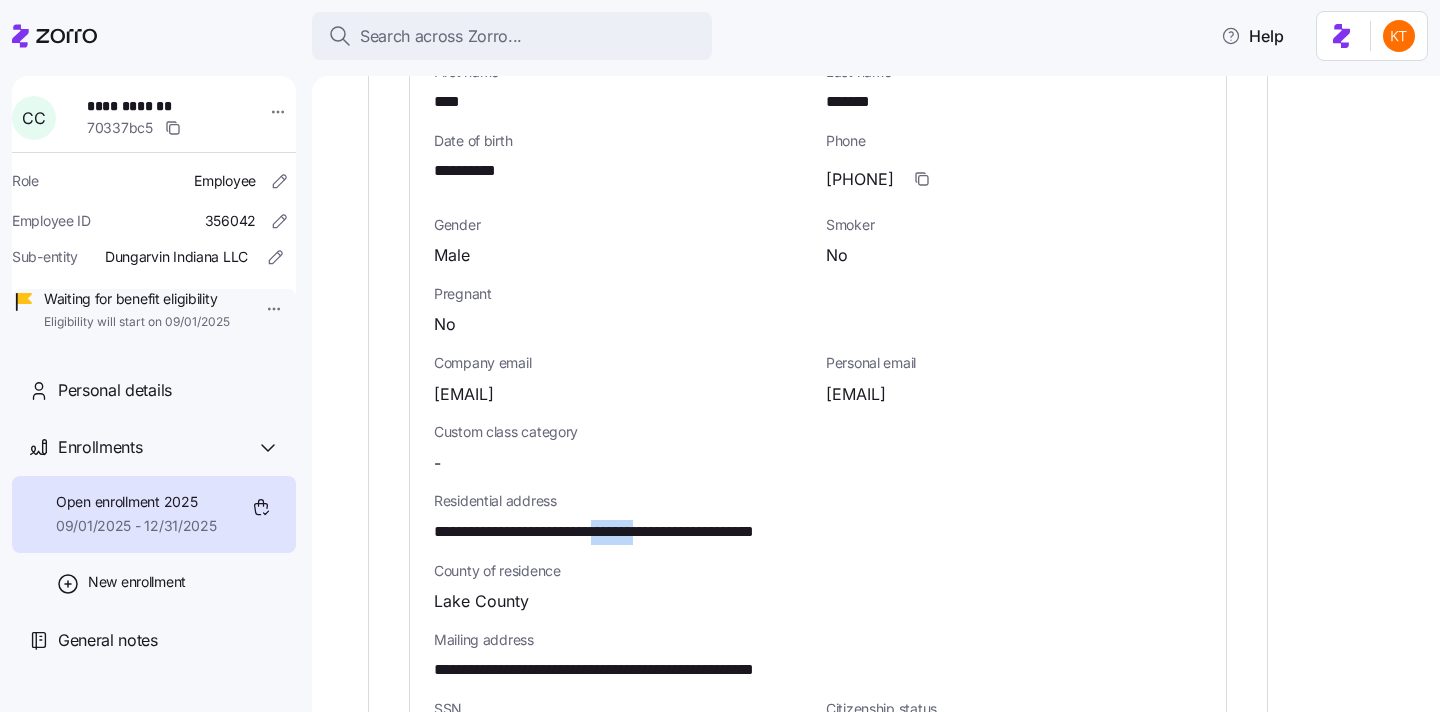 click on "**********" at bounding box center [644, 532] 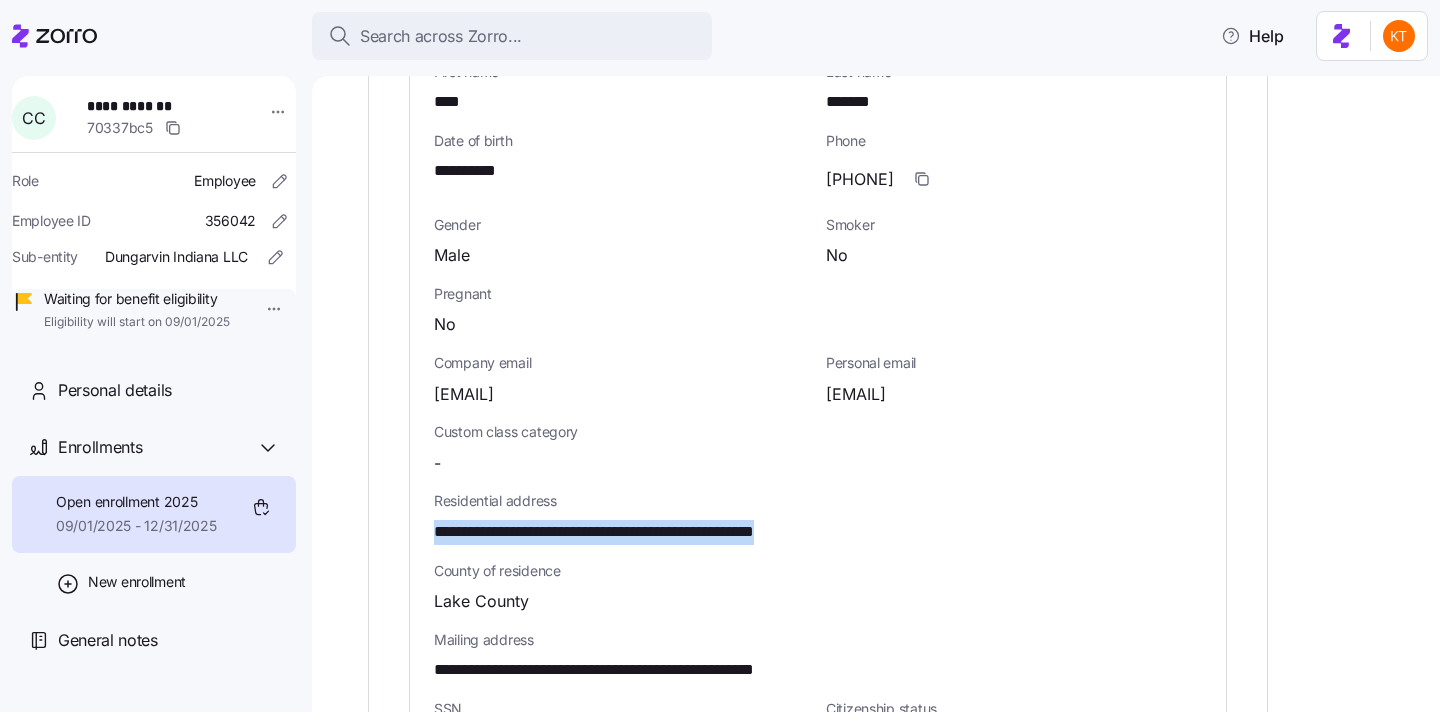 click on "**********" at bounding box center (644, 532) 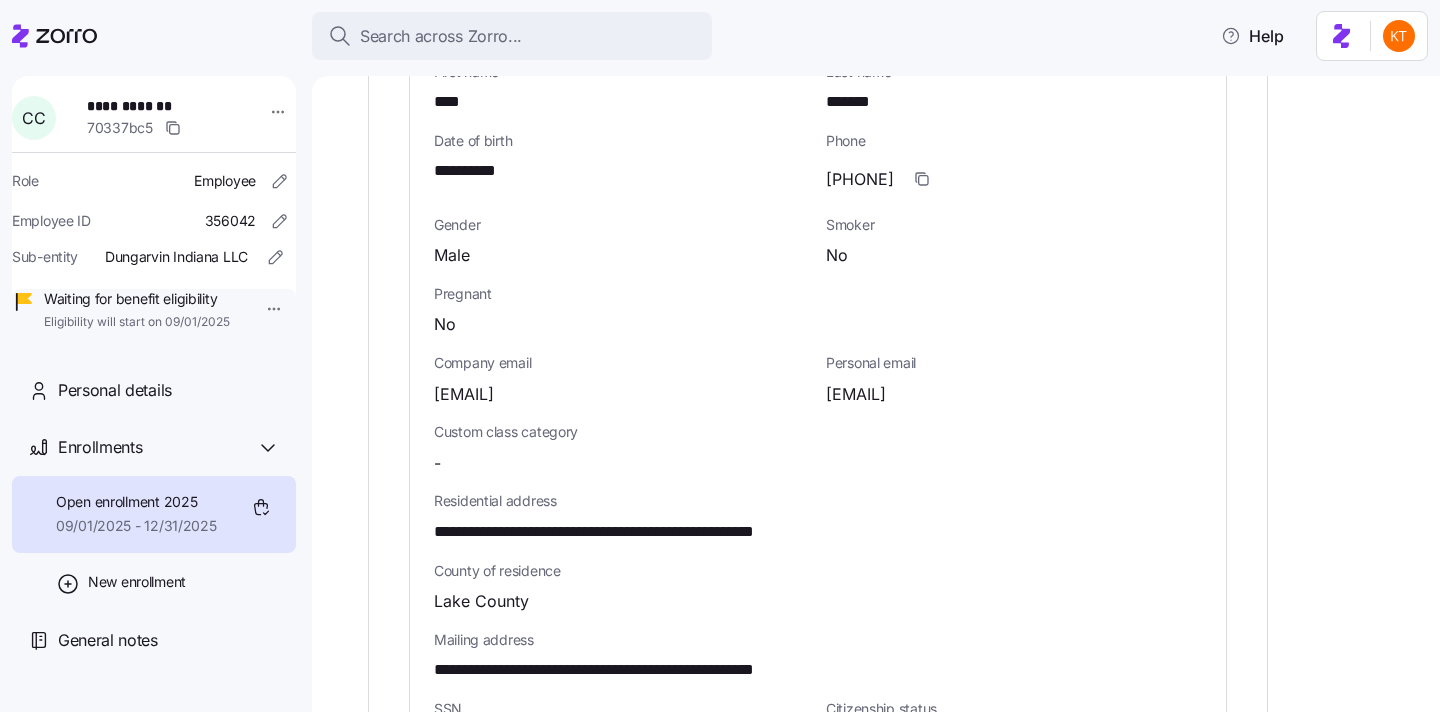 click on "**********" at bounding box center (818, 517) 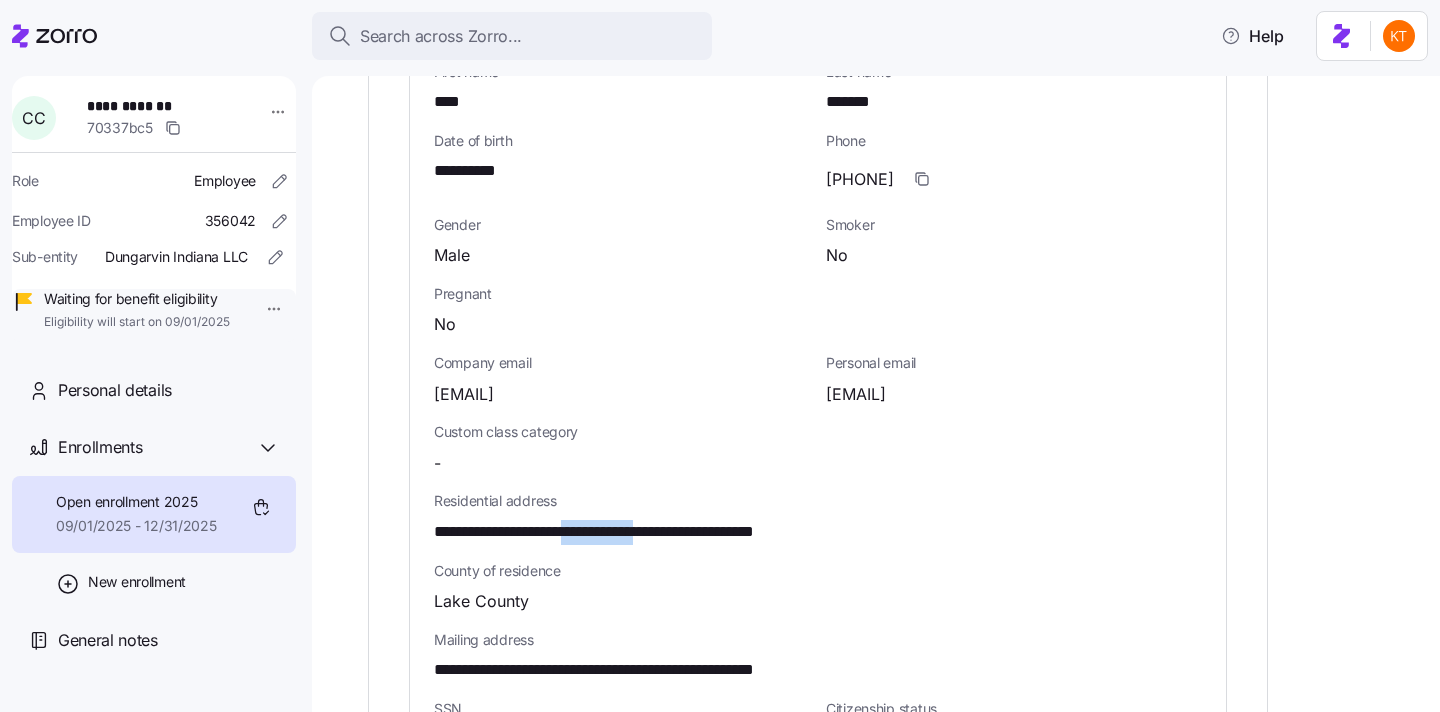 drag, startPoint x: 686, startPoint y: 518, endPoint x: 597, endPoint y: 518, distance: 89 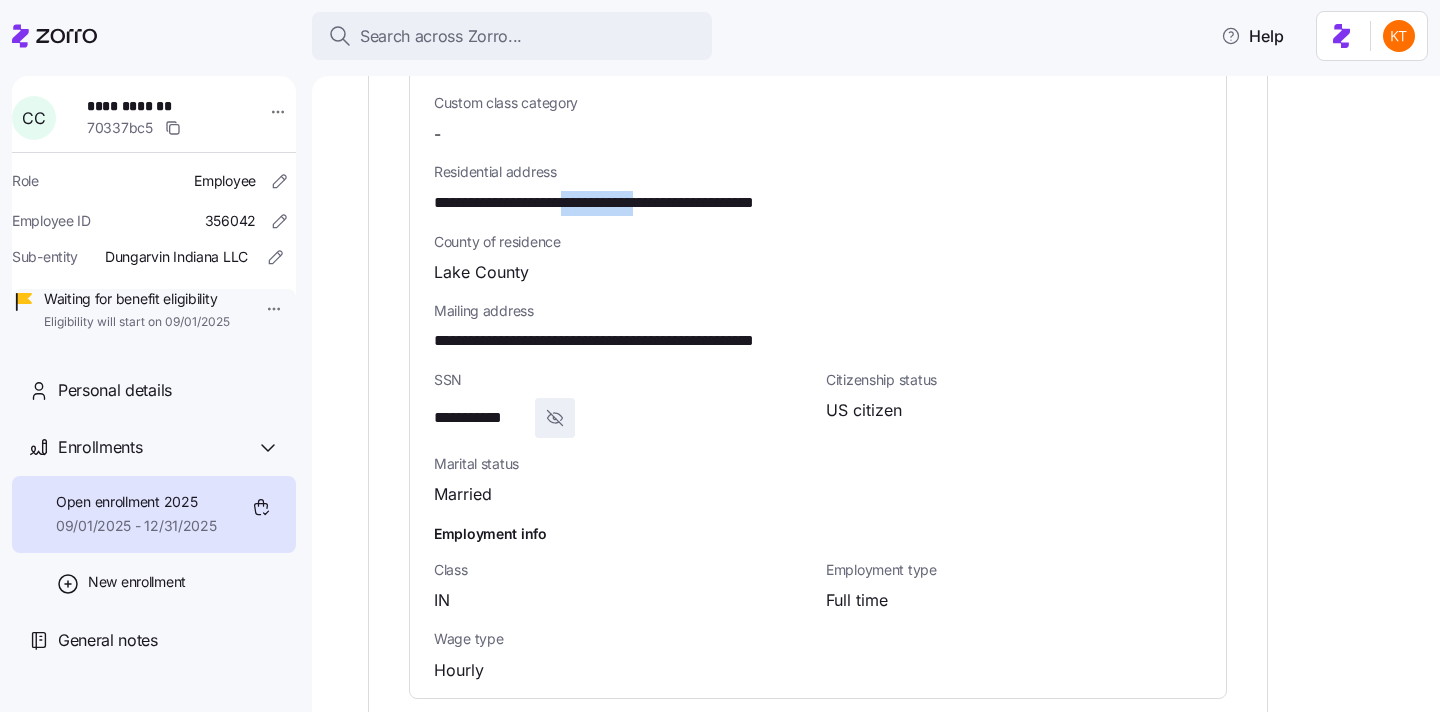 scroll, scrollTop: 1534, scrollLeft: 0, axis: vertical 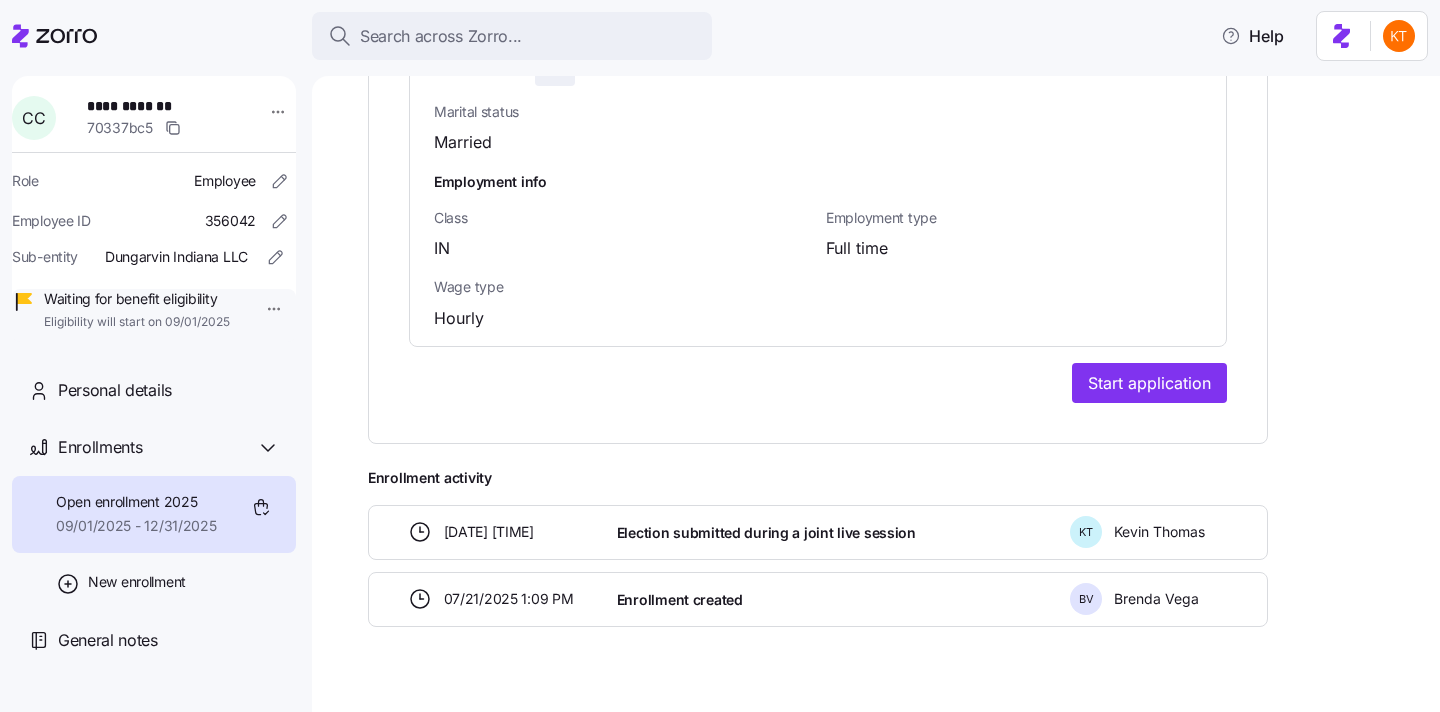click on "**********" at bounding box center (818, -370) 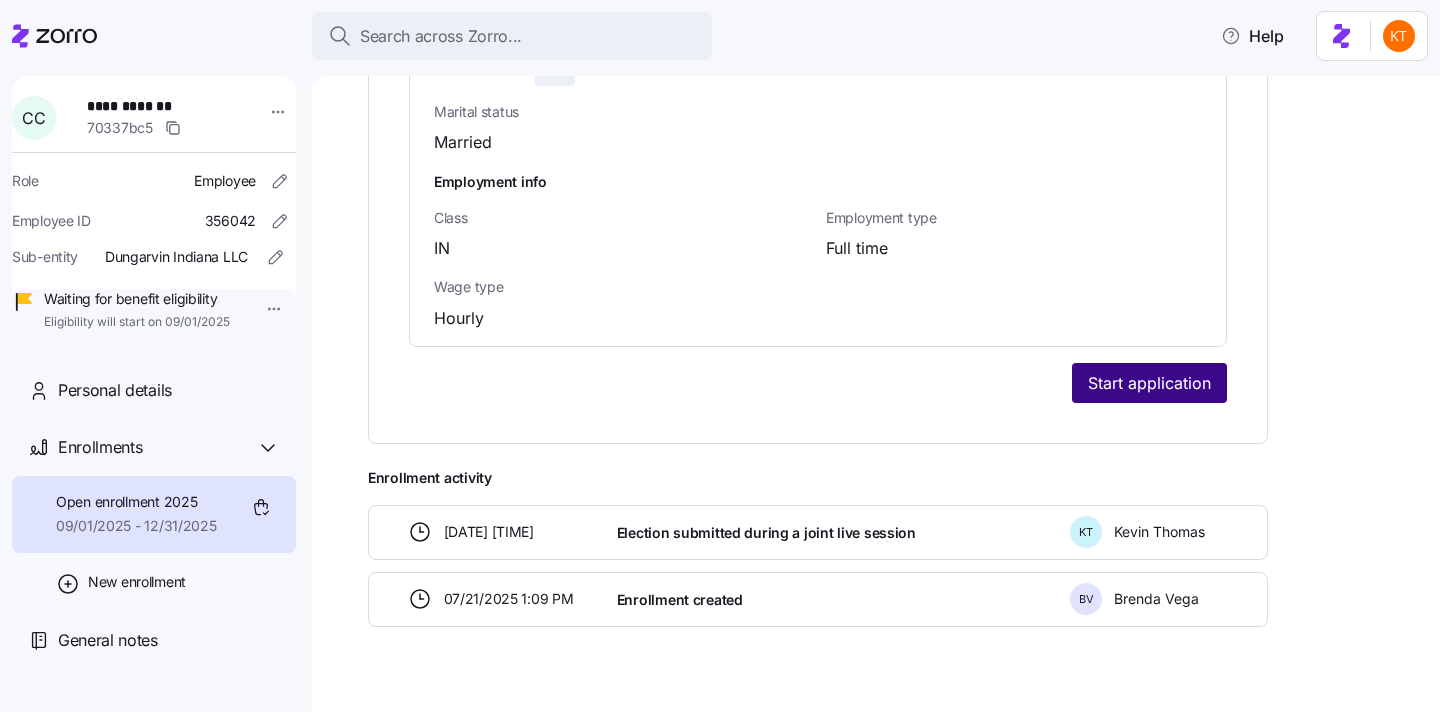 click on "Start application" at bounding box center (1149, 383) 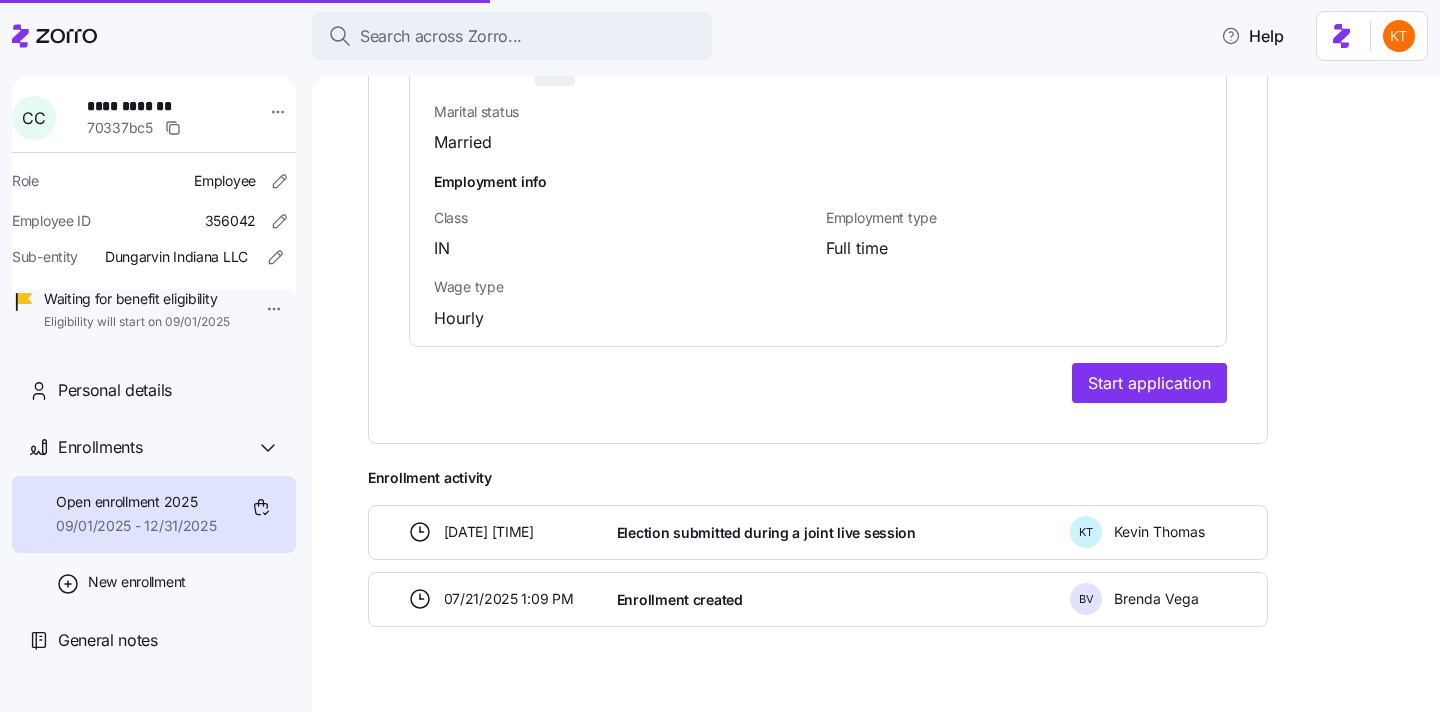 scroll, scrollTop: 0, scrollLeft: 0, axis: both 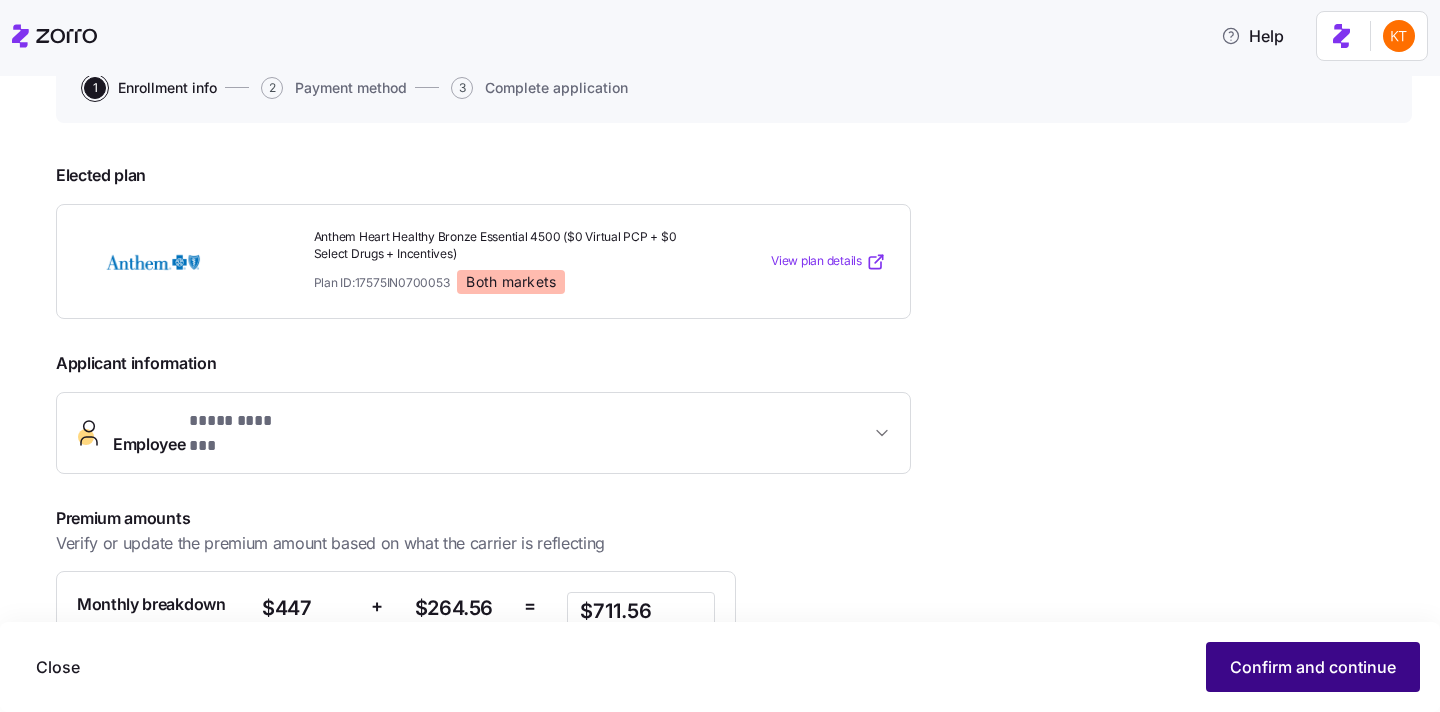 click on "Confirm and continue" at bounding box center [1313, 667] 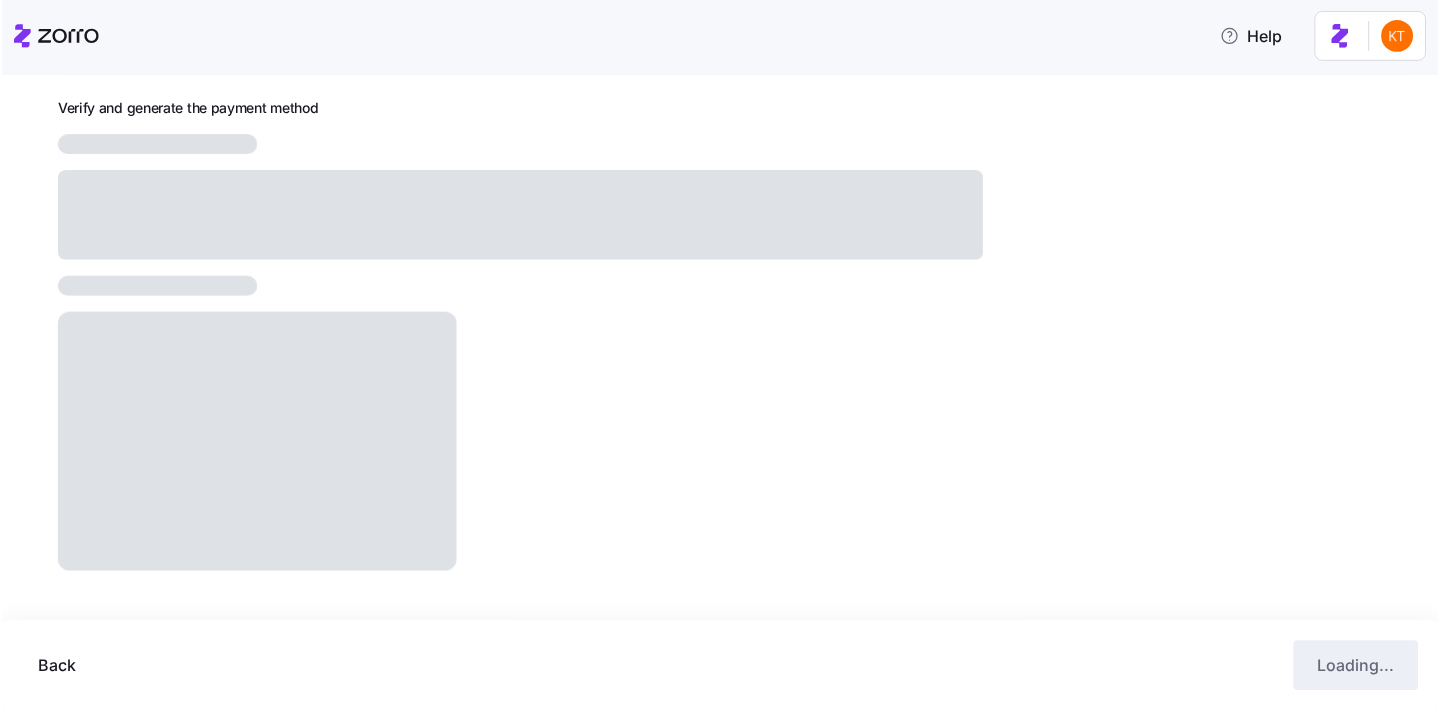 scroll, scrollTop: 241, scrollLeft: 0, axis: vertical 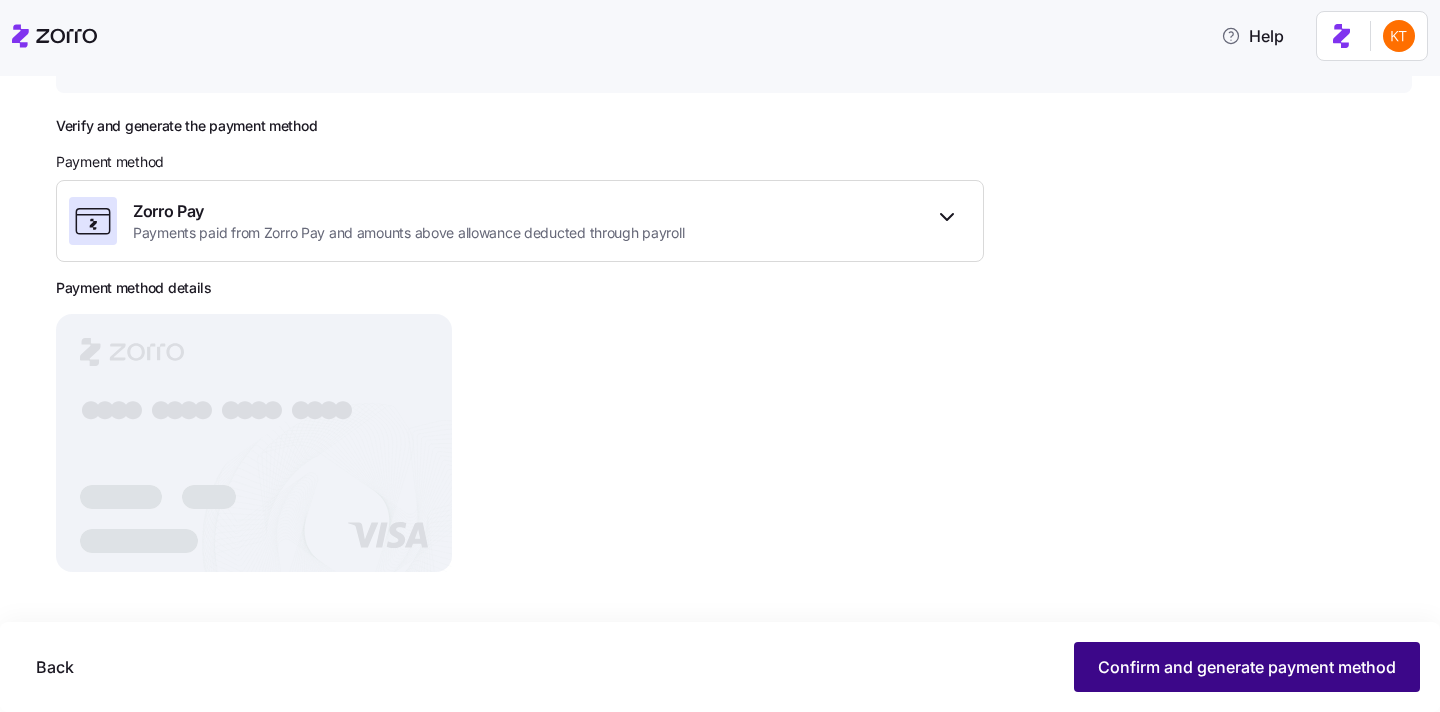 click on "Confirm and generate payment method" at bounding box center (1247, 667) 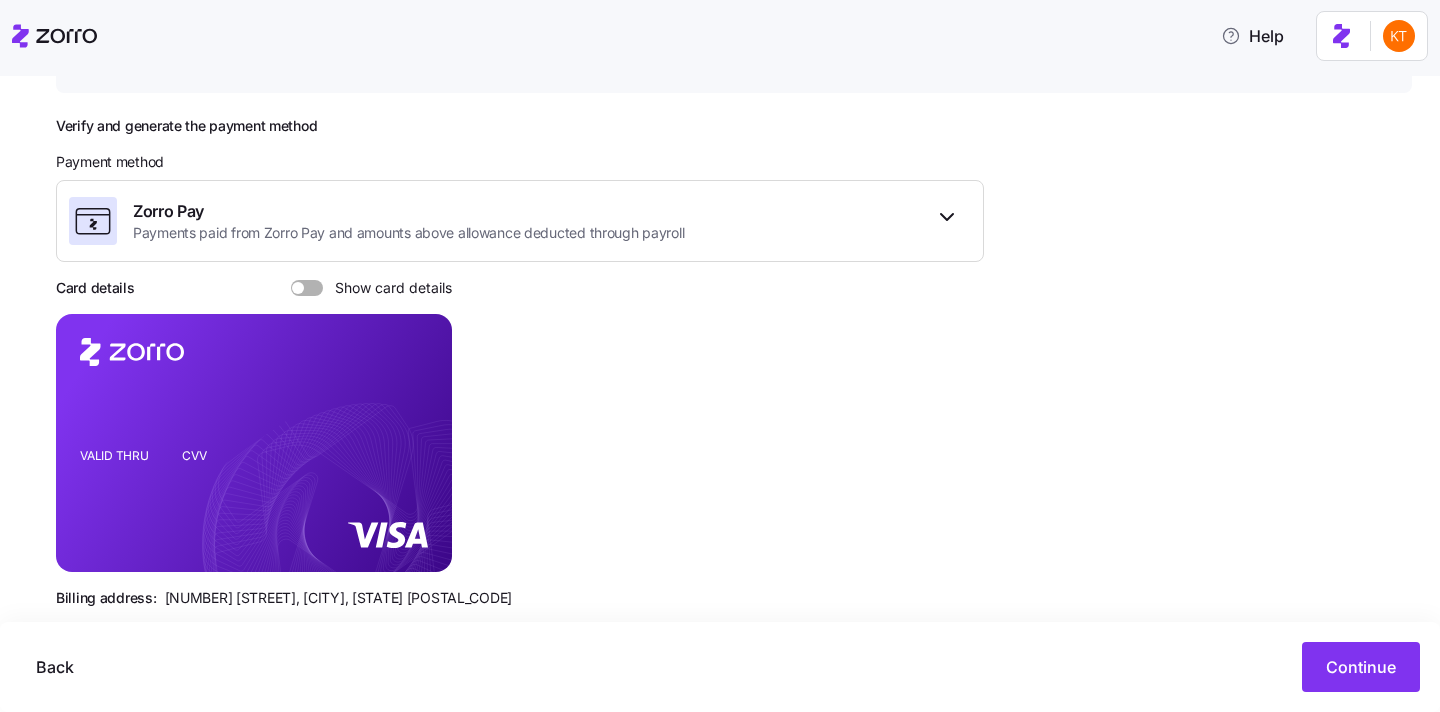 click at bounding box center [314, 288] 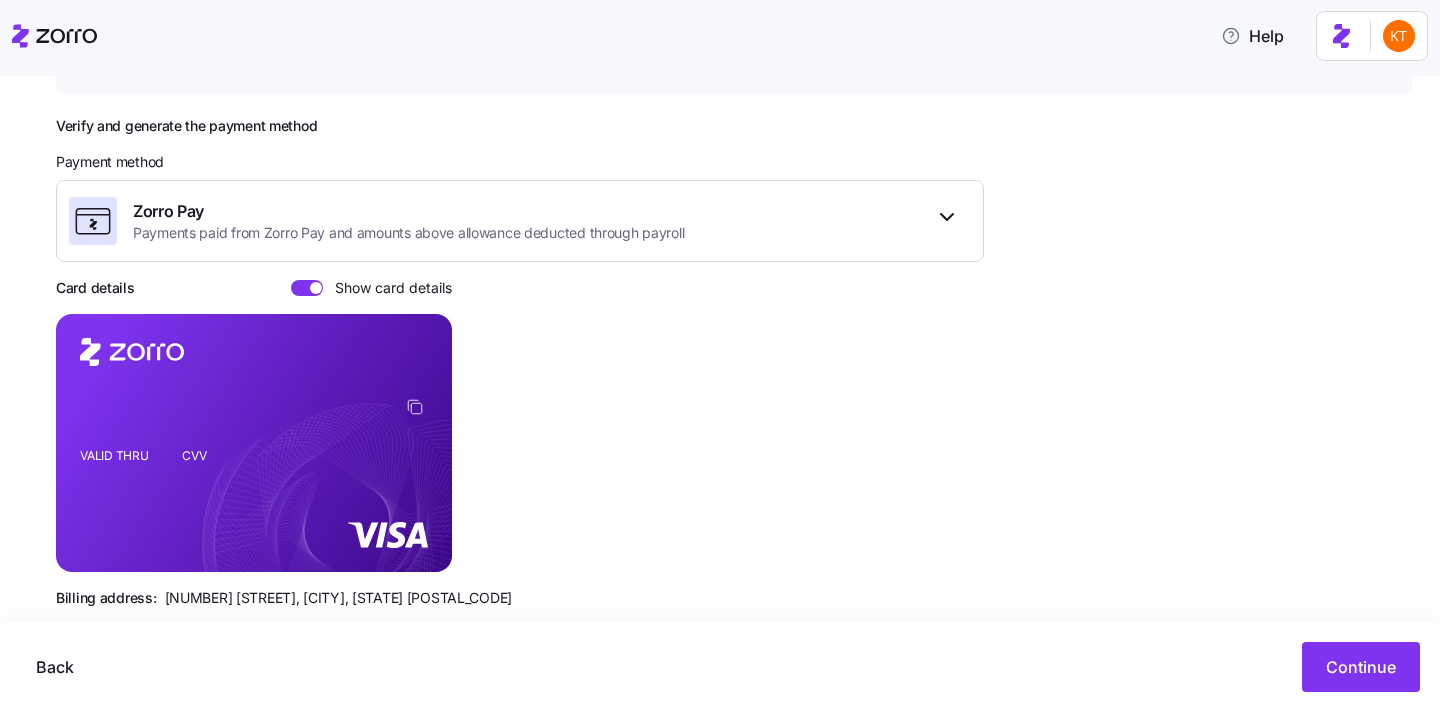 click 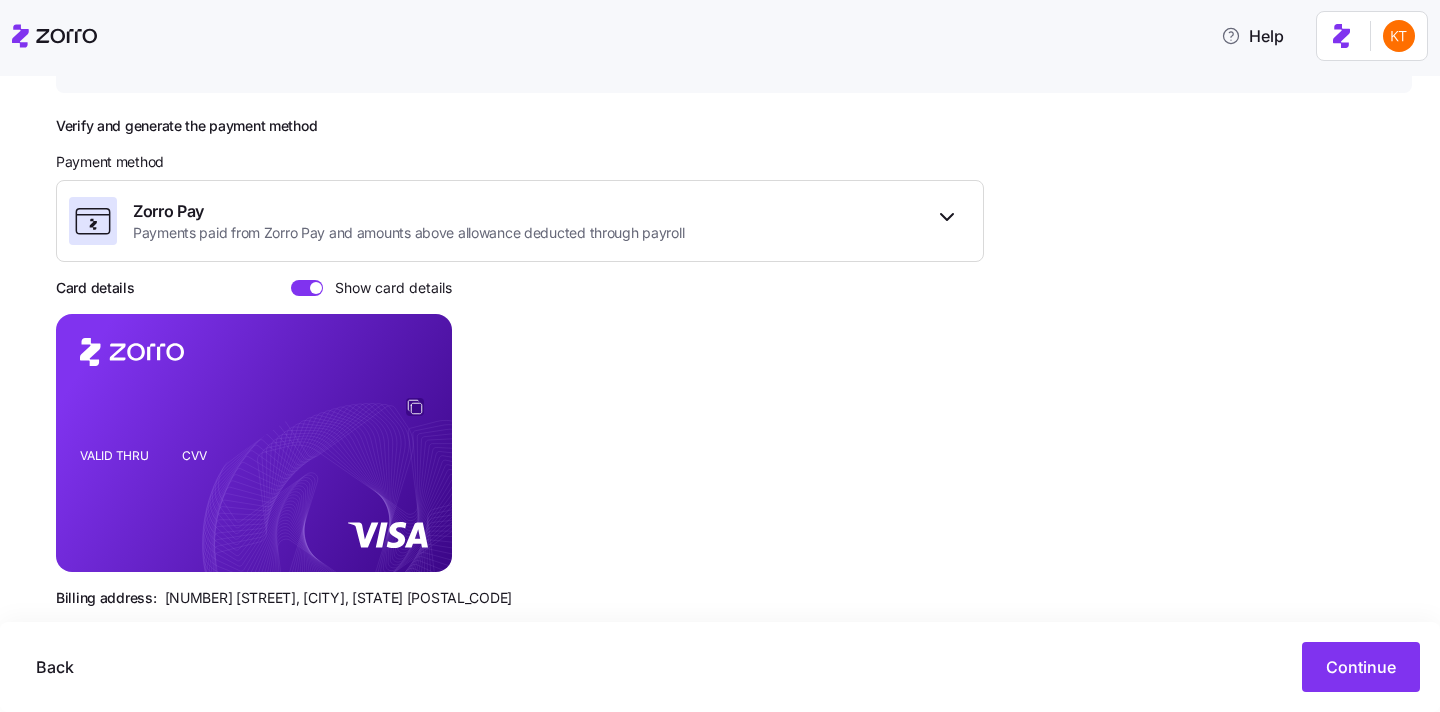 click 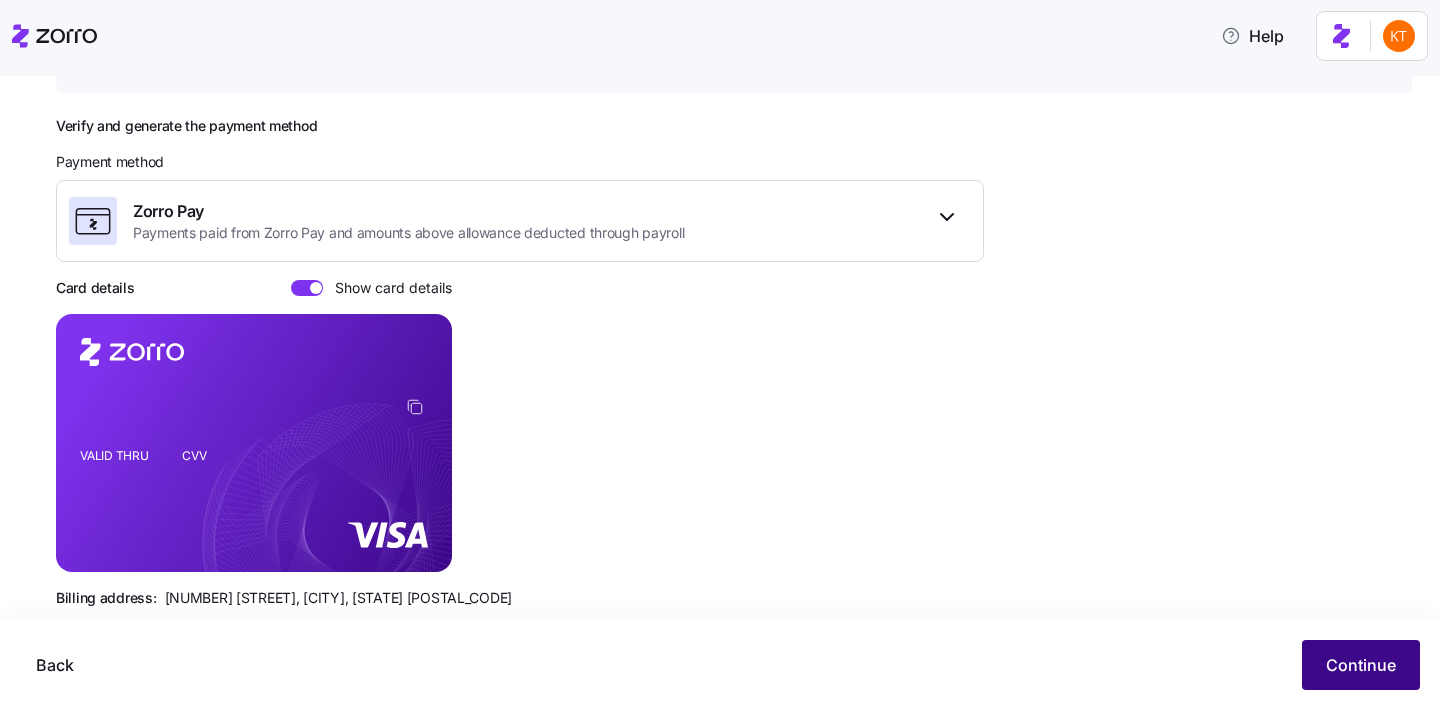 click on "Continue" at bounding box center [1361, 665] 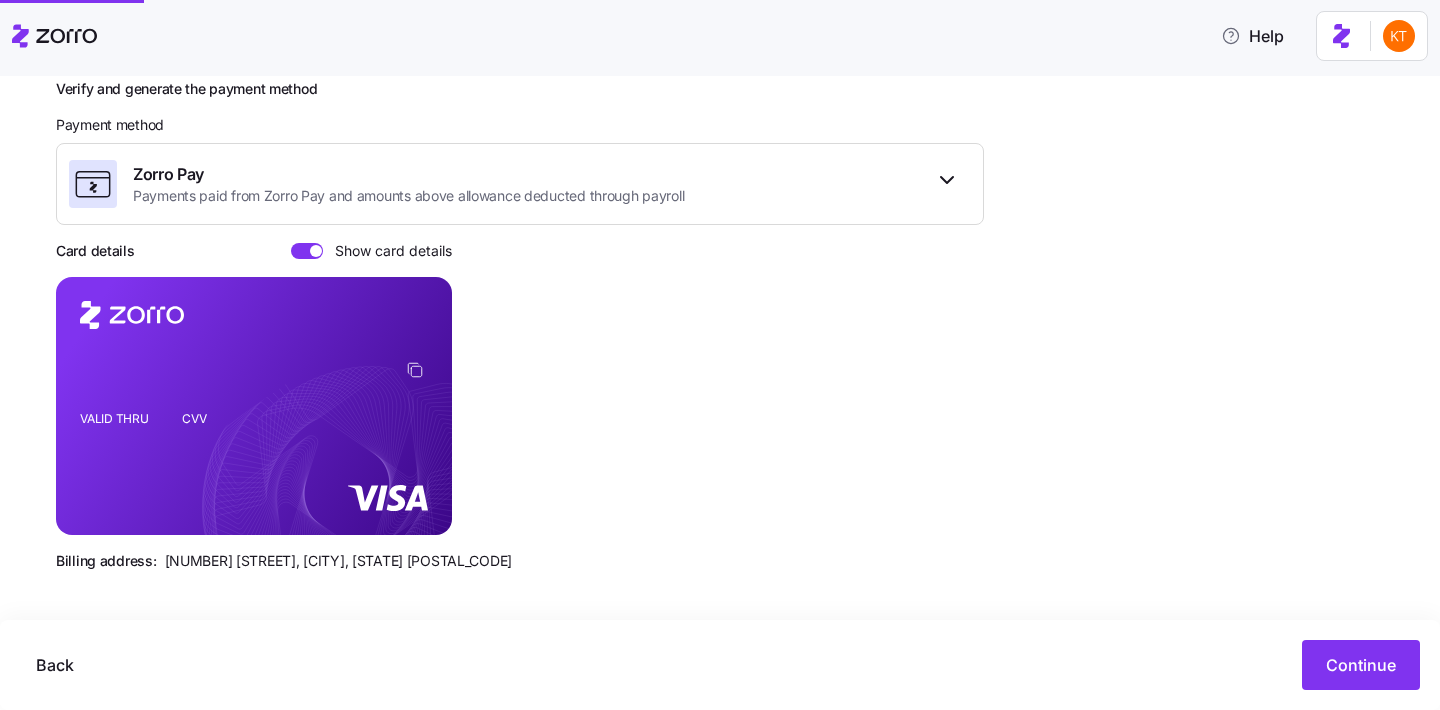 scroll, scrollTop: 279, scrollLeft: 0, axis: vertical 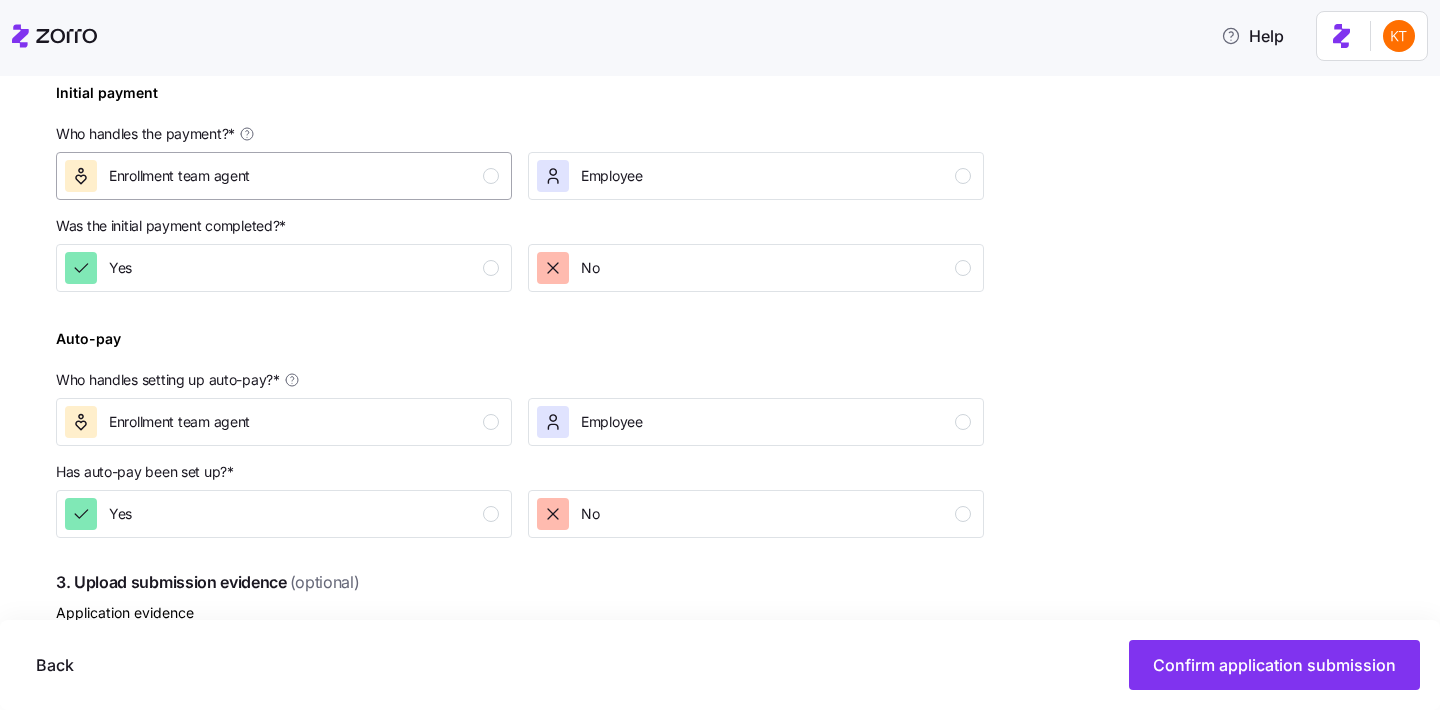 click on "Enrollment team agent" at bounding box center (282, 176) 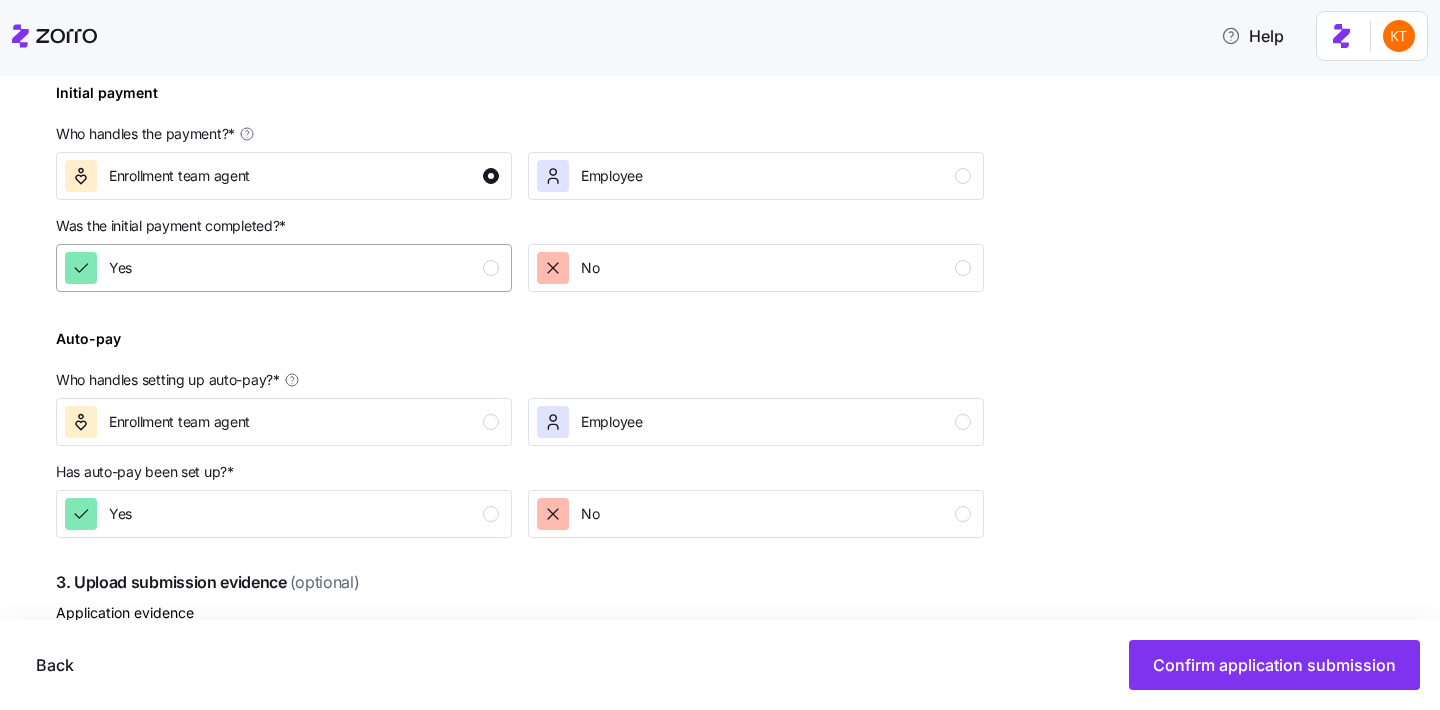 click on "Yes" at bounding box center (282, 268) 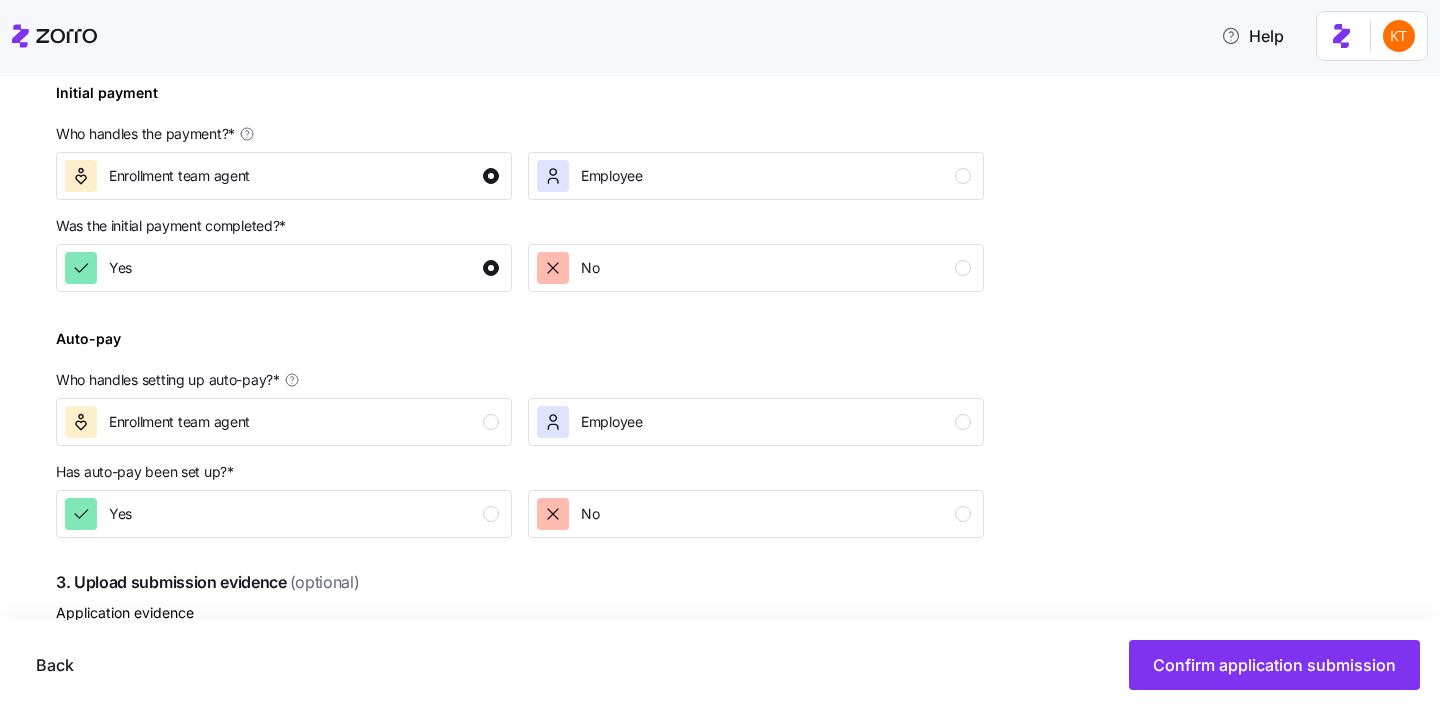 click on "Who handles setting up auto-pay?  *" at bounding box center [520, 384] 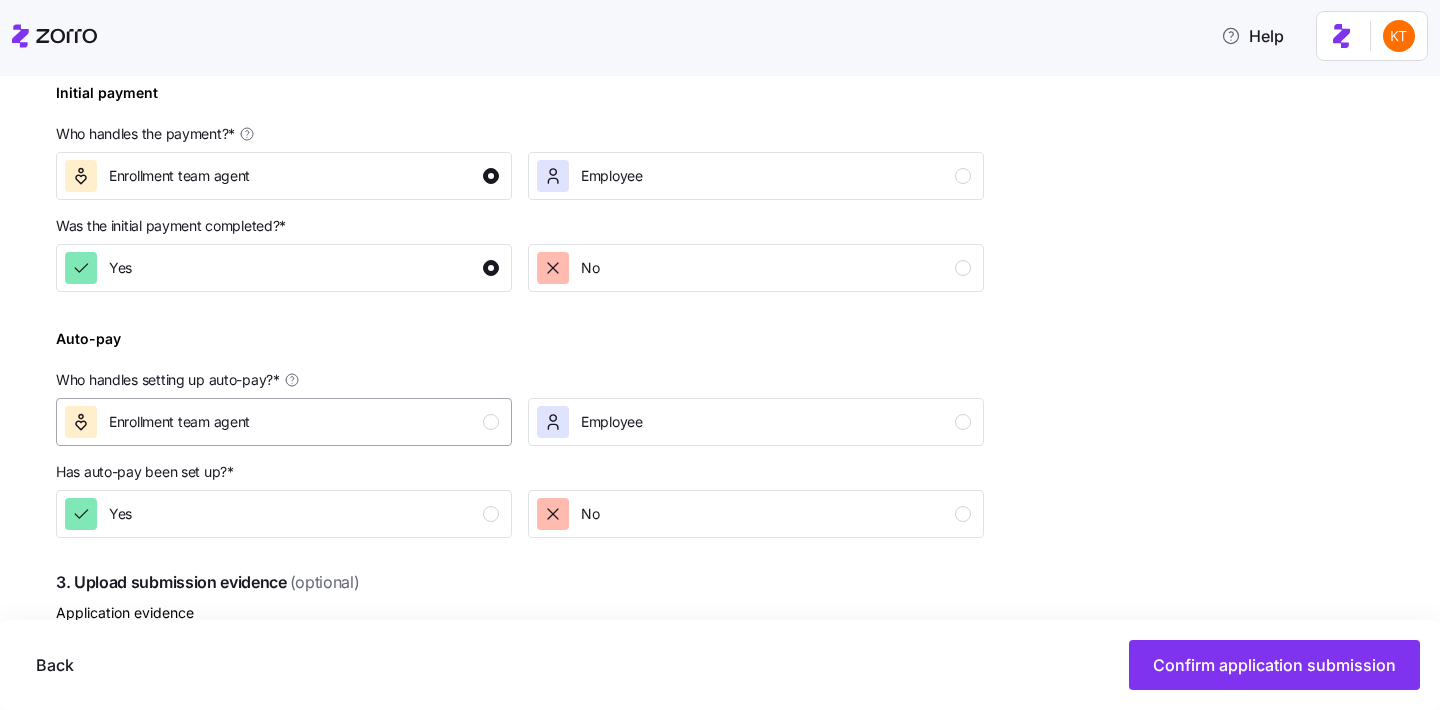 click at bounding box center (491, 422) 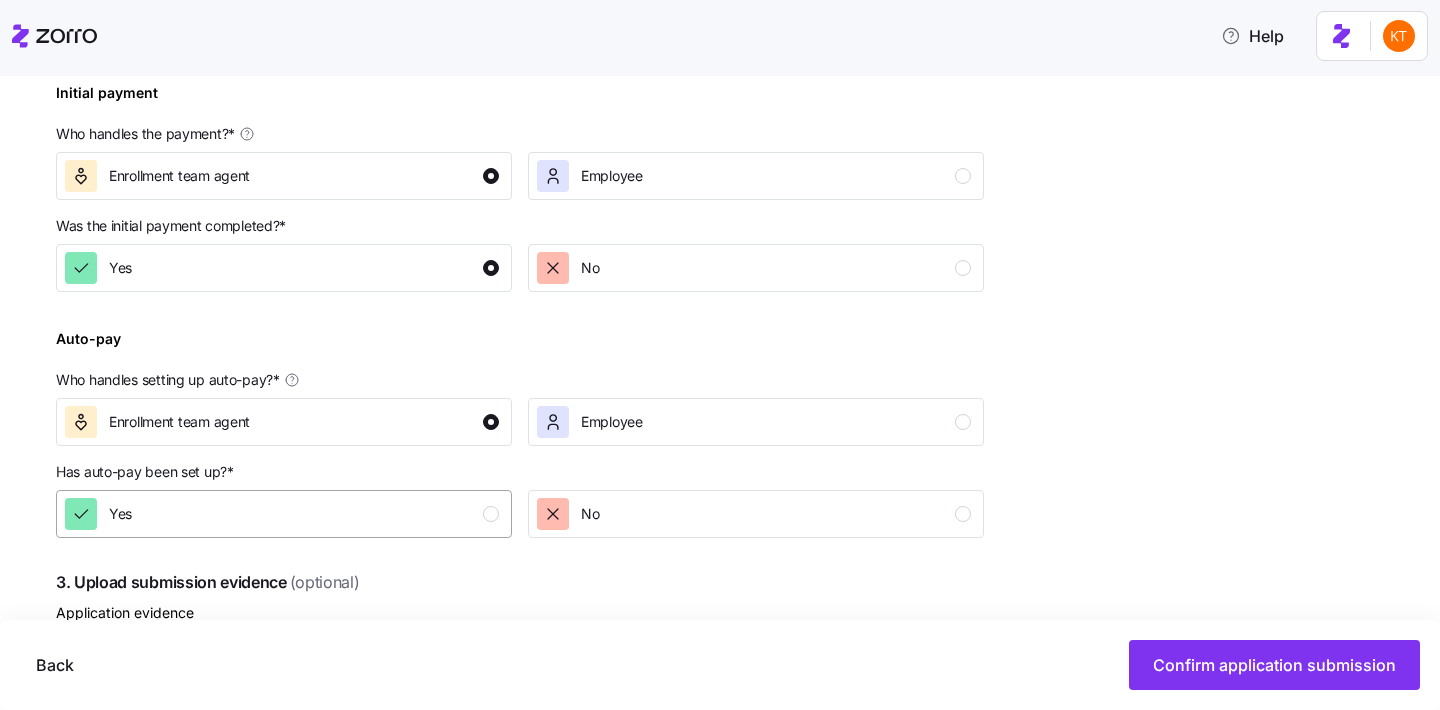 click on "Yes" at bounding box center (282, 514) 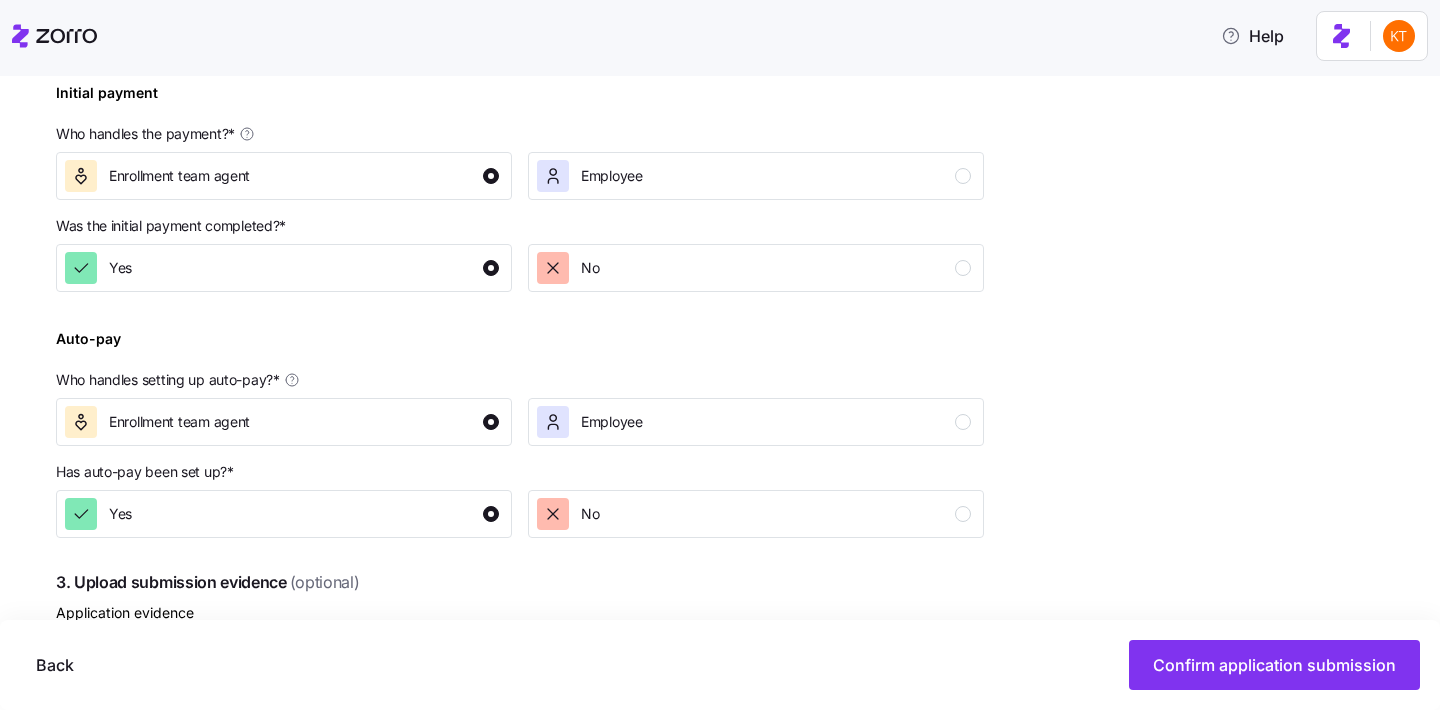 scroll, scrollTop: 899, scrollLeft: 0, axis: vertical 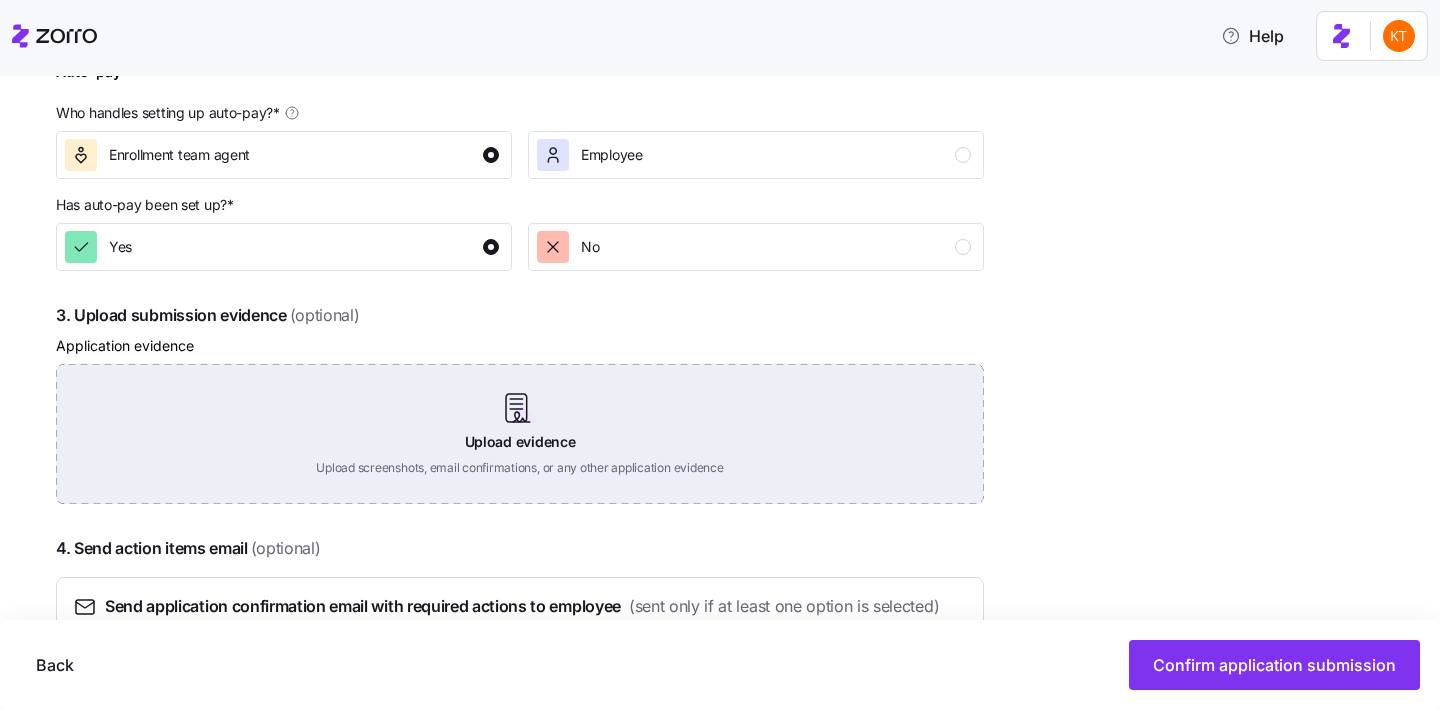 click on "Upload evidence Upload screenshots, email confirmations, or any other application evidence" at bounding box center (520, 434) 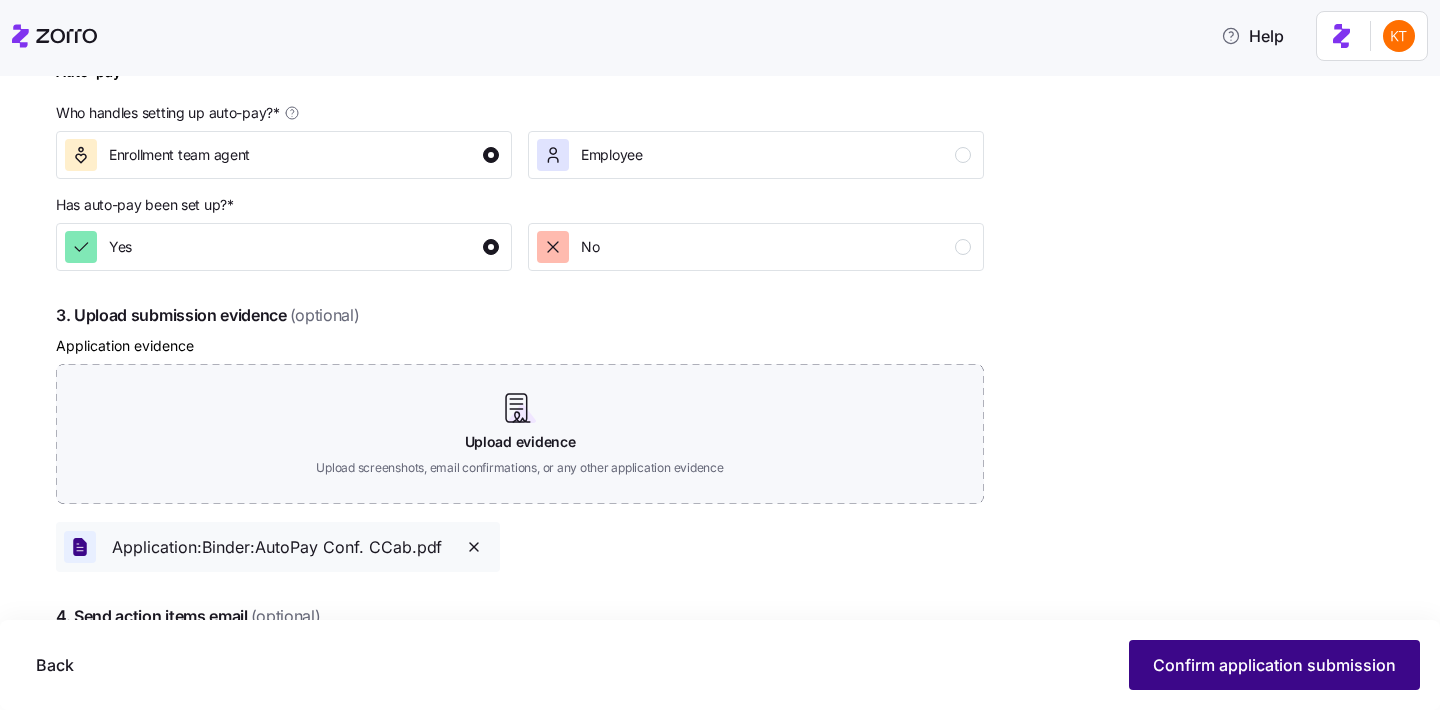 click on "Confirm application submission" at bounding box center [1274, 665] 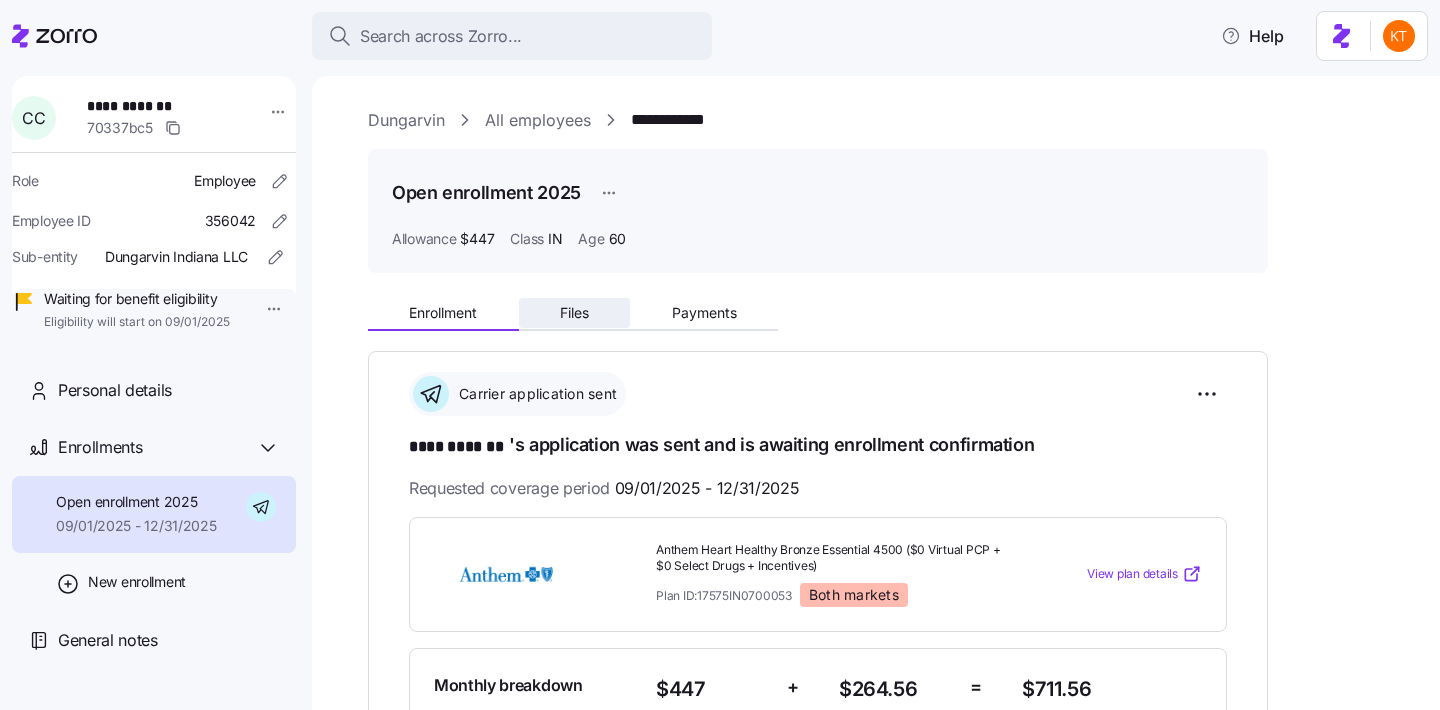 click on "Files" at bounding box center [575, 313] 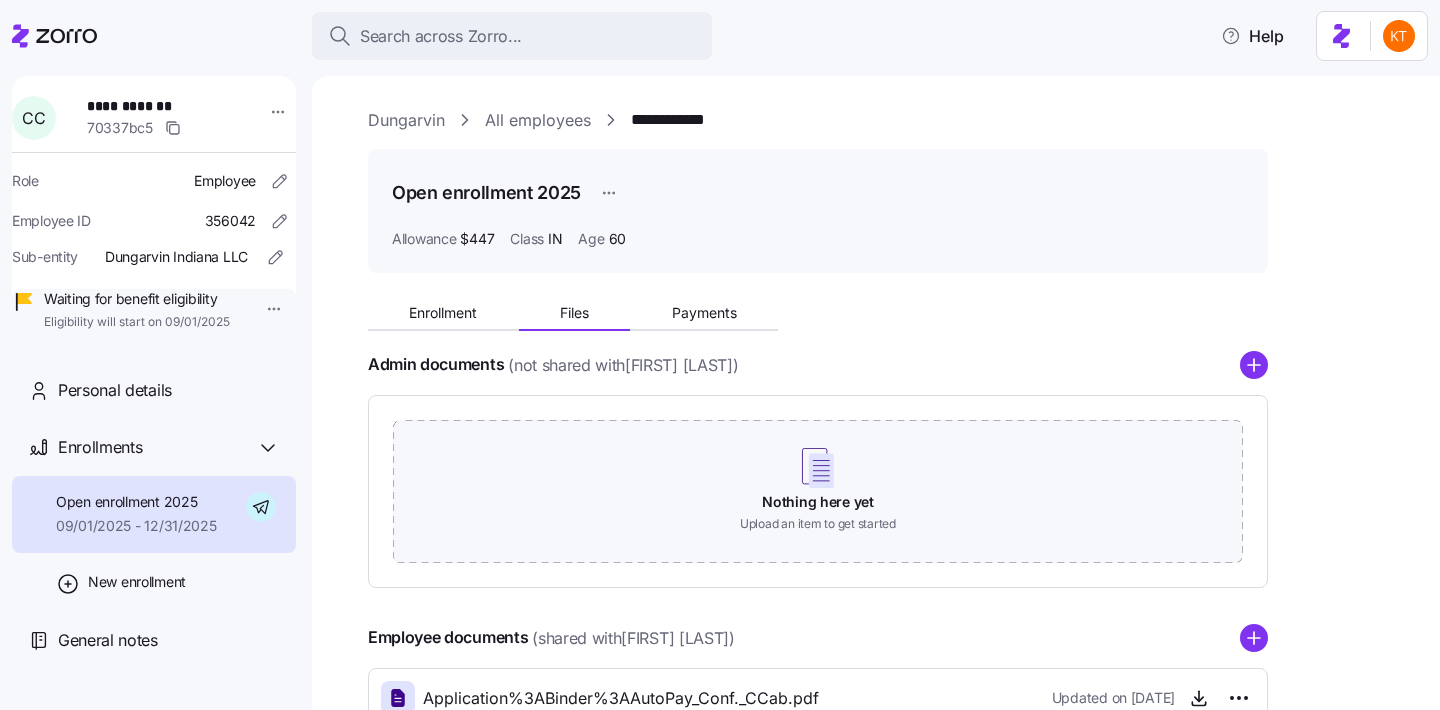 click on "Enrollment Files Payments Admin documents (not shared with  Carl Cabanas ) Nothing here yet Upload an item to get started   Employee documents (shared with  Carl Cabanas ) Application%3ABinder%3AAutoPay_Conf._CCab.pdf Updated on 08/07/2025" at bounding box center [890, 508] 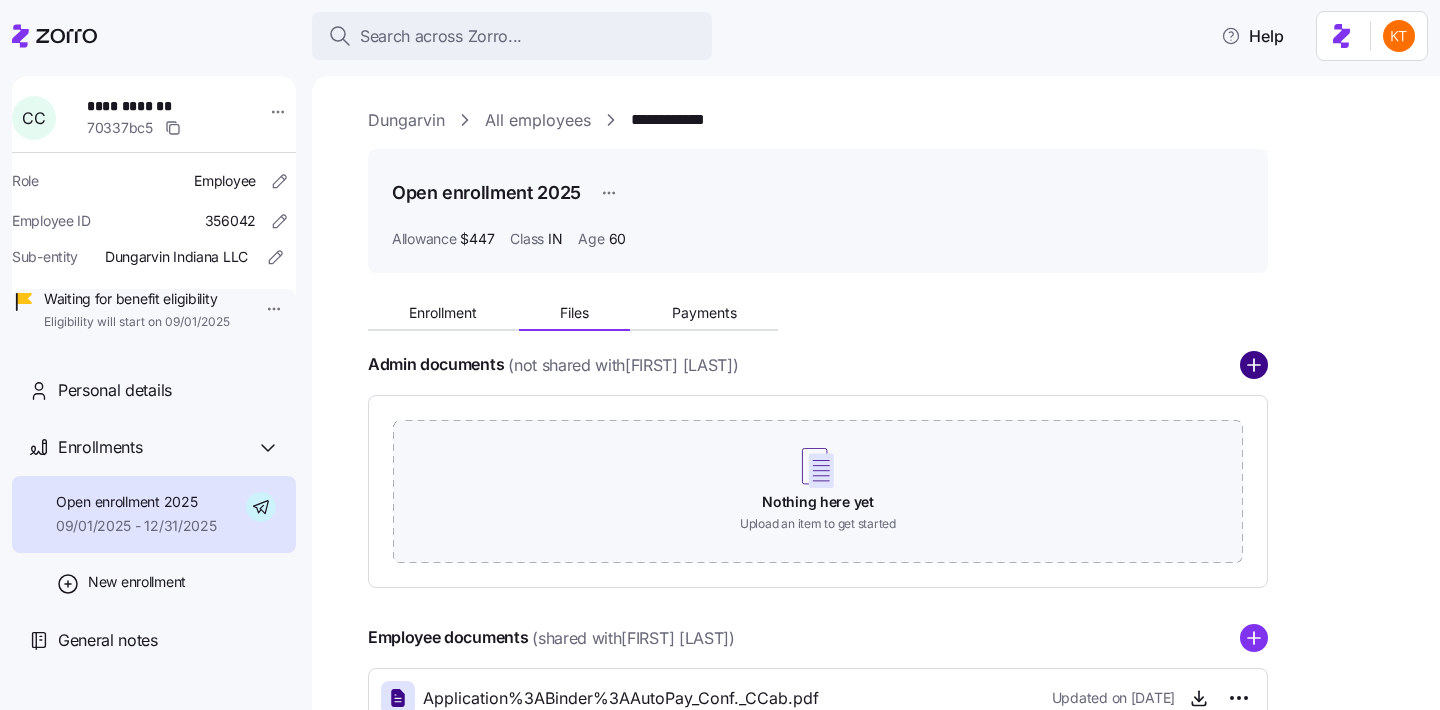 click 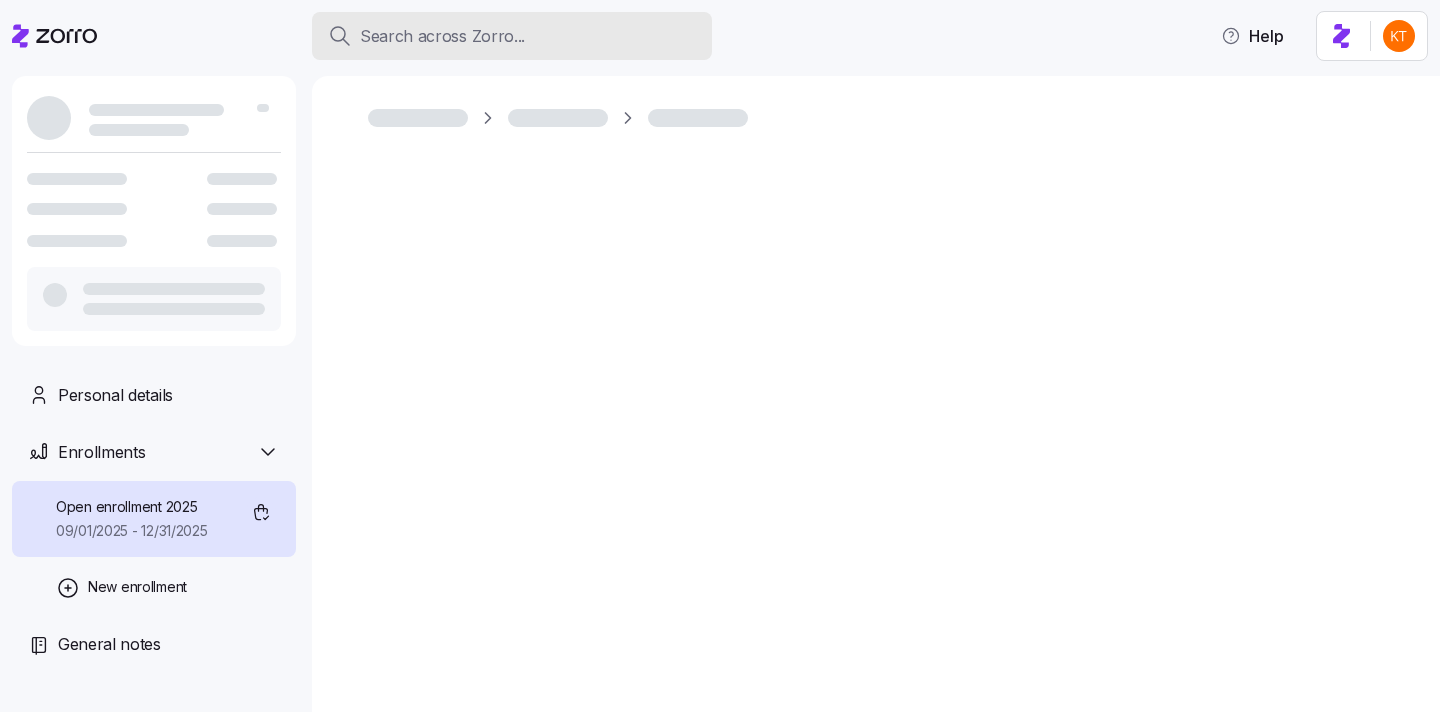 click on "Search across Zorro..." at bounding box center (512, 36) 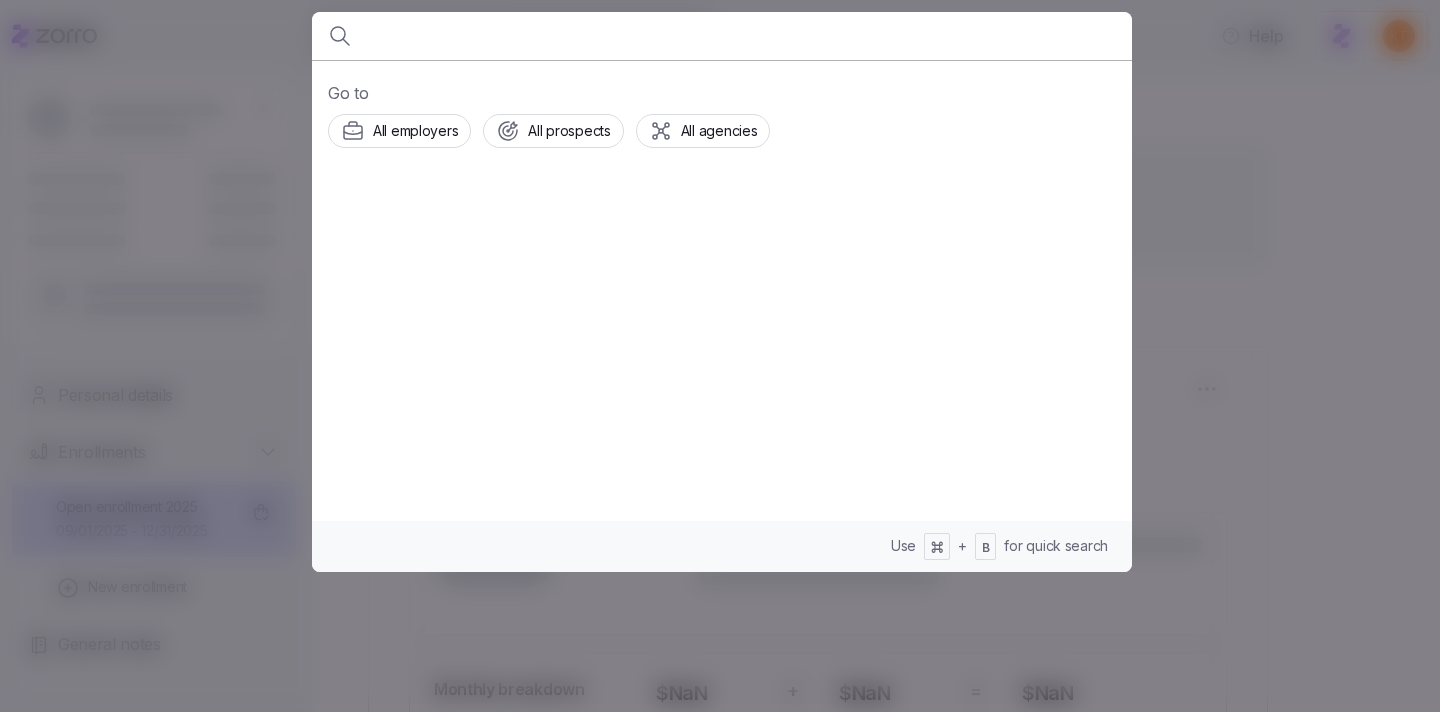 scroll, scrollTop: 0, scrollLeft: 0, axis: both 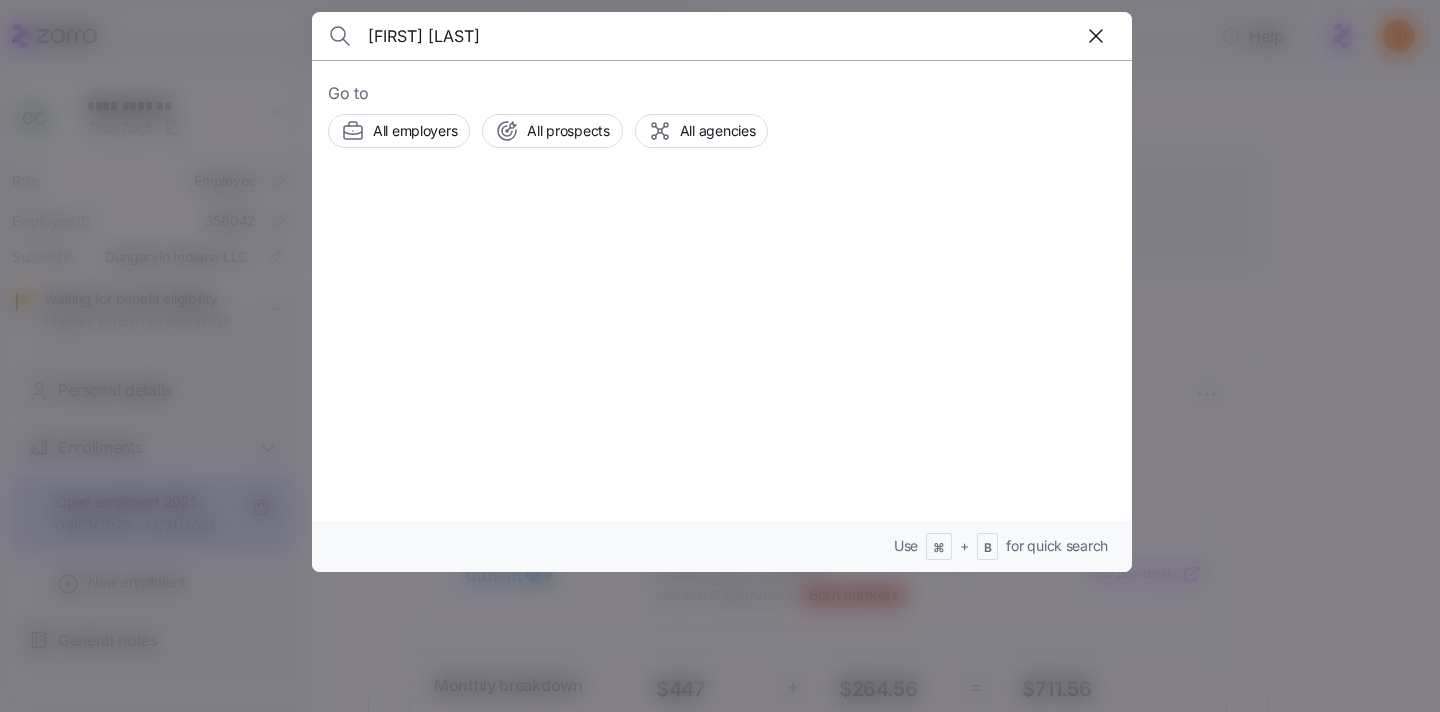 type on "[FIRST] [LAST]" 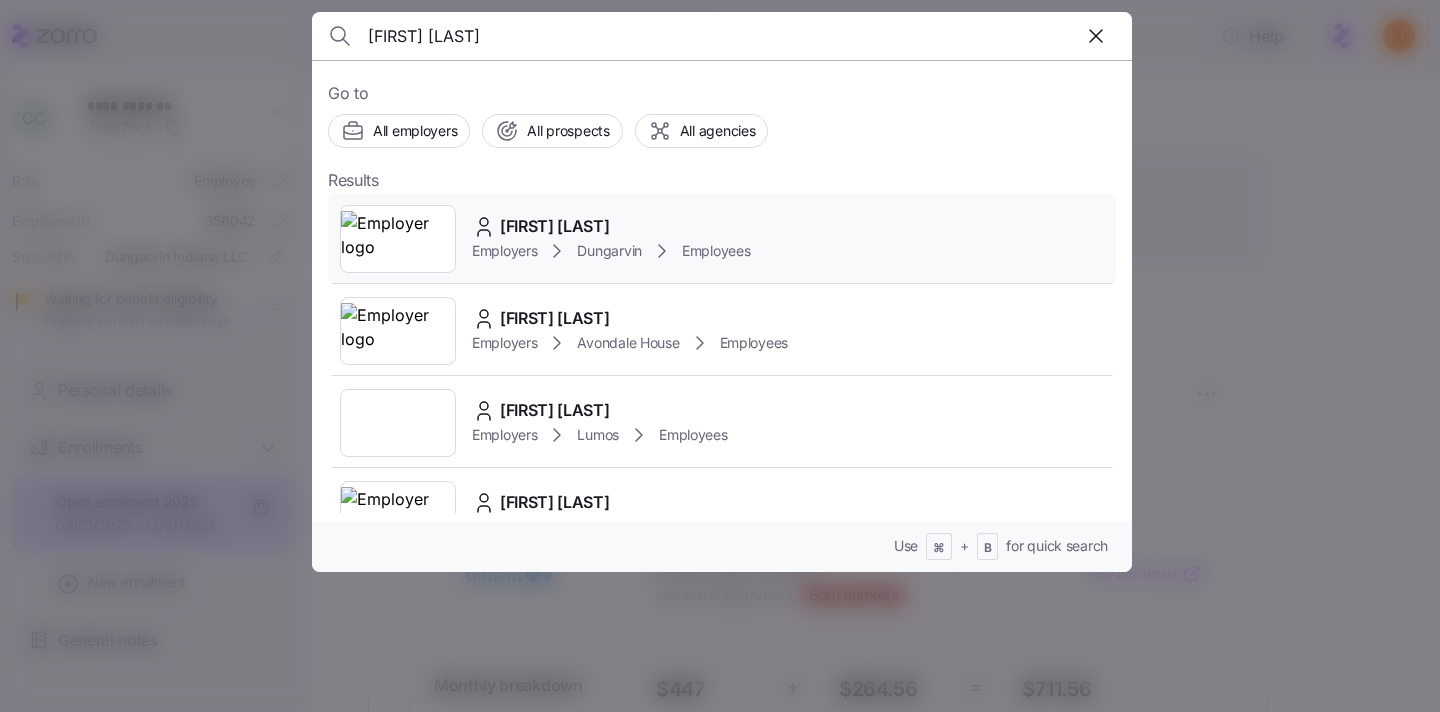 click 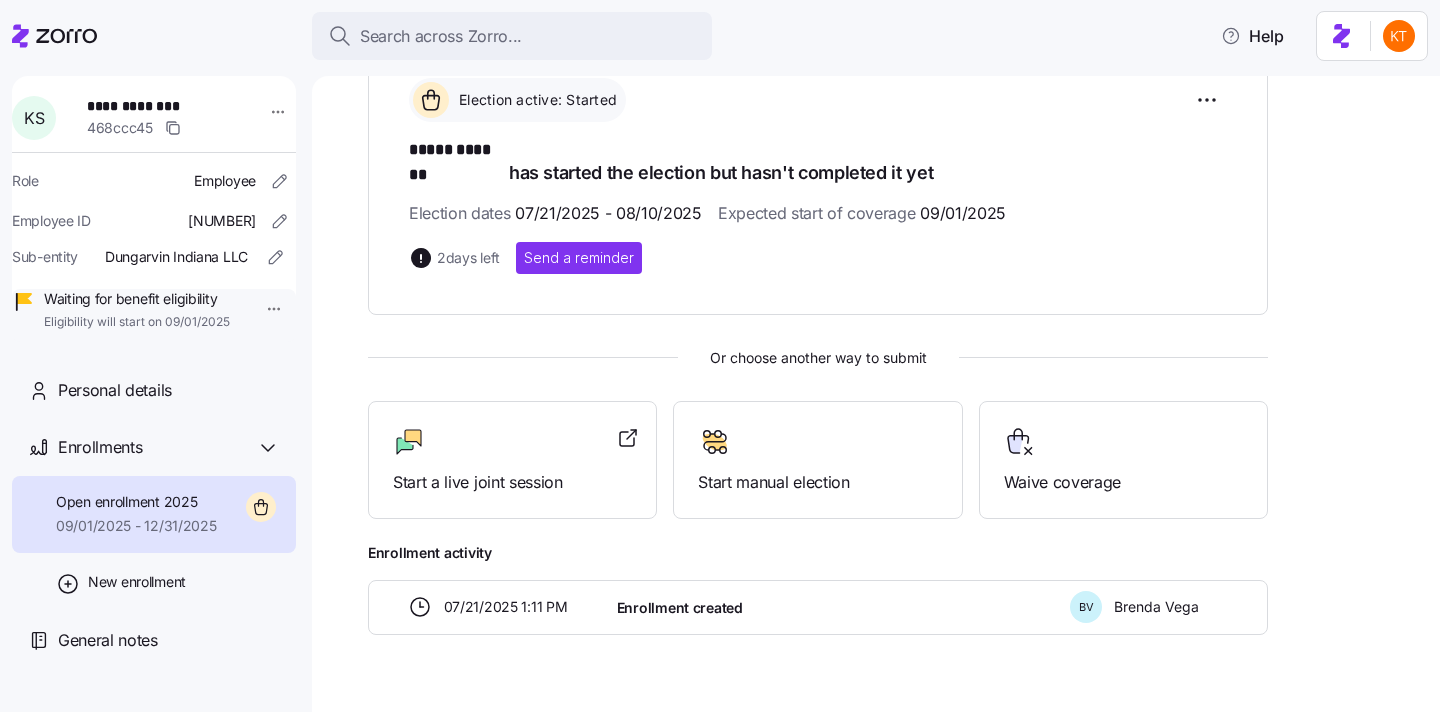 scroll, scrollTop: 295, scrollLeft: 0, axis: vertical 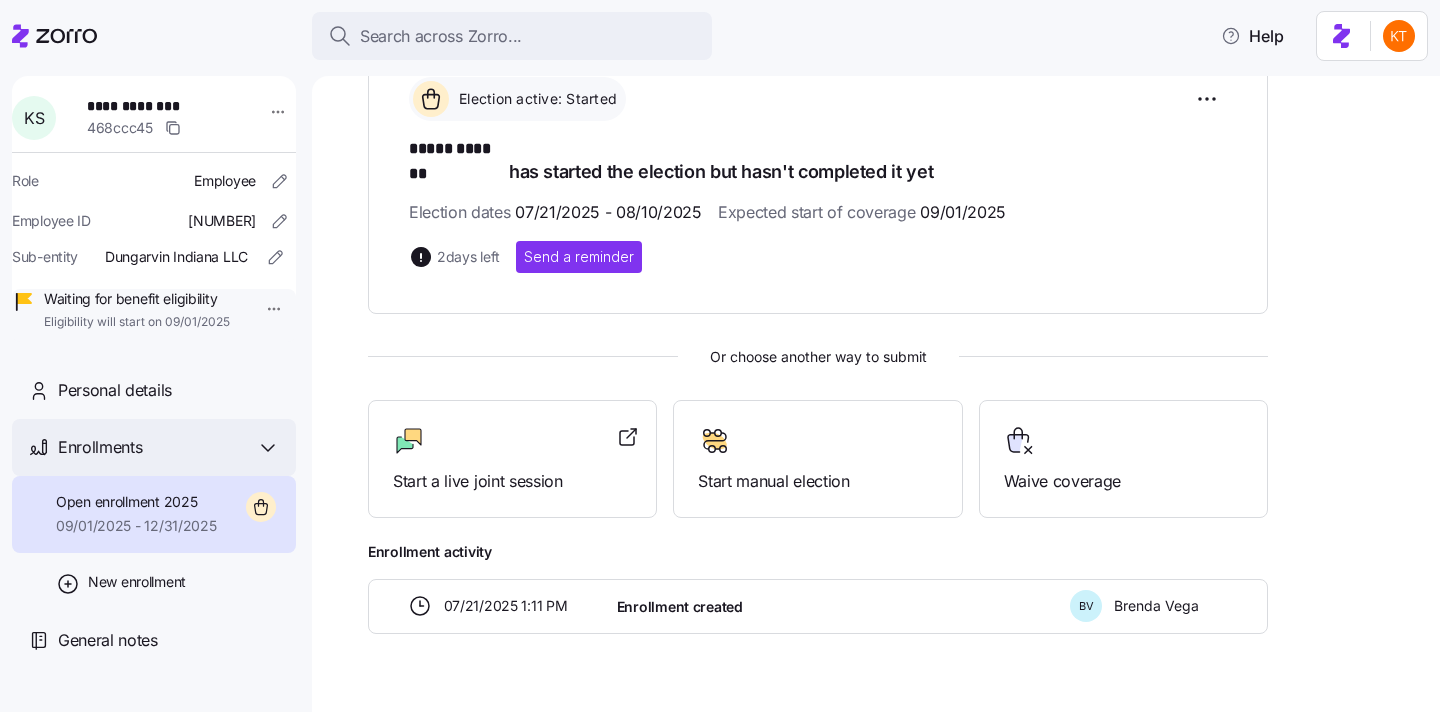 click on "Enrollments" at bounding box center (169, 447) 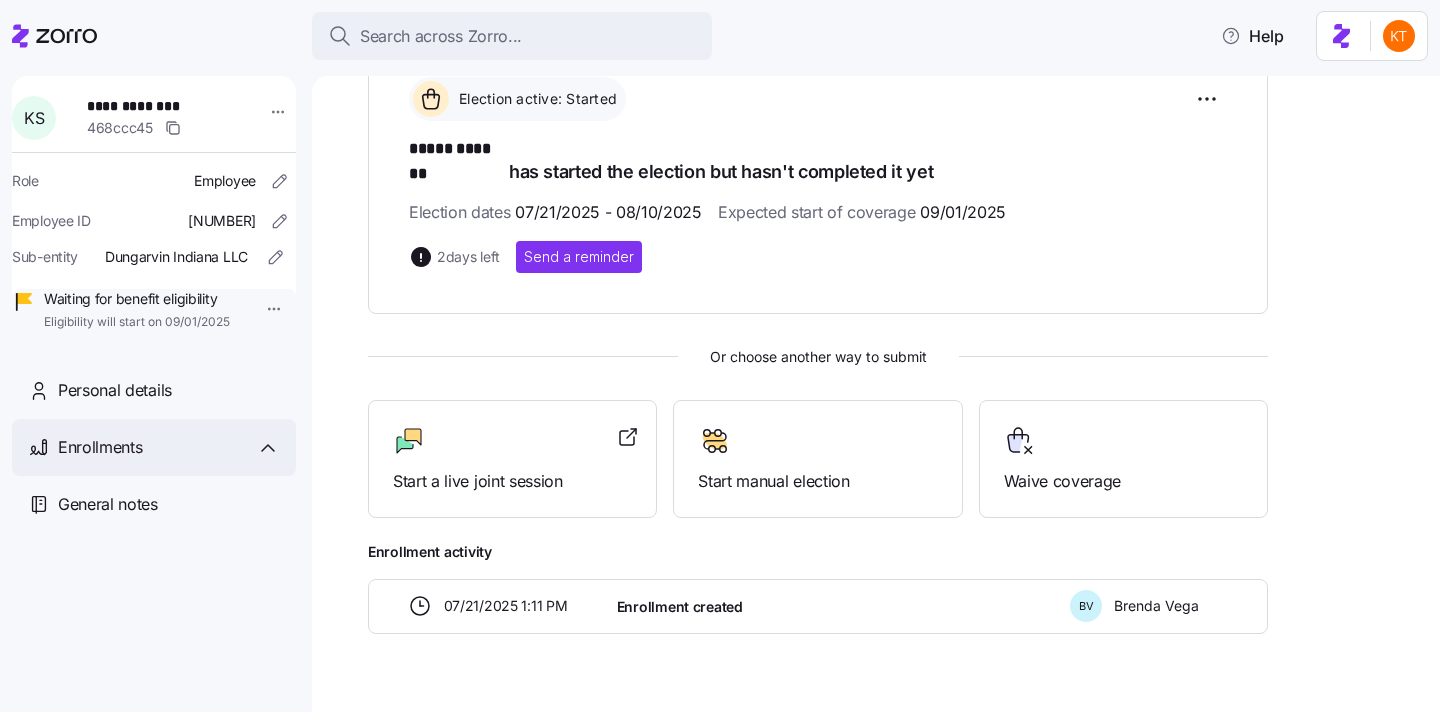 click on "Enrollments" at bounding box center [169, 447] 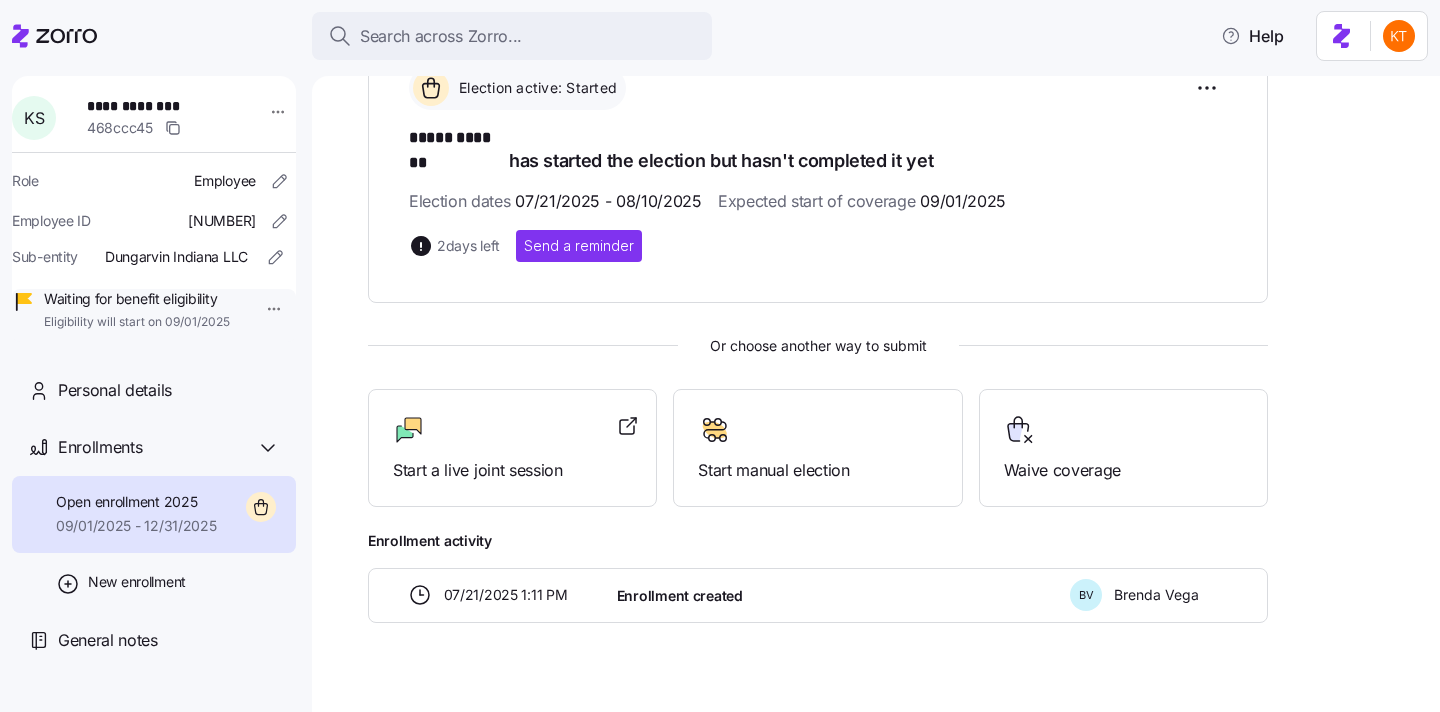 scroll, scrollTop: 315, scrollLeft: 0, axis: vertical 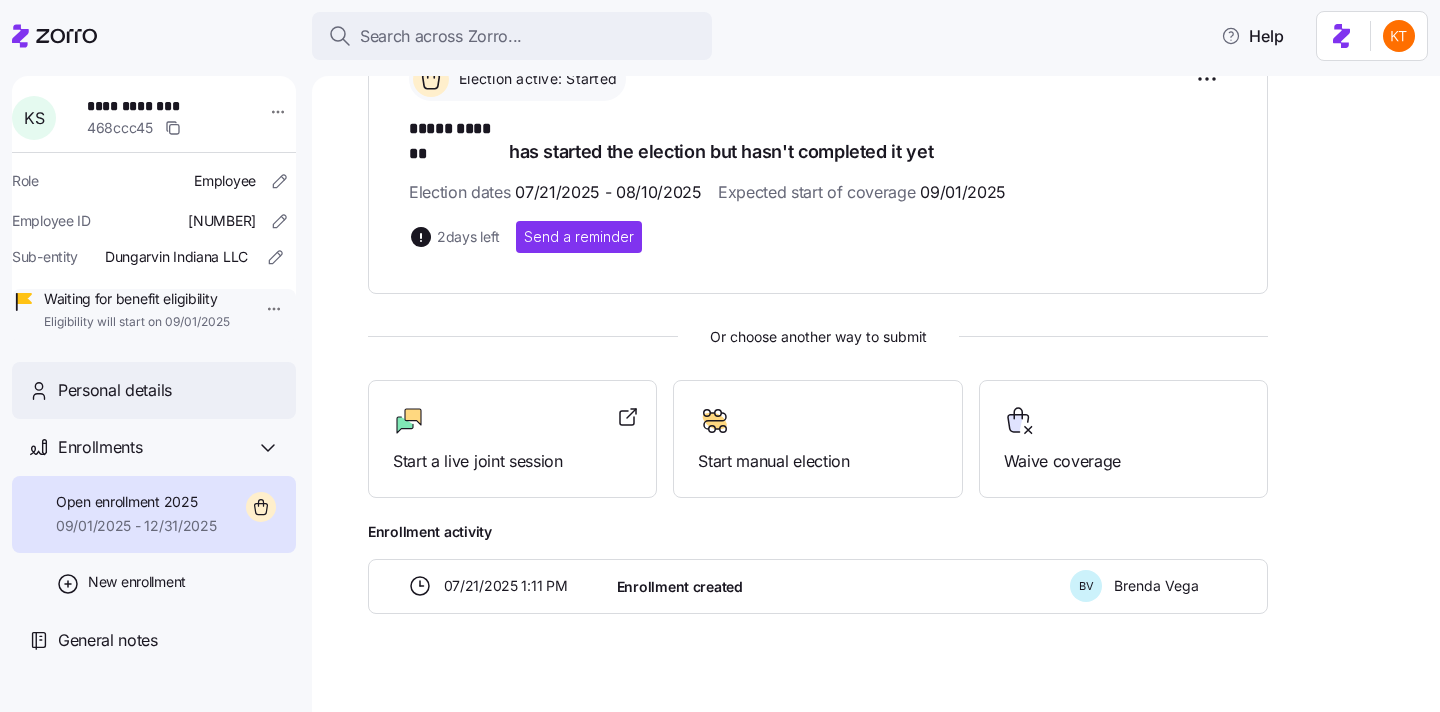 click on "Personal details" at bounding box center (169, 390) 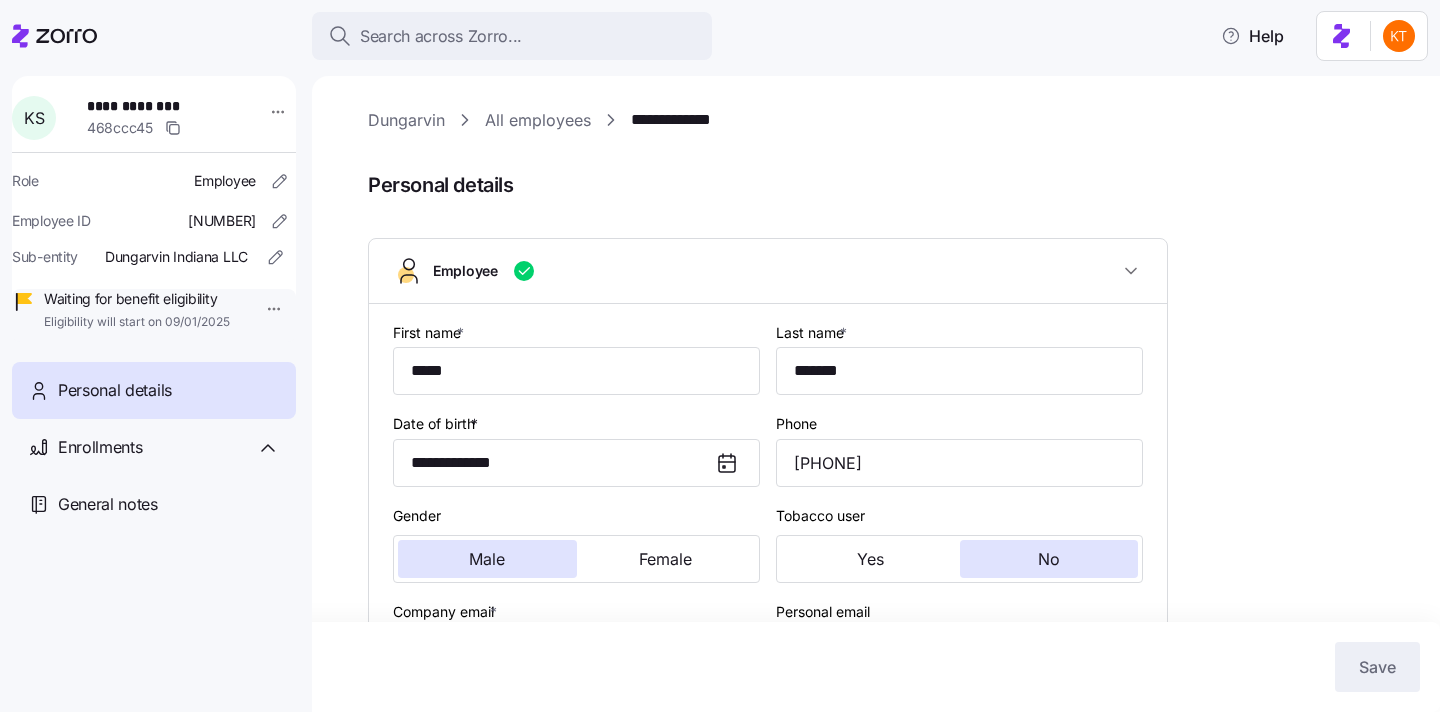 scroll, scrollTop: 509, scrollLeft: 0, axis: vertical 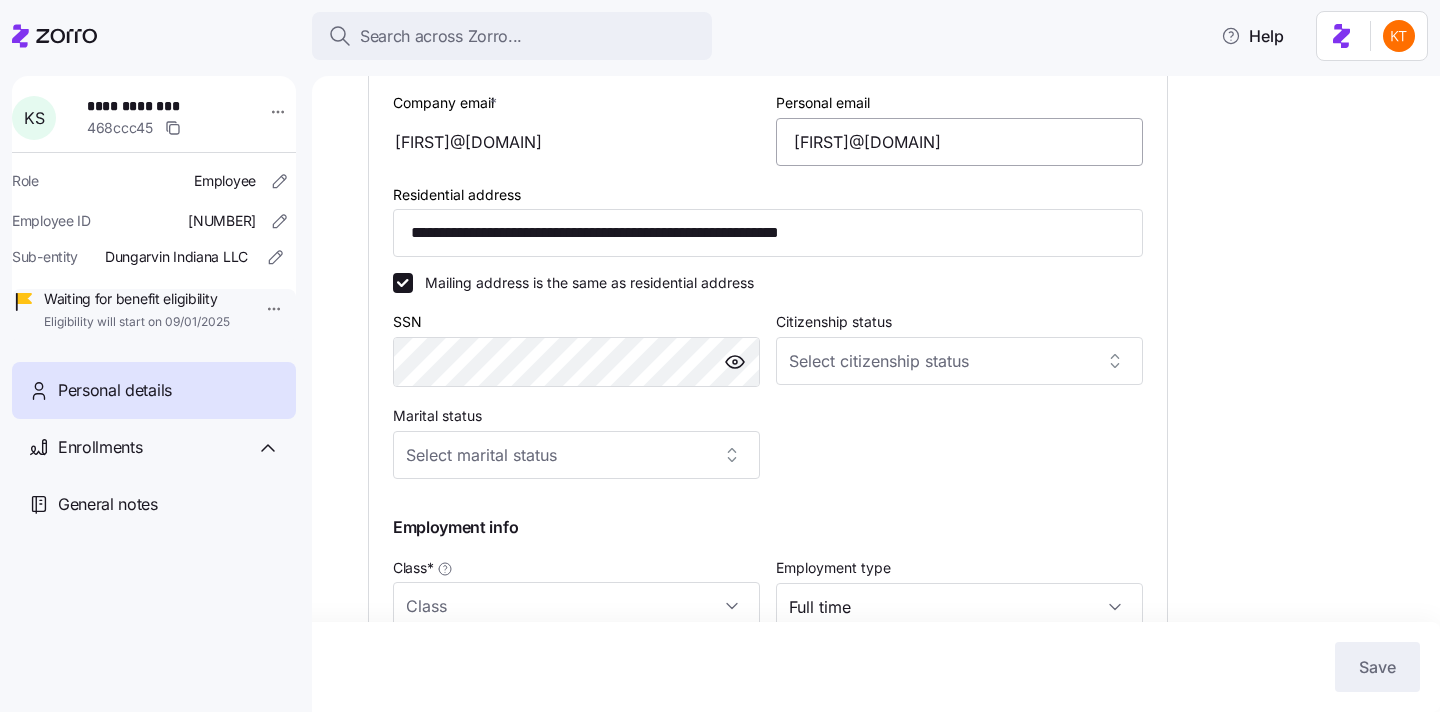 type on "IN" 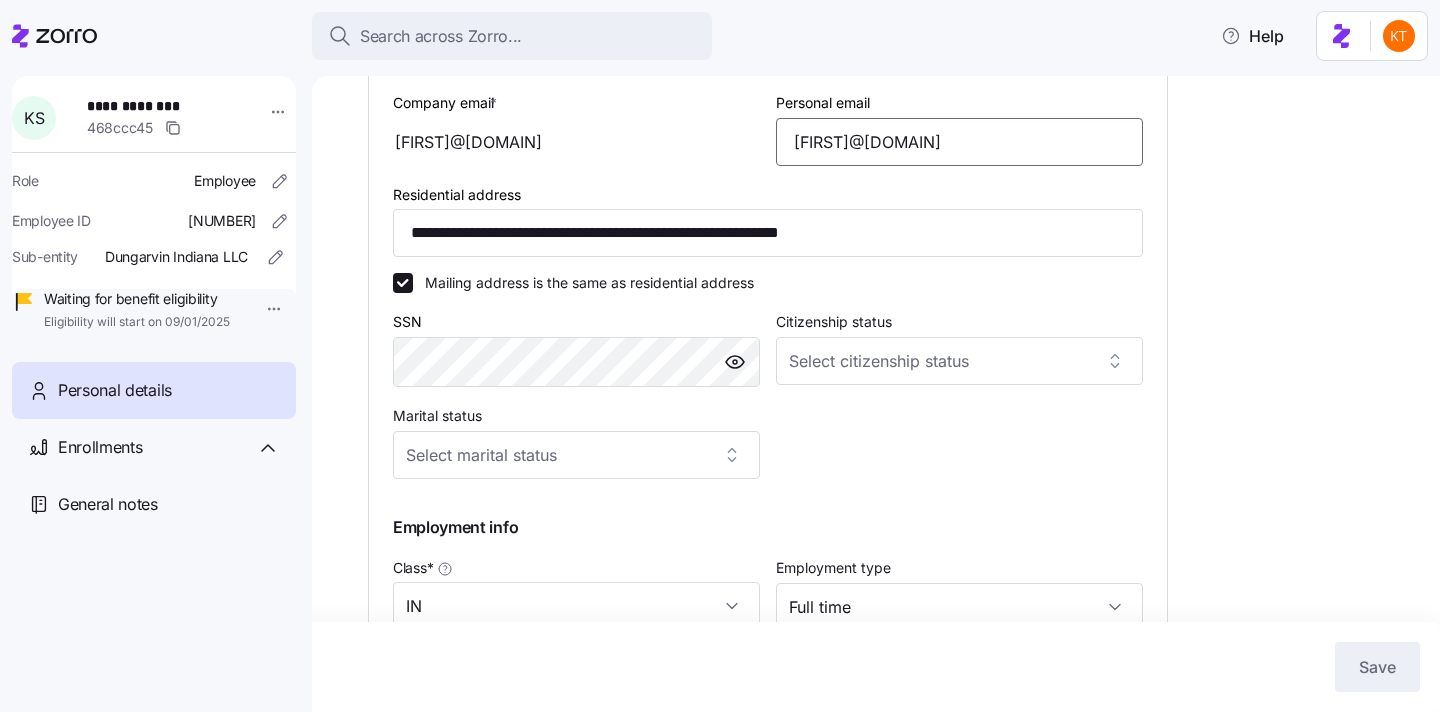 click on "[FIRST]@[DOMAIN]" at bounding box center (959, 142) 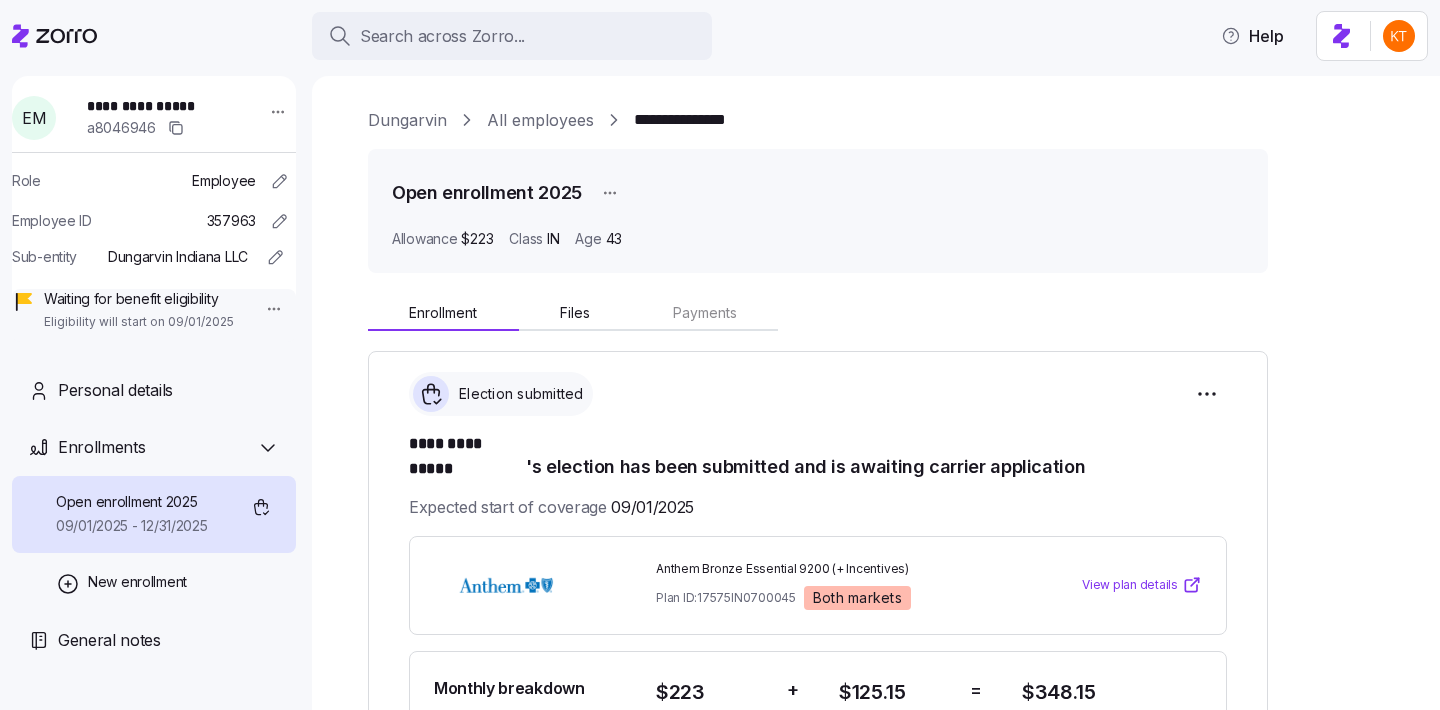 scroll, scrollTop: 0, scrollLeft: 0, axis: both 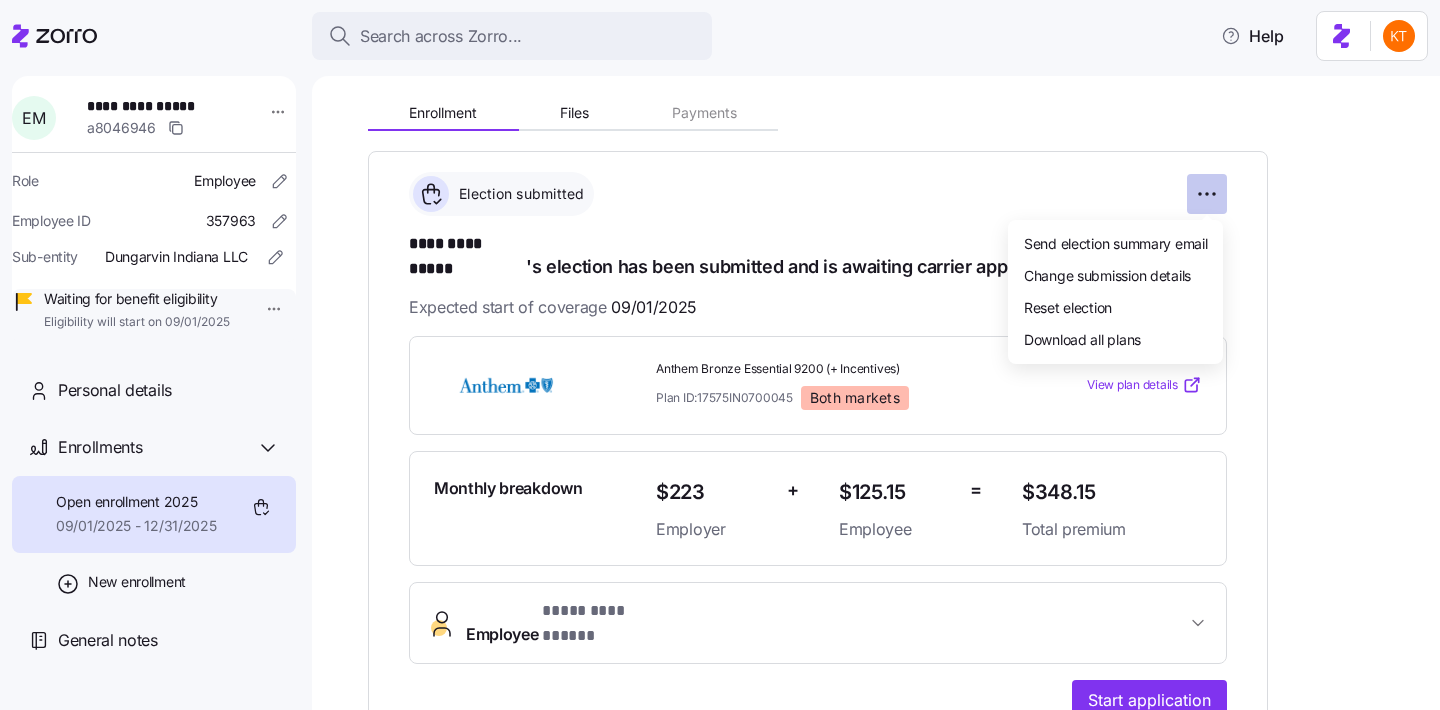 click on "**********" at bounding box center (720, 349) 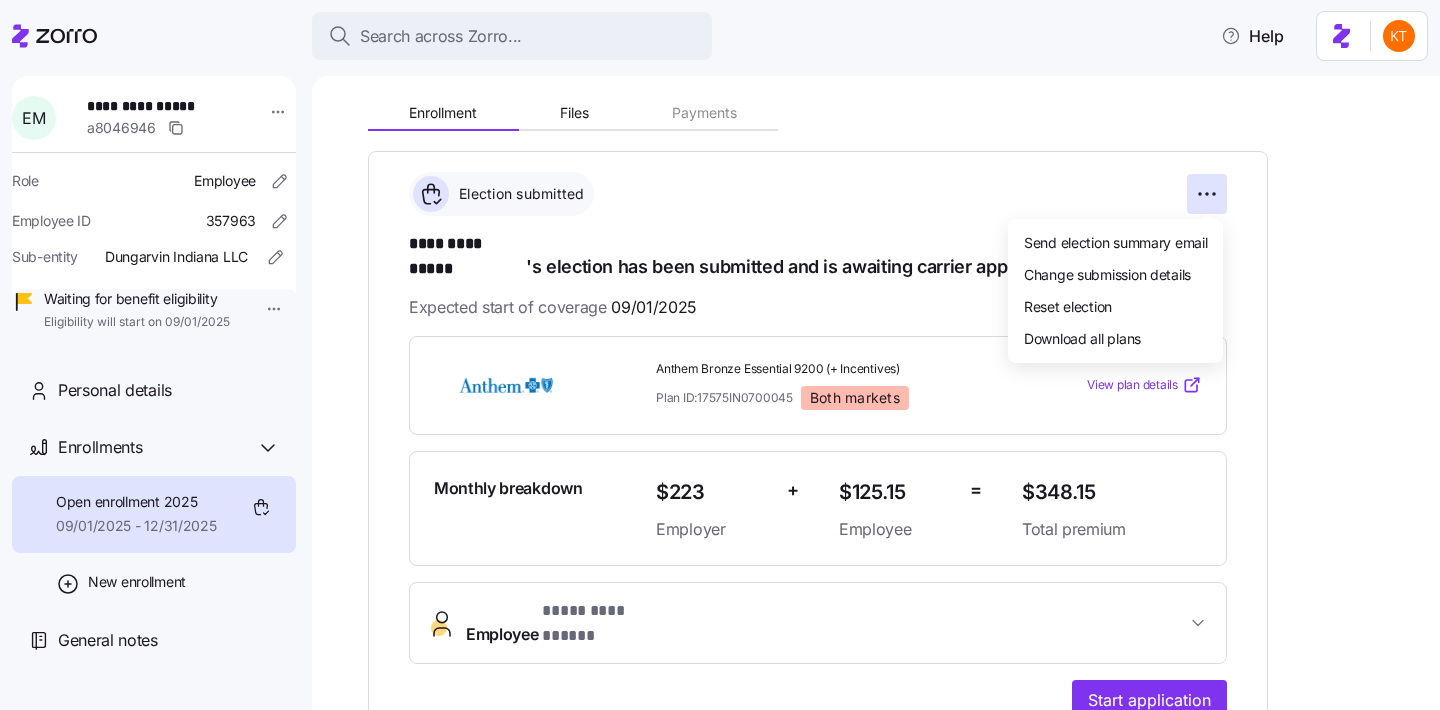 click on "**********" at bounding box center [720, 349] 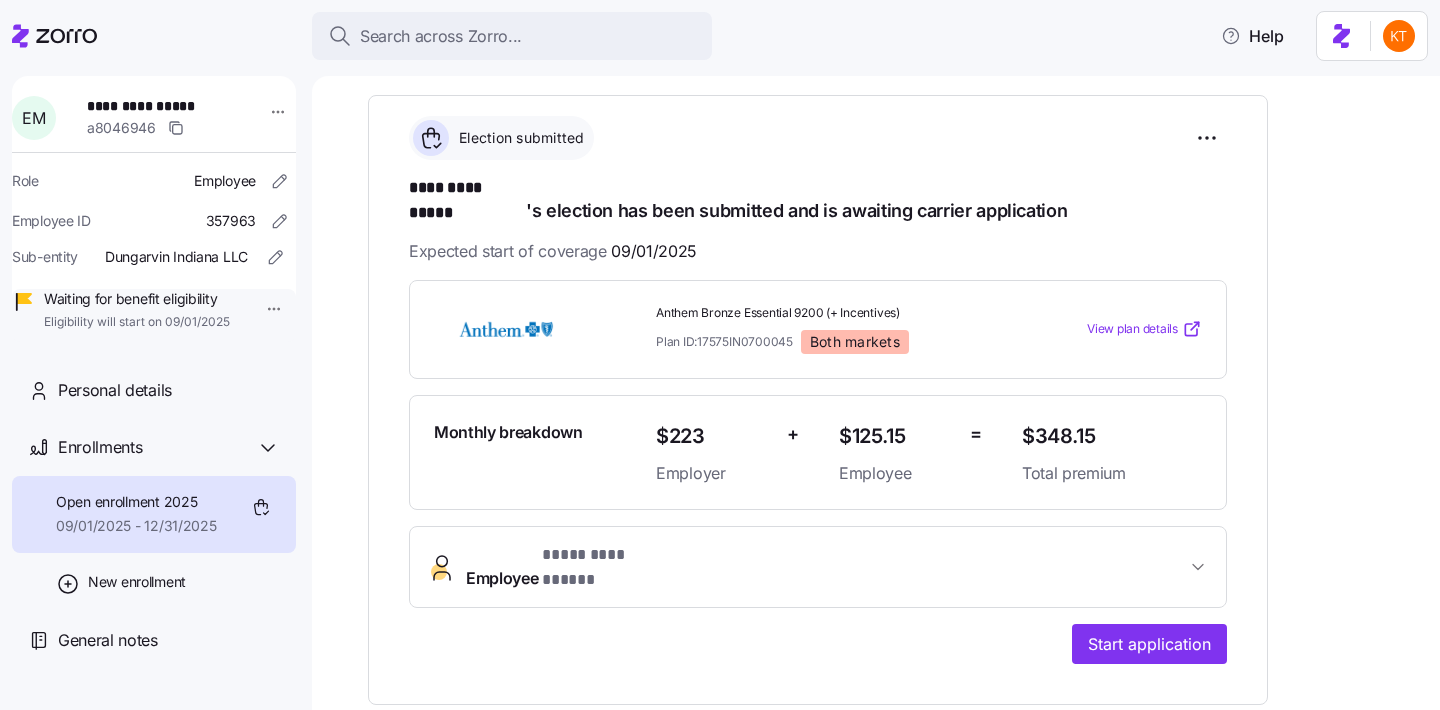 click on "**********" at bounding box center [818, 567] 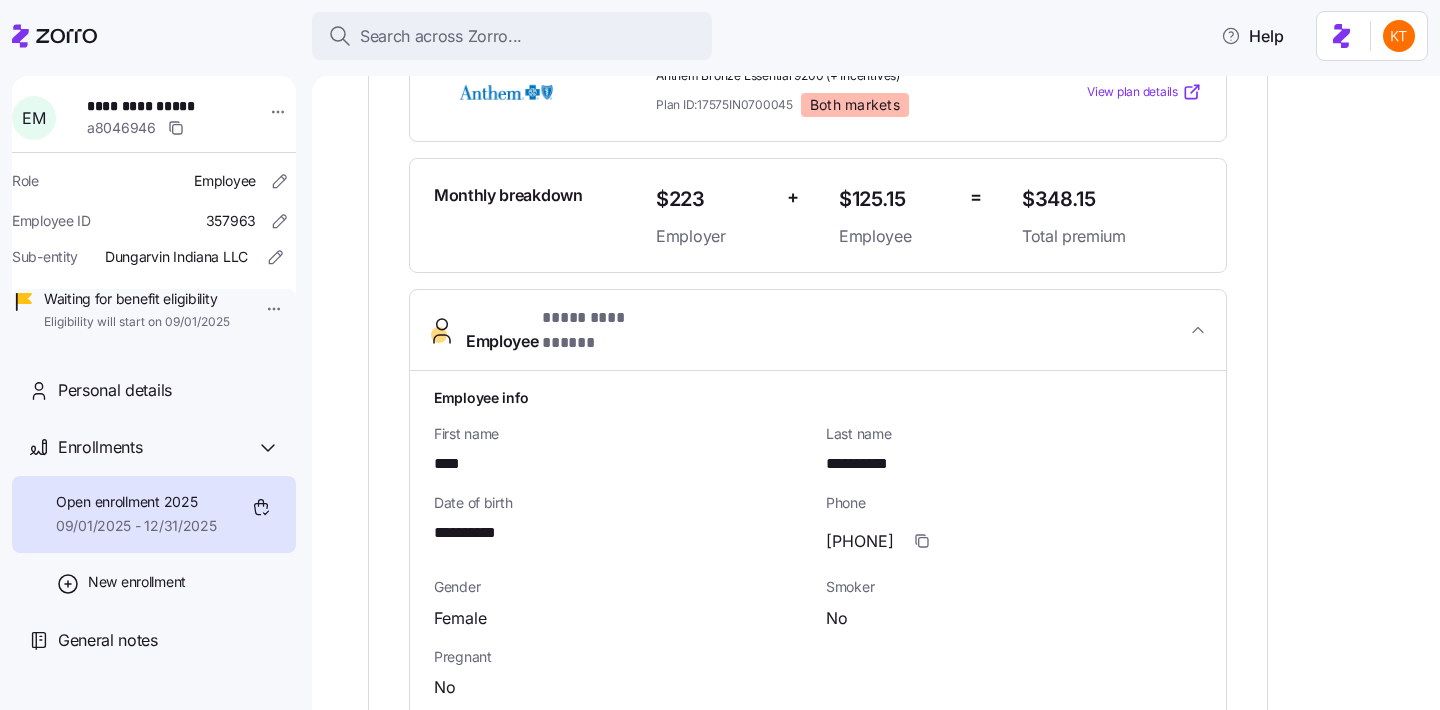 scroll, scrollTop: 971, scrollLeft: 0, axis: vertical 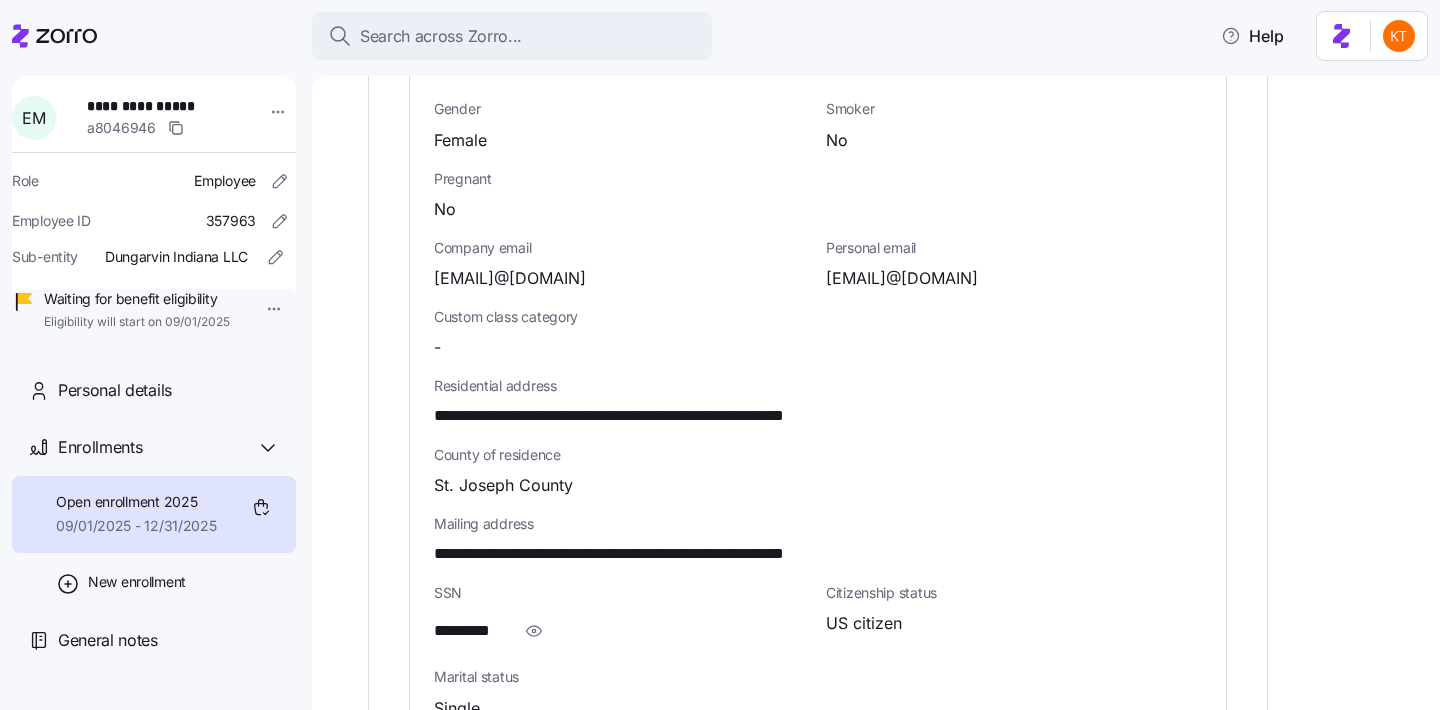 click on "**********" at bounding box center [655, 416] 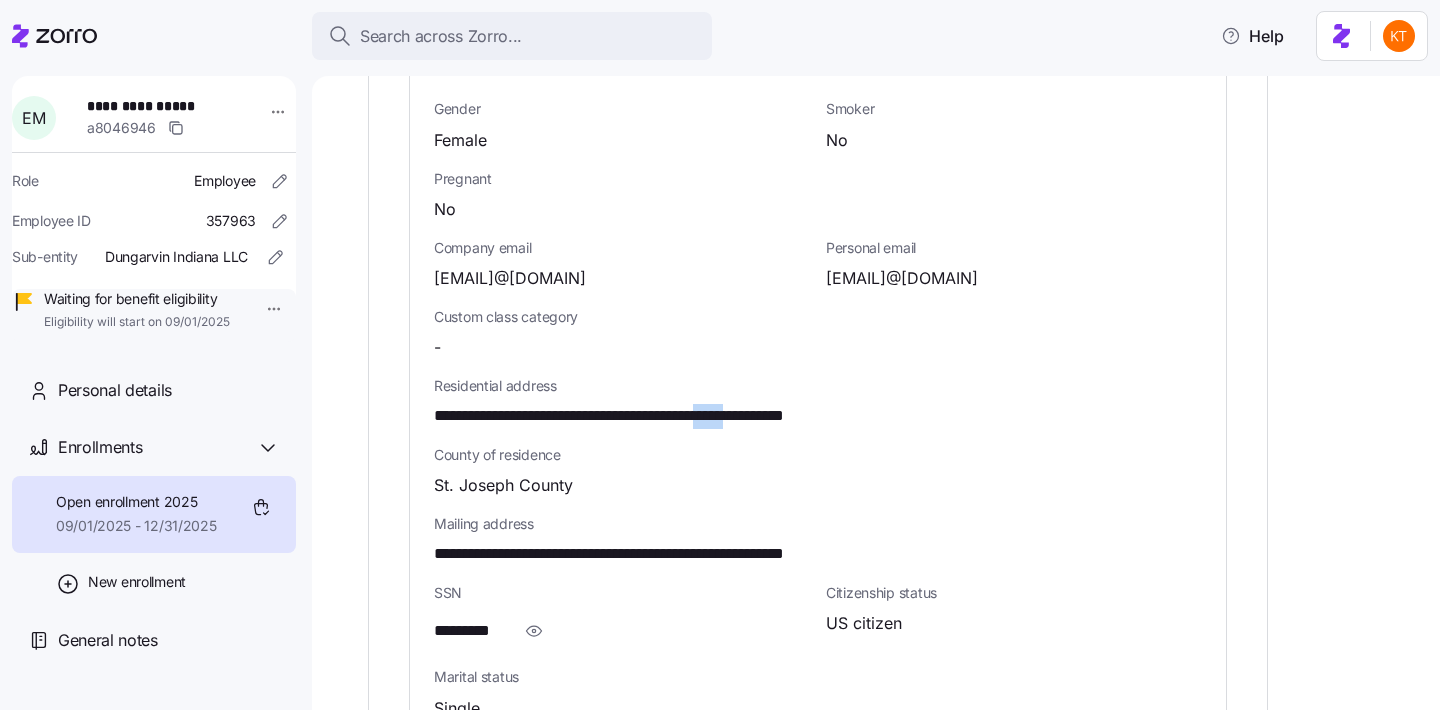 click on "**********" at bounding box center (655, 416) 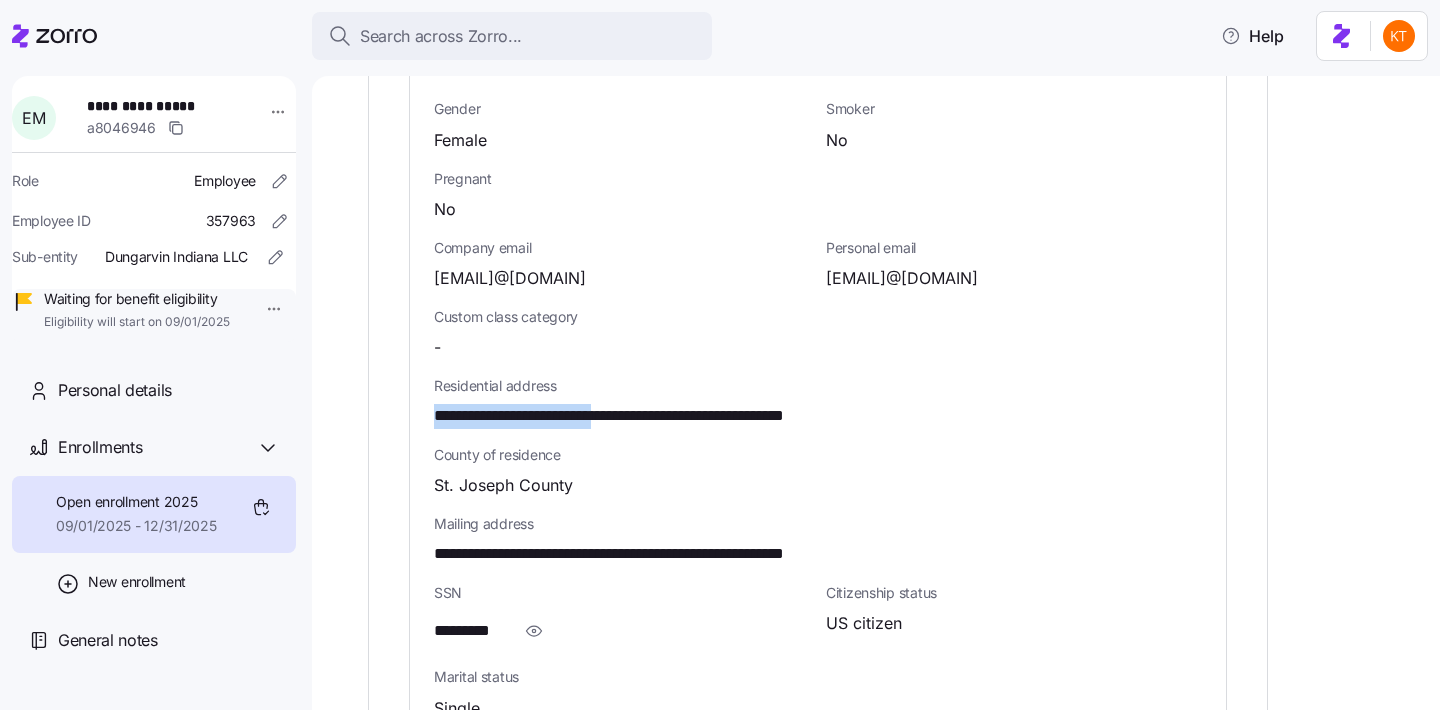 drag, startPoint x: 624, startPoint y: 378, endPoint x: 417, endPoint y: 381, distance: 207.02174 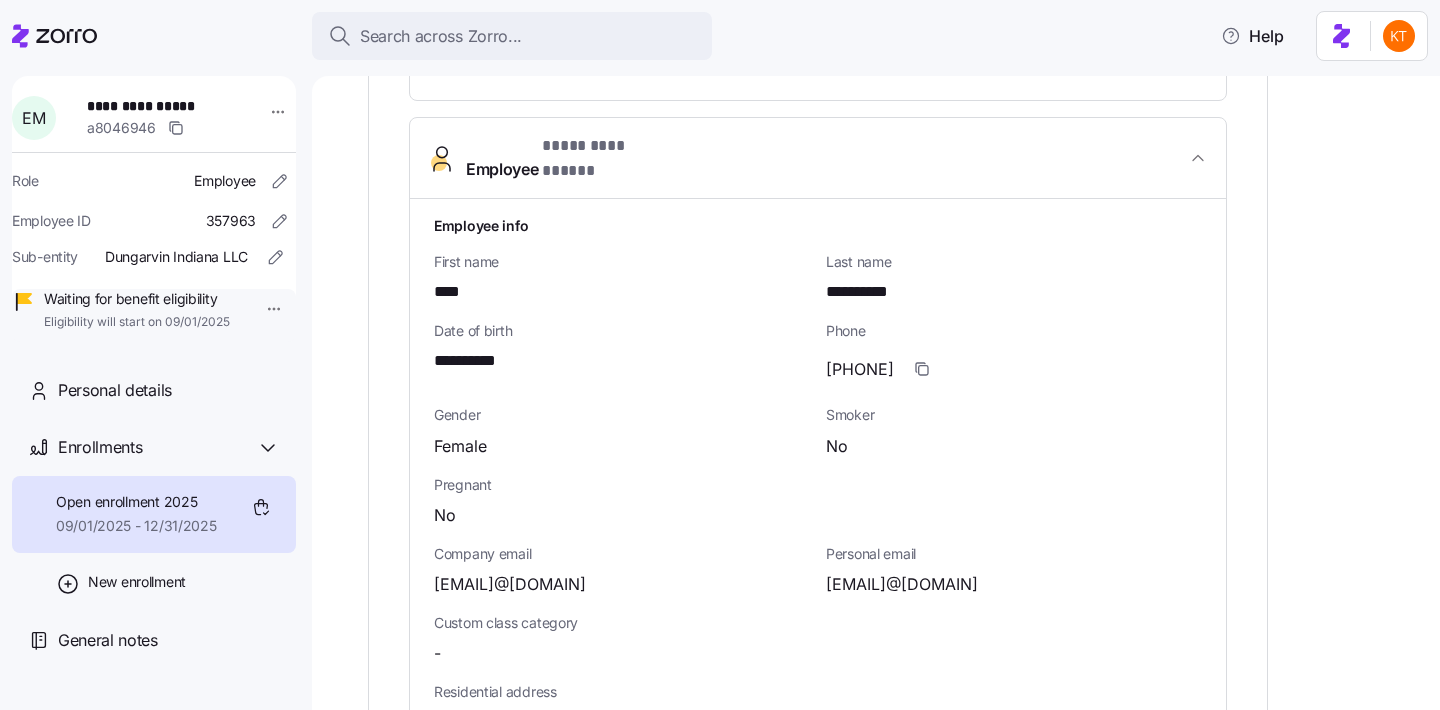 scroll, scrollTop: 608, scrollLeft: 0, axis: vertical 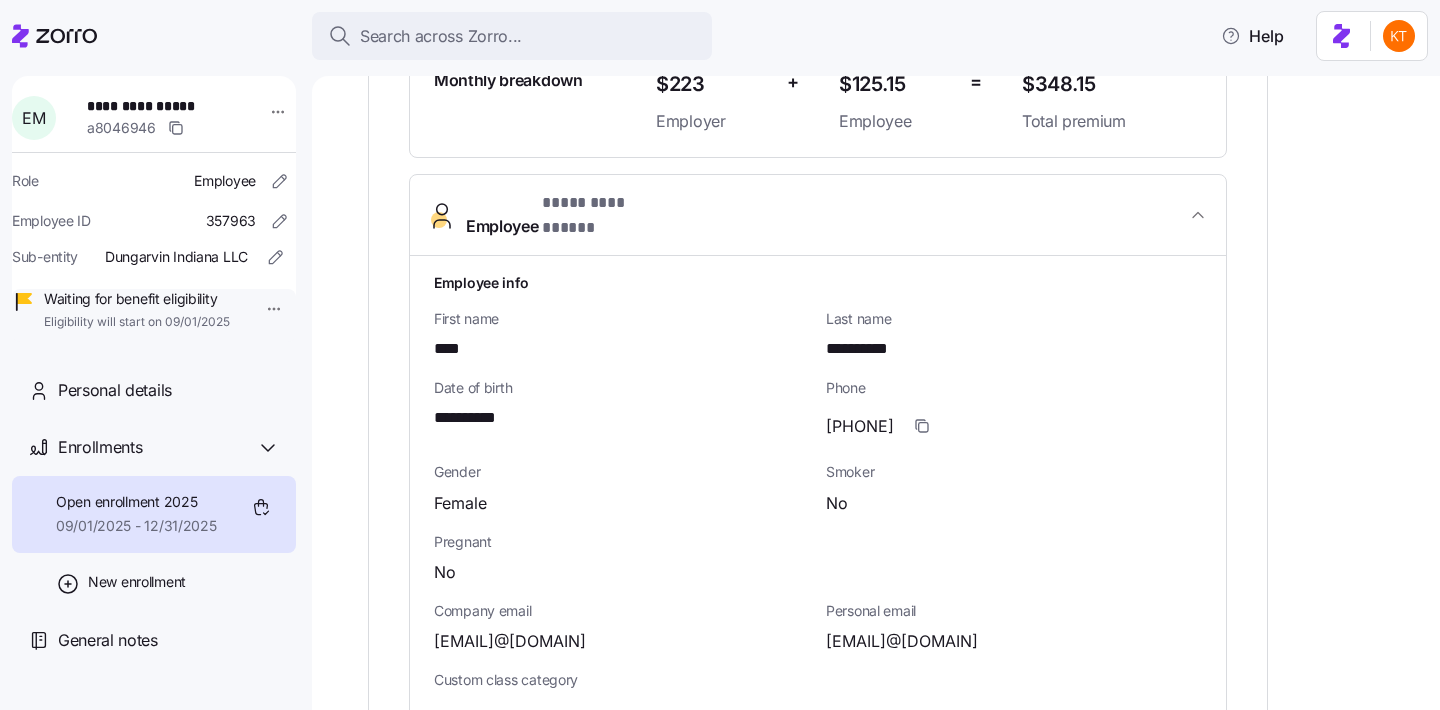 click on "****" at bounding box center [448, 349] 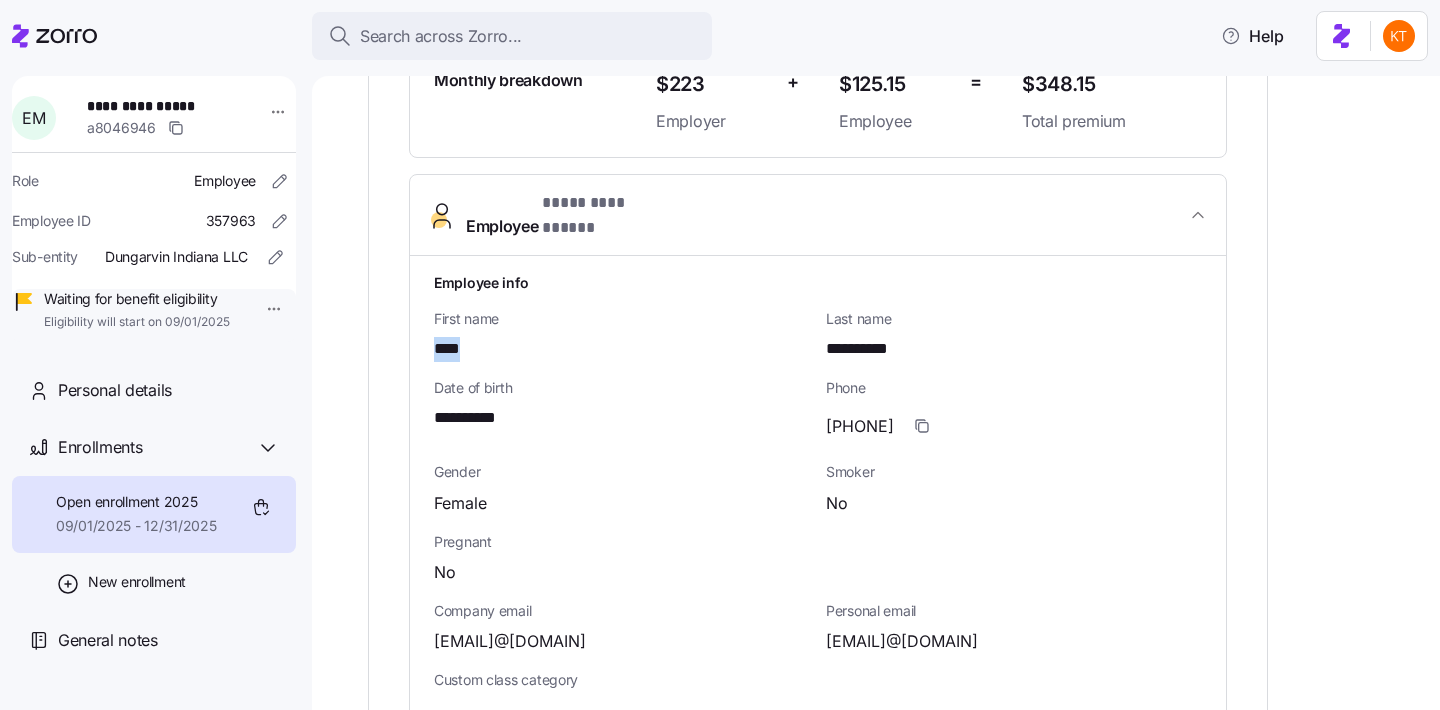 click on "****" at bounding box center [448, 349] 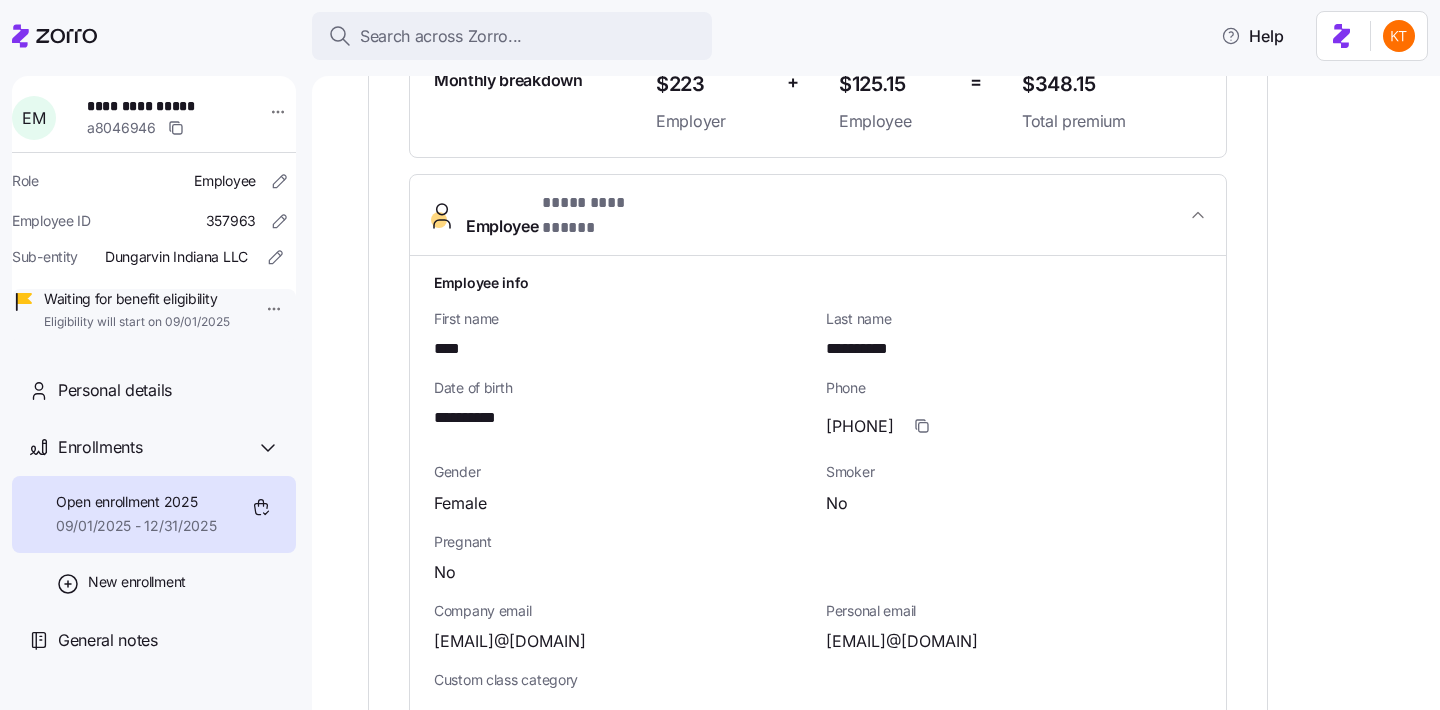 click on "**********" at bounding box center (868, 349) 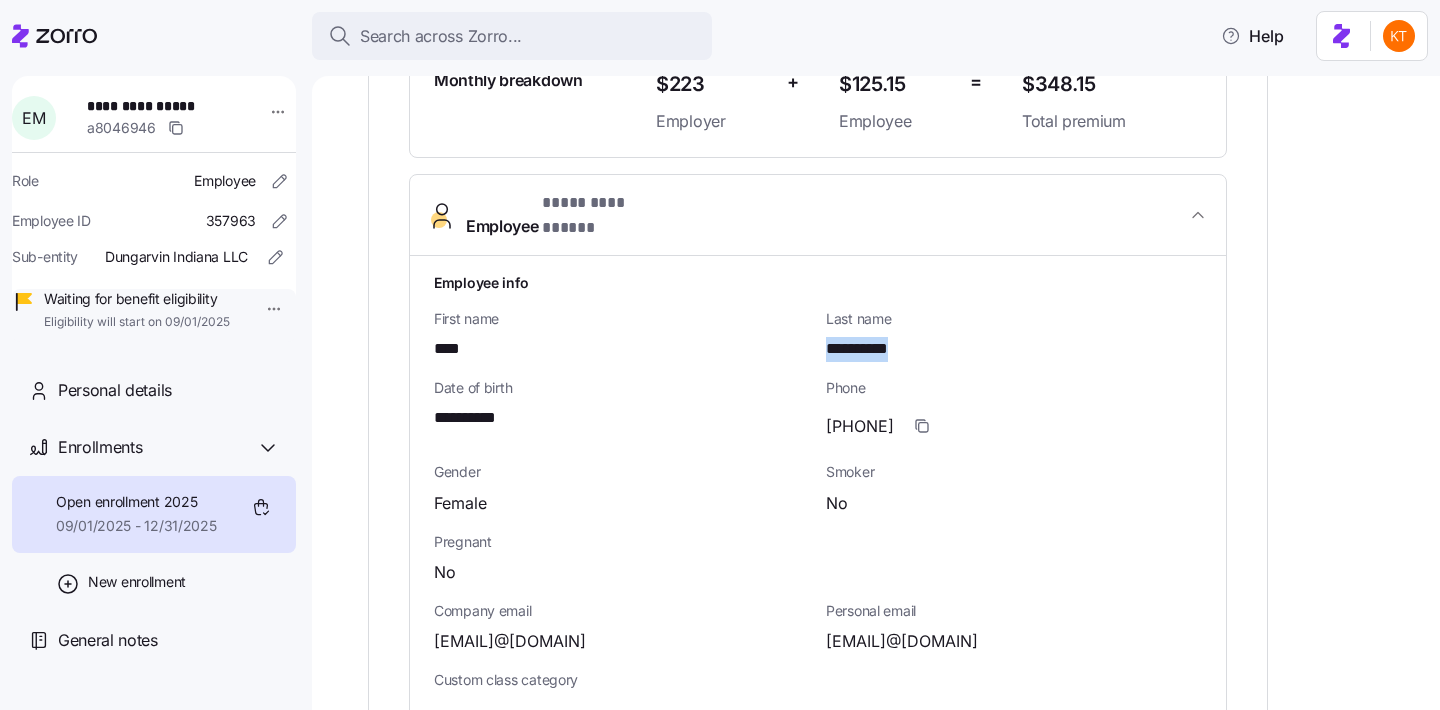click on "**********" at bounding box center [868, 349] 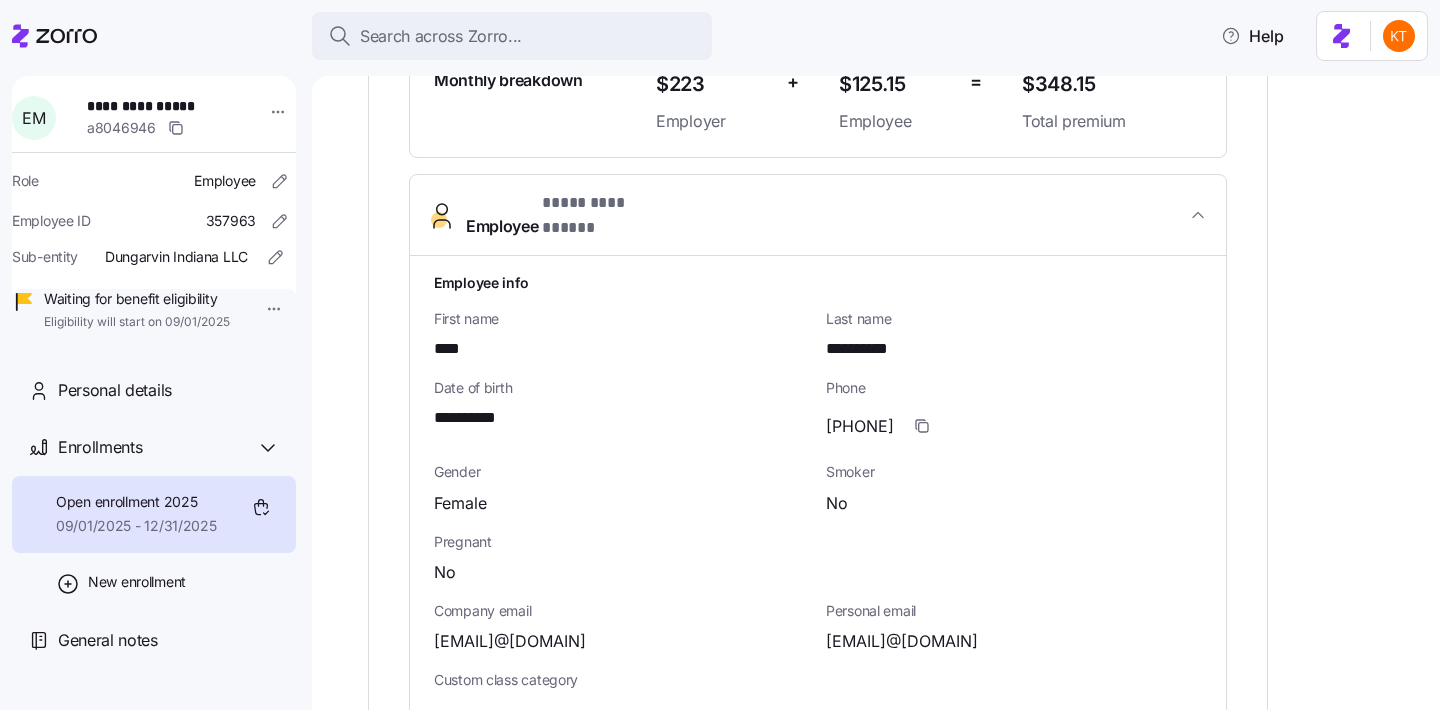 click on "livelaughlove222@gmail.com" at bounding box center (902, 641) 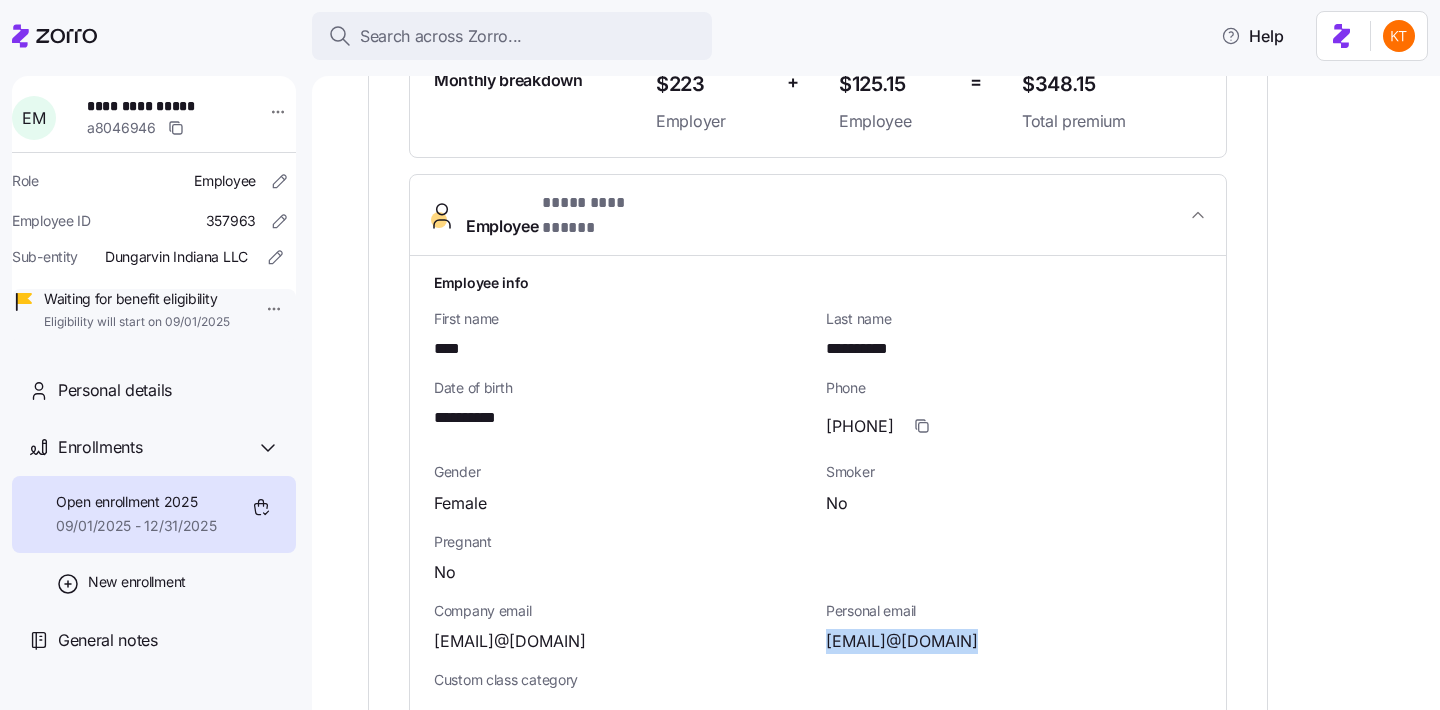 click on "livelaughlove222@gmail.com" at bounding box center (902, 641) 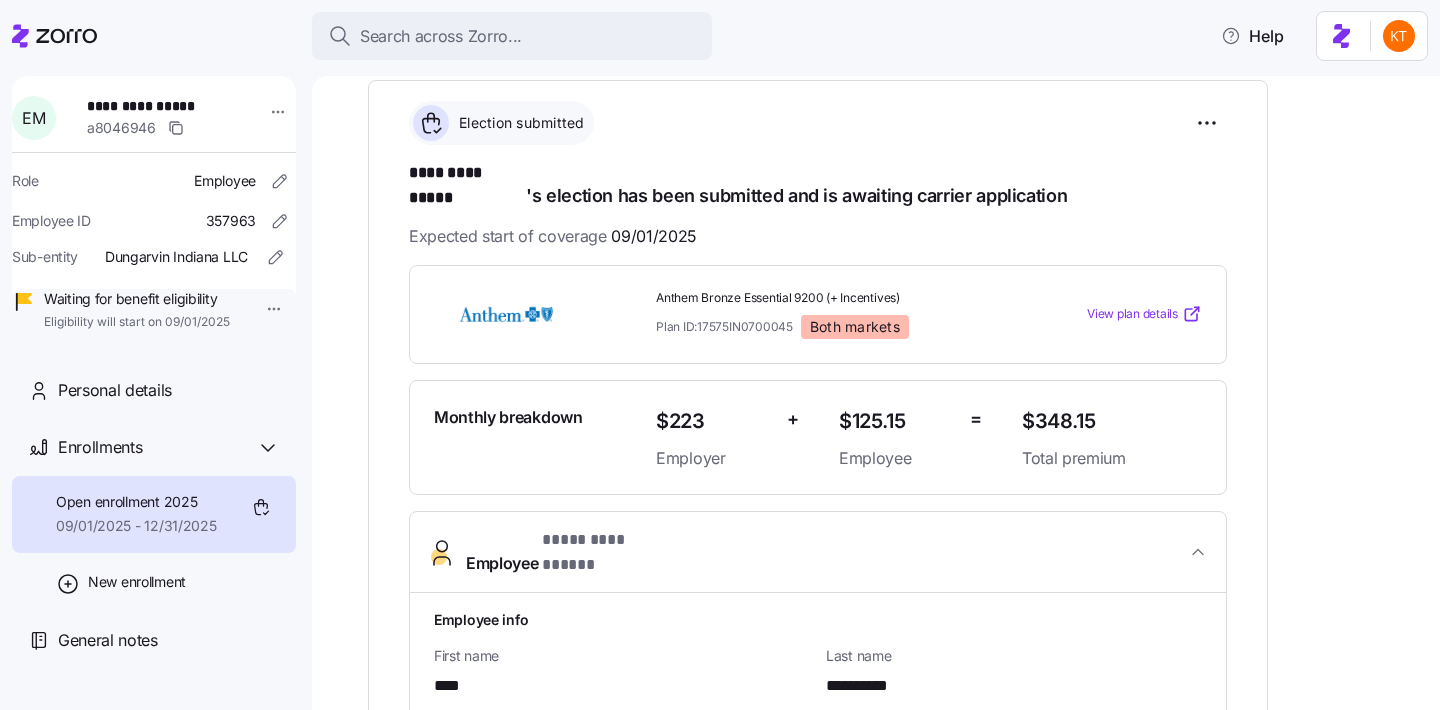 scroll, scrollTop: 976, scrollLeft: 0, axis: vertical 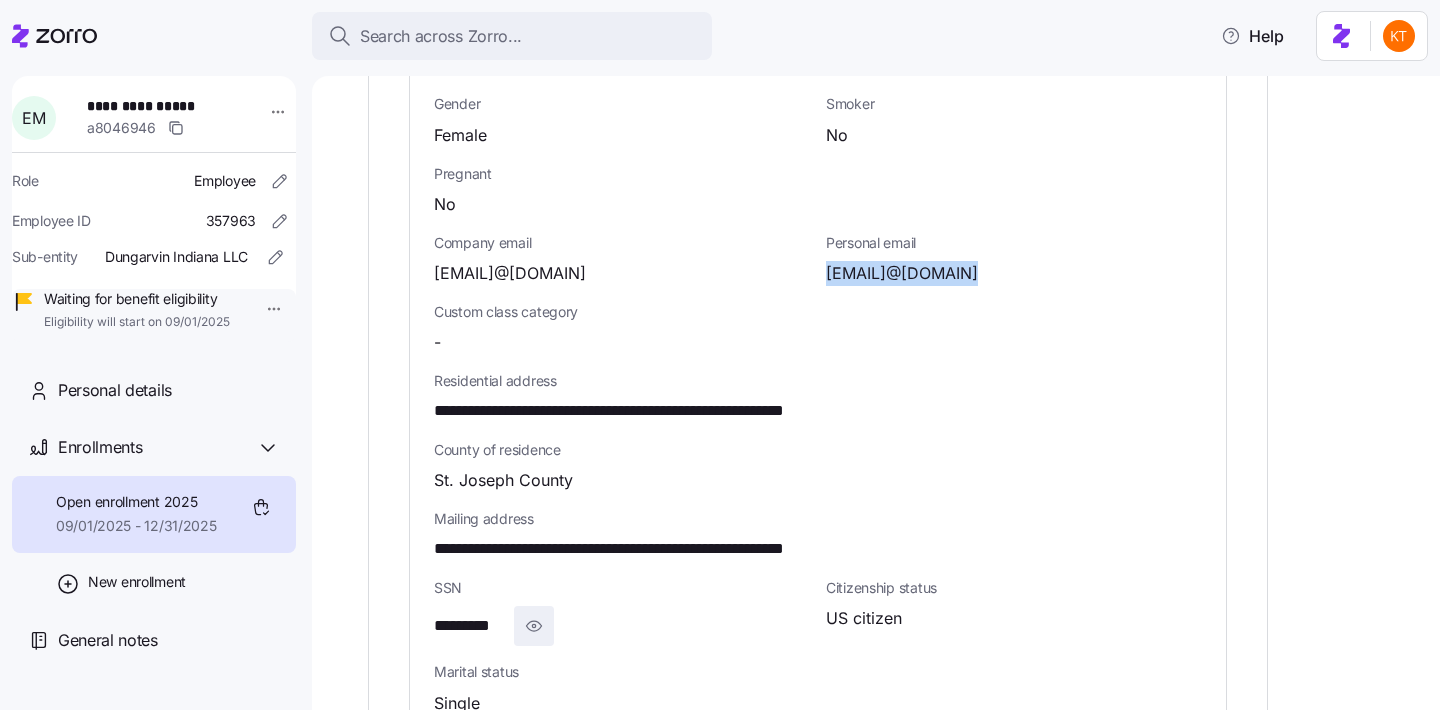 click 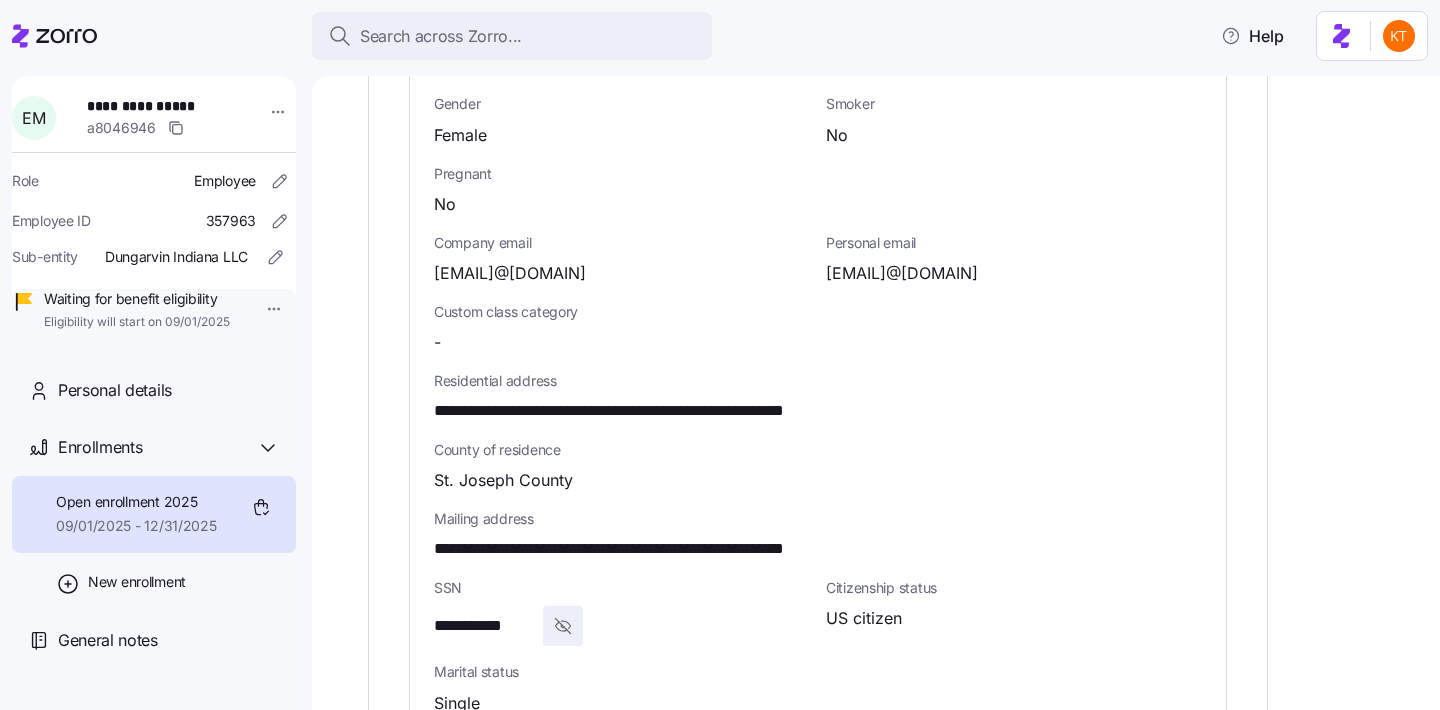 click on "**********" at bounding box center [484, 626] 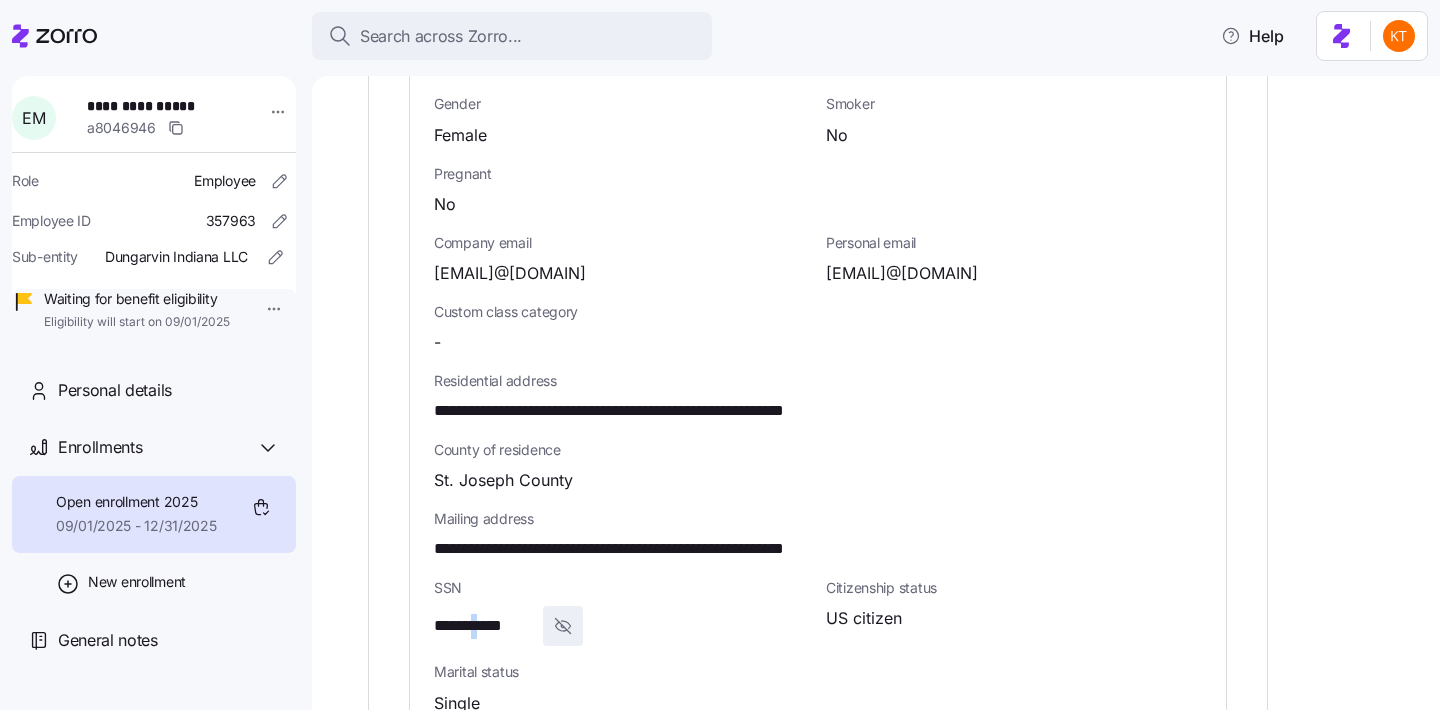 click on "**********" at bounding box center (484, 626) 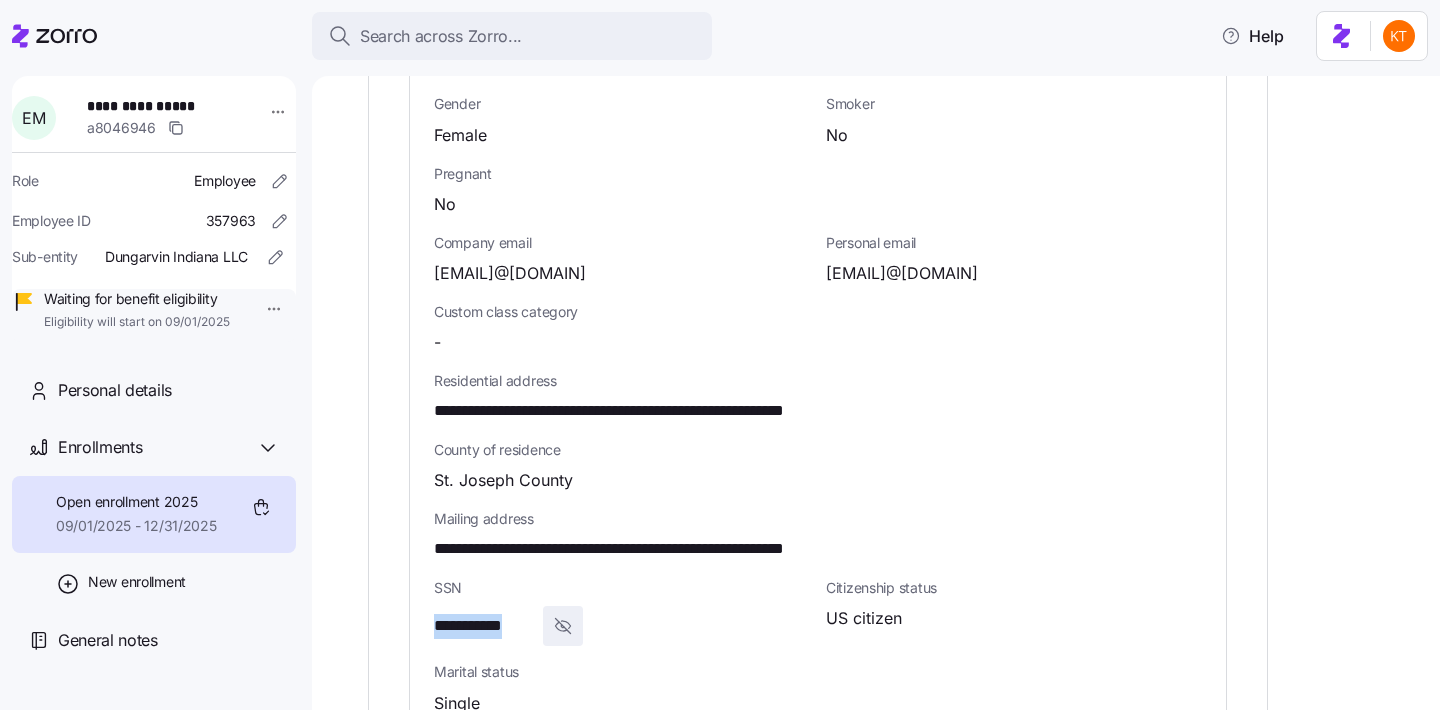 click on "**********" at bounding box center [484, 626] 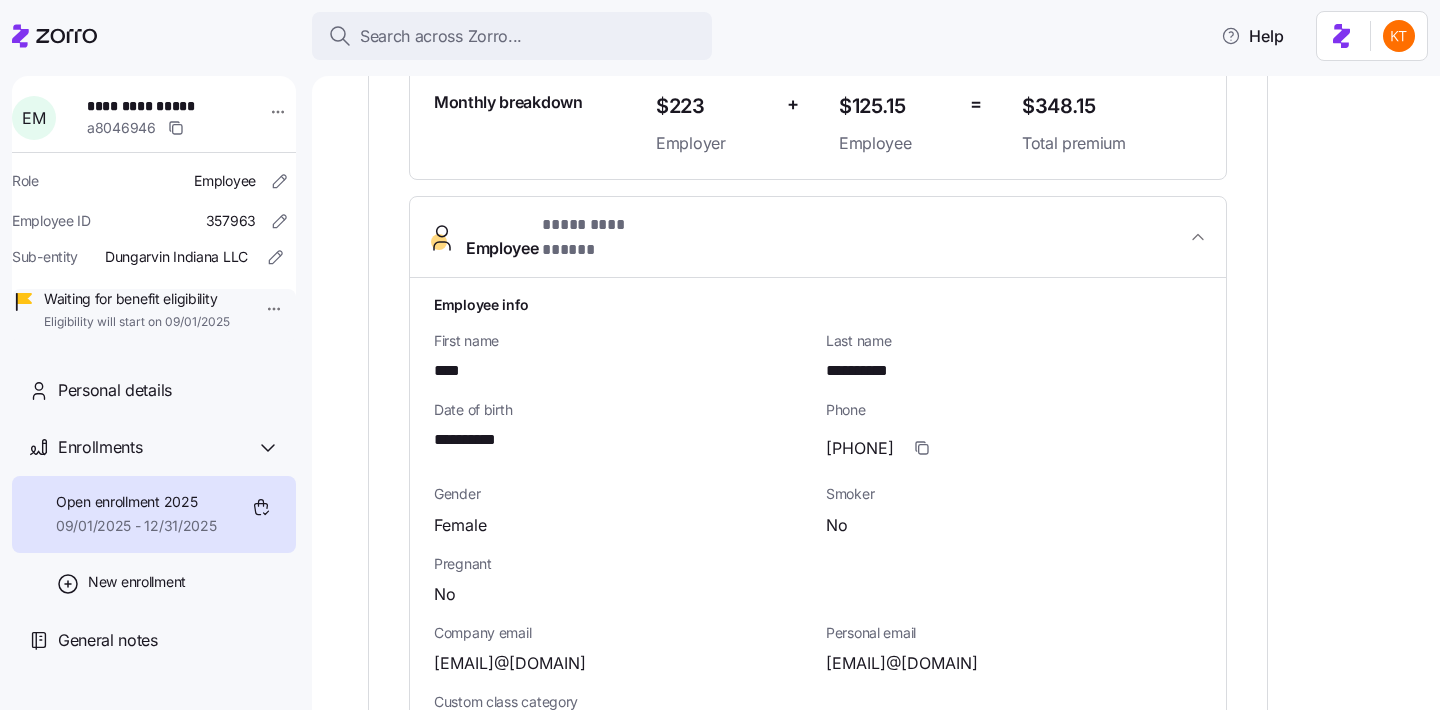 scroll, scrollTop: 580, scrollLeft: 0, axis: vertical 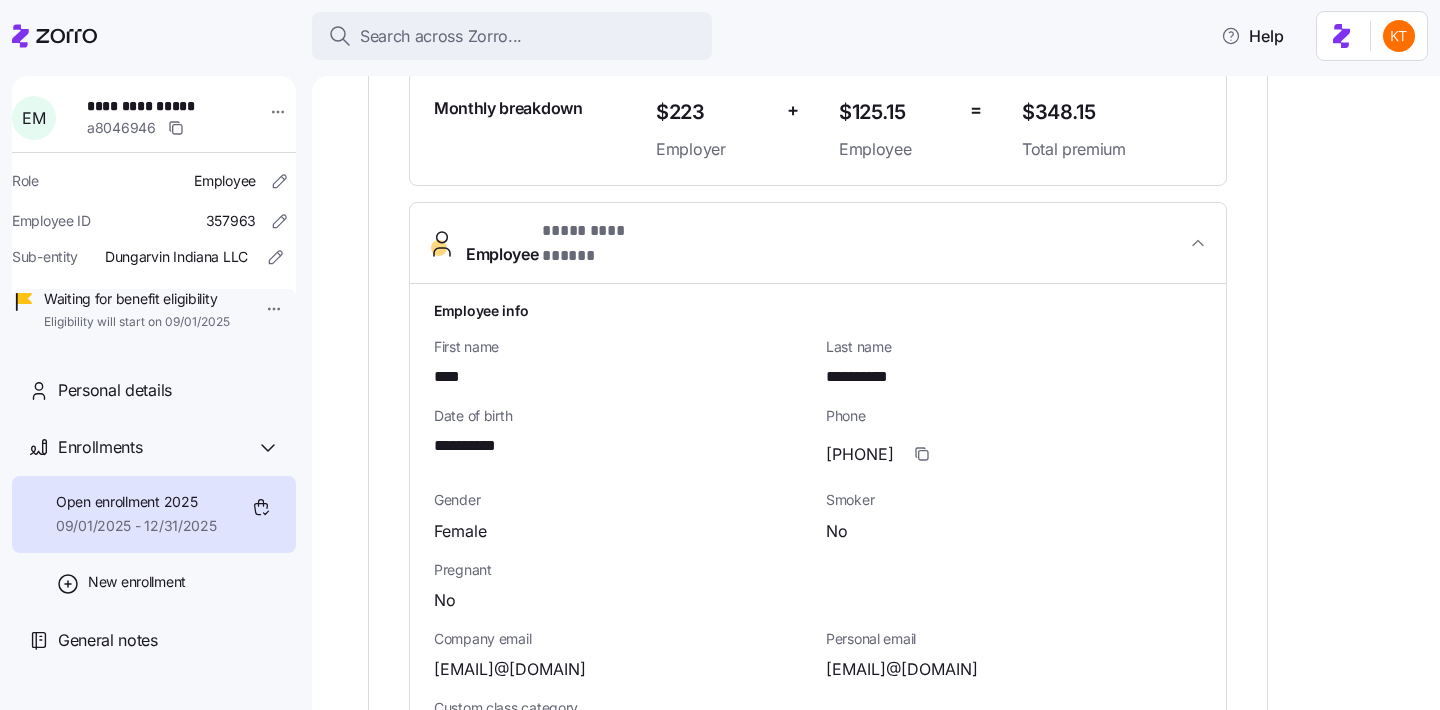 click on "(410)231-1103" at bounding box center (860, 454) 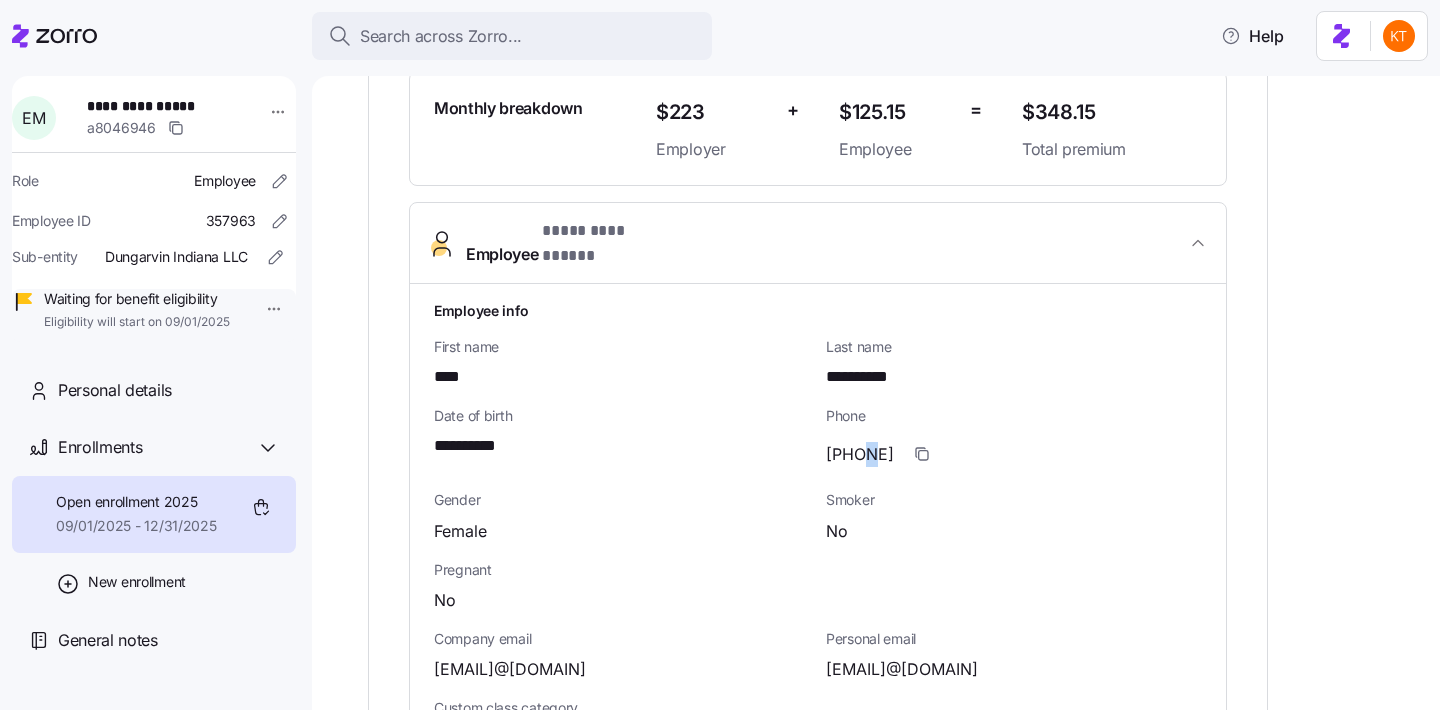 click on "(410)231-1103" at bounding box center (860, 454) 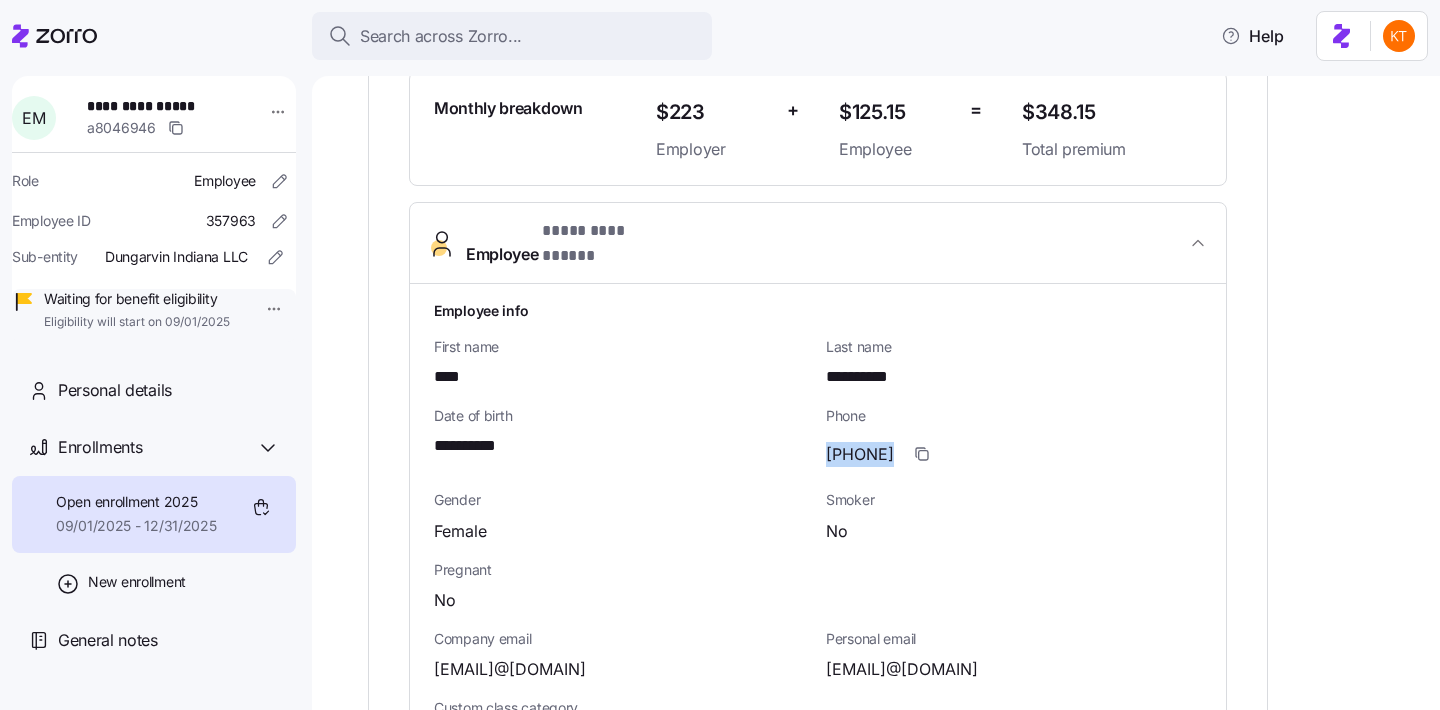 click on "(410)231-1103" at bounding box center (860, 454) 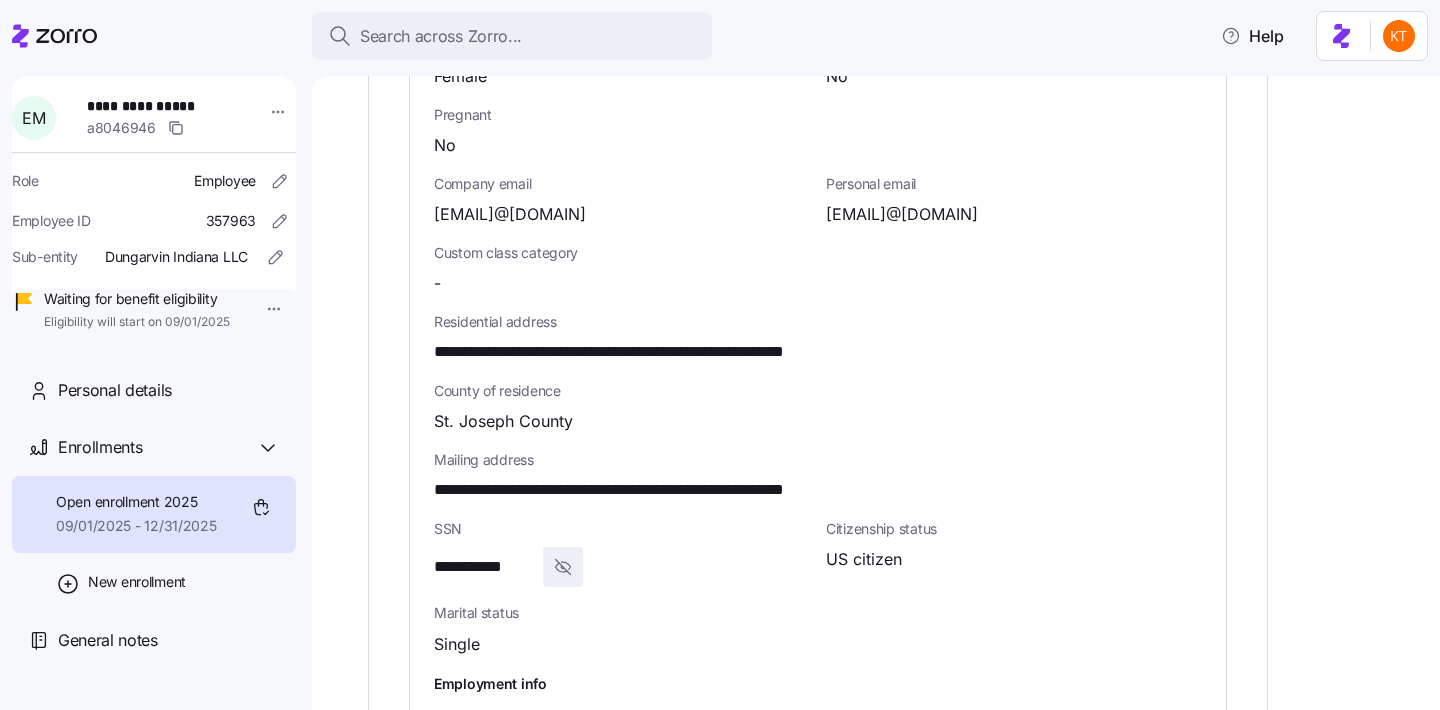 scroll, scrollTop: 1290, scrollLeft: 0, axis: vertical 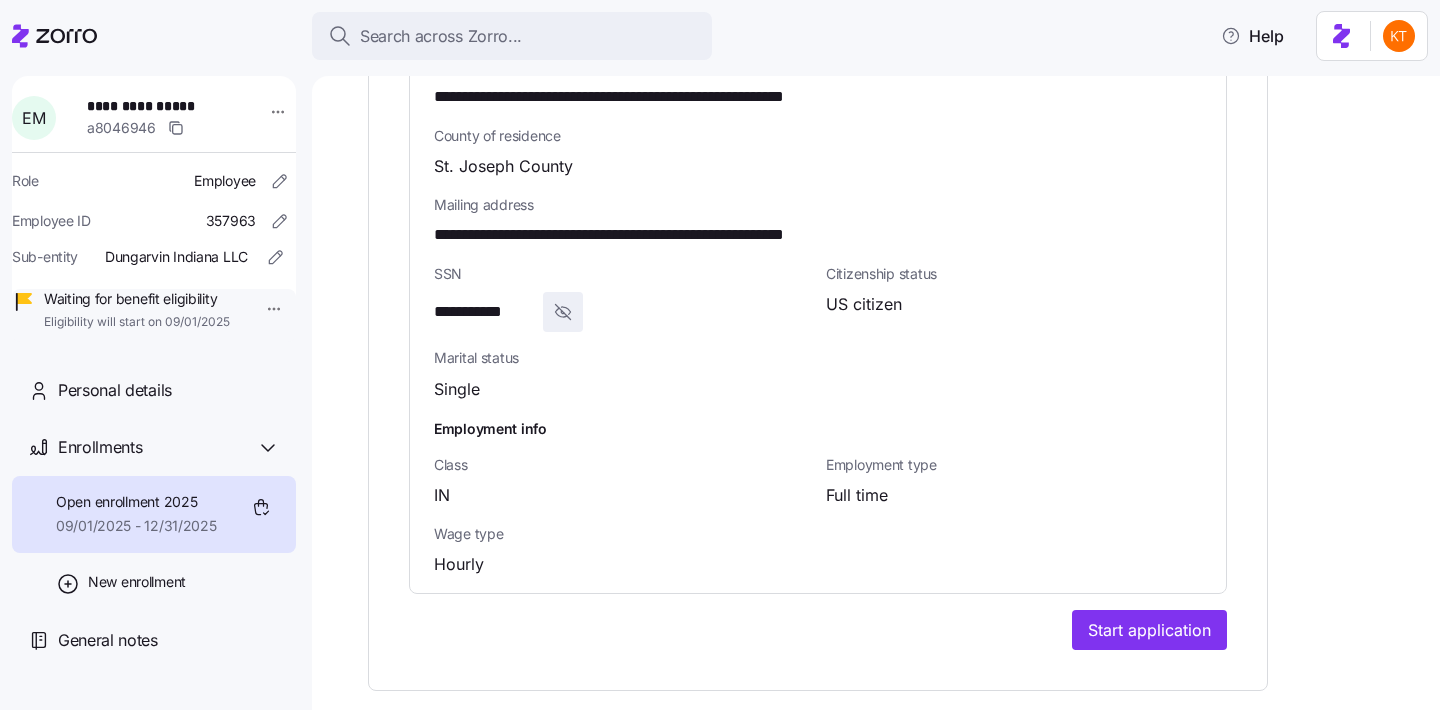 click on "**********" at bounding box center (655, 235) 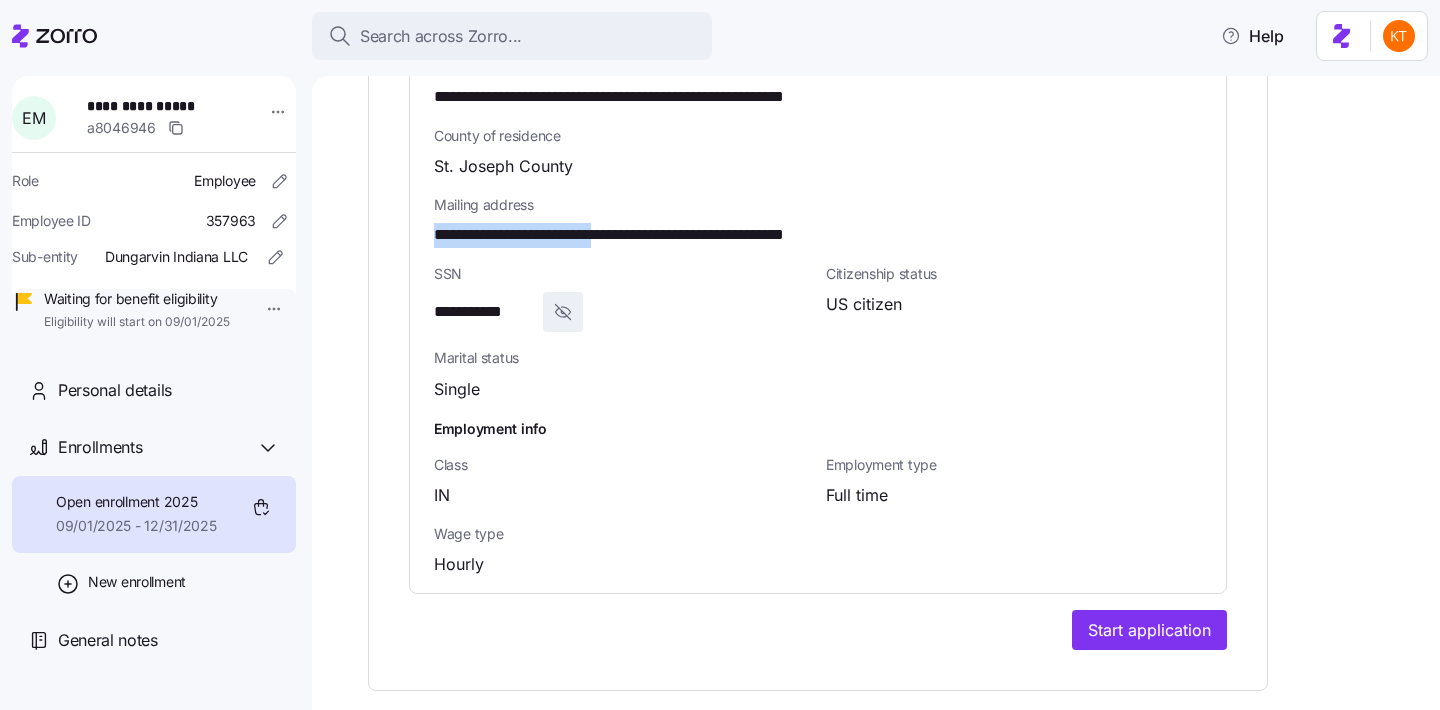 drag, startPoint x: 621, startPoint y: 197, endPoint x: 409, endPoint y: 200, distance: 212.02122 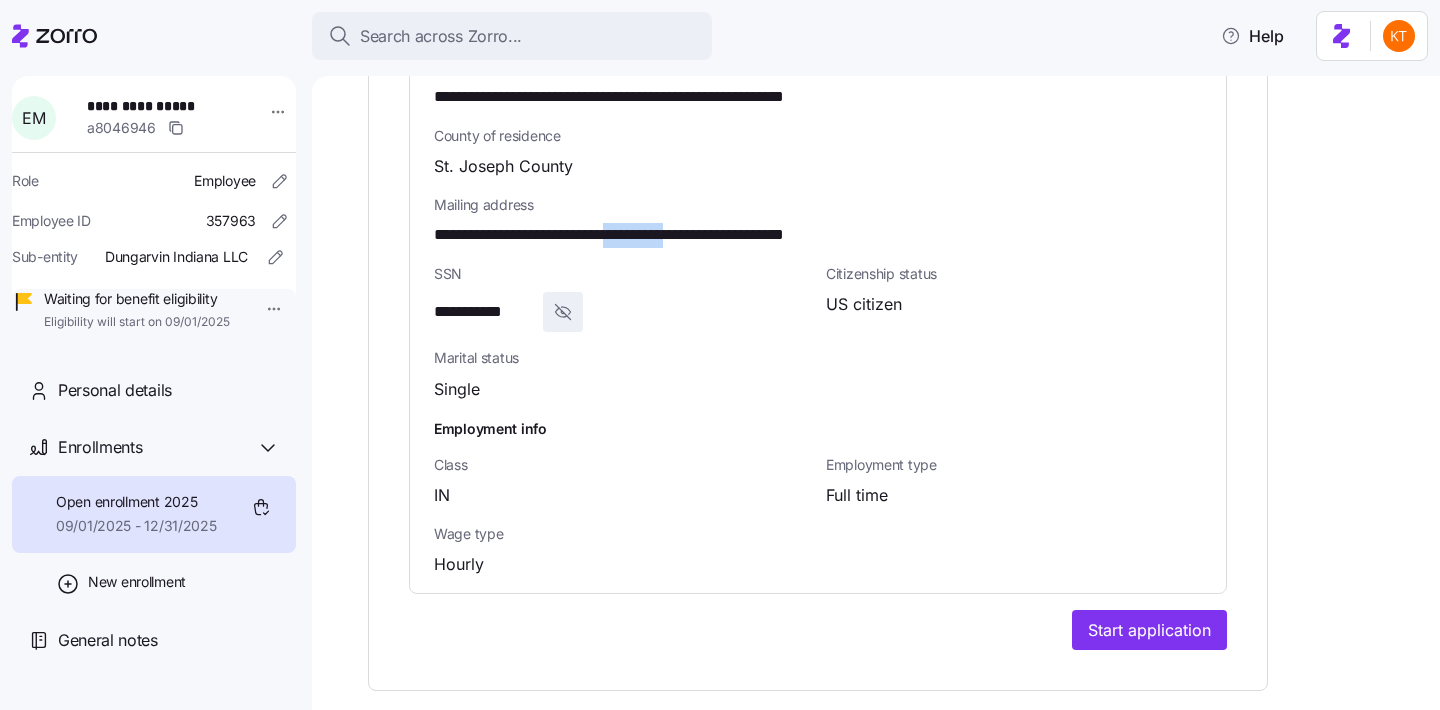 drag, startPoint x: 721, startPoint y: 199, endPoint x: 638, endPoint y: 198, distance: 83.00603 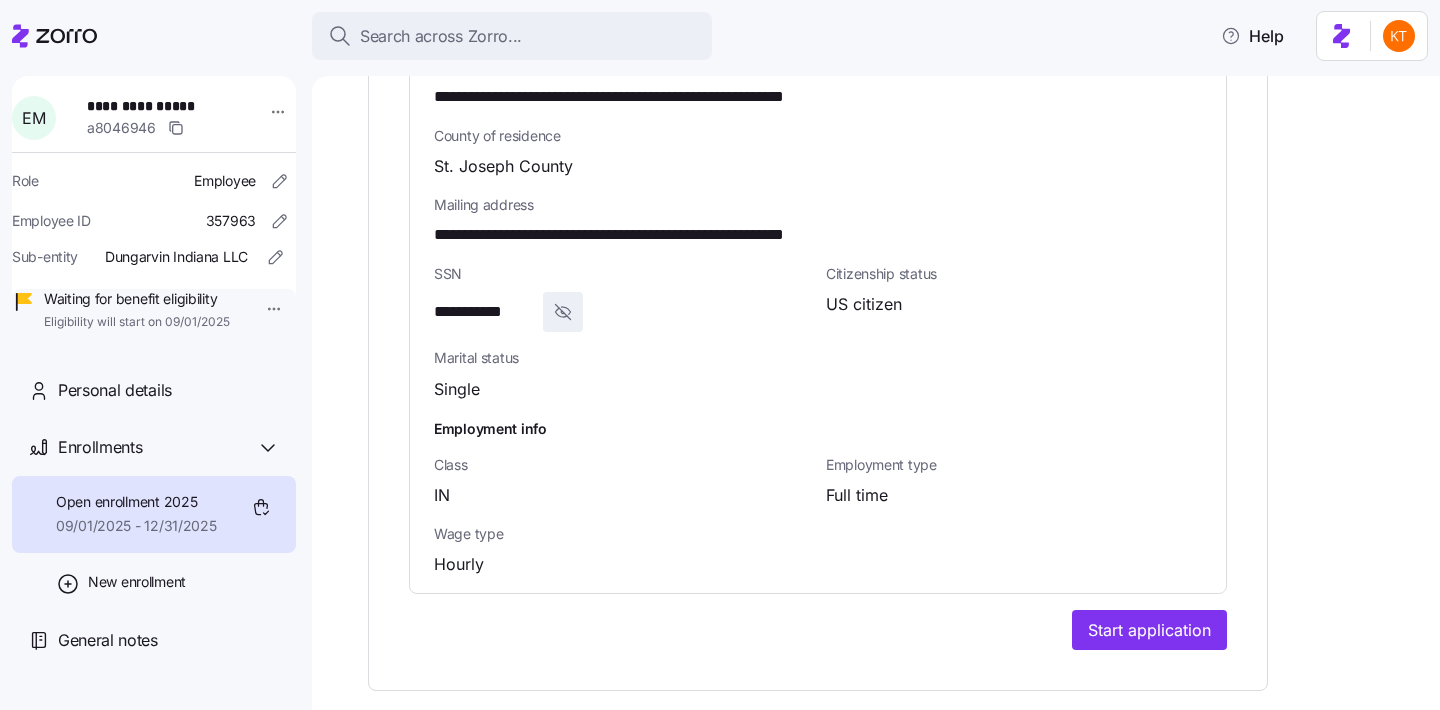 click on "**********" at bounding box center [153, 106] 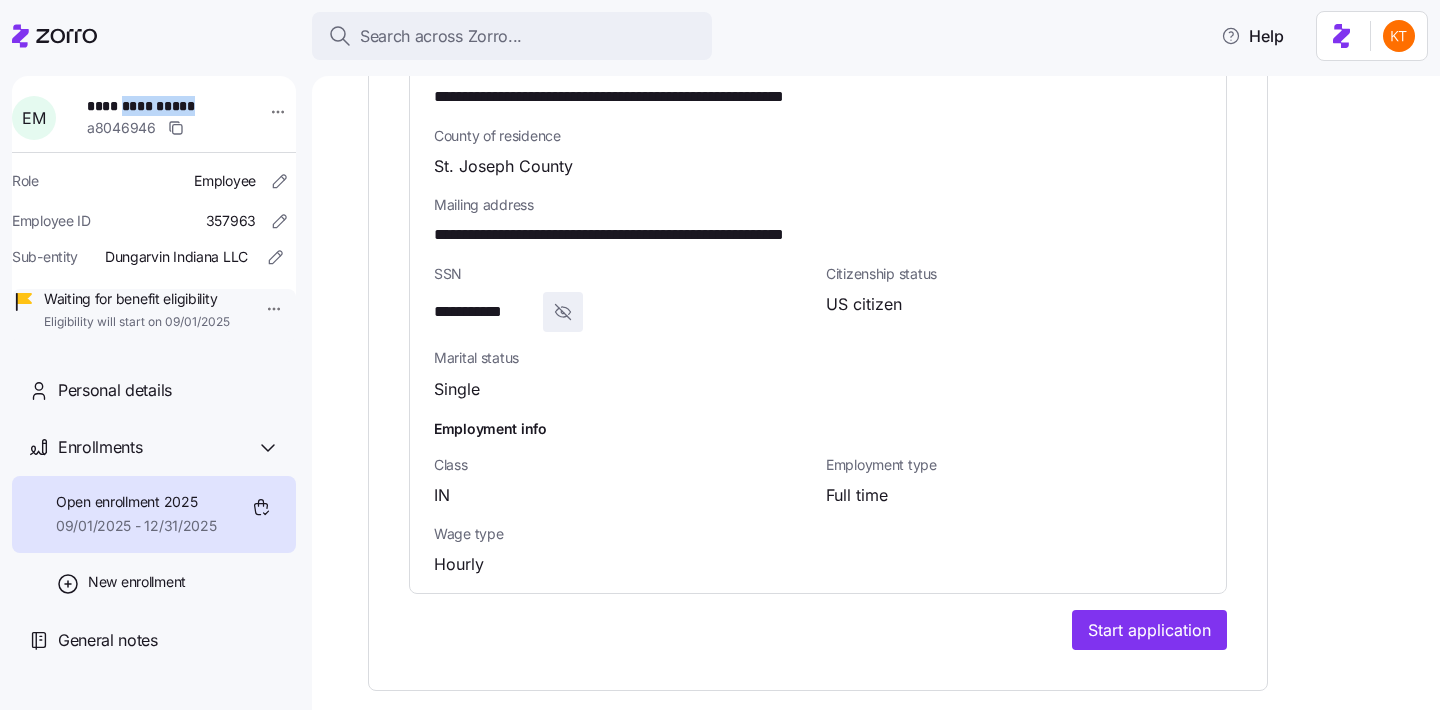 click on "**********" at bounding box center (153, 106) 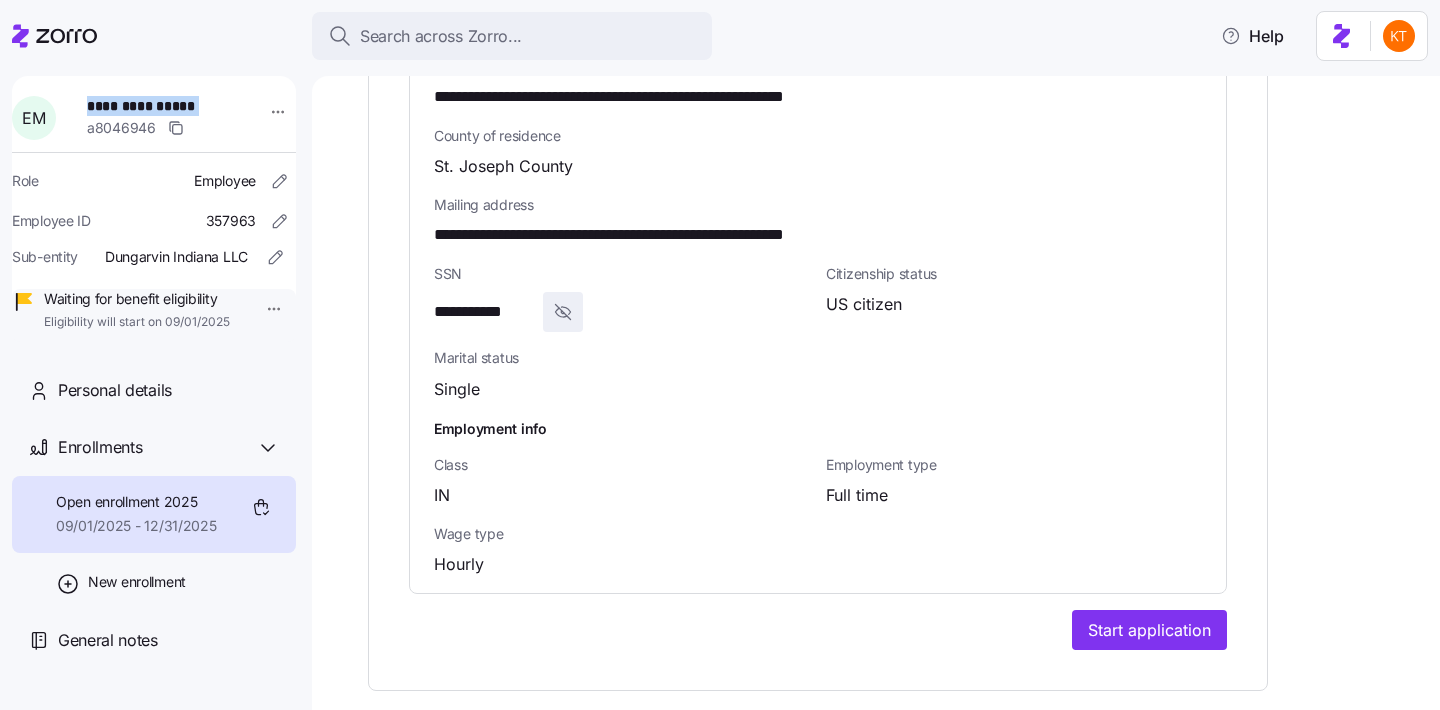 click on "**********" at bounding box center [153, 106] 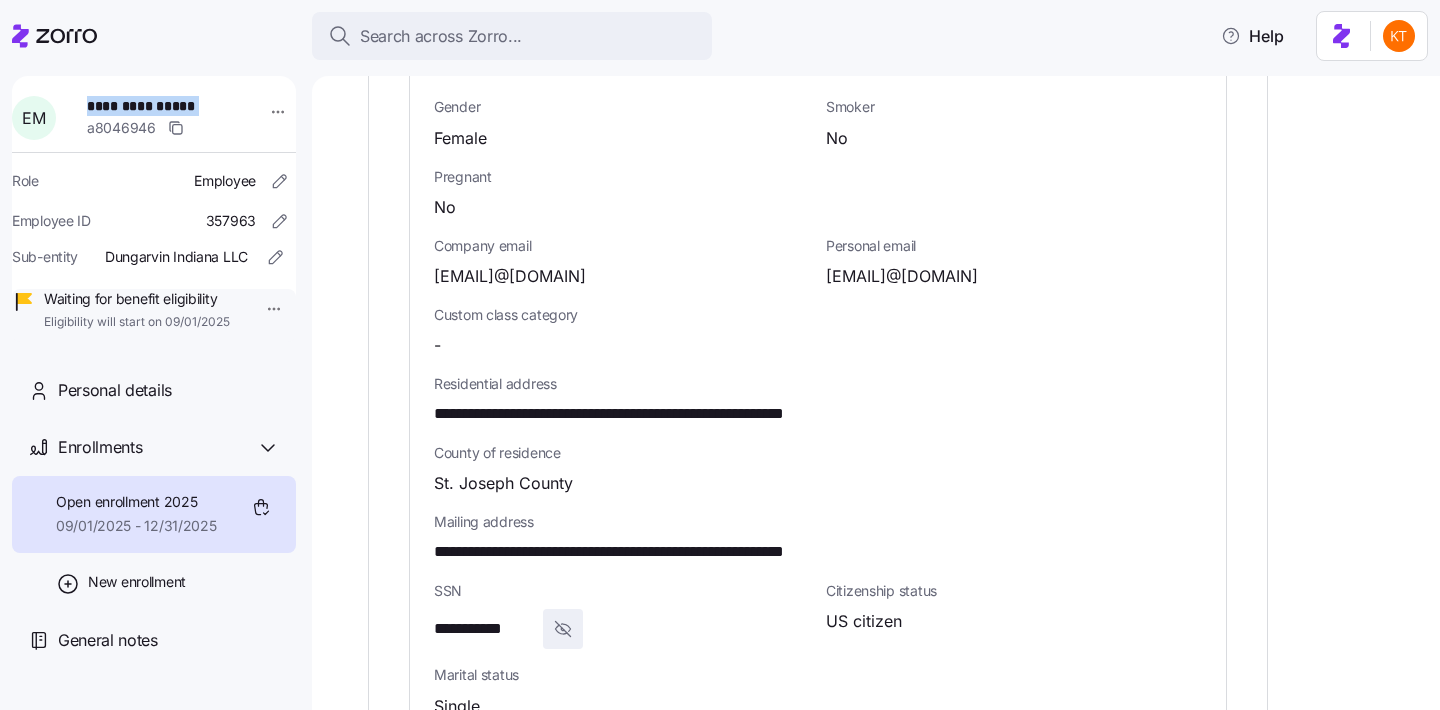scroll, scrollTop: 632, scrollLeft: 0, axis: vertical 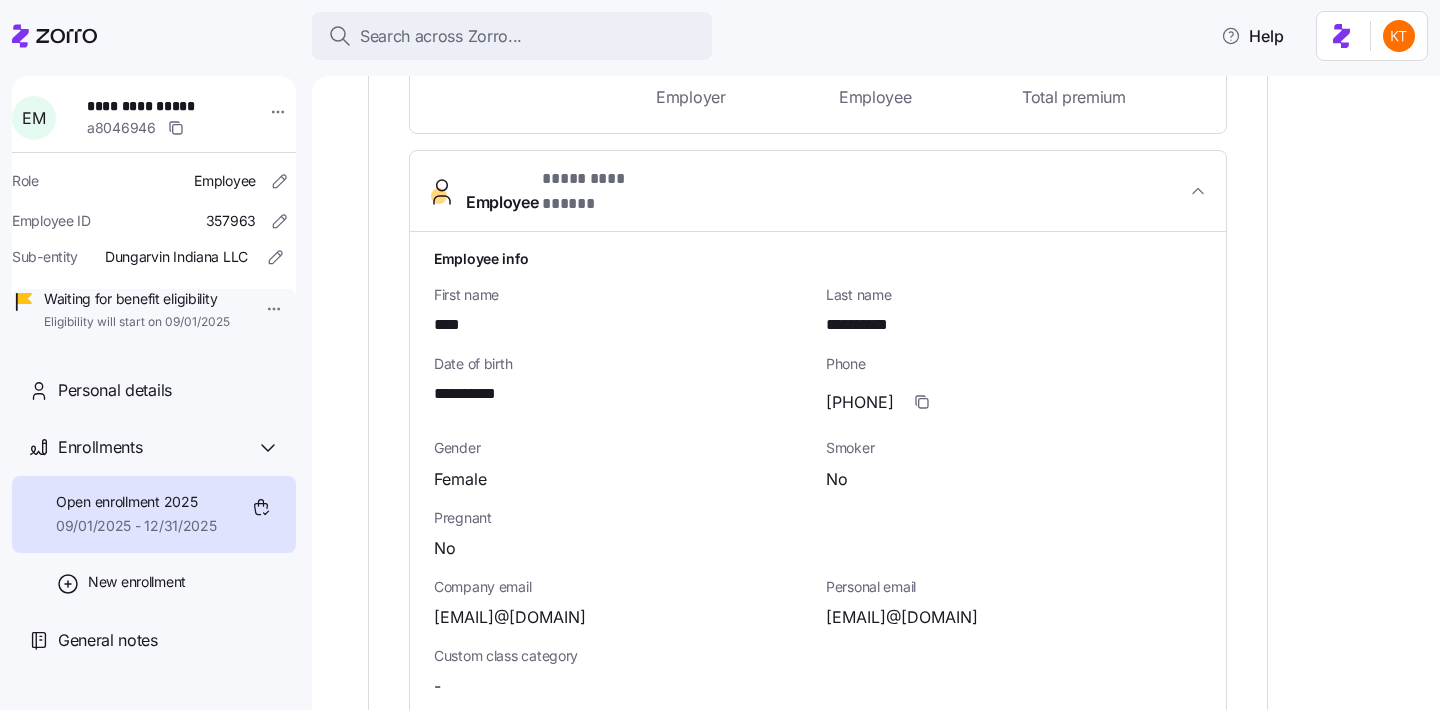 click on "**********" at bounding box center (477, 394) 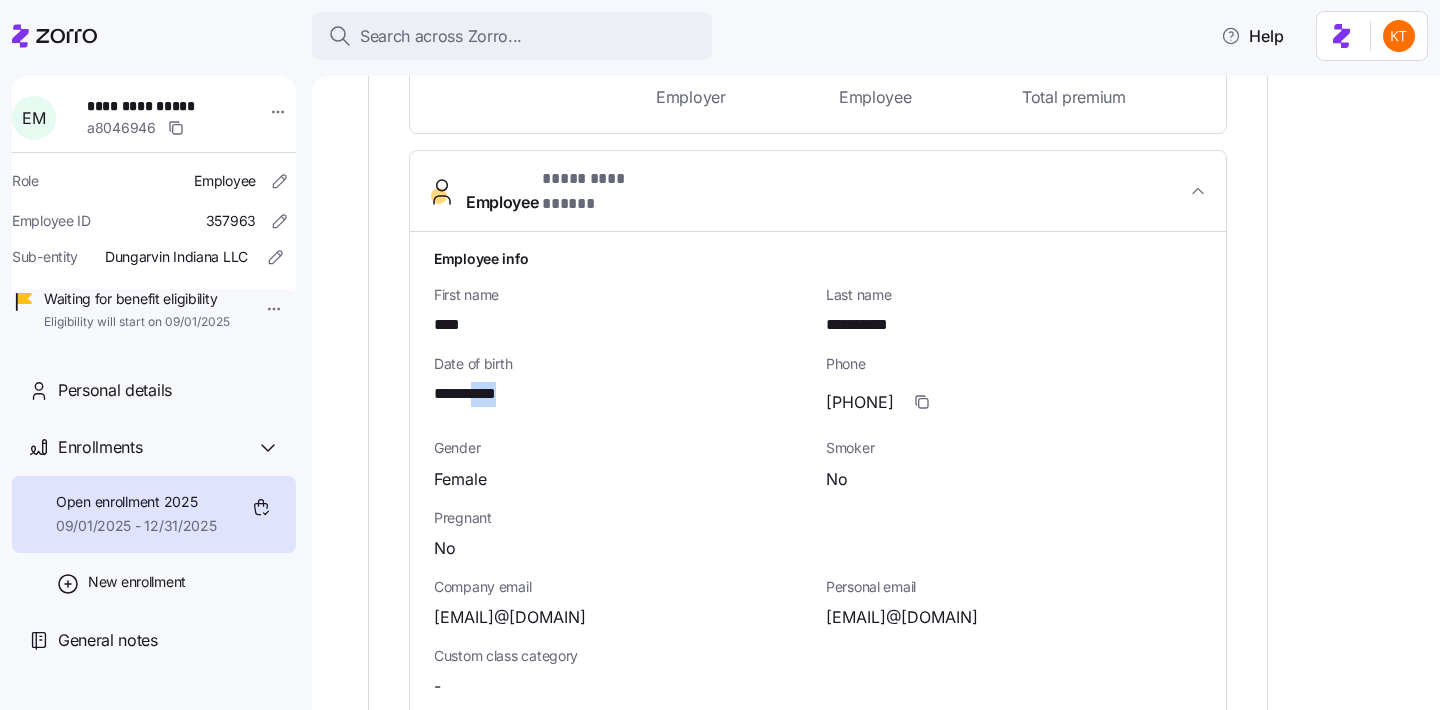 click on "**********" at bounding box center (477, 394) 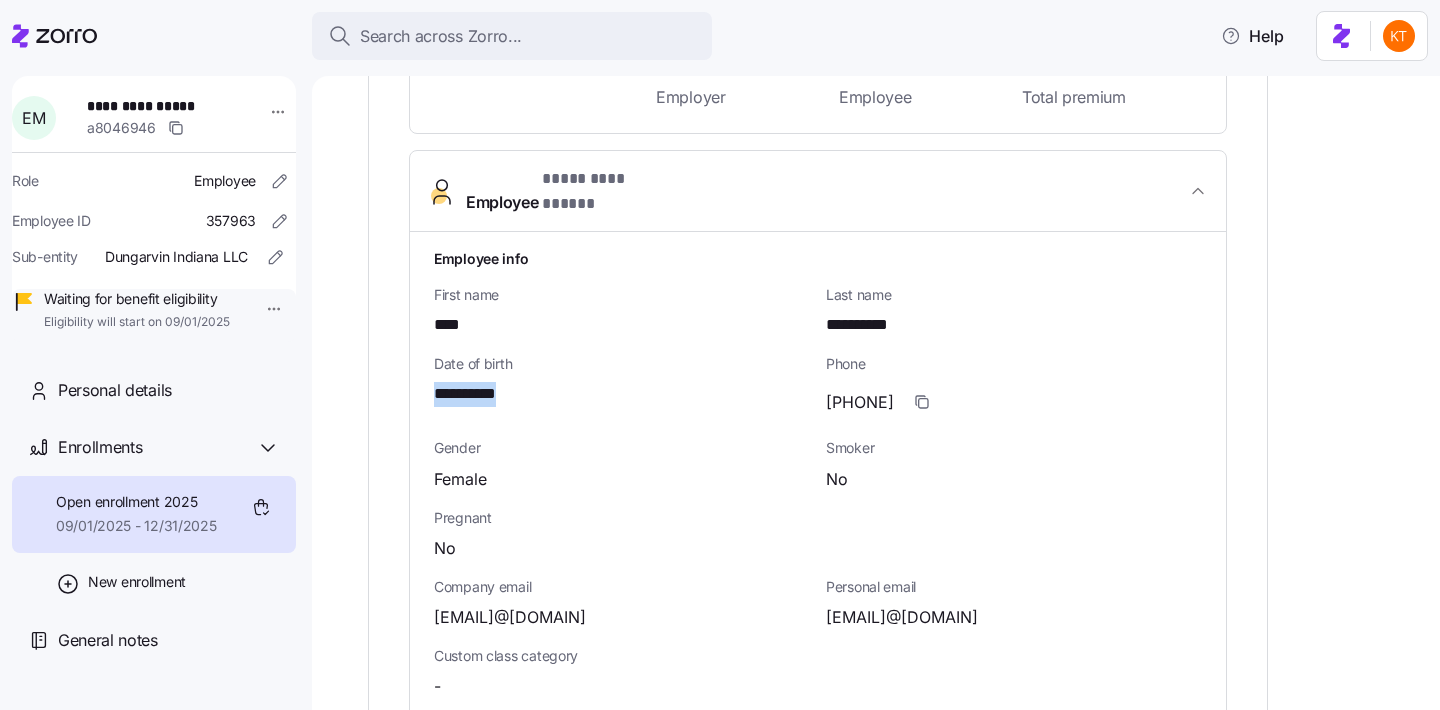 click on "**********" at bounding box center (477, 394) 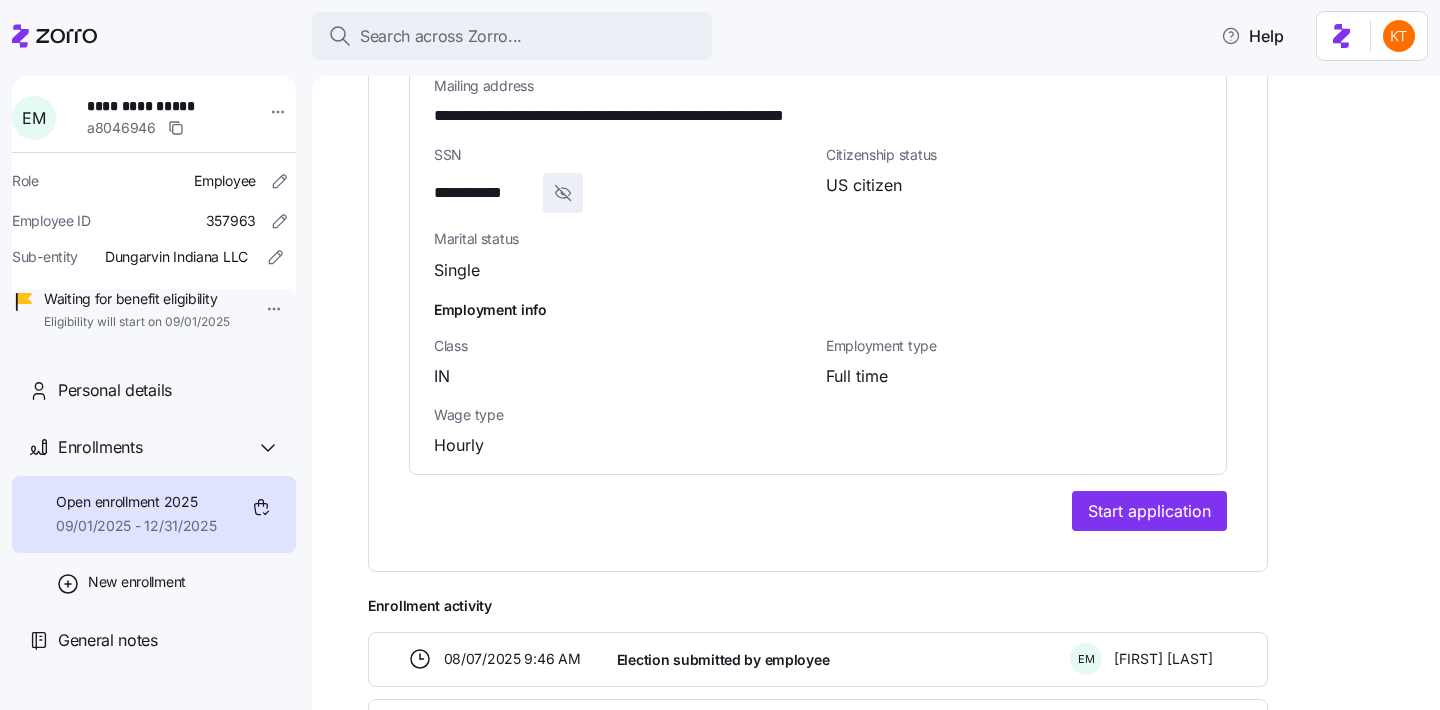 scroll, scrollTop: 1165, scrollLeft: 0, axis: vertical 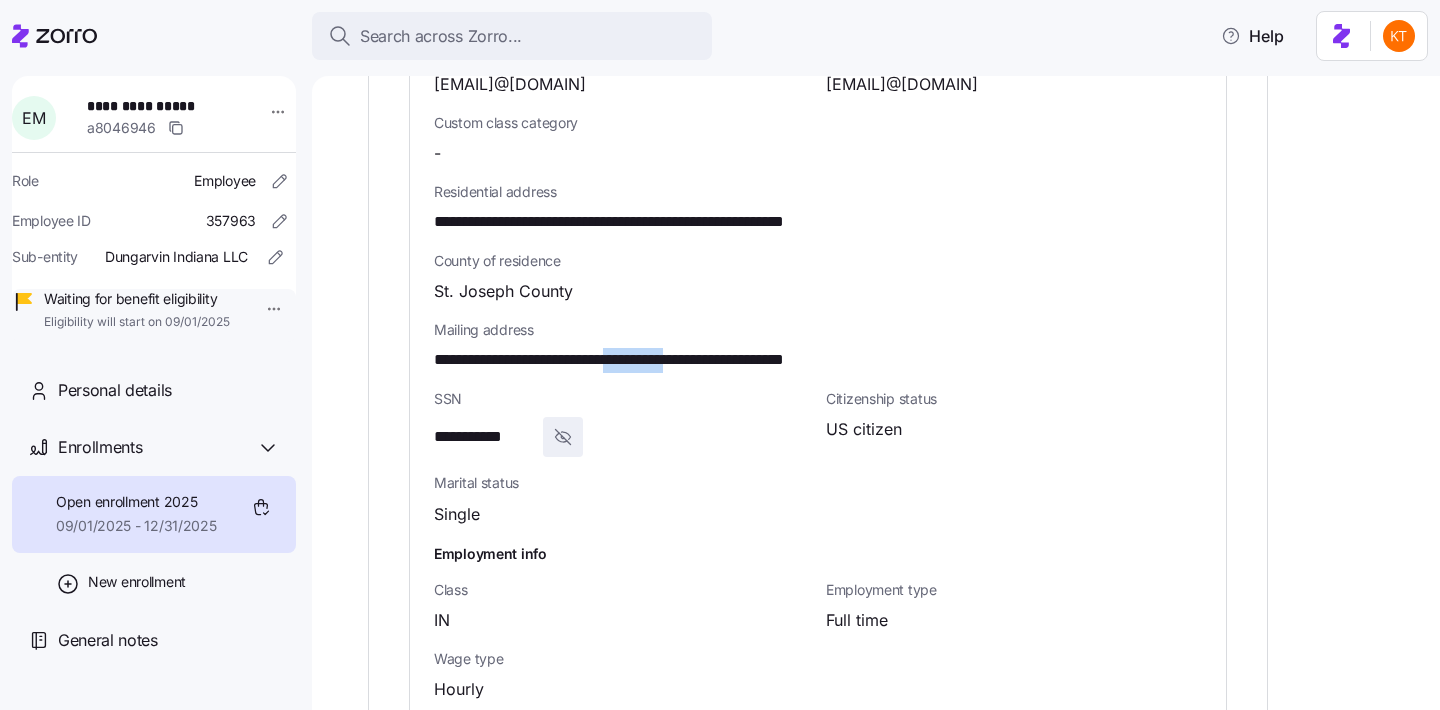 drag, startPoint x: 719, startPoint y: 319, endPoint x: 633, endPoint y: 320, distance: 86.00581 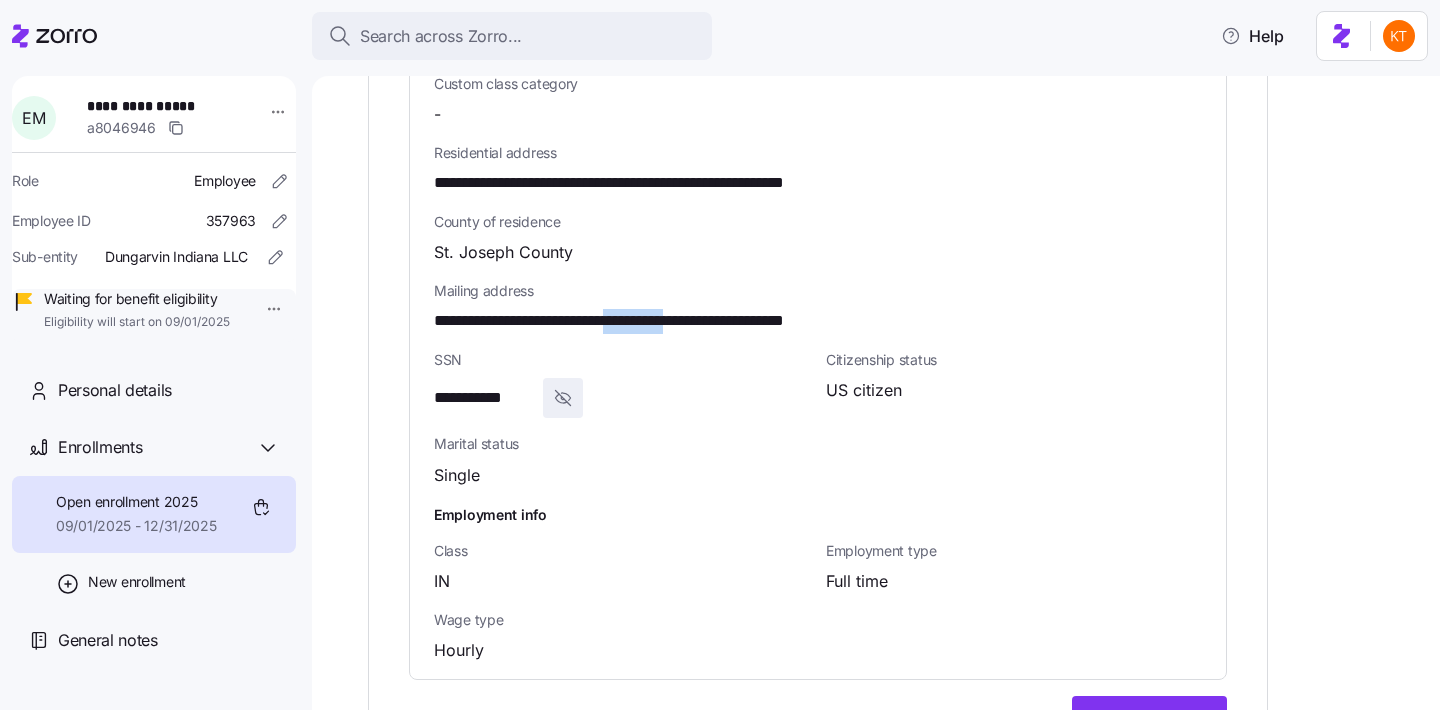 scroll, scrollTop: 1207, scrollLeft: 0, axis: vertical 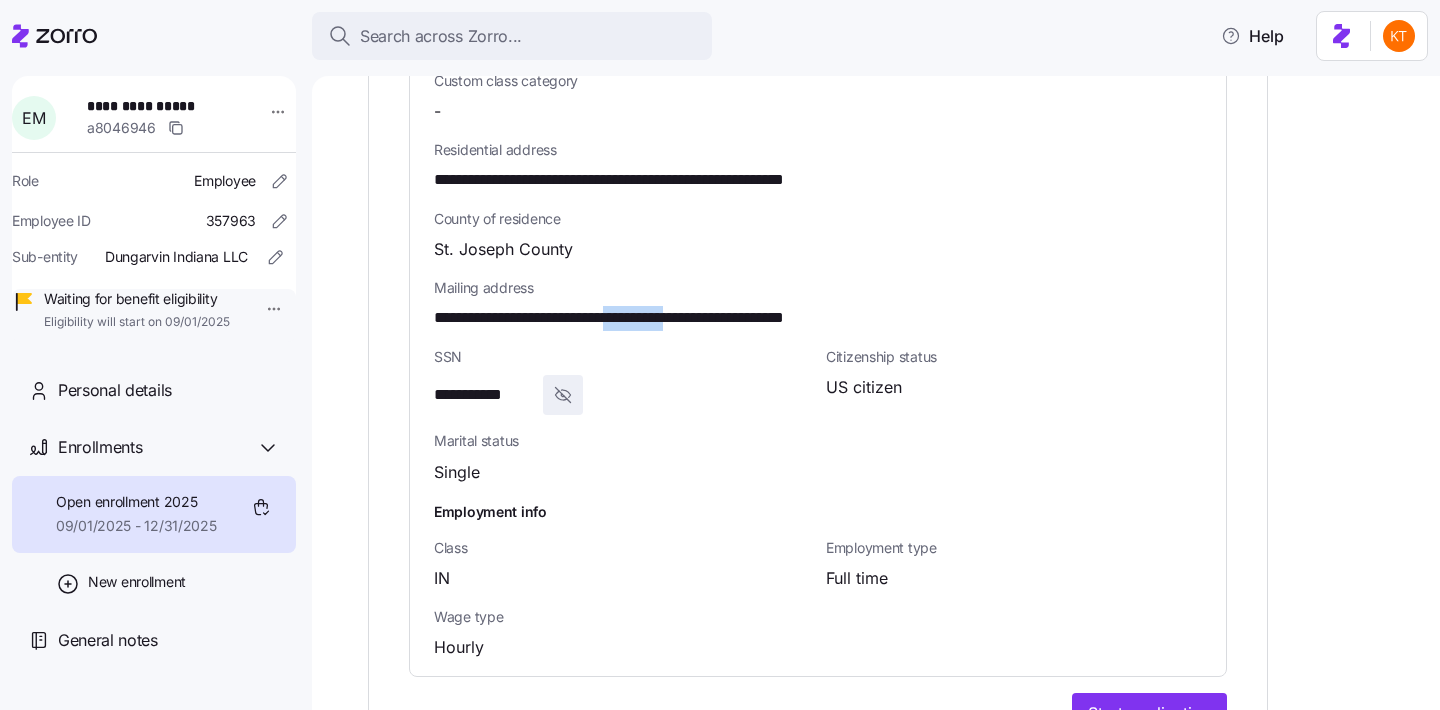 drag, startPoint x: 1183, startPoint y: 675, endPoint x: 927, endPoint y: 486, distance: 318.20905 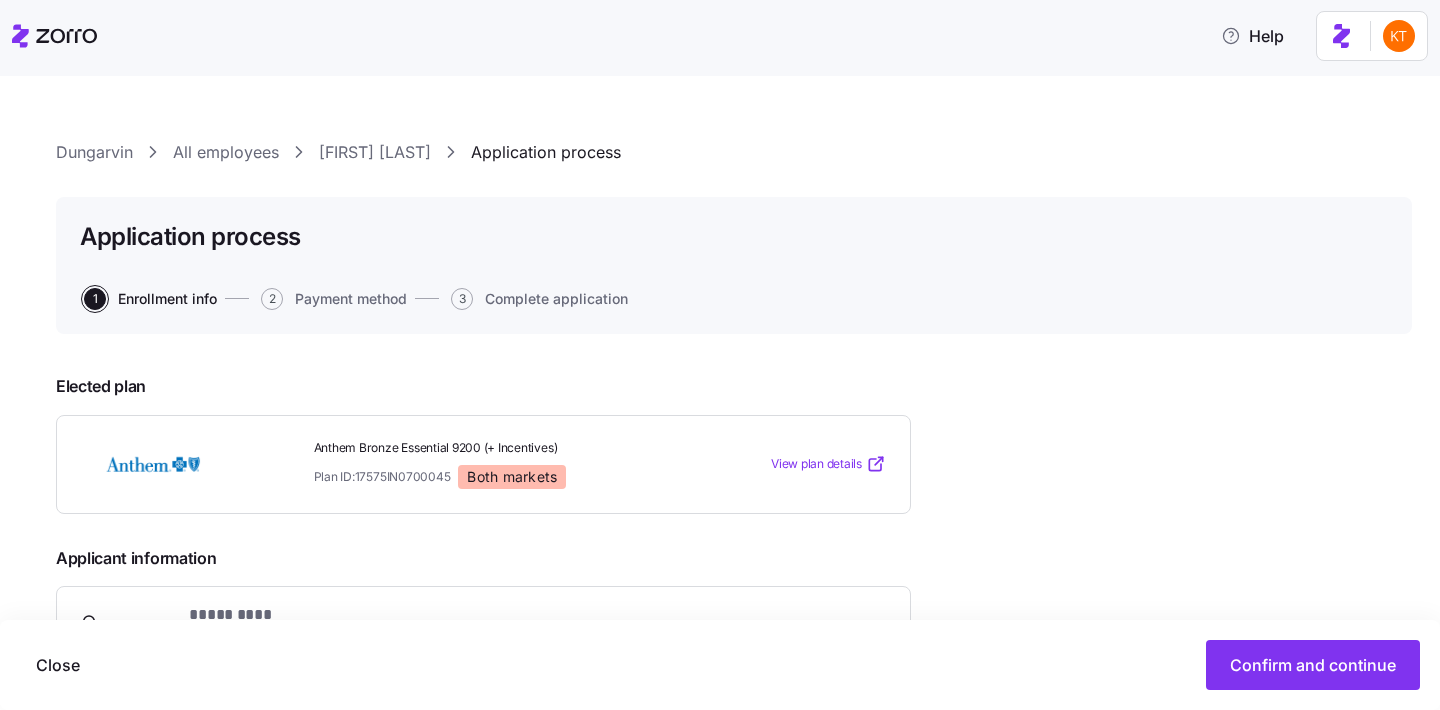 scroll, scrollTop: 210, scrollLeft: 0, axis: vertical 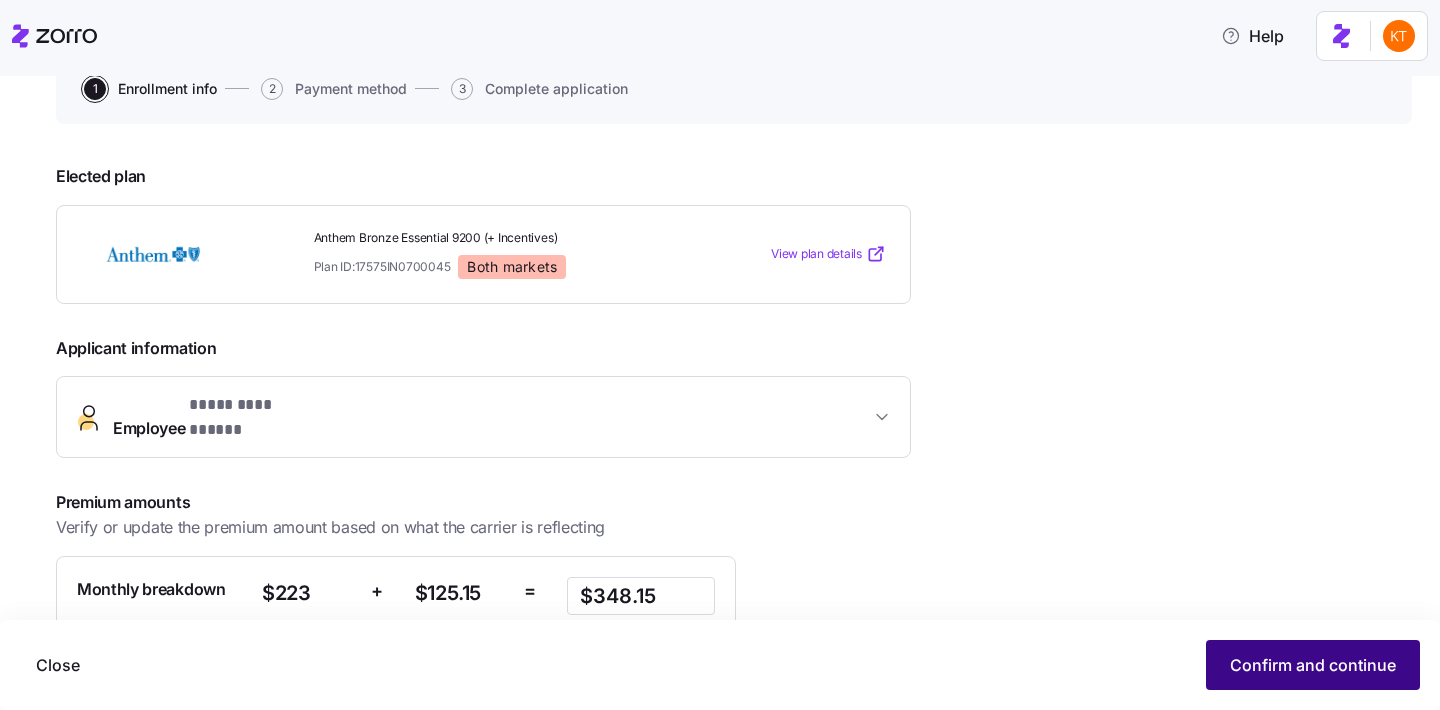 click on "Confirm and continue" at bounding box center (1313, 665) 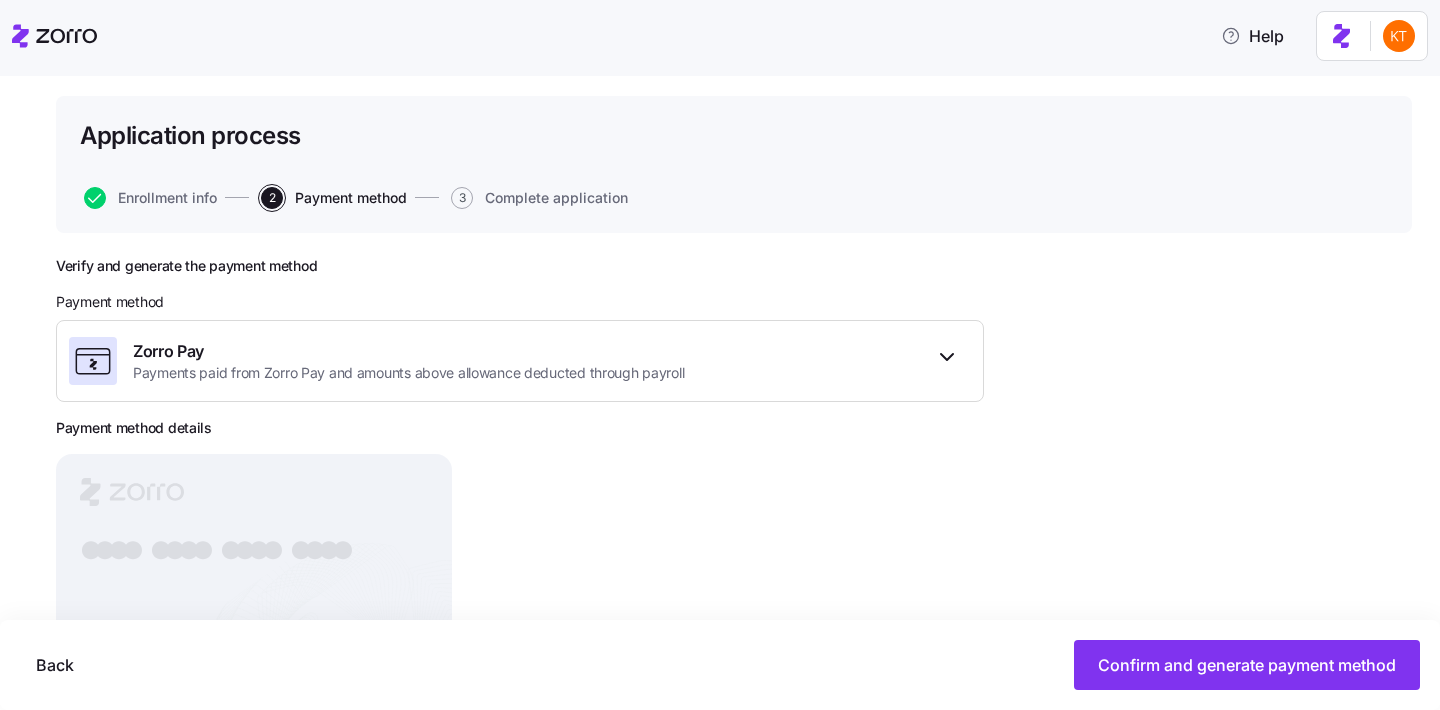 scroll, scrollTop: 105, scrollLeft: 0, axis: vertical 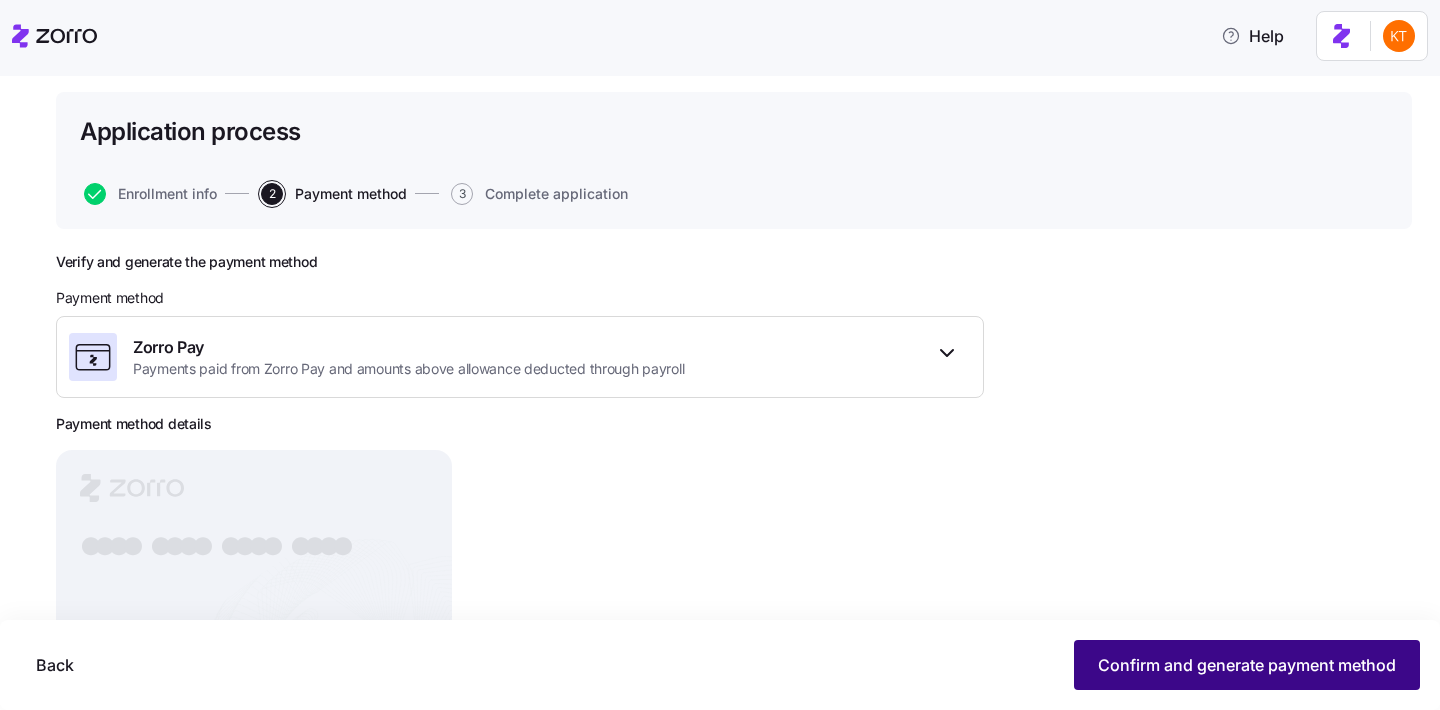 click on "Confirm and generate payment method" at bounding box center [1247, 665] 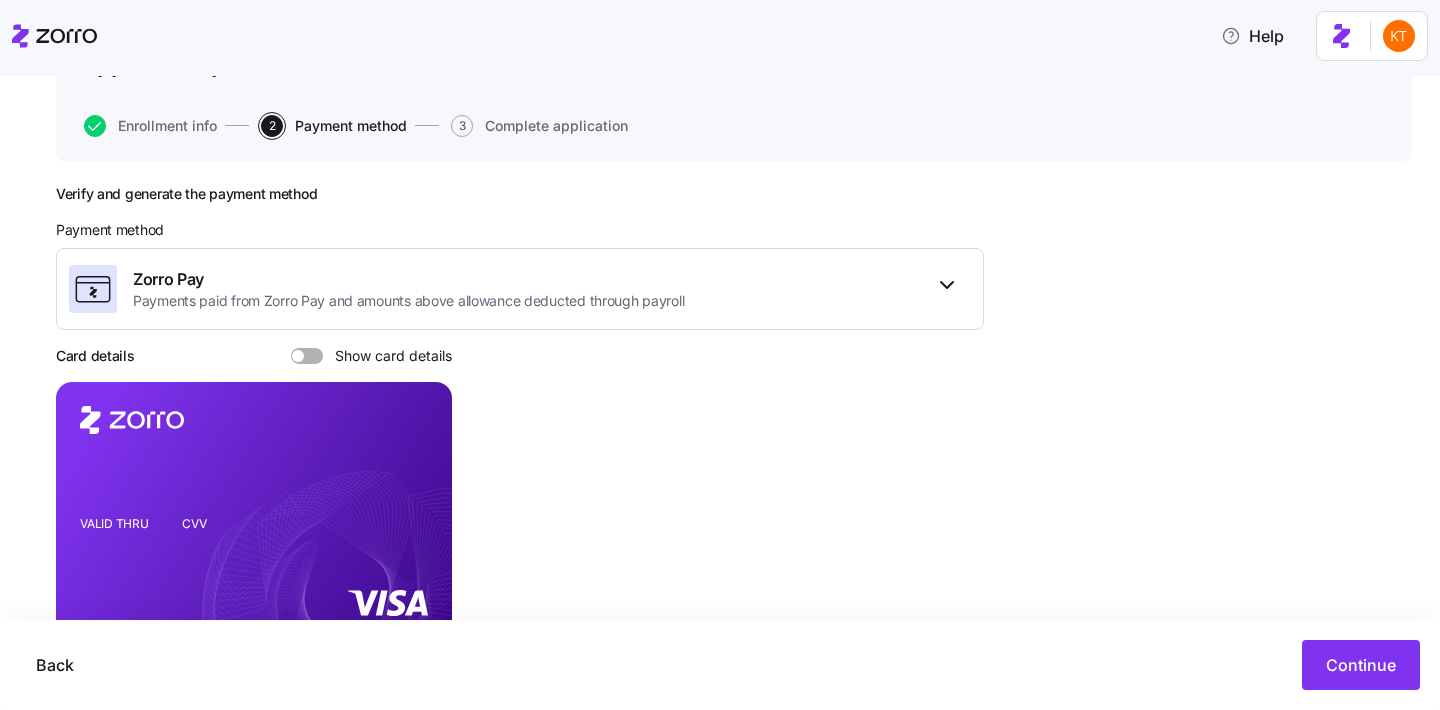 scroll, scrollTop: 193, scrollLeft: 0, axis: vertical 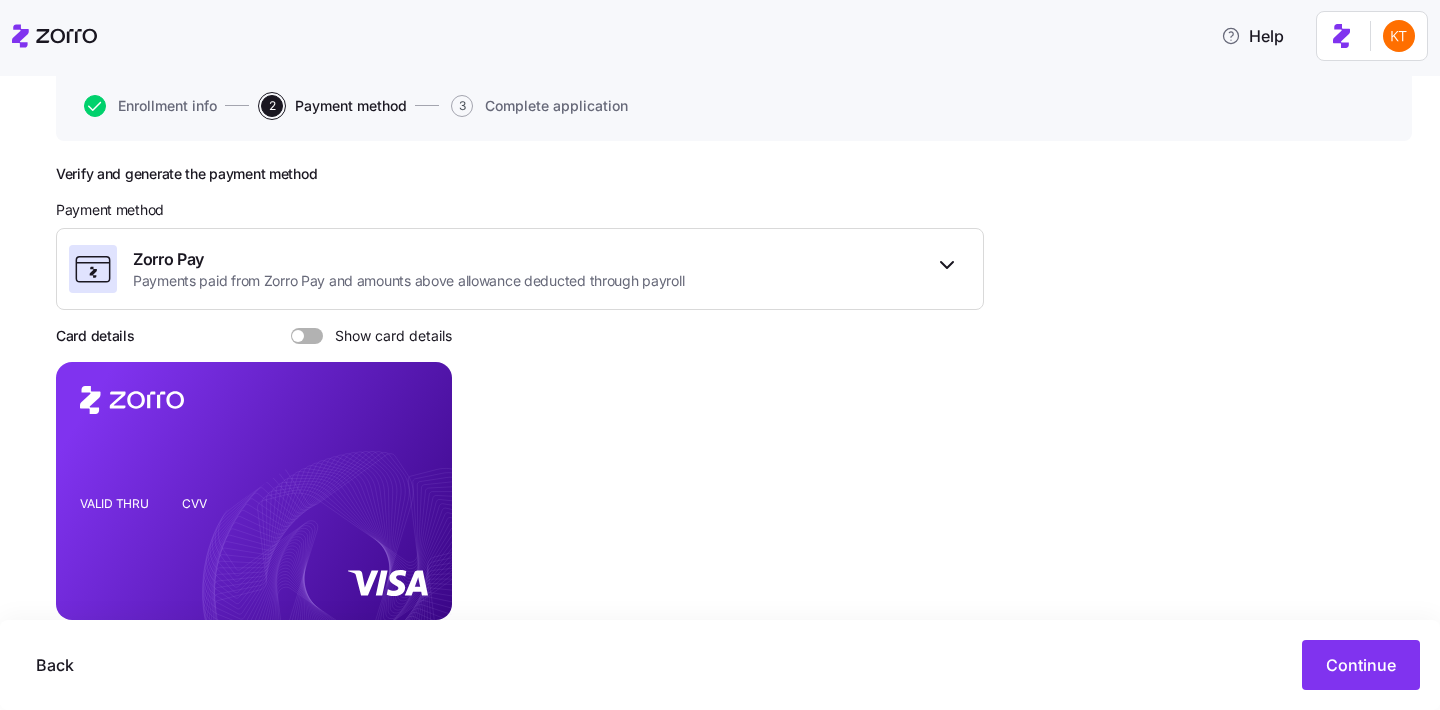 click at bounding box center (314, 336) 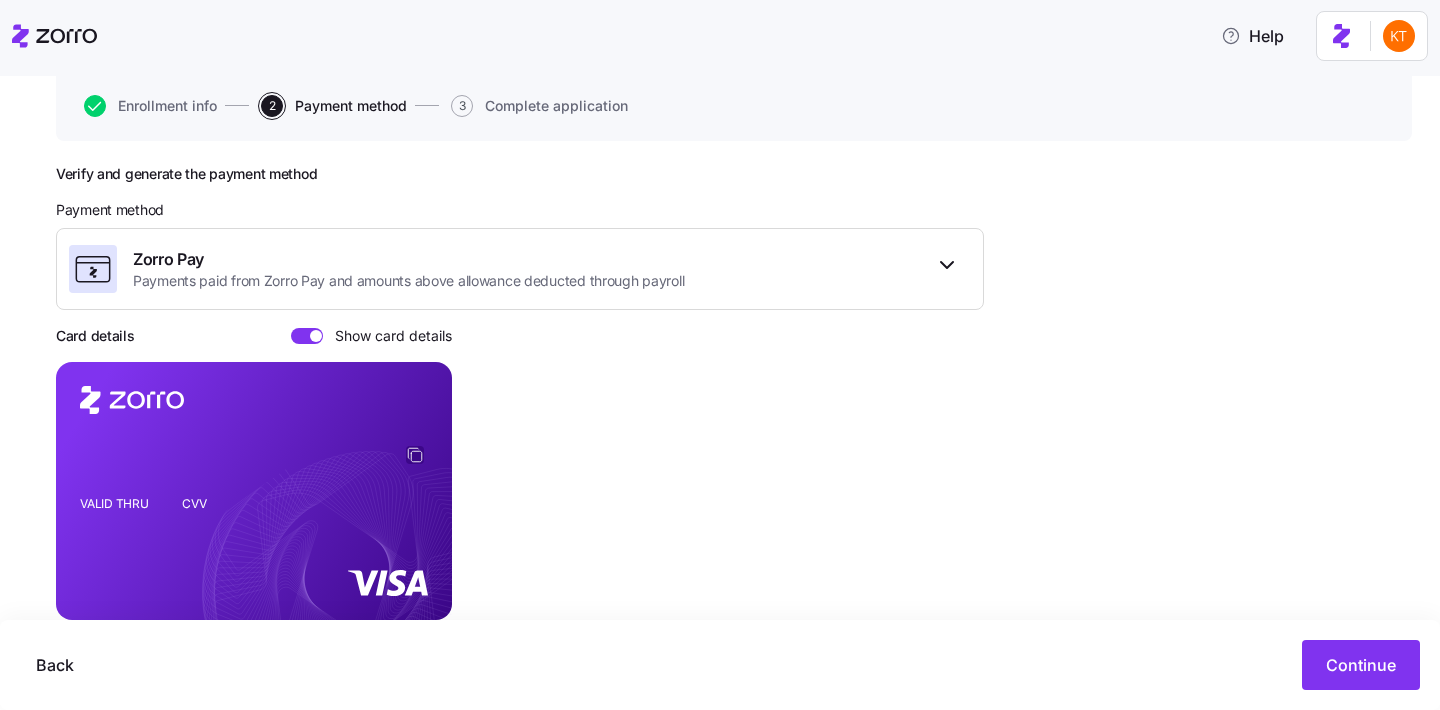 click 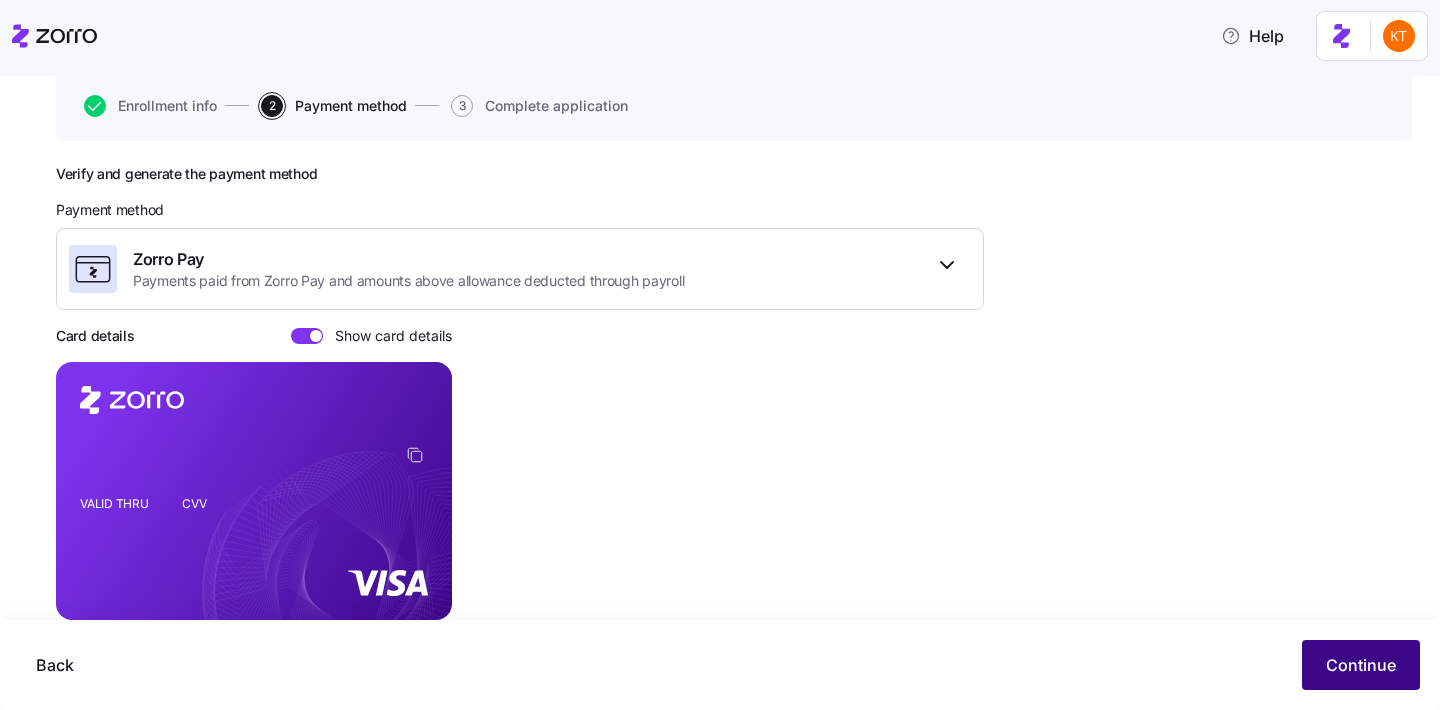 click on "Continue" at bounding box center [1361, 665] 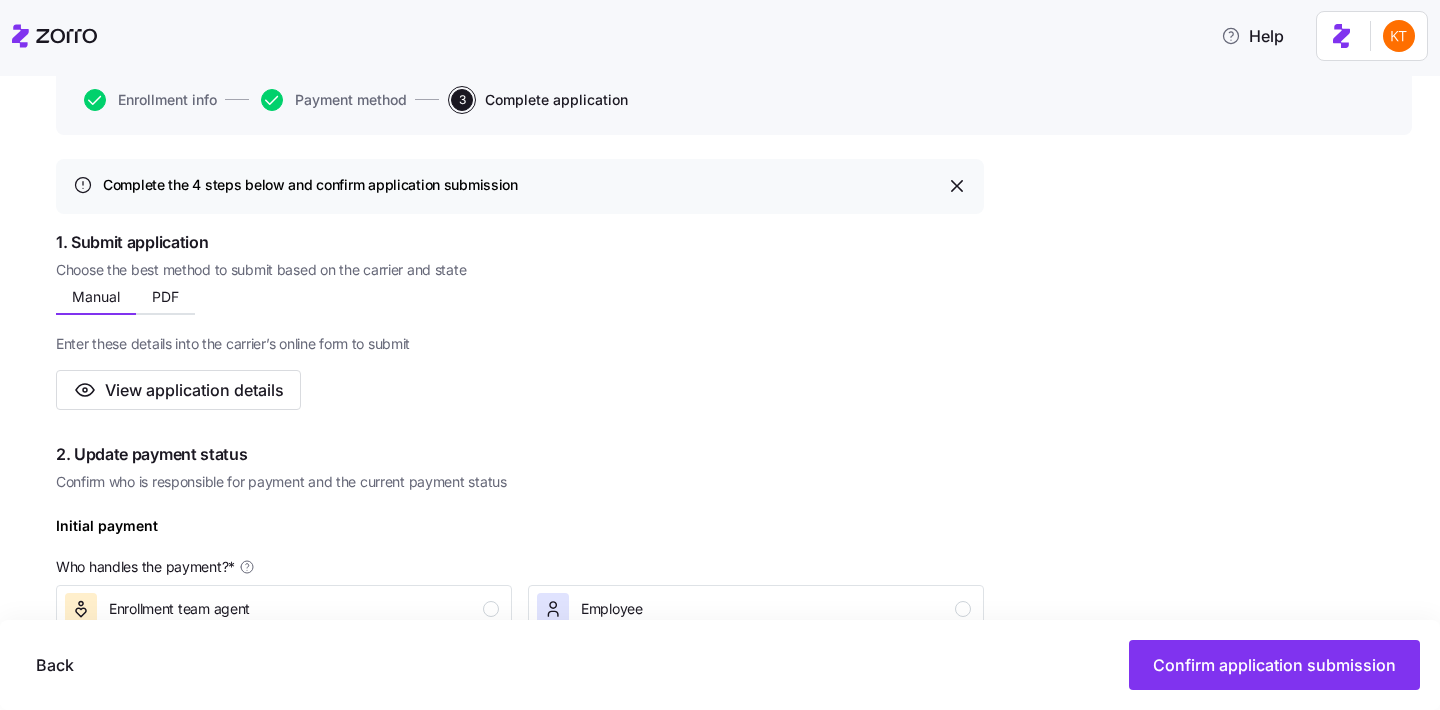 scroll, scrollTop: 310, scrollLeft: 0, axis: vertical 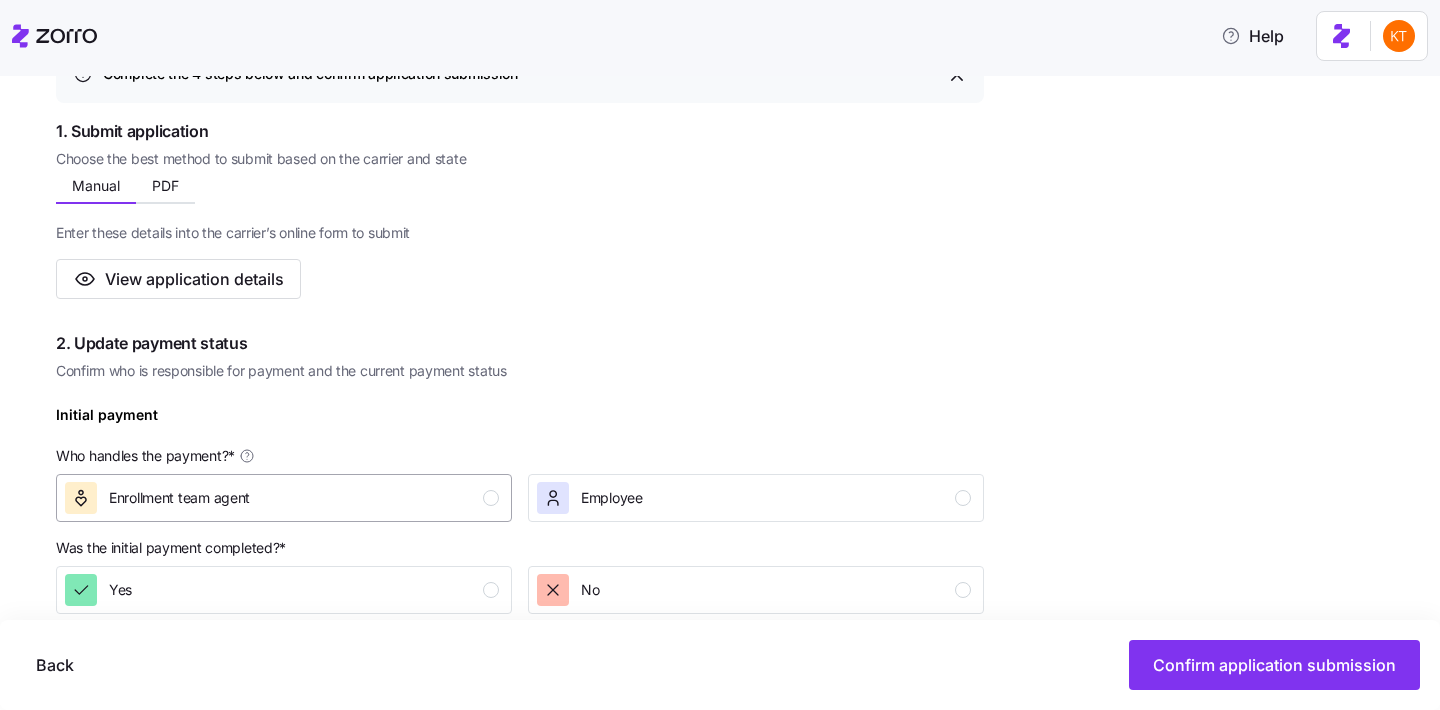 click on "Enrollment team agent" at bounding box center (282, 498) 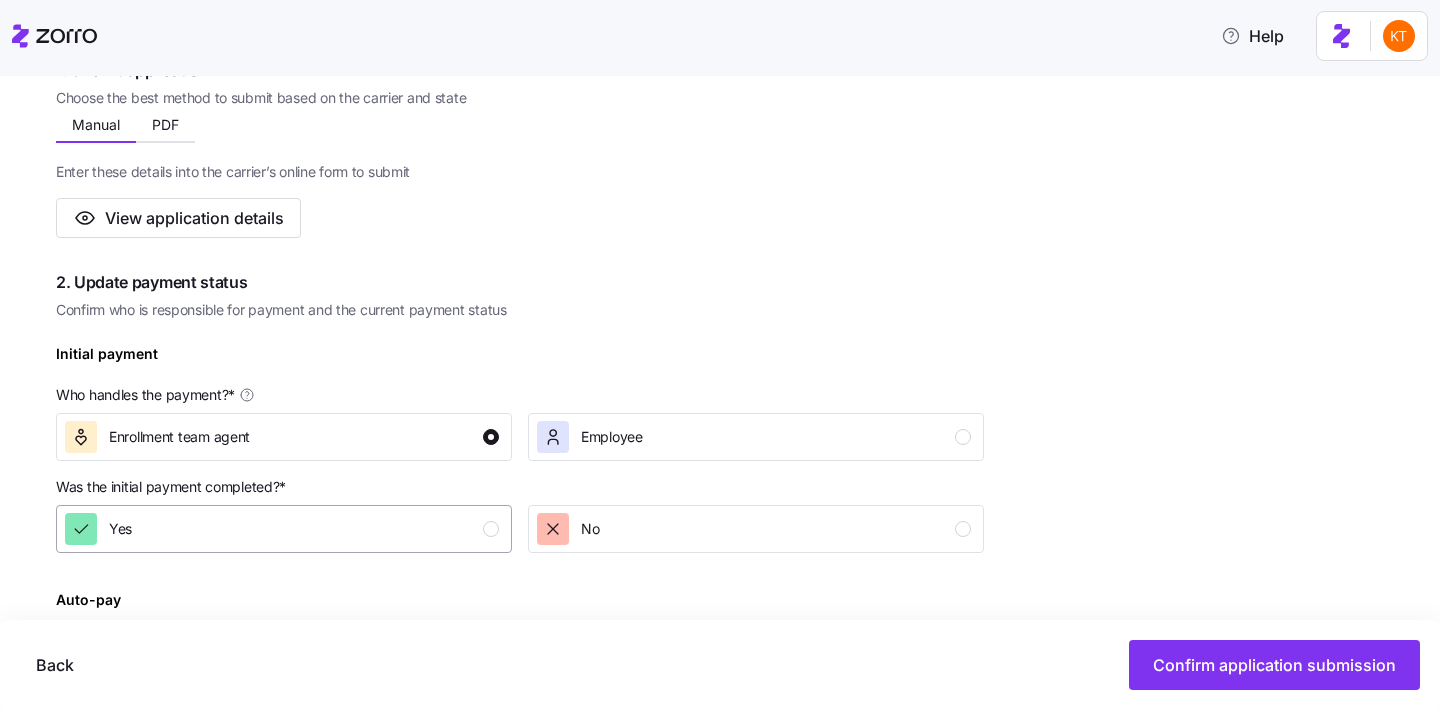 click on "Yes" at bounding box center [282, 529] 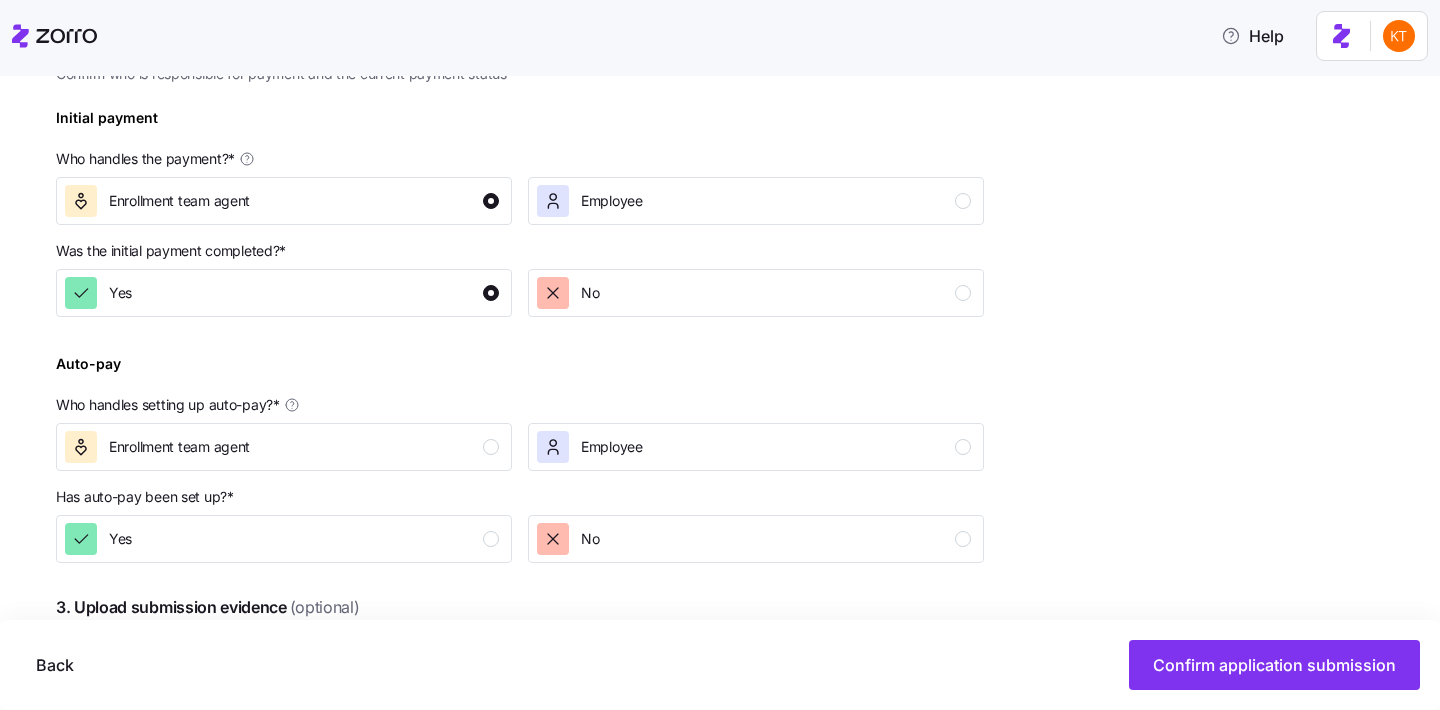 scroll, scrollTop: 686, scrollLeft: 0, axis: vertical 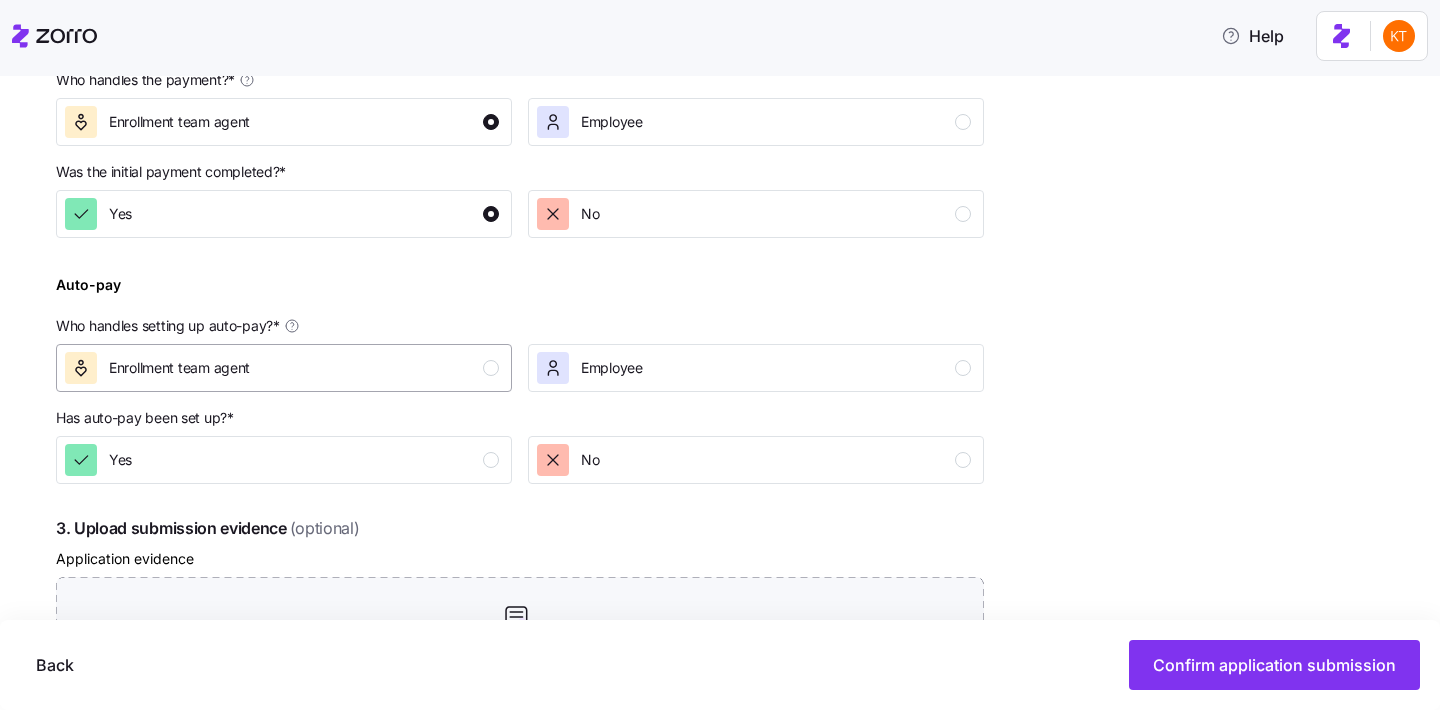 click at bounding box center [491, 368] 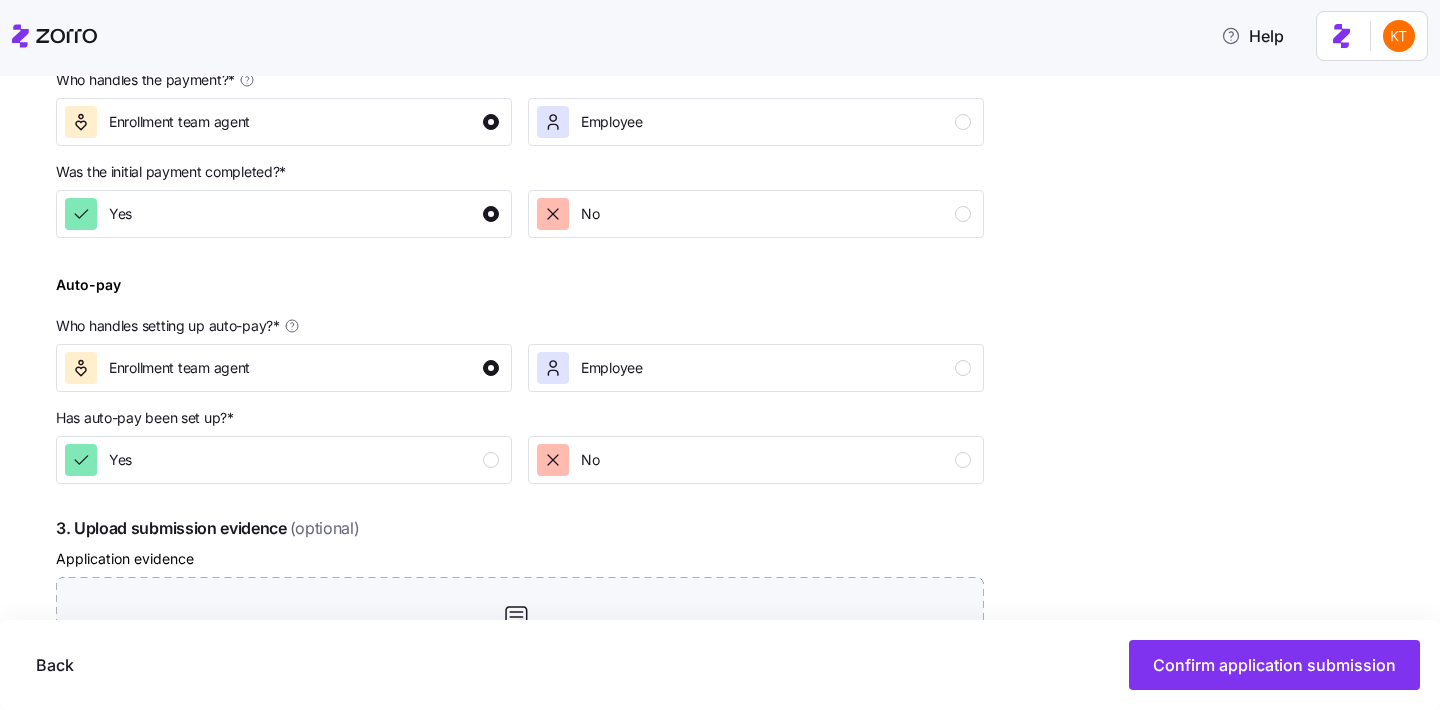 click on "Complete the 4 steps below and confirm application submission 1. Submit application Choose the best method to submit based on the carrier and state Manual PDF Enter these details into the carrier’s online form to submit View application details Download the auto-filled application PDF, review it carefully, and submit it to the carrier Download PDF View application details 2. Update payment status Confirm who is responsible for payment and the current payment status Initial payment Who handles the payment?  * Enrollment team agent Employee Was the initial payment completed?  * Yes No Auto-pay Who handles setting up auto-pay?  * Enrollment team agent Employee Has auto-pay been set up?  * Yes No 3. Upload submission evidence (optional) Application evidence Upload evidence Upload screenshots, email confirmations, or any other application evidence 4. Send action items email (optional) Send application confirmation email with required actions to employee (sent only if at least one option is selected)" at bounding box center (520, 307) 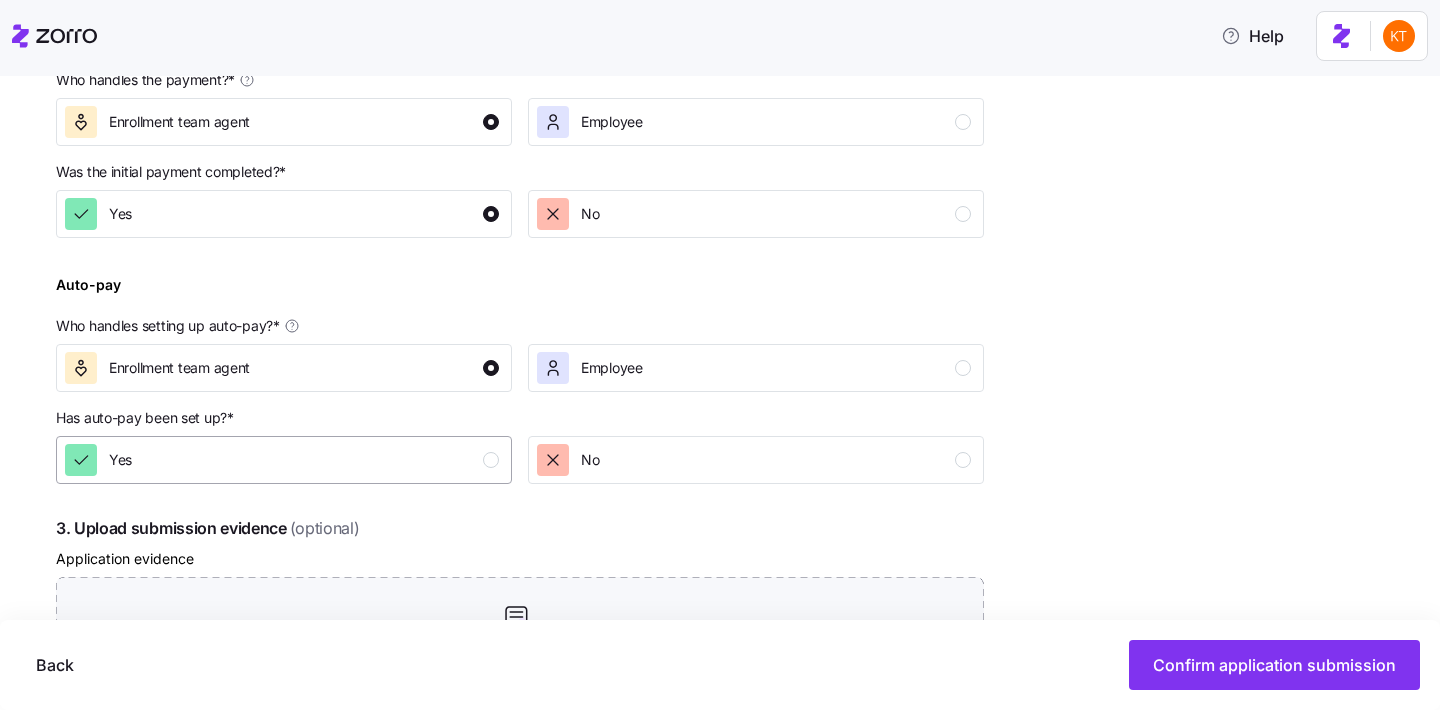 click at bounding box center (491, 460) 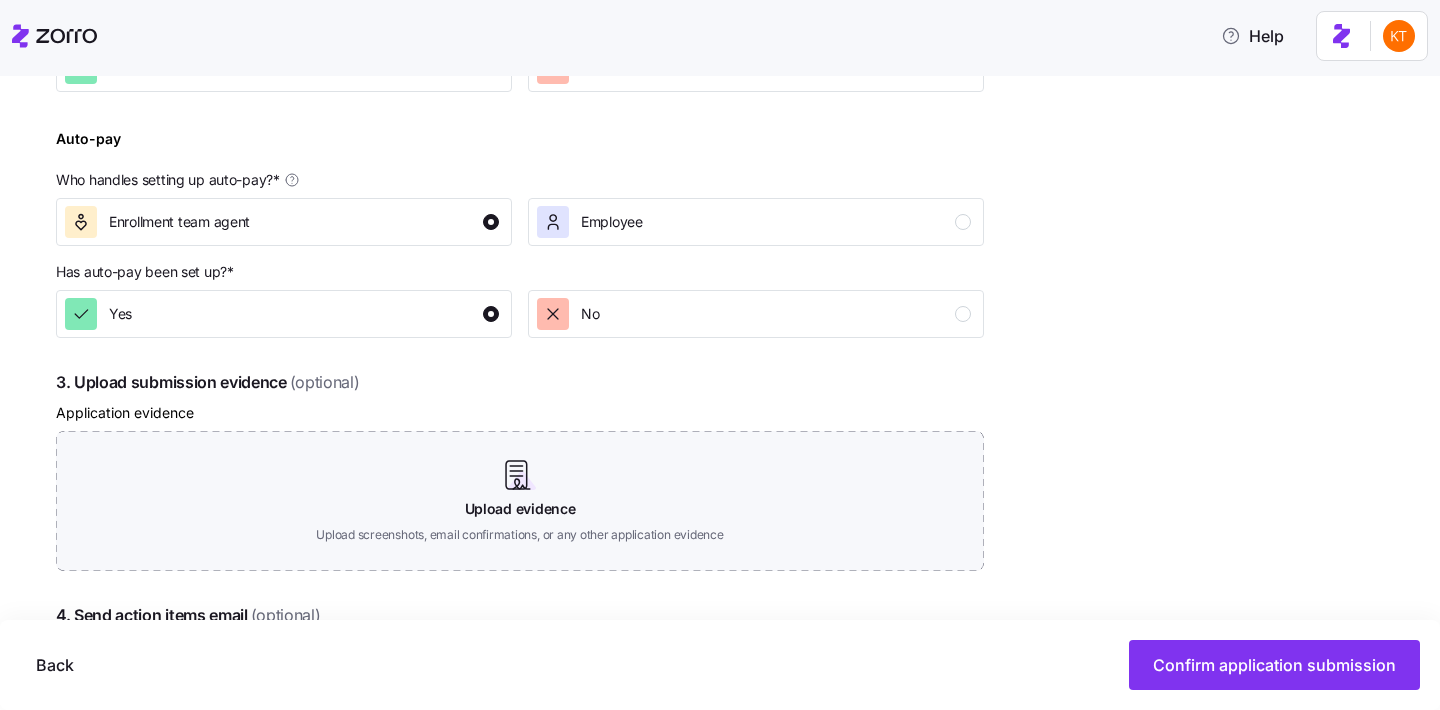 scroll, scrollTop: 951, scrollLeft: 0, axis: vertical 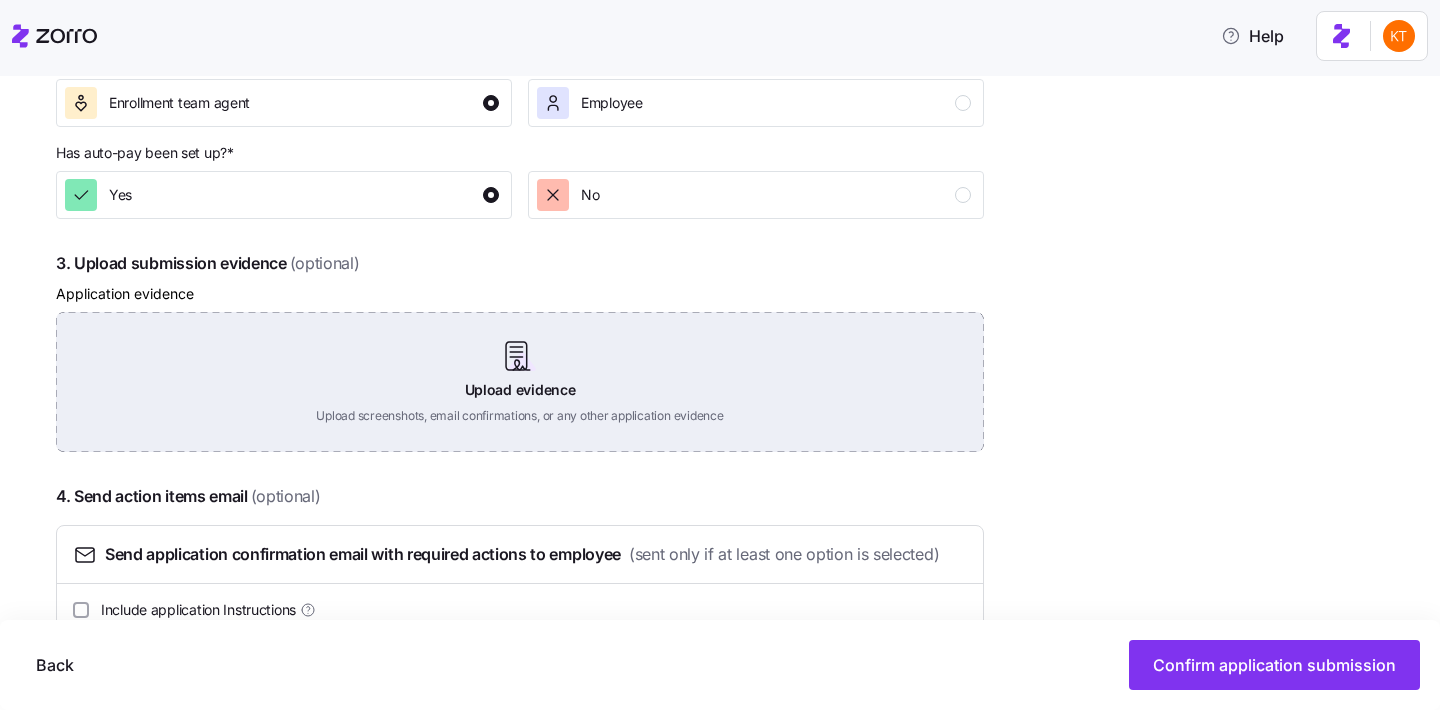 click on "Upload evidence Upload screenshots, email confirmations, or any other application evidence" at bounding box center [520, 382] 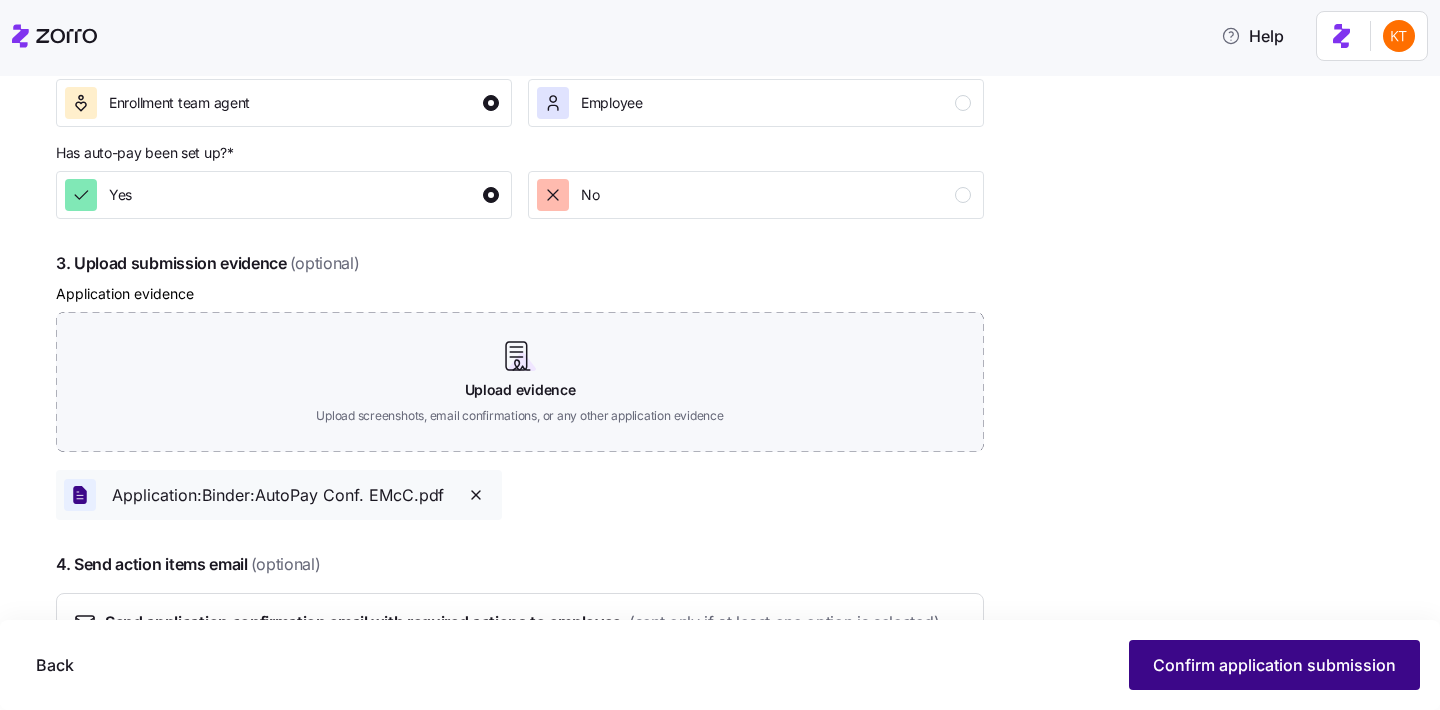 click on "Confirm application submission" at bounding box center [1274, 665] 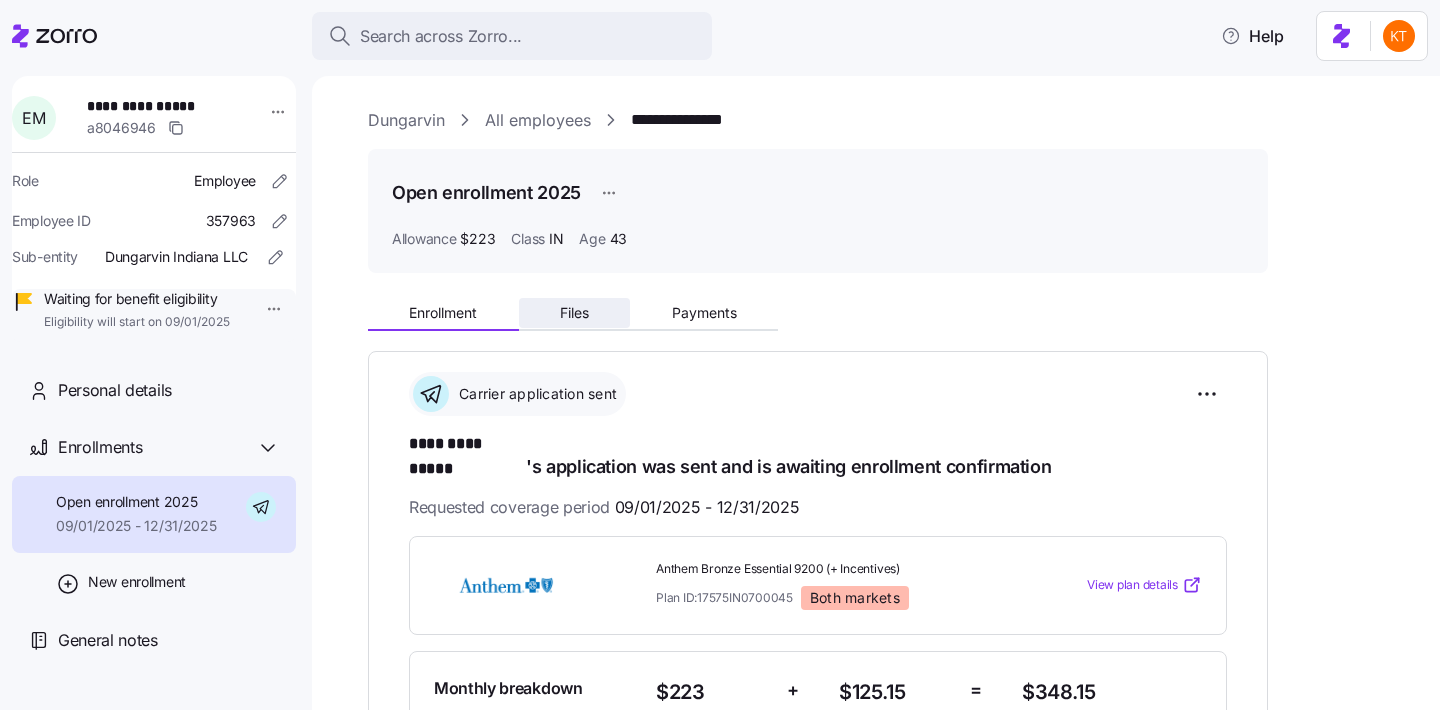 click on "Files" at bounding box center [574, 313] 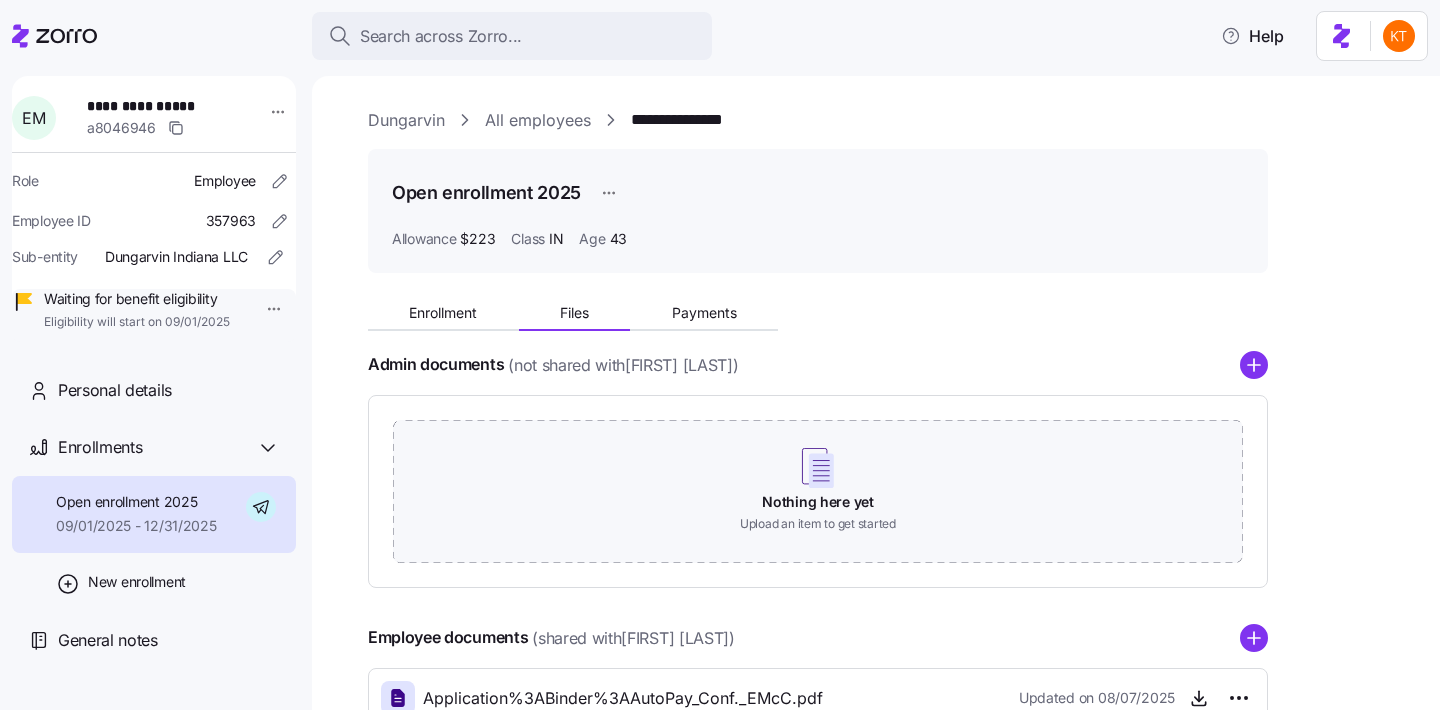 click 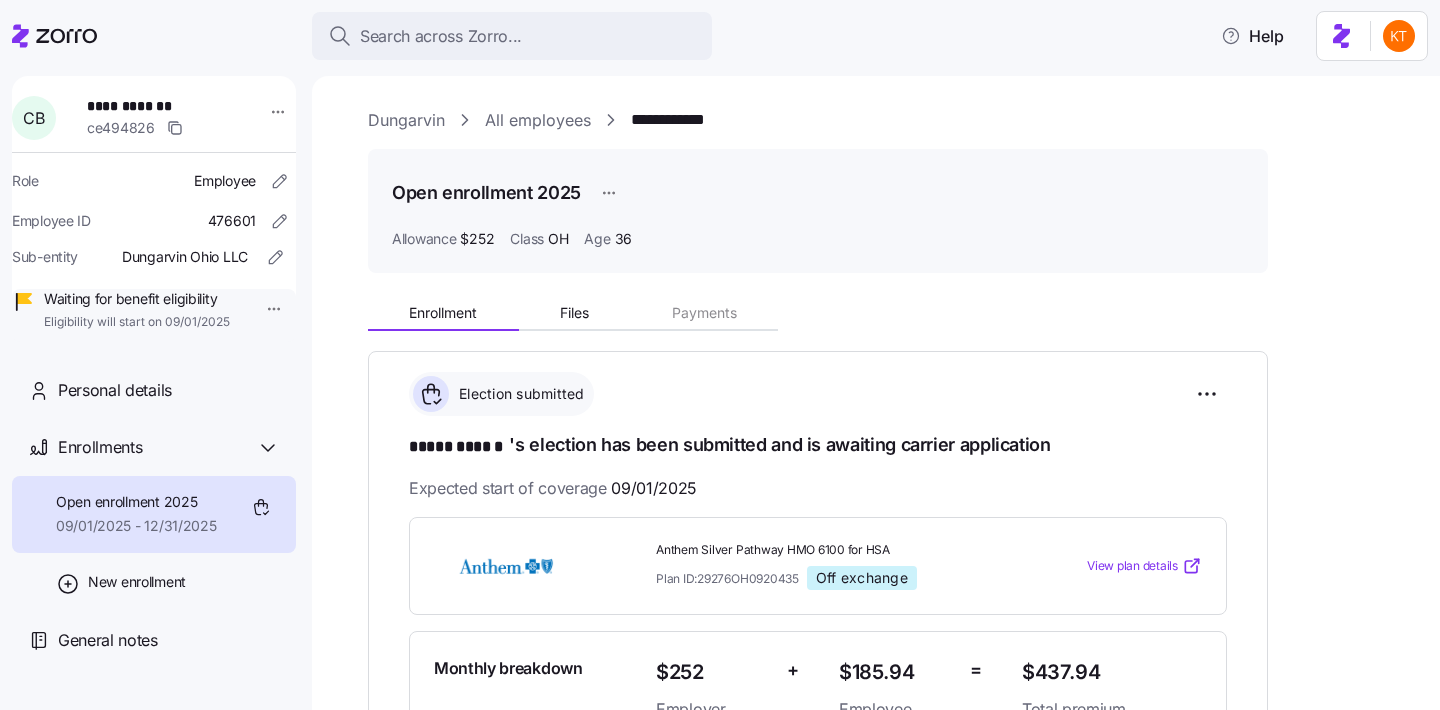scroll, scrollTop: 0, scrollLeft: 0, axis: both 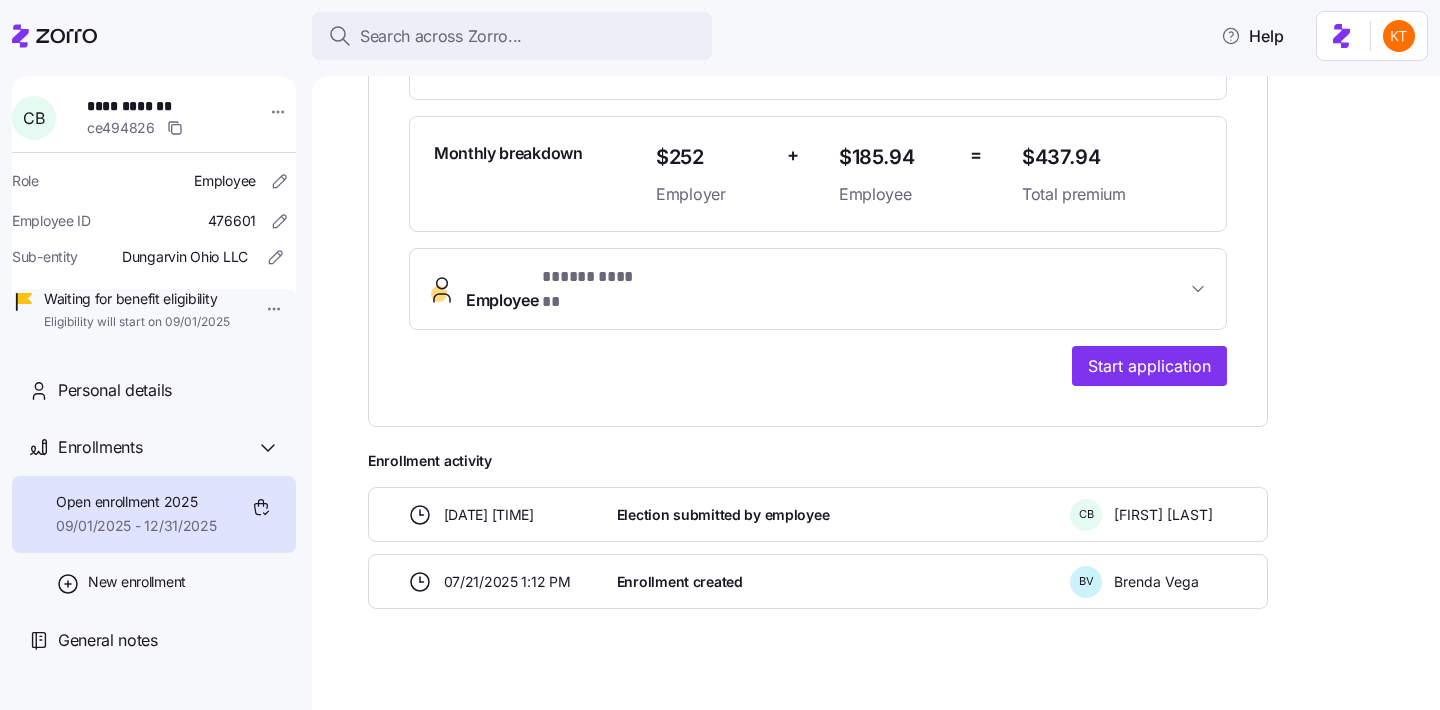 click on "Monthly breakdown $252 Employer + $185.94 Employee = $437.94 Total premium" at bounding box center [818, 174] 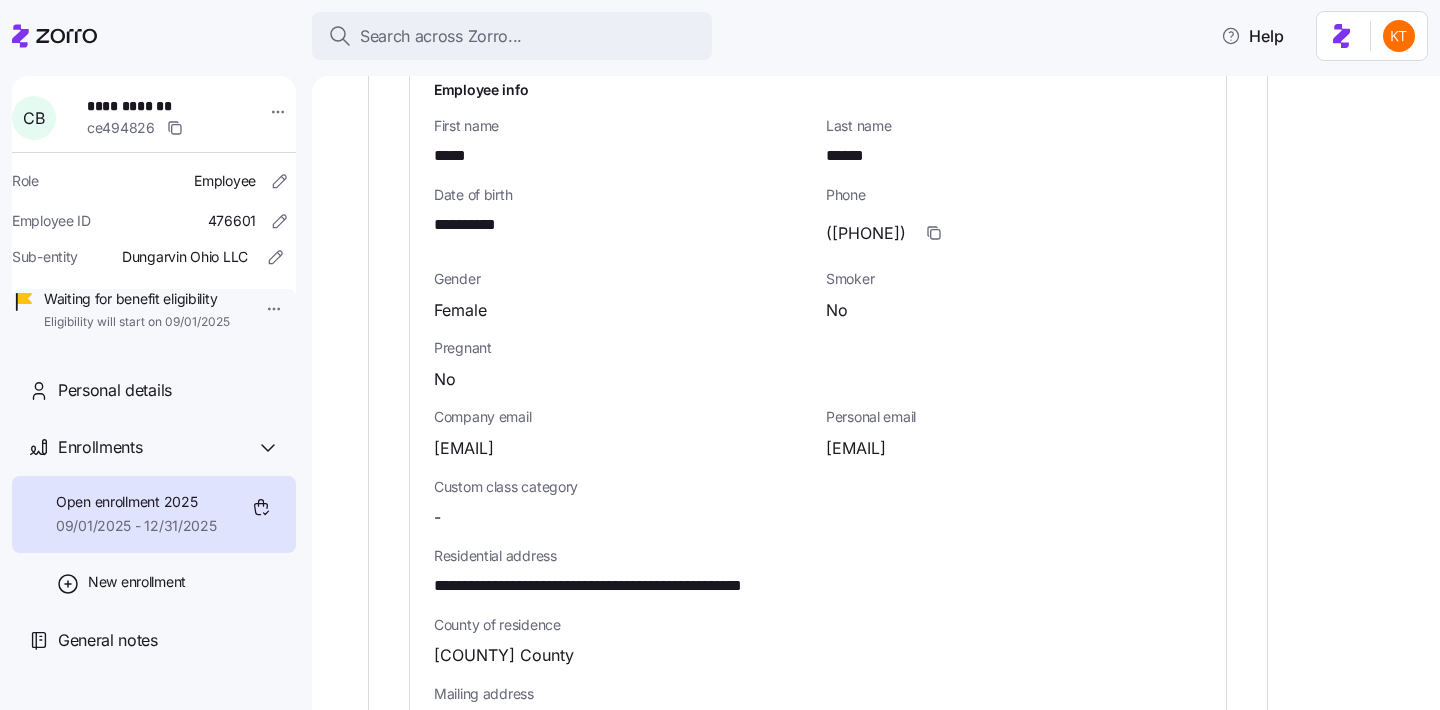 scroll, scrollTop: 783, scrollLeft: 0, axis: vertical 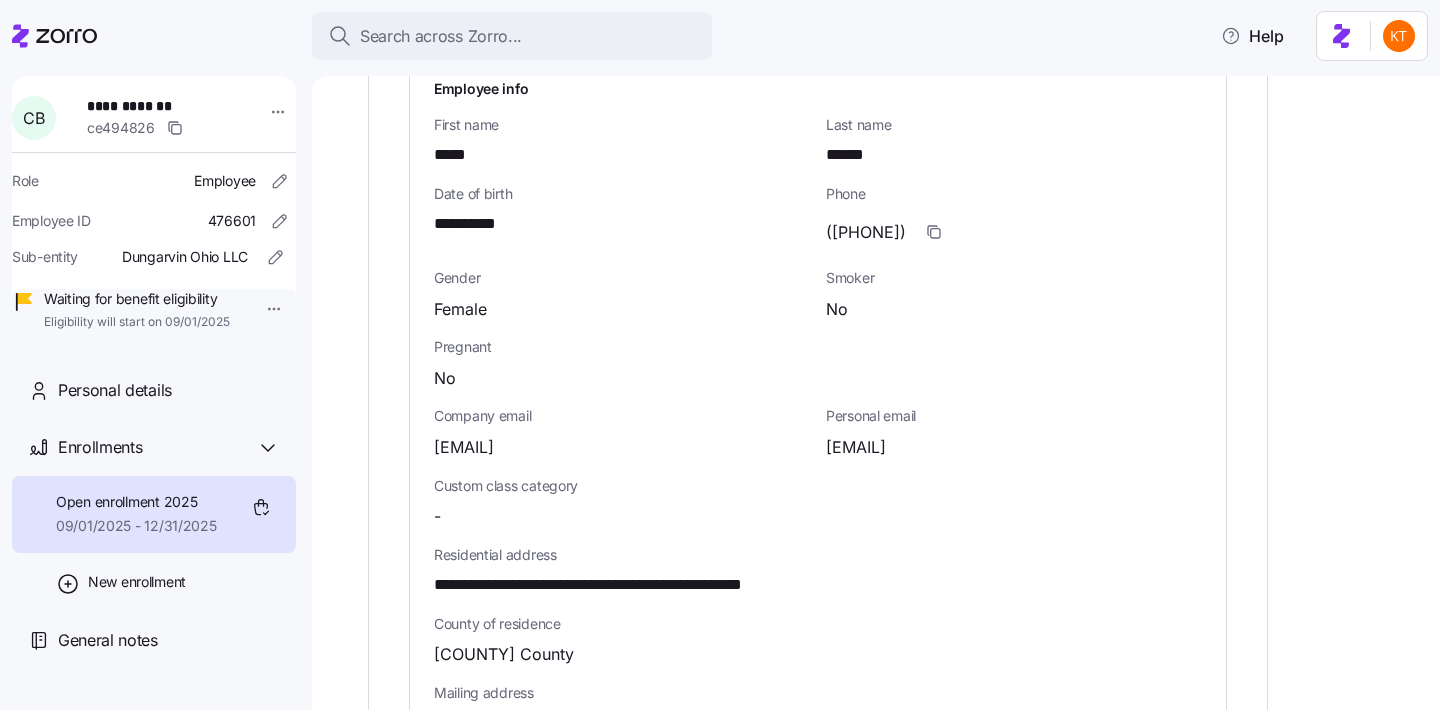 click on "**********" at bounding box center (647, 585) 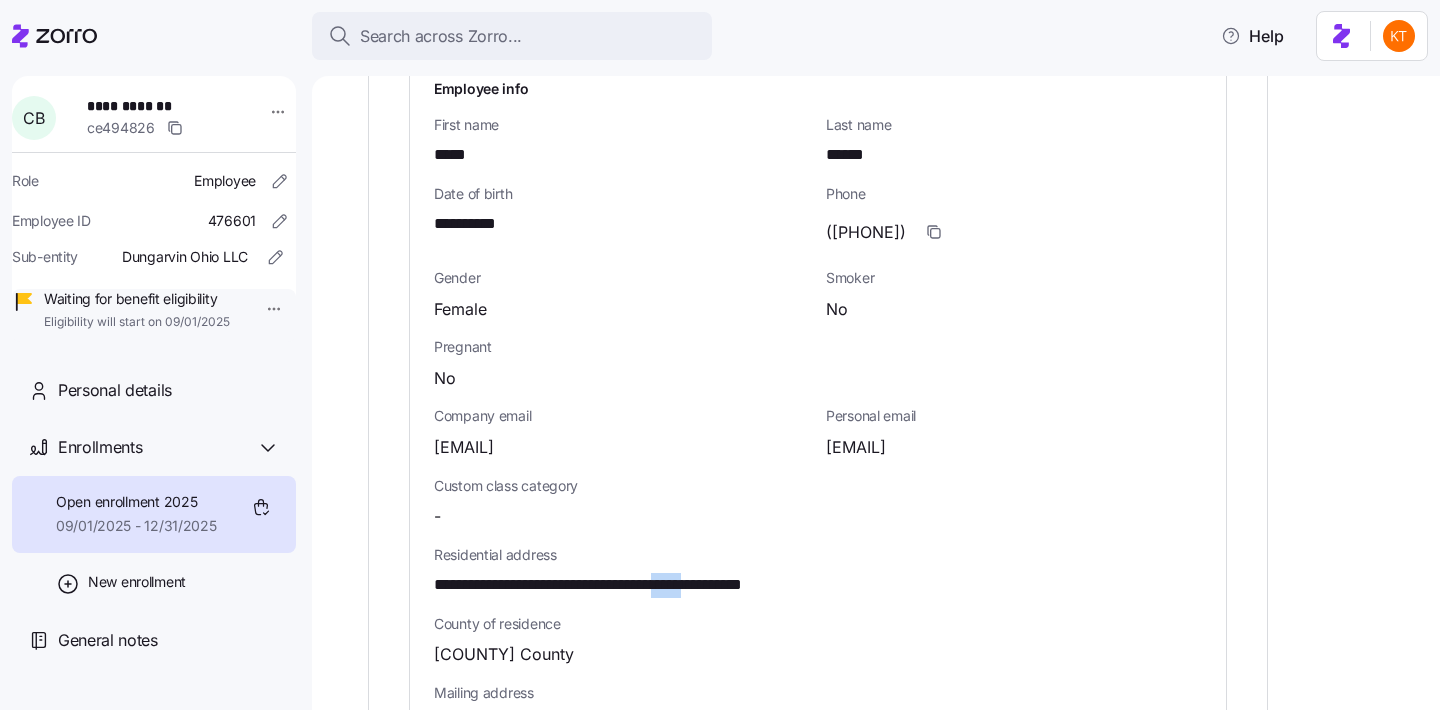click on "**********" at bounding box center [647, 585] 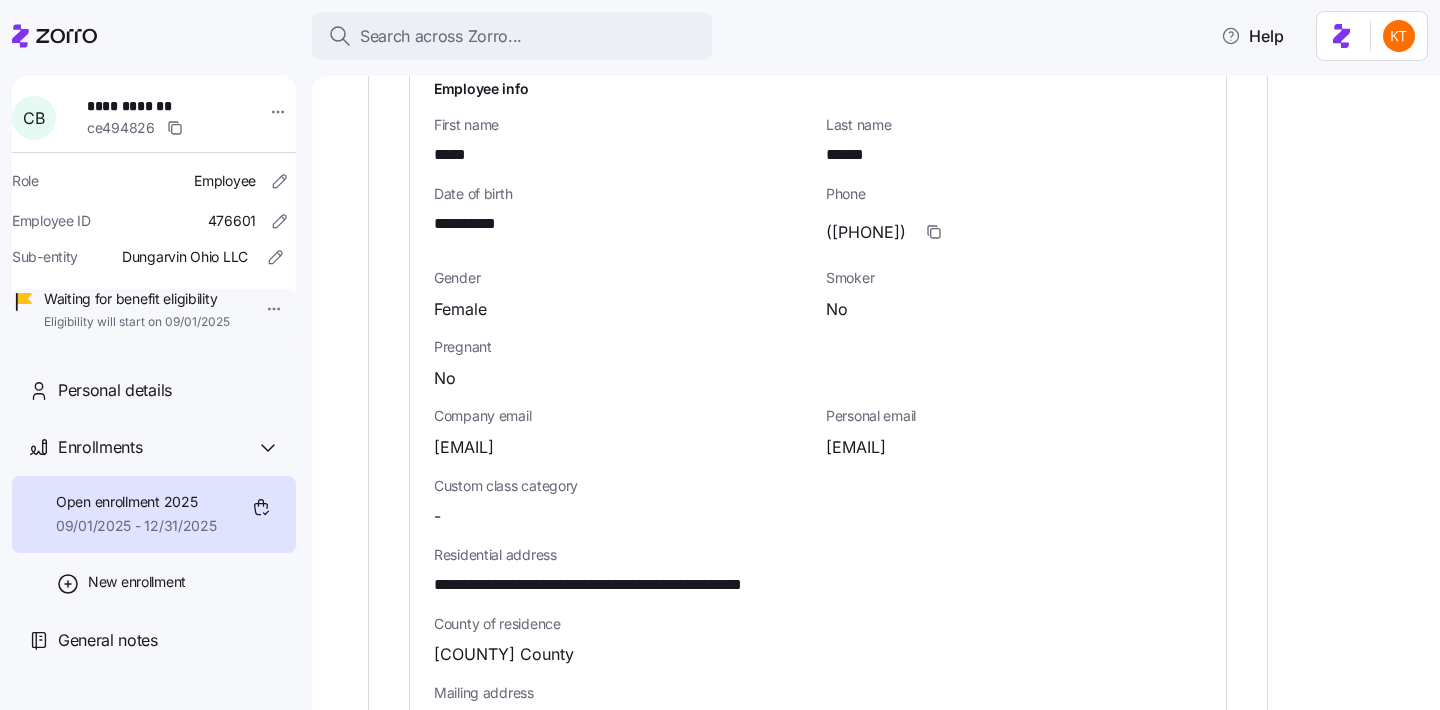 click on "*****" at bounding box center (457, 155) 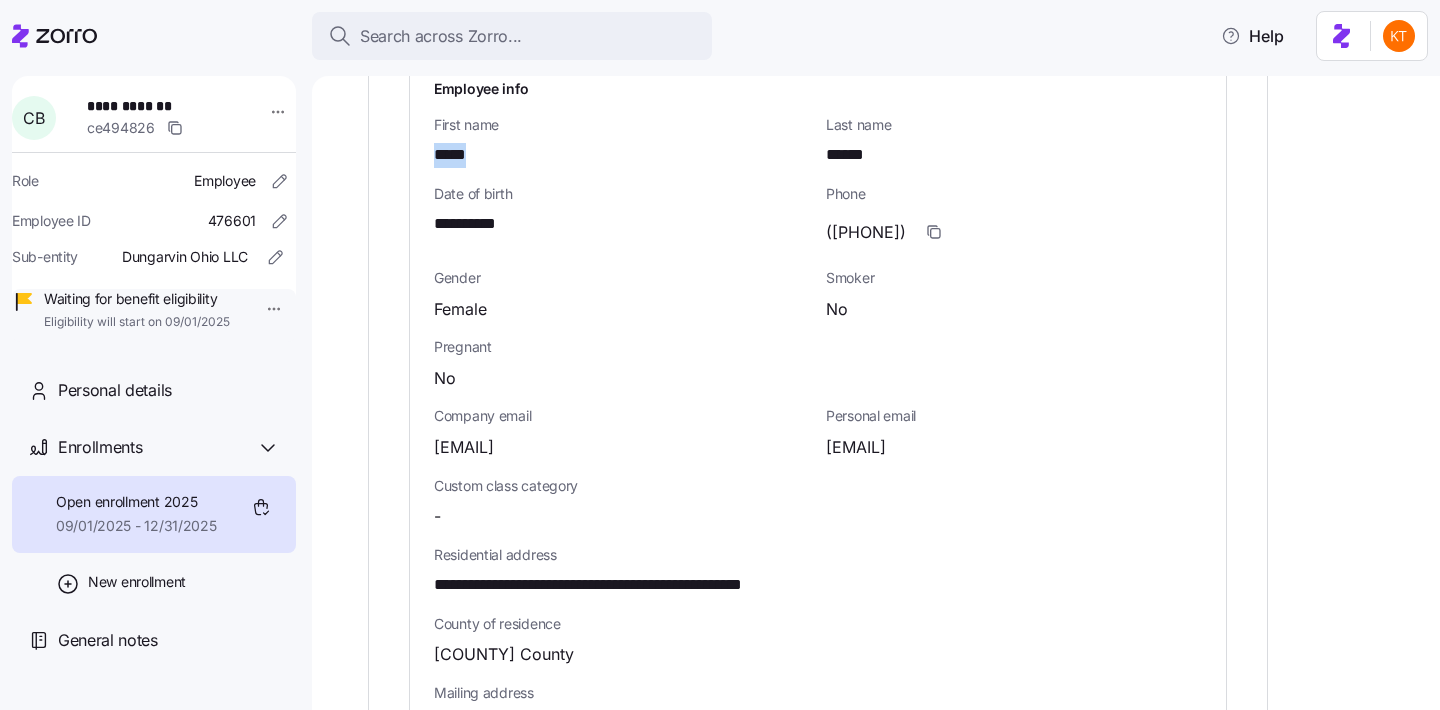 click on "*****" at bounding box center [457, 155] 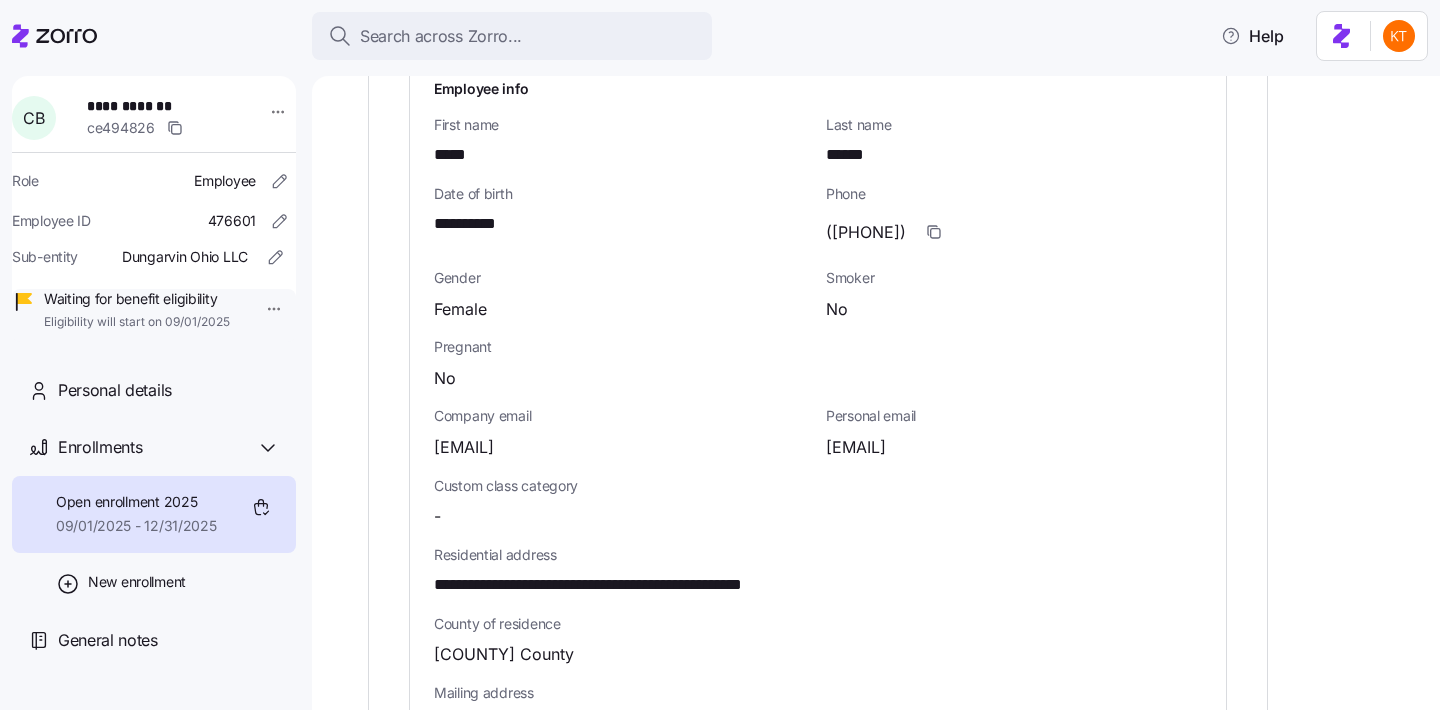 click on "******" at bounding box center [851, 155] 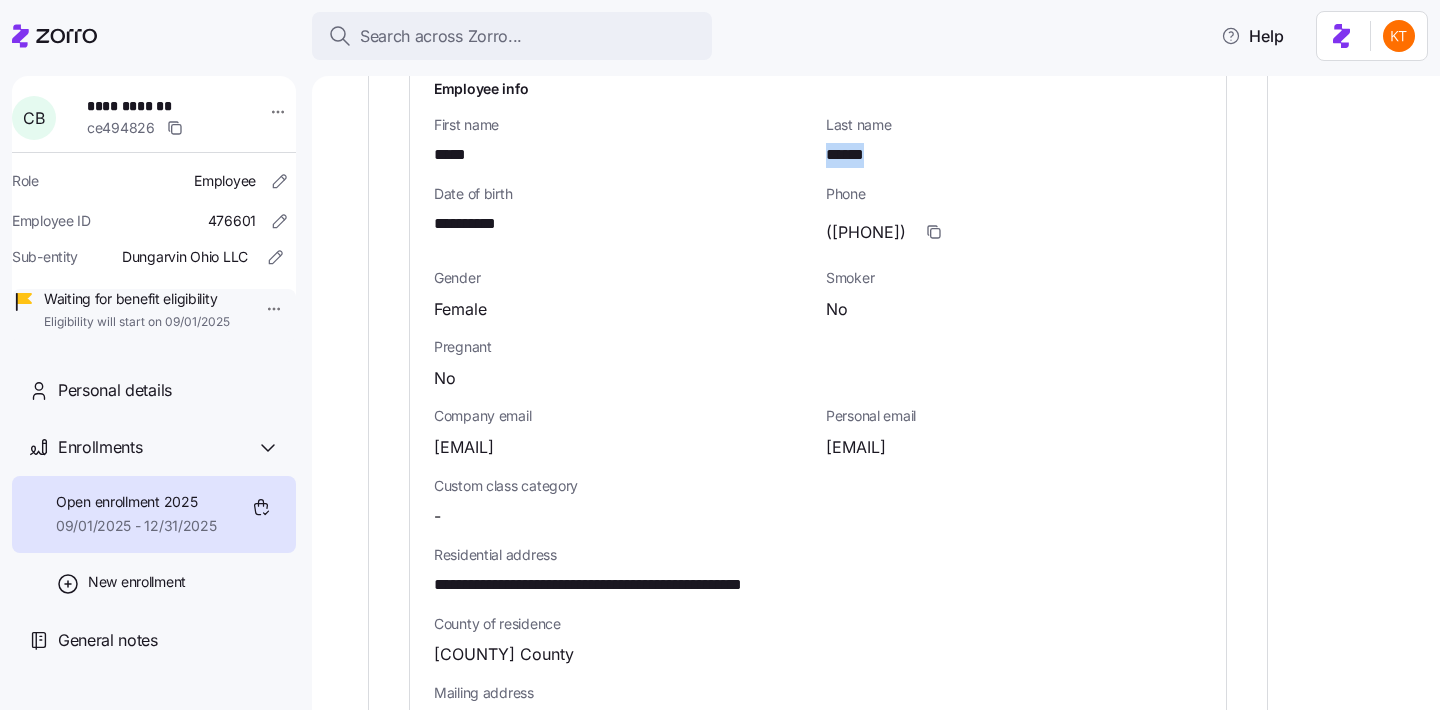 click on "******" at bounding box center (851, 155) 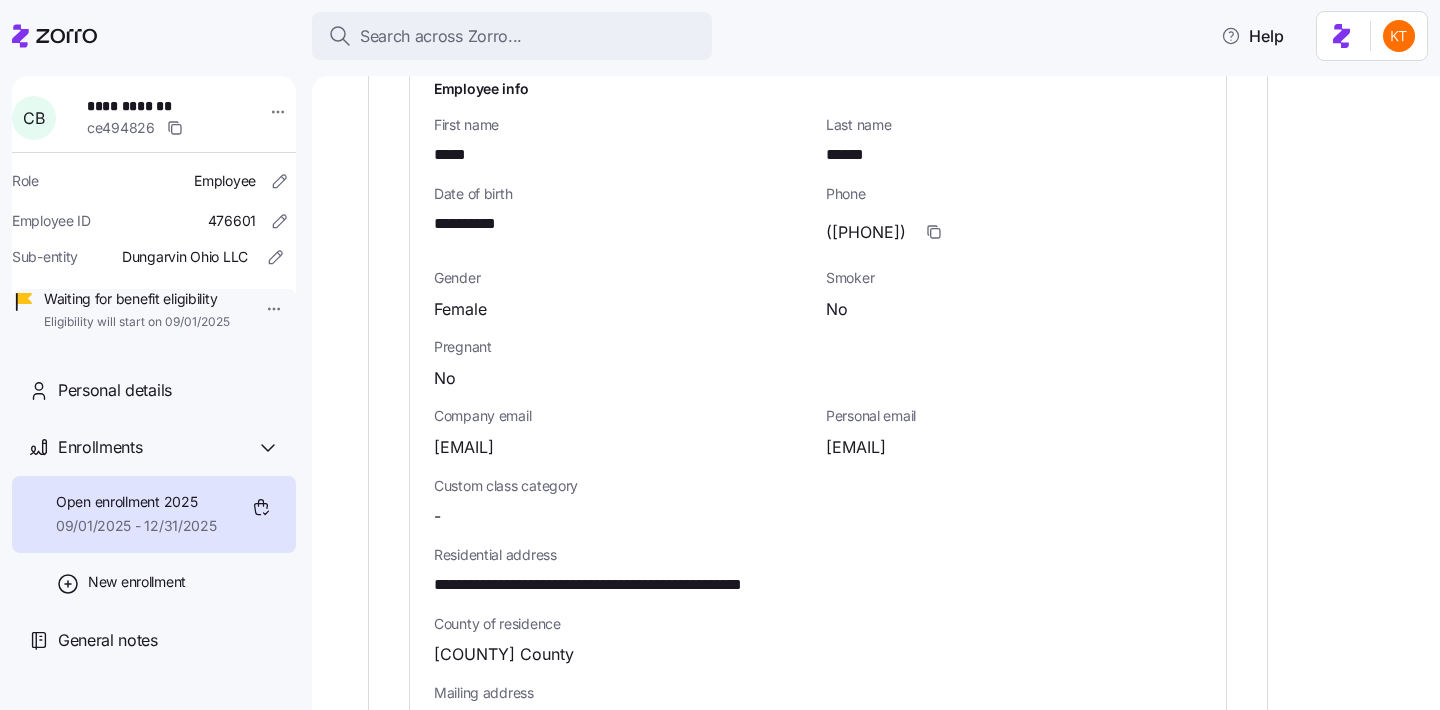 click on "[EMAIL]" at bounding box center [856, 447] 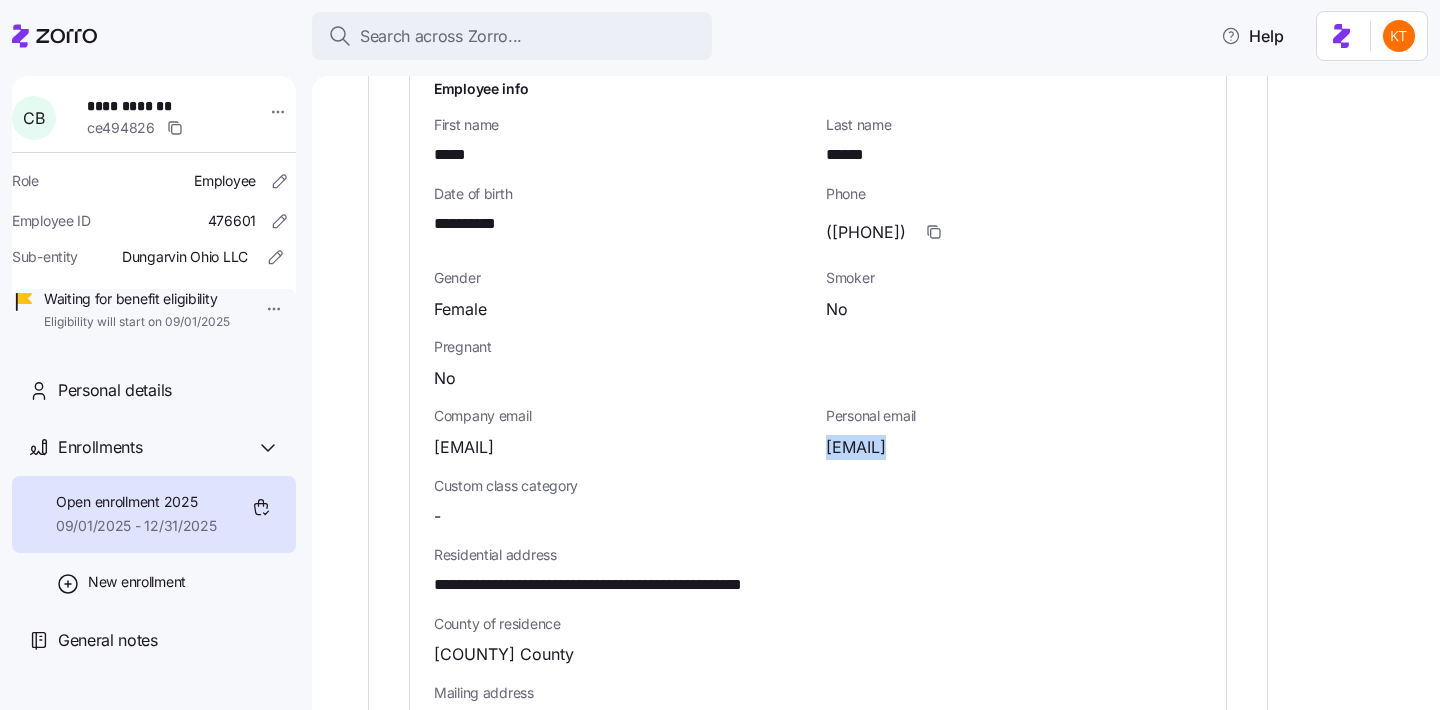 click on "[EMAIL]" at bounding box center (856, 447) 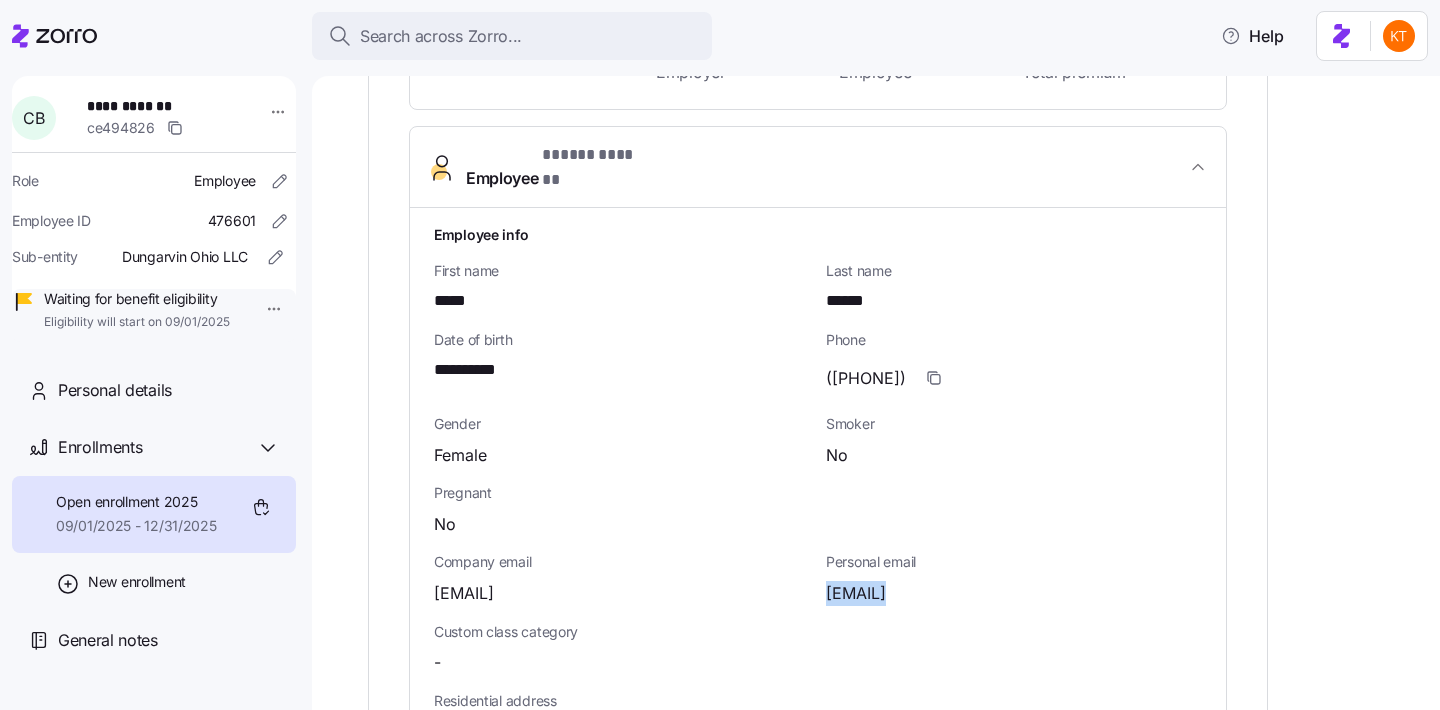 scroll, scrollTop: 924, scrollLeft: 0, axis: vertical 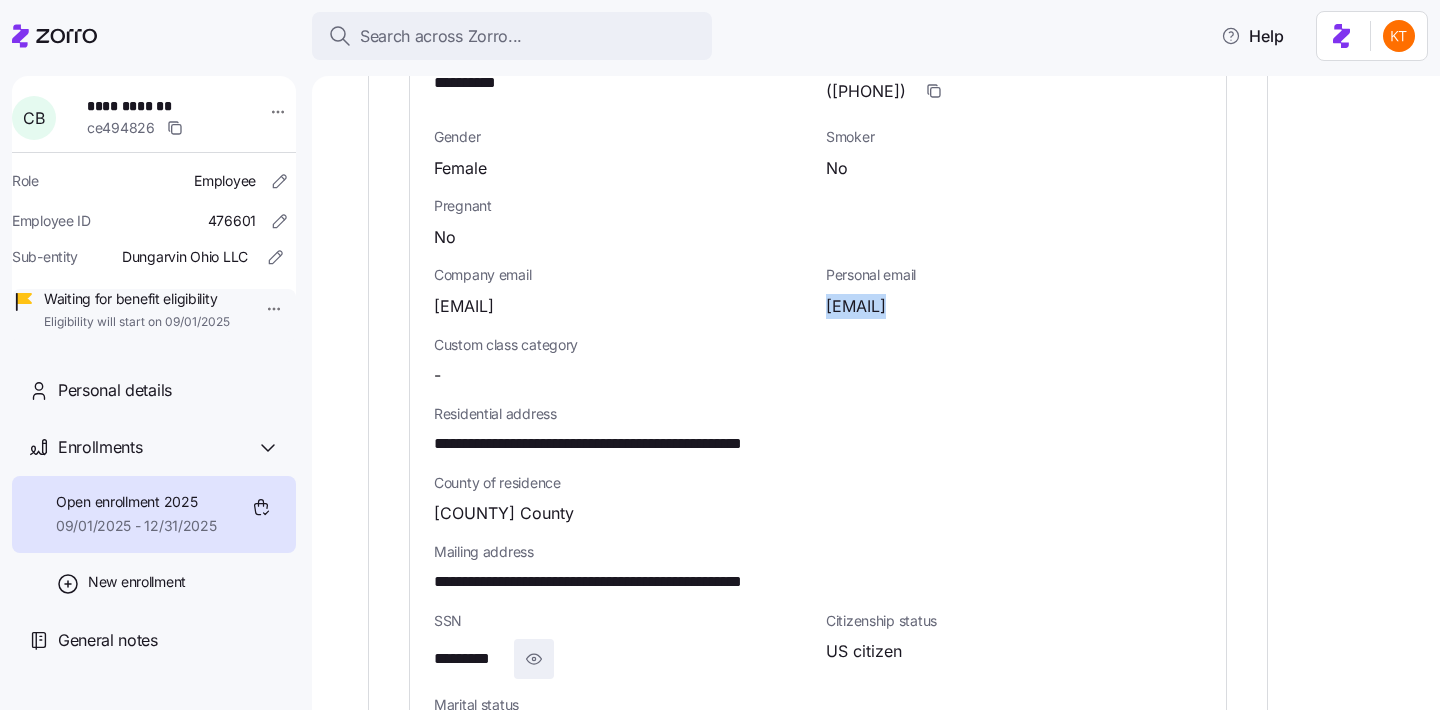 click at bounding box center (534, 659) 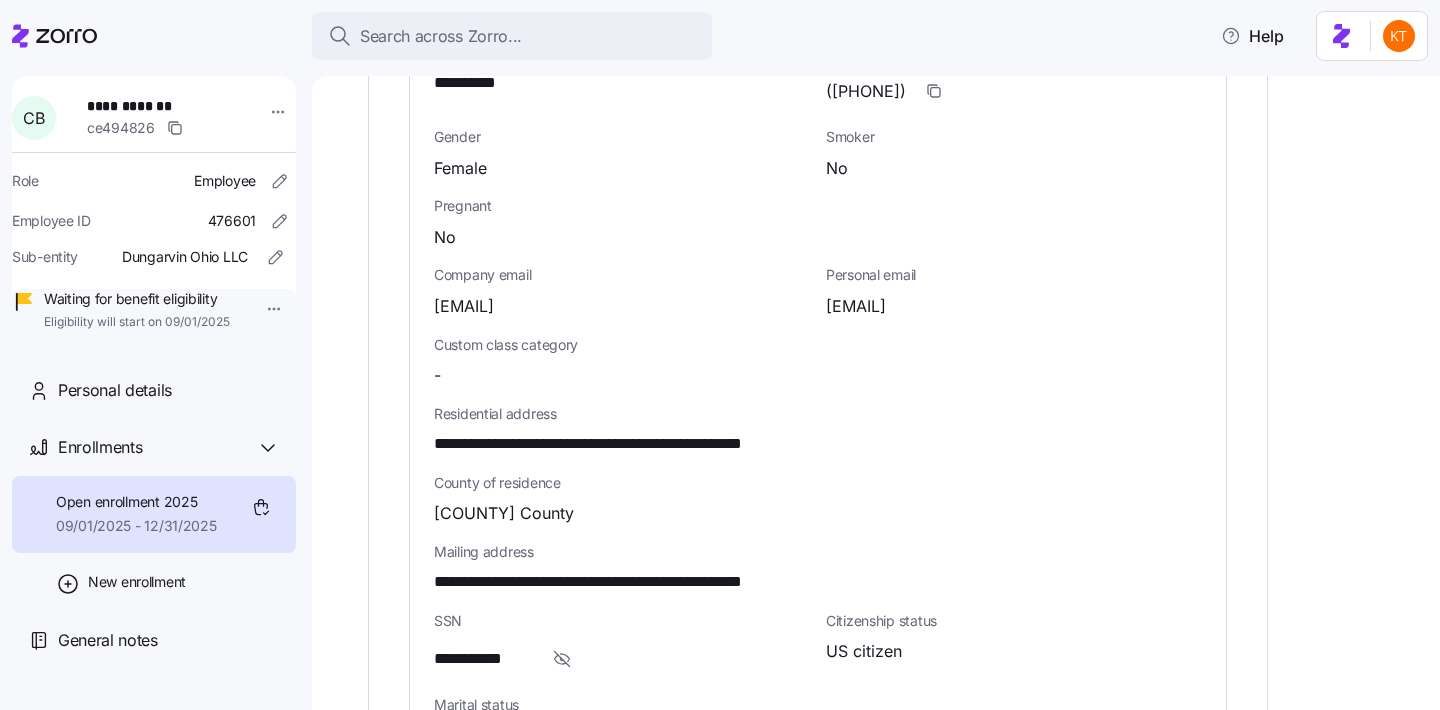 click on "**********" at bounding box center (484, 659) 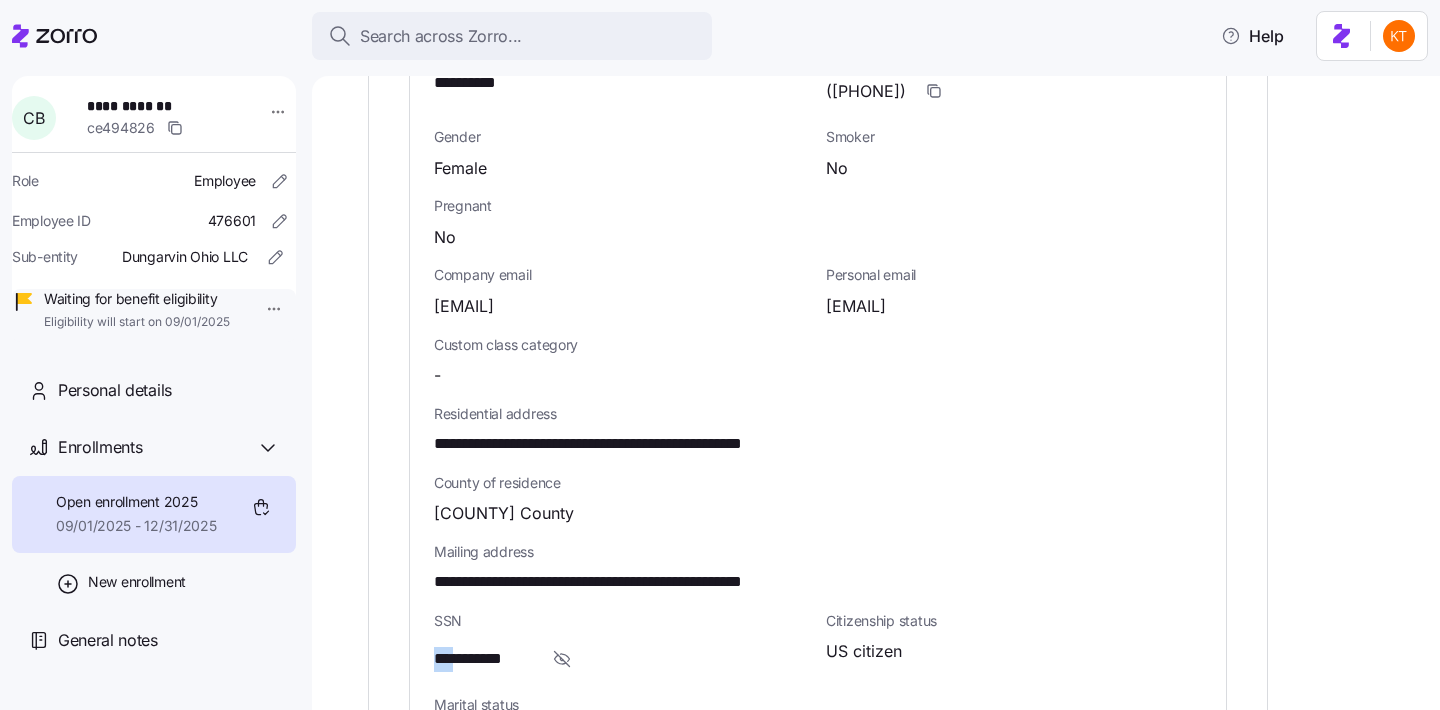 click on "**********" at bounding box center (484, 659) 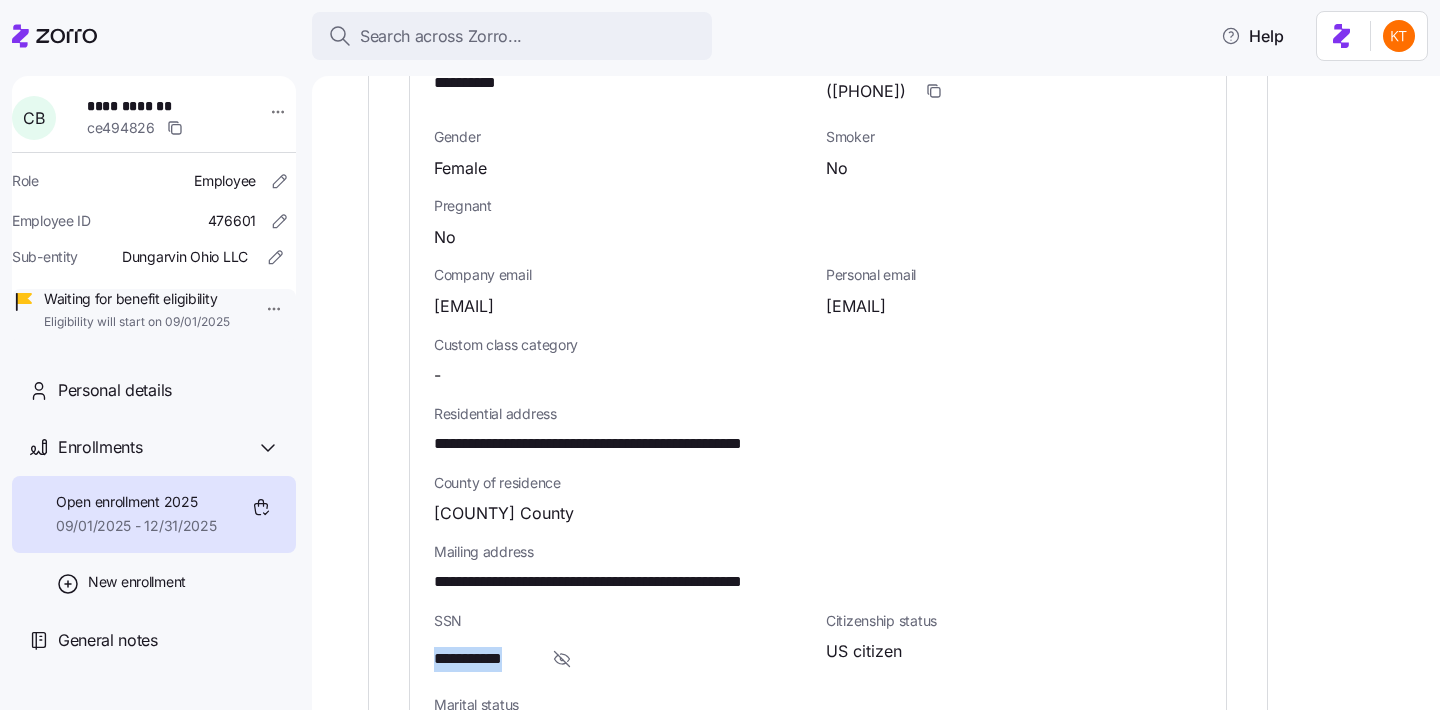 click on "**********" at bounding box center [484, 659] 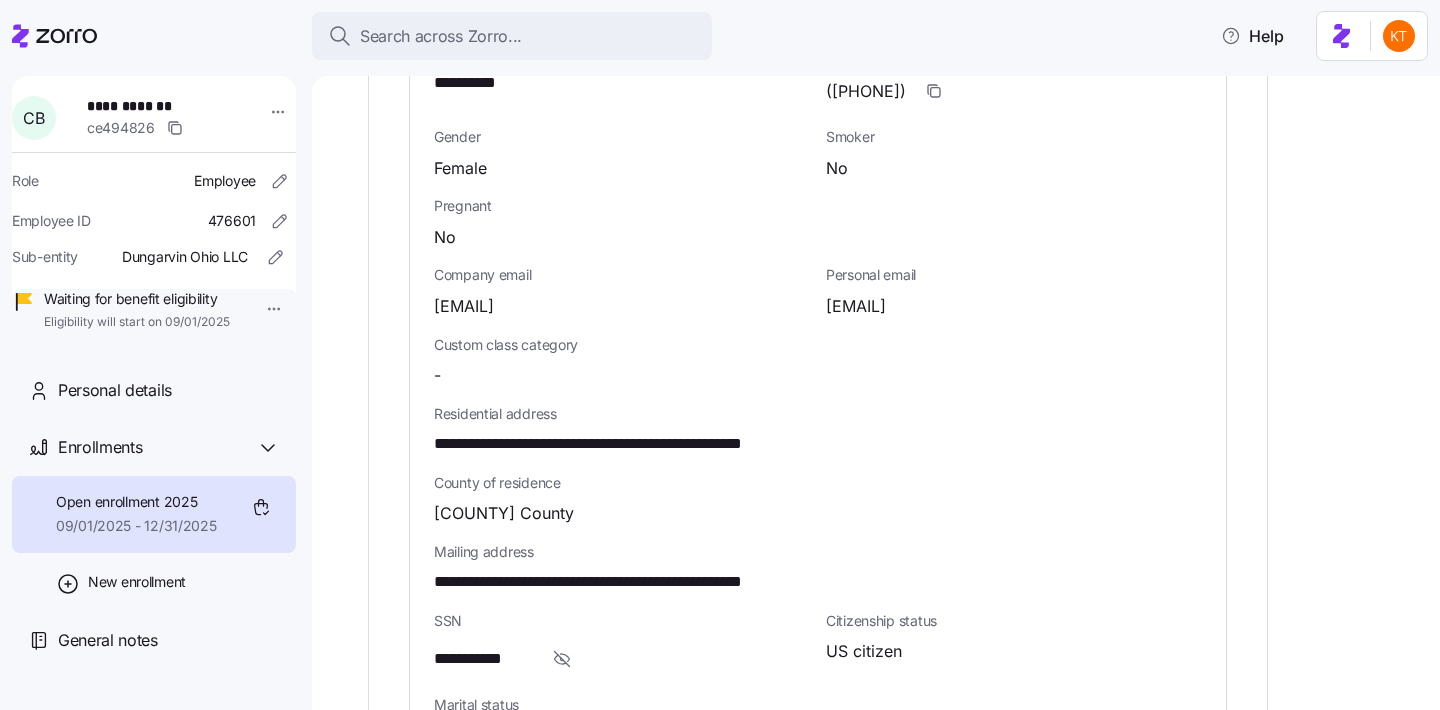 click on "**********" at bounding box center (484, 659) 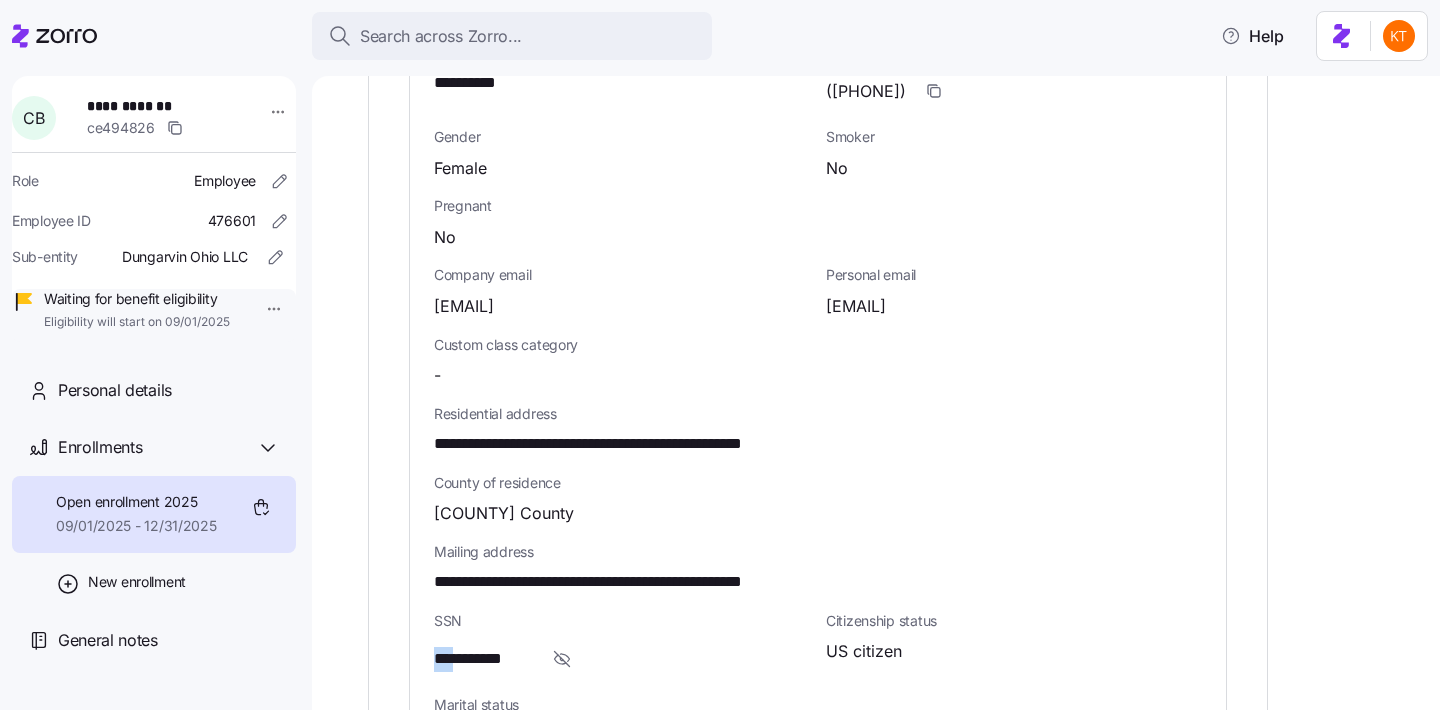 click on "**********" at bounding box center (484, 659) 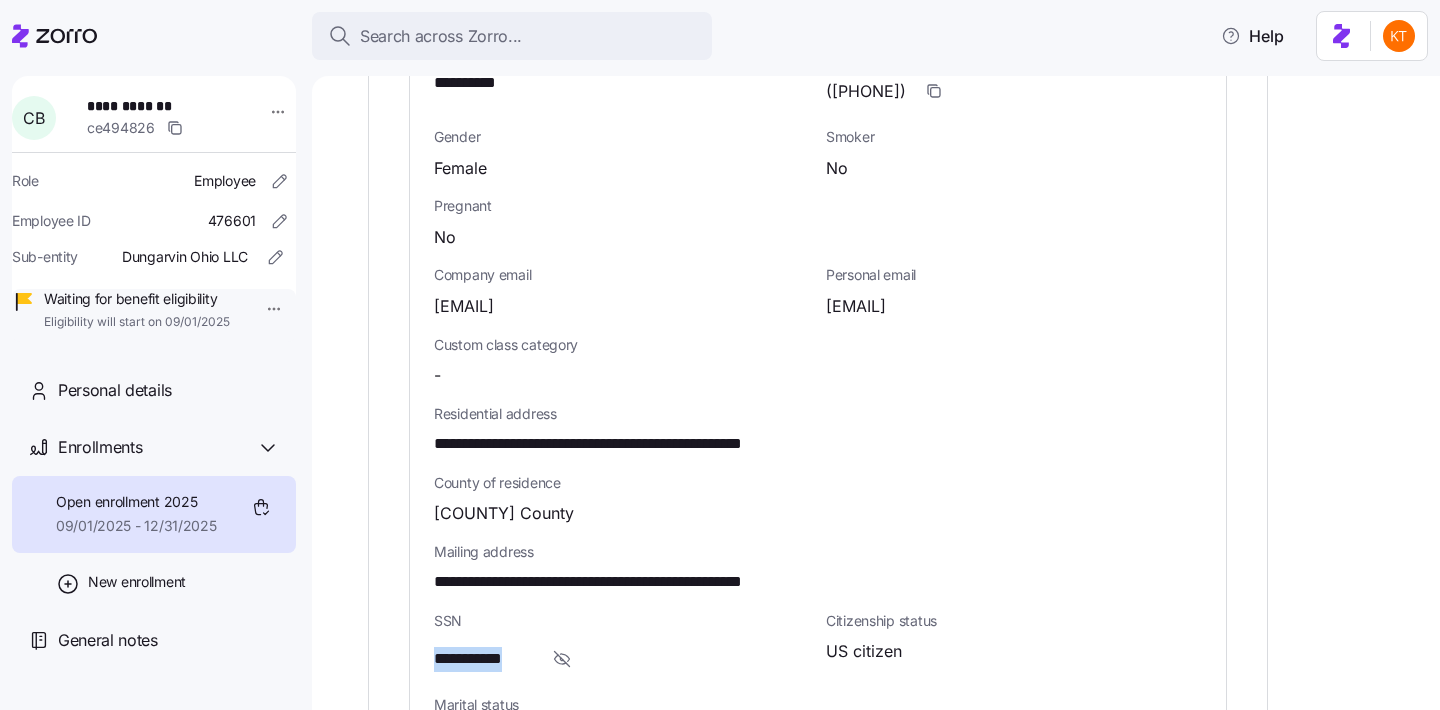 click on "**********" at bounding box center [484, 659] 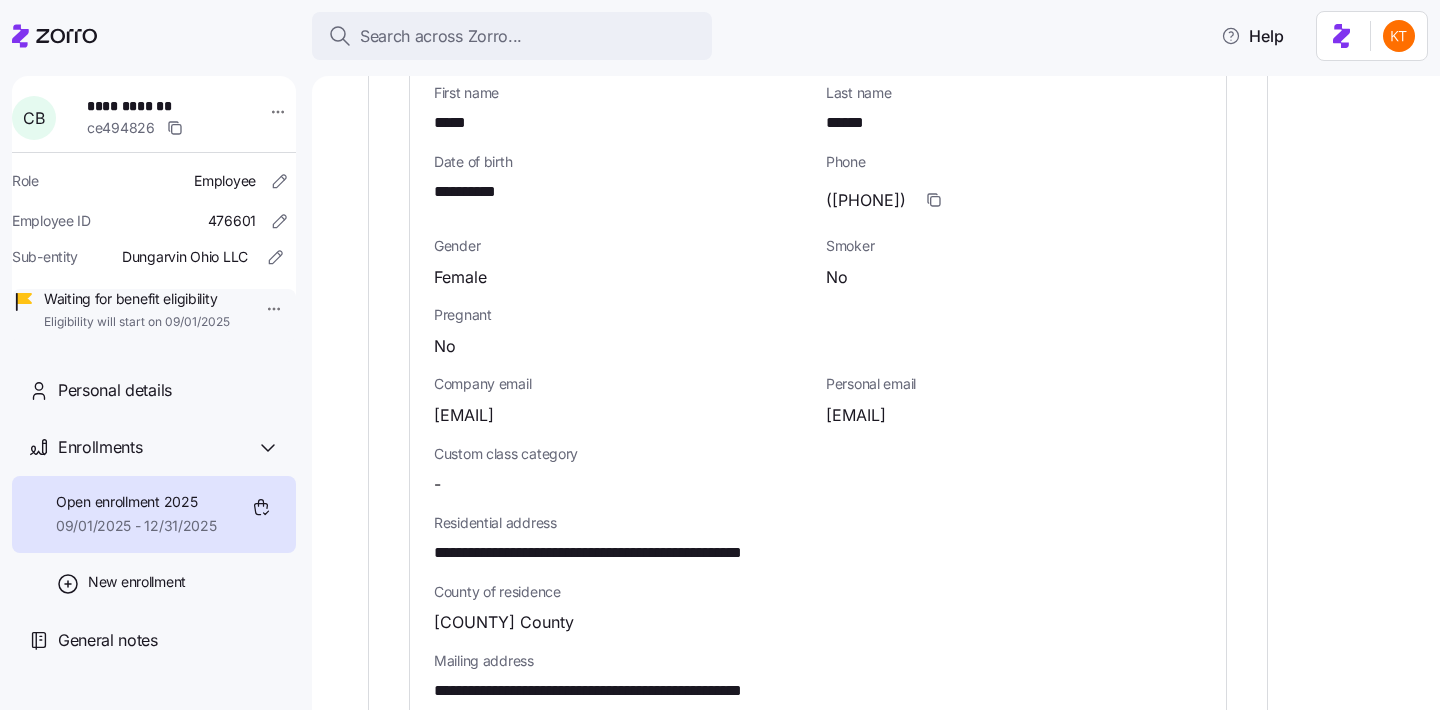 scroll, scrollTop: 716, scrollLeft: 0, axis: vertical 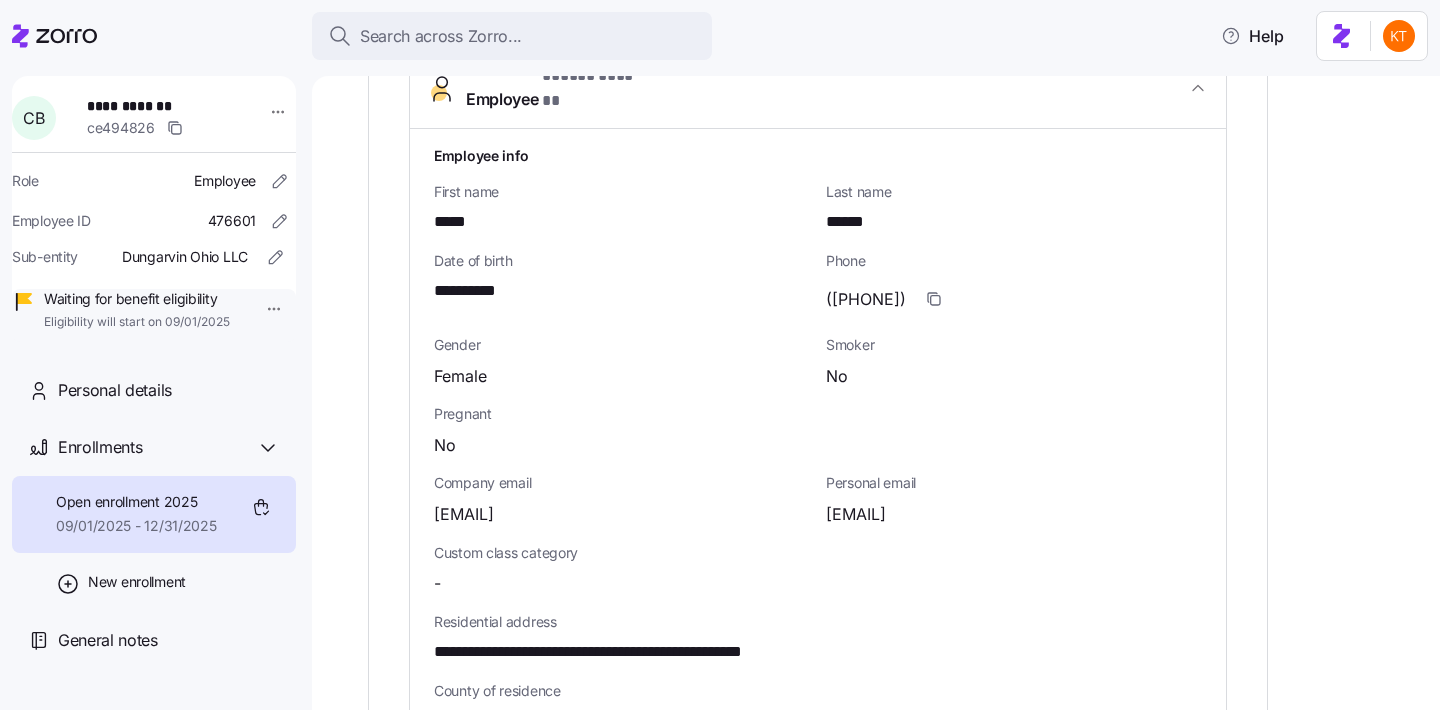 click on "([PHONE])" at bounding box center [866, 299] 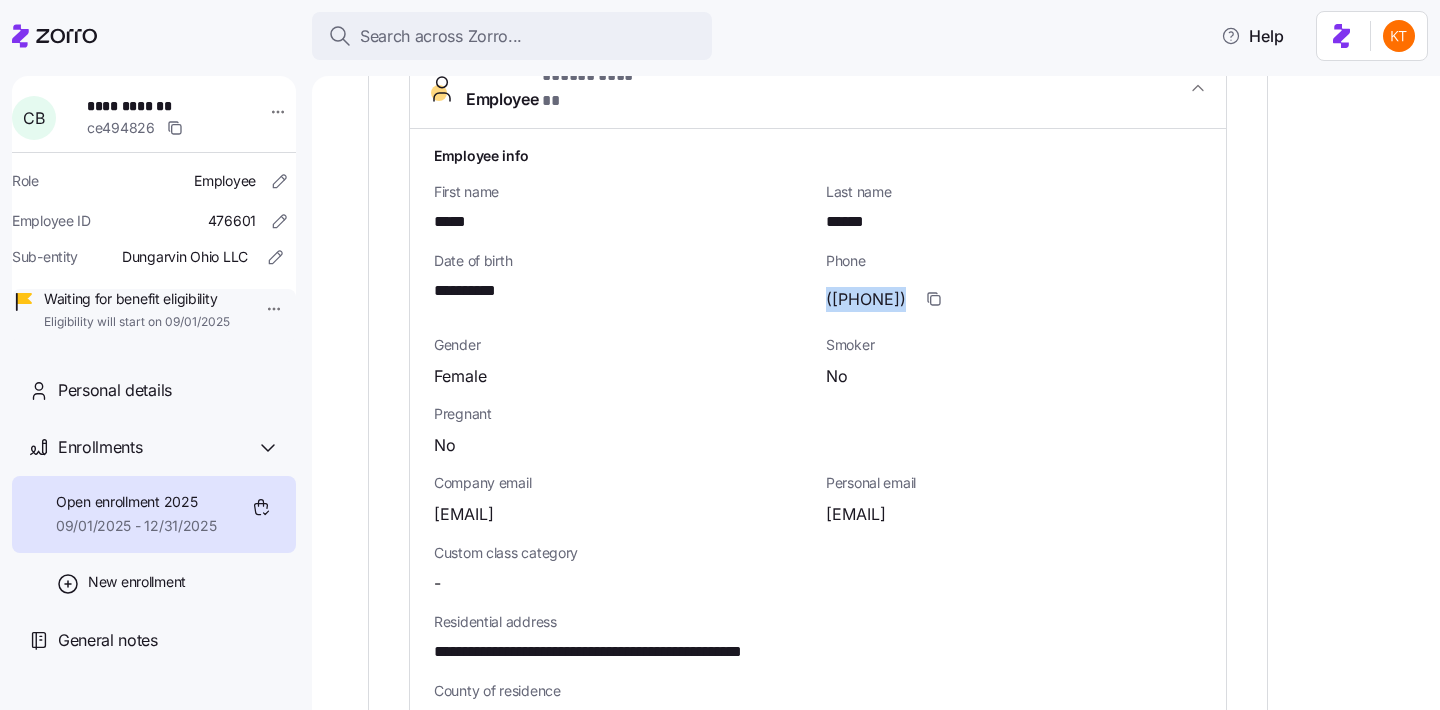 click on "([PHONE])" at bounding box center (866, 299) 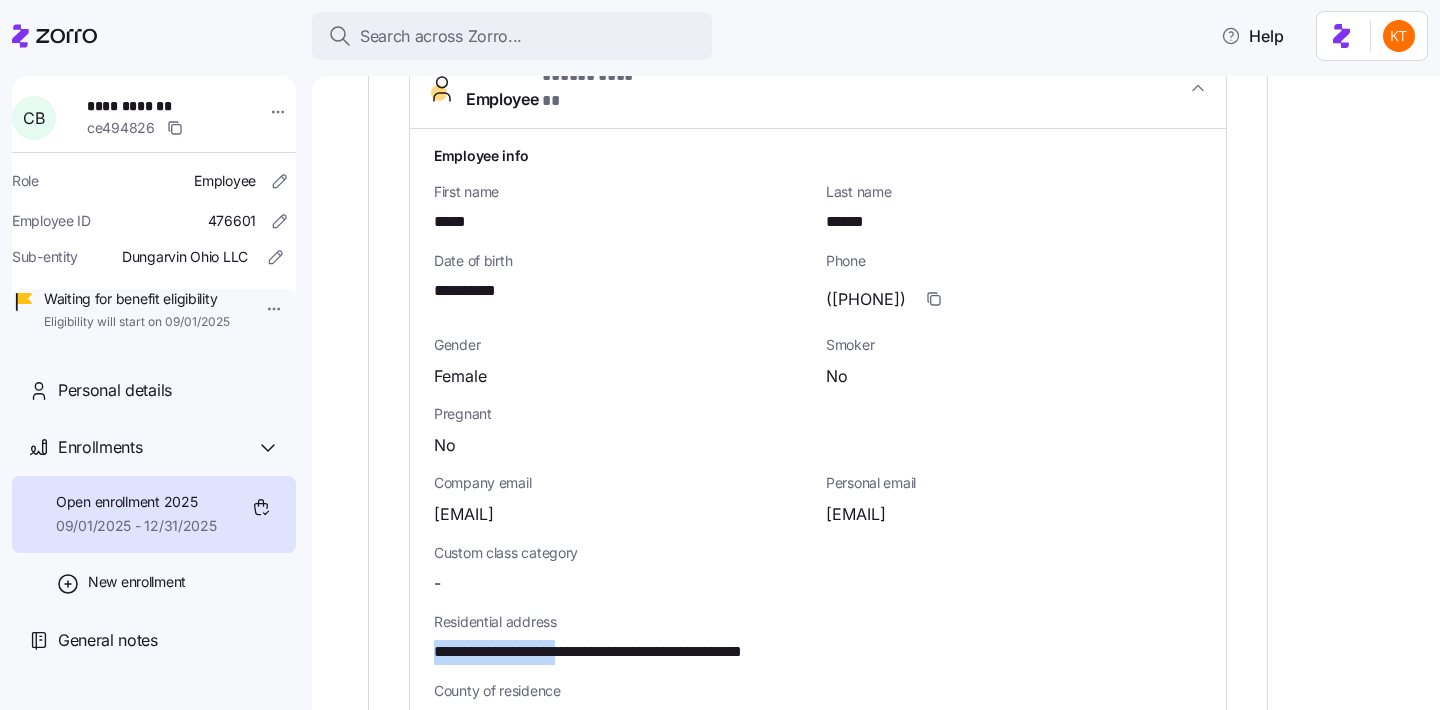 drag, startPoint x: 601, startPoint y: 633, endPoint x: 380, endPoint y: 636, distance: 221.02036 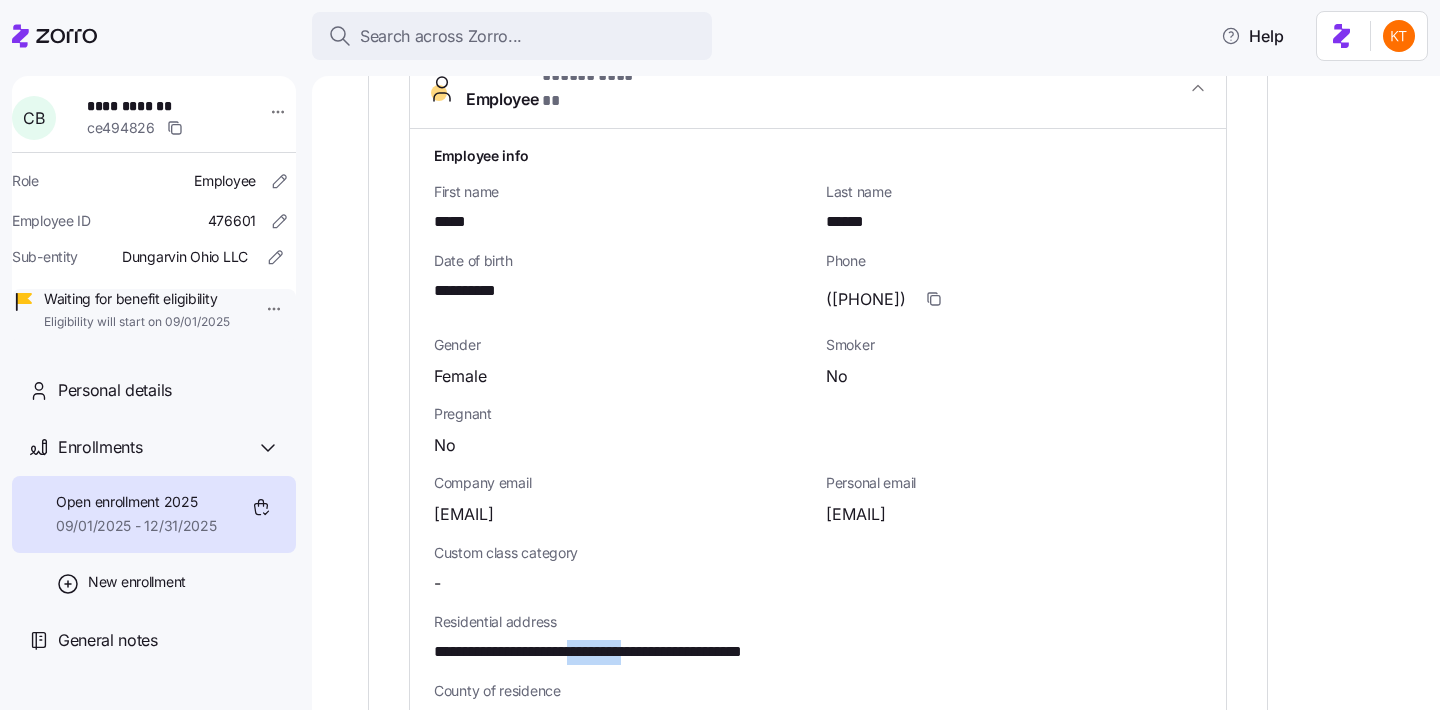drag, startPoint x: 681, startPoint y: 636, endPoint x: 615, endPoint y: 637, distance: 66.007576 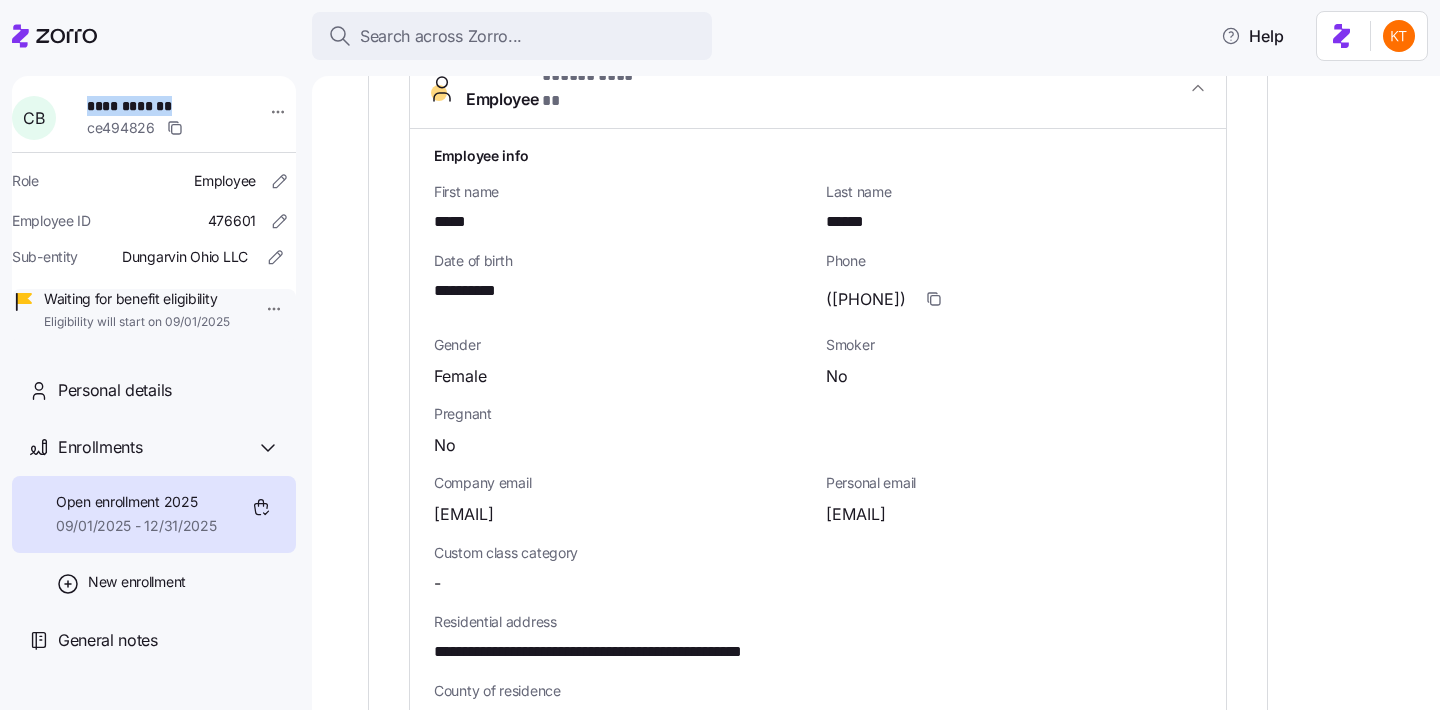 drag, startPoint x: 178, startPoint y: 104, endPoint x: 94, endPoint y: 102, distance: 84.0238 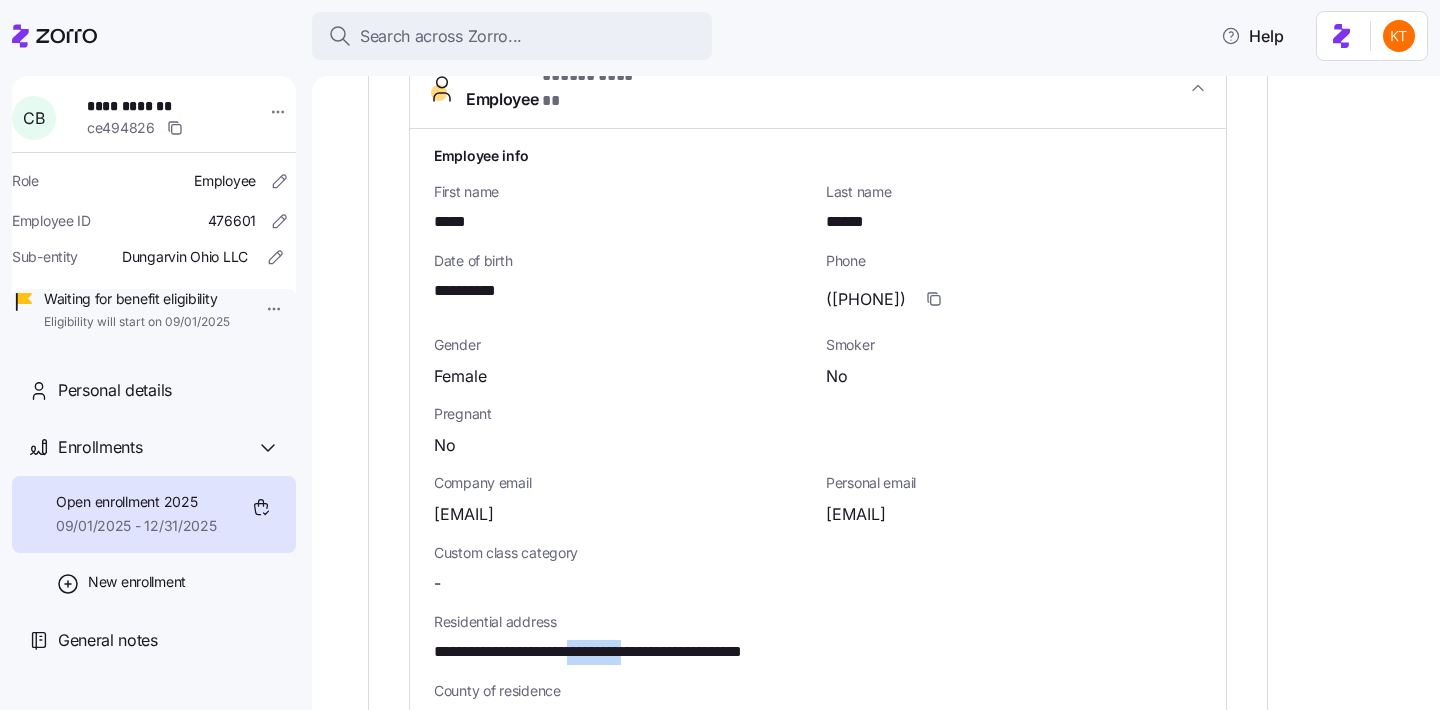 drag, startPoint x: 681, startPoint y: 634, endPoint x: 614, endPoint y: 634, distance: 67 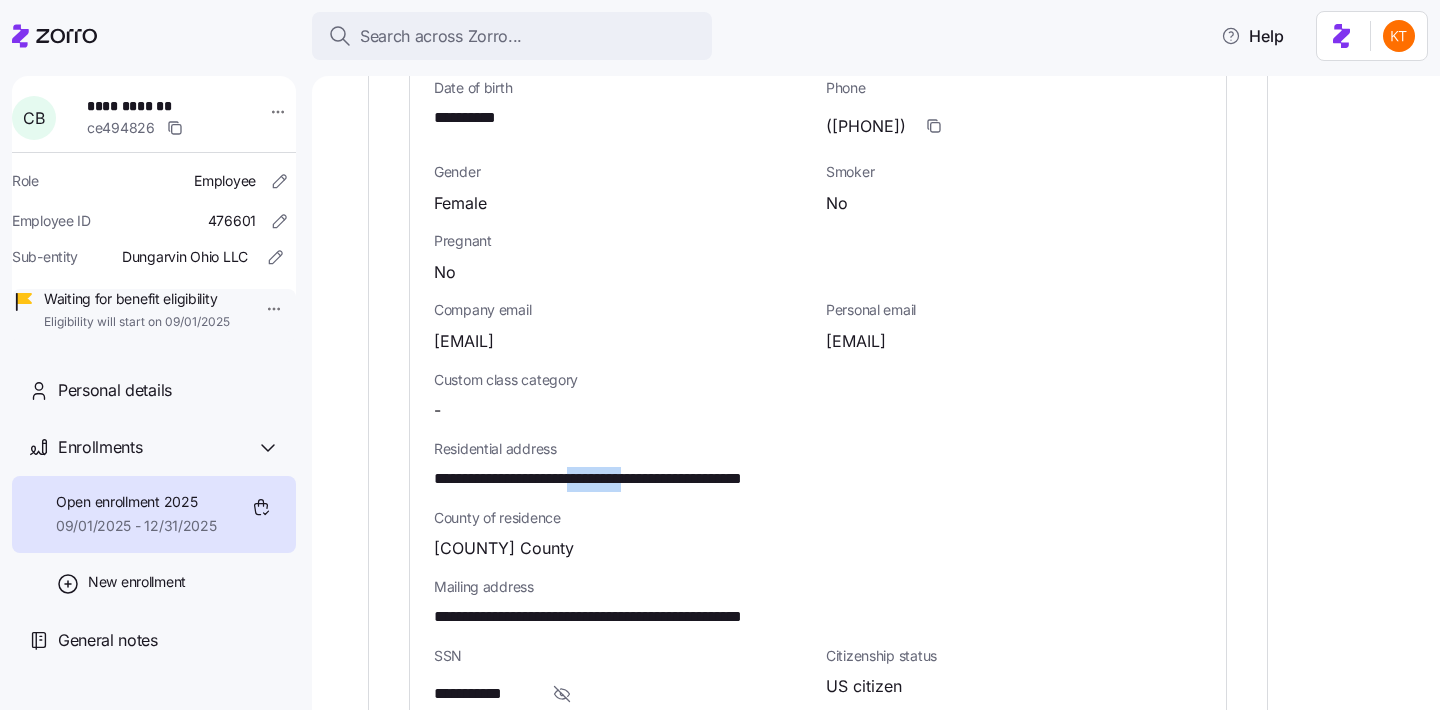 scroll, scrollTop: 1535, scrollLeft: 0, axis: vertical 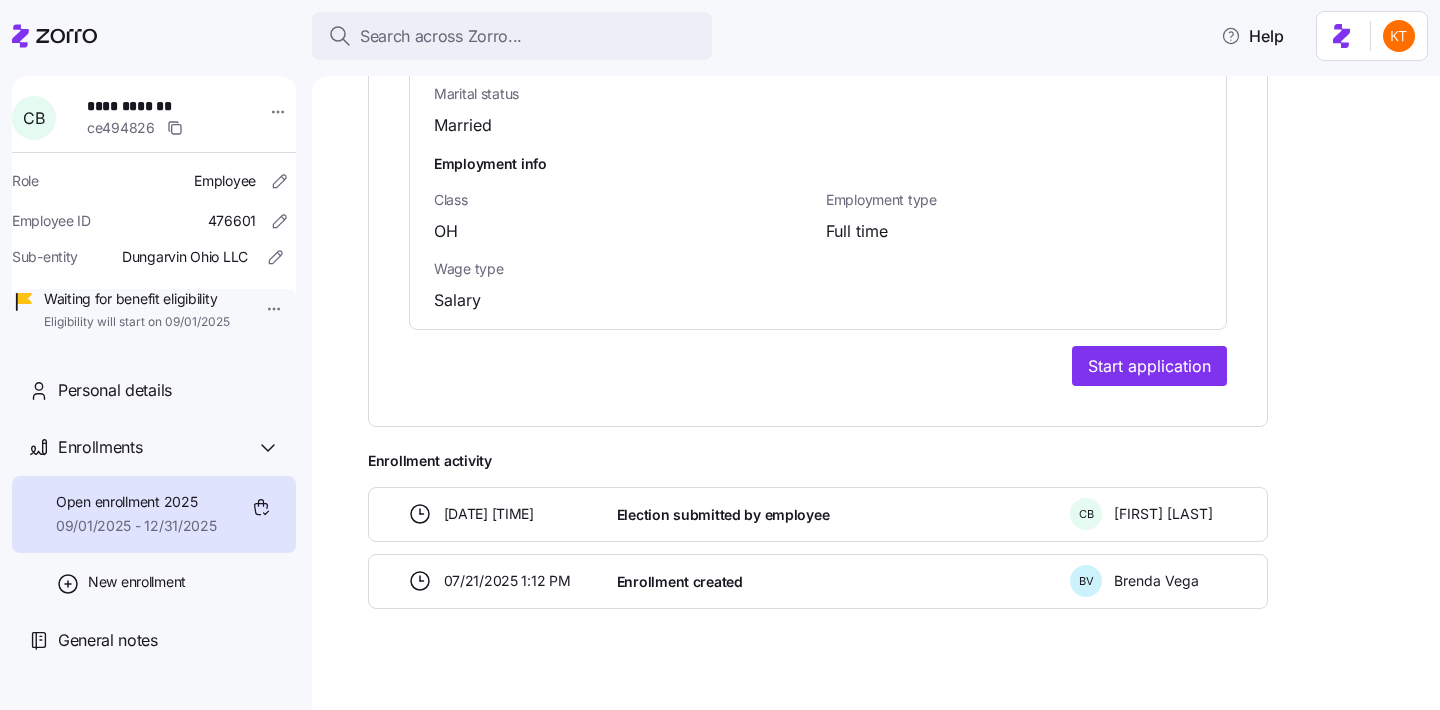 click on "**********" at bounding box center (818, -181) 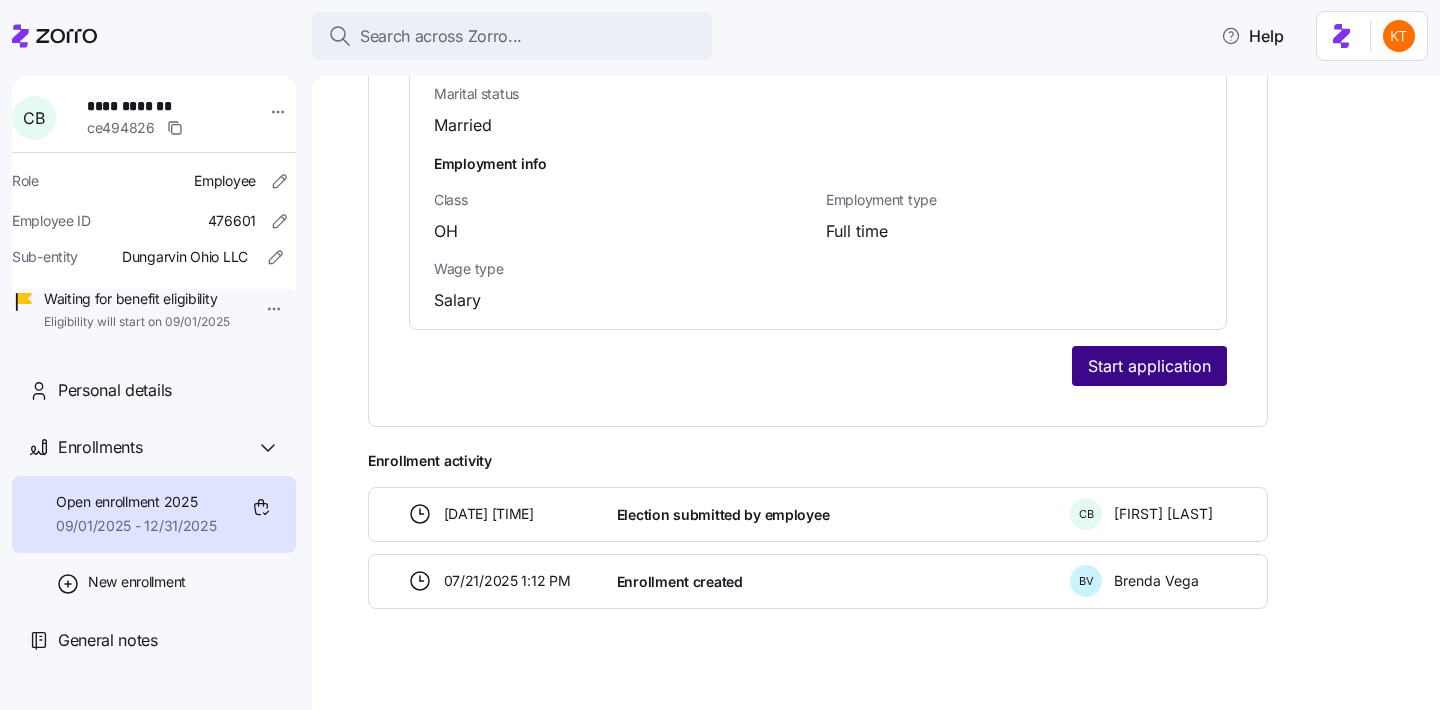 click on "**********" at bounding box center (818, -316) 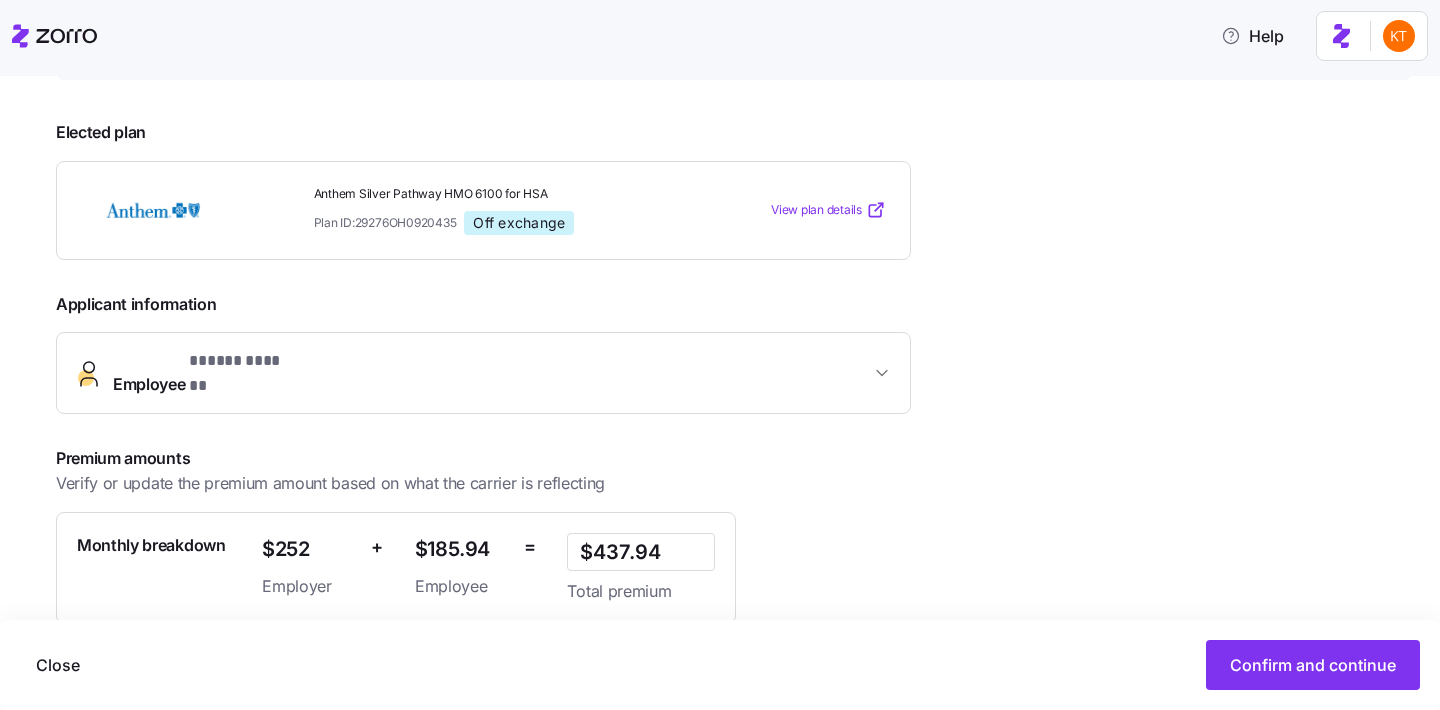 scroll, scrollTop: 413, scrollLeft: 0, axis: vertical 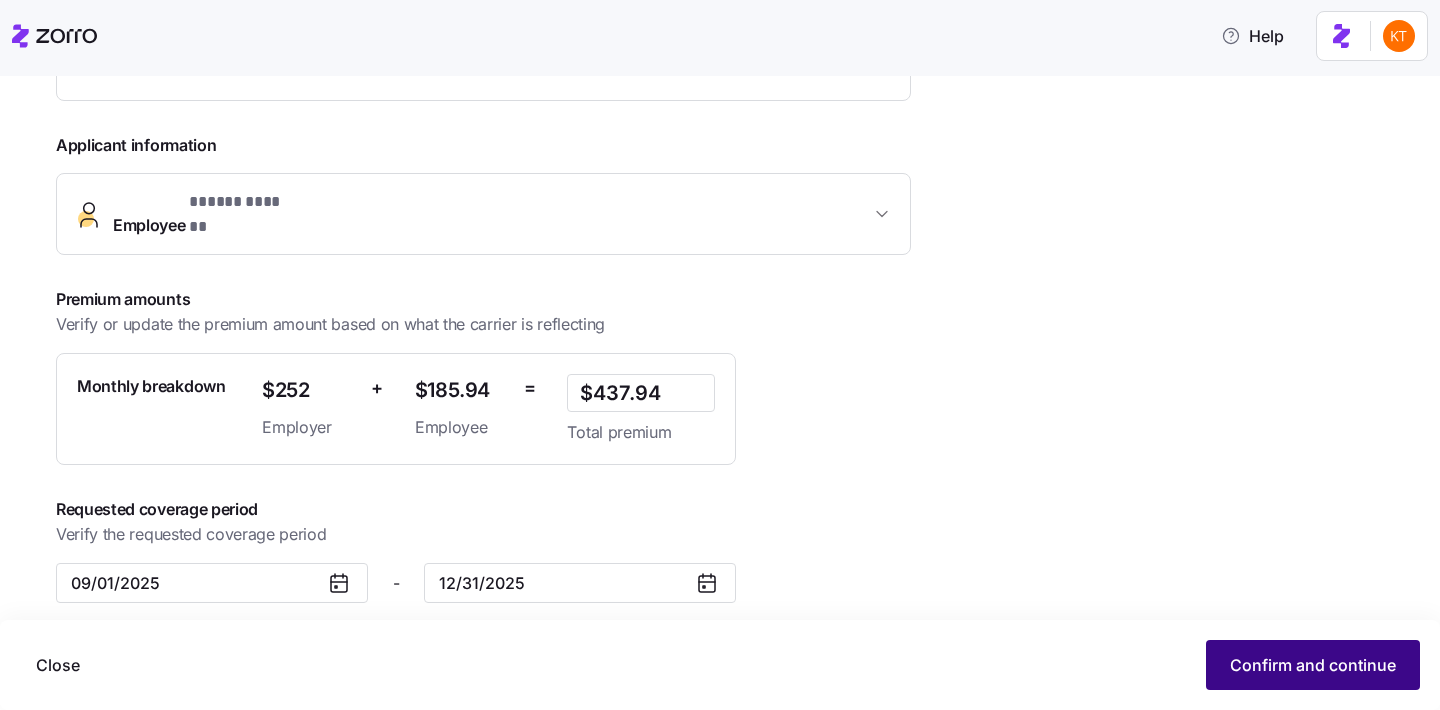 click on "Confirm and continue" at bounding box center (1313, 665) 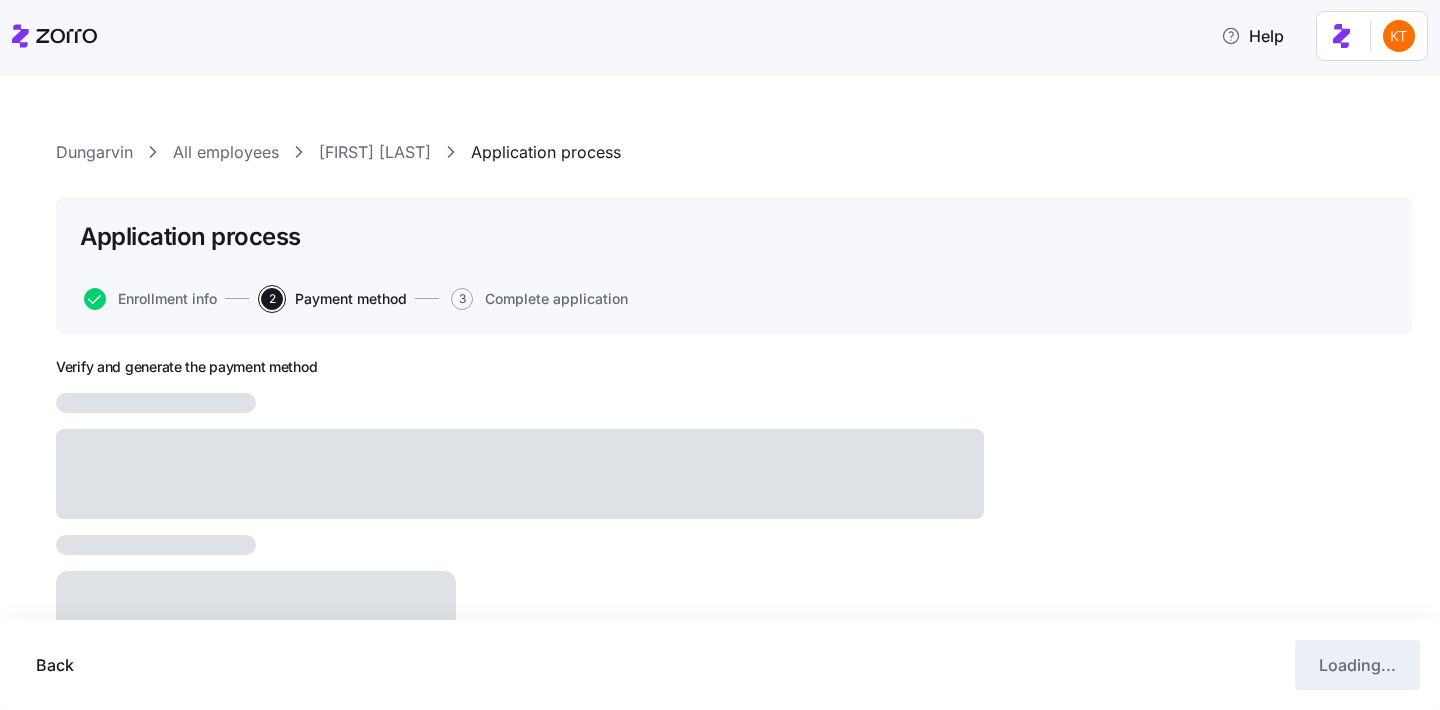 scroll, scrollTop: 204, scrollLeft: 0, axis: vertical 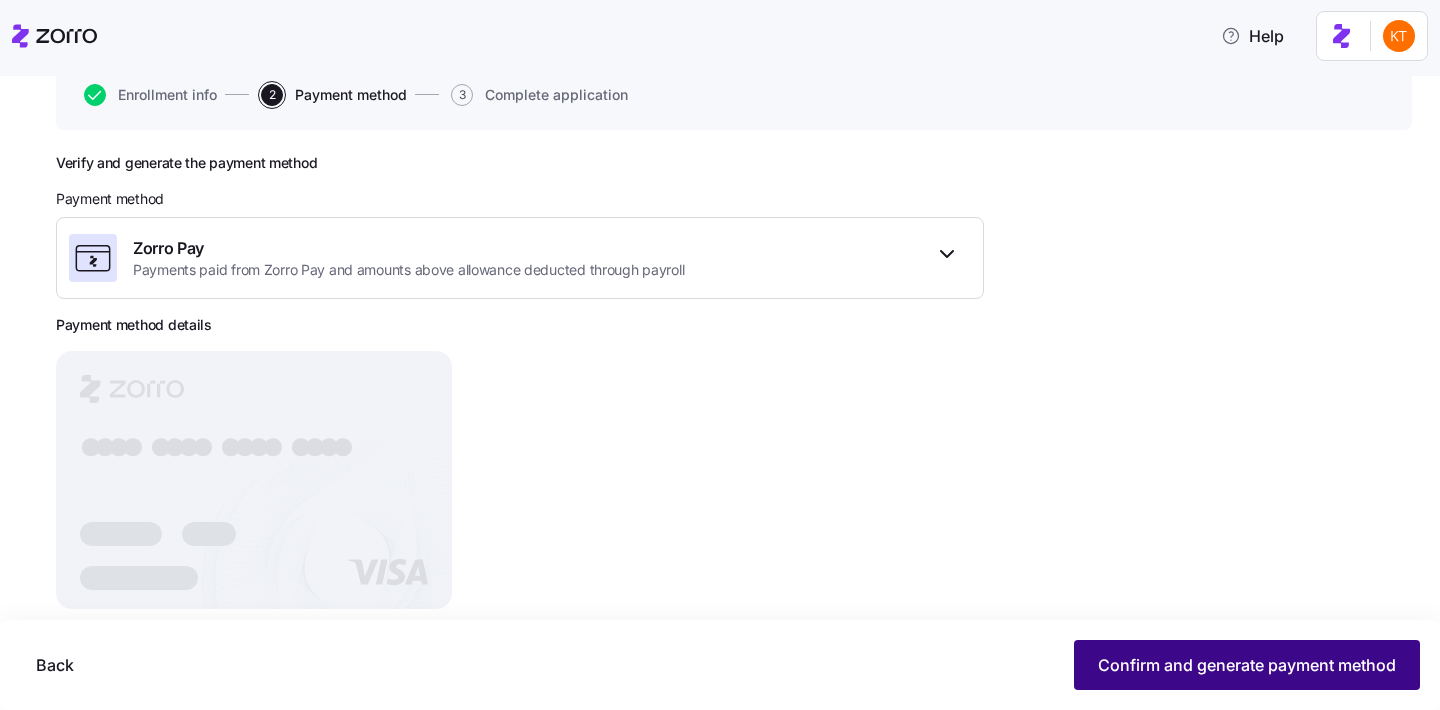 click on "Confirm and generate payment method" at bounding box center (1247, 665) 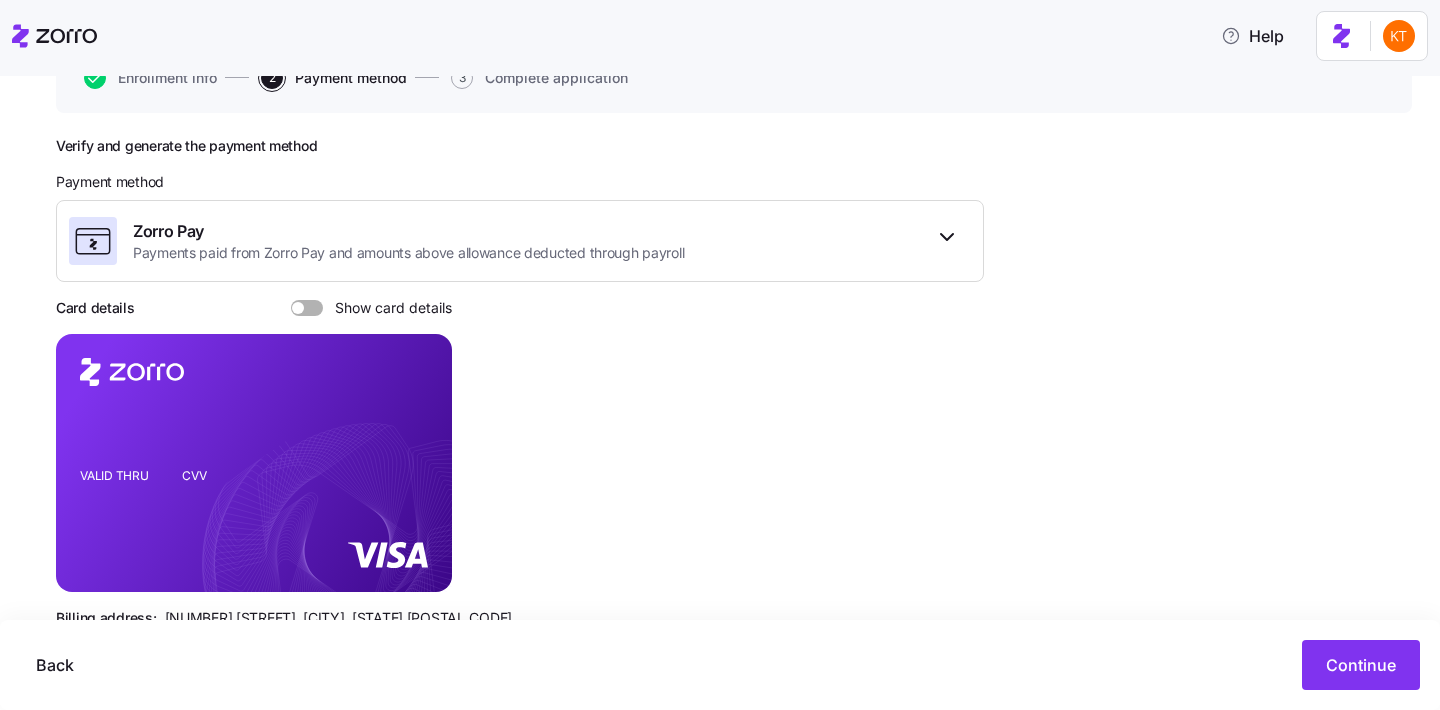 scroll, scrollTop: 243, scrollLeft: 0, axis: vertical 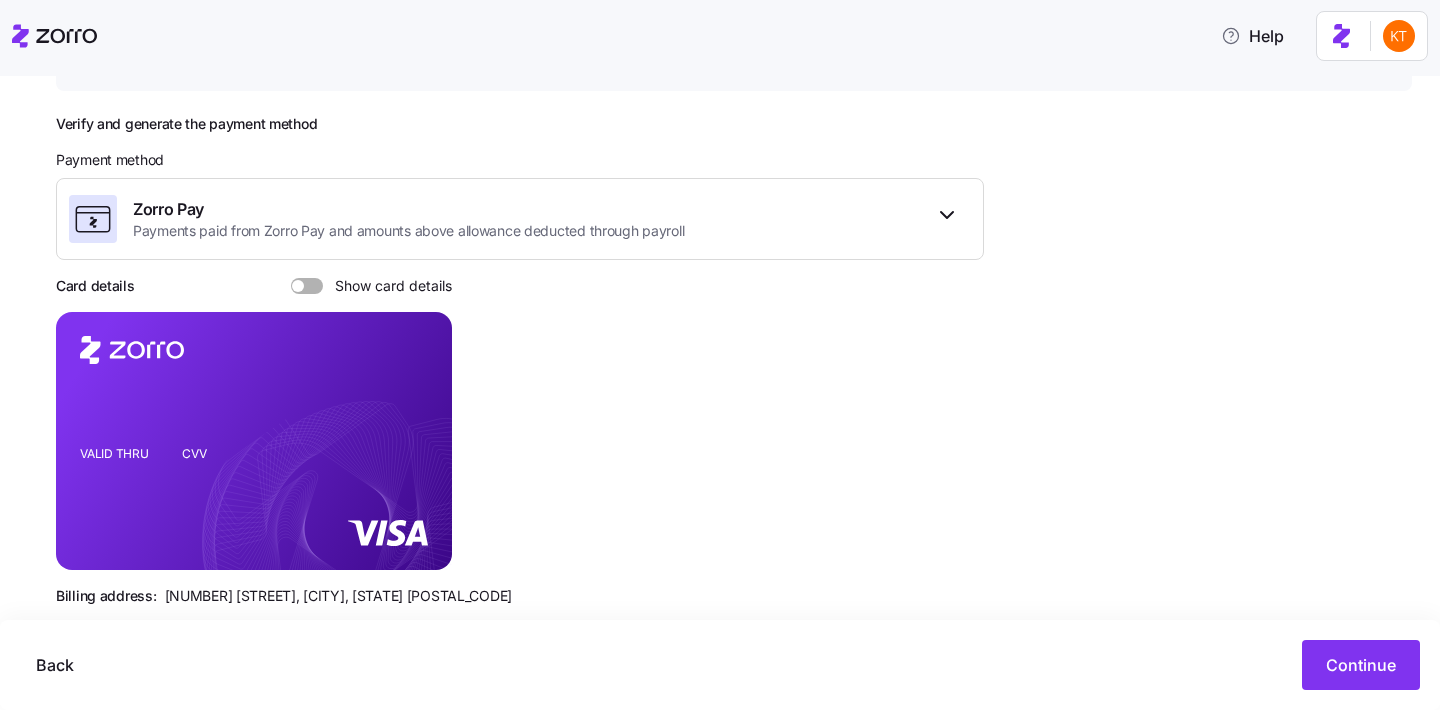 click at bounding box center [314, 286] 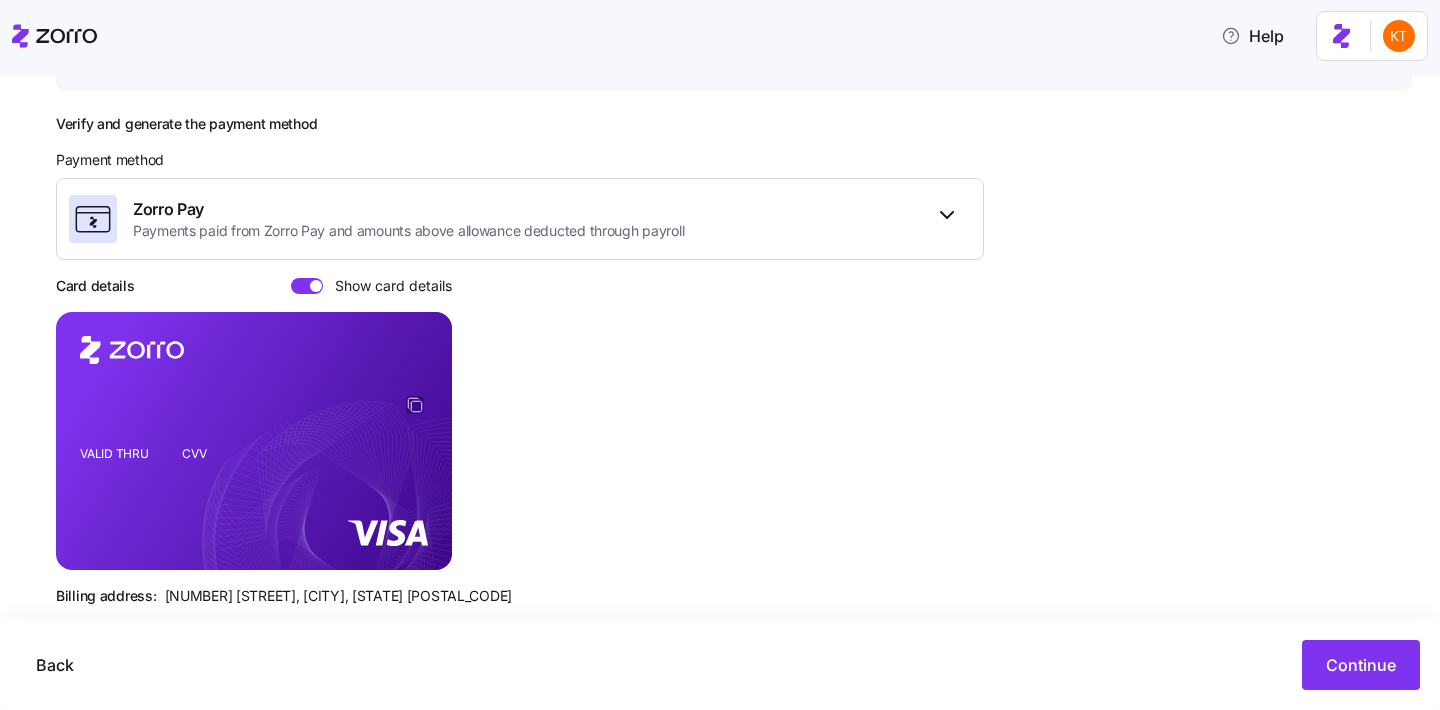 click 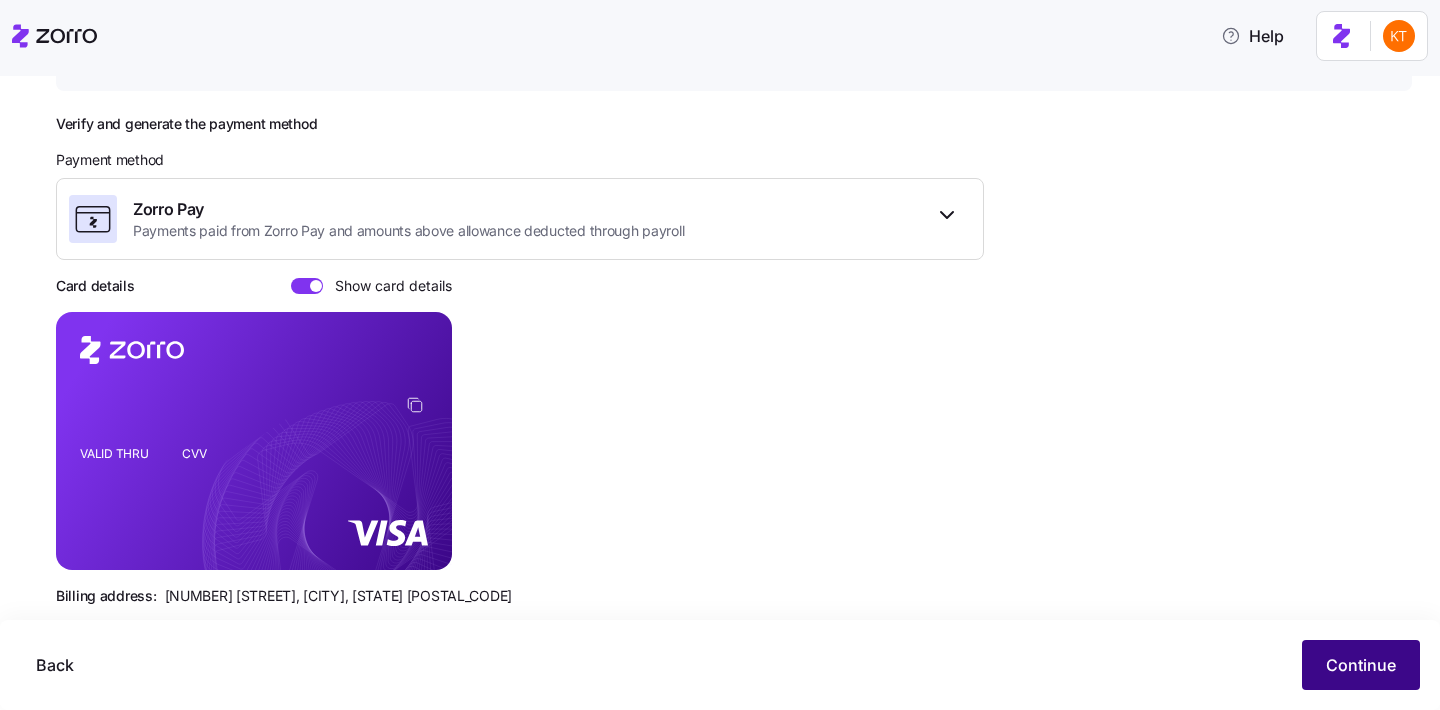 click on "Continue" at bounding box center [1361, 665] 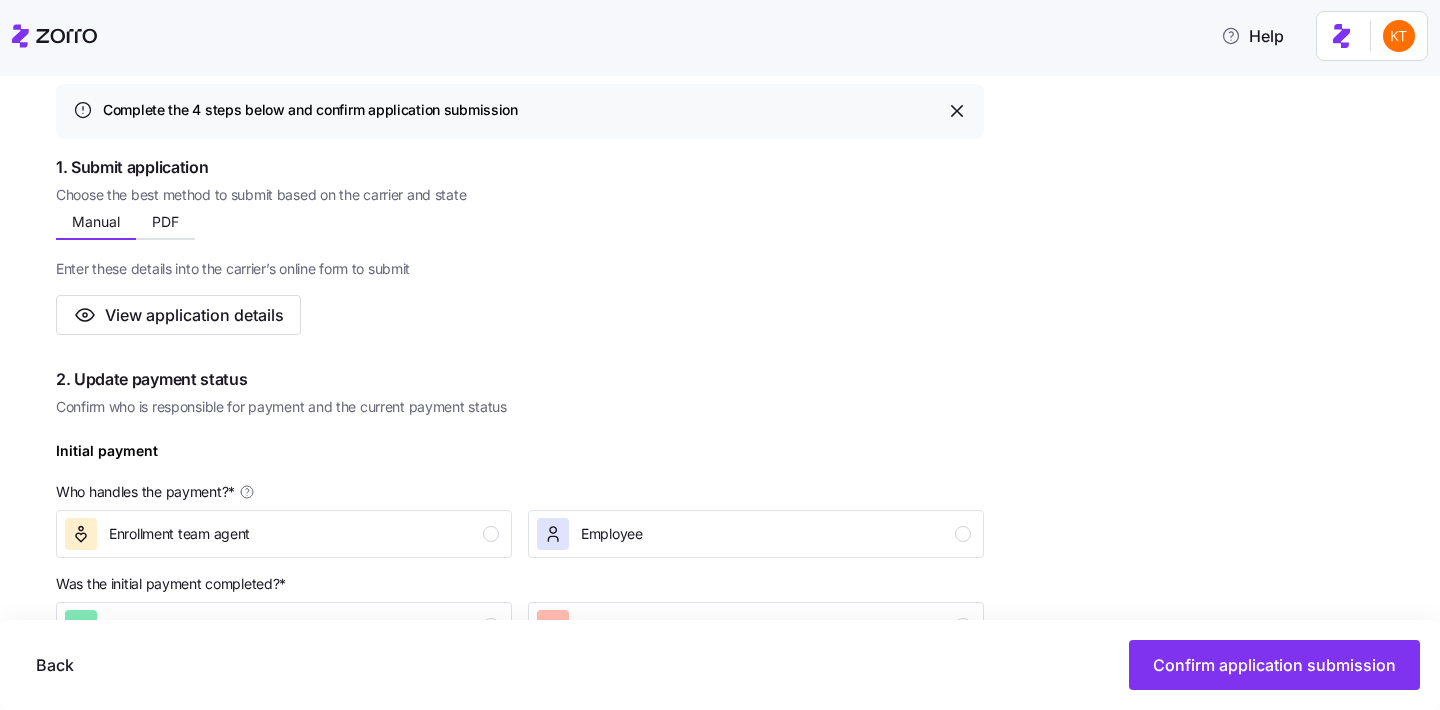 scroll, scrollTop: 730, scrollLeft: 0, axis: vertical 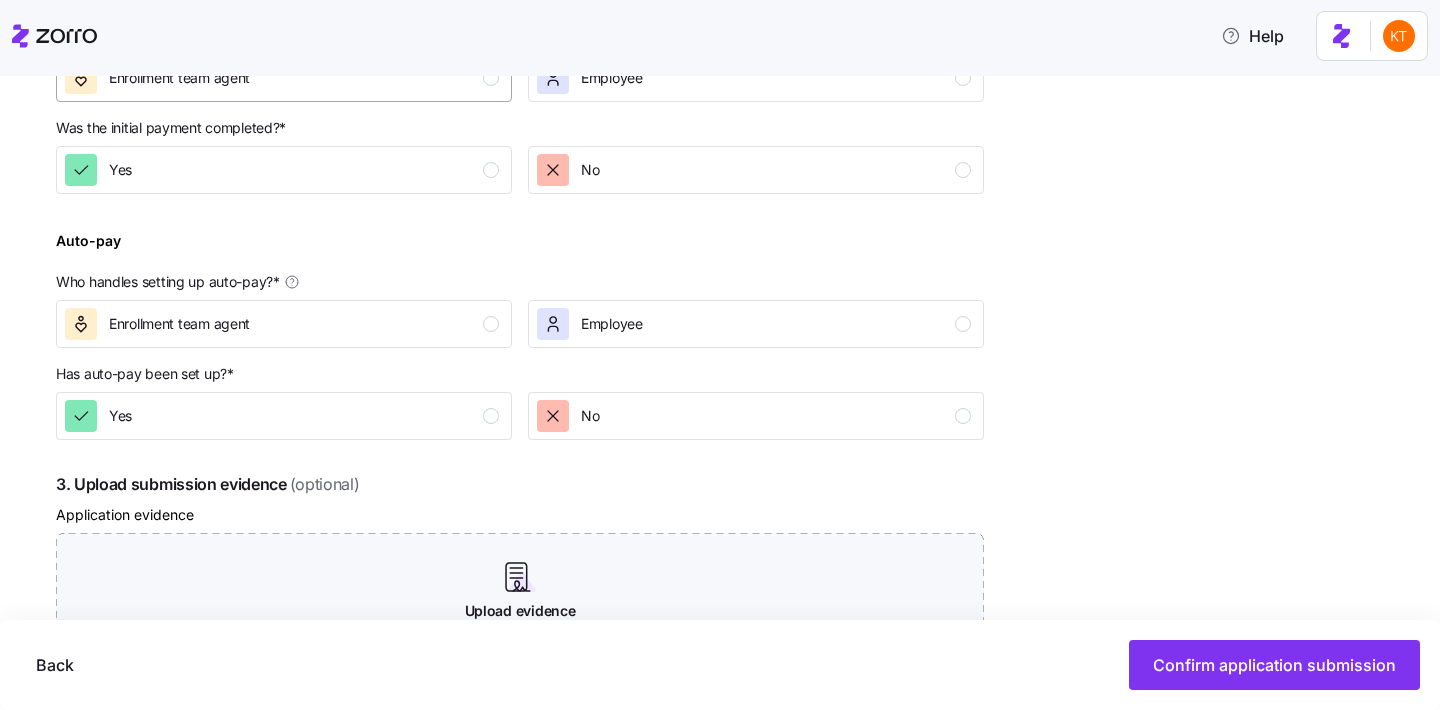 click on "Enrollment team agent" at bounding box center (282, 78) 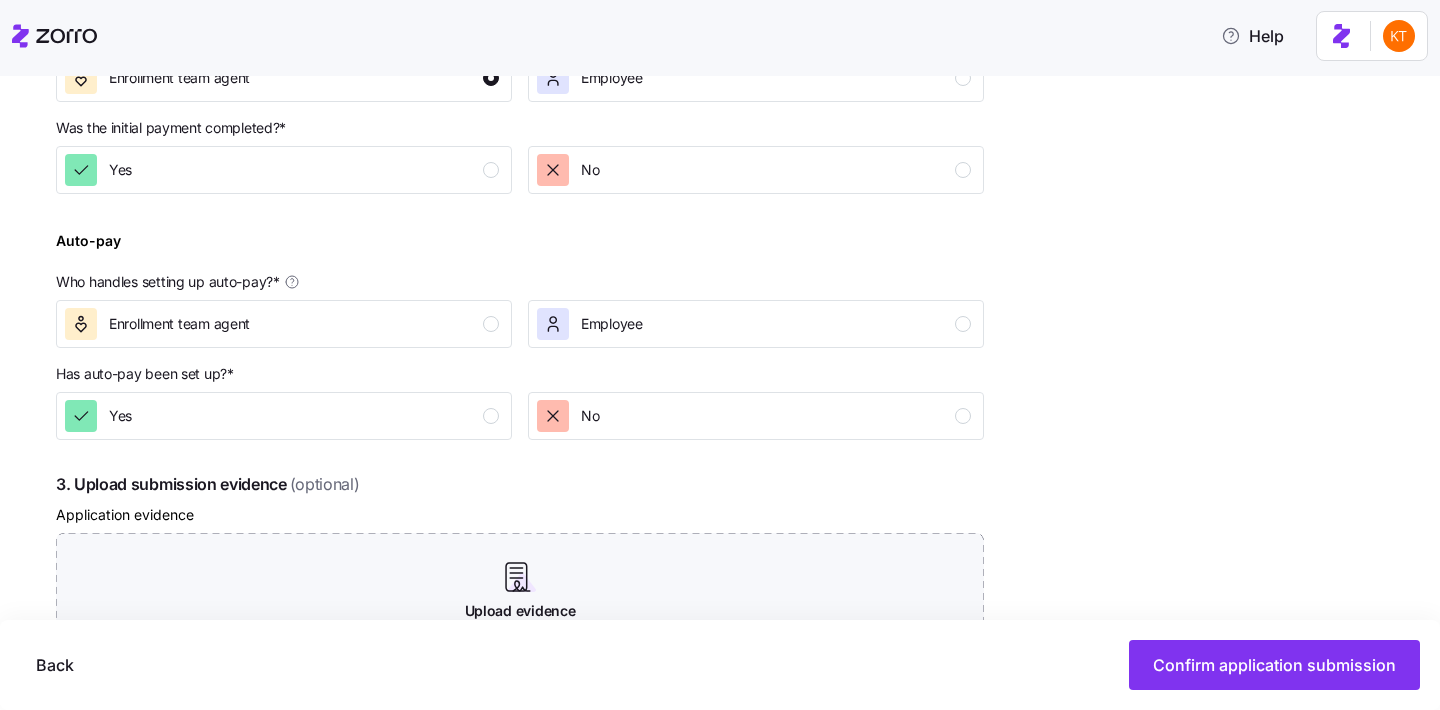 click on "Was the initial payment completed?  *" at bounding box center (520, 132) 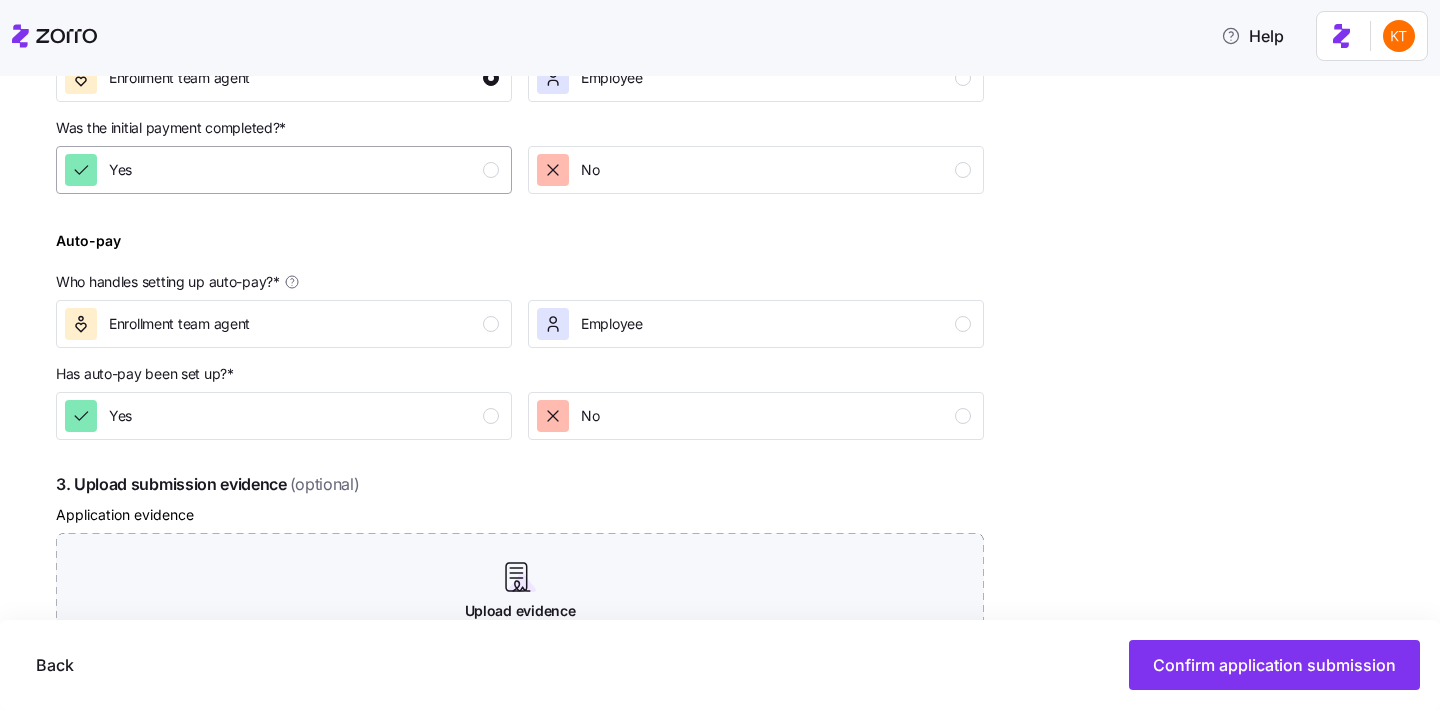 click at bounding box center (491, 170) 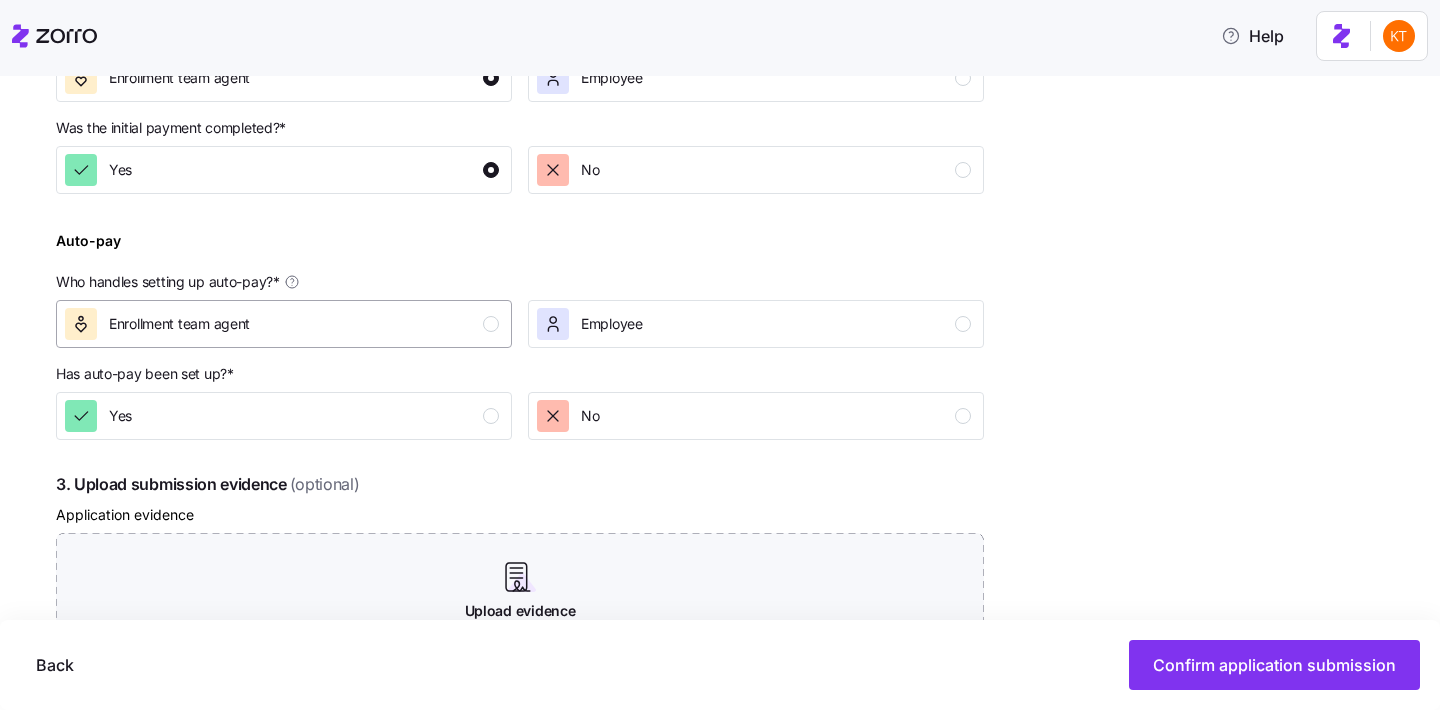 click on "Enrollment team agent" at bounding box center [282, 324] 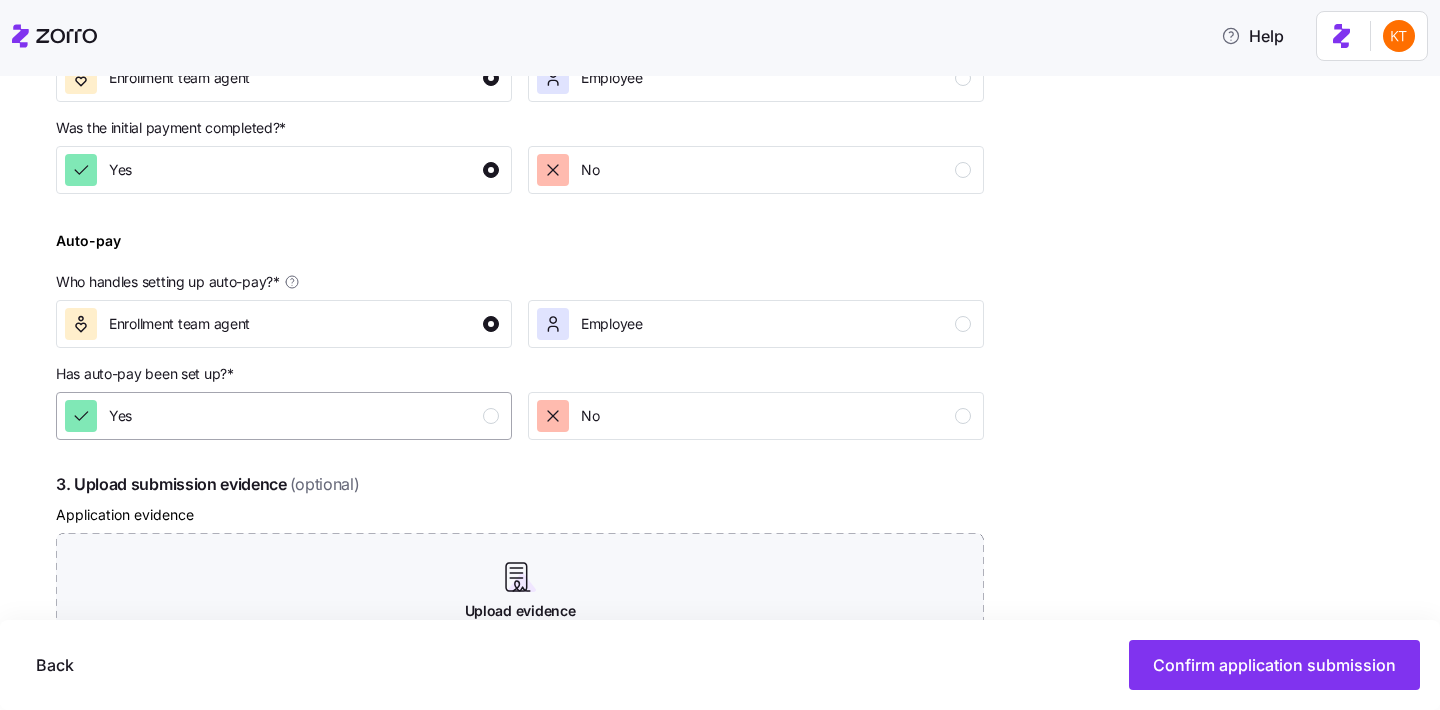 drag, startPoint x: 493, startPoint y: 439, endPoint x: 492, endPoint y: 416, distance: 23.021729 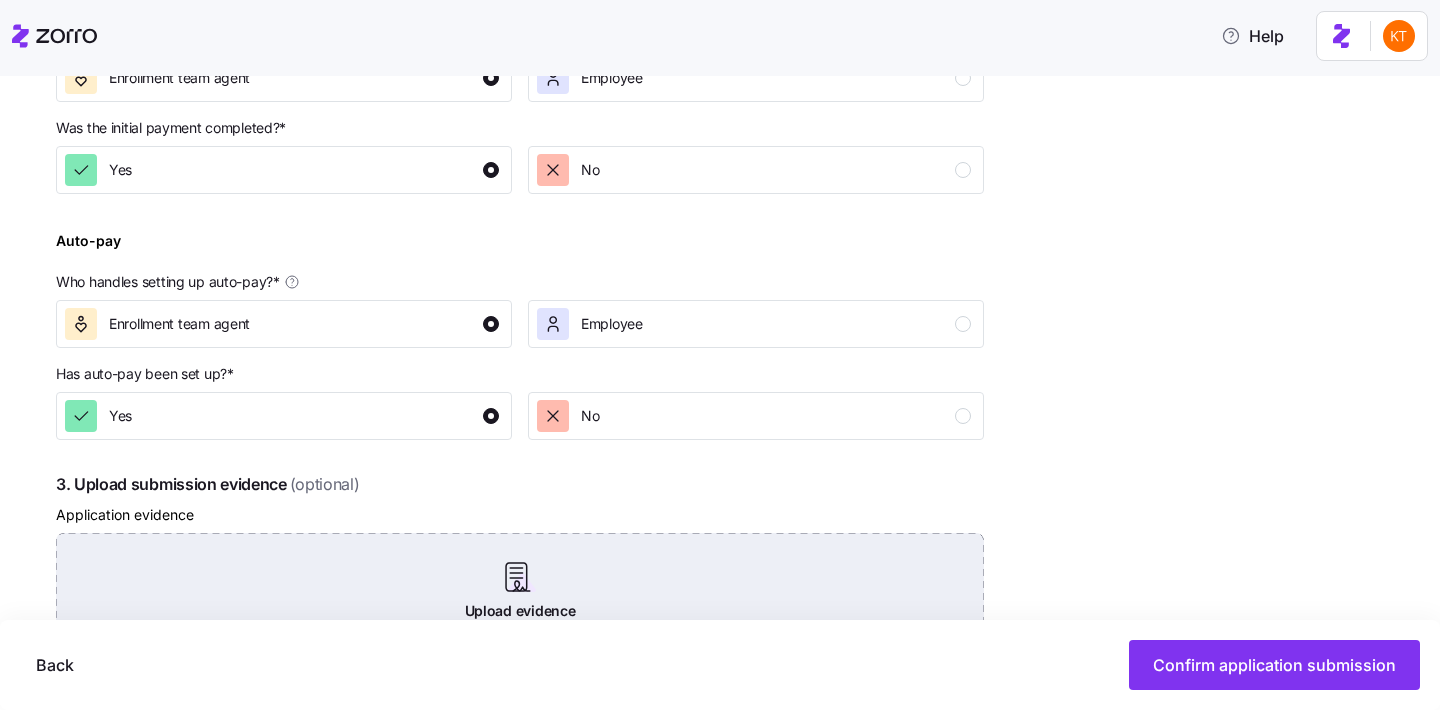 click on "Upload evidence Upload screenshots, email confirmations, or any other application evidence" at bounding box center [520, 603] 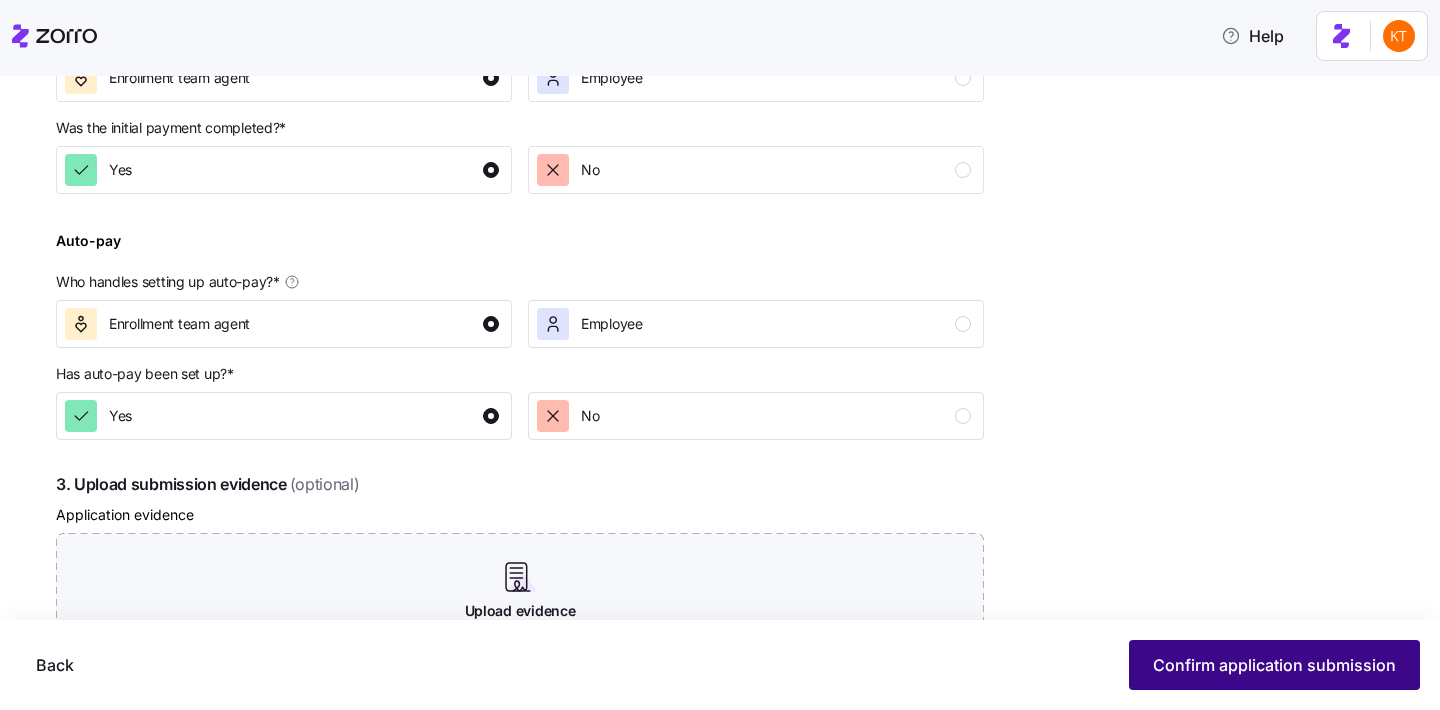 click on "Confirm application submission" at bounding box center (1274, 665) 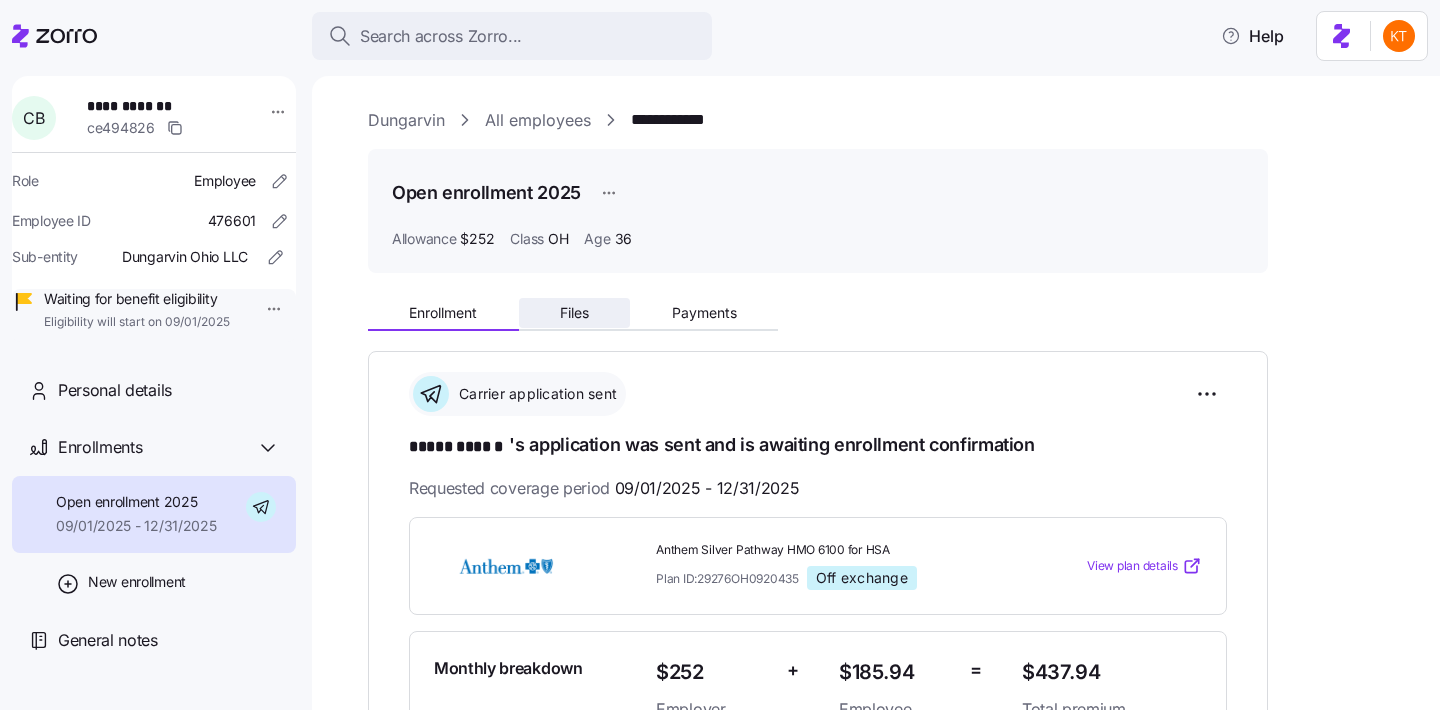 click on "Files" at bounding box center (574, 313) 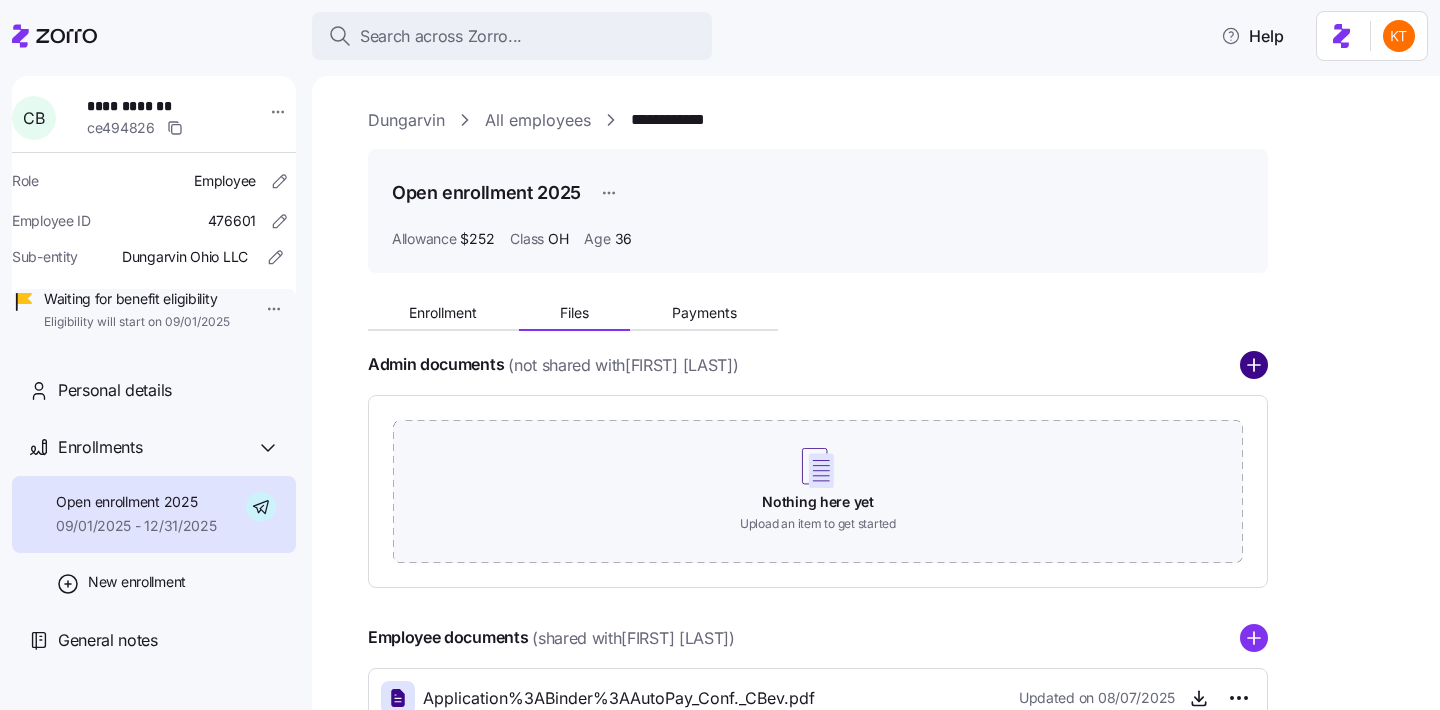 click 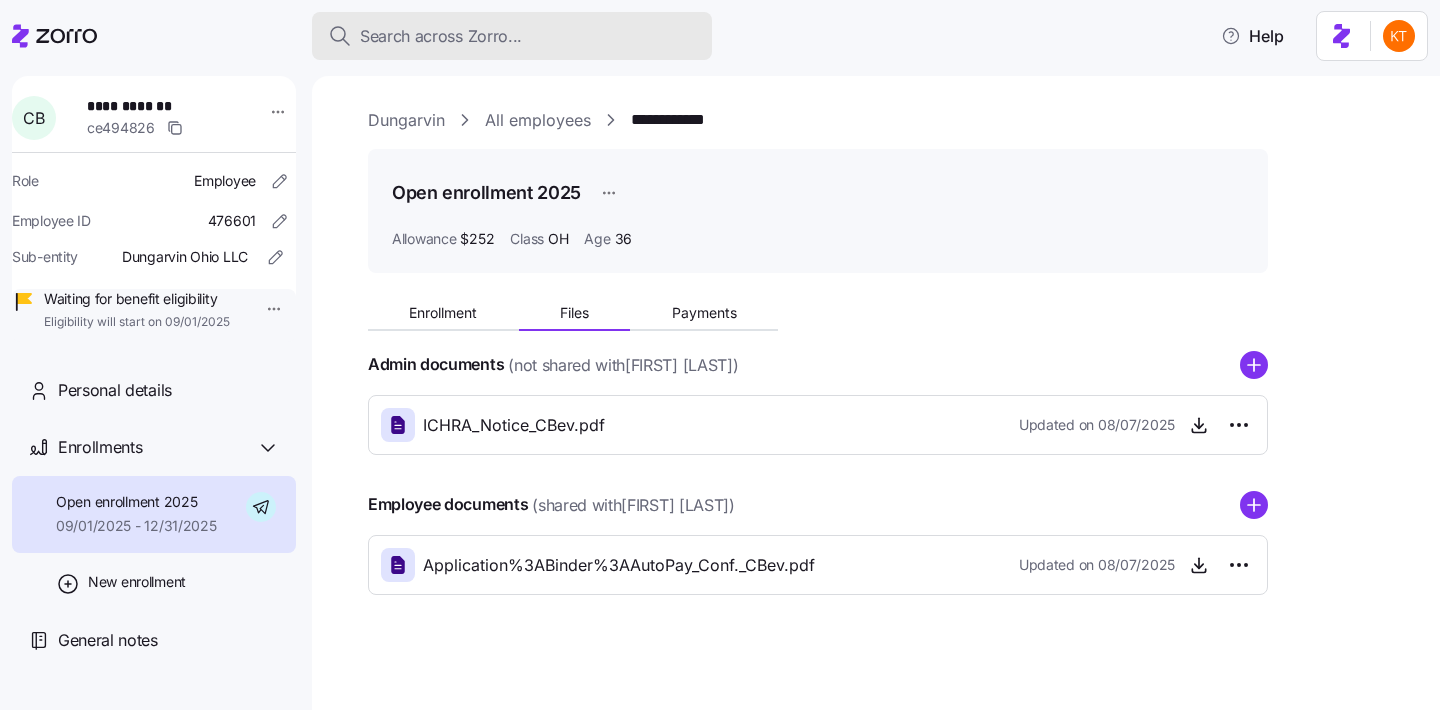 click on "Search across Zorro..." at bounding box center [512, 36] 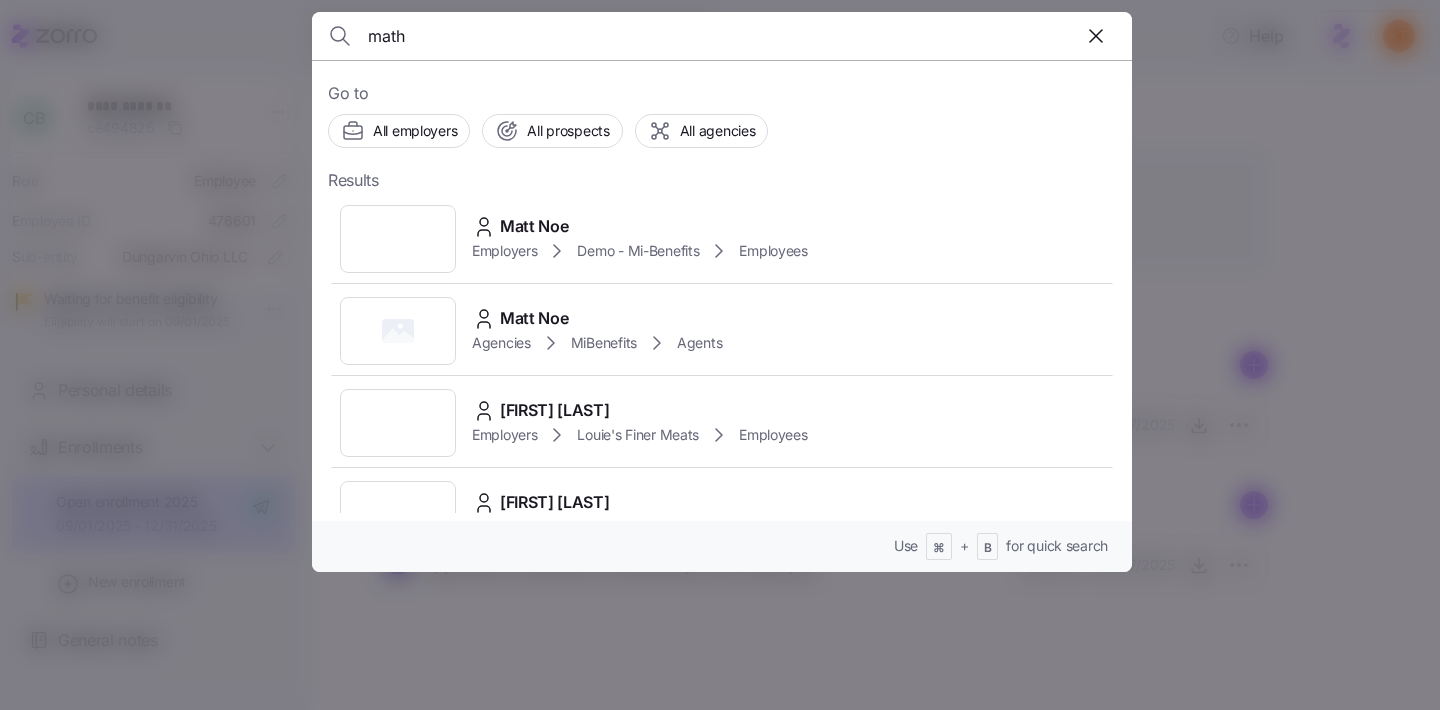 type on "math" 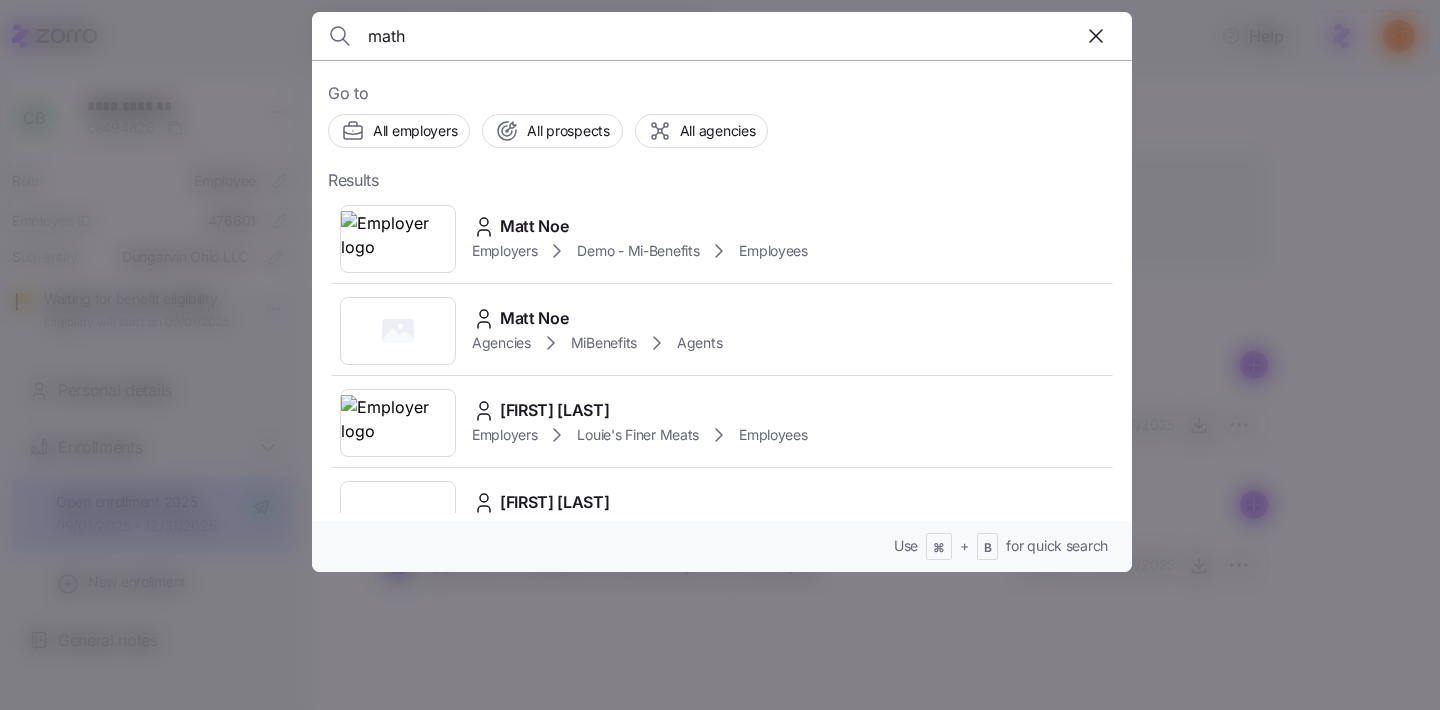 click on "Matt Noe" at bounding box center [534, 226] 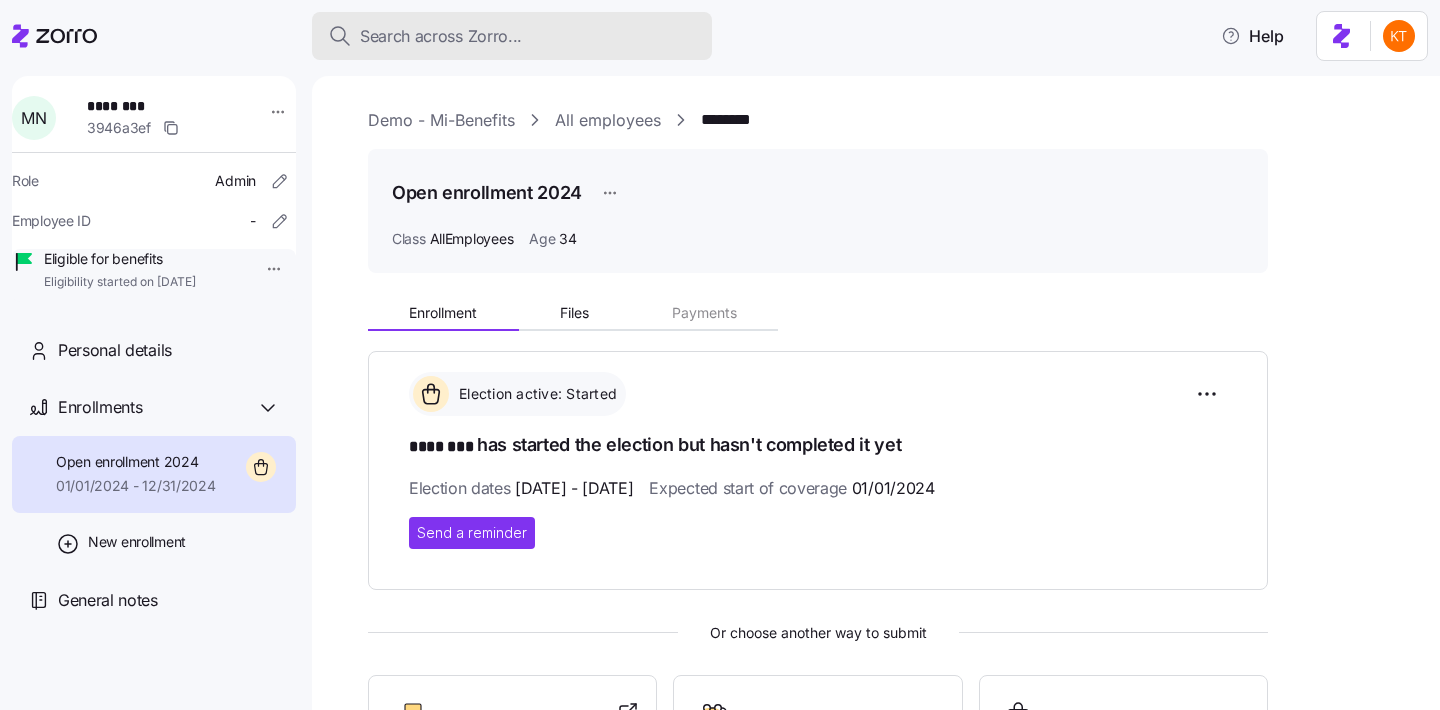 click on "Search across Zorro..." at bounding box center (441, 36) 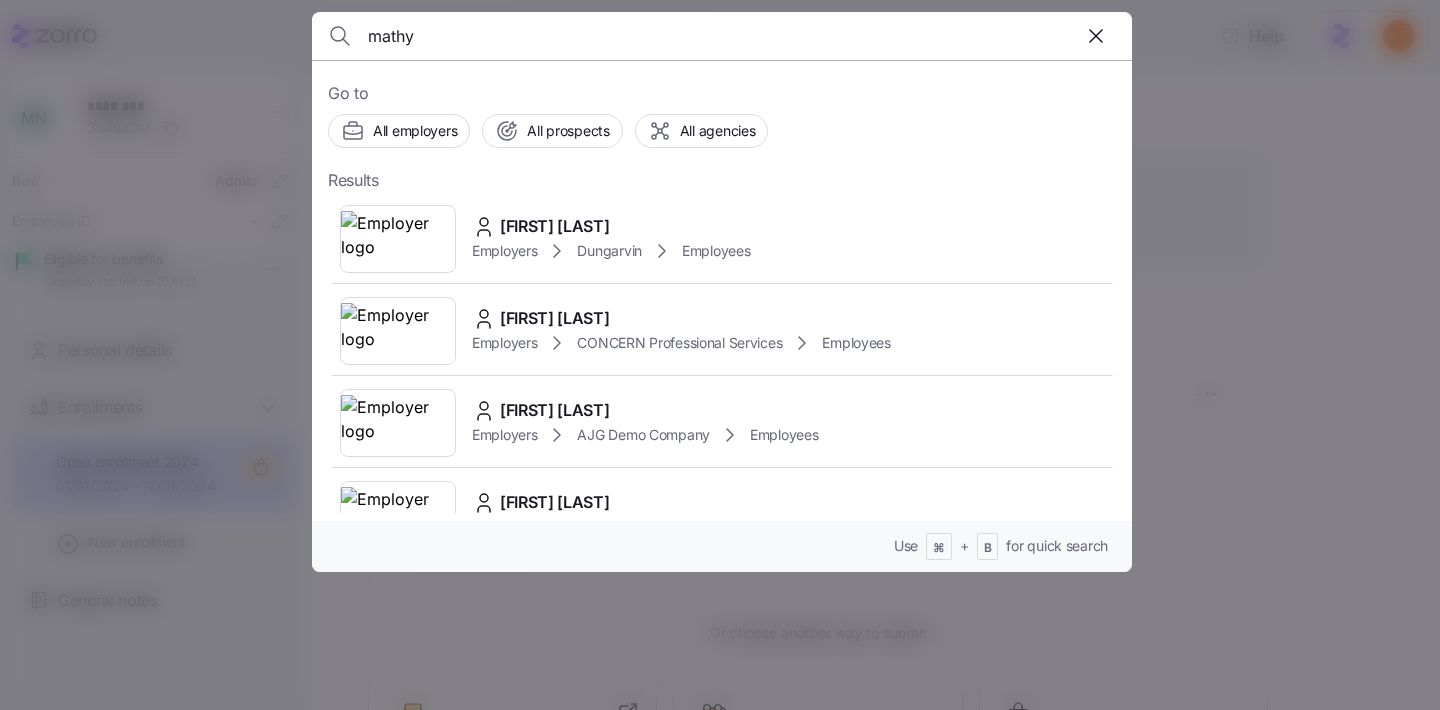 type on "mathy" 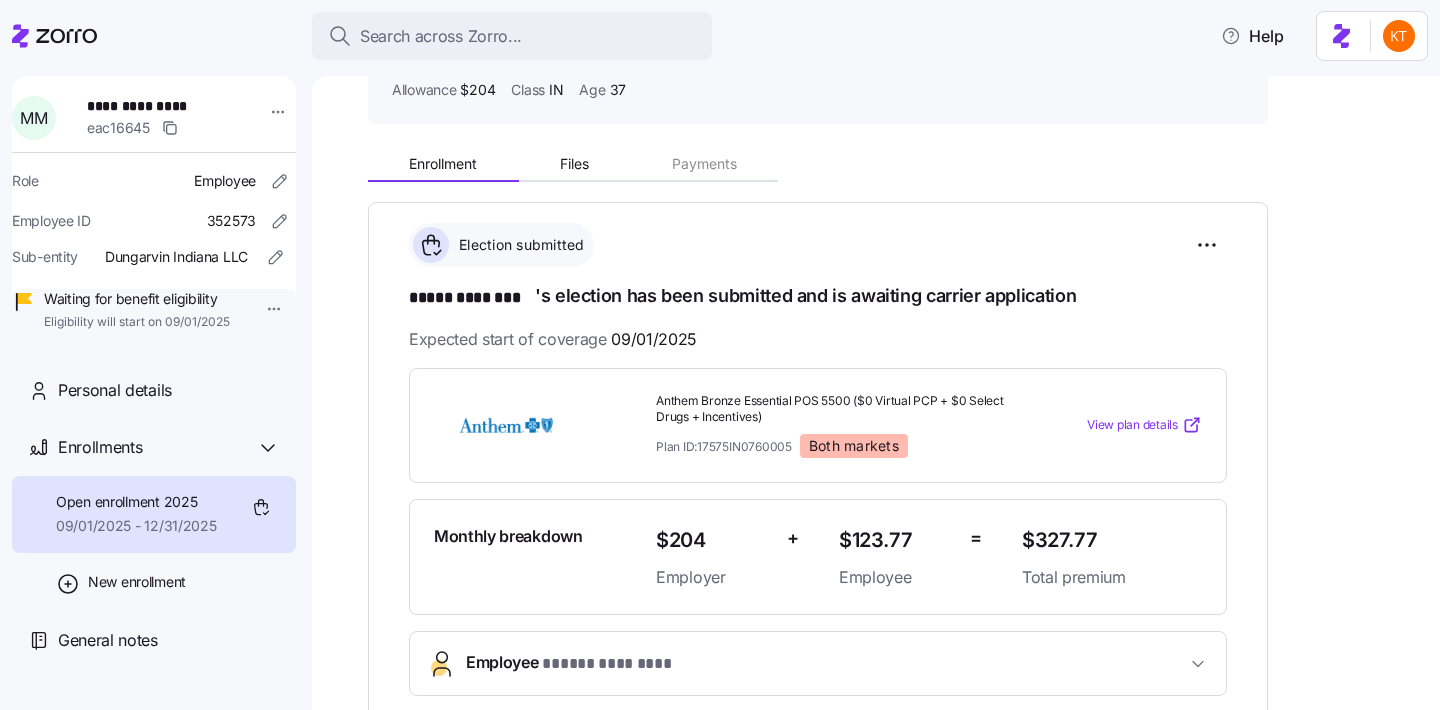 scroll, scrollTop: 244, scrollLeft: 0, axis: vertical 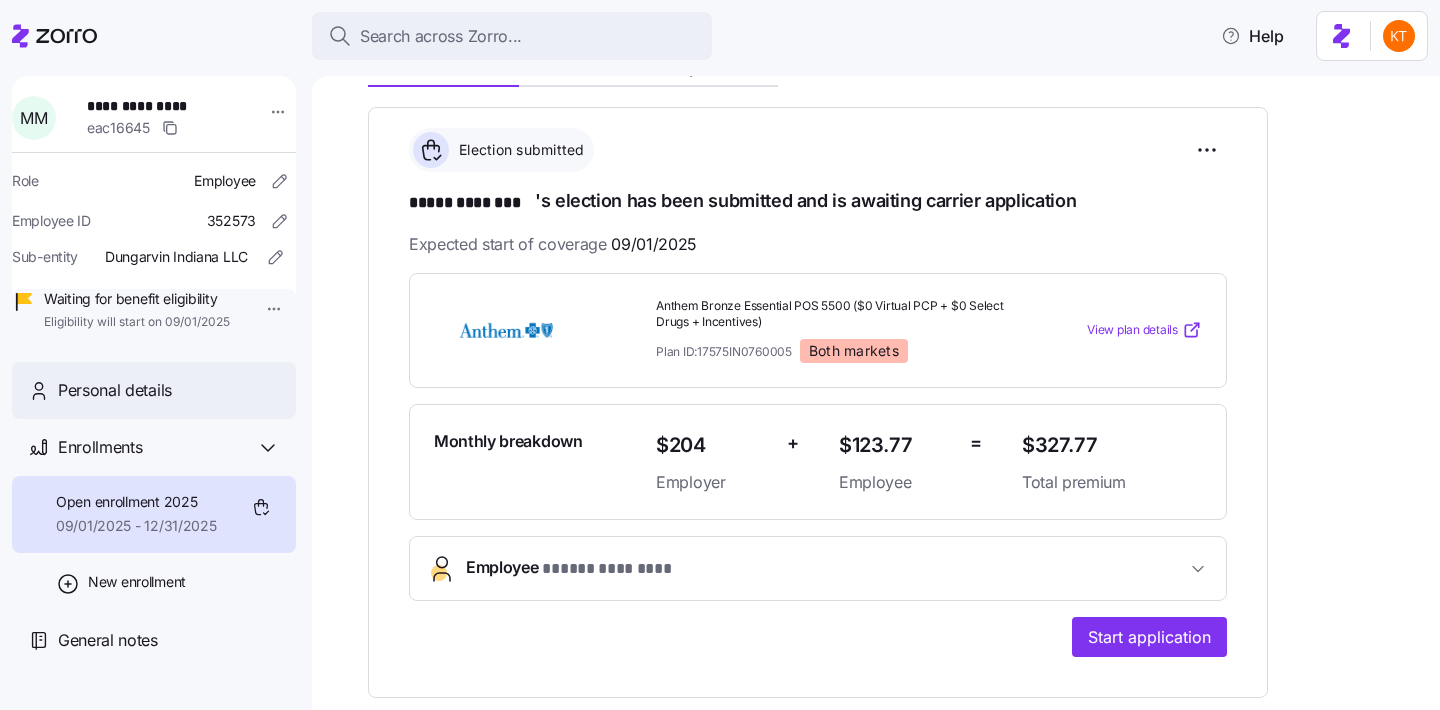 click on "Personal details" at bounding box center [154, 390] 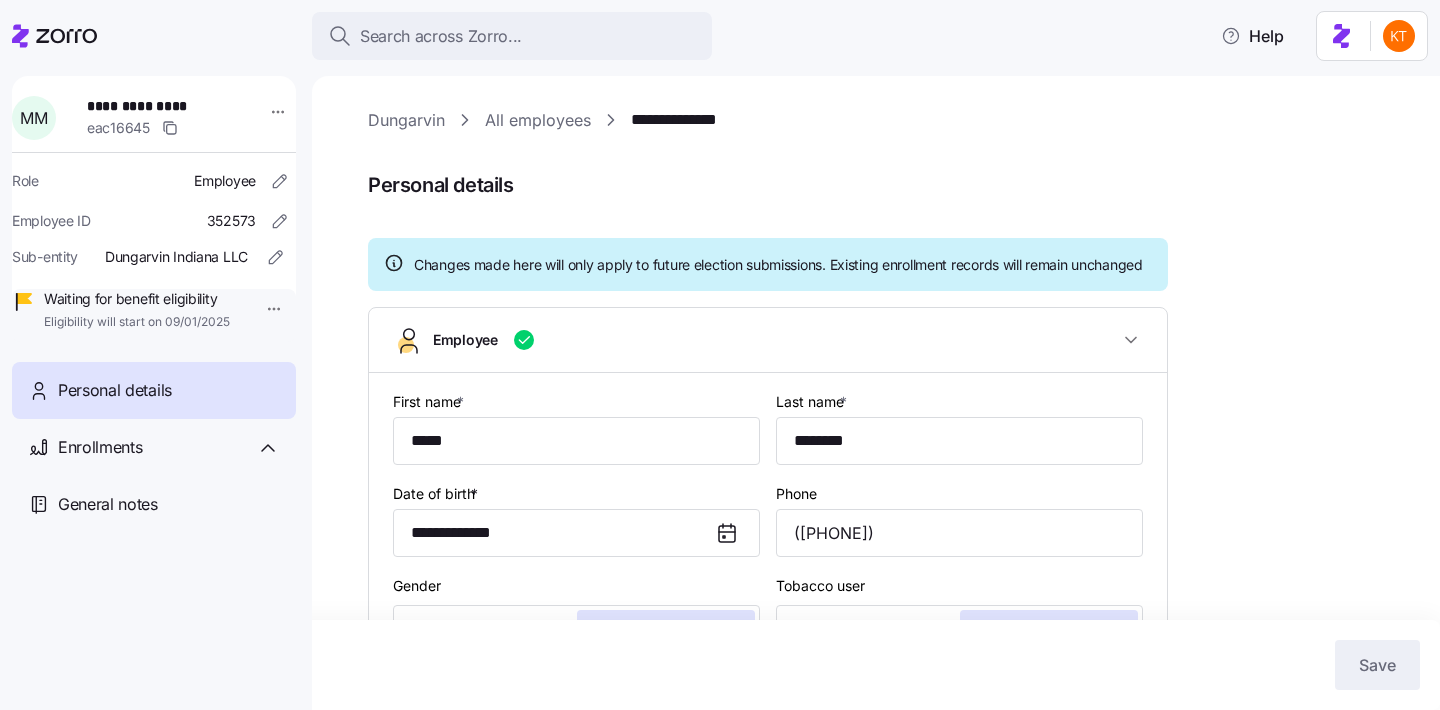 scroll, scrollTop: 239, scrollLeft: 0, axis: vertical 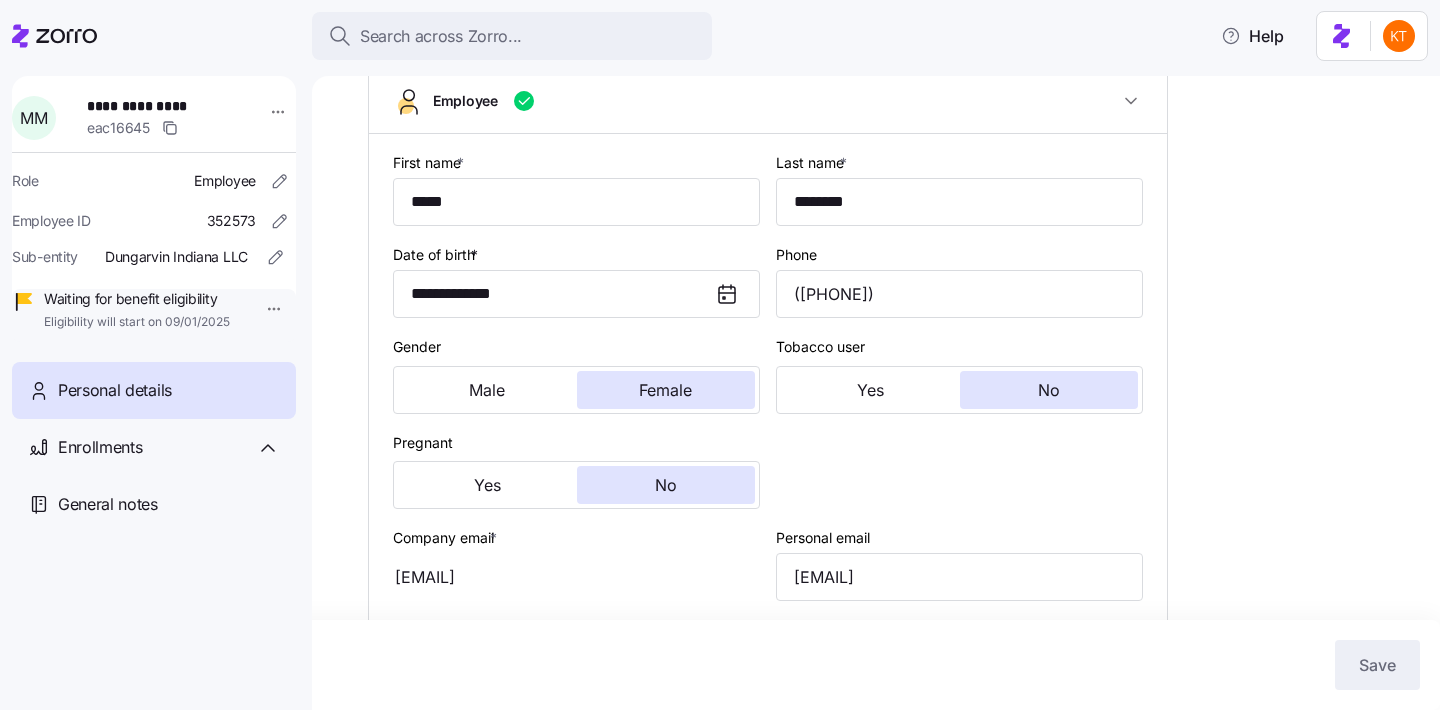 type on "IN" 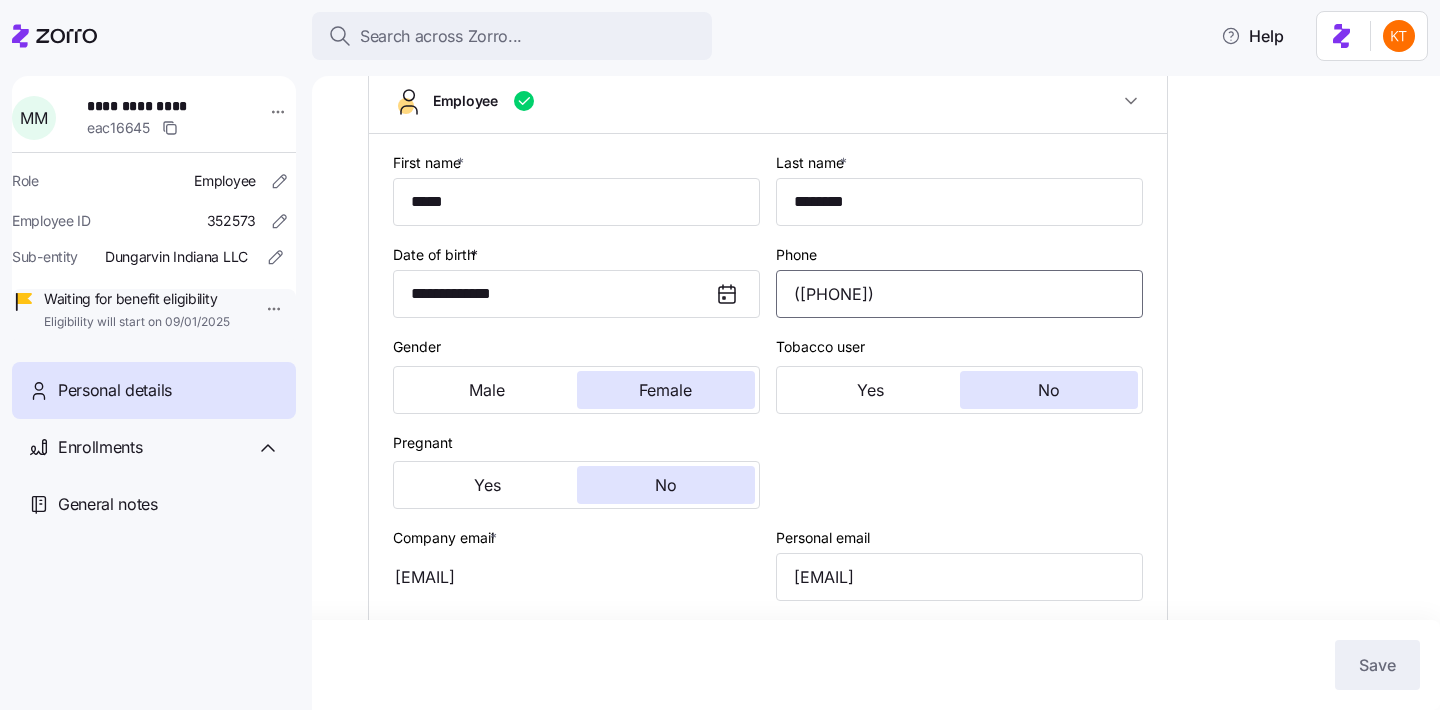 click on "([PHONE])" at bounding box center (959, 294) 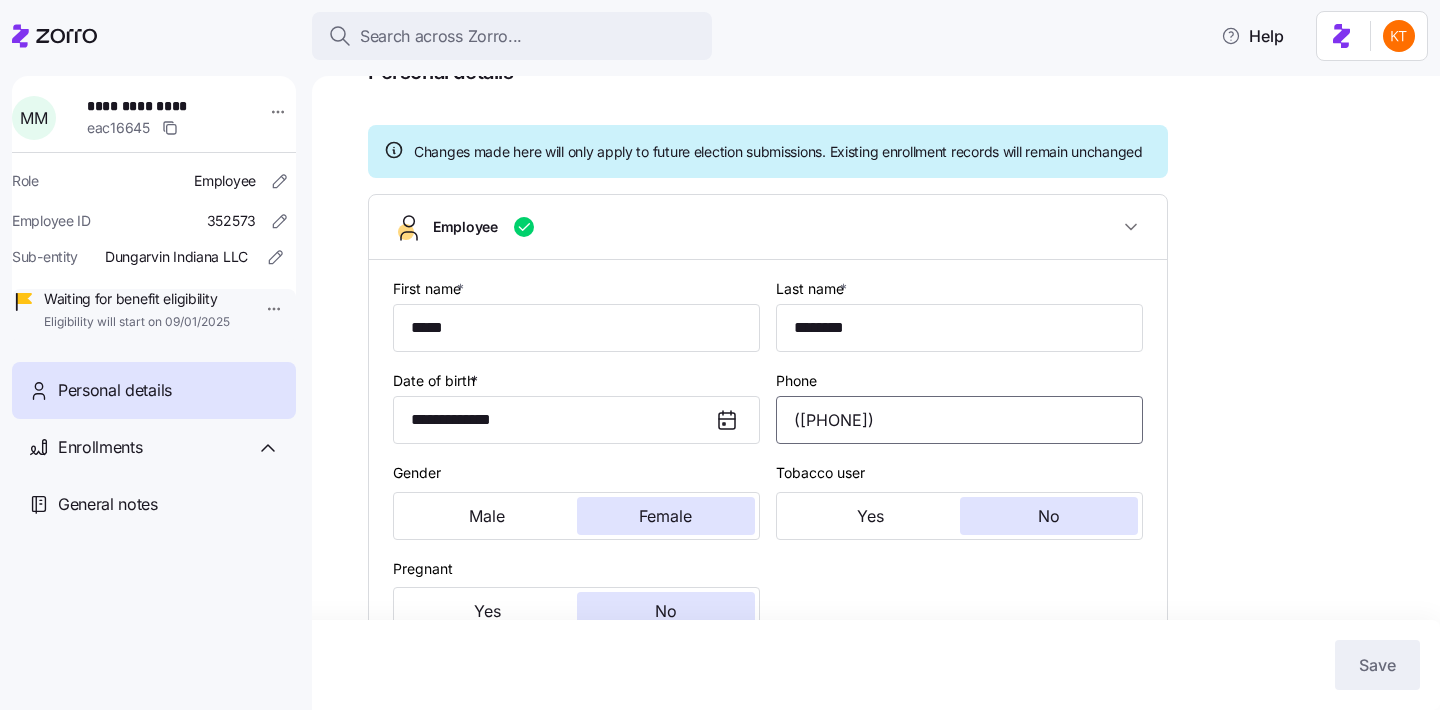 scroll, scrollTop: 0, scrollLeft: 0, axis: both 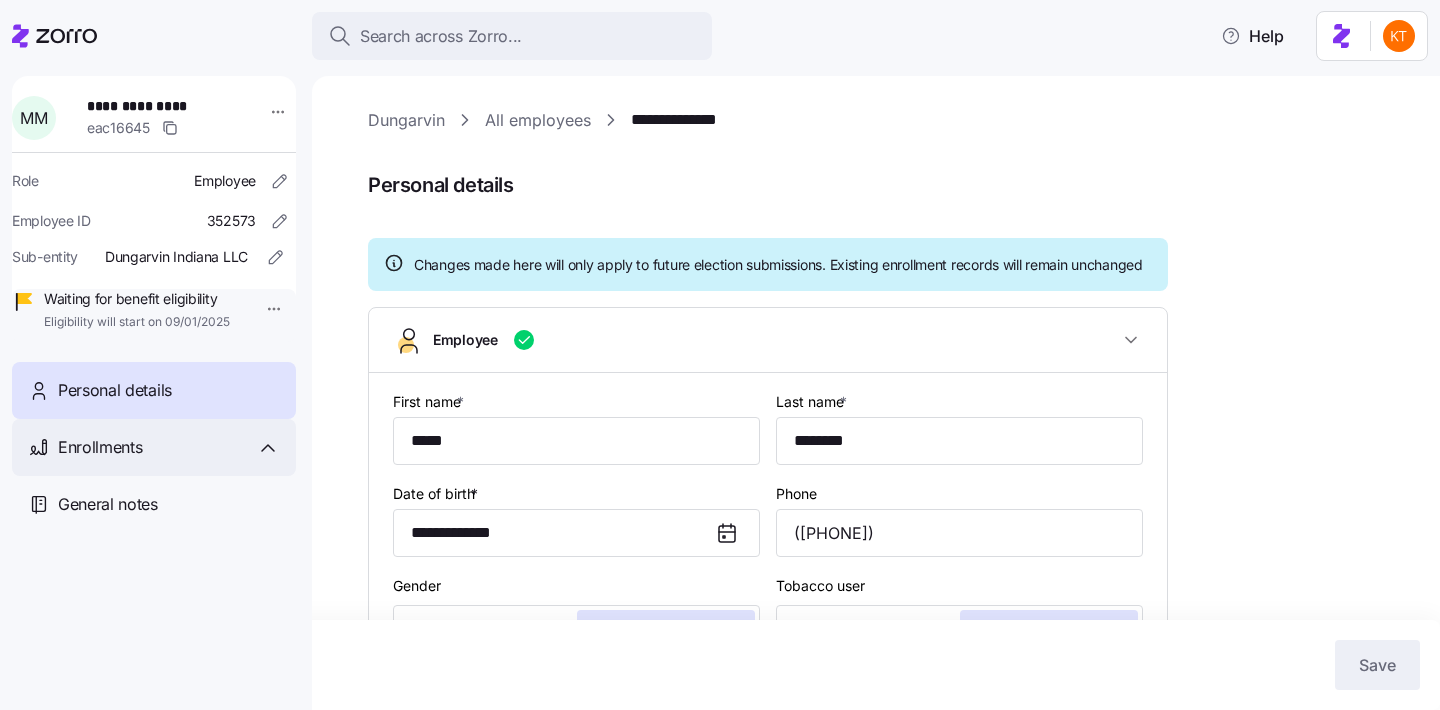 click on "Enrollments" at bounding box center [169, 447] 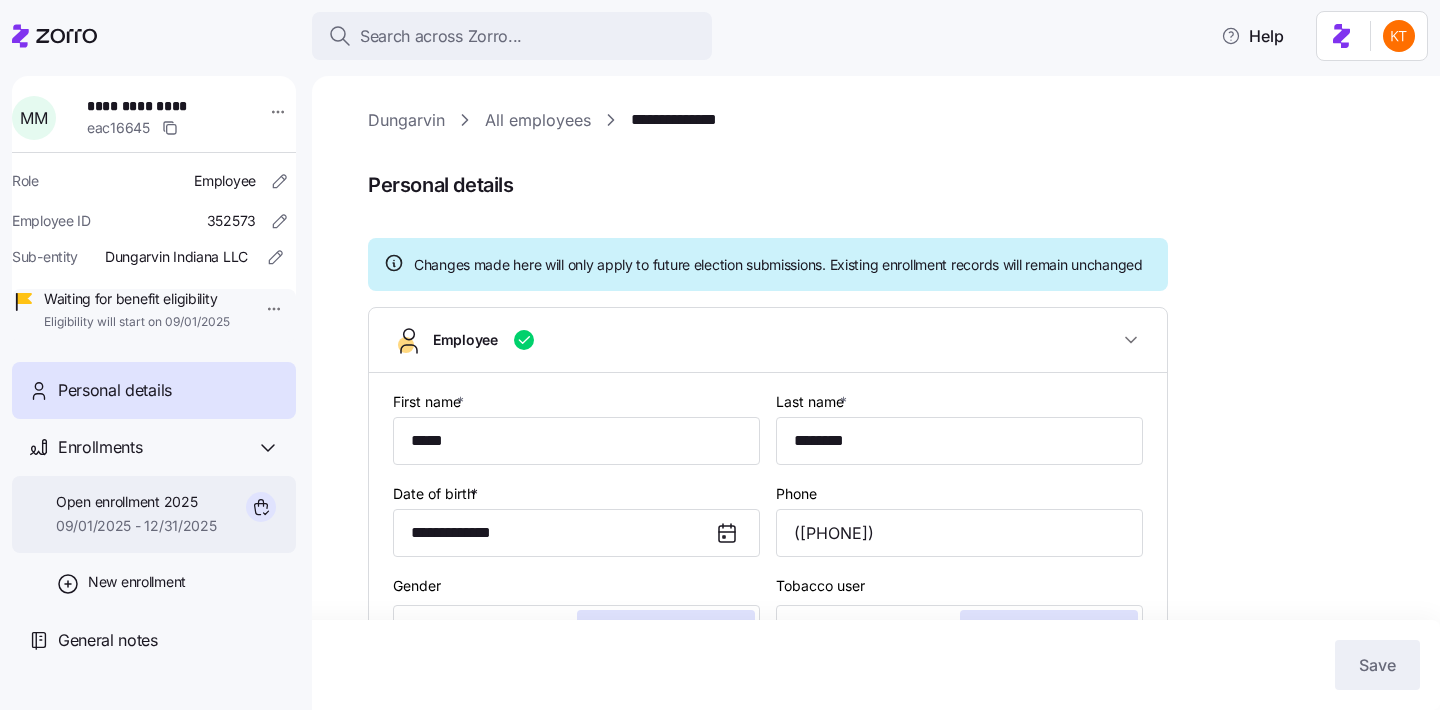 click on "Open enrollment 2025" at bounding box center [136, 502] 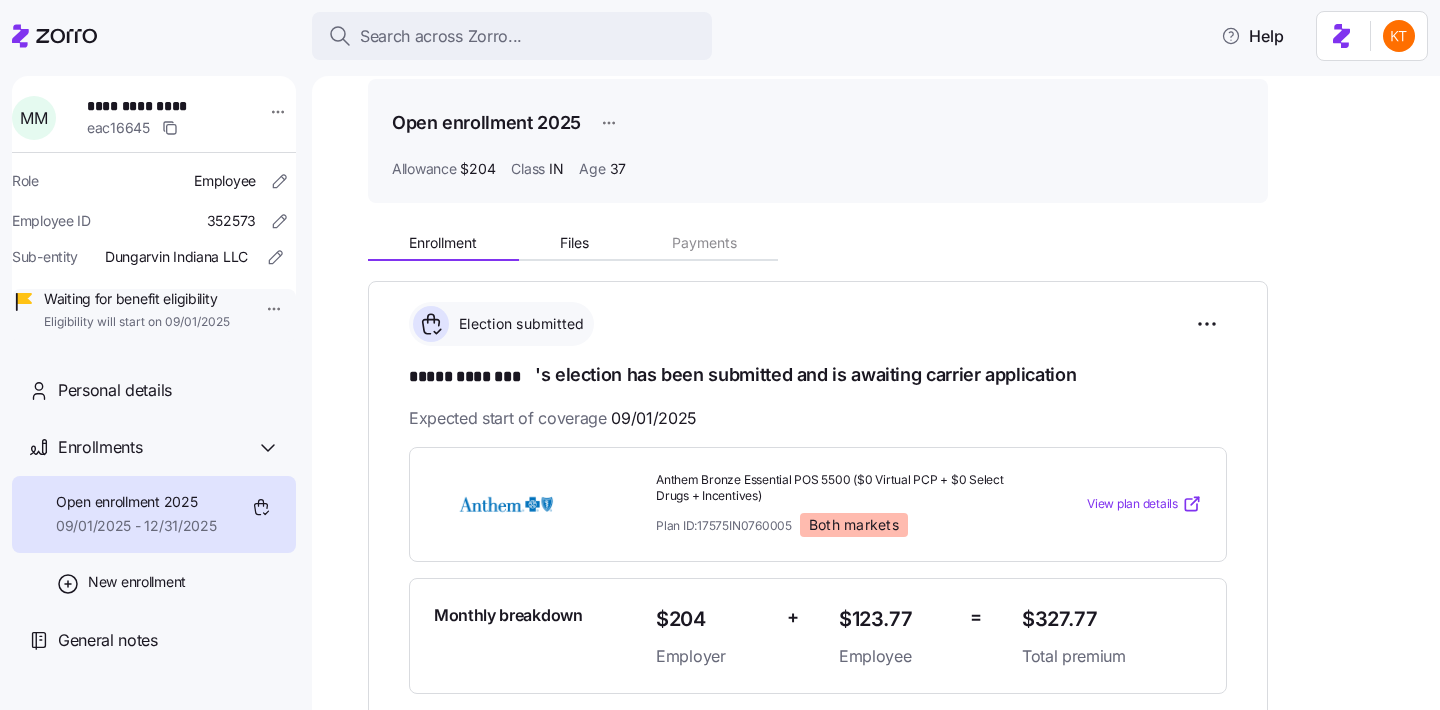 scroll, scrollTop: 92, scrollLeft: 0, axis: vertical 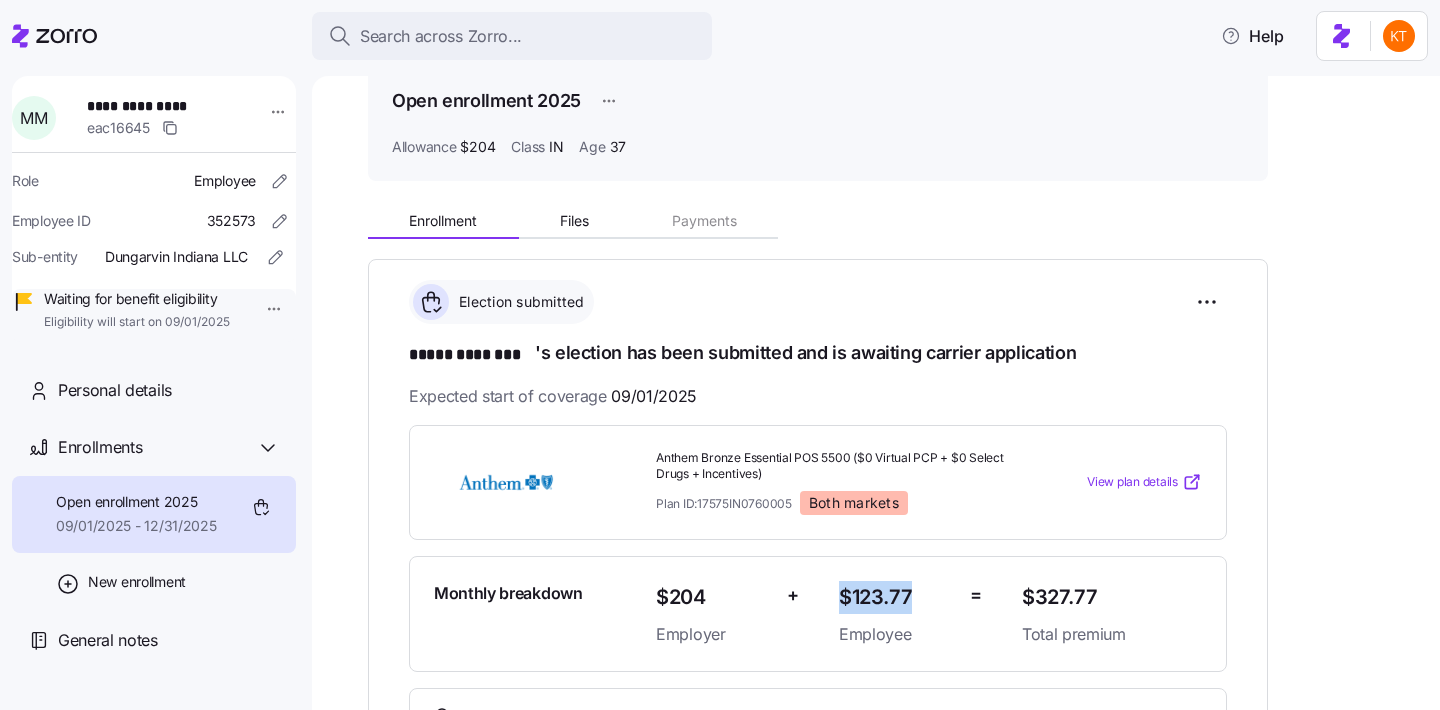 drag, startPoint x: 920, startPoint y: 601, endPoint x: 830, endPoint y: 601, distance: 90 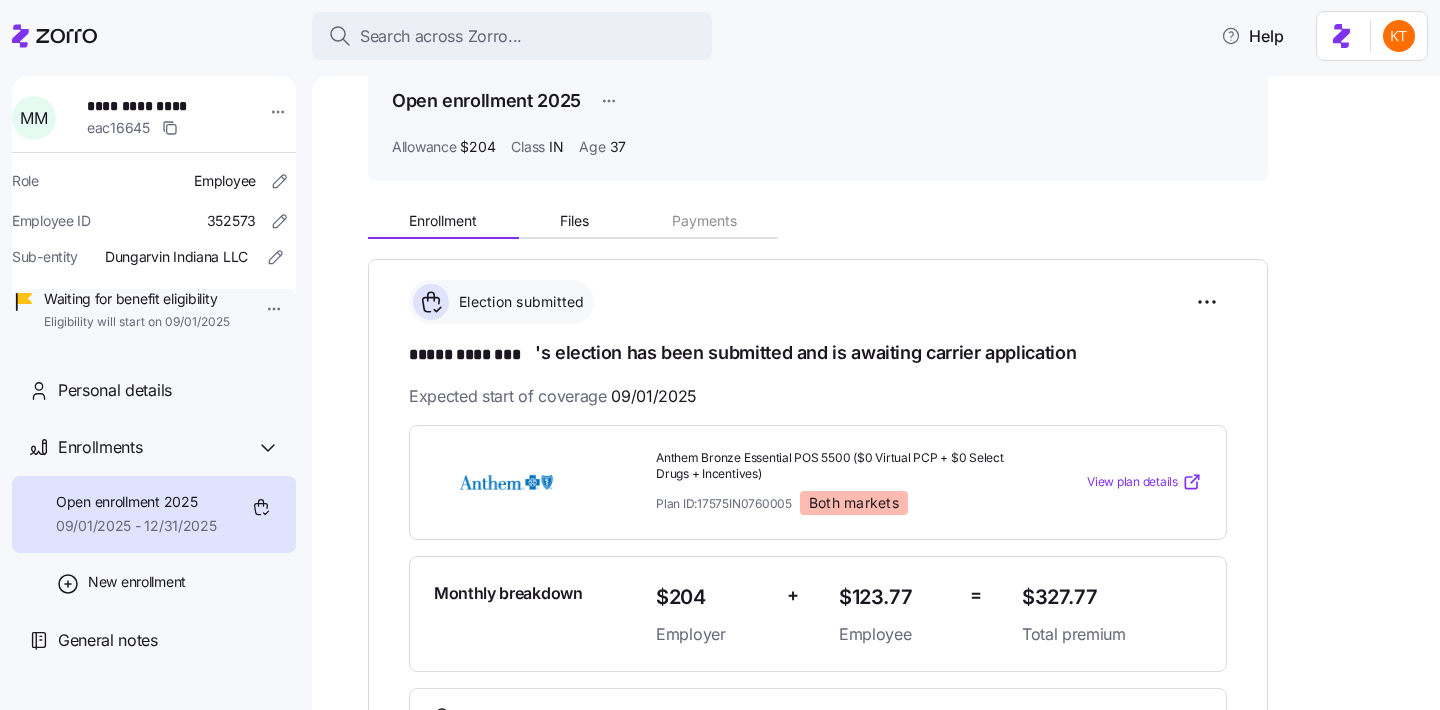 click on "Monthly breakdown $204 Employer + $123.77 Employee = $327.77 Total premium" at bounding box center (818, 614) 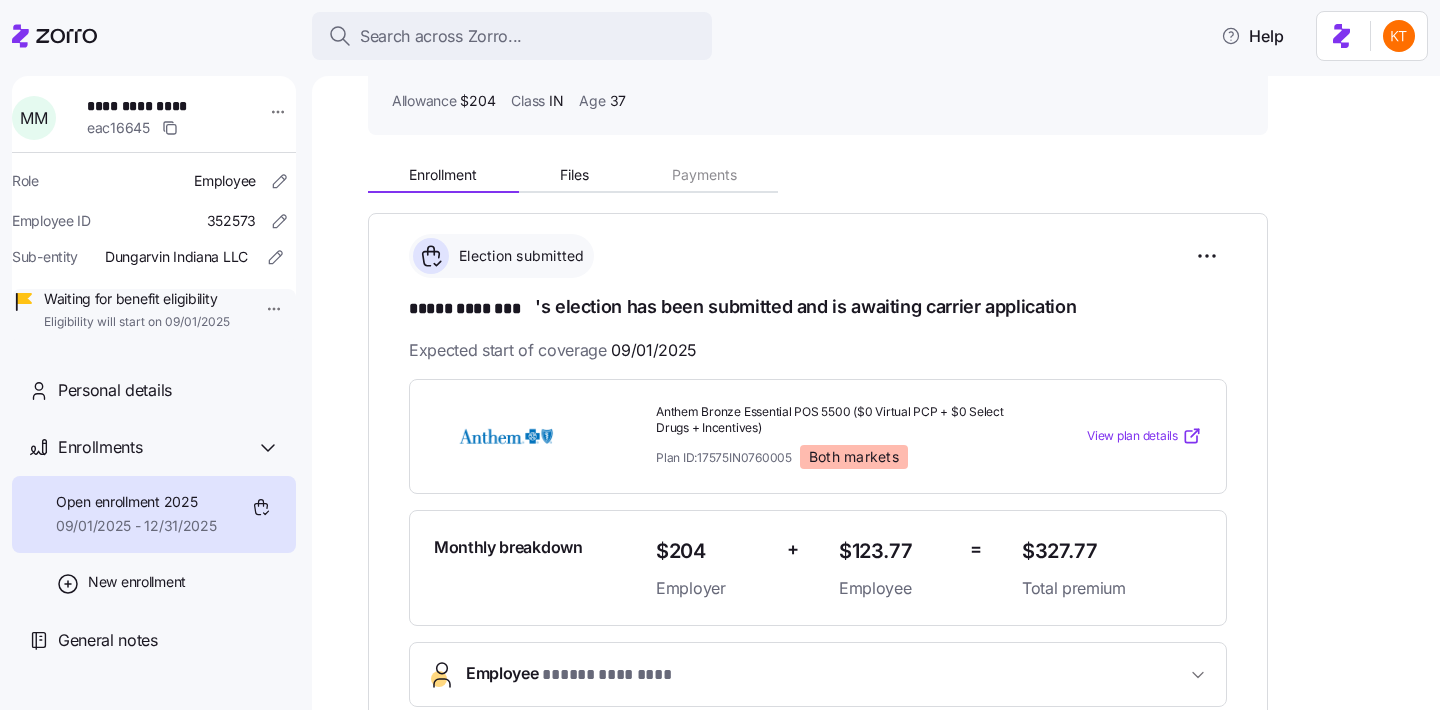 scroll, scrollTop: 139, scrollLeft: 0, axis: vertical 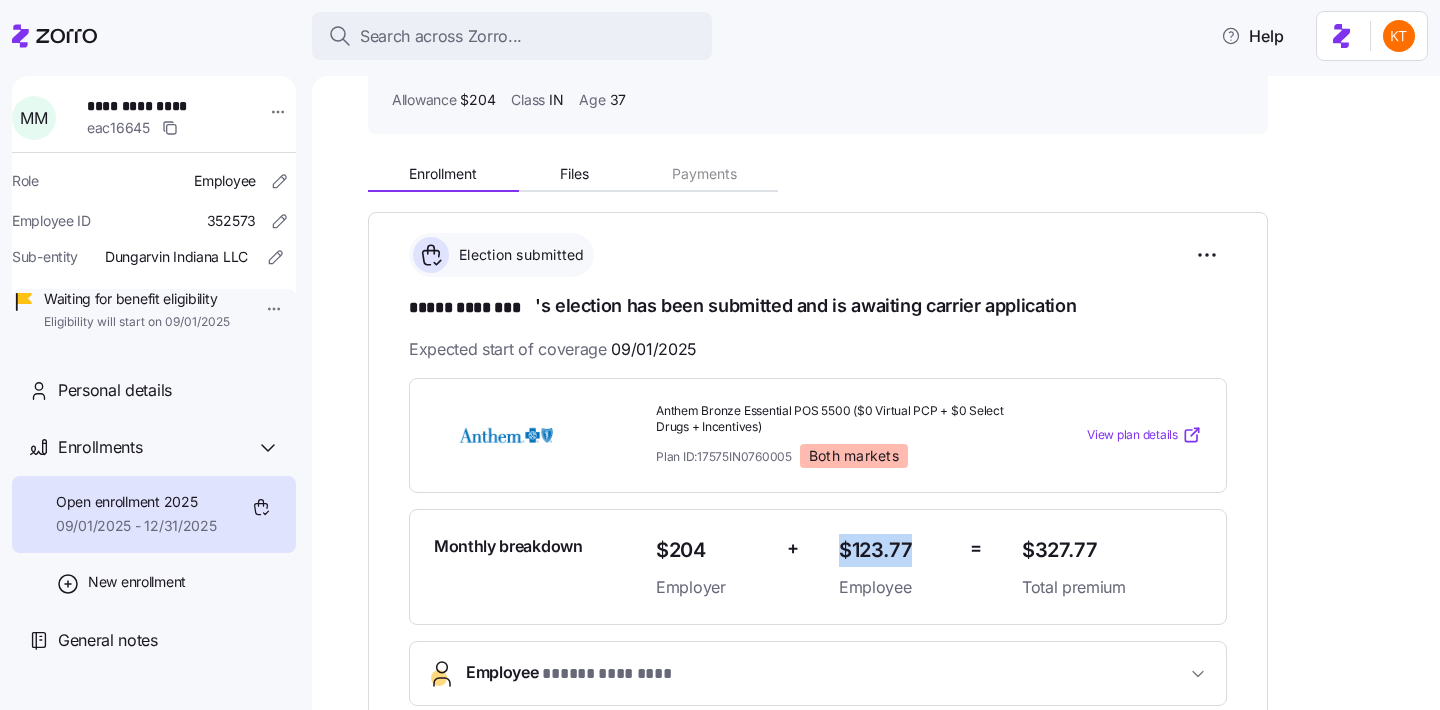 drag, startPoint x: 910, startPoint y: 552, endPoint x: 844, endPoint y: 553, distance: 66.007576 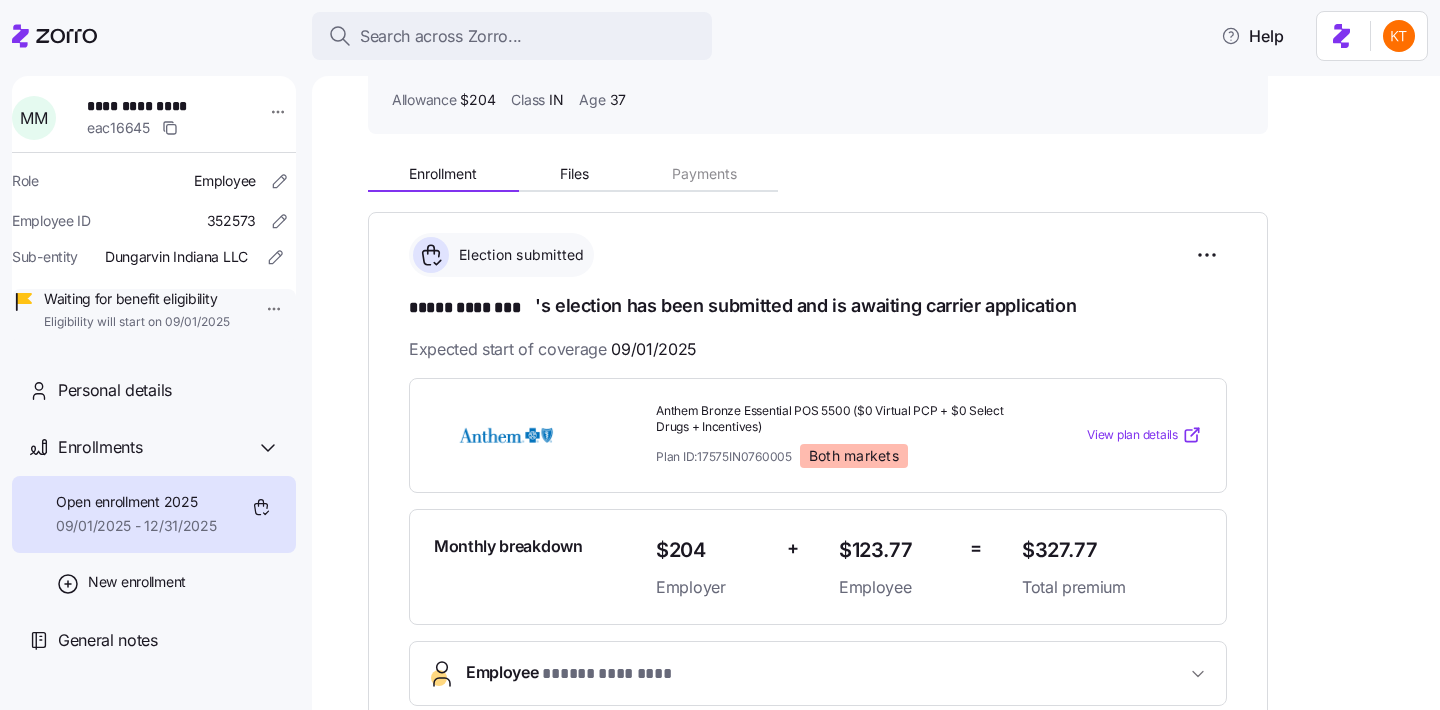 click on "$327.77" at bounding box center (1112, 550) 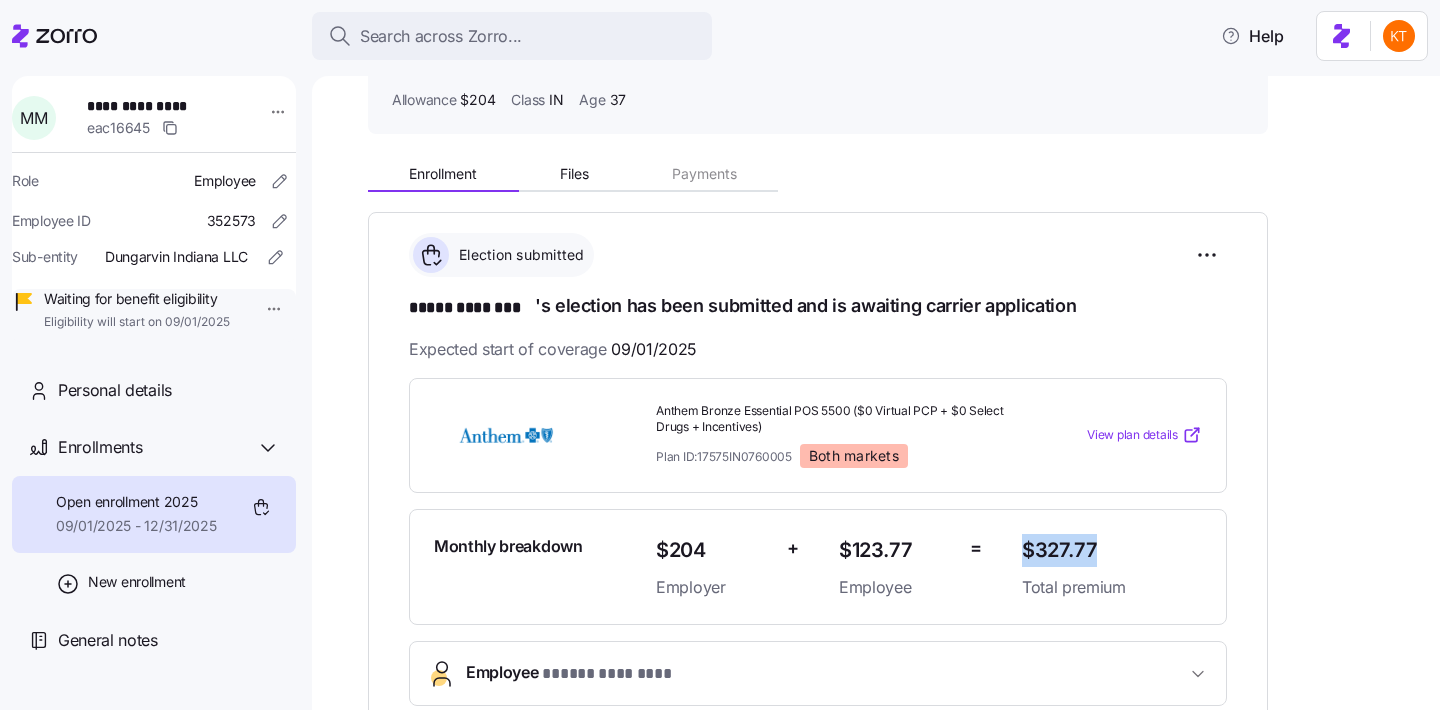 drag, startPoint x: 1101, startPoint y: 551, endPoint x: 1011, endPoint y: 551, distance: 90 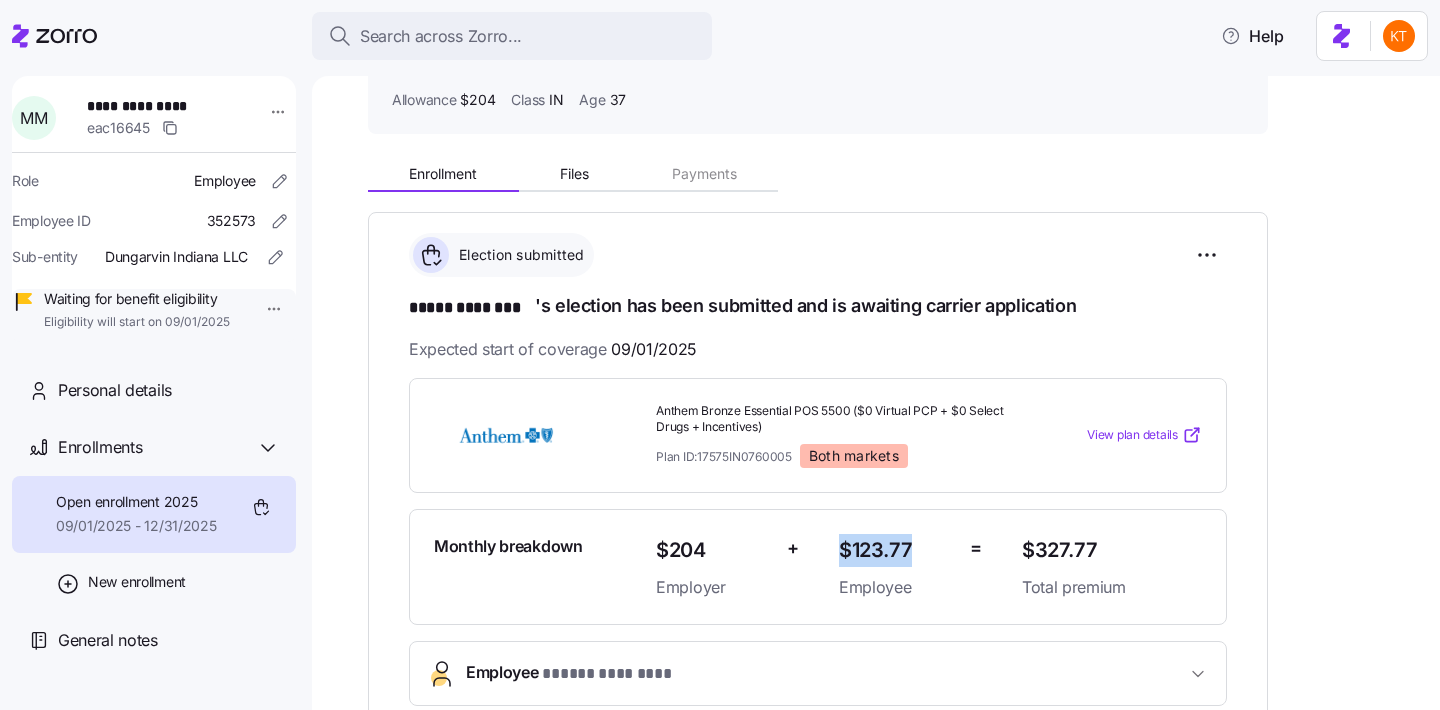 drag, startPoint x: 914, startPoint y: 555, endPoint x: 836, endPoint y: 552, distance: 78.05767 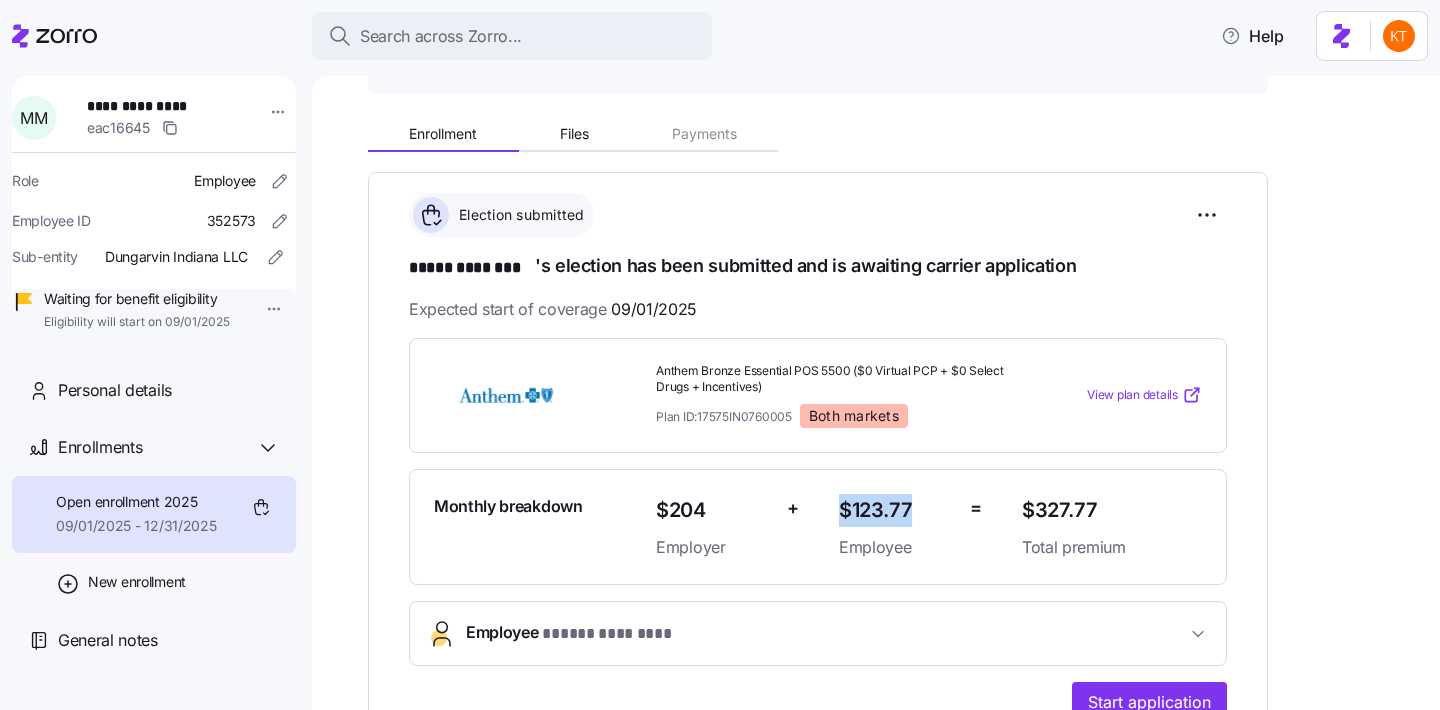 scroll, scrollTop: 204, scrollLeft: 0, axis: vertical 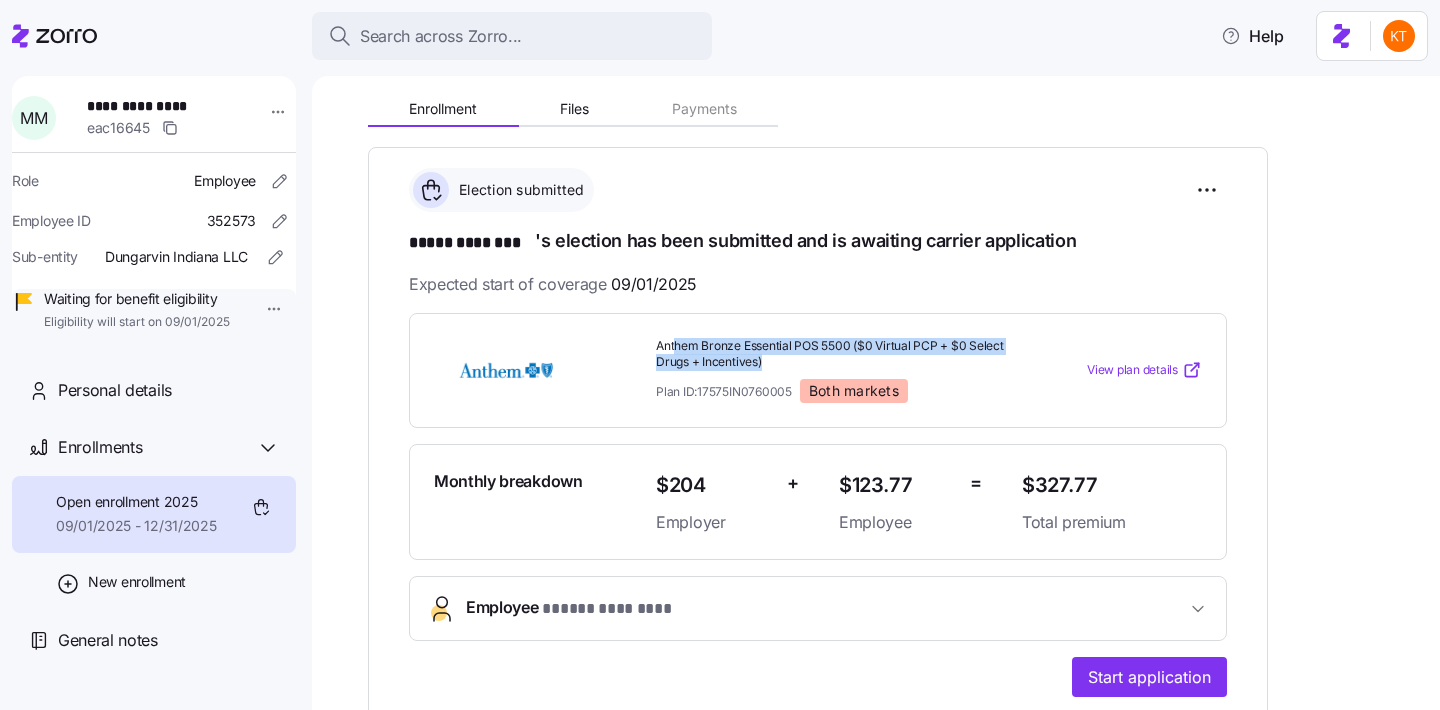 drag, startPoint x: 797, startPoint y: 364, endPoint x: 673, endPoint y: 339, distance: 126.495056 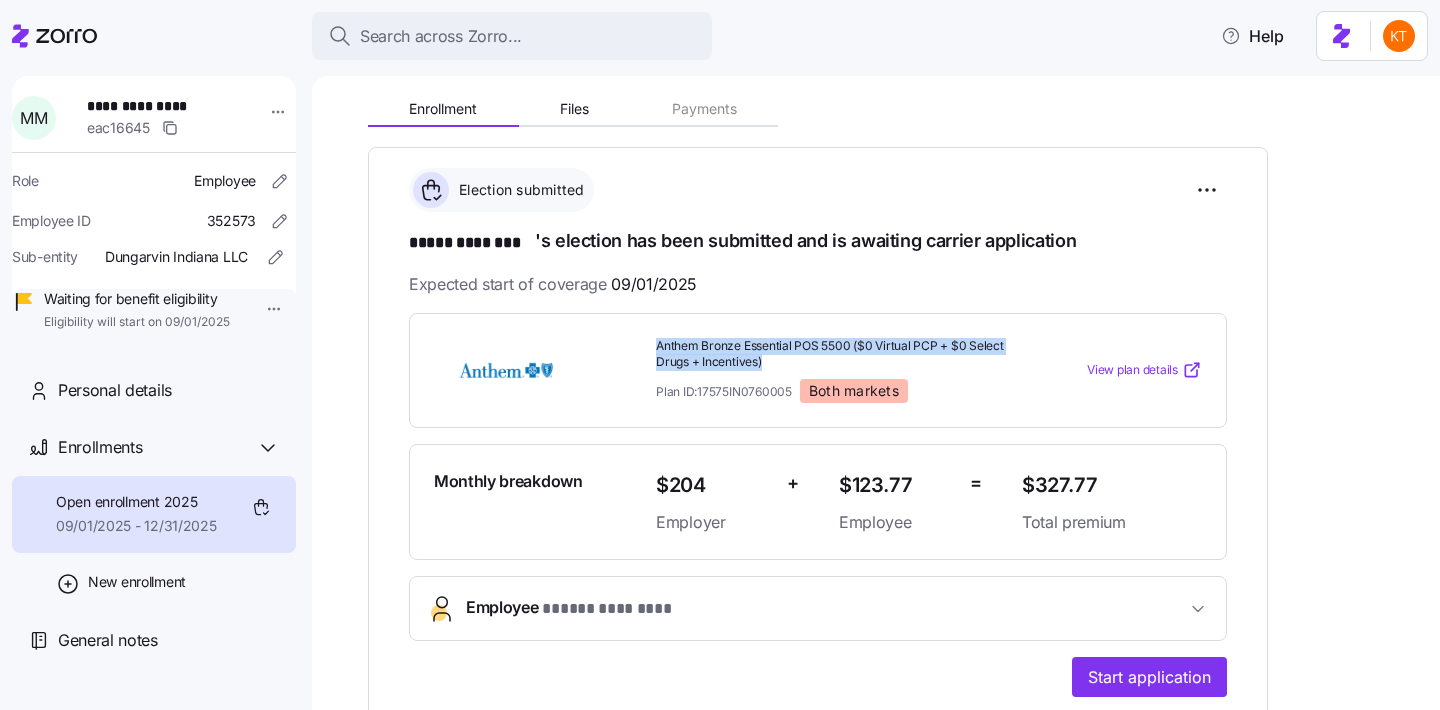 drag, startPoint x: 774, startPoint y: 358, endPoint x: 657, endPoint y: 347, distance: 117.51595 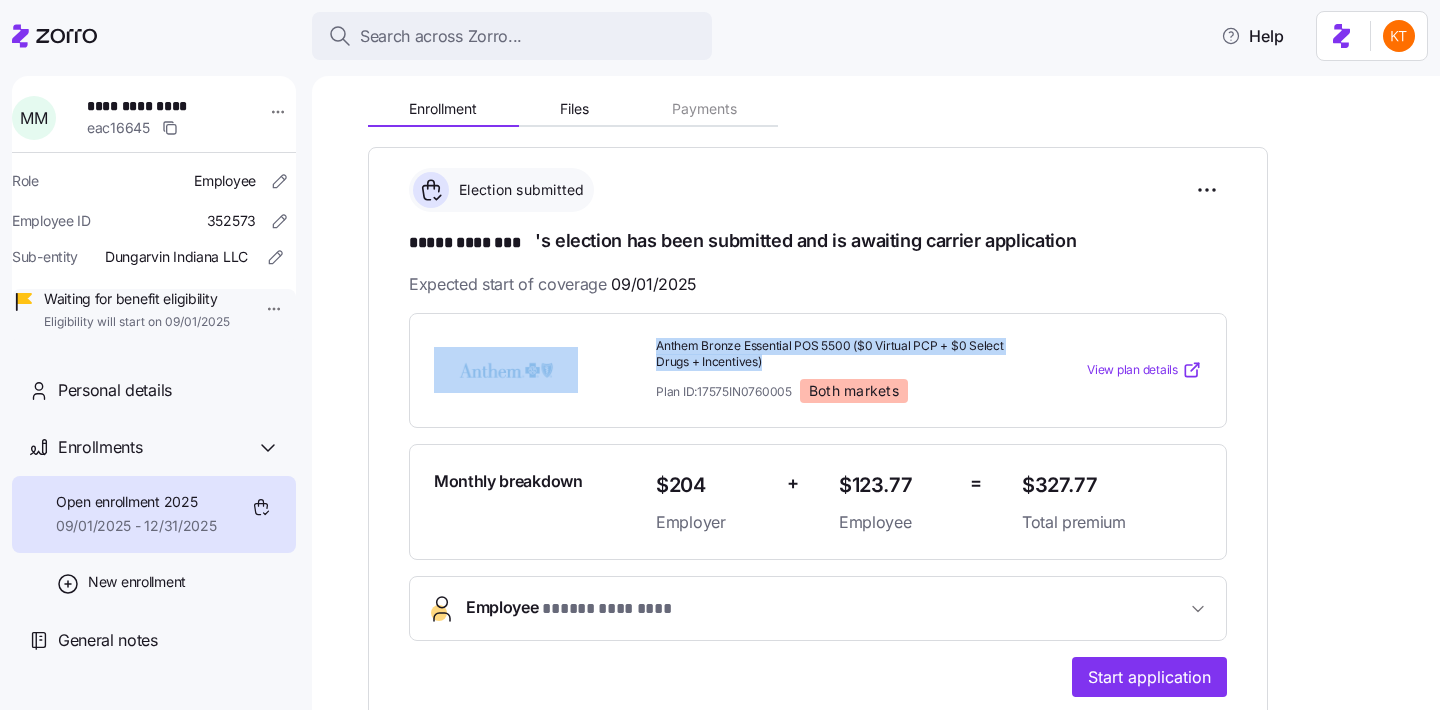 drag, startPoint x: 766, startPoint y: 363, endPoint x: 640, endPoint y: 345, distance: 127.27922 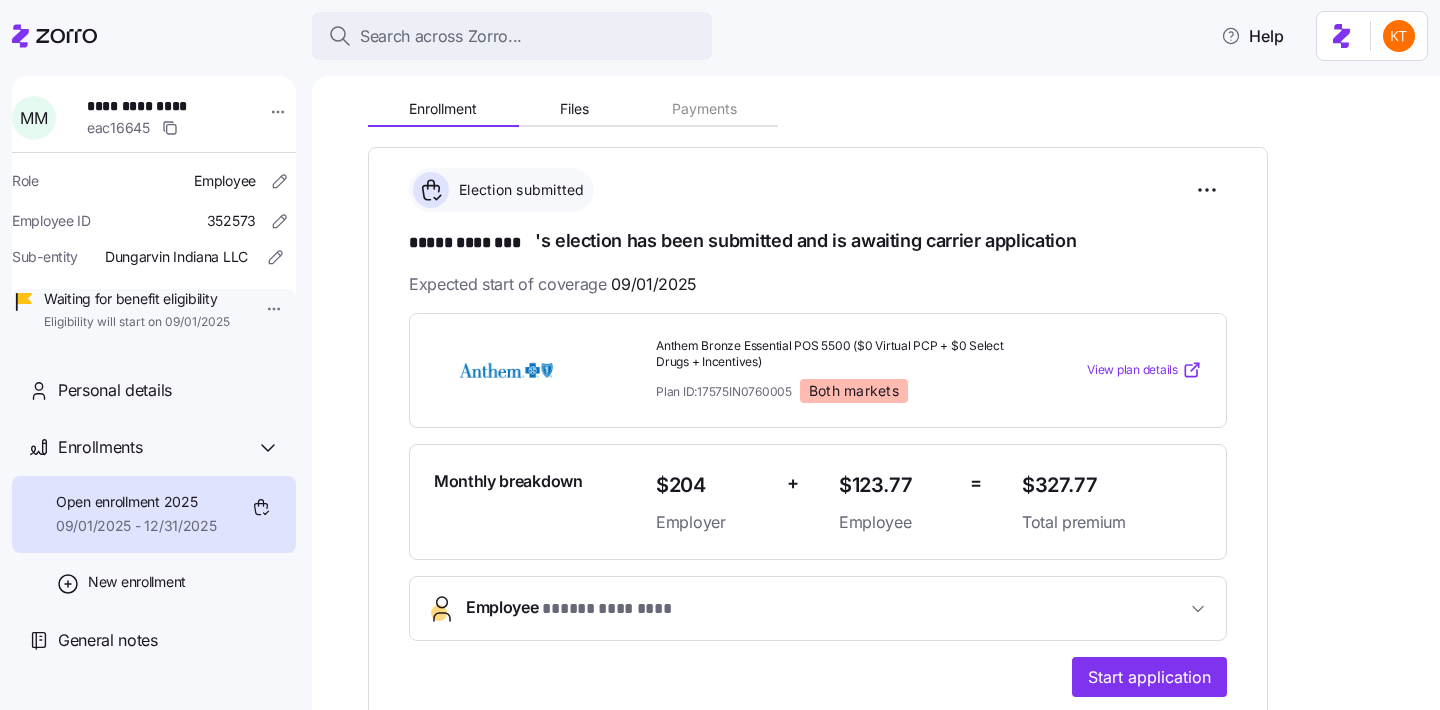 click on "Anthem Bronze Essential POS 5500 ($0 Virtual PCP + $0 Select Drugs + Incentives) Plan ID:  17575IN0760005 Both markets" at bounding box center (831, 371) 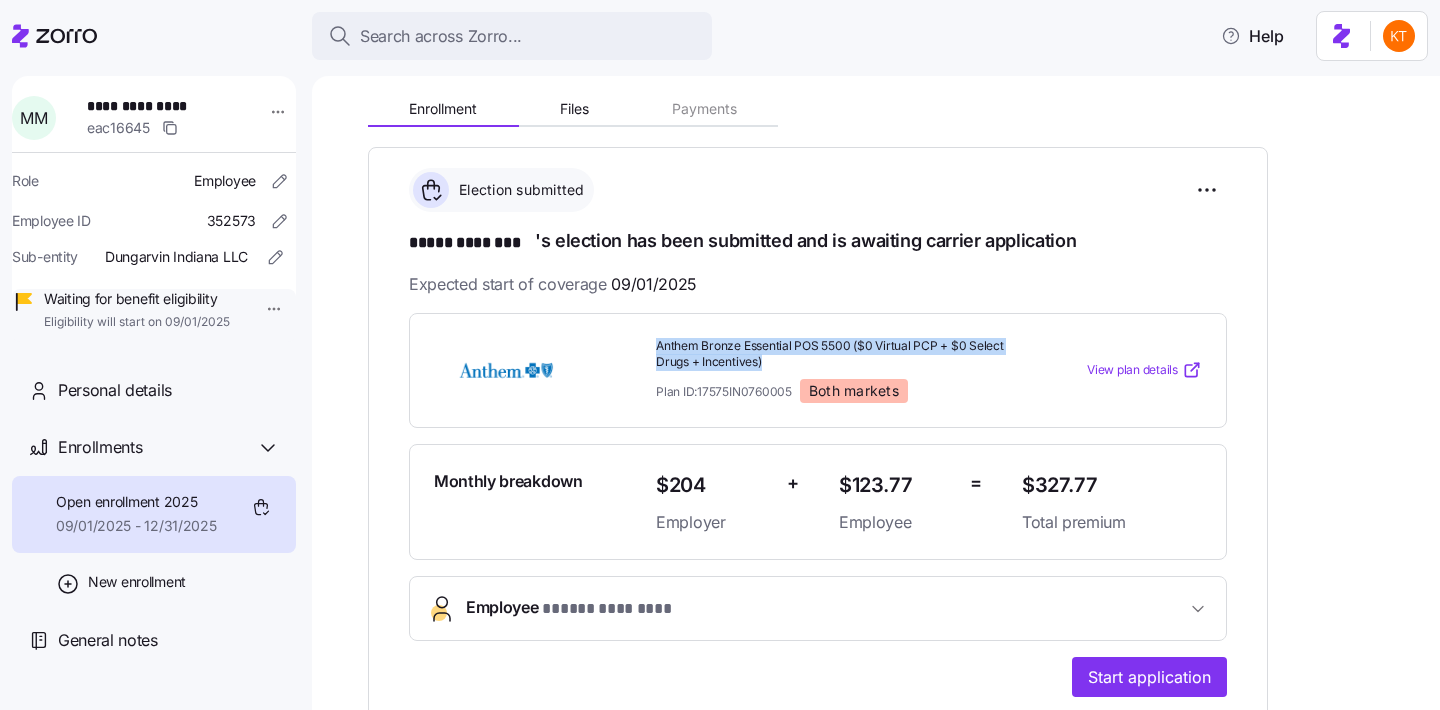 drag, startPoint x: 658, startPoint y: 345, endPoint x: 770, endPoint y: 359, distance: 112.871605 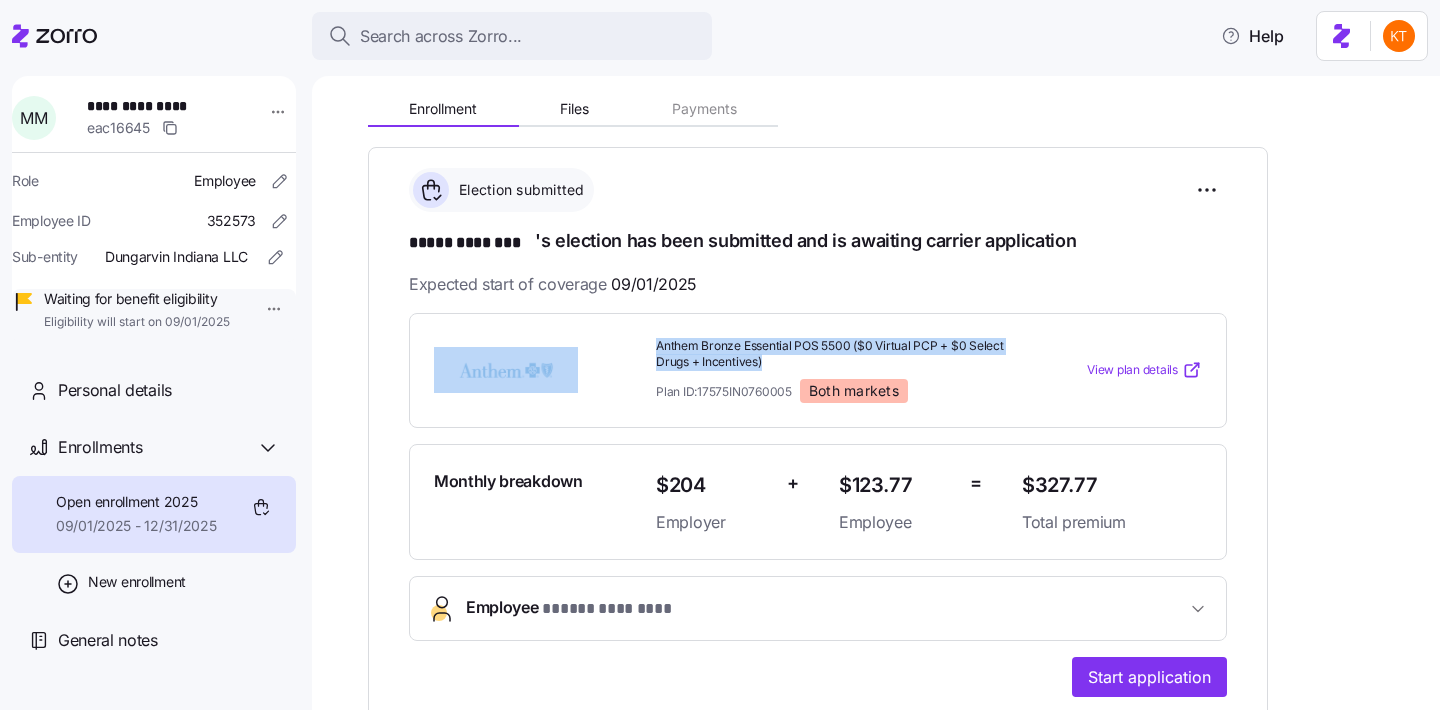 drag, startPoint x: 771, startPoint y: 358, endPoint x: 632, endPoint y: 353, distance: 139.0899 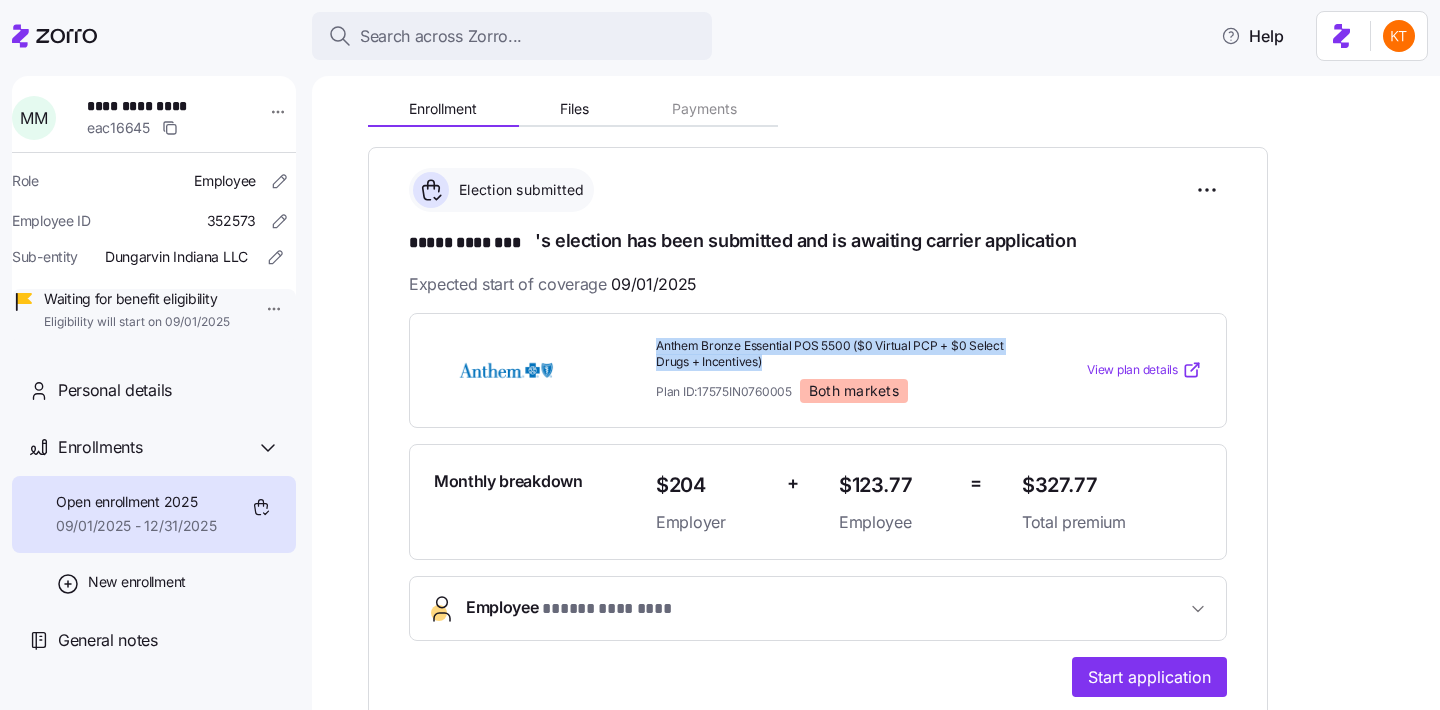 drag, startPoint x: 762, startPoint y: 365, endPoint x: 651, endPoint y: 347, distance: 112.44999 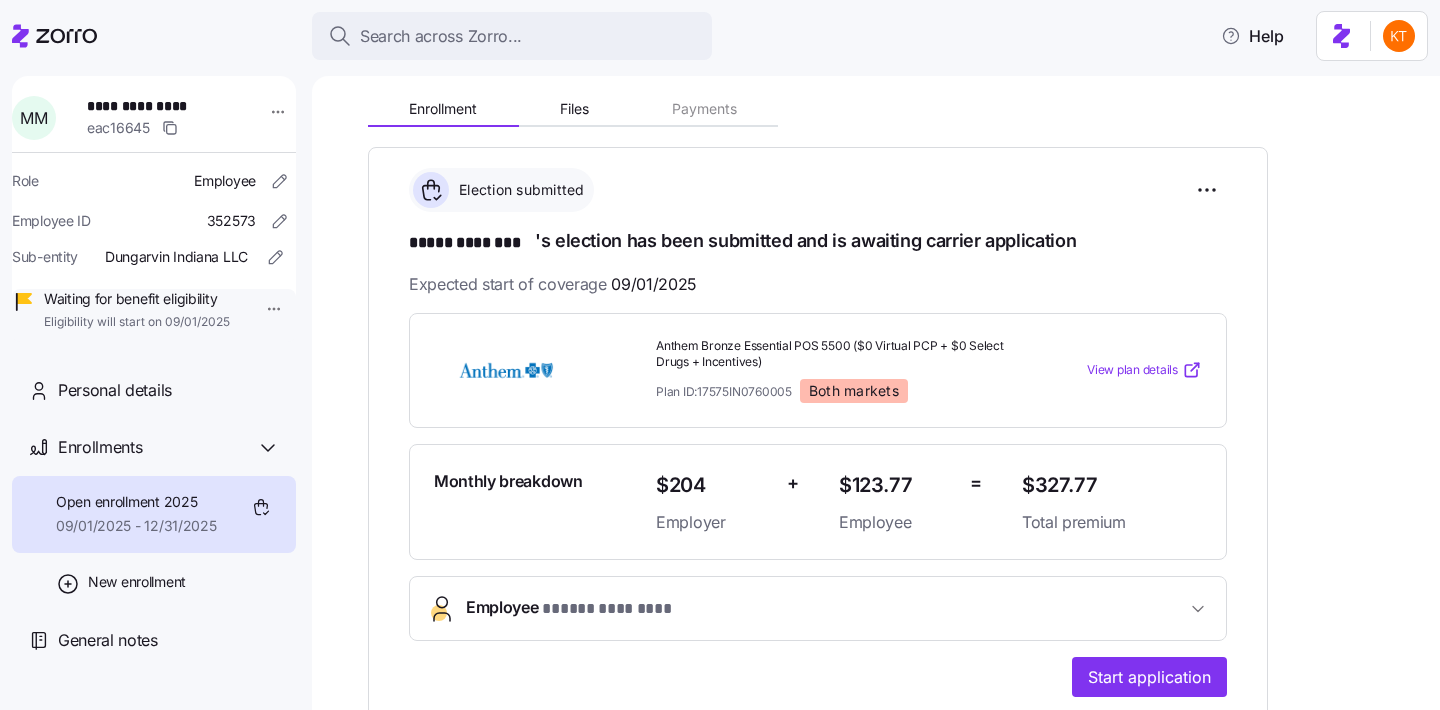 click on "Anthem Bronze Essential POS 5500 ($0 Virtual PCP + $0 Select Drugs + Incentives) Plan ID:  17575IN0760005 Both markets" at bounding box center (831, 371) 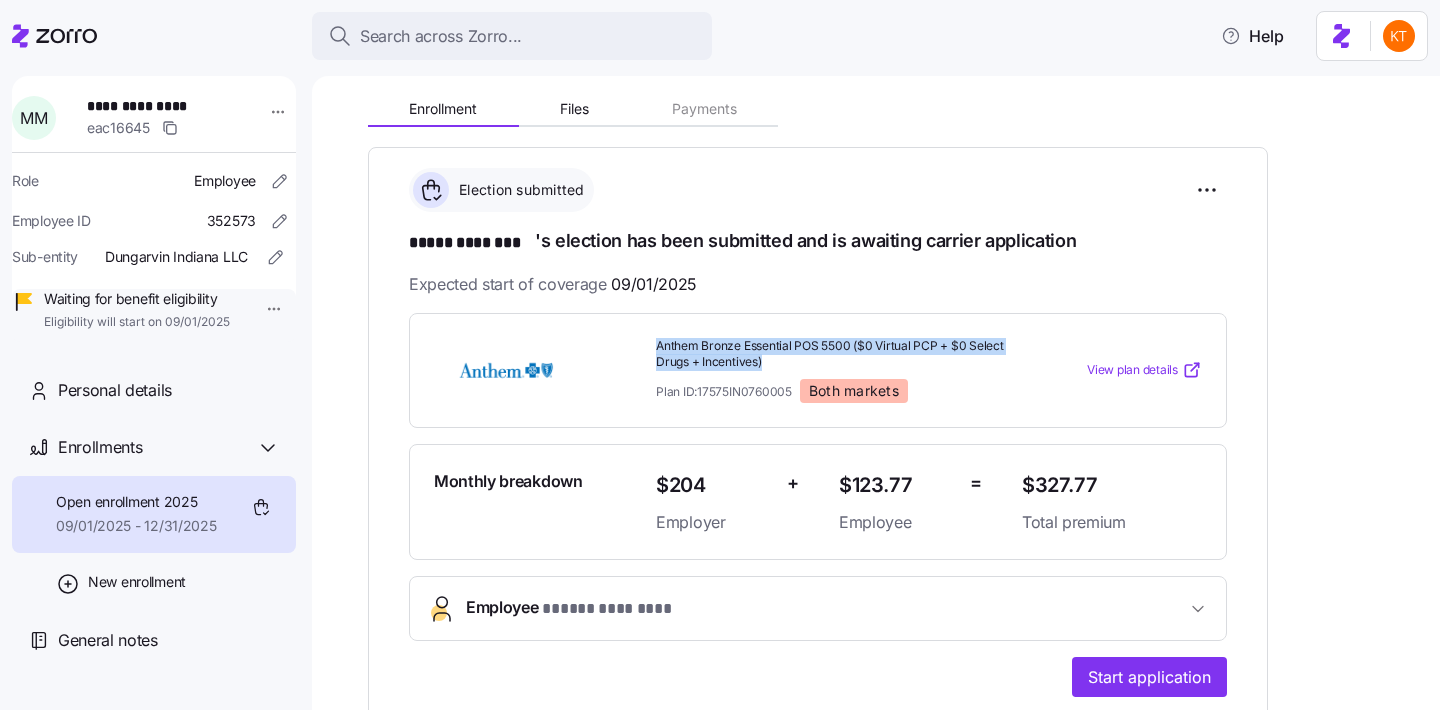 drag, startPoint x: 660, startPoint y: 345, endPoint x: 784, endPoint y: 369, distance: 126.30122 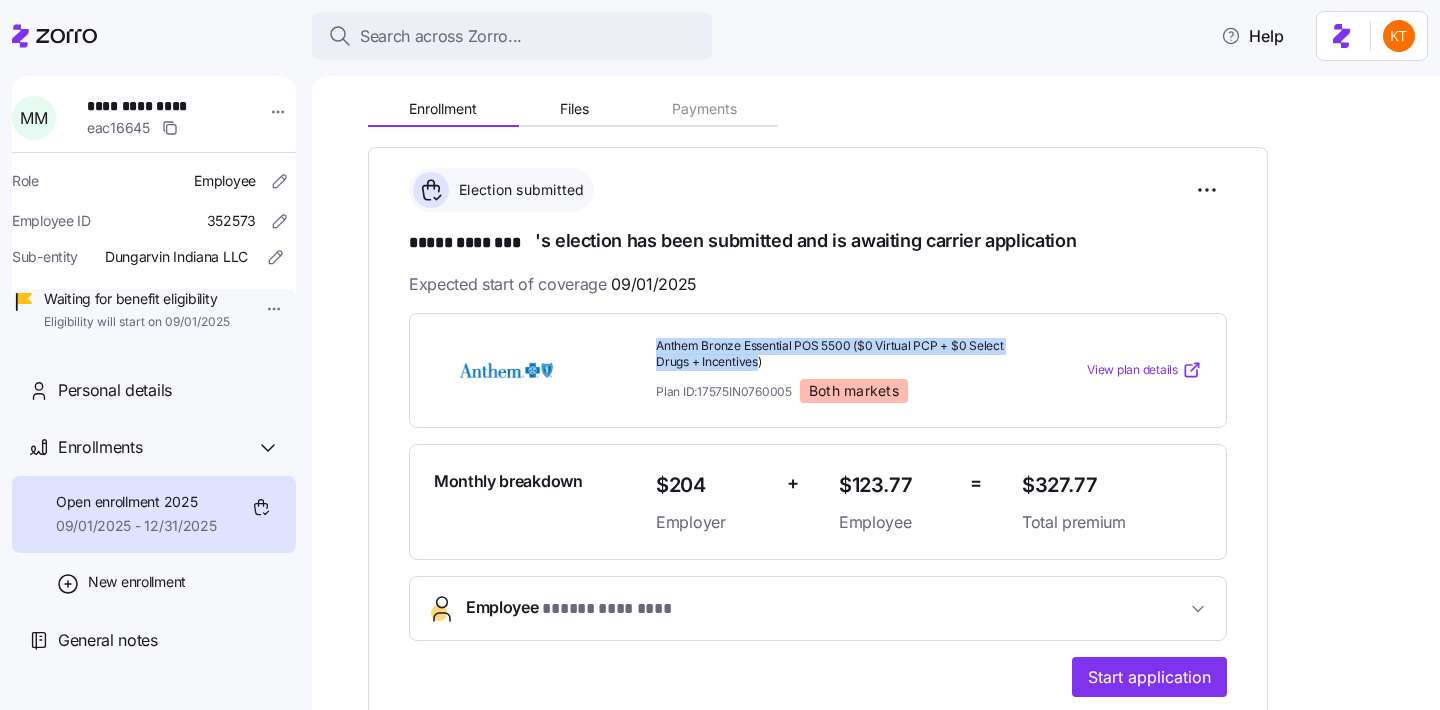 drag, startPoint x: 661, startPoint y: 344, endPoint x: 746, endPoint y: 357, distance: 85.98837 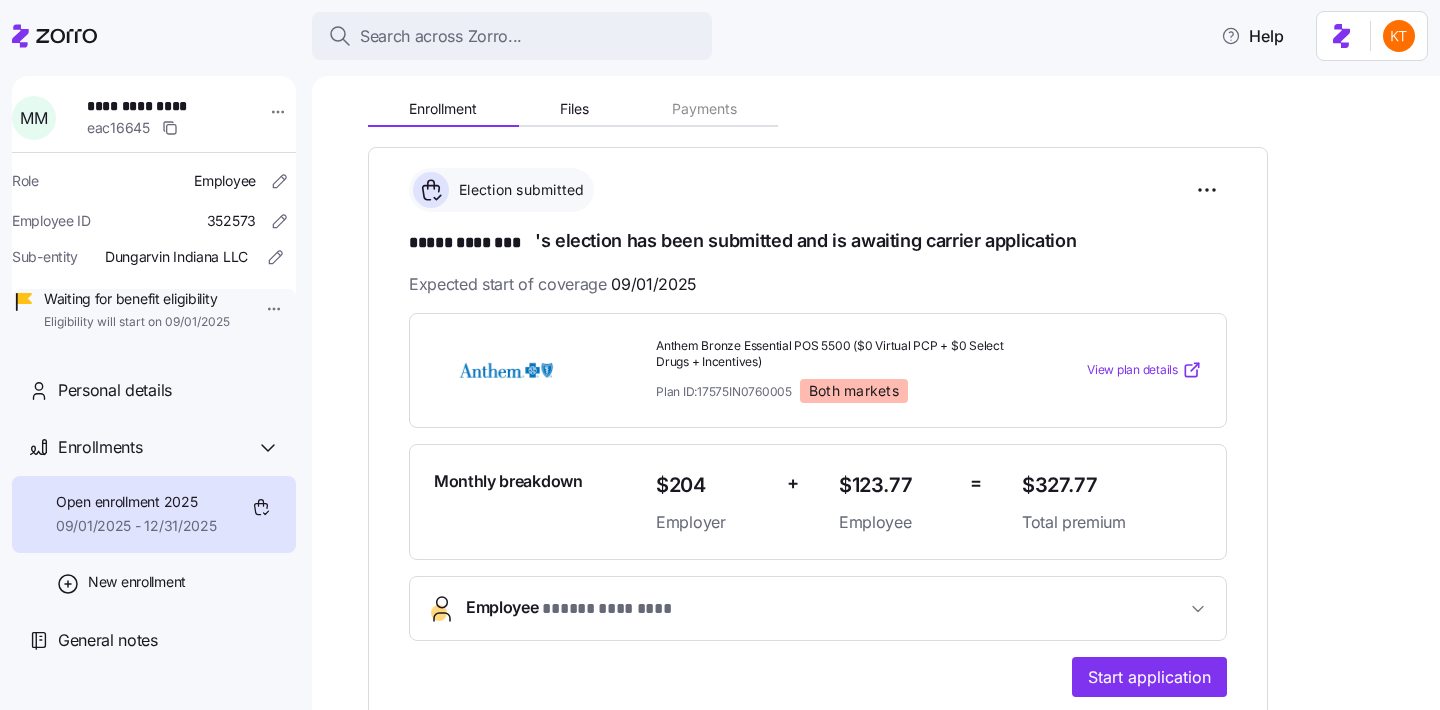 click on "Anthem Bronze Essential POS 5500 ($0 Virtual PCP + $0 Select Drugs + Incentives)" at bounding box center (831, 355) 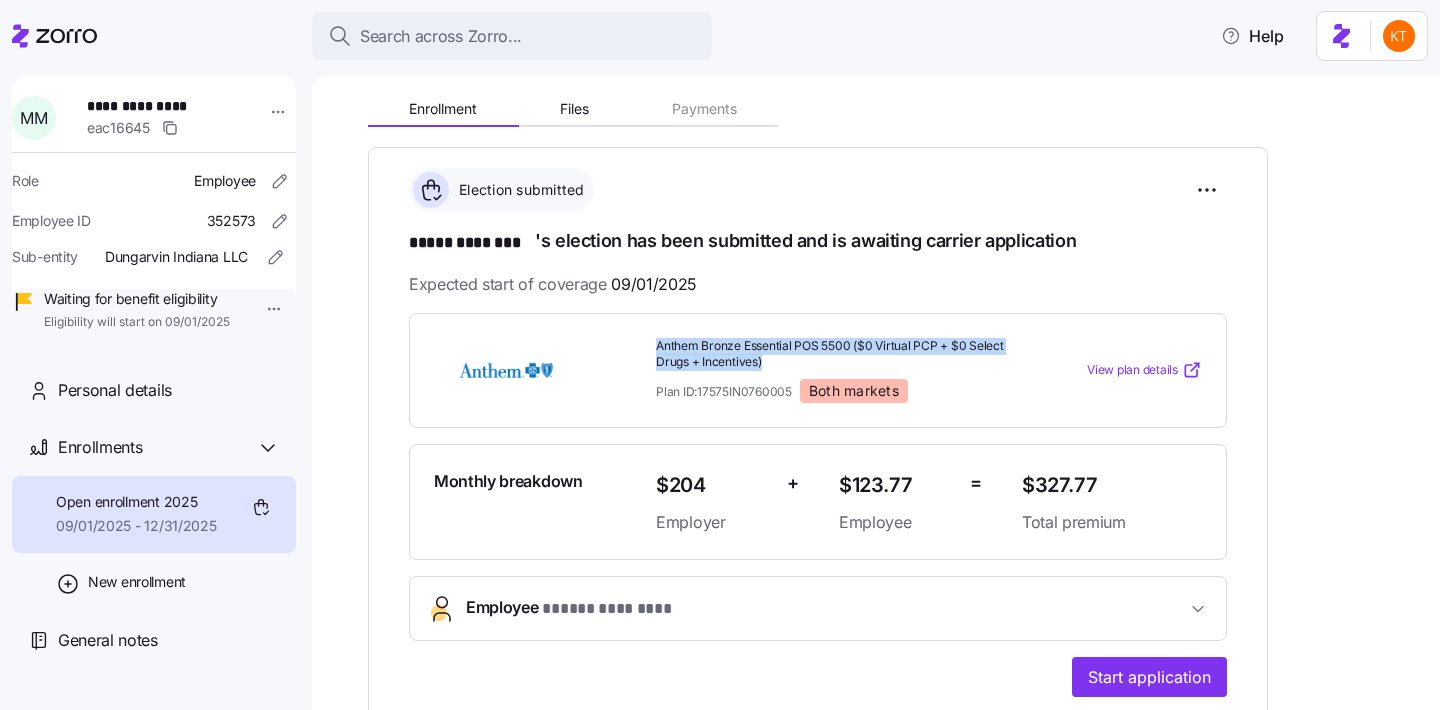 drag, startPoint x: 769, startPoint y: 361, endPoint x: 657, endPoint y: 343, distance: 113.43721 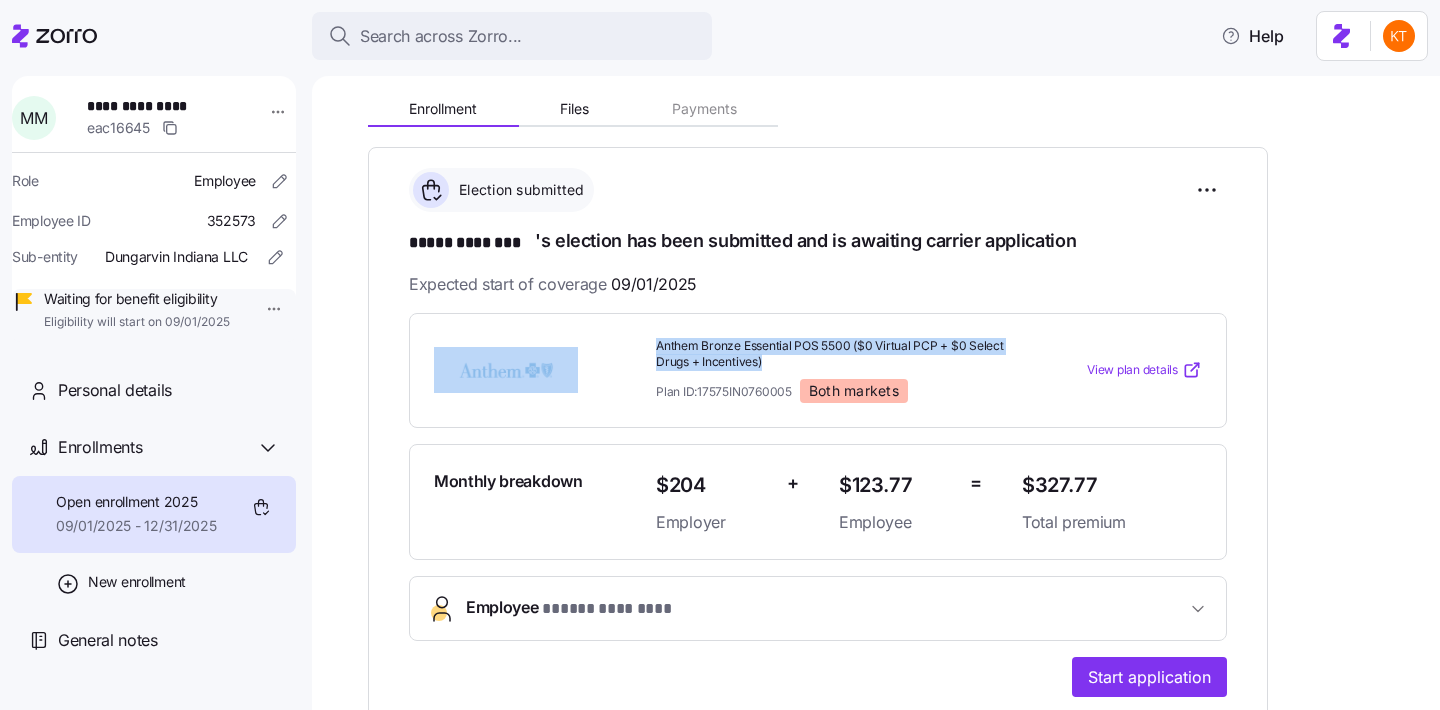 drag, startPoint x: 763, startPoint y: 365, endPoint x: 640, endPoint y: 343, distance: 124.95199 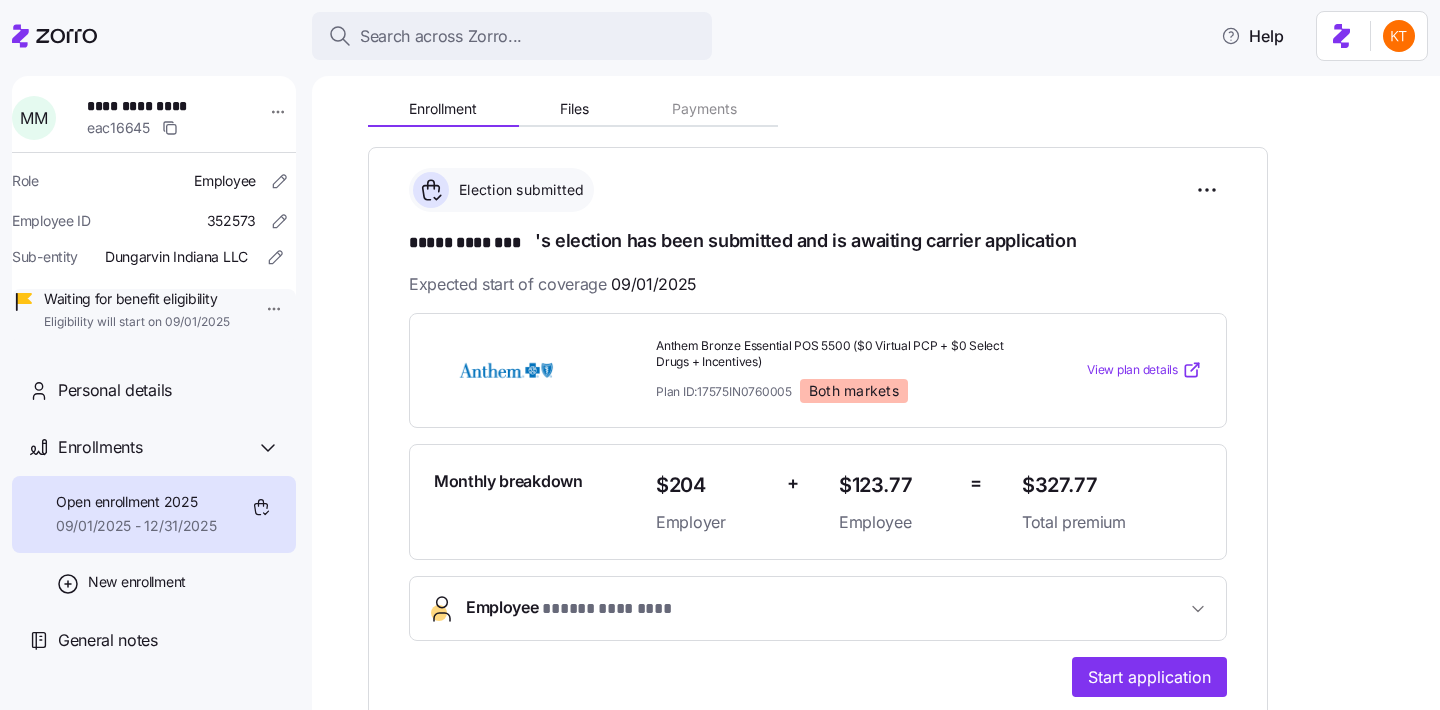 click on "View plan details" at bounding box center (1132, 370) 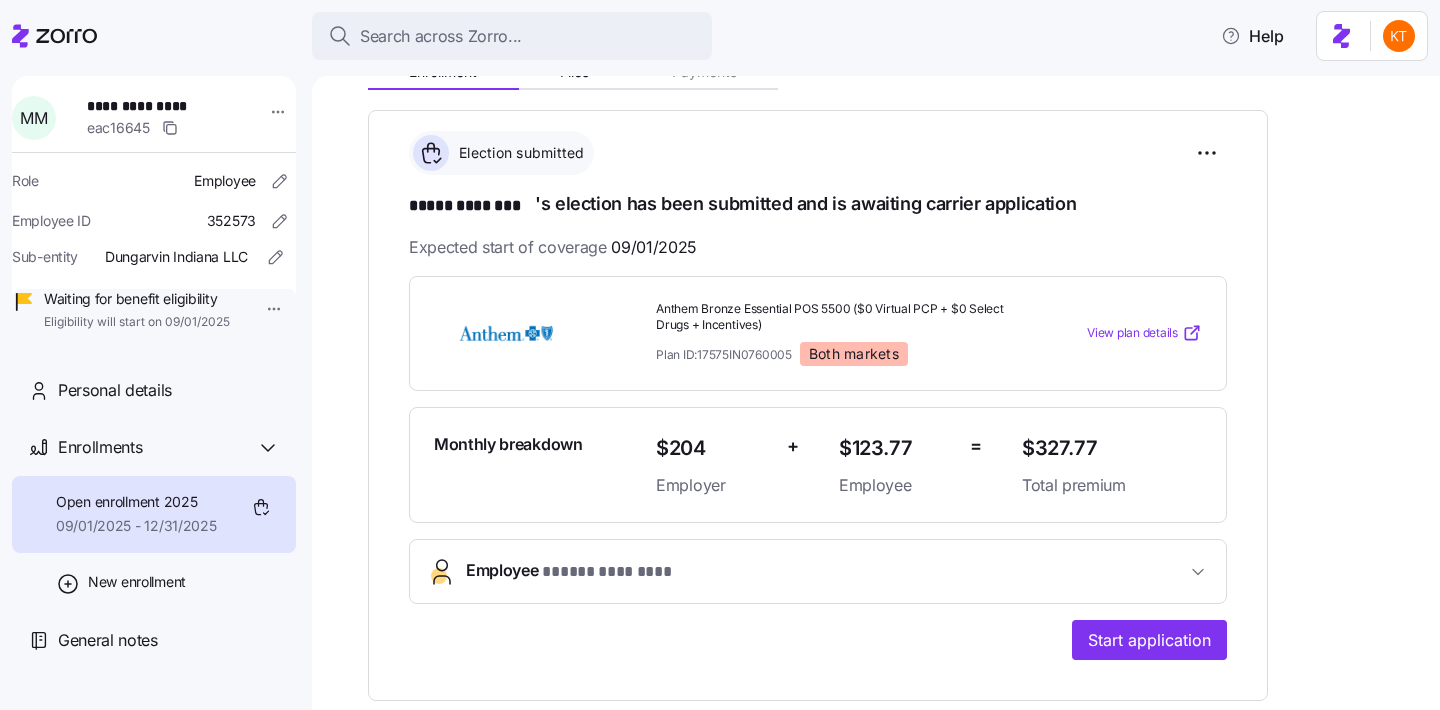 scroll, scrollTop: 242, scrollLeft: 0, axis: vertical 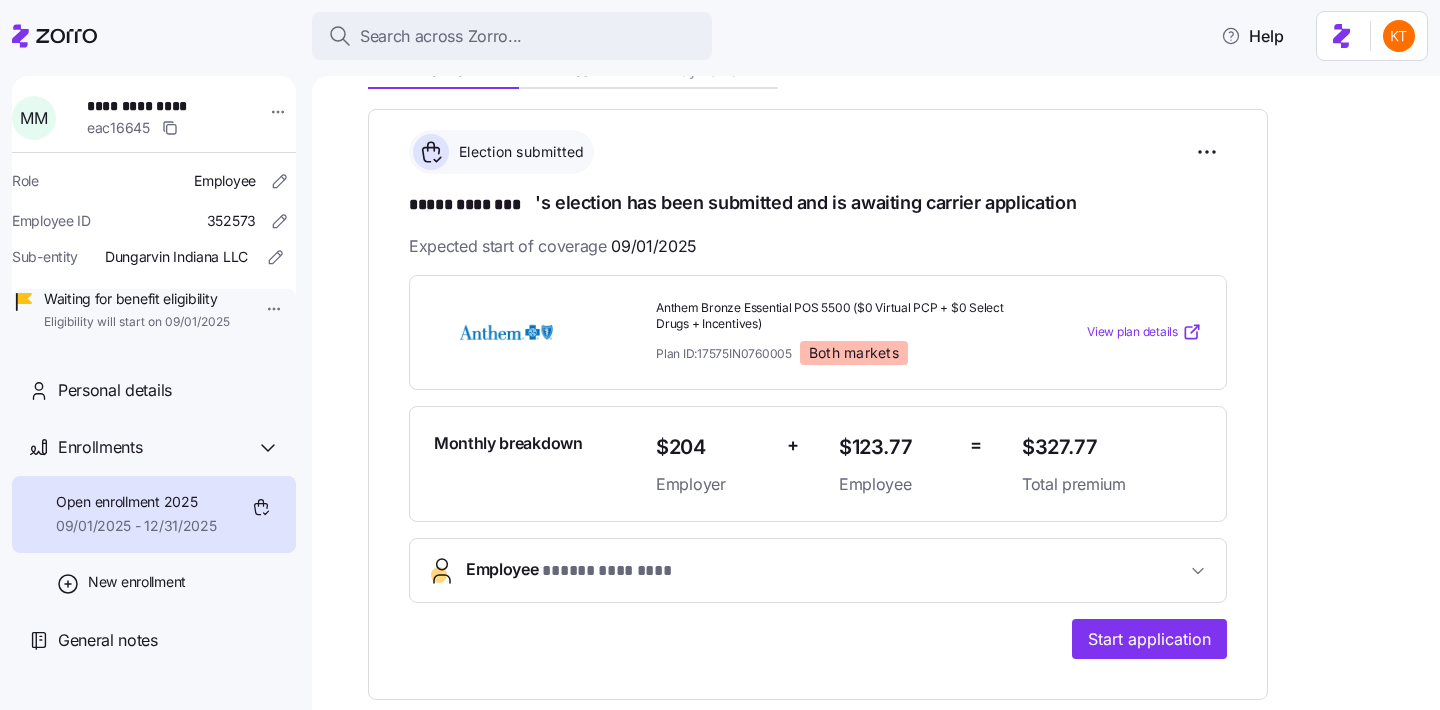 click on "Employee * *****   ******** *" at bounding box center (818, 570) 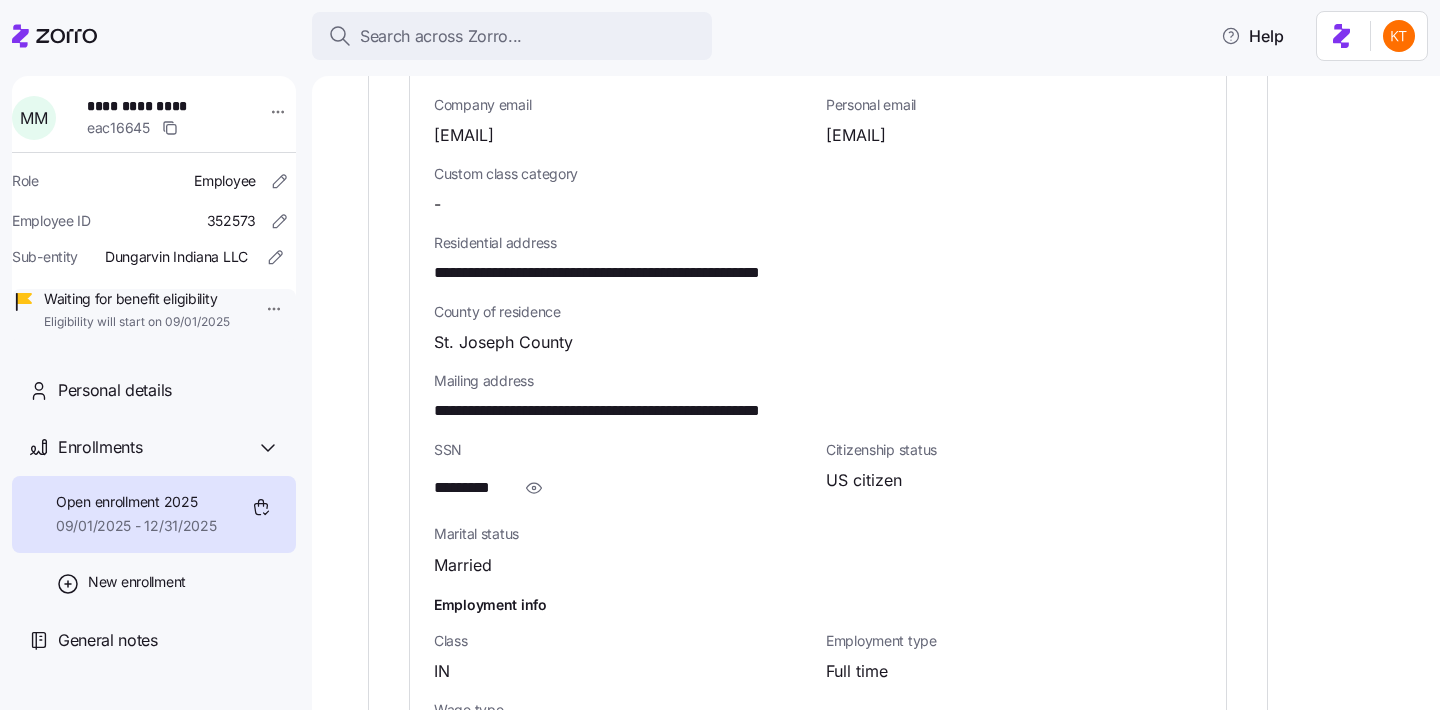 scroll, scrollTop: 1191, scrollLeft: 0, axis: vertical 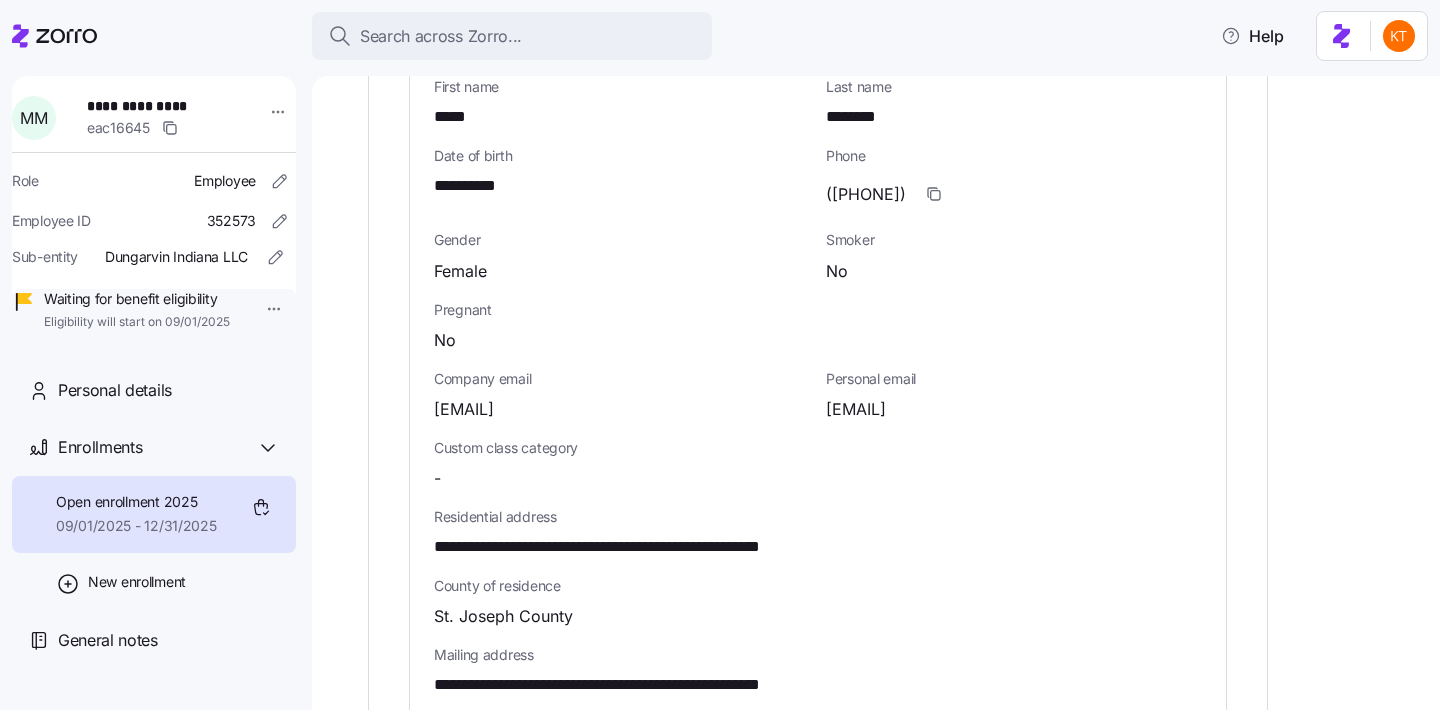 click on "**********" at bounding box center (646, 547) 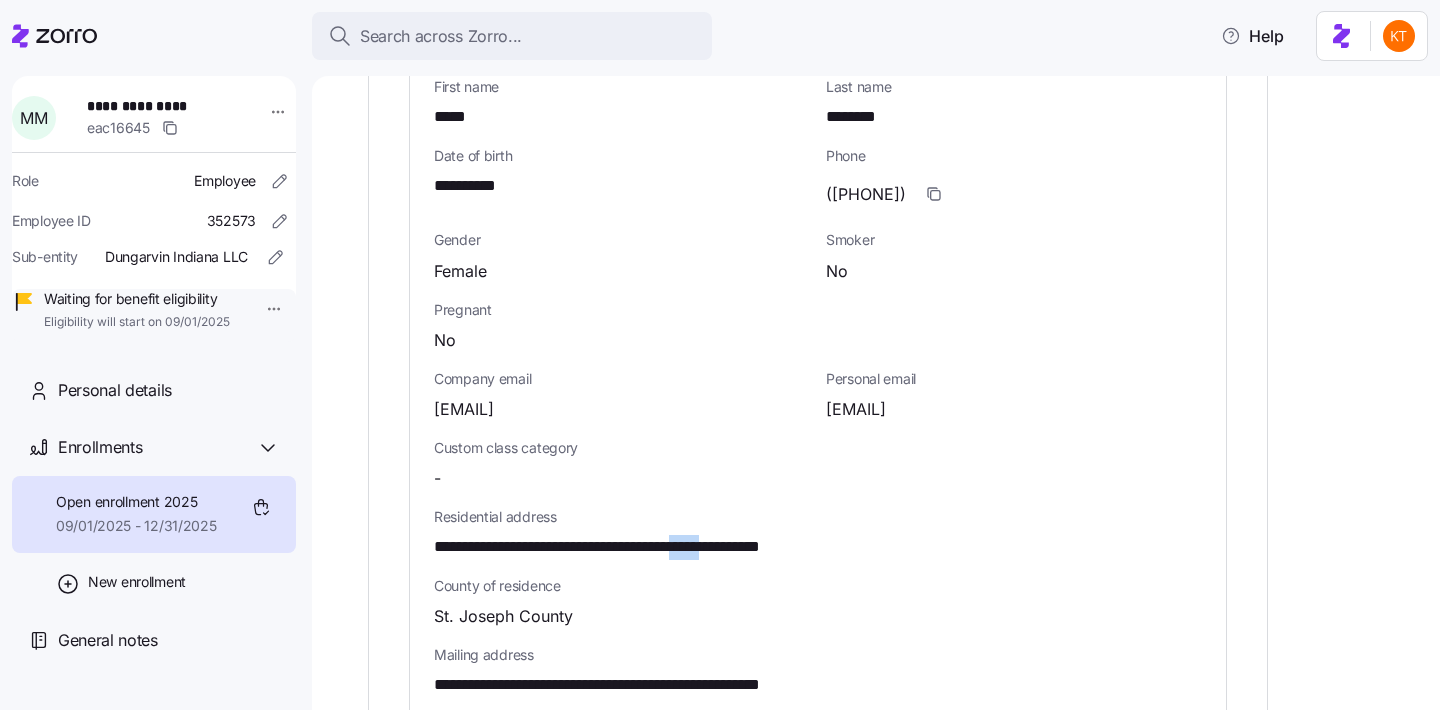 click on "**********" at bounding box center [646, 547] 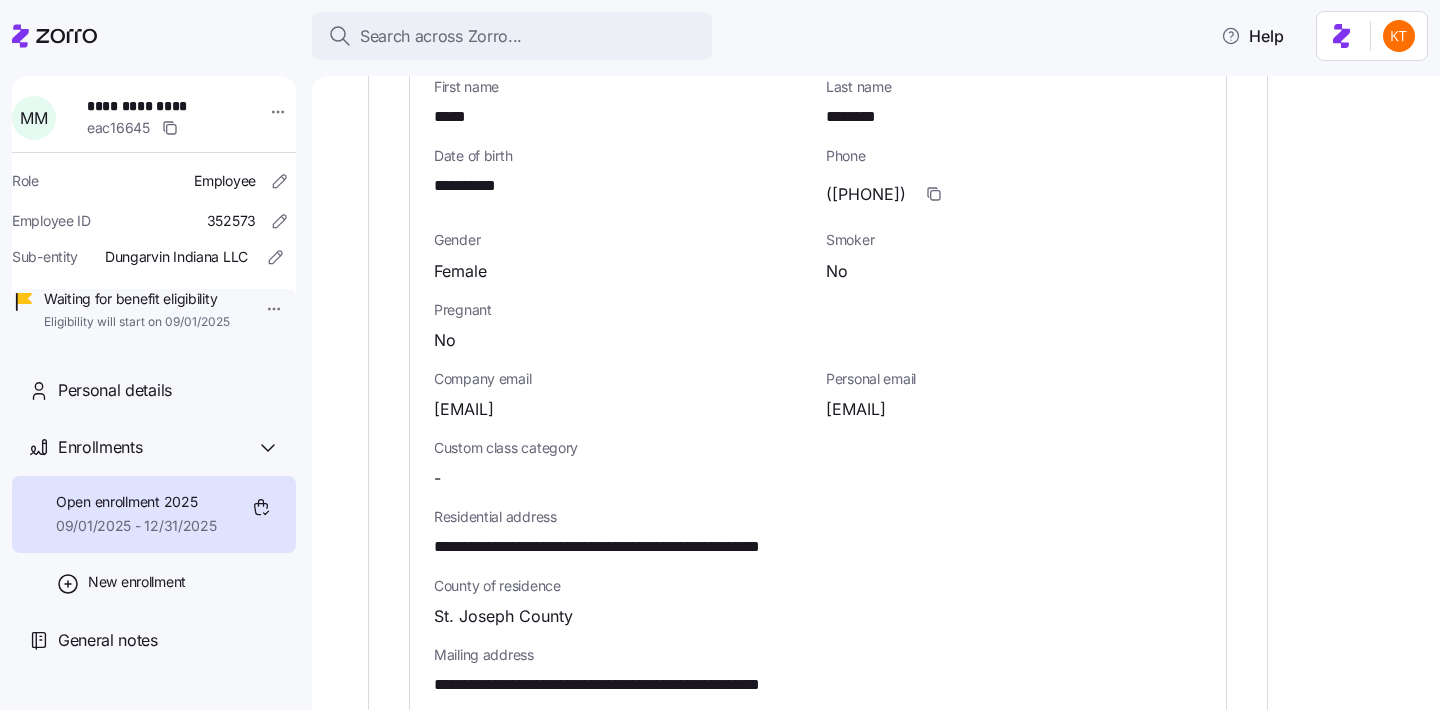 click on "**********" at bounding box center [153, 106] 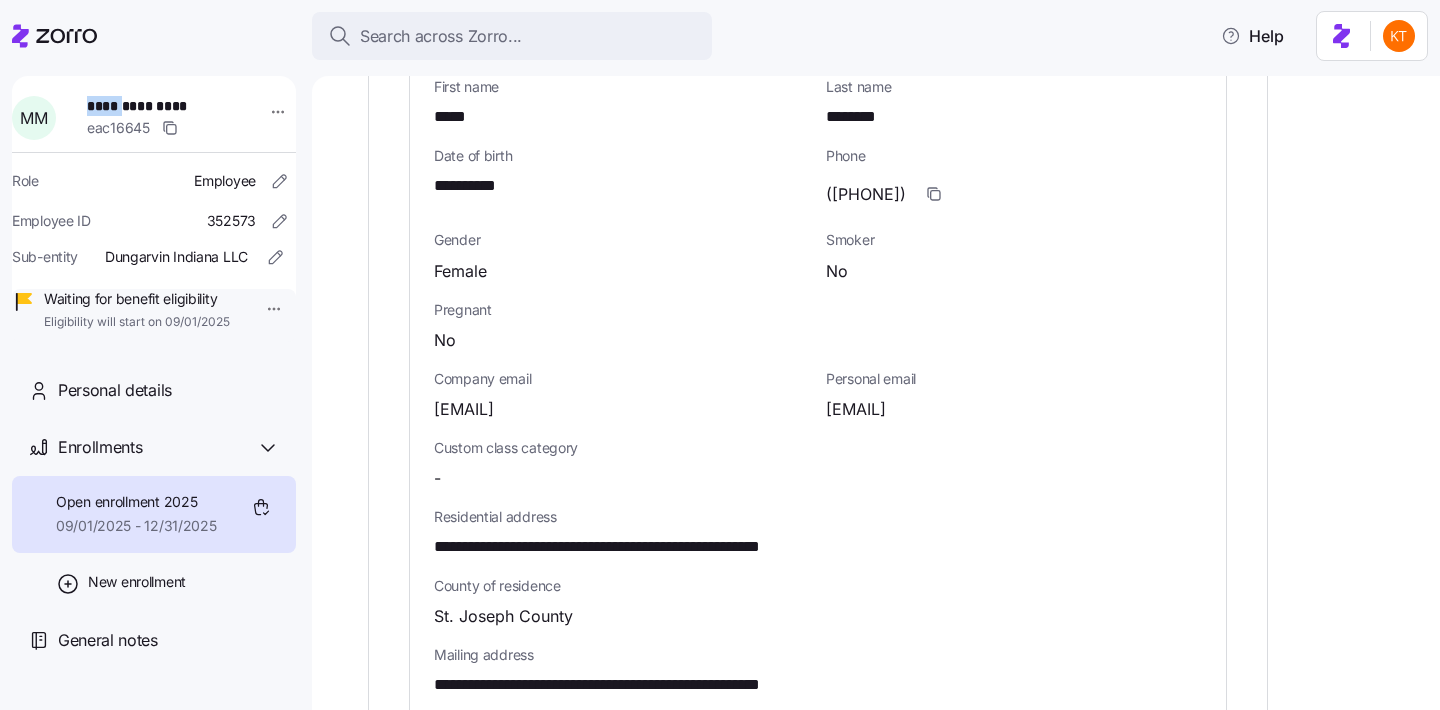 click on "**********" at bounding box center [153, 106] 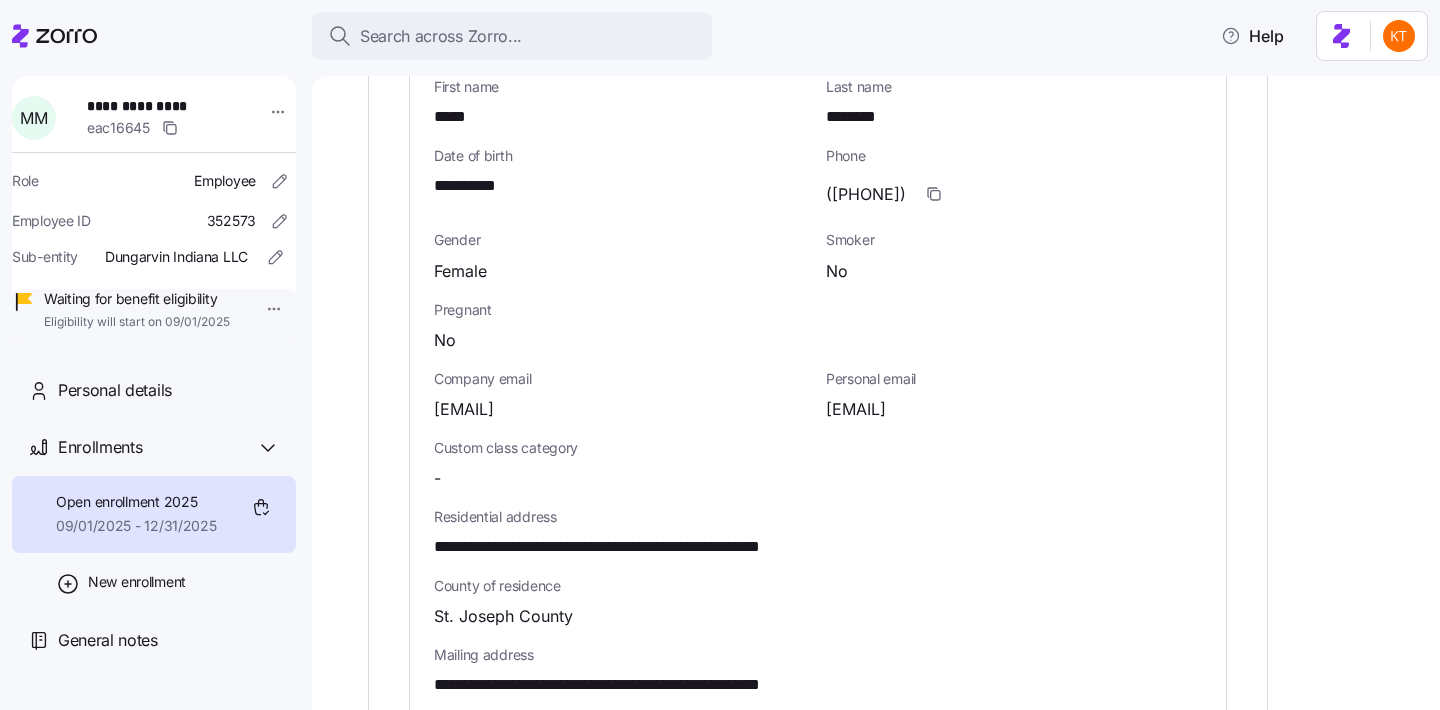 click on "**********" at bounding box center (153, 106) 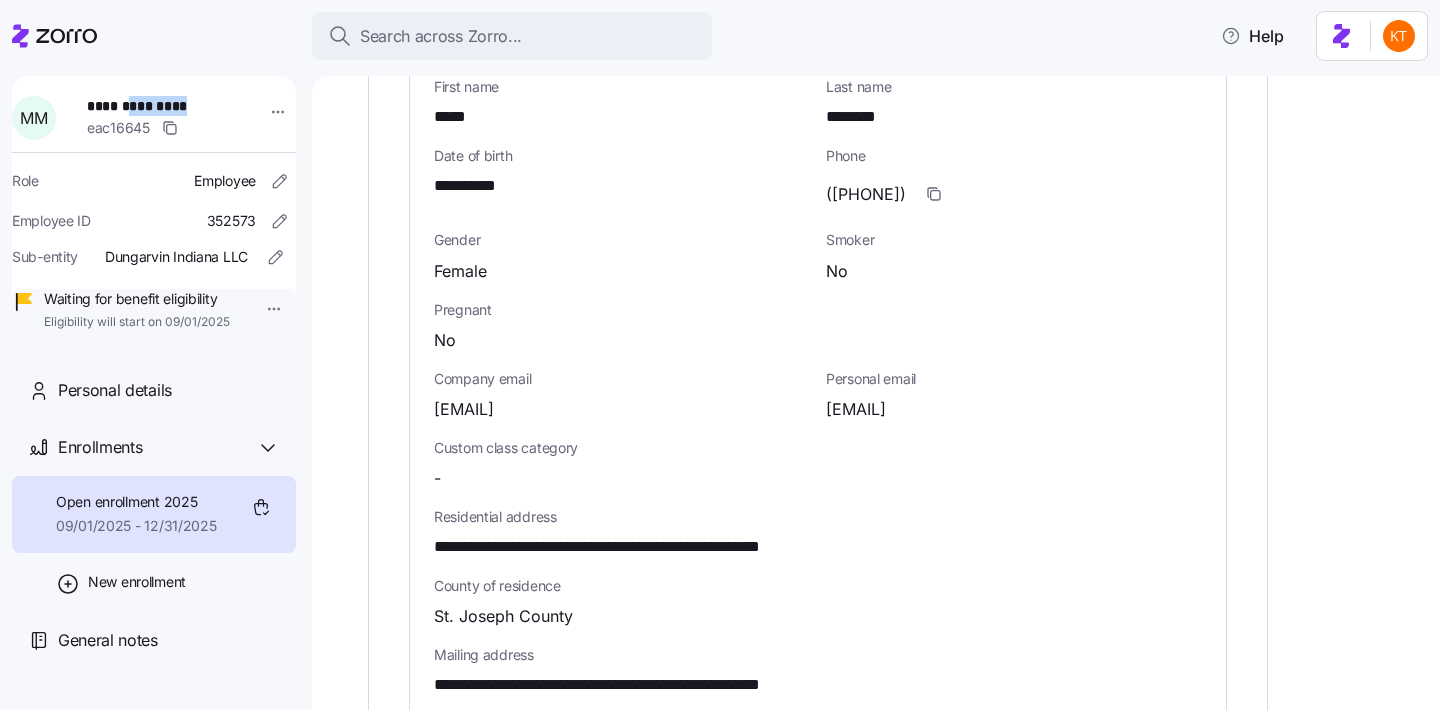 click on "**********" at bounding box center (153, 106) 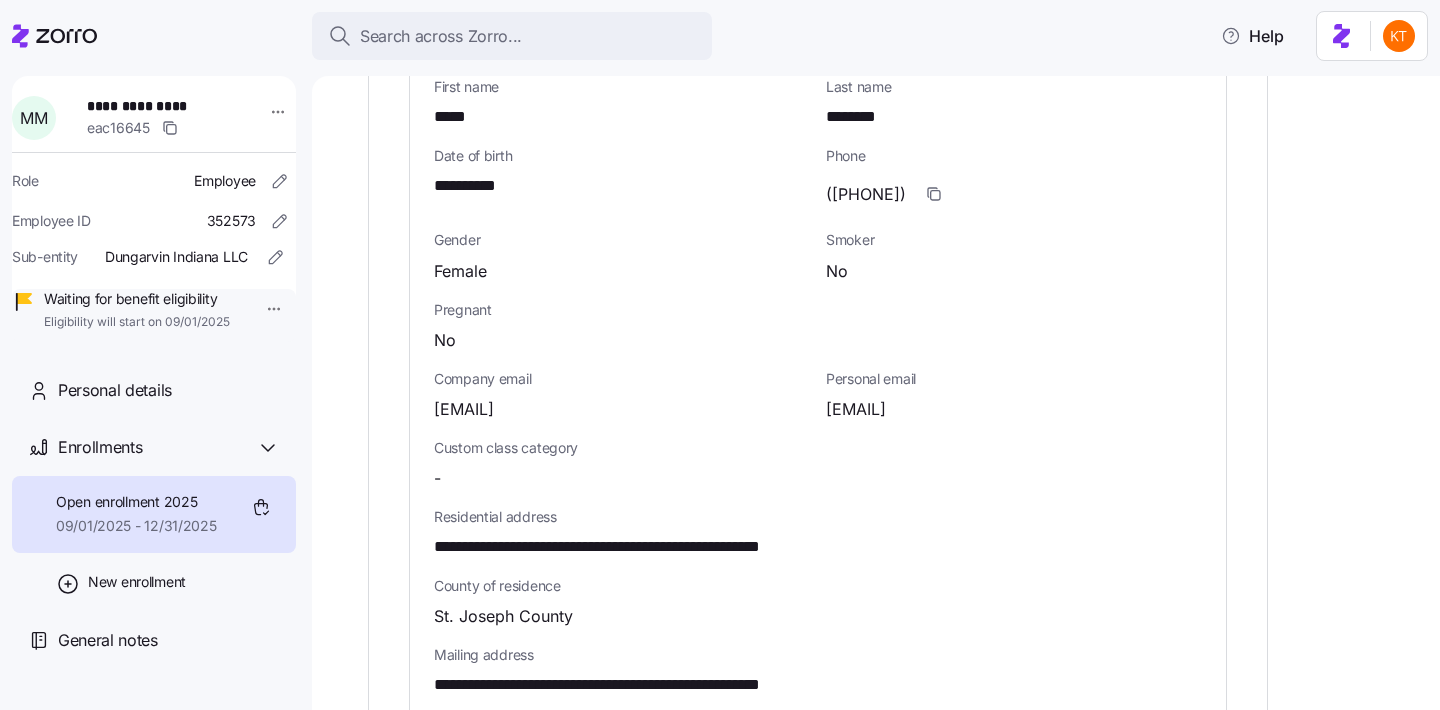 click on "[EMAIL]" at bounding box center [856, 409] 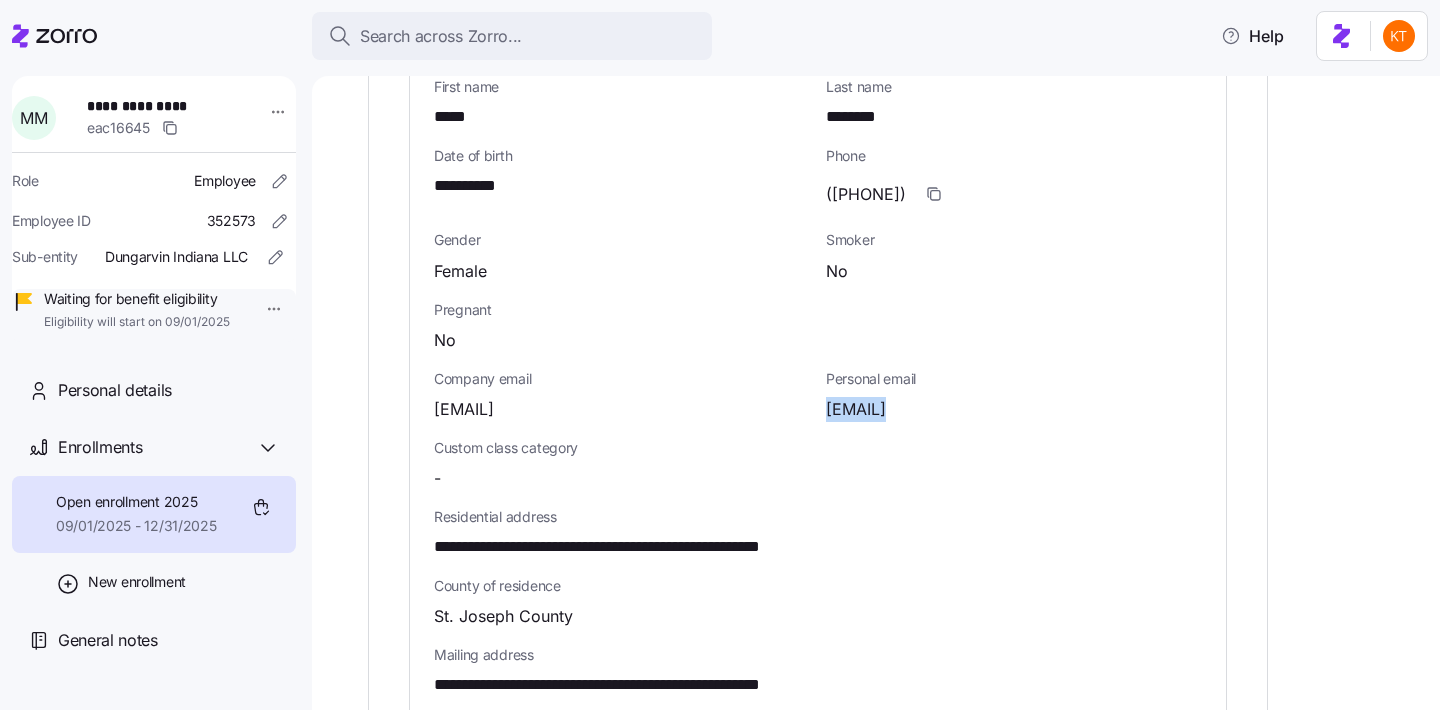click on "[EMAIL]" at bounding box center [856, 409] 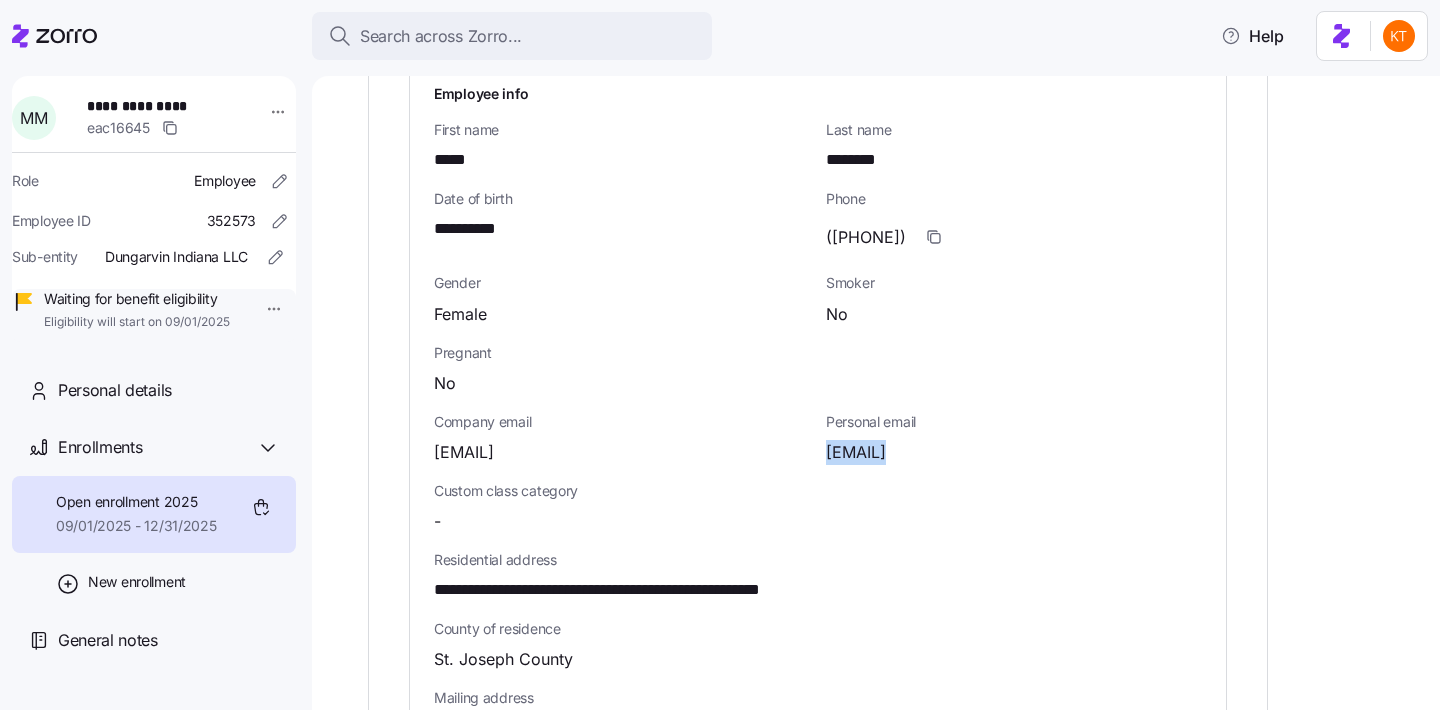 scroll, scrollTop: 983, scrollLeft: 0, axis: vertical 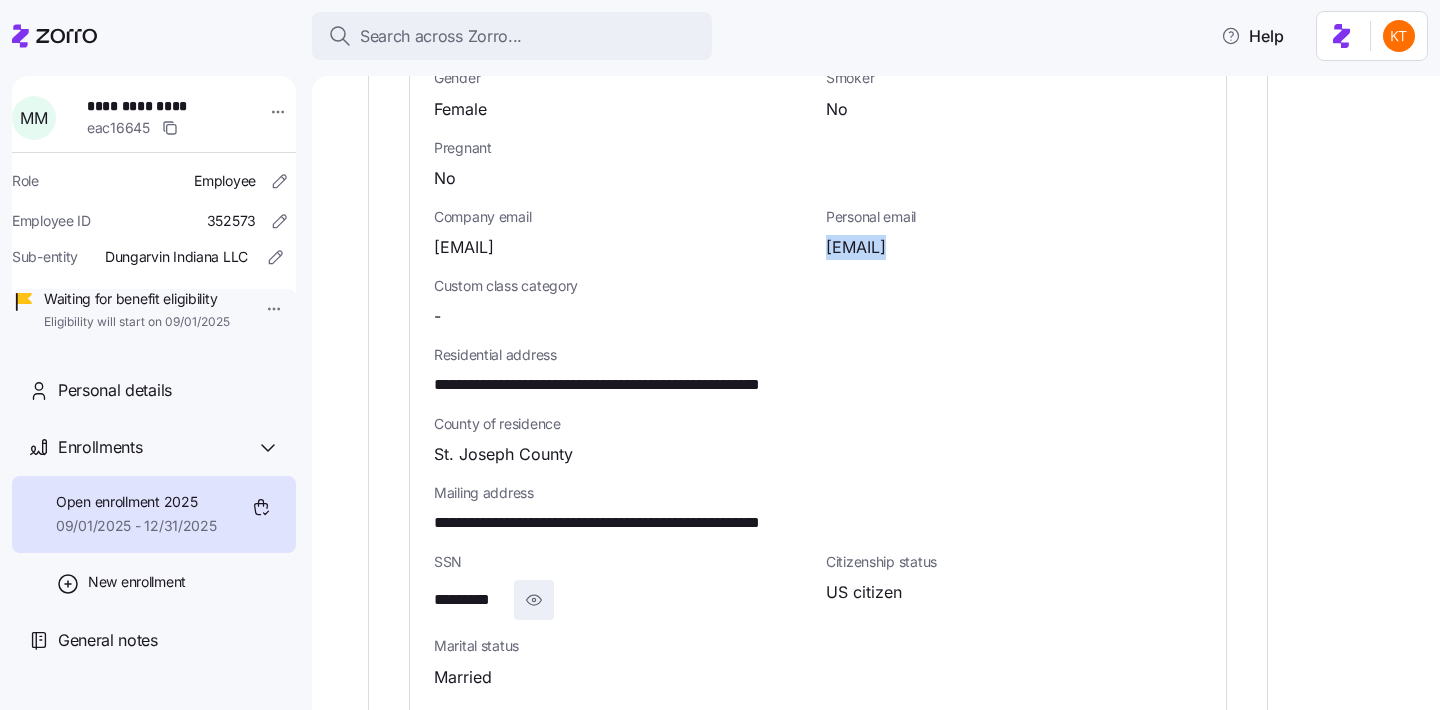 click at bounding box center (534, 600) 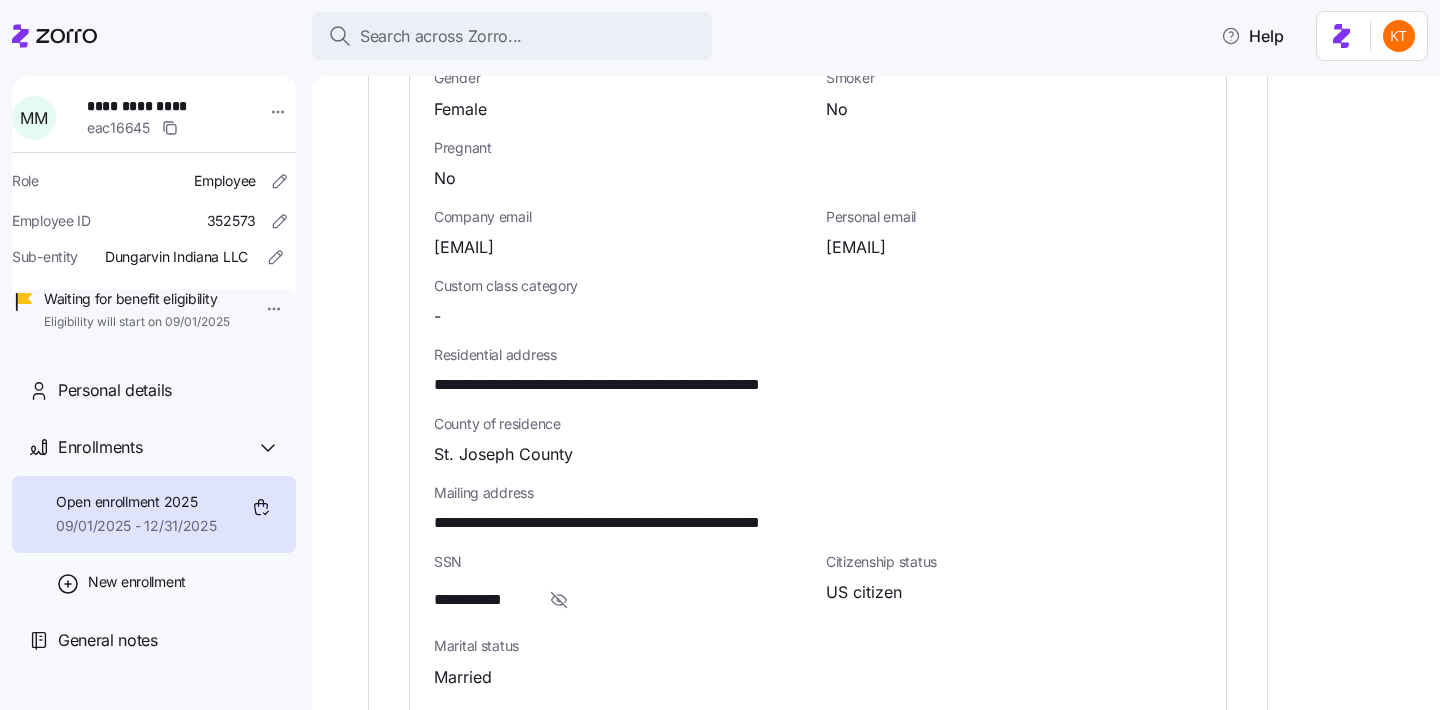 click on "**********" at bounding box center (482, 600) 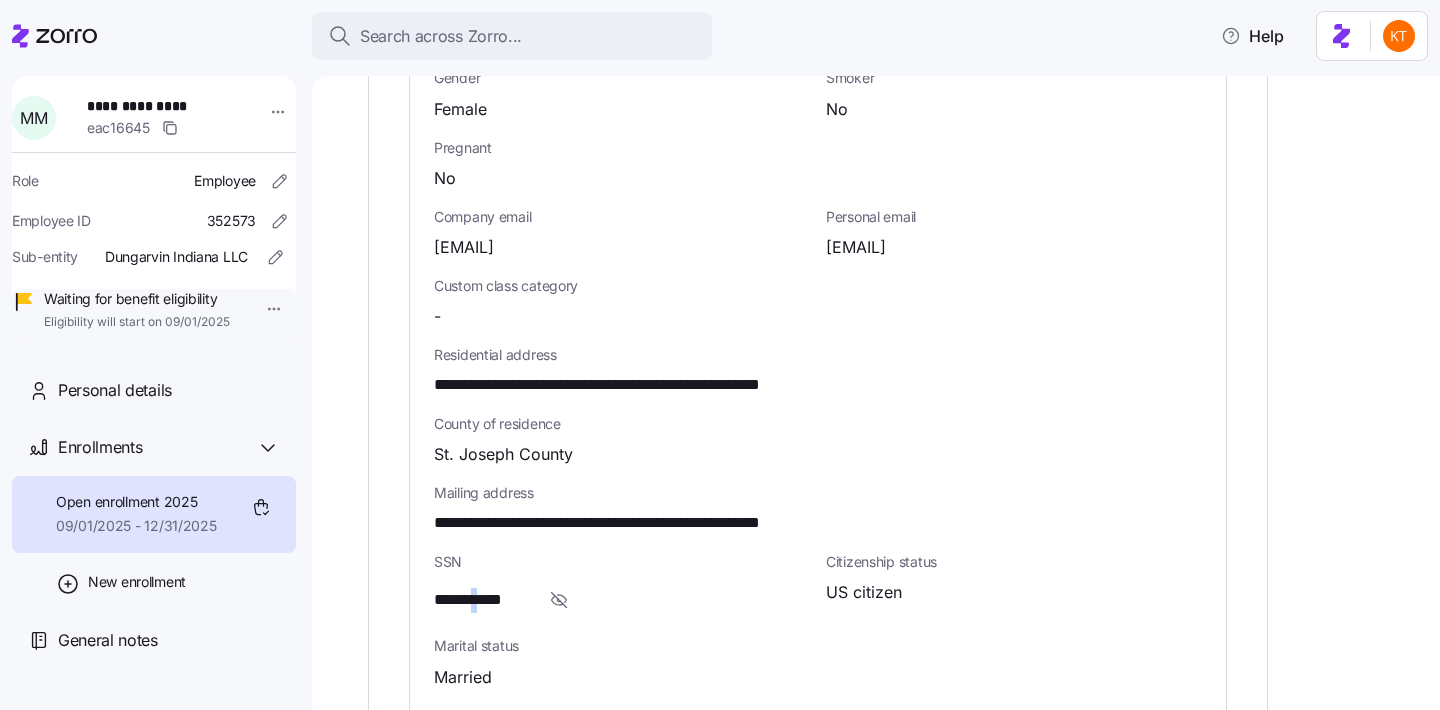 click on "**********" at bounding box center [482, 600] 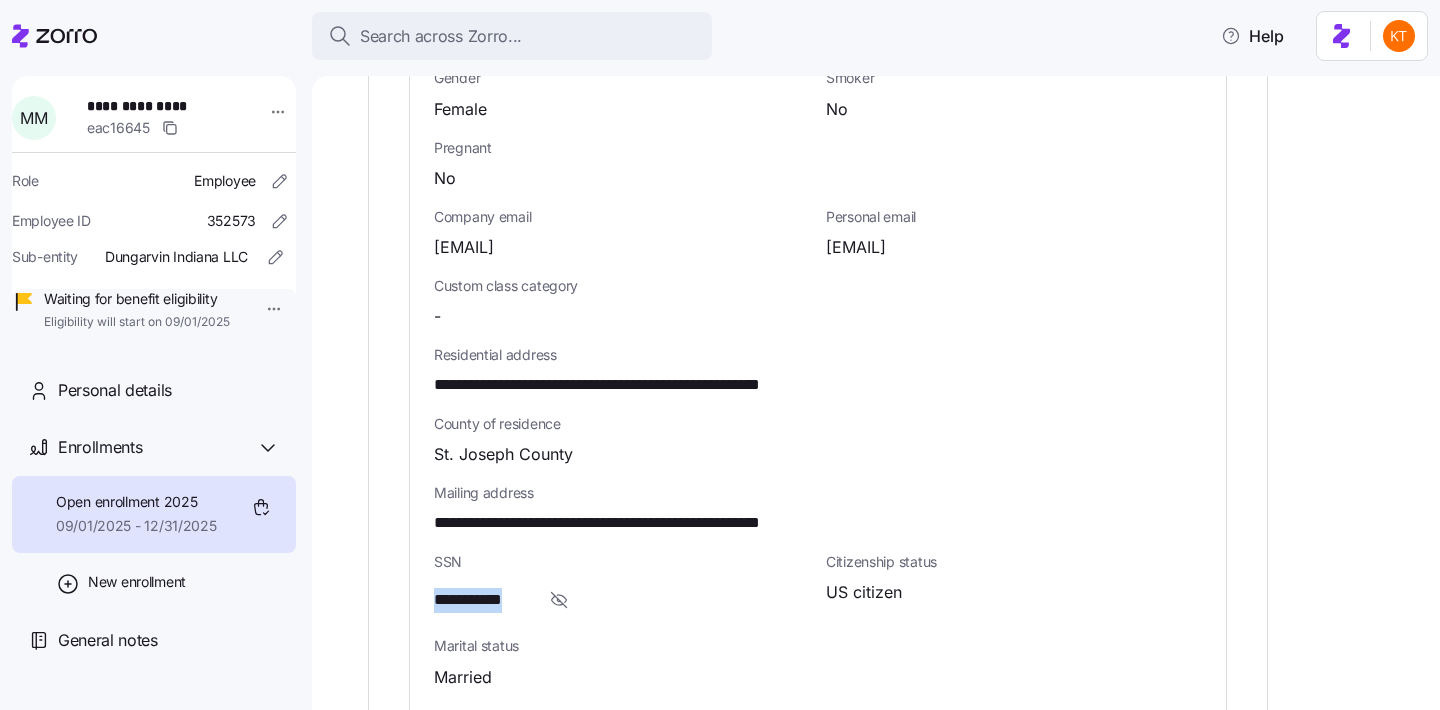 click on "**********" at bounding box center (482, 600) 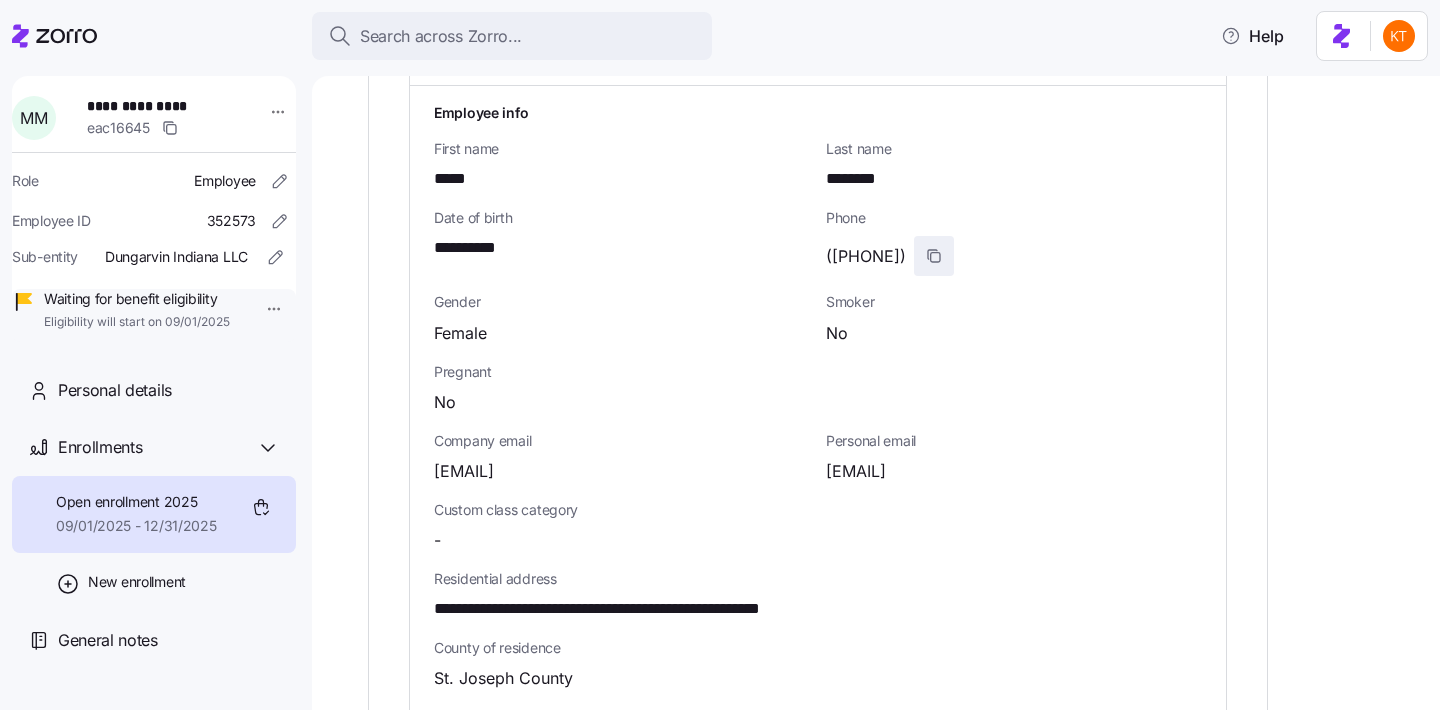 scroll, scrollTop: 722, scrollLeft: 0, axis: vertical 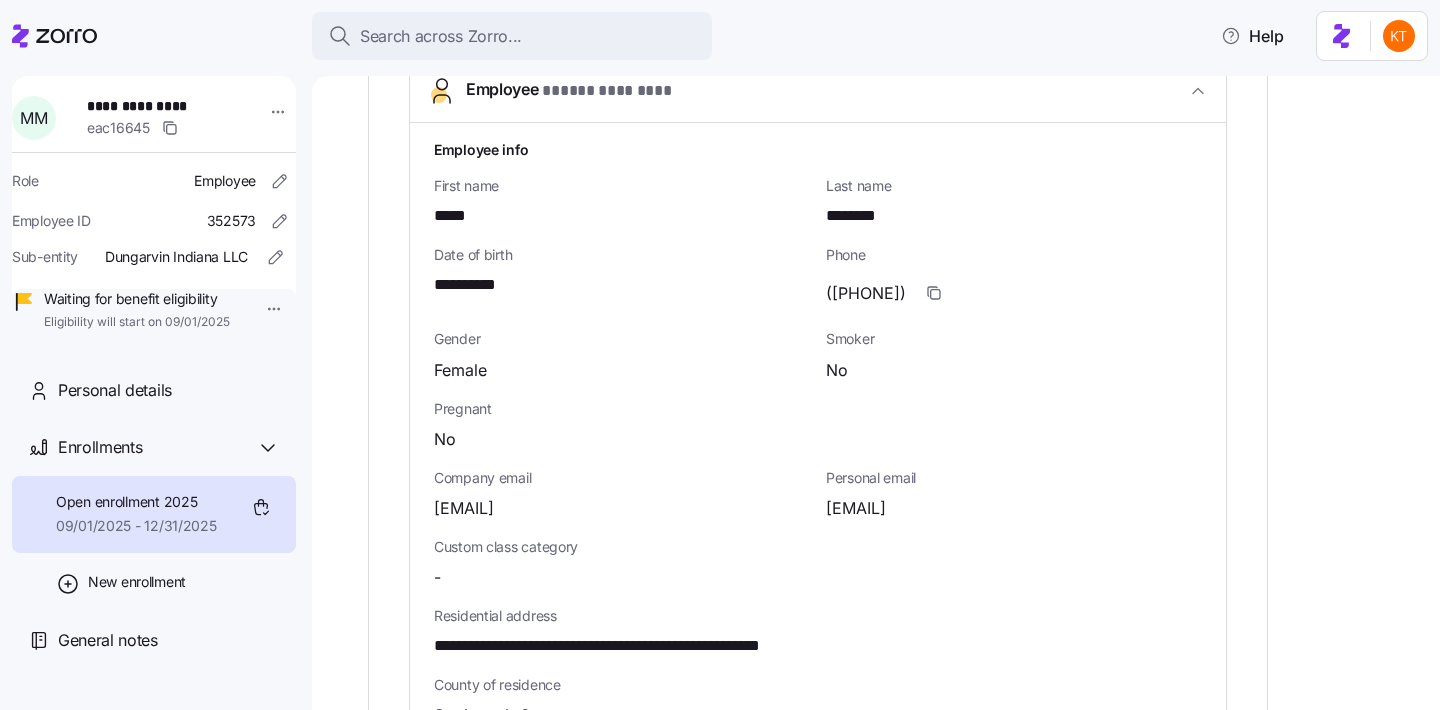 click on "([PHONE])" at bounding box center (866, 293) 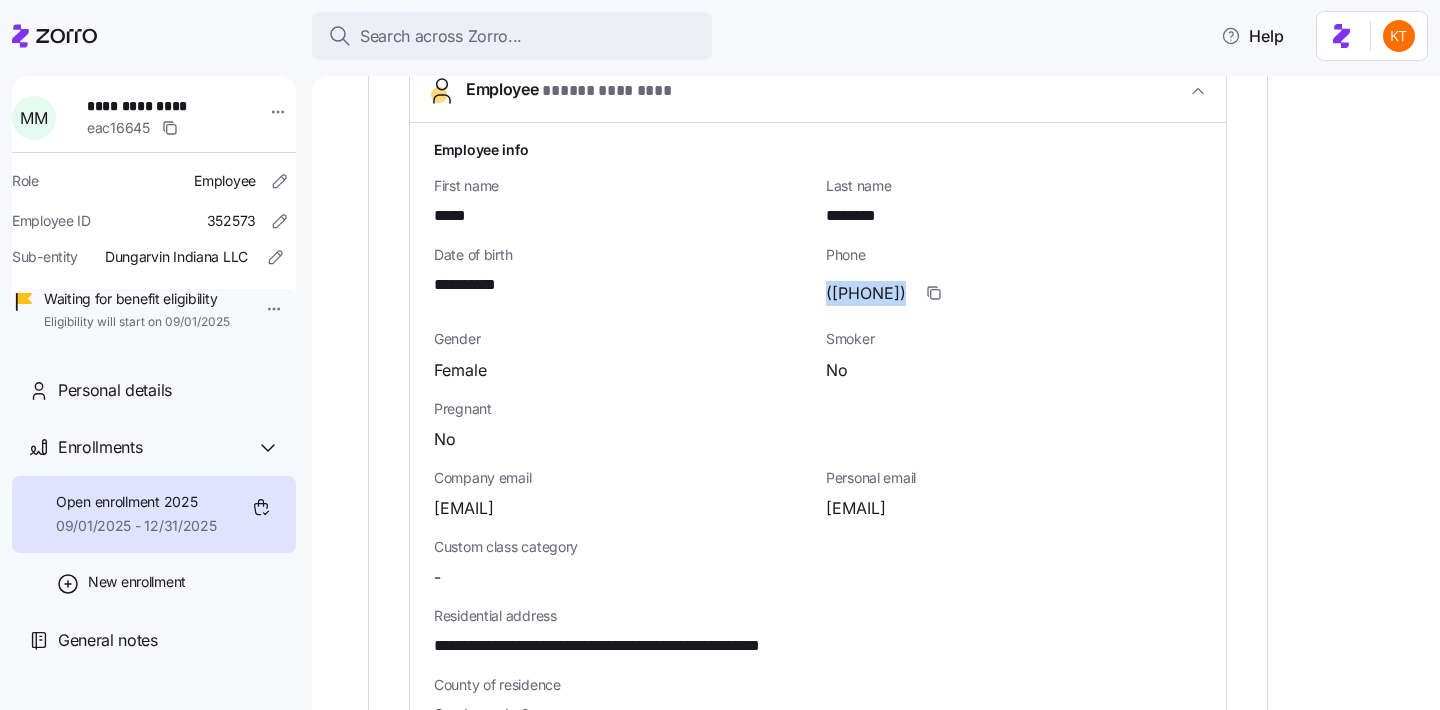 click on "([PHONE])" at bounding box center (866, 293) 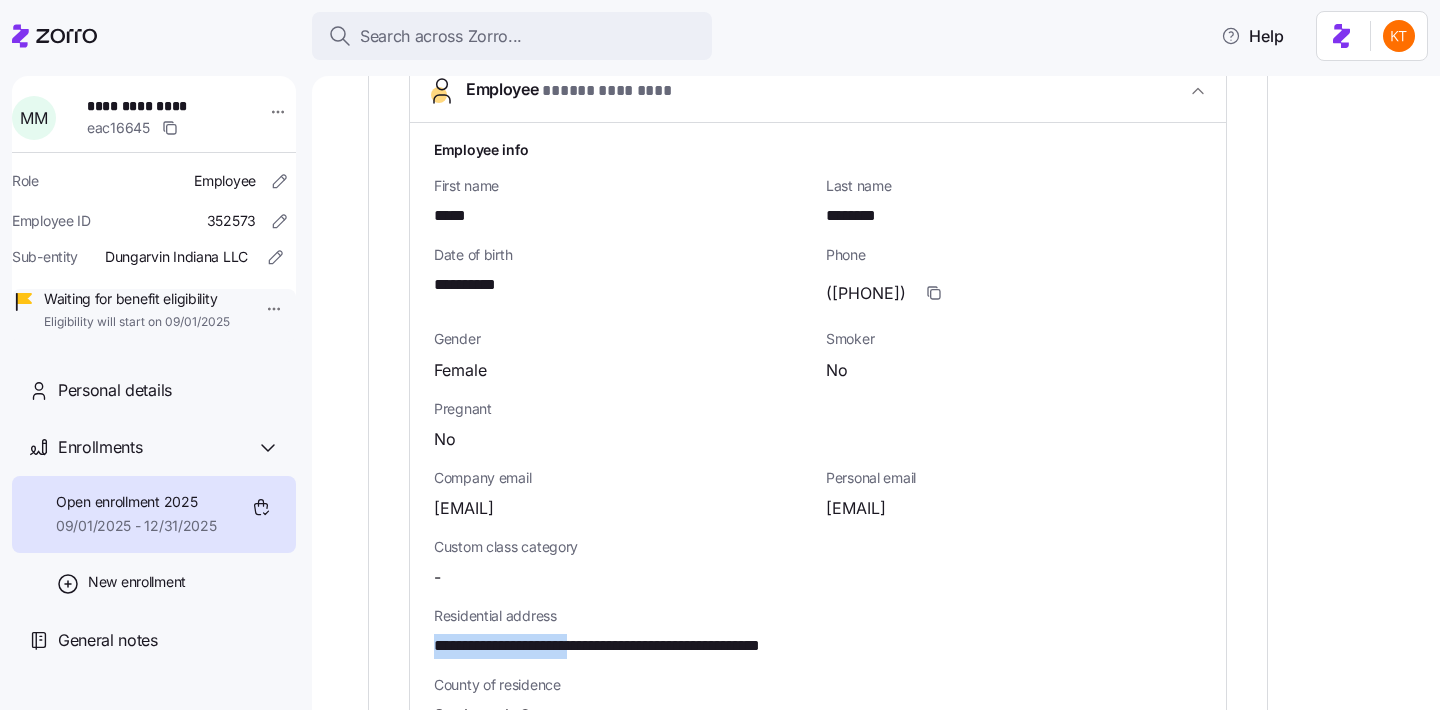 drag, startPoint x: 606, startPoint y: 648, endPoint x: 377, endPoint y: 645, distance: 229.01965 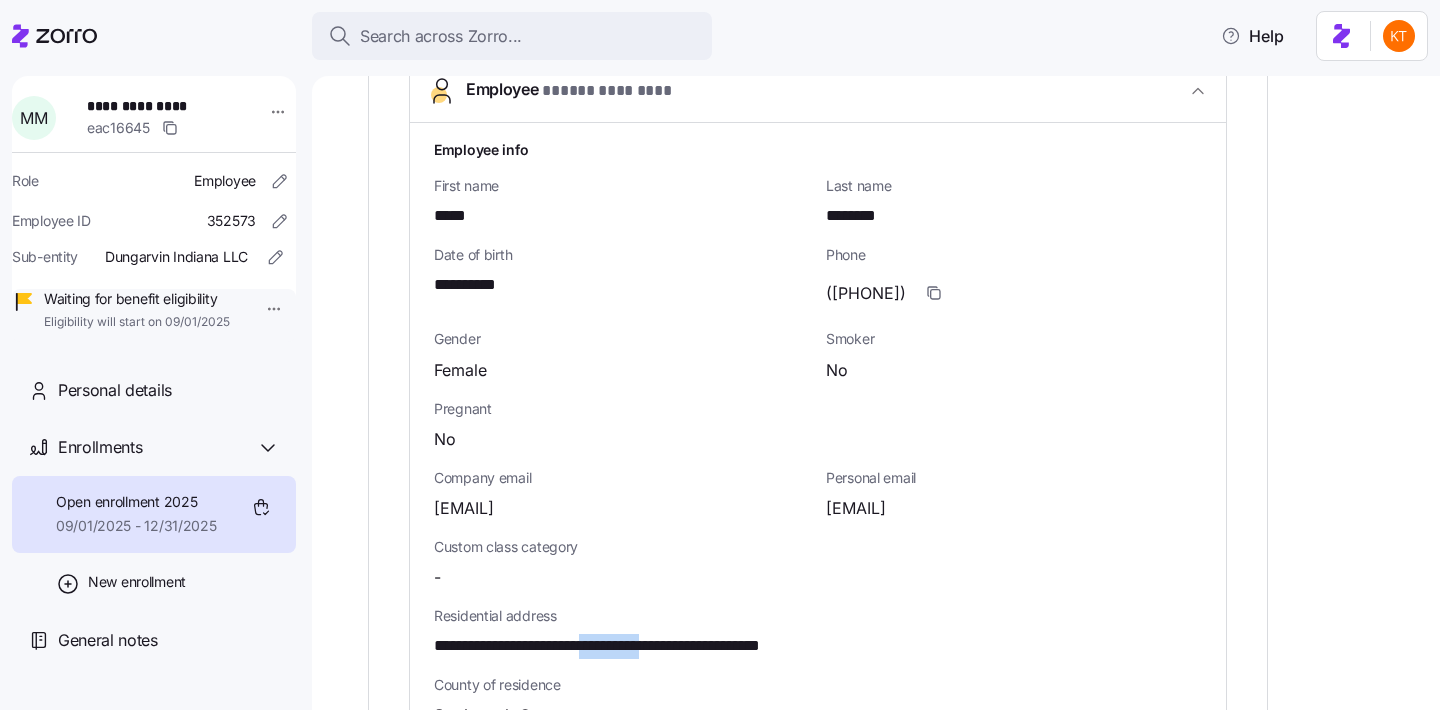 drag, startPoint x: 699, startPoint y: 644, endPoint x: 617, endPoint y: 646, distance: 82.02438 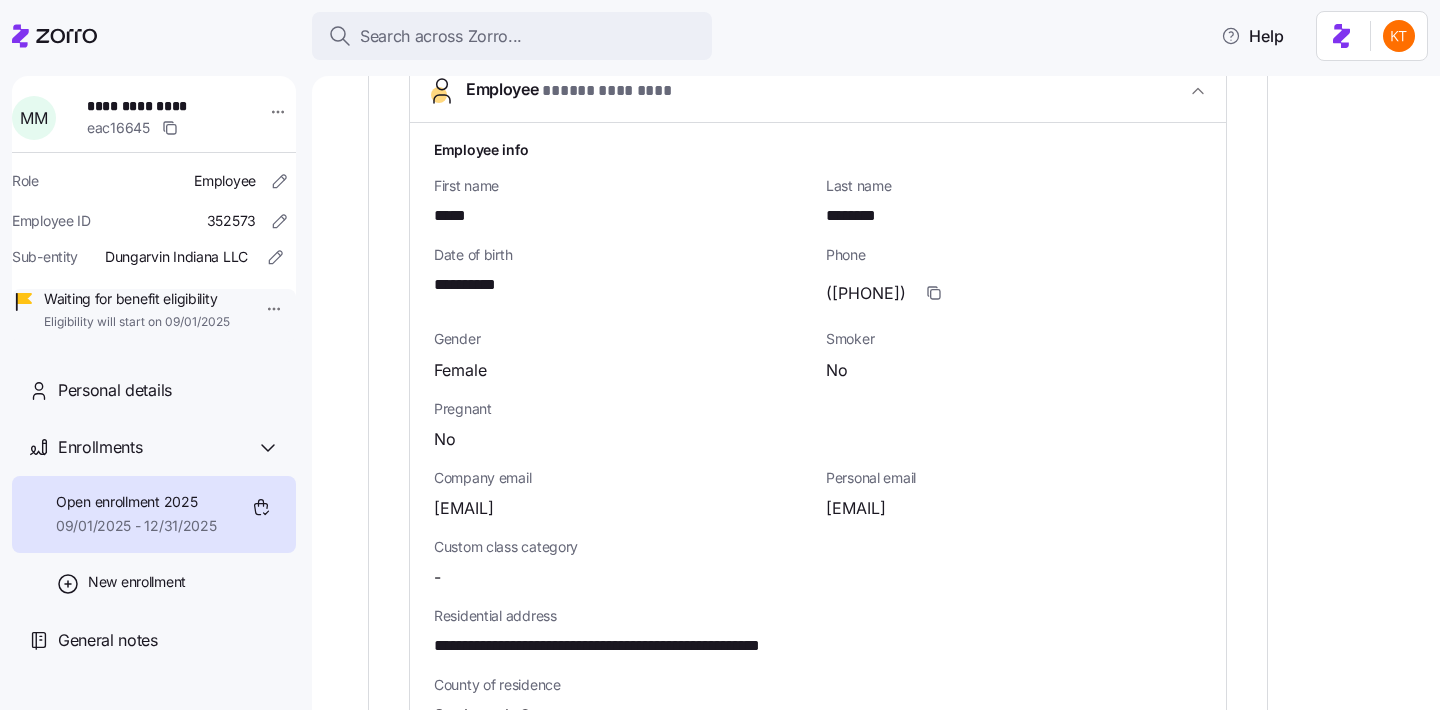 click on "**********" at bounding box center [153, 106] 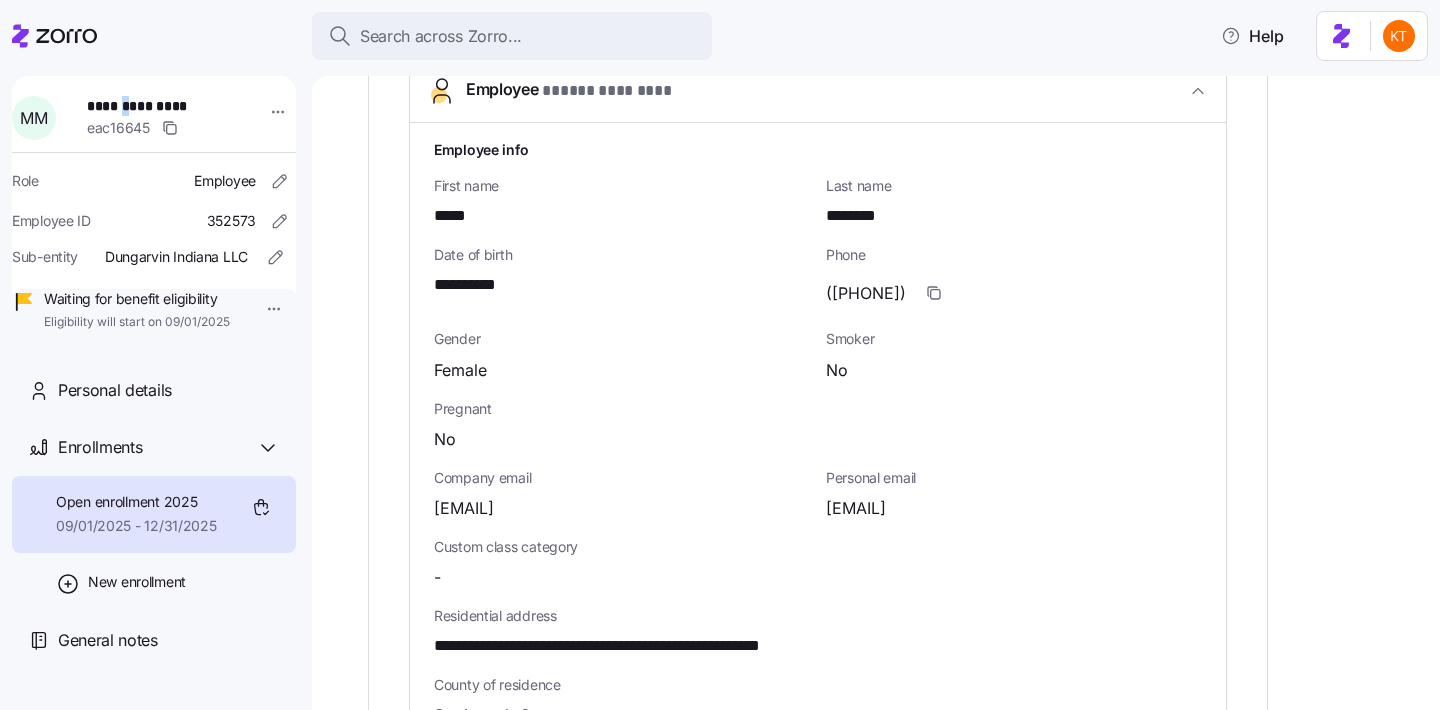 click on "**********" at bounding box center (153, 106) 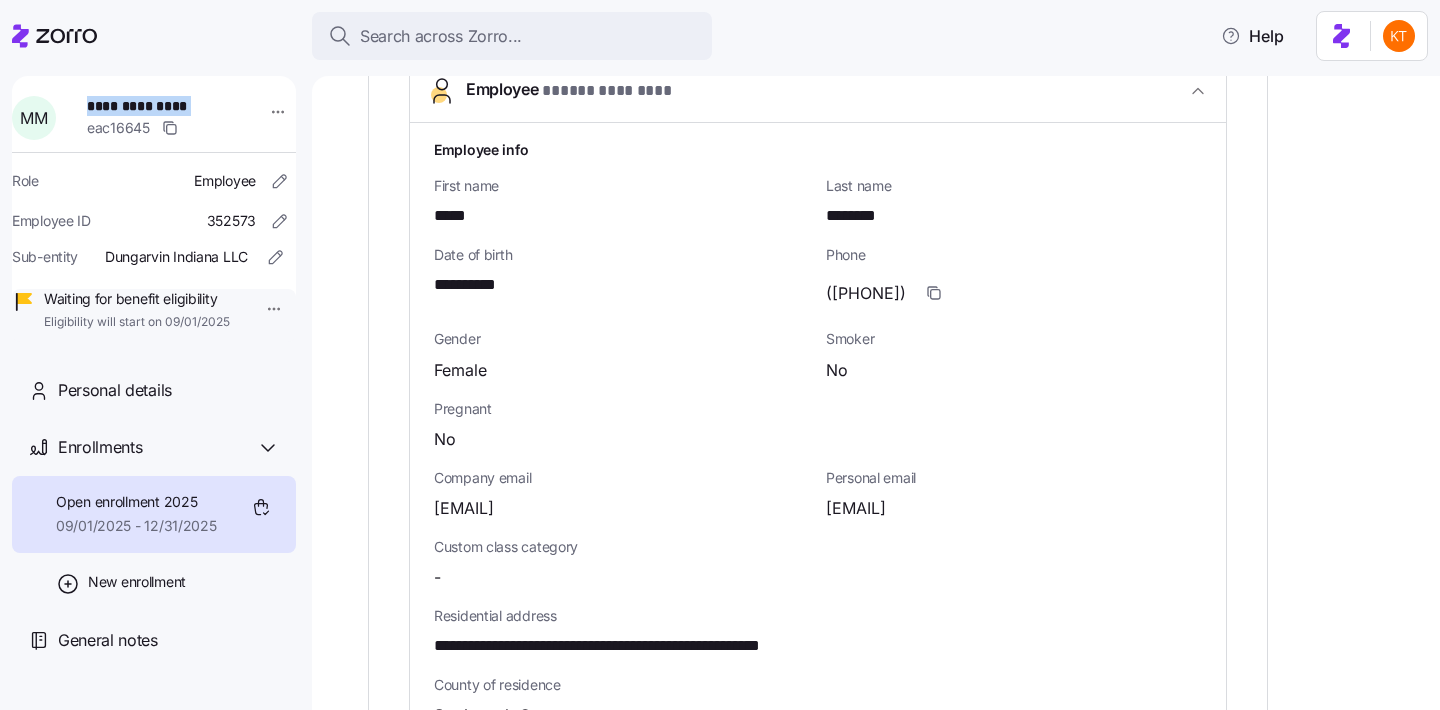 click on "**********" at bounding box center [153, 106] 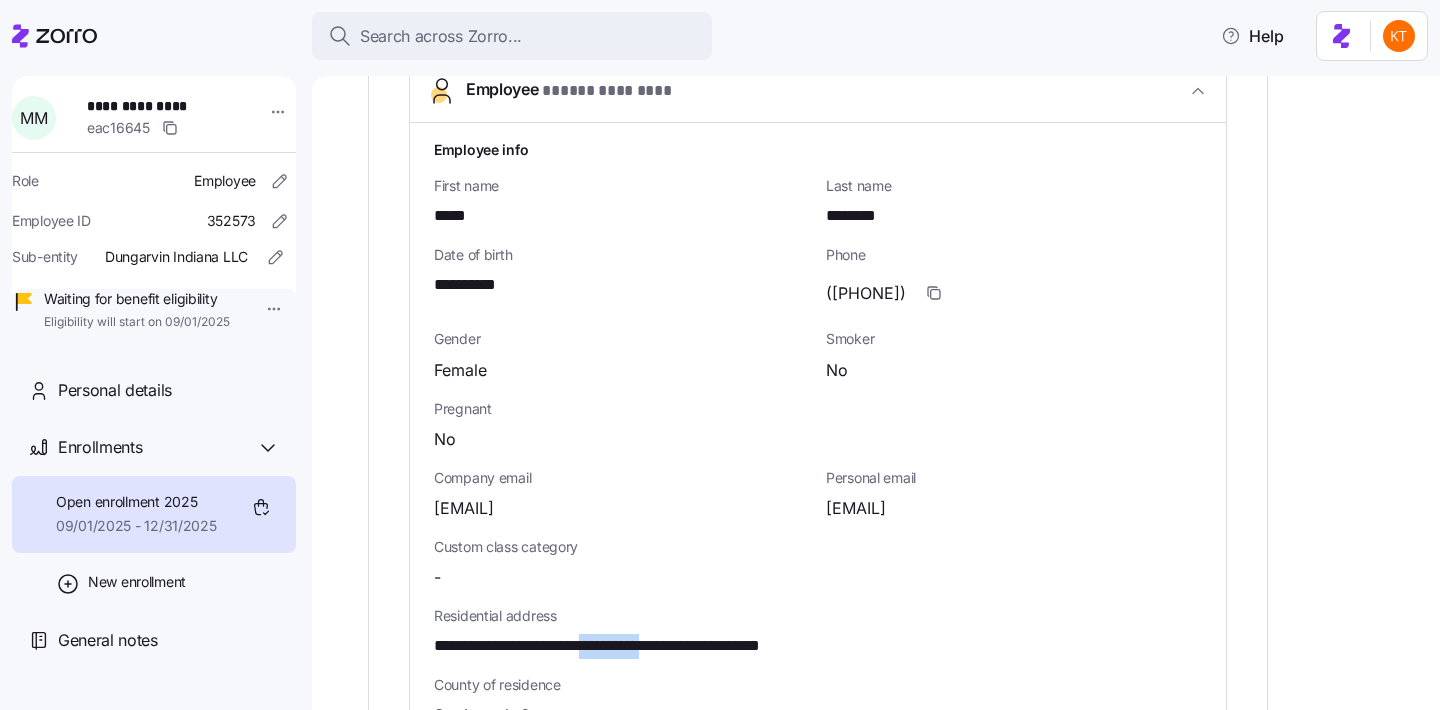 drag, startPoint x: 700, startPoint y: 644, endPoint x: 615, endPoint y: 641, distance: 85.052925 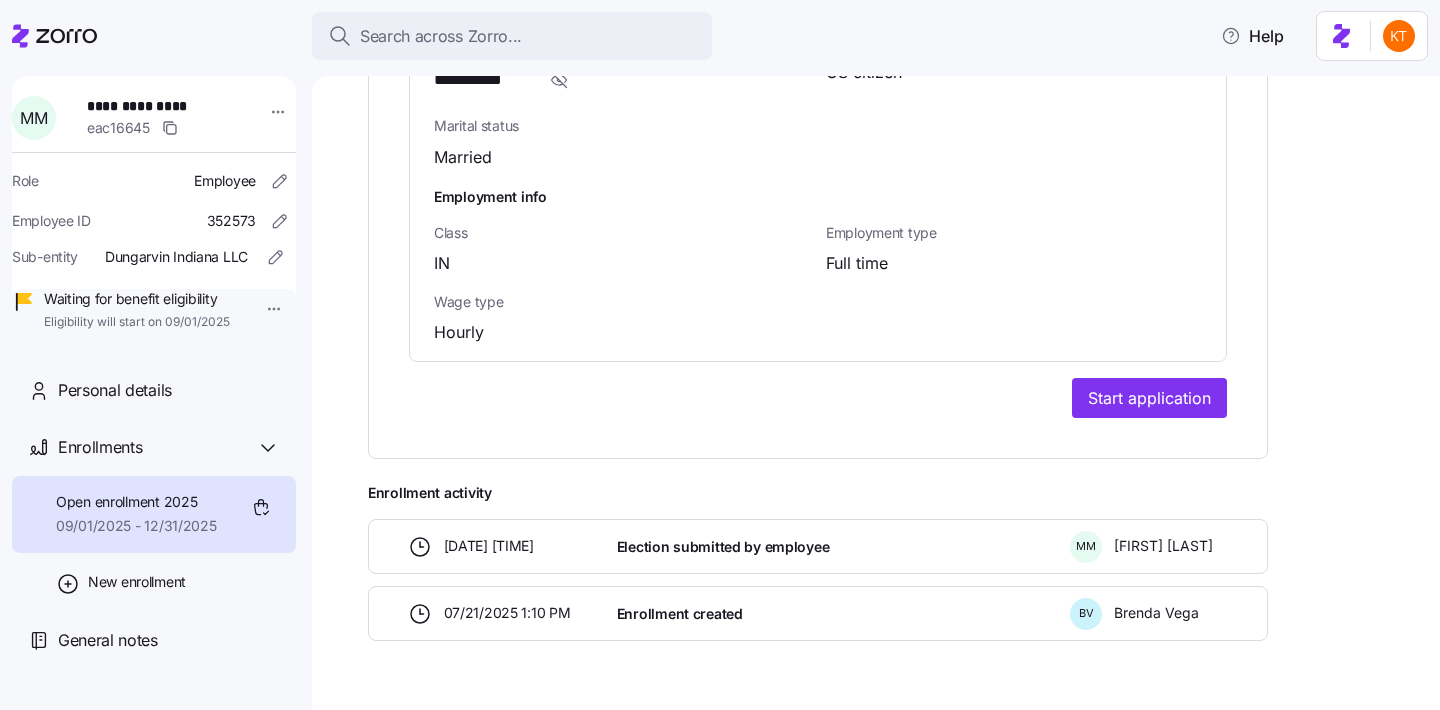 scroll, scrollTop: 1552, scrollLeft: 0, axis: vertical 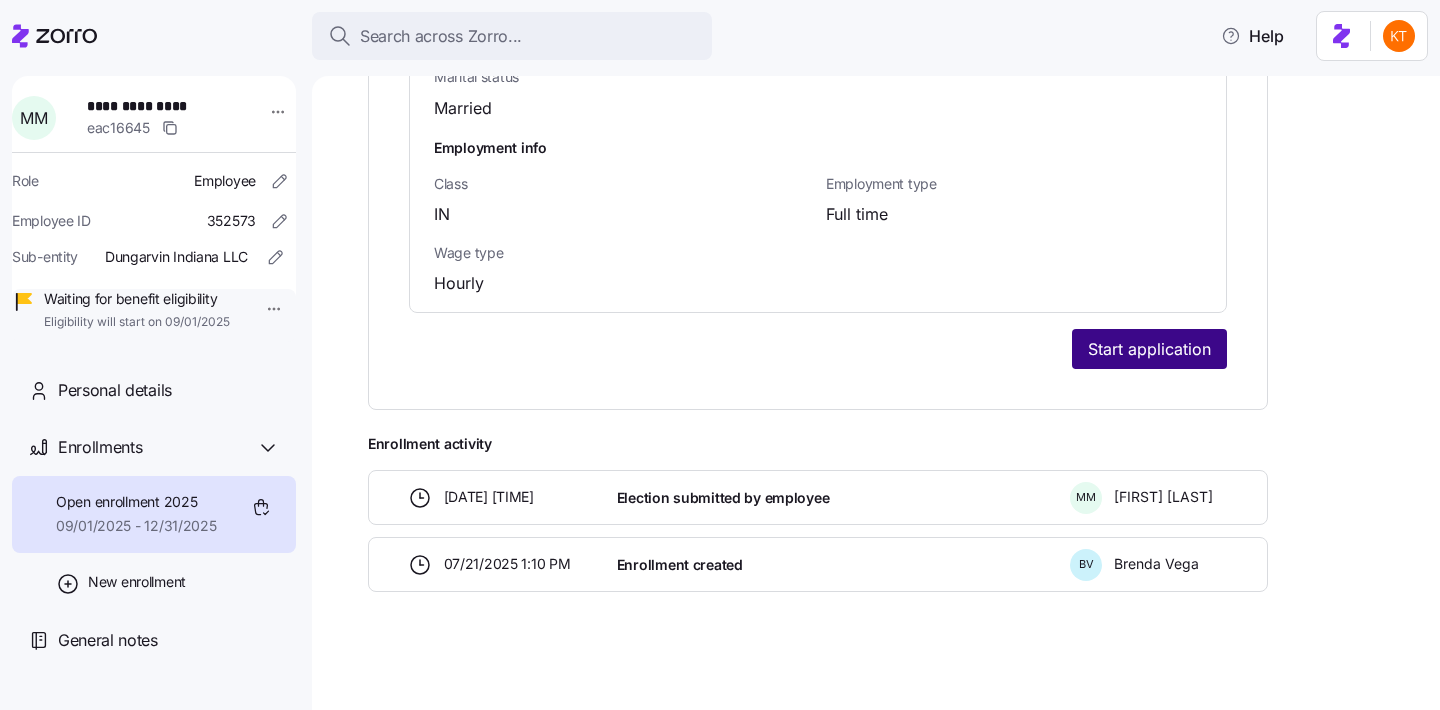 click on "Start application" at bounding box center (1149, 349) 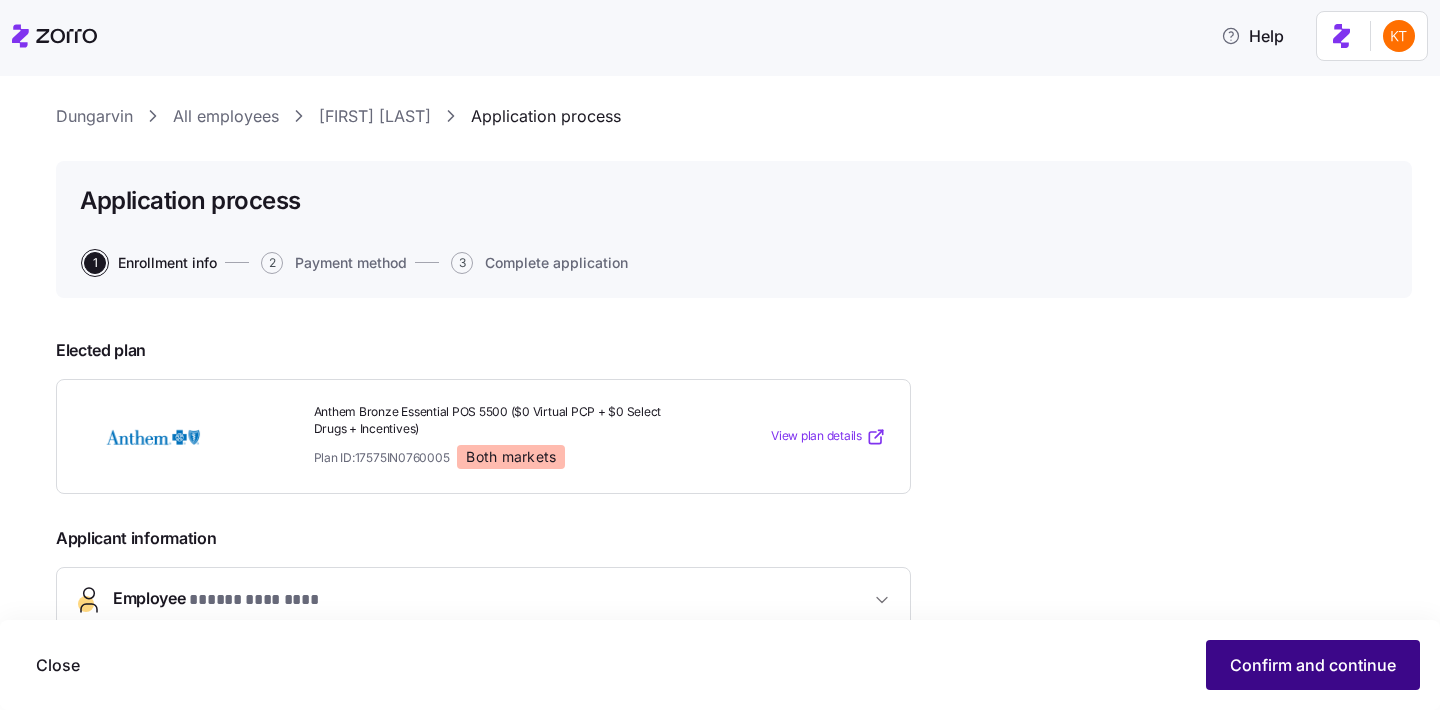 scroll, scrollTop: 208, scrollLeft: 0, axis: vertical 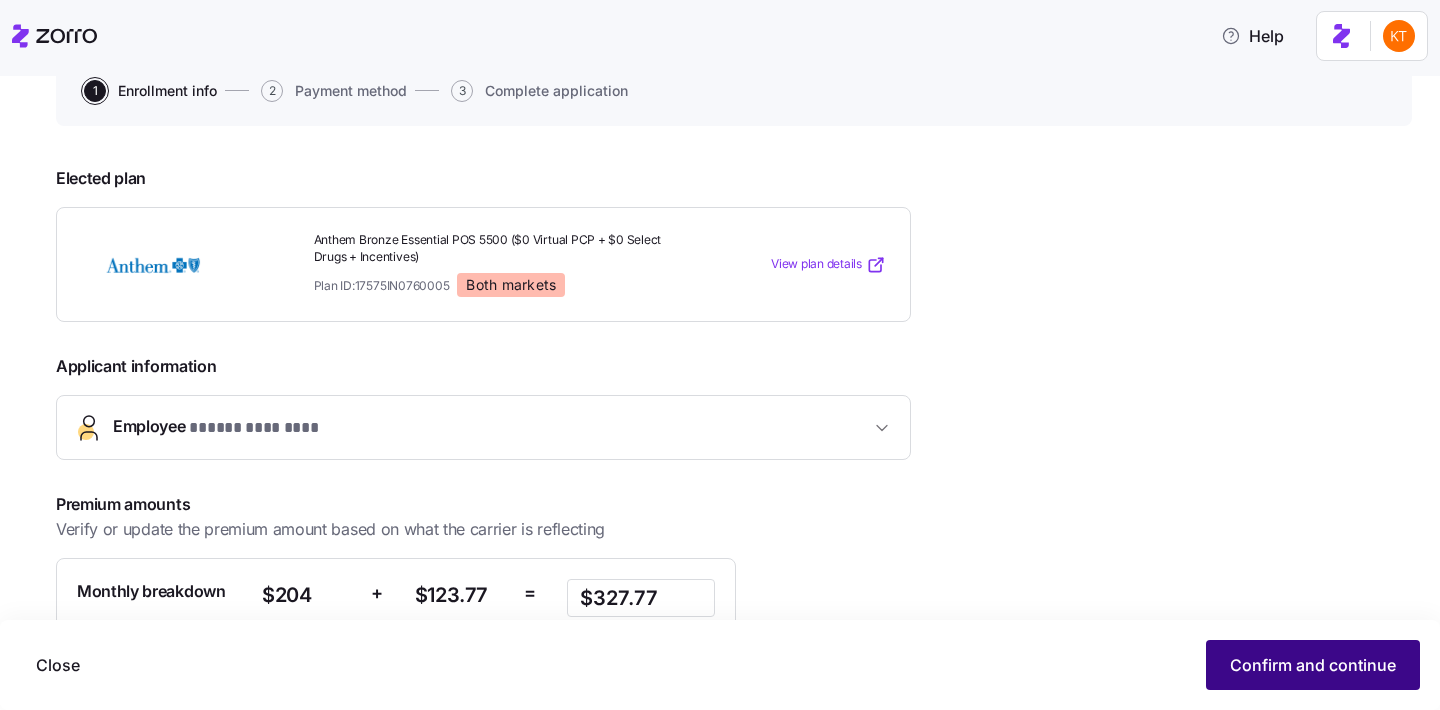 click on "Confirm and continue" at bounding box center [1313, 665] 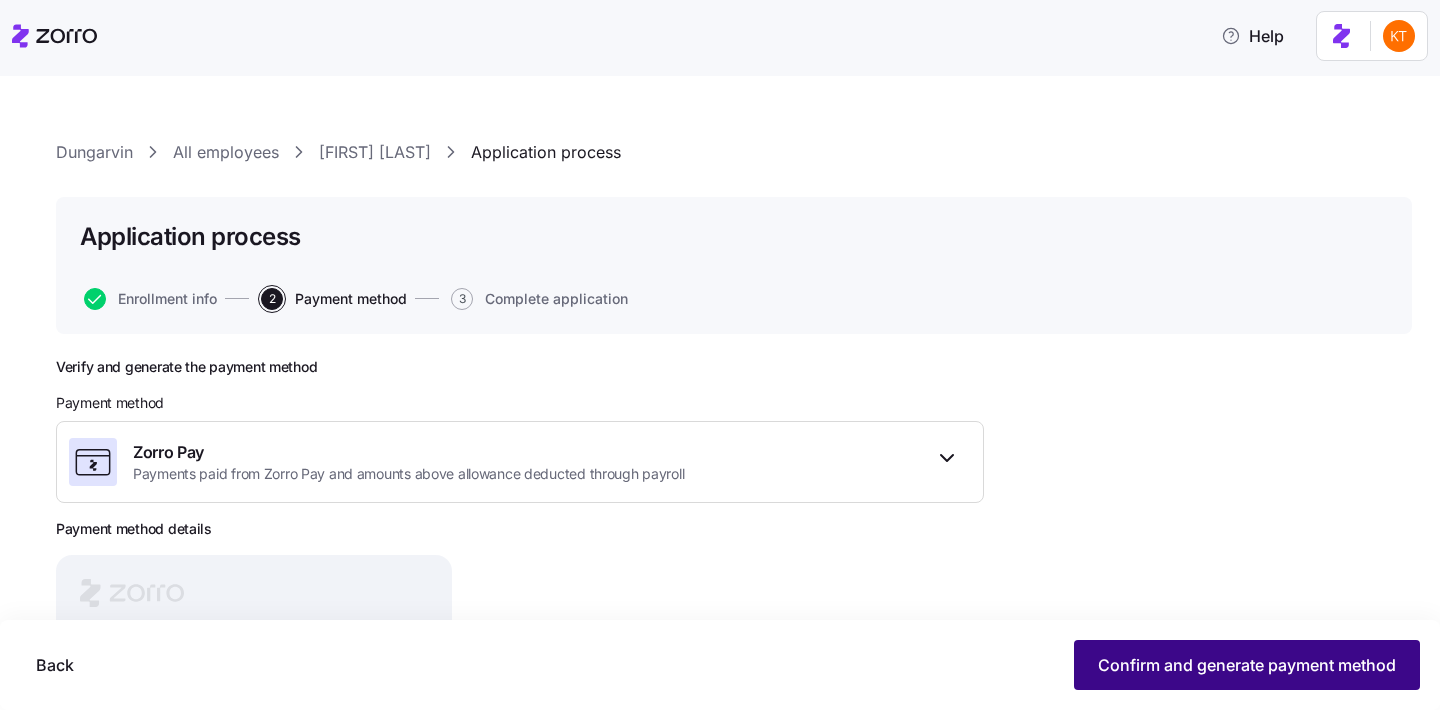 click on "Confirm and generate payment method" at bounding box center [1247, 665] 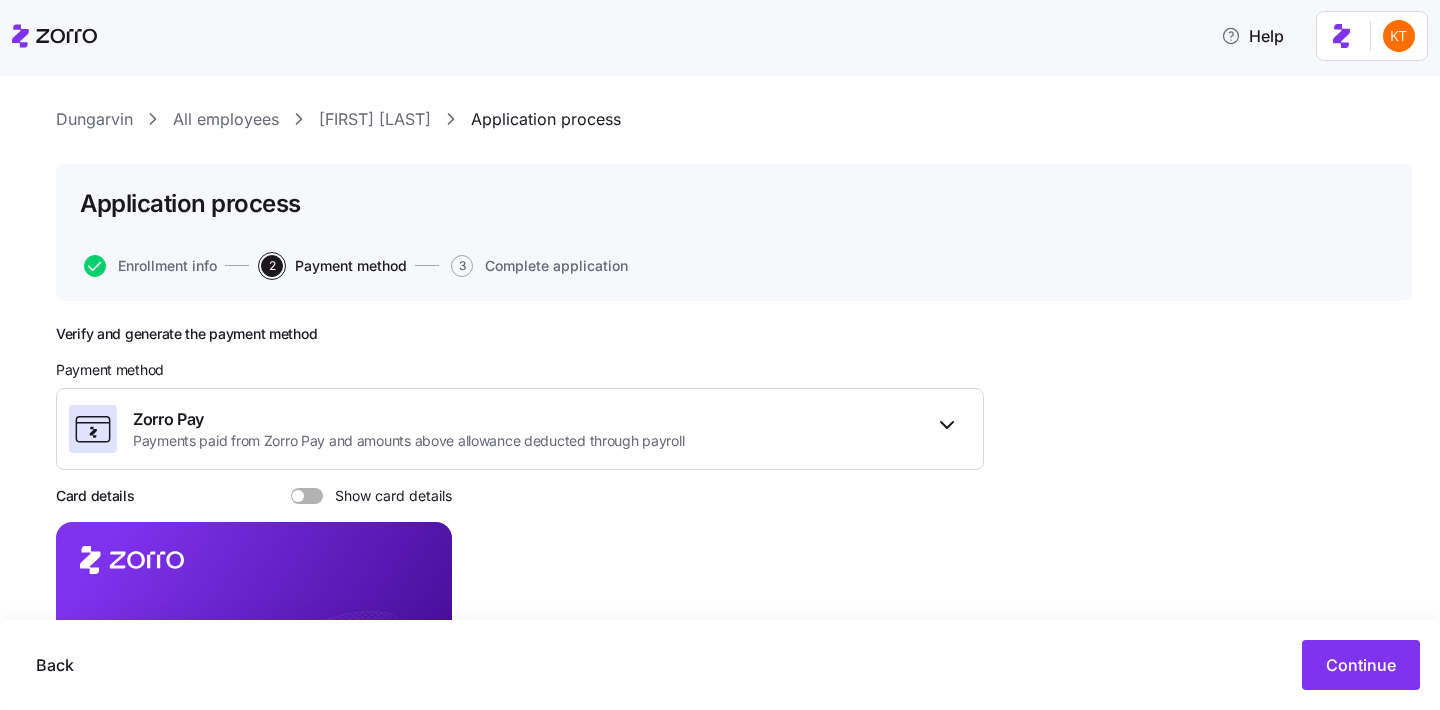 scroll, scrollTop: 38, scrollLeft: 0, axis: vertical 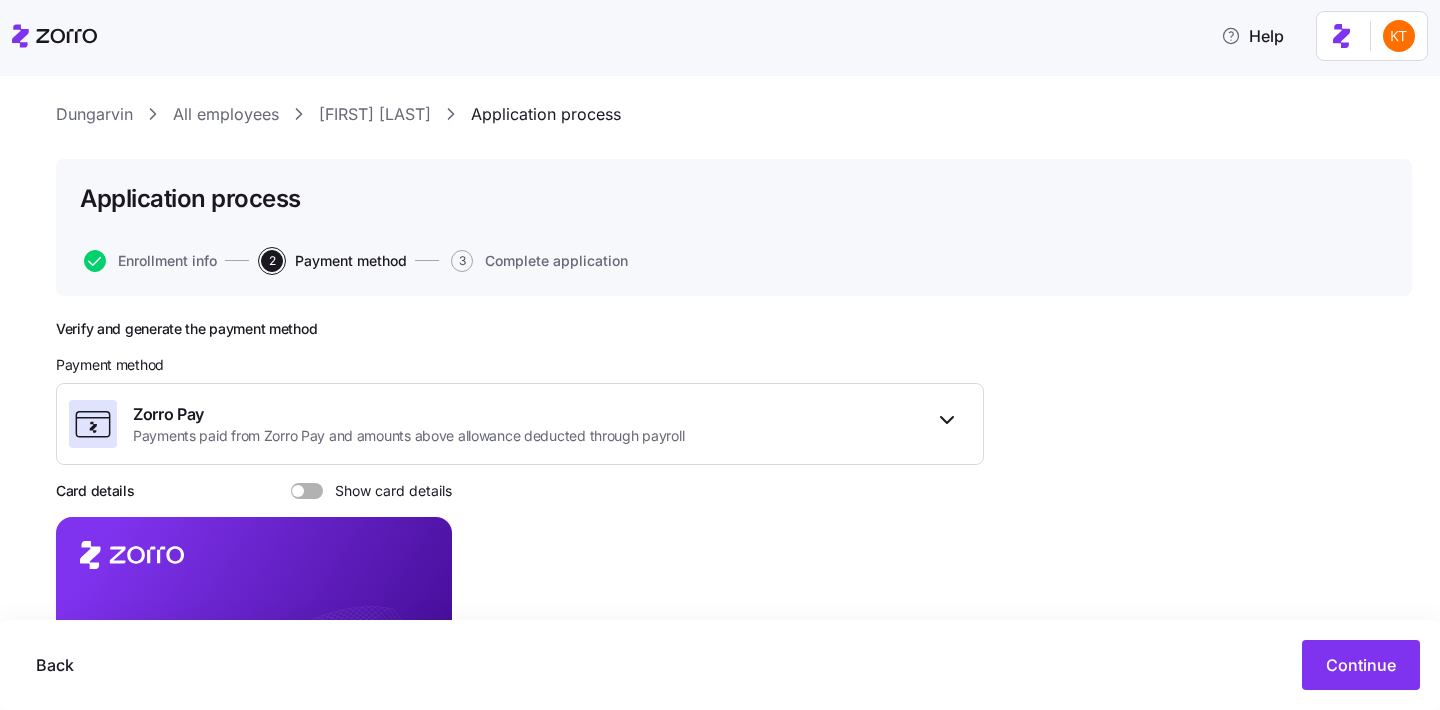 click at bounding box center [298, 491] 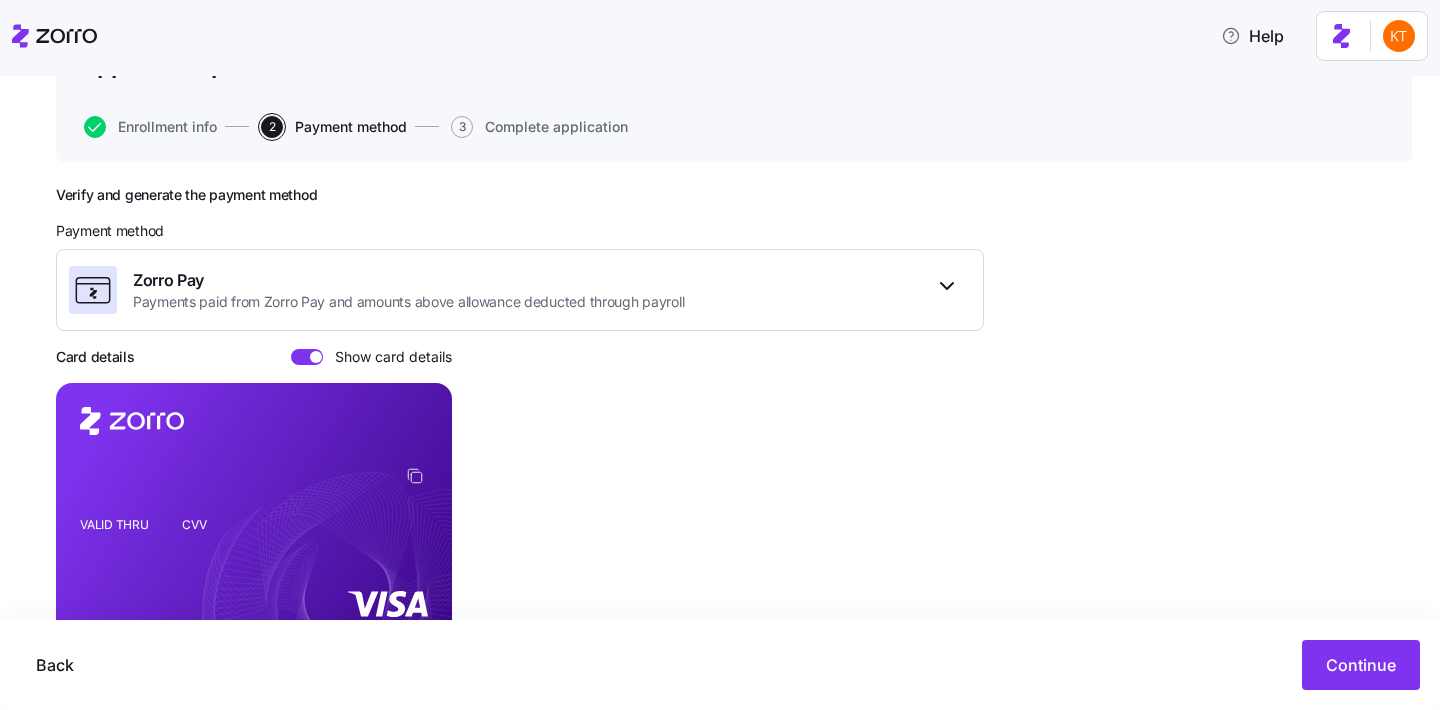 scroll, scrollTop: 279, scrollLeft: 0, axis: vertical 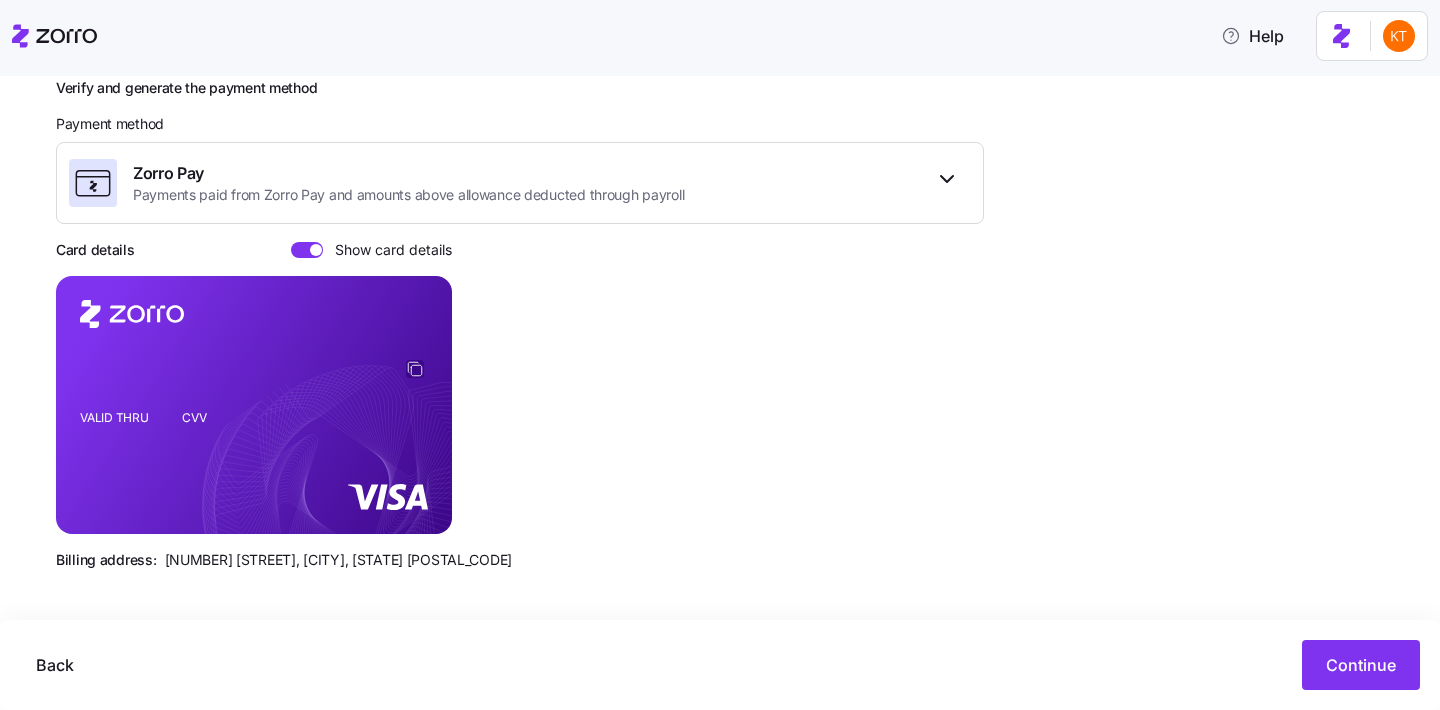 click 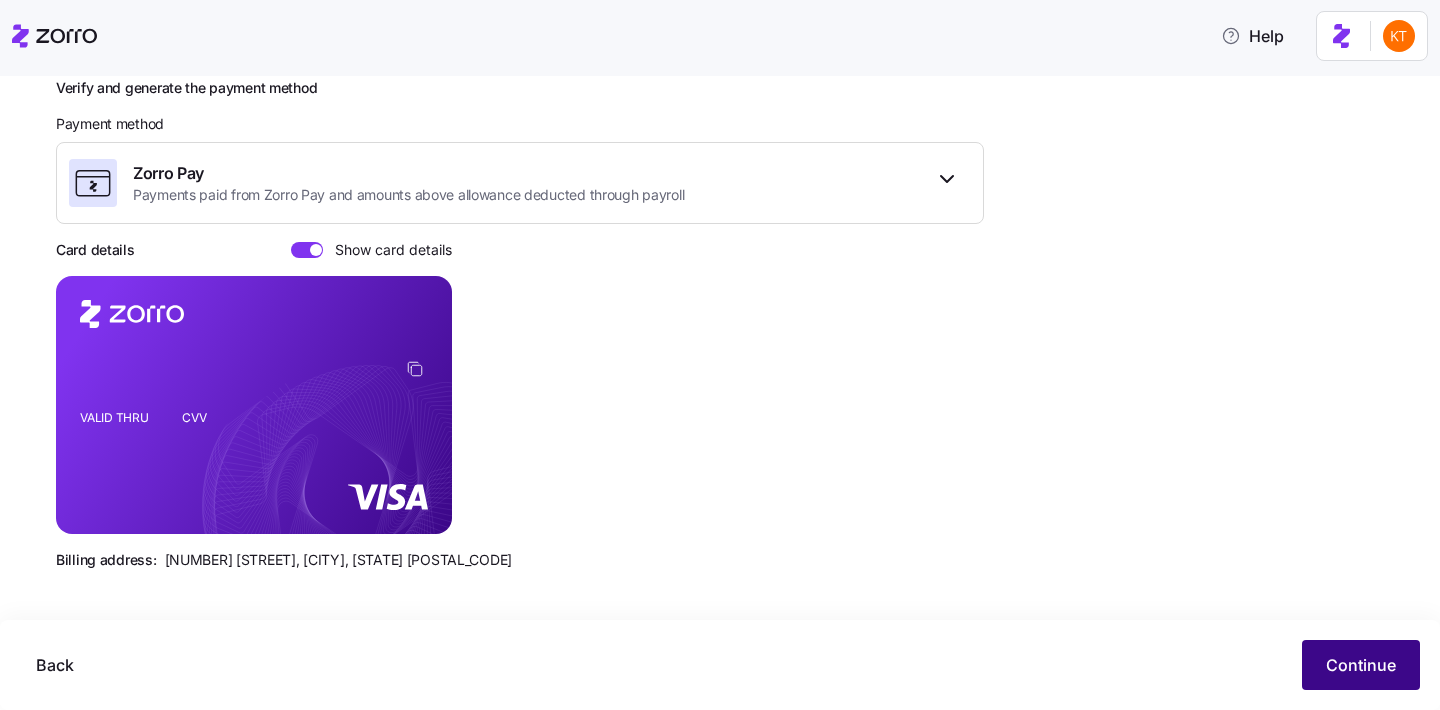 click on "Continue" at bounding box center (1361, 665) 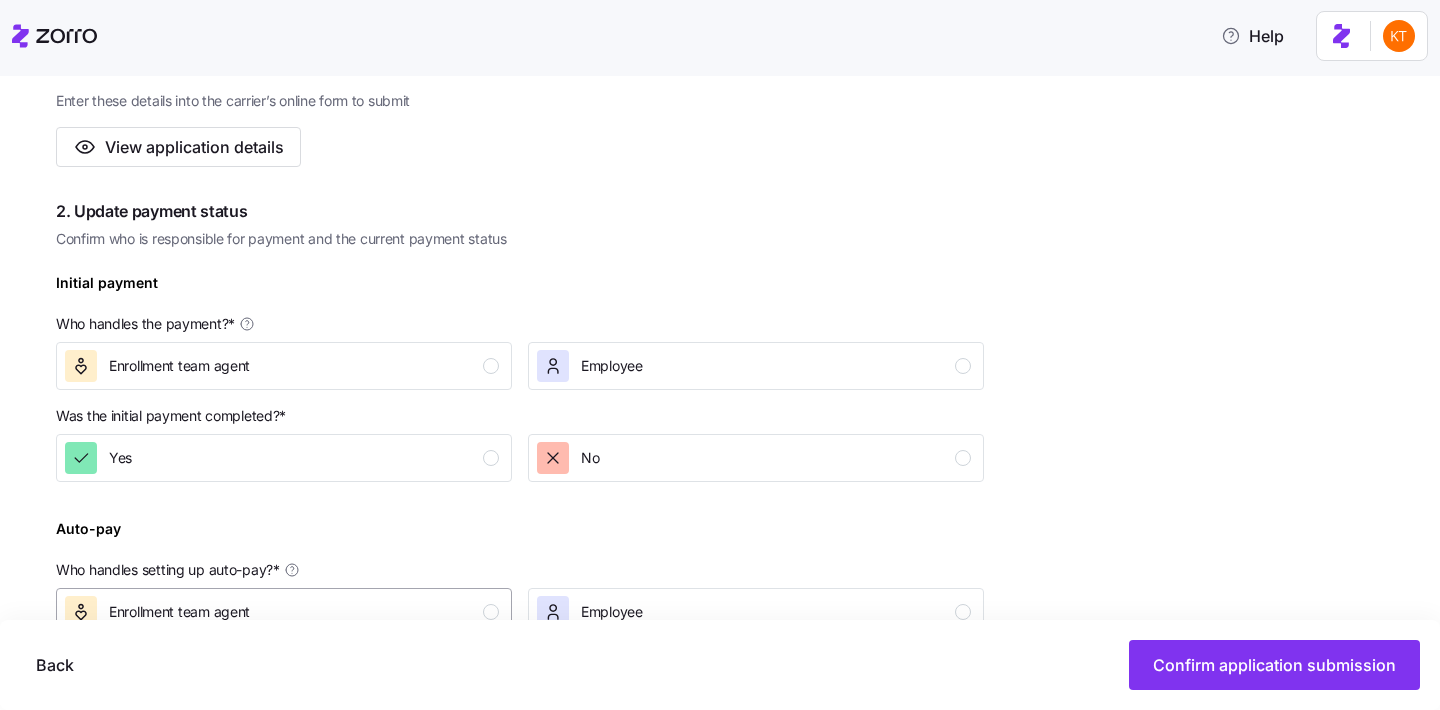 scroll, scrollTop: 551, scrollLeft: 0, axis: vertical 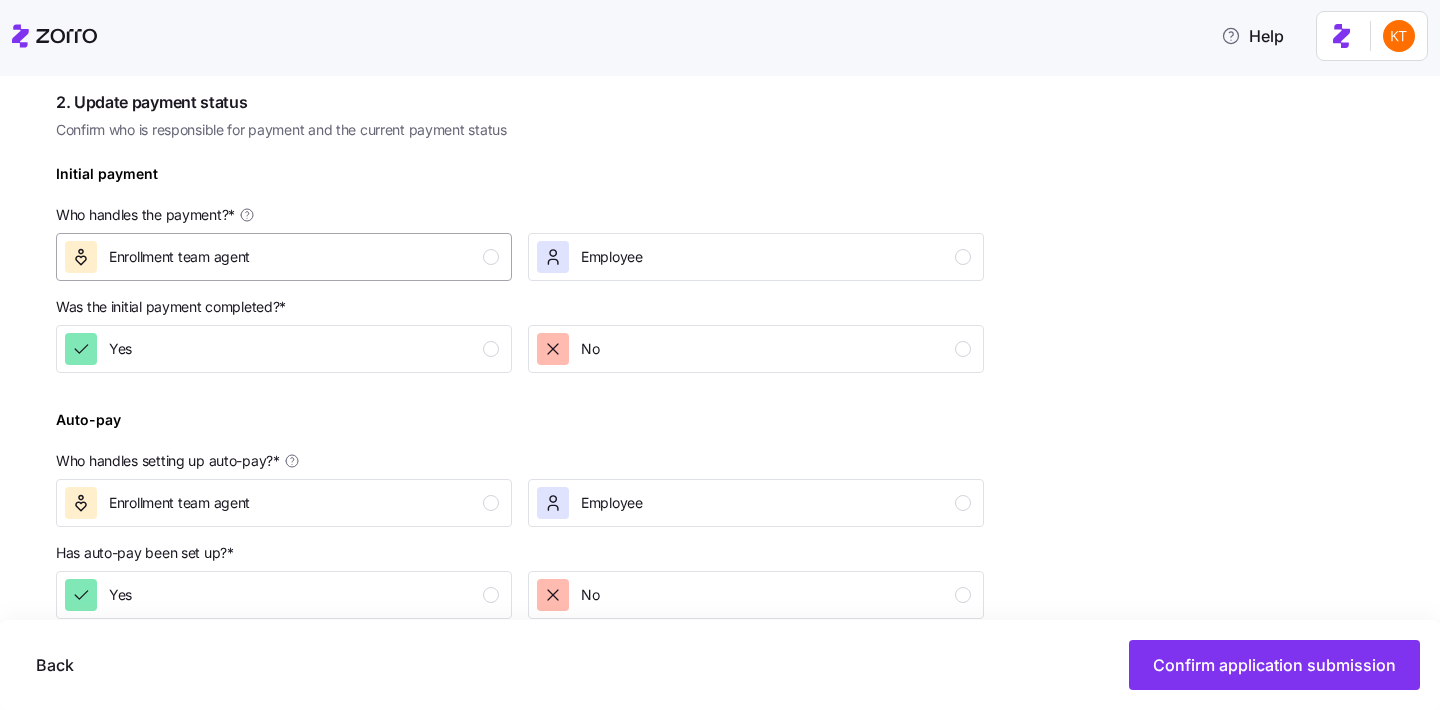 click on "Enrollment team agent" at bounding box center [284, 257] 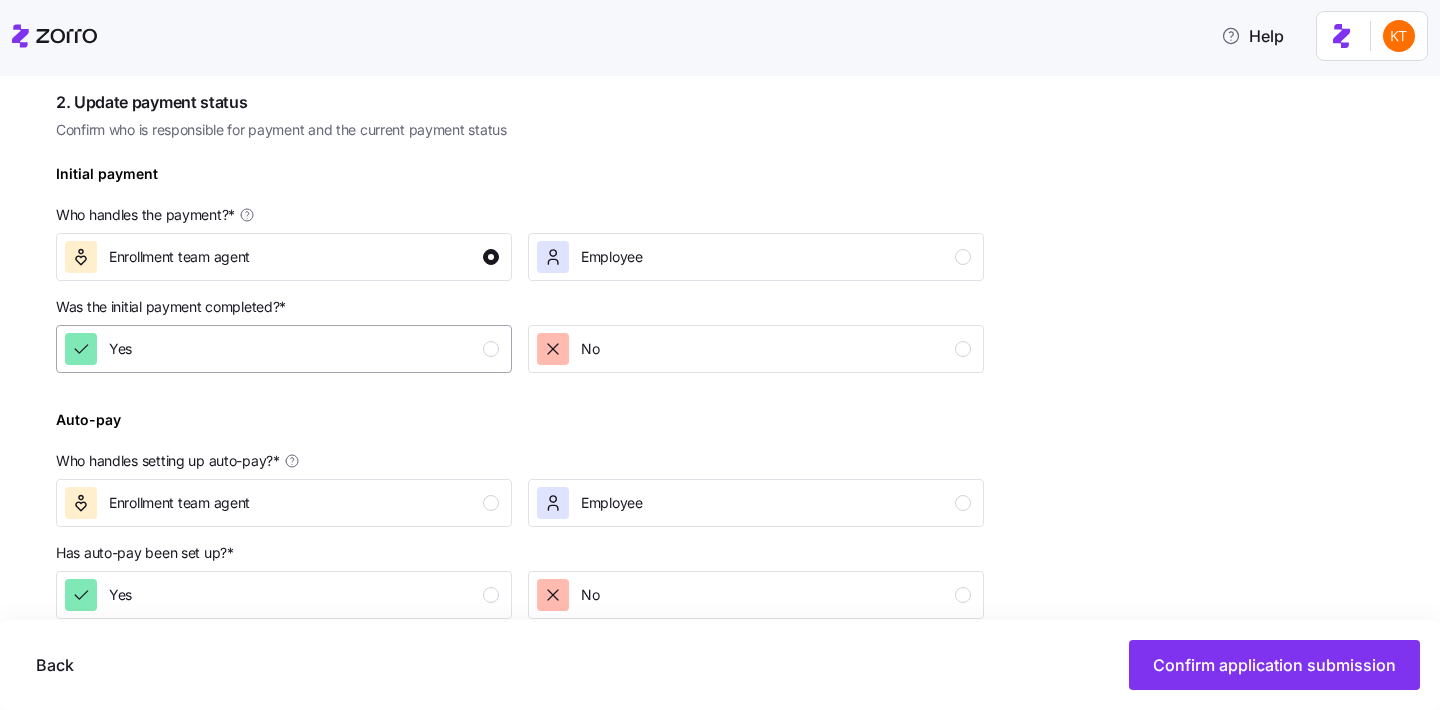 click on "Yes" at bounding box center (282, 349) 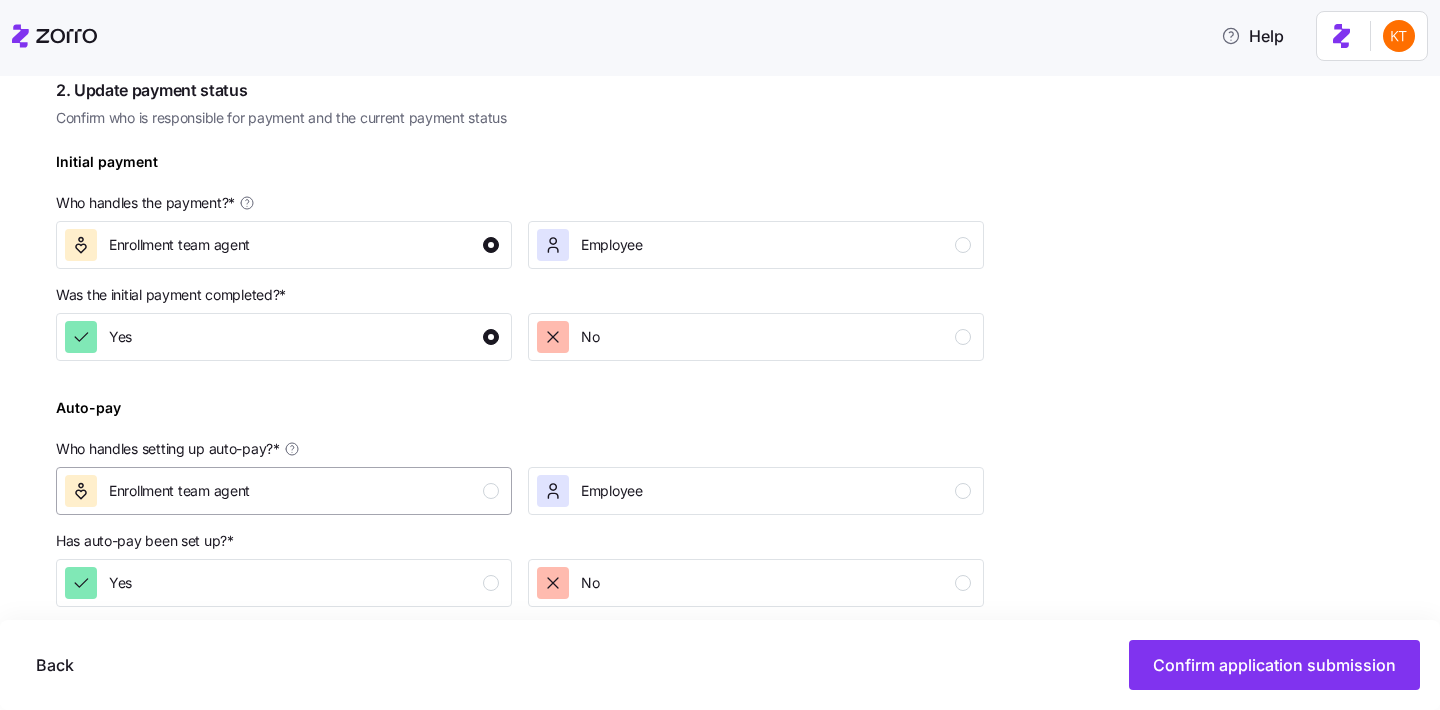 scroll, scrollTop: 573, scrollLeft: 0, axis: vertical 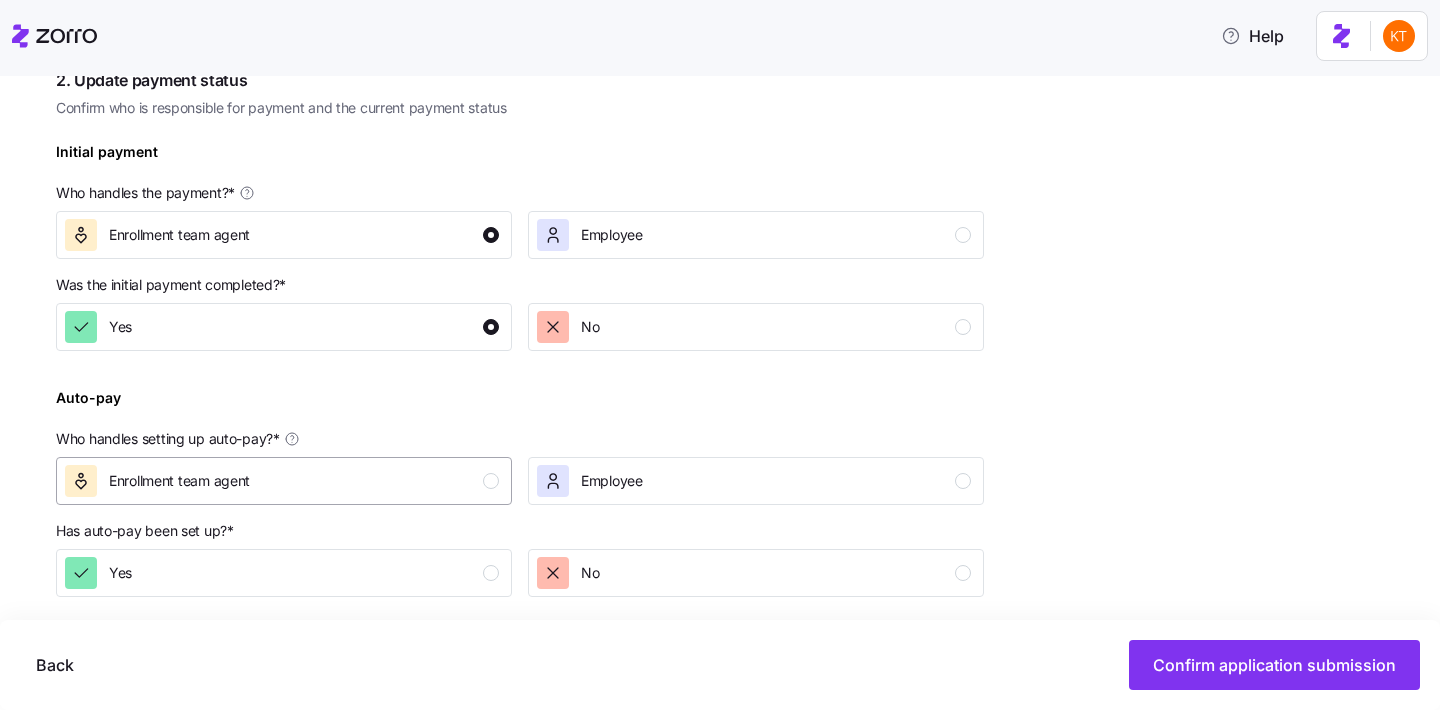 click on "Enrollment team agent" at bounding box center (284, 481) 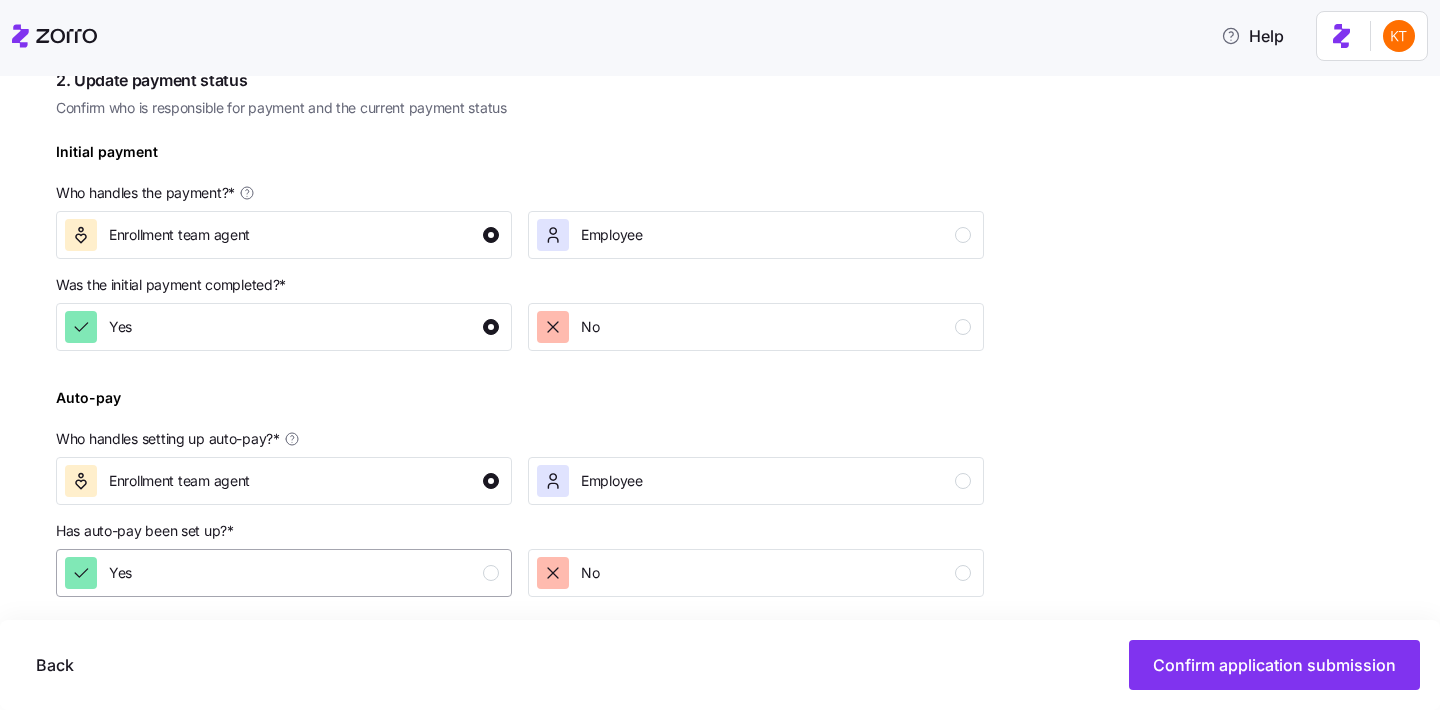 click on "Yes" at bounding box center (282, 573) 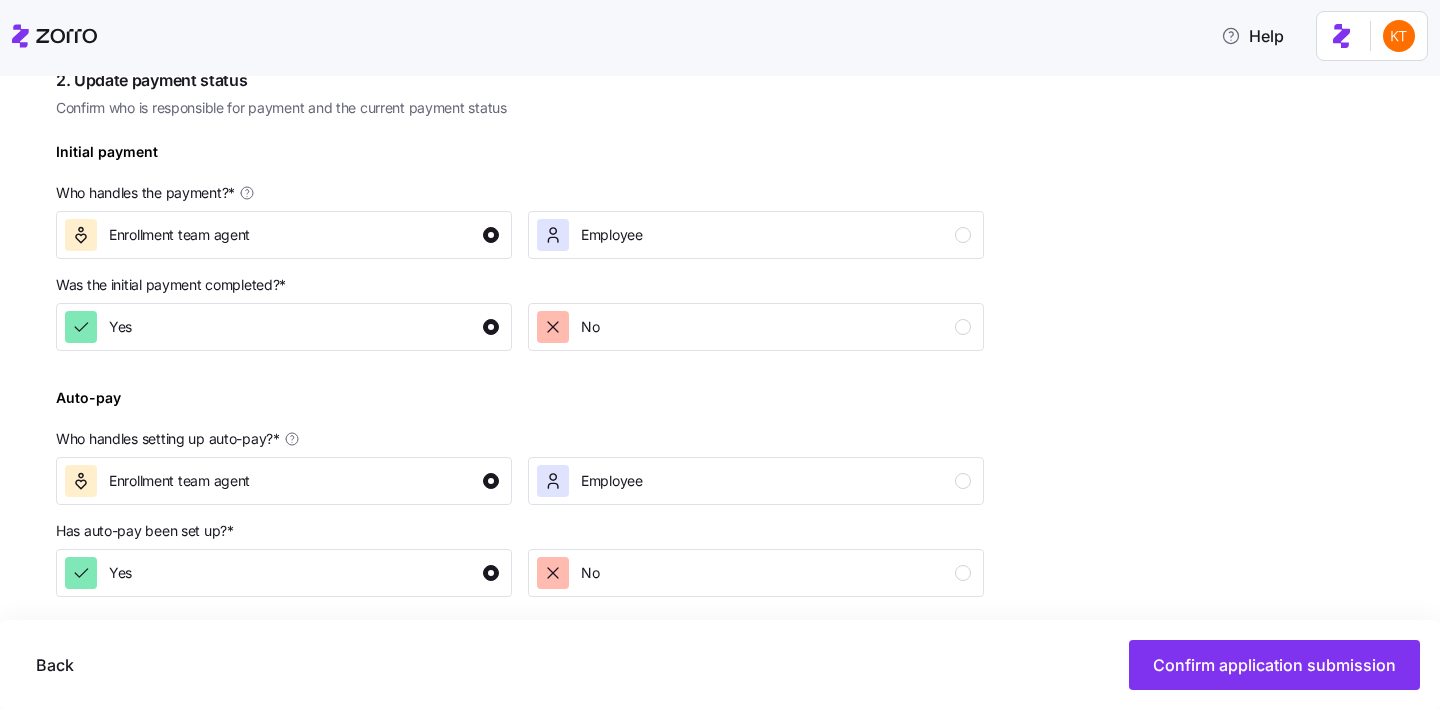scroll, scrollTop: 1043, scrollLeft: 0, axis: vertical 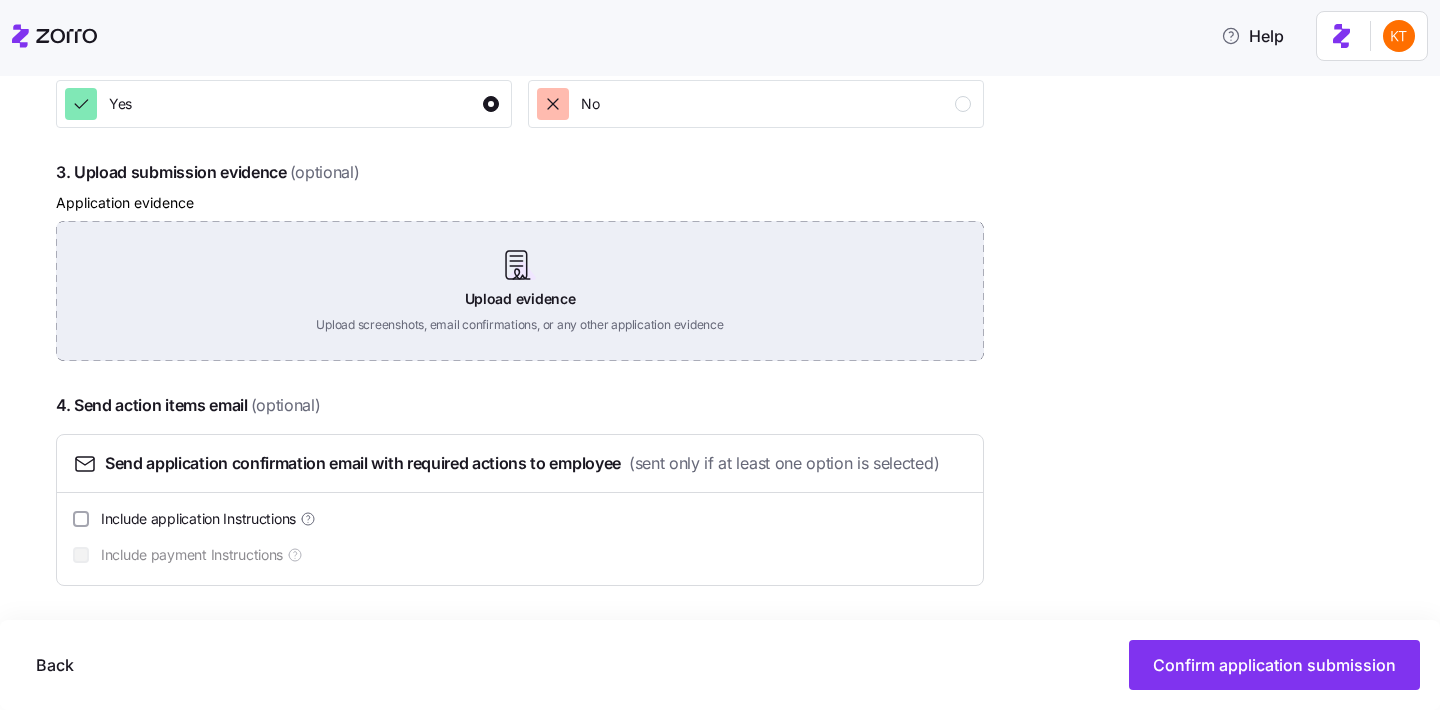 click on "Upload evidence Upload screenshots, email confirmations, or any other application evidence" at bounding box center (520, 291) 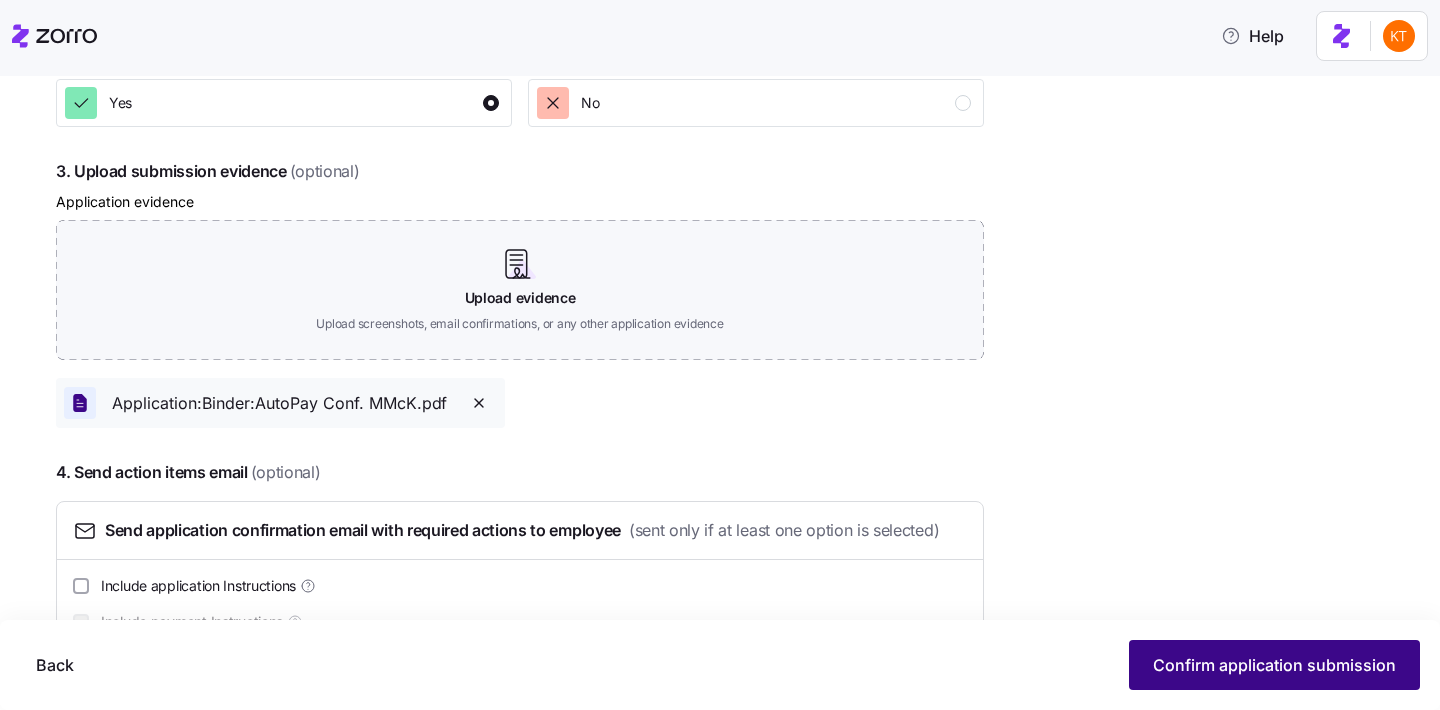 click on "Confirm application submission" at bounding box center (1274, 665) 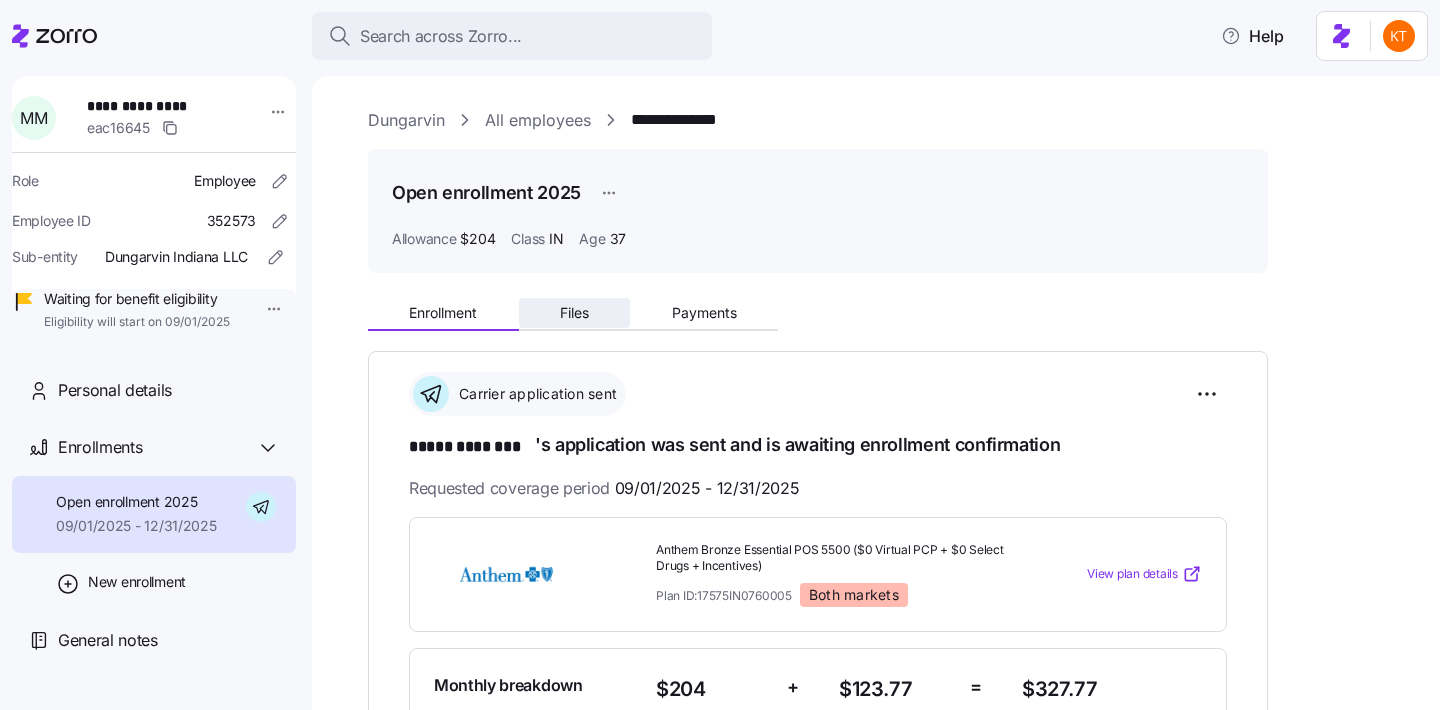 click on "Files" at bounding box center (574, 313) 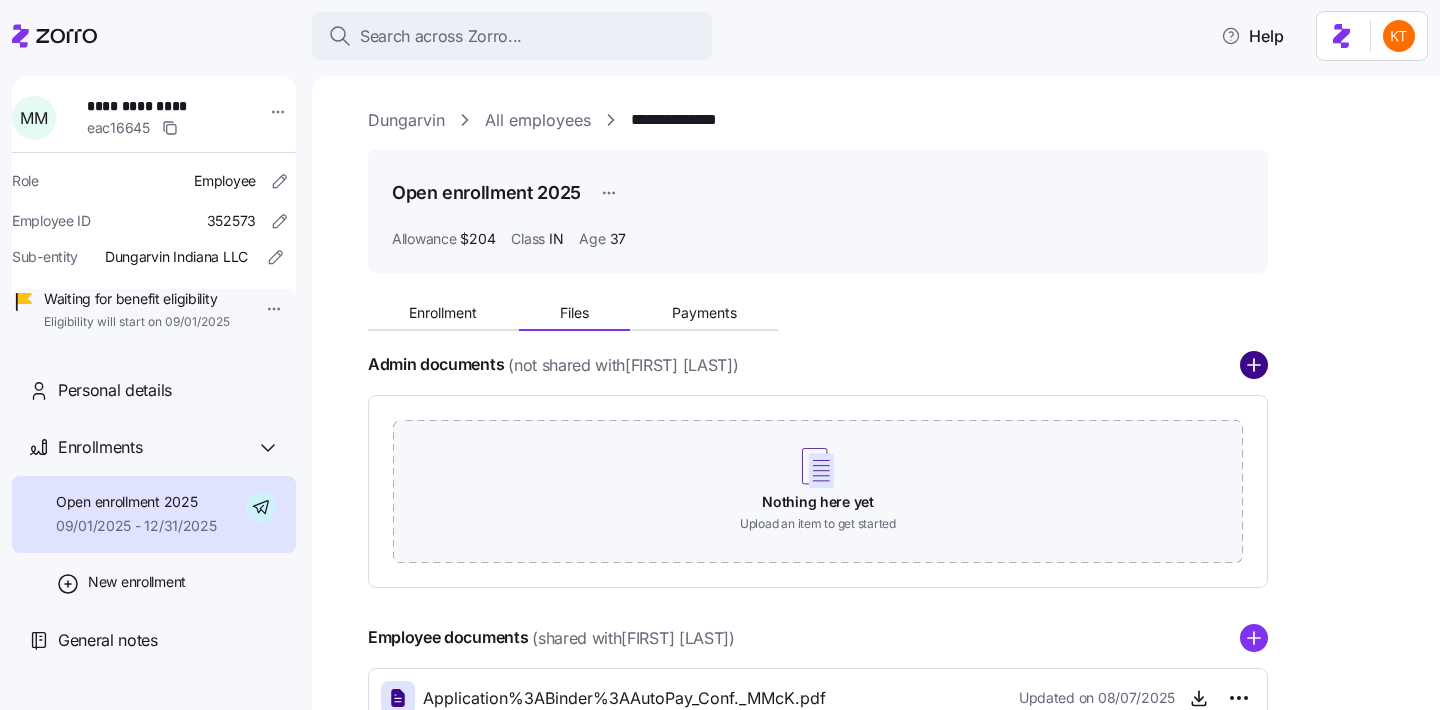 click 